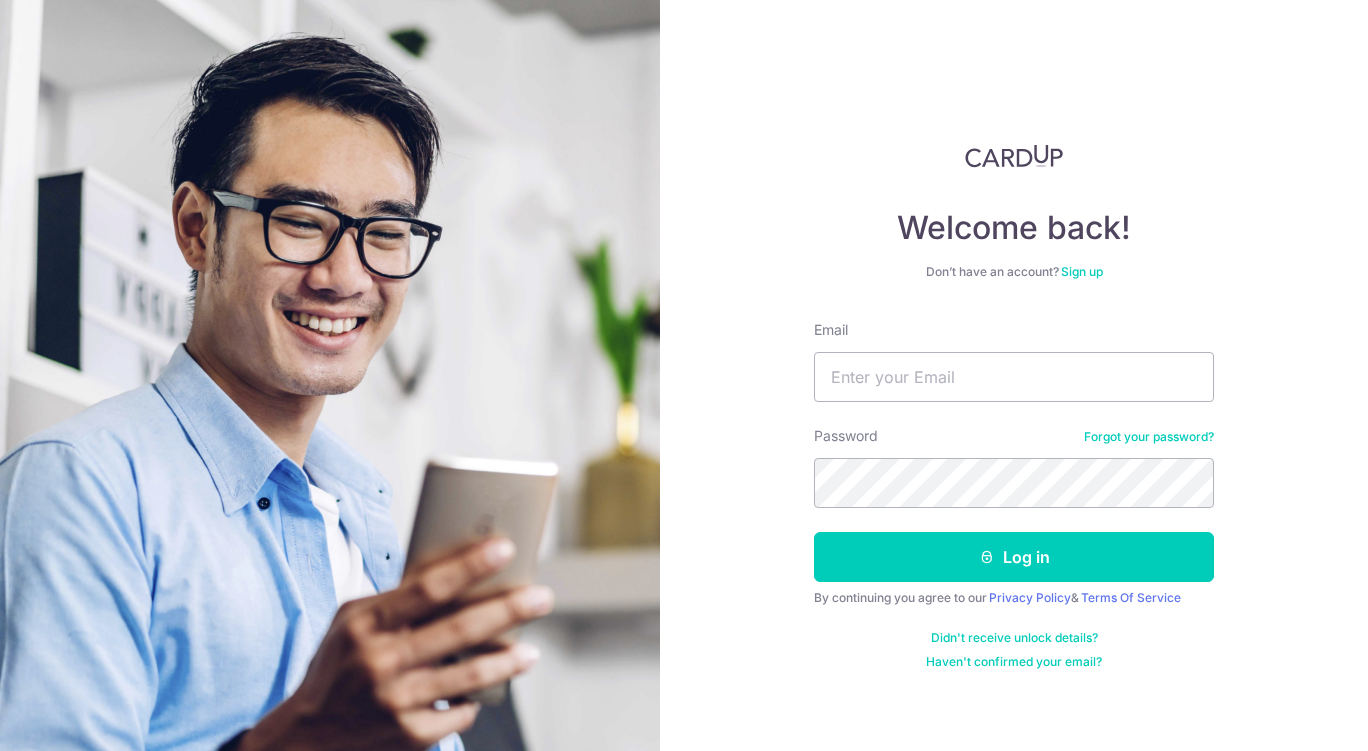 scroll, scrollTop: 0, scrollLeft: 0, axis: both 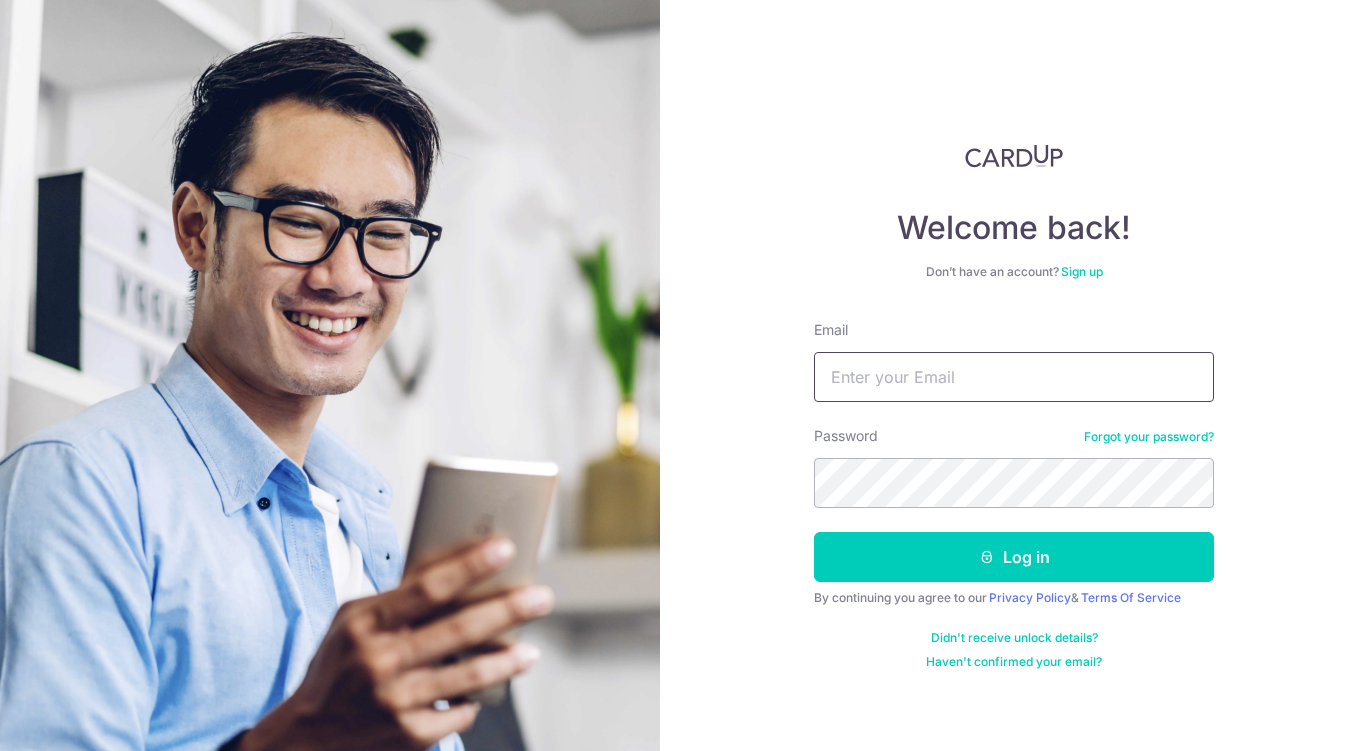 click on "Email" at bounding box center (1014, 377) 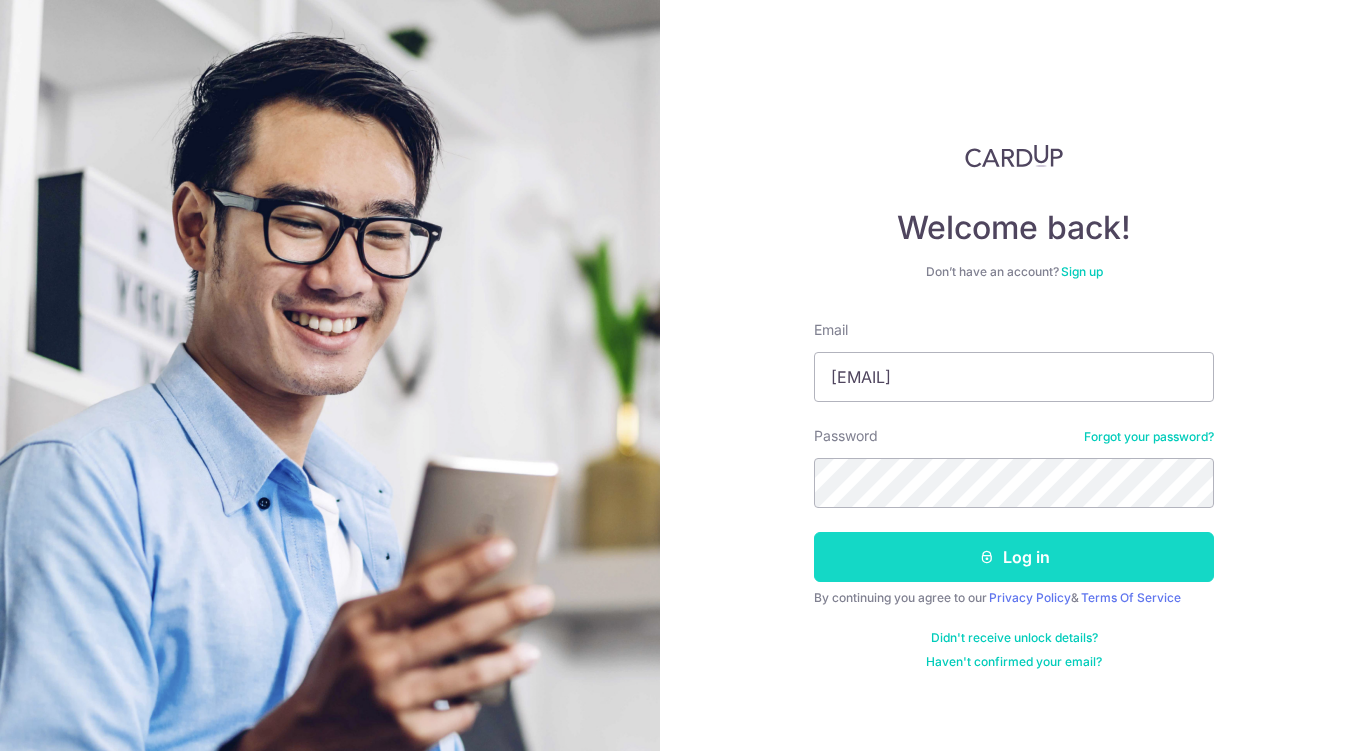 click on "Log in" at bounding box center (1014, 557) 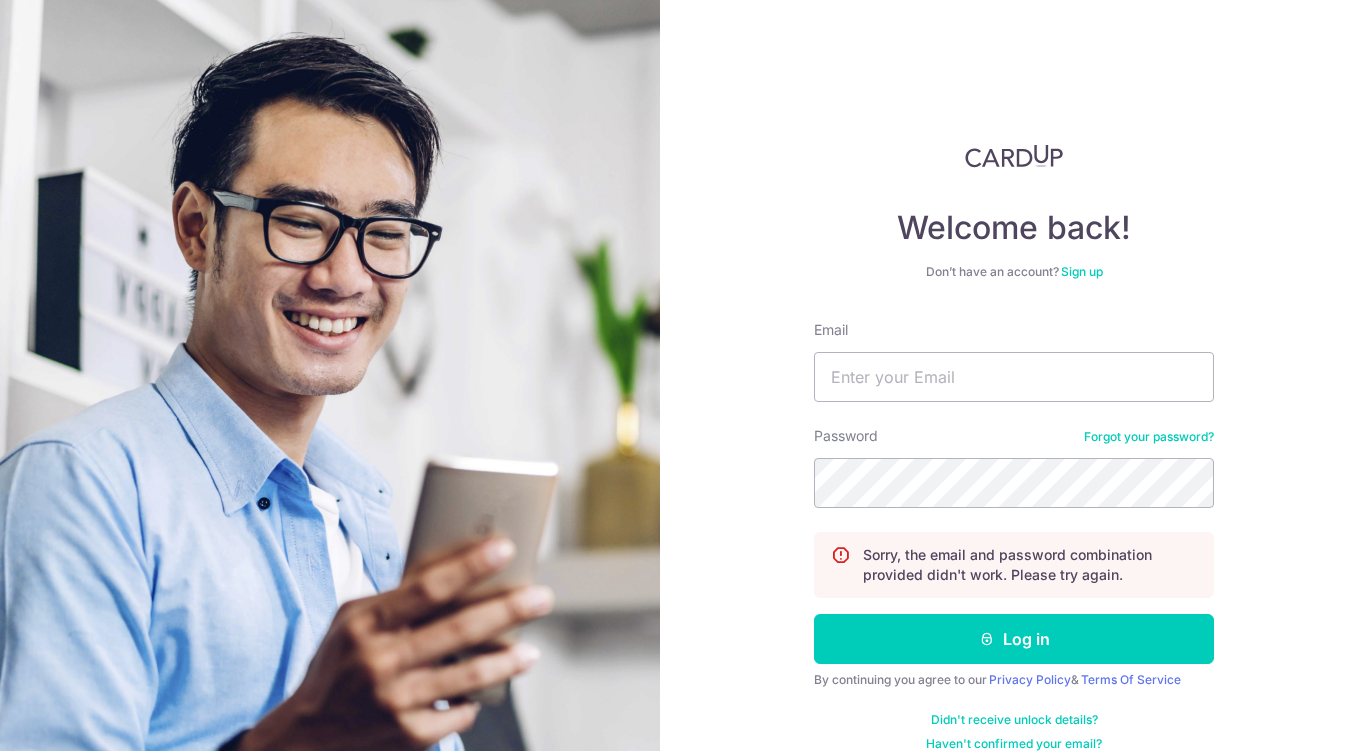 scroll, scrollTop: 0, scrollLeft: 0, axis: both 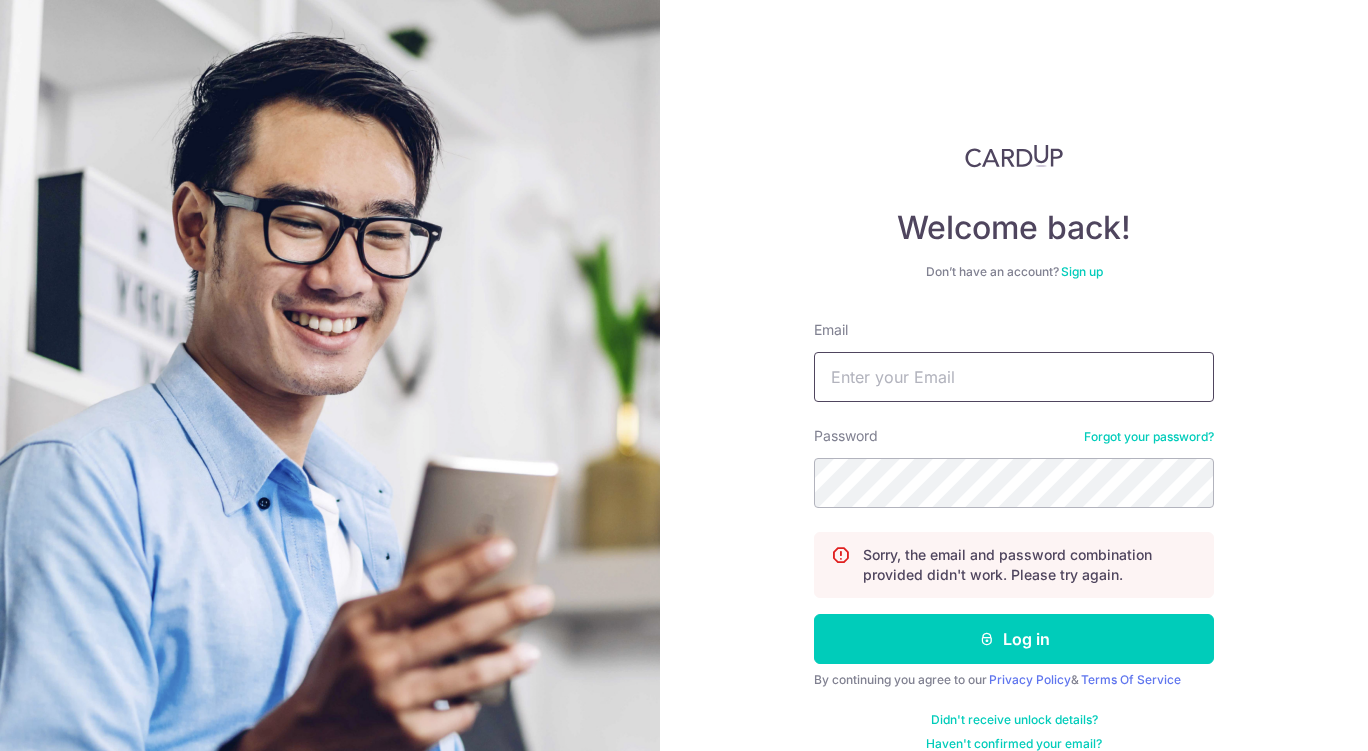 click on "Email" at bounding box center (1014, 377) 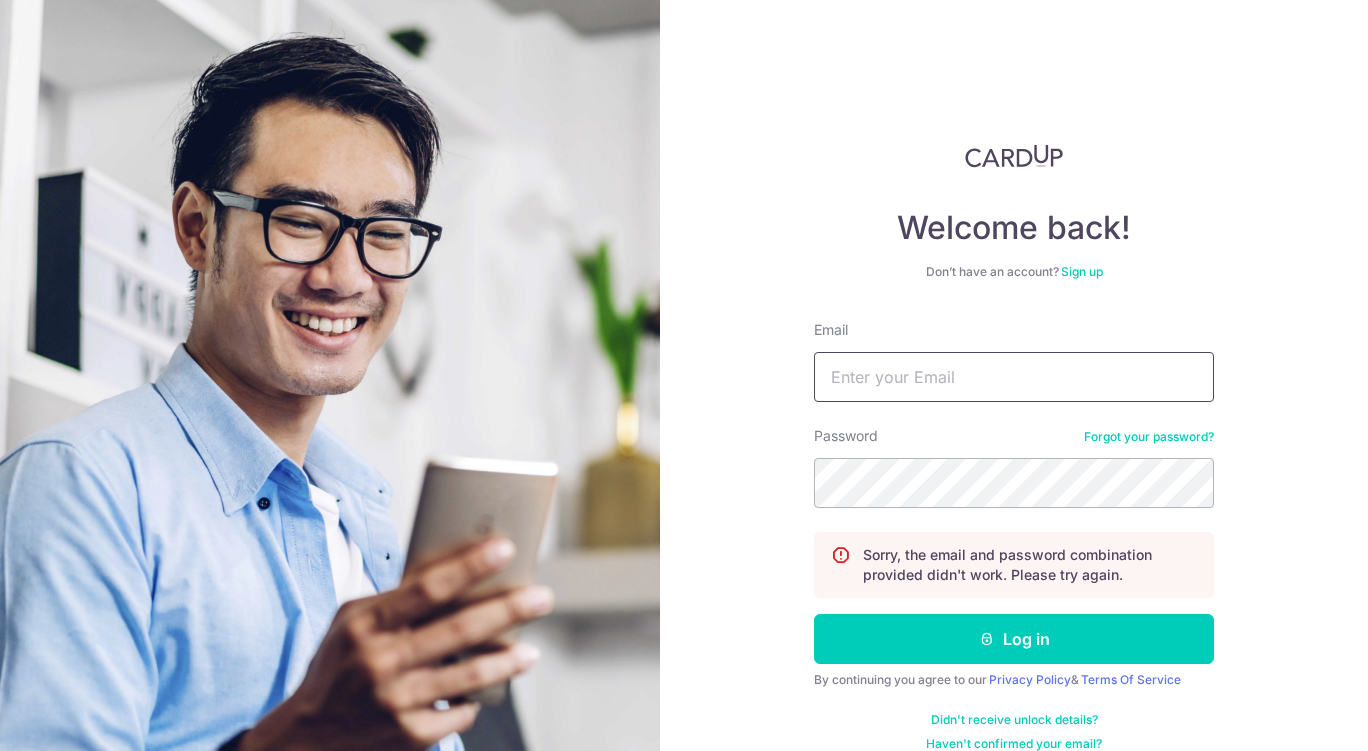 type on "joliuwy@gmail.com" 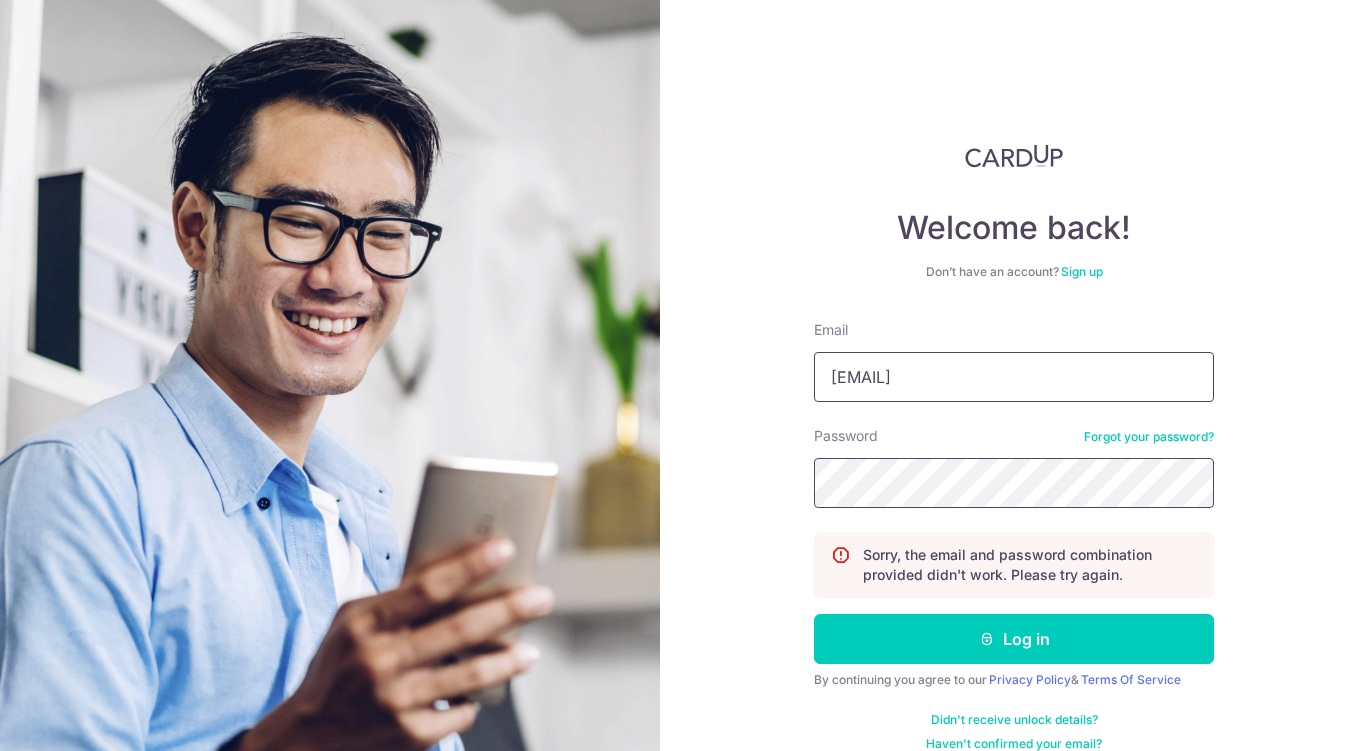click on "Log in" at bounding box center [1014, 639] 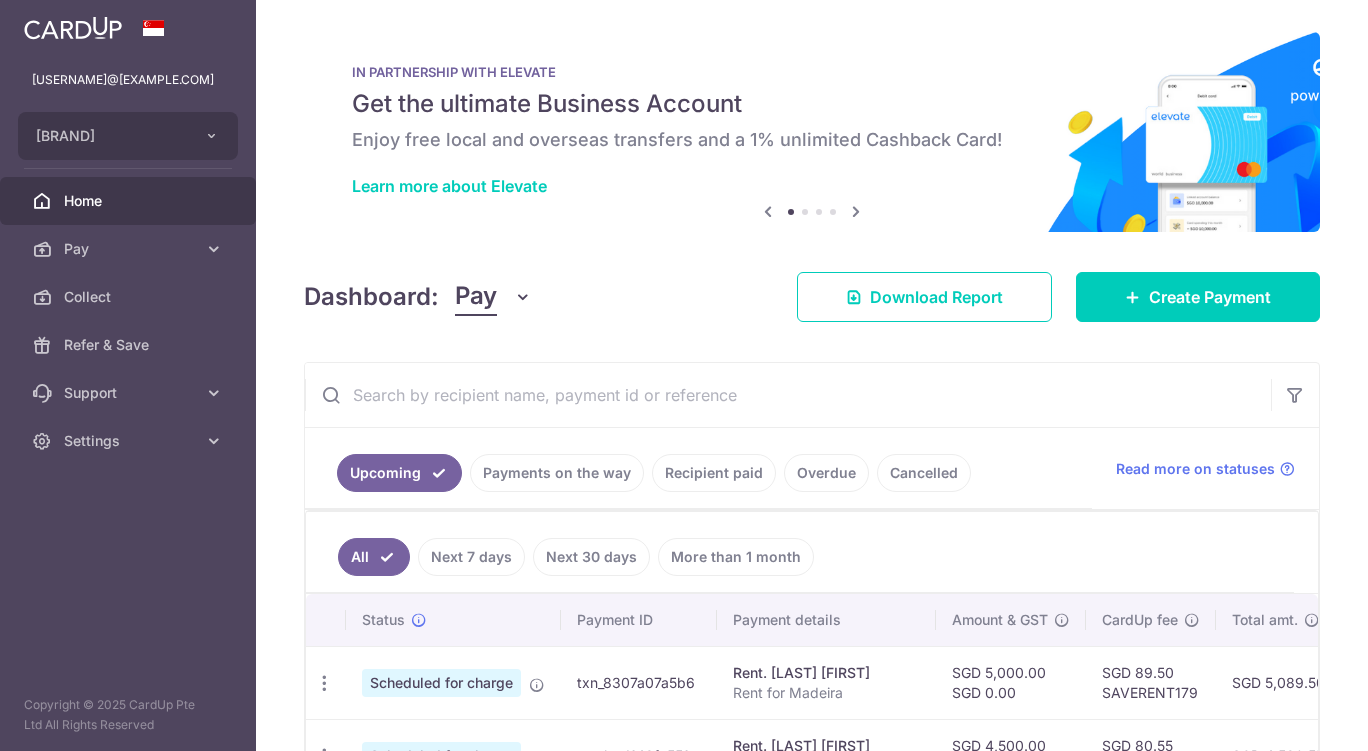 scroll, scrollTop: 0, scrollLeft: 0, axis: both 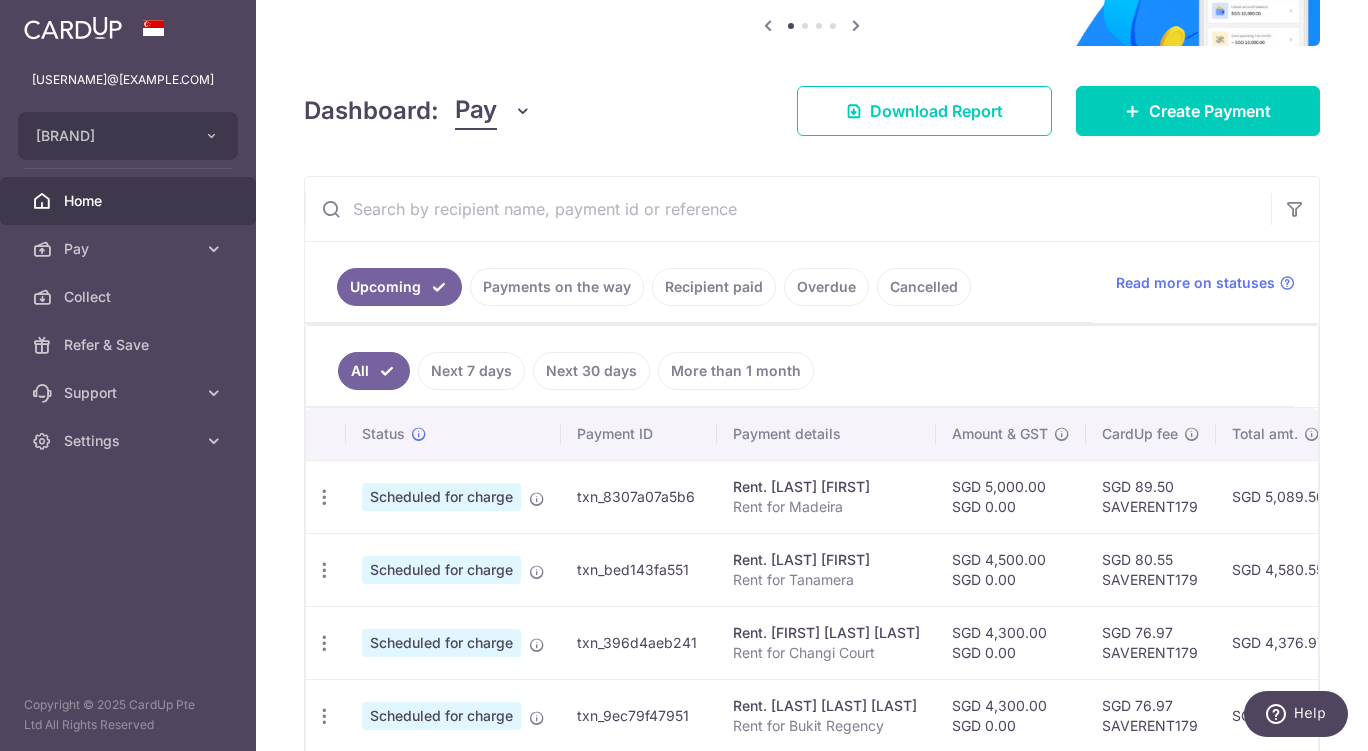 click on "Recipient paid" at bounding box center (714, 287) 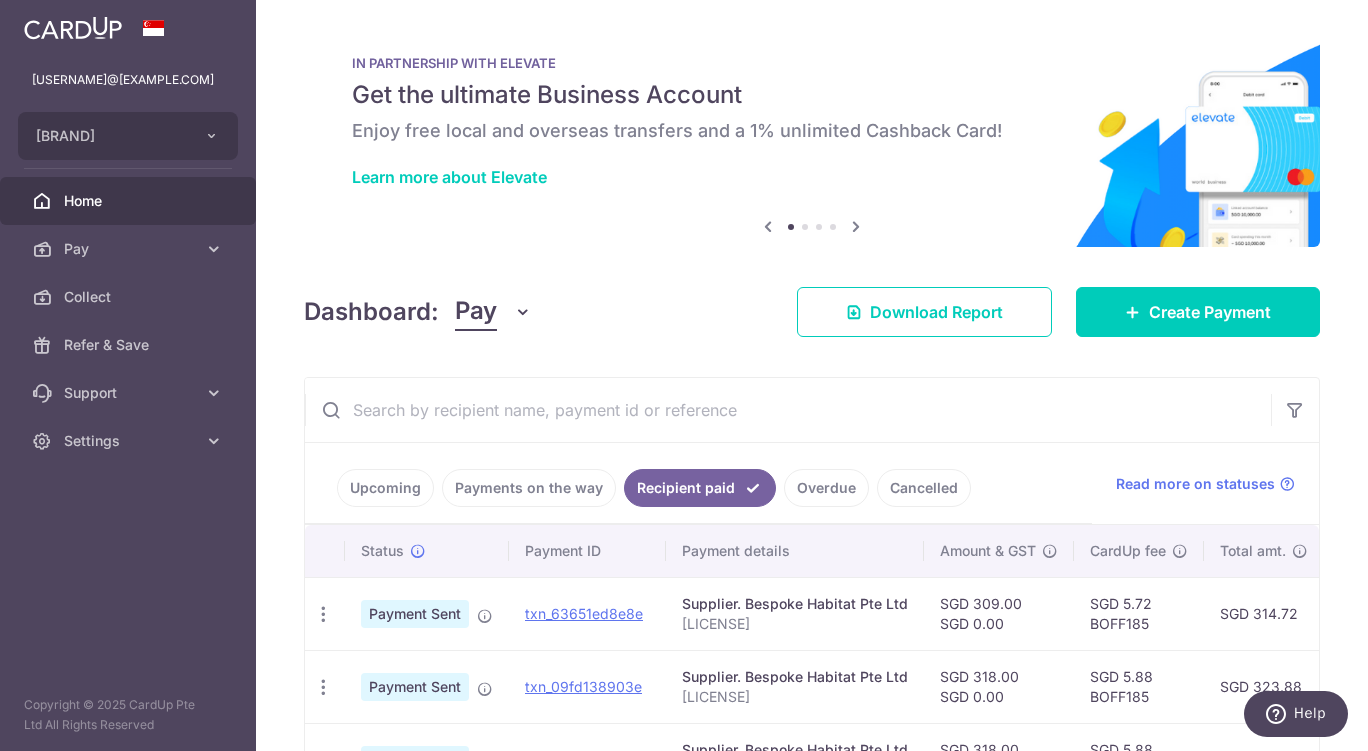 scroll, scrollTop: 9, scrollLeft: 0, axis: vertical 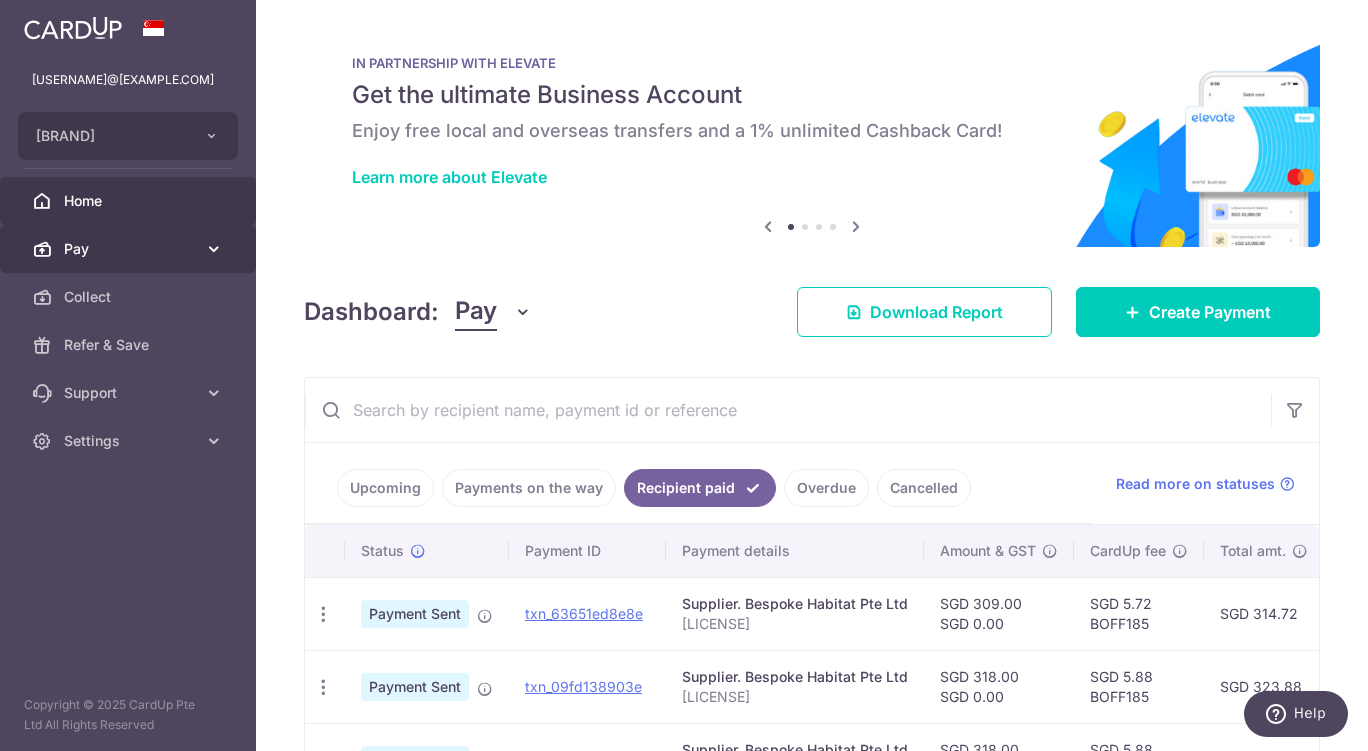 click on "Pay" at bounding box center (130, 249) 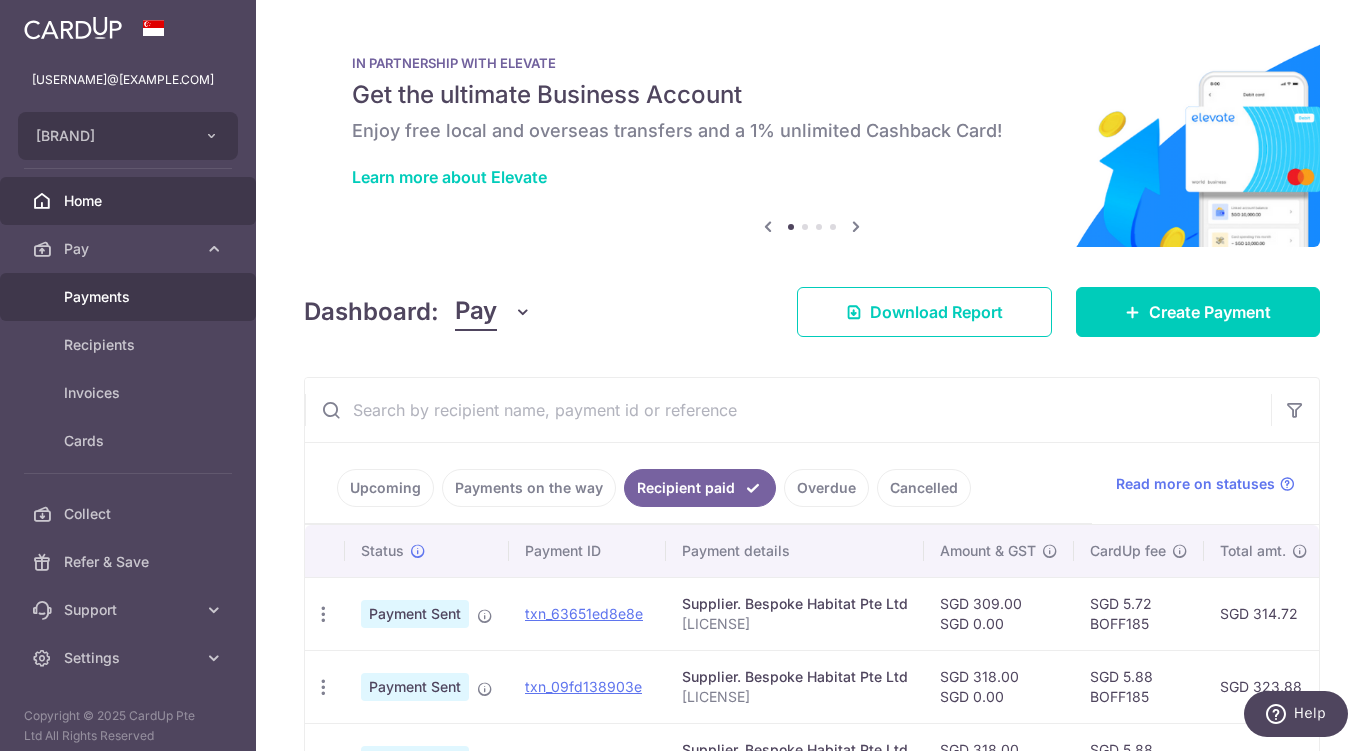 click on "Payments" at bounding box center (130, 297) 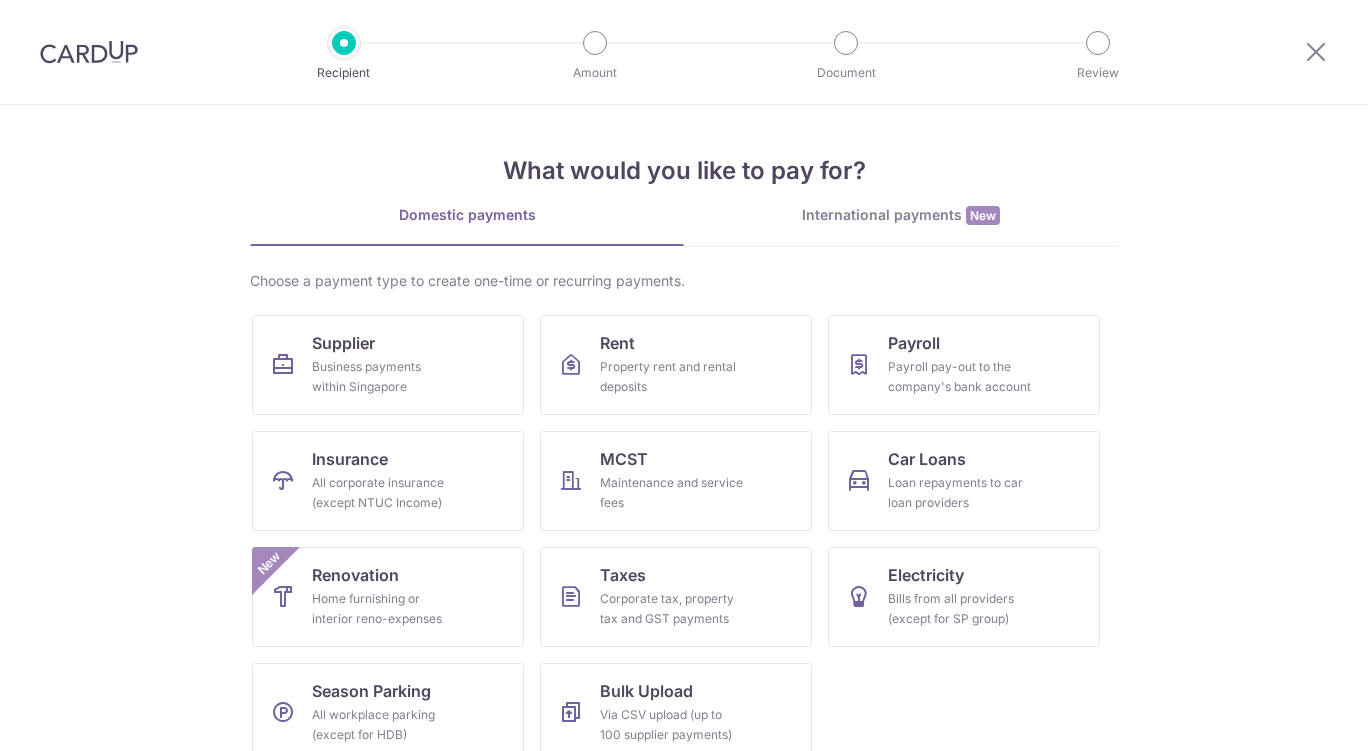 scroll, scrollTop: 0, scrollLeft: 0, axis: both 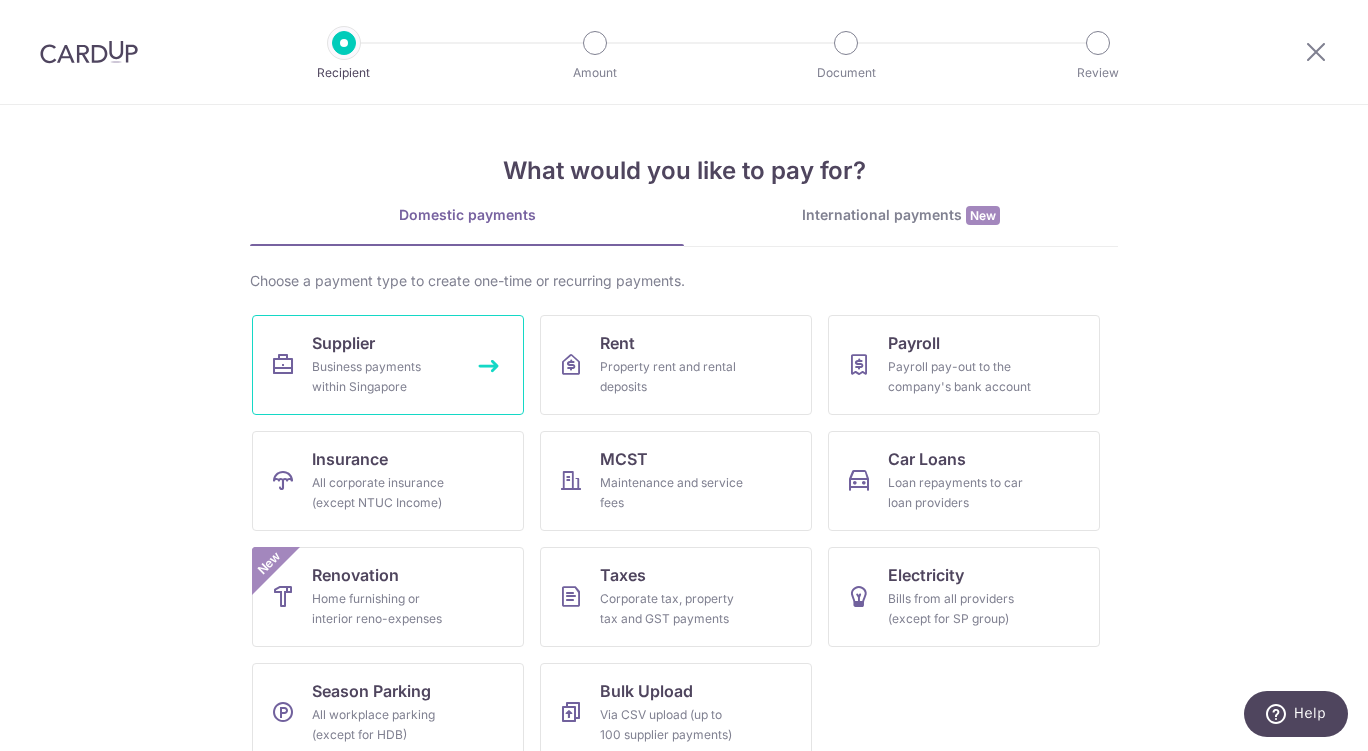click on "Supplier Business payments within Singapore" at bounding box center (388, 365) 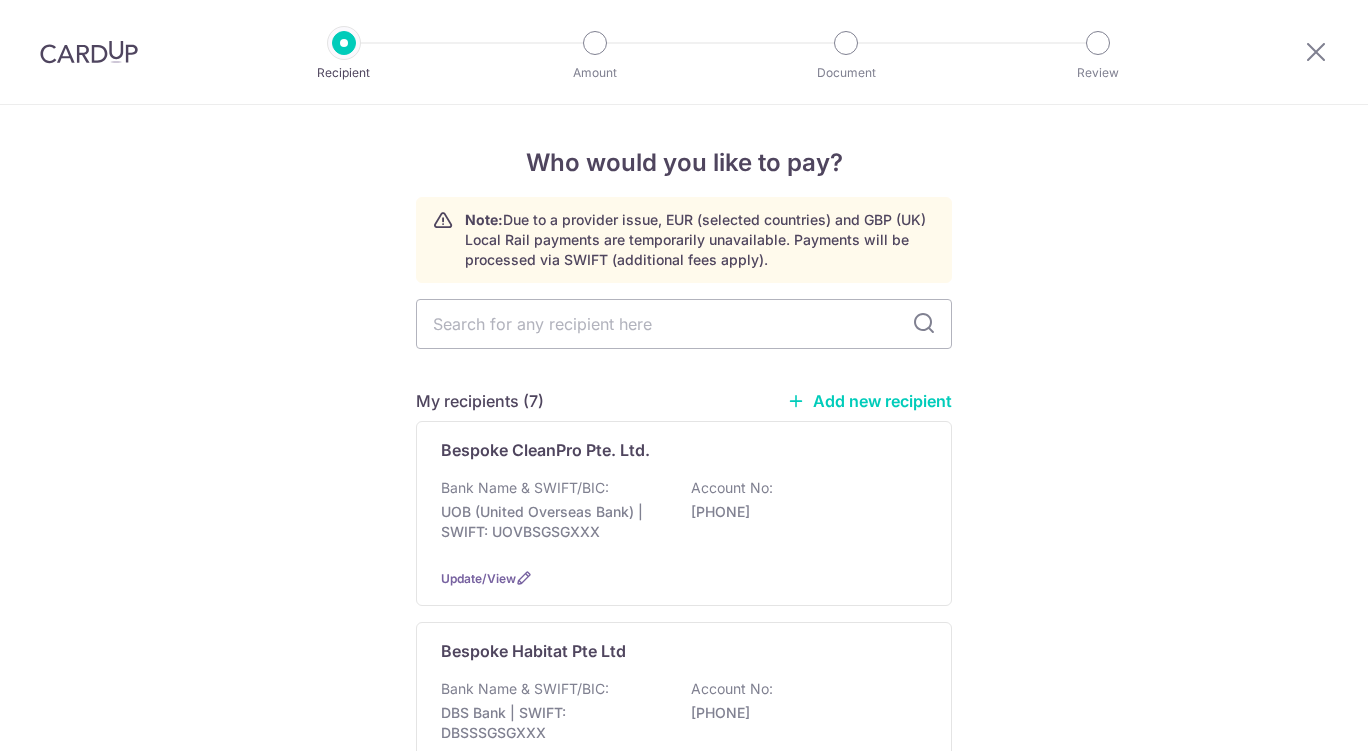 scroll, scrollTop: 0, scrollLeft: 0, axis: both 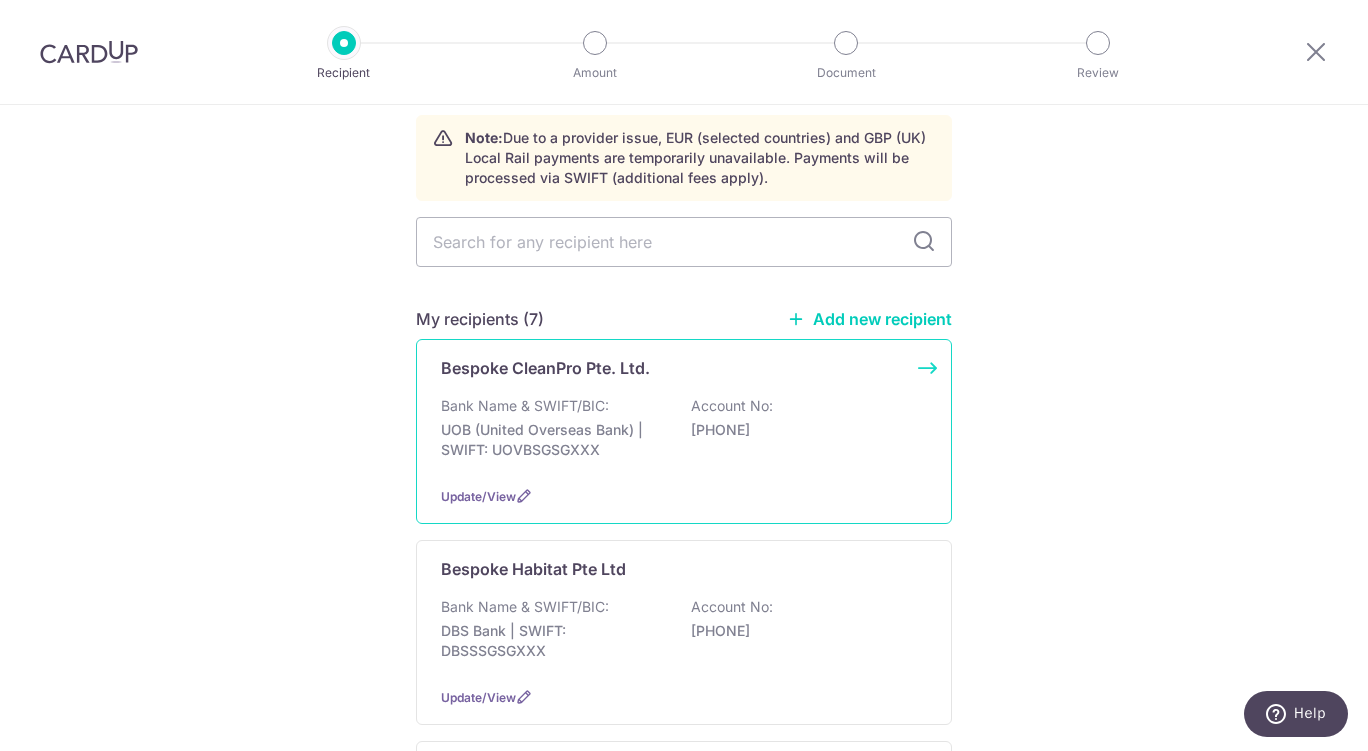 click on "[PHONE]" at bounding box center (803, 430) 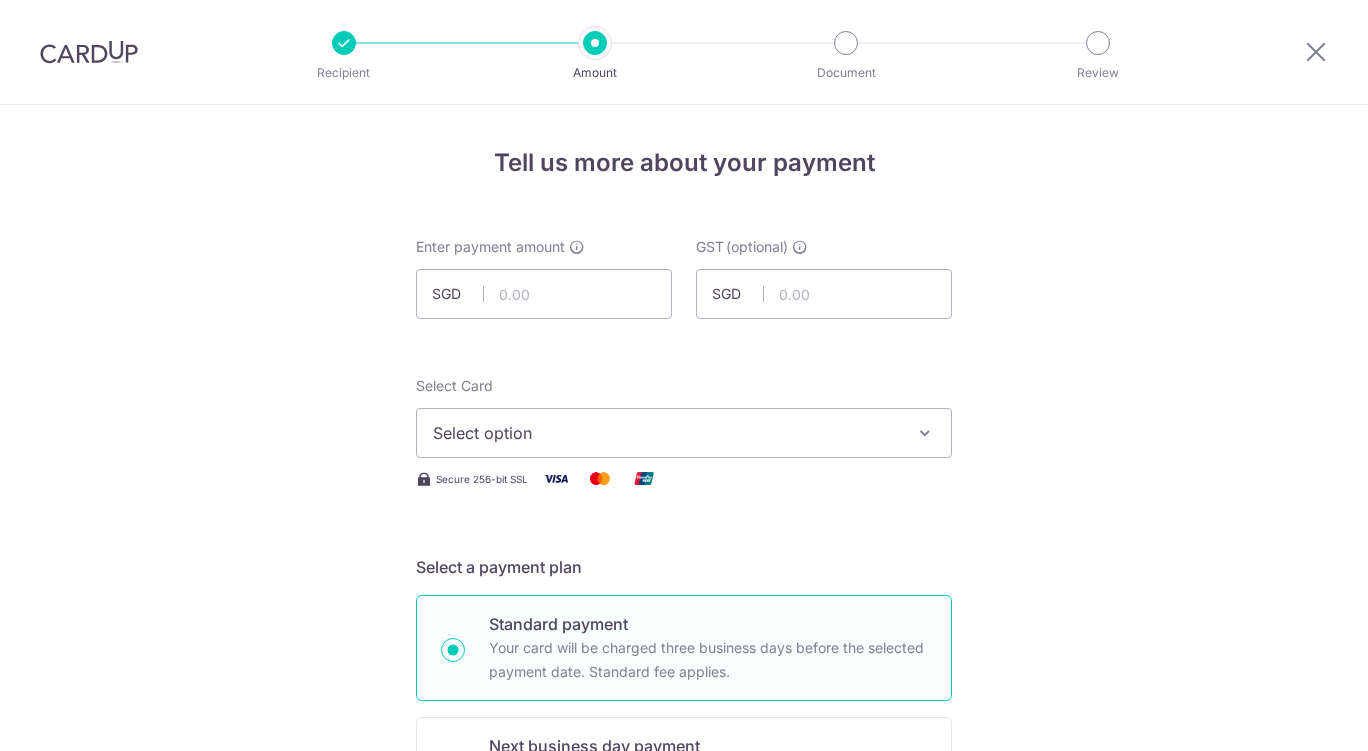 scroll, scrollTop: 0, scrollLeft: 0, axis: both 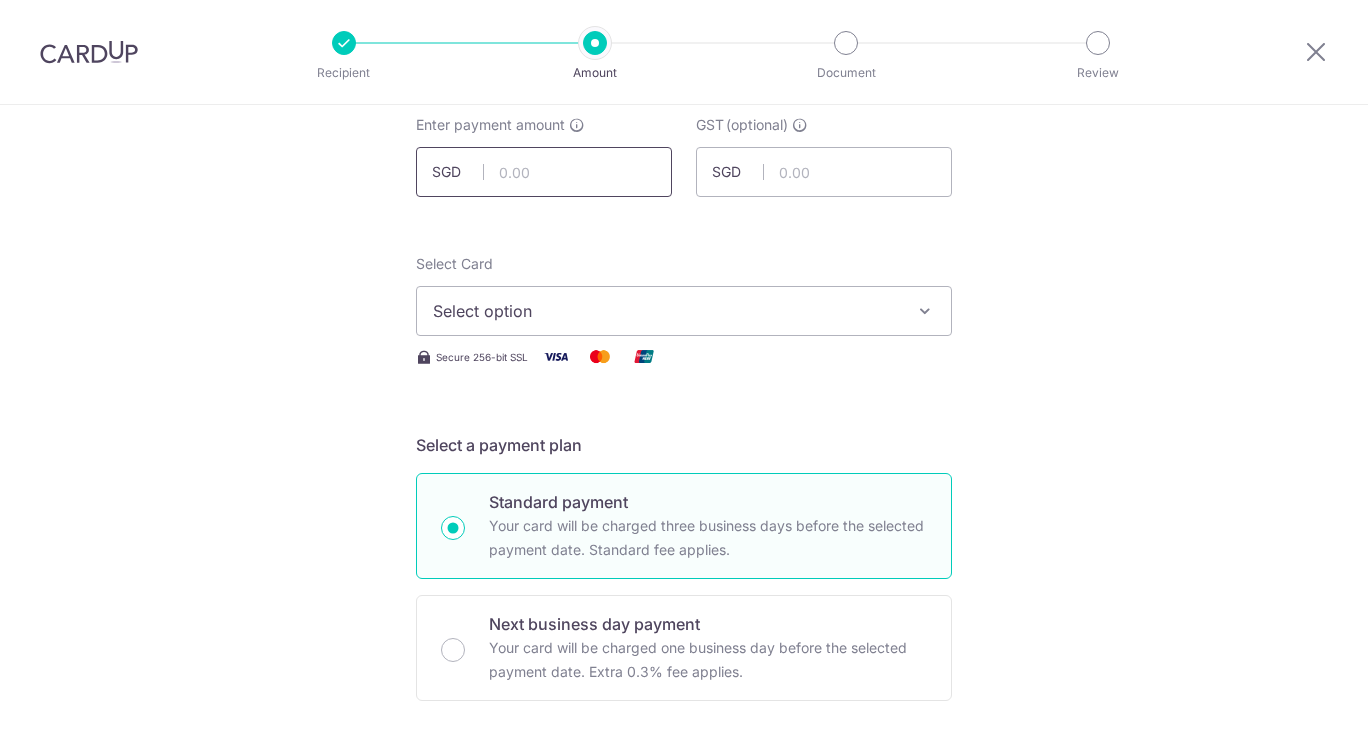 click at bounding box center (544, 172) 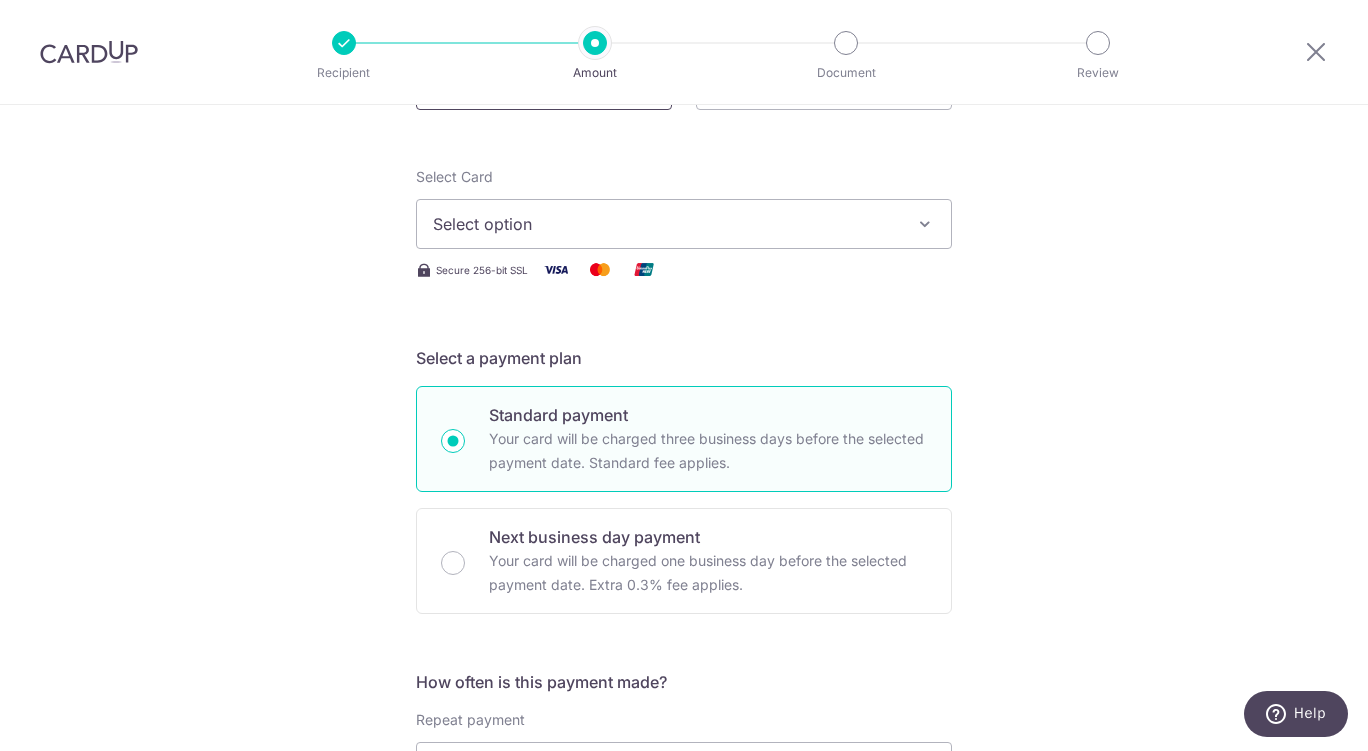 scroll, scrollTop: 204, scrollLeft: 0, axis: vertical 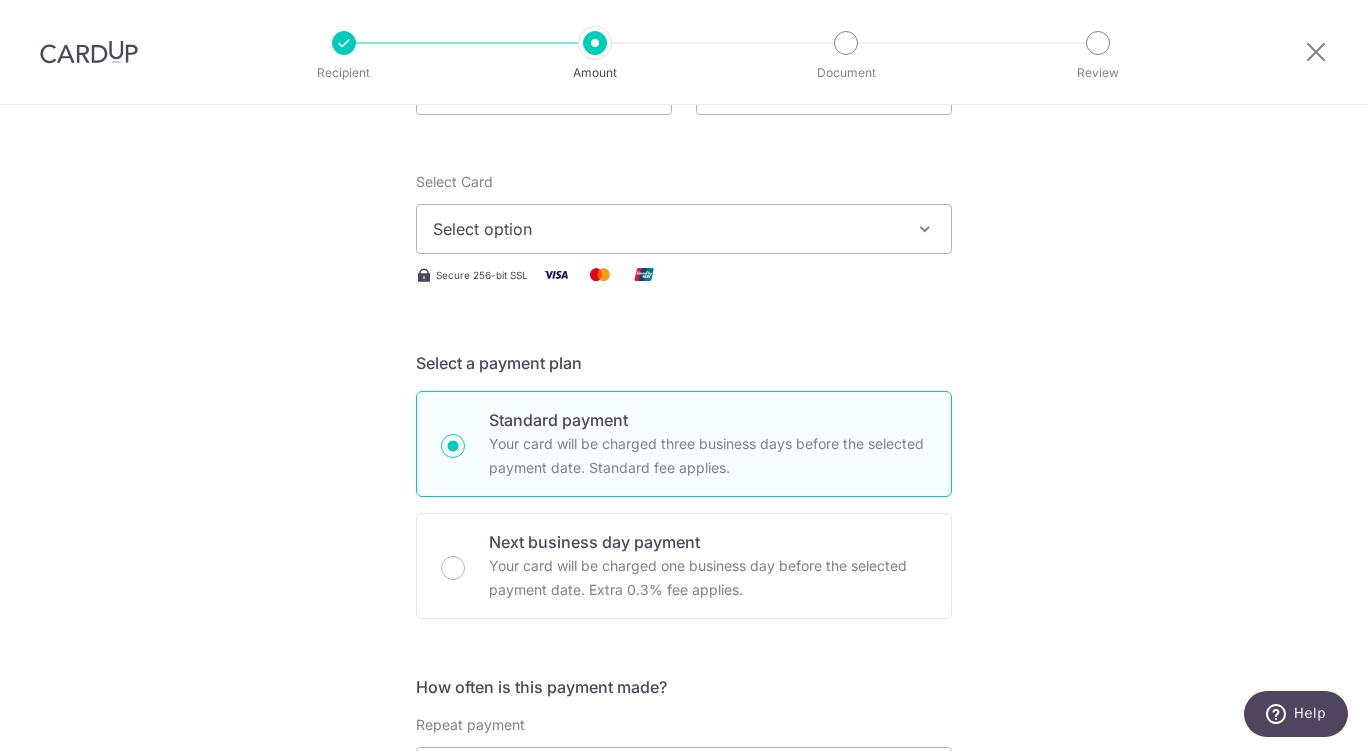 click on "Select option" at bounding box center [684, 229] 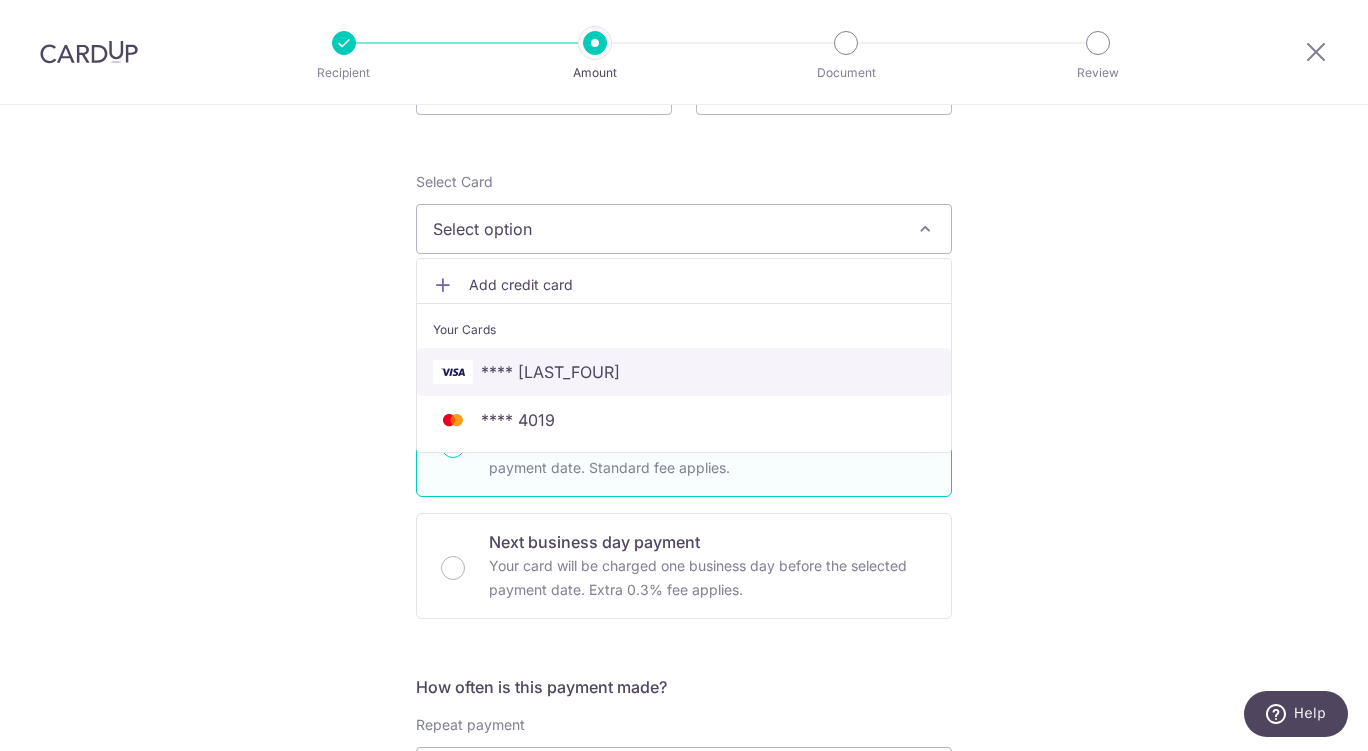 click on "**** 7444" at bounding box center (684, 372) 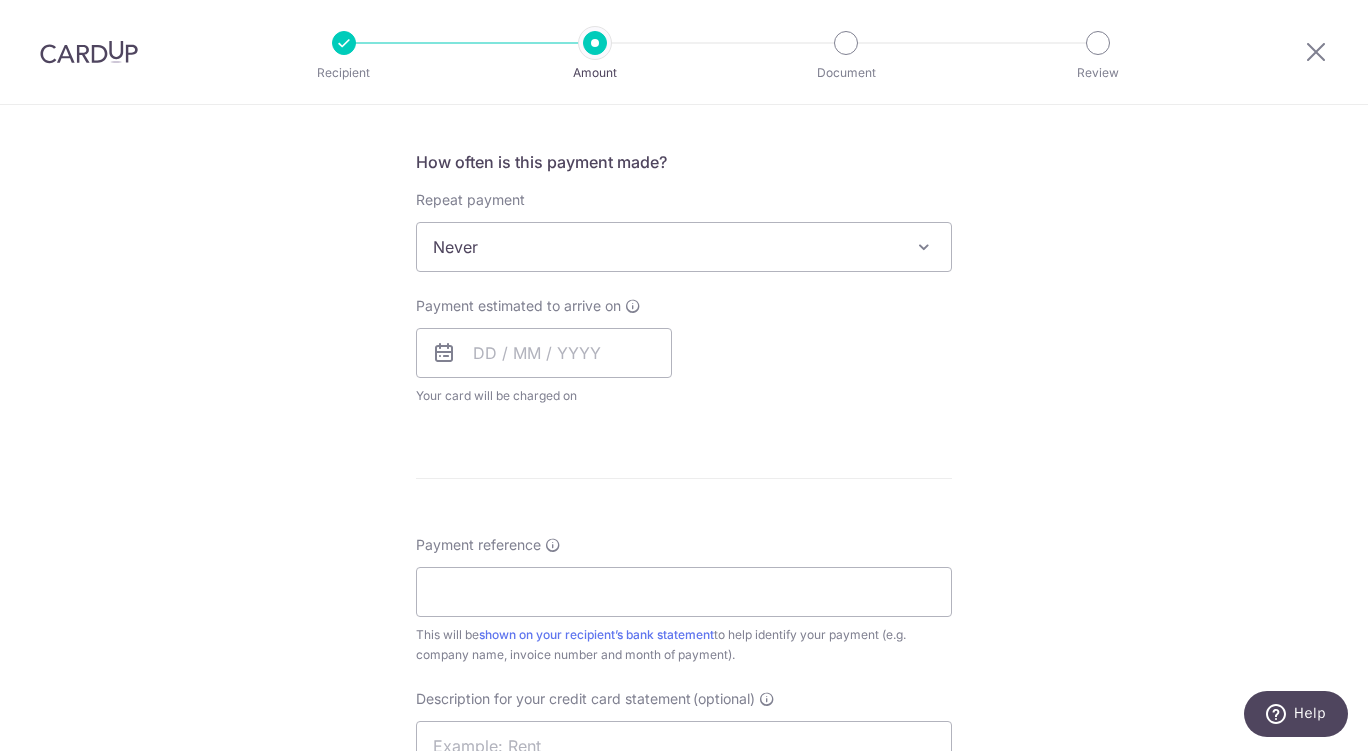 scroll, scrollTop: 729, scrollLeft: 0, axis: vertical 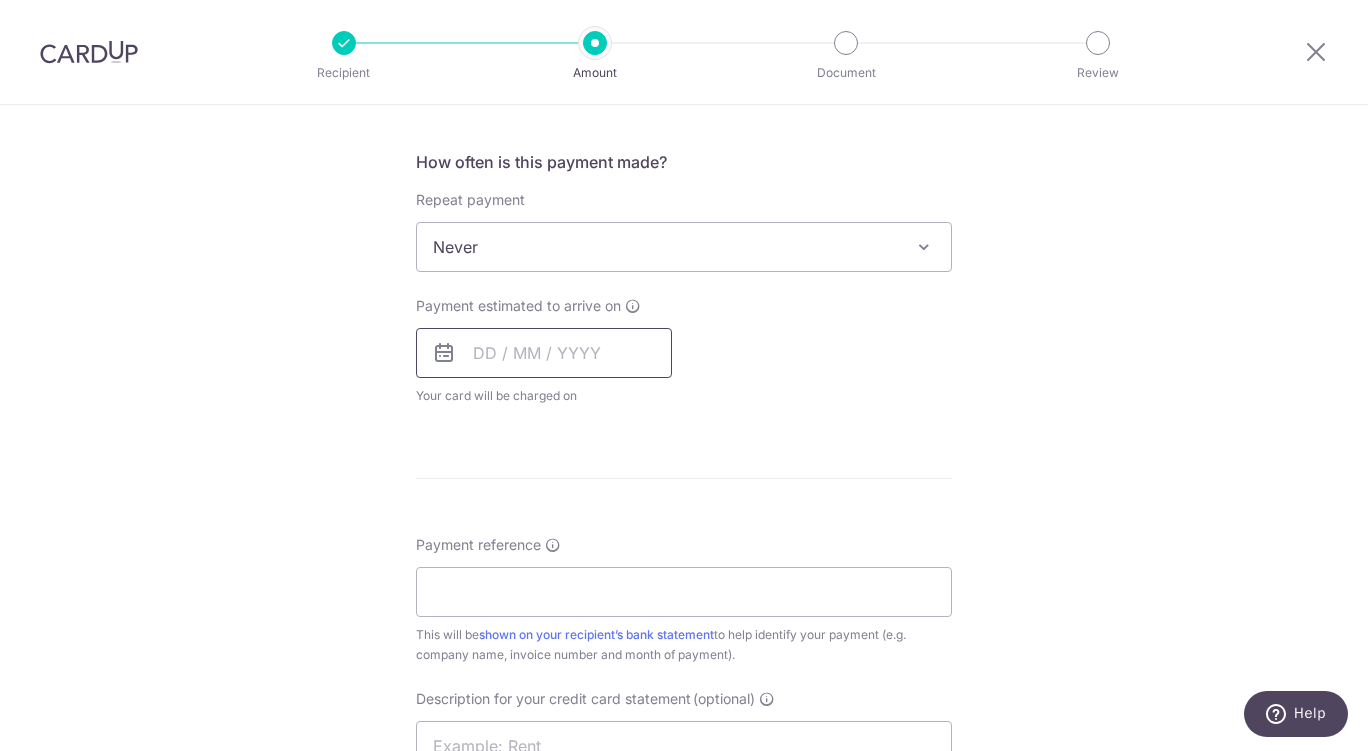 click at bounding box center [544, 353] 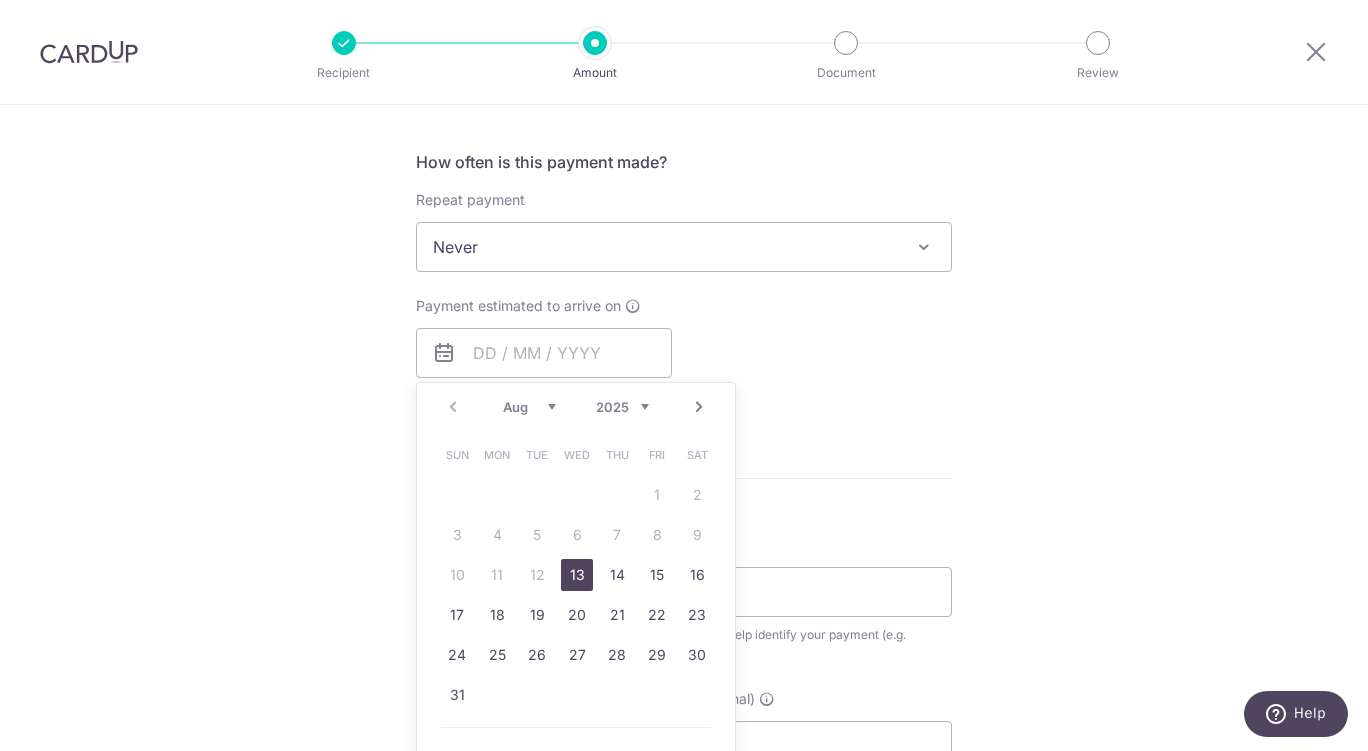 click on "13" at bounding box center [577, 575] 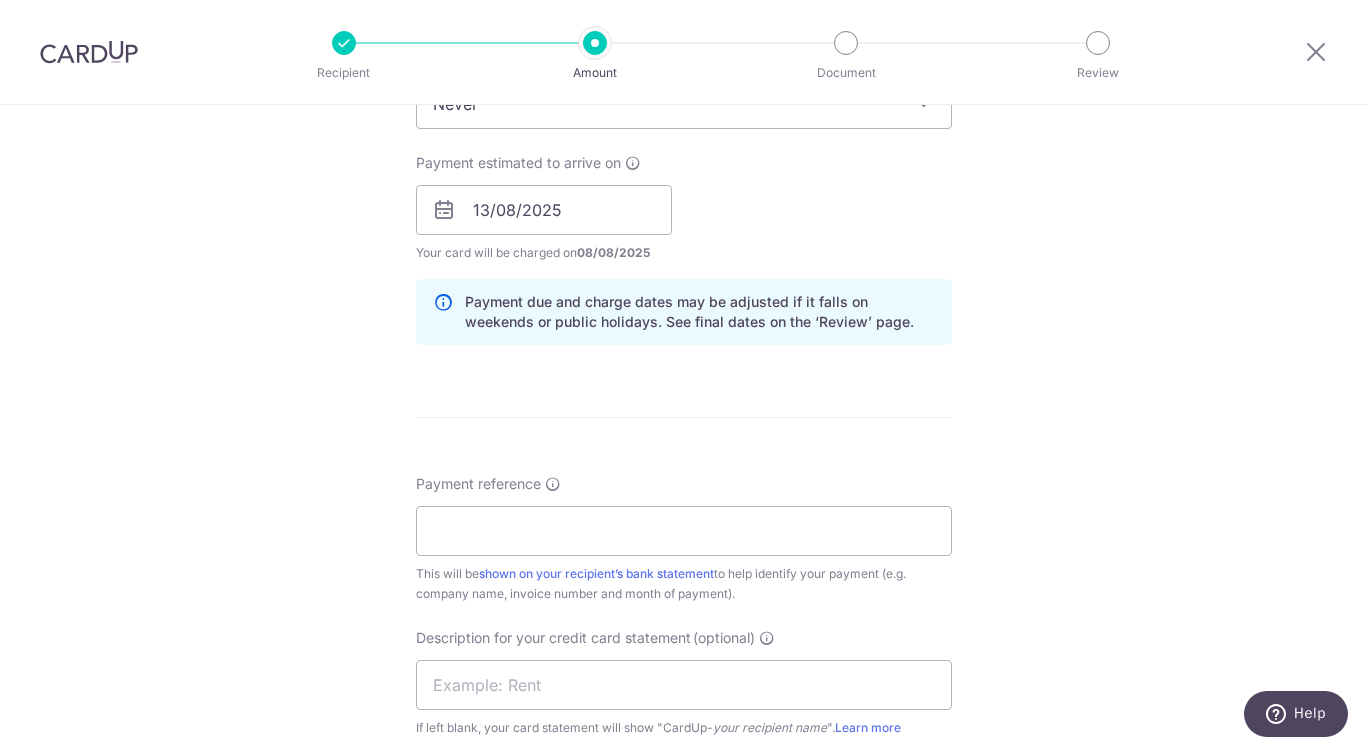 click on "Tell us more about your payment
Enter payment amount
SGD
370.60
370.60
GST
(optional)
SGD
Select Card
**** 7444
Add credit card
Your Cards
**** 7444
**** 4019
Secure 256-bit SSL" at bounding box center [684, 245] 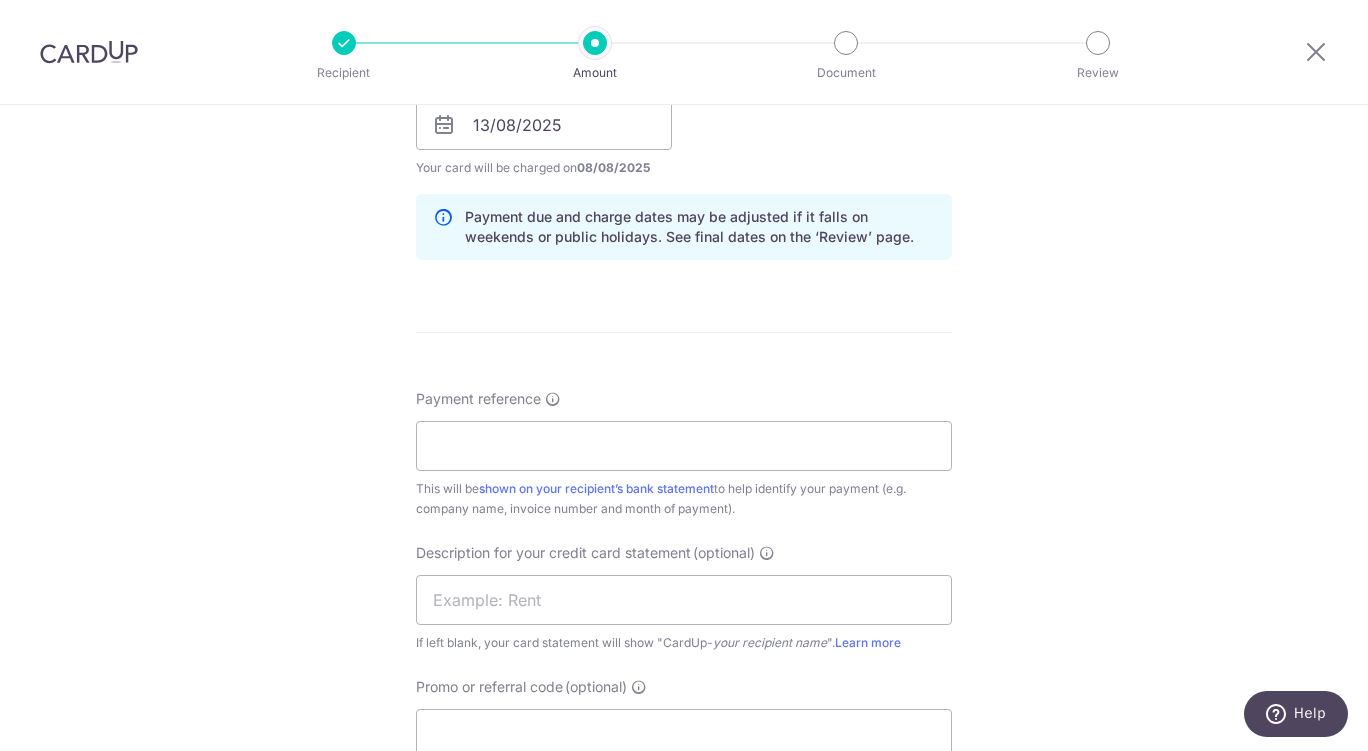 scroll, scrollTop: 963, scrollLeft: 0, axis: vertical 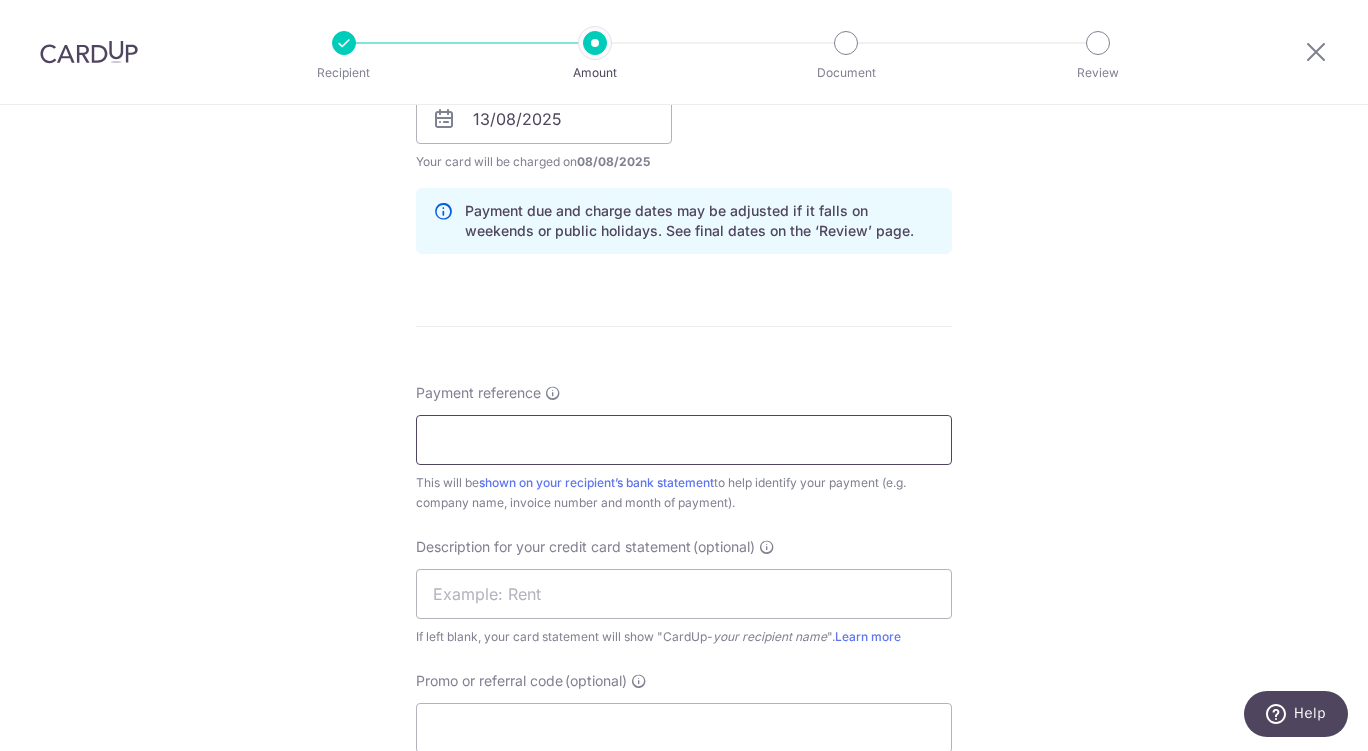 click on "Payment reference" at bounding box center [684, 440] 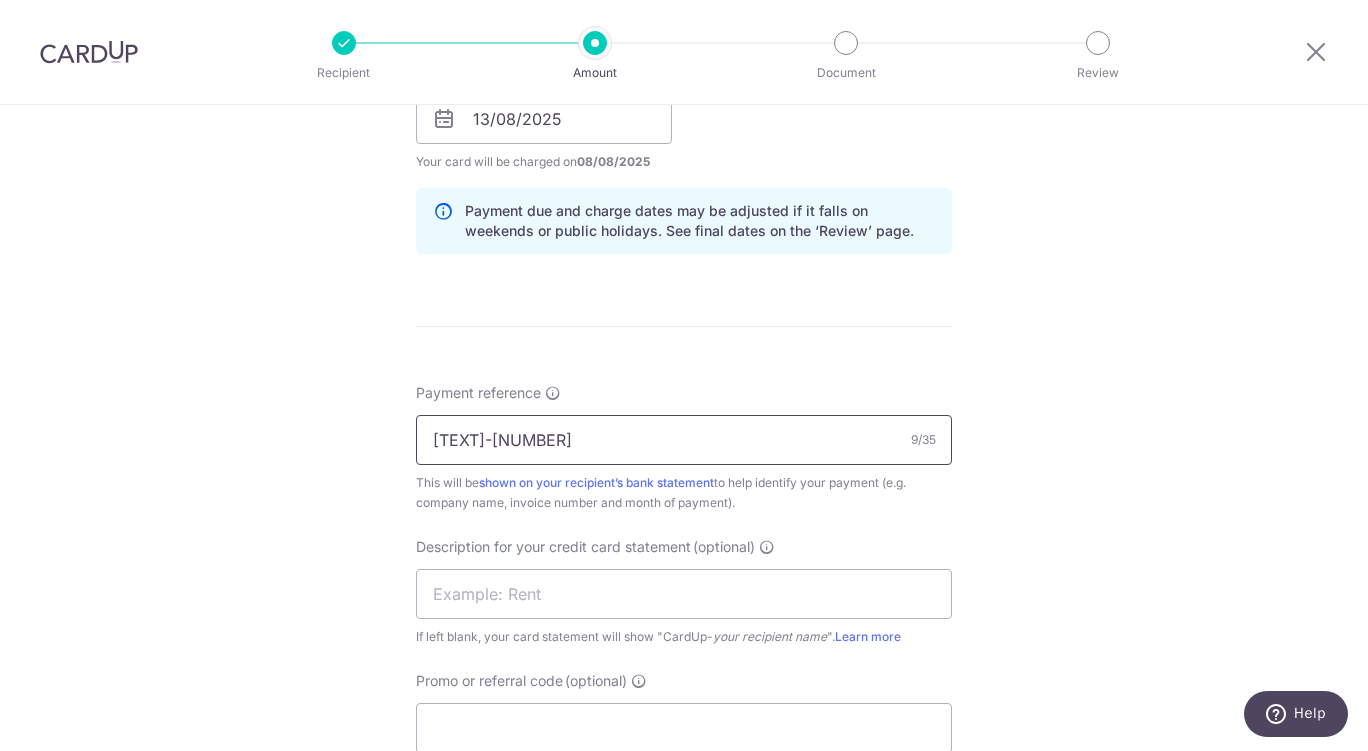 type on "CLI-20927" 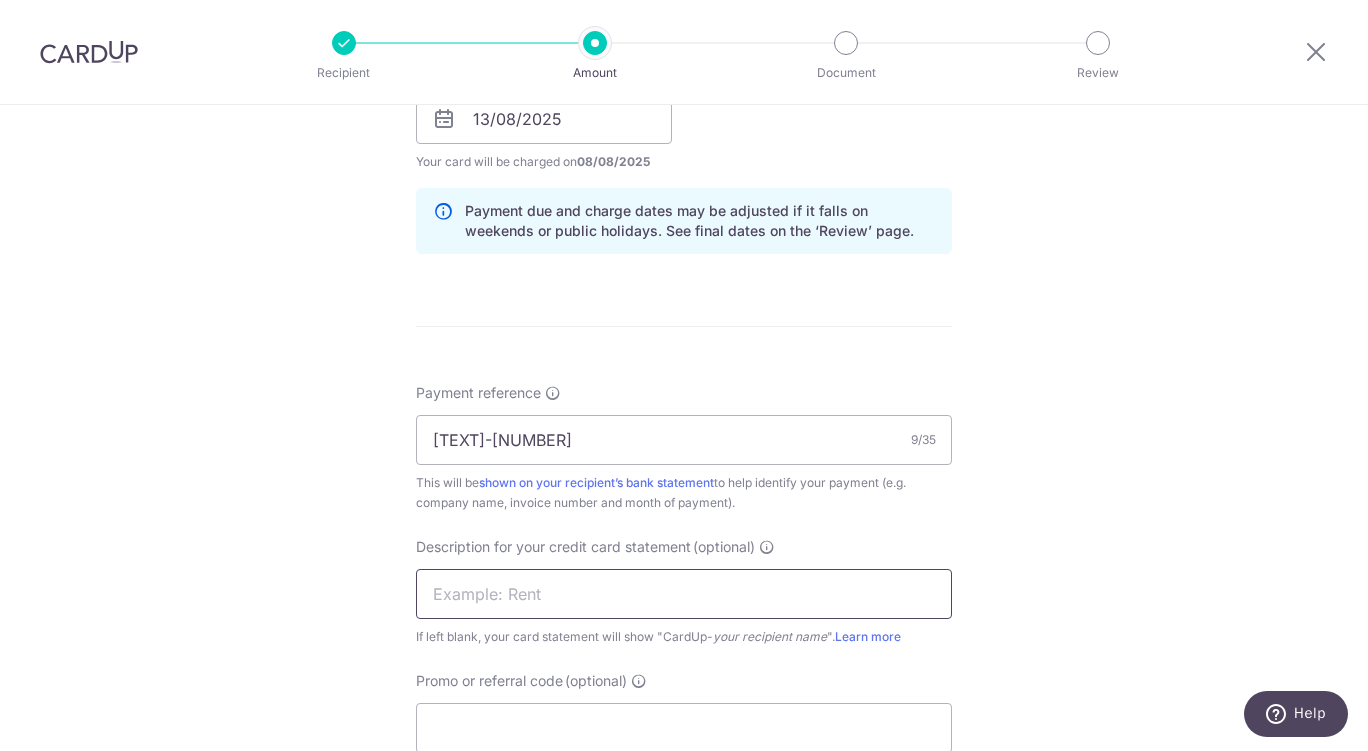 click at bounding box center (684, 594) 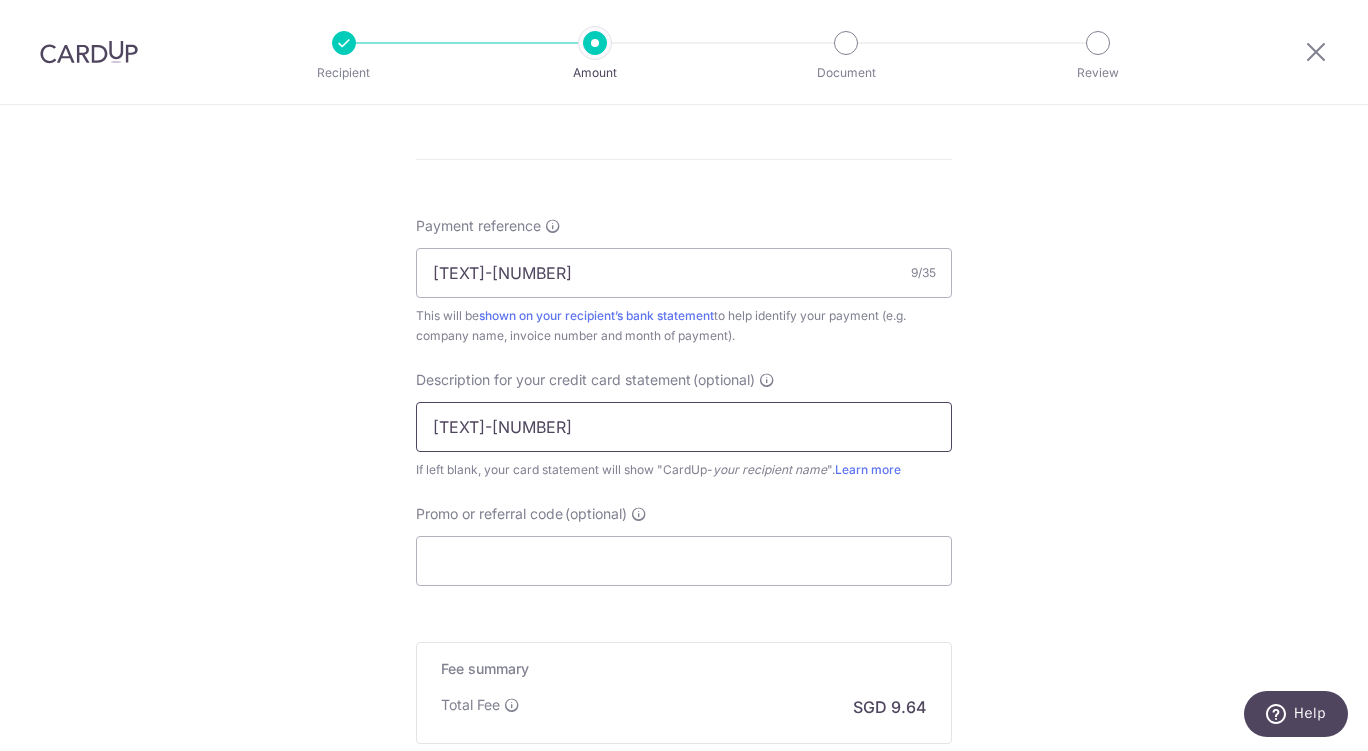 scroll, scrollTop: 1125, scrollLeft: 0, axis: vertical 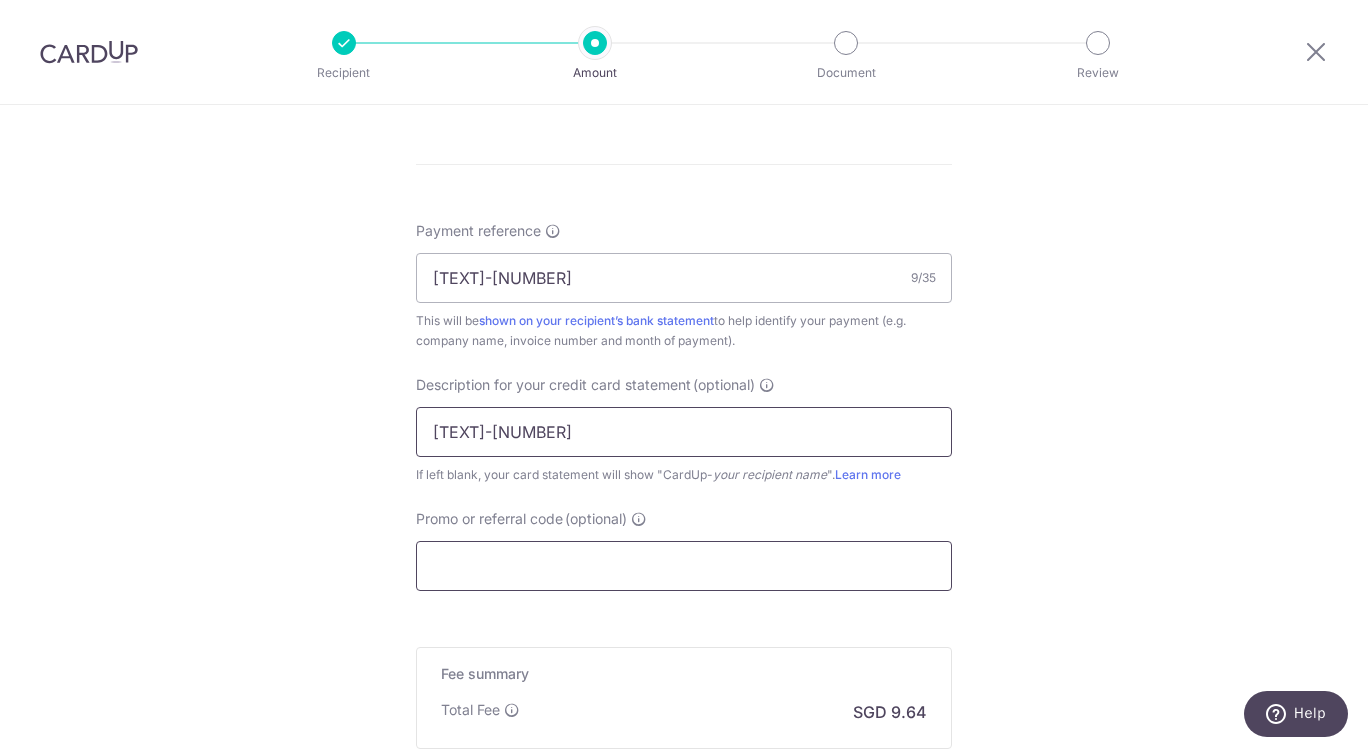type on "2507T2 Clean370" 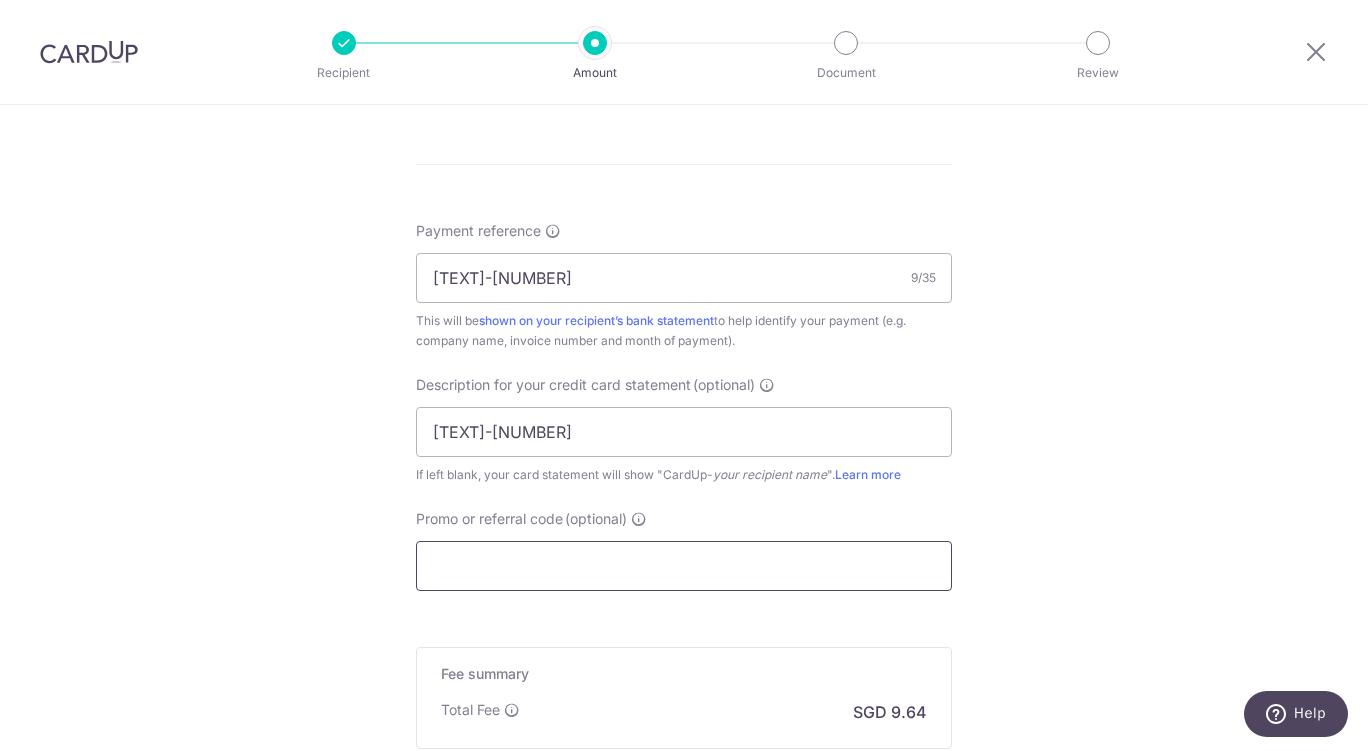 click on "Promo or referral code
(optional)" at bounding box center [684, 566] 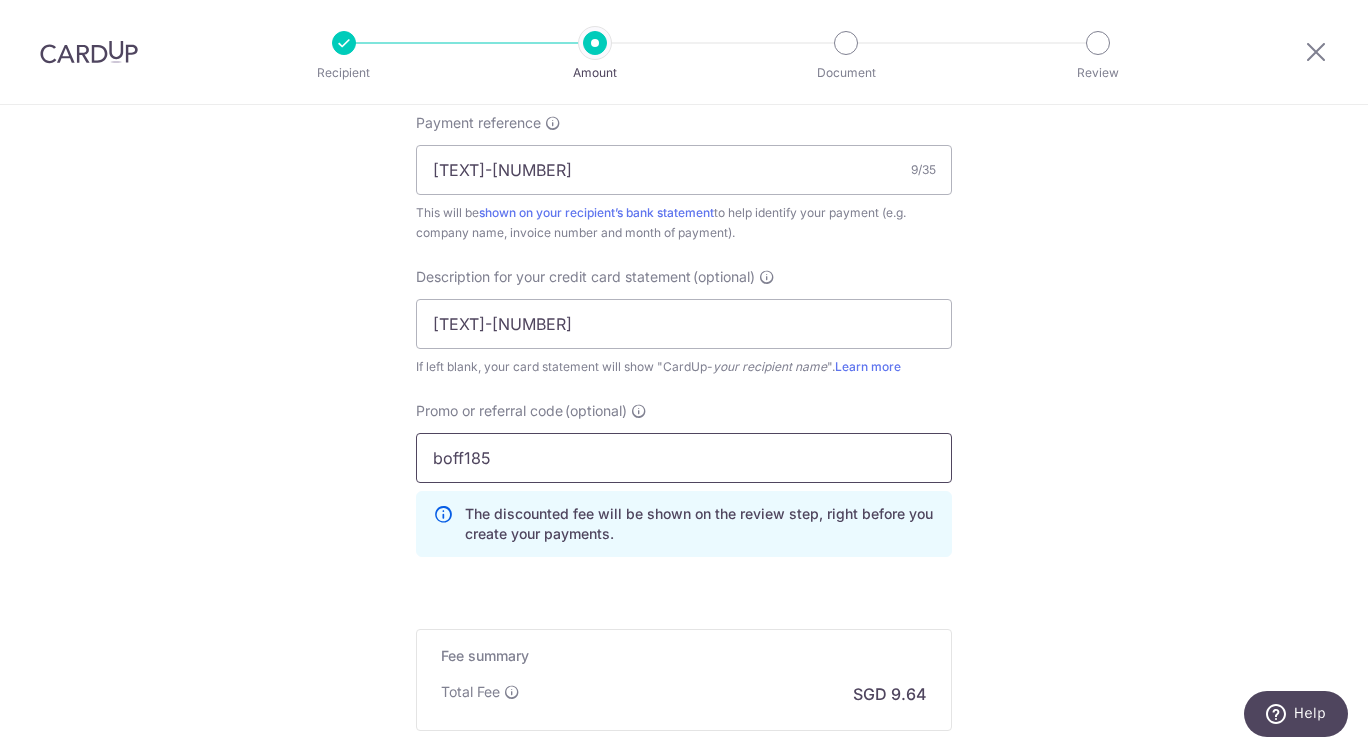 scroll, scrollTop: 1366, scrollLeft: 0, axis: vertical 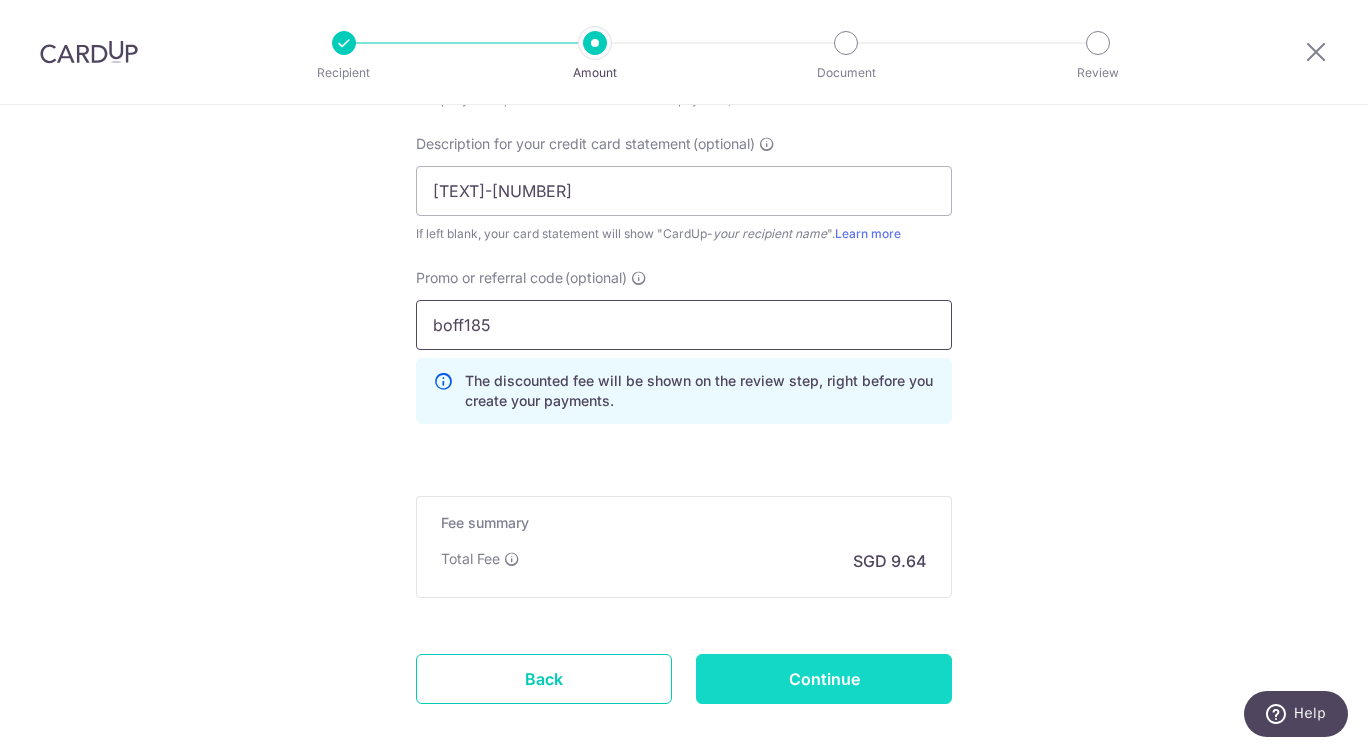 type on "boff185" 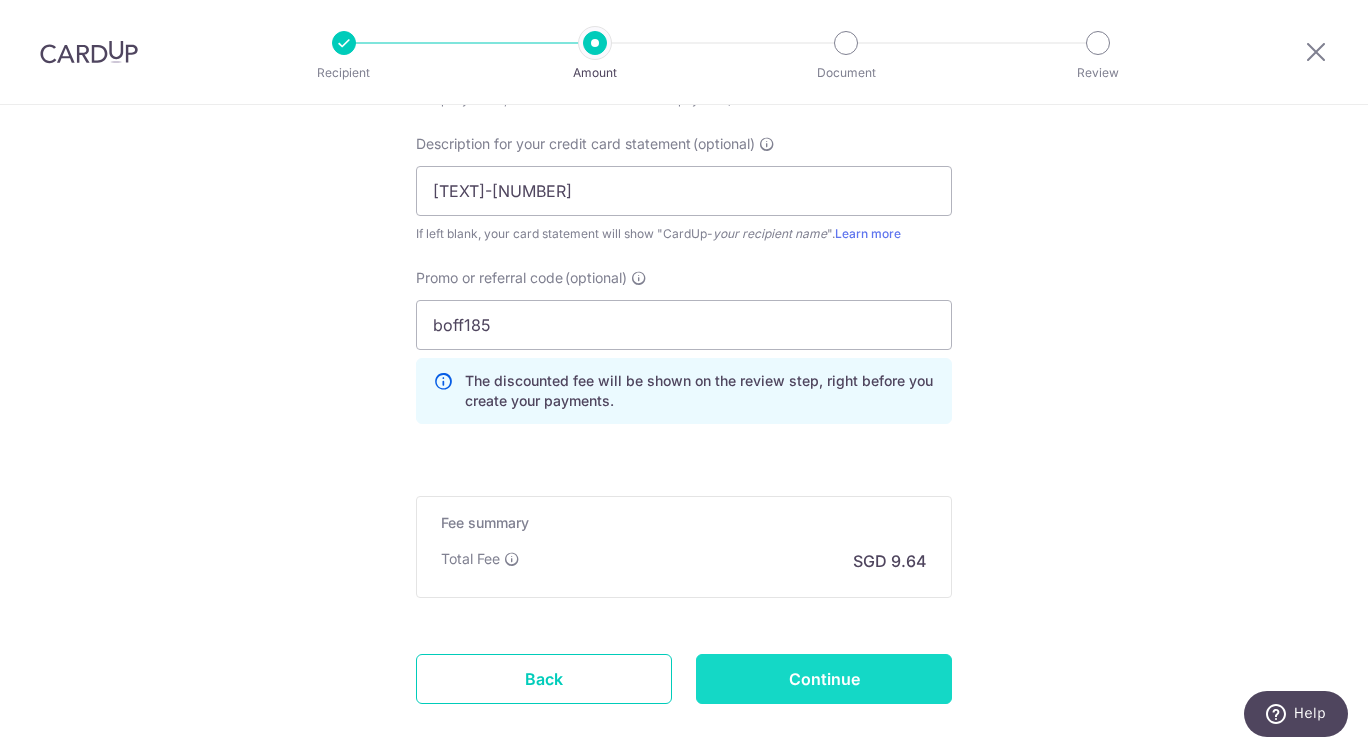click on "Continue" at bounding box center [824, 679] 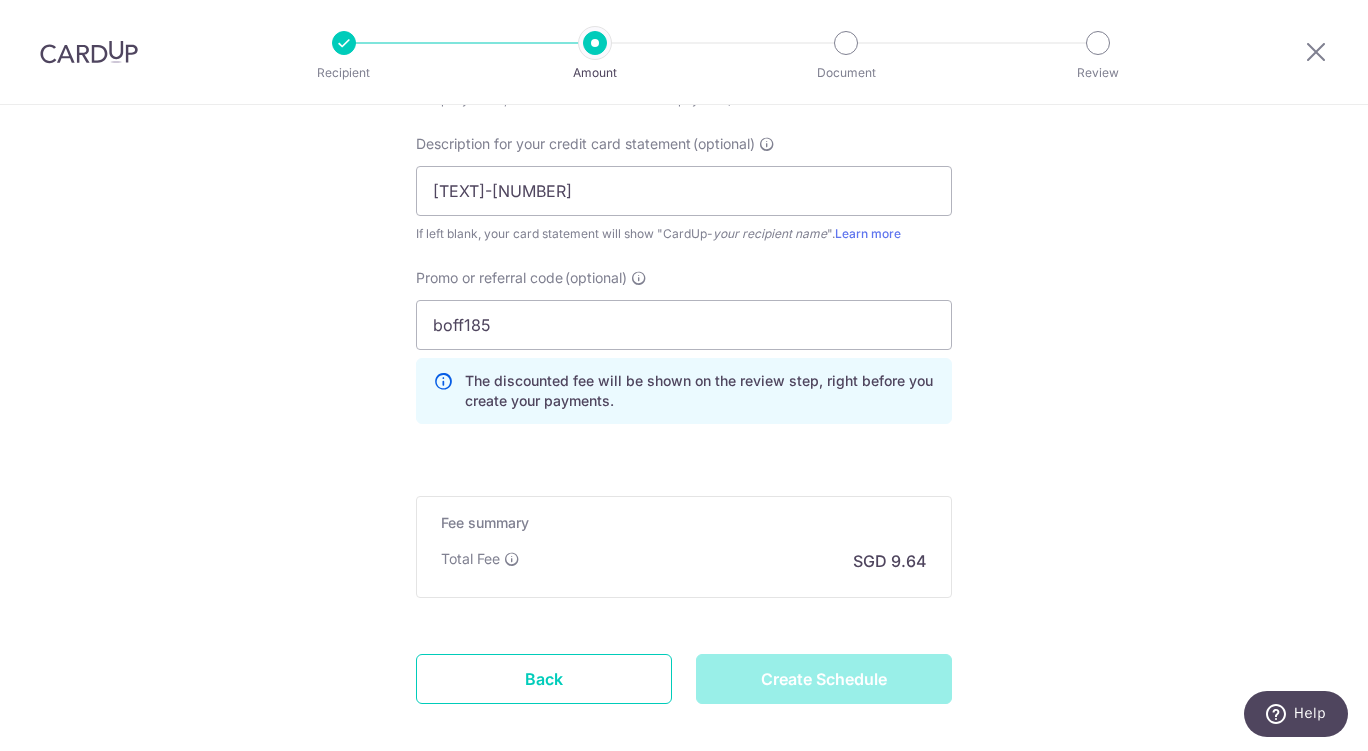 type on "Create Schedule" 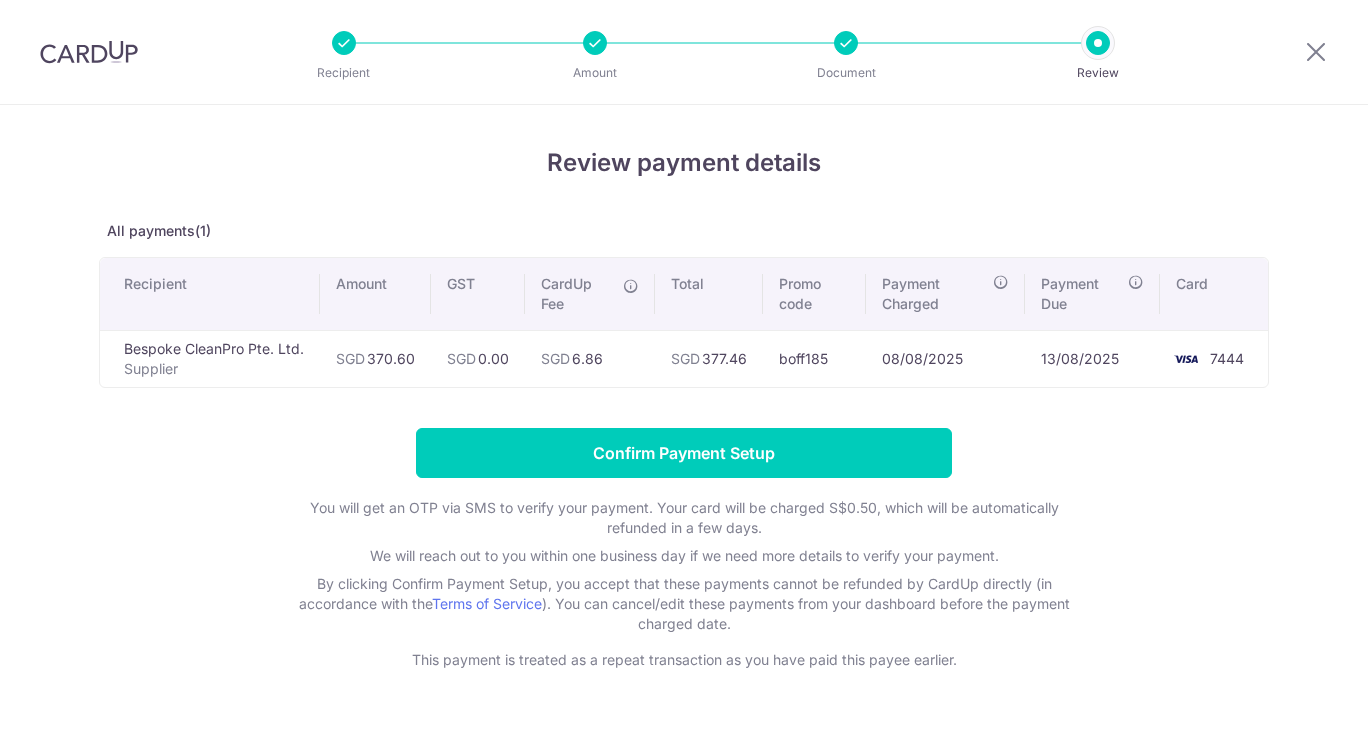 scroll, scrollTop: 0, scrollLeft: 0, axis: both 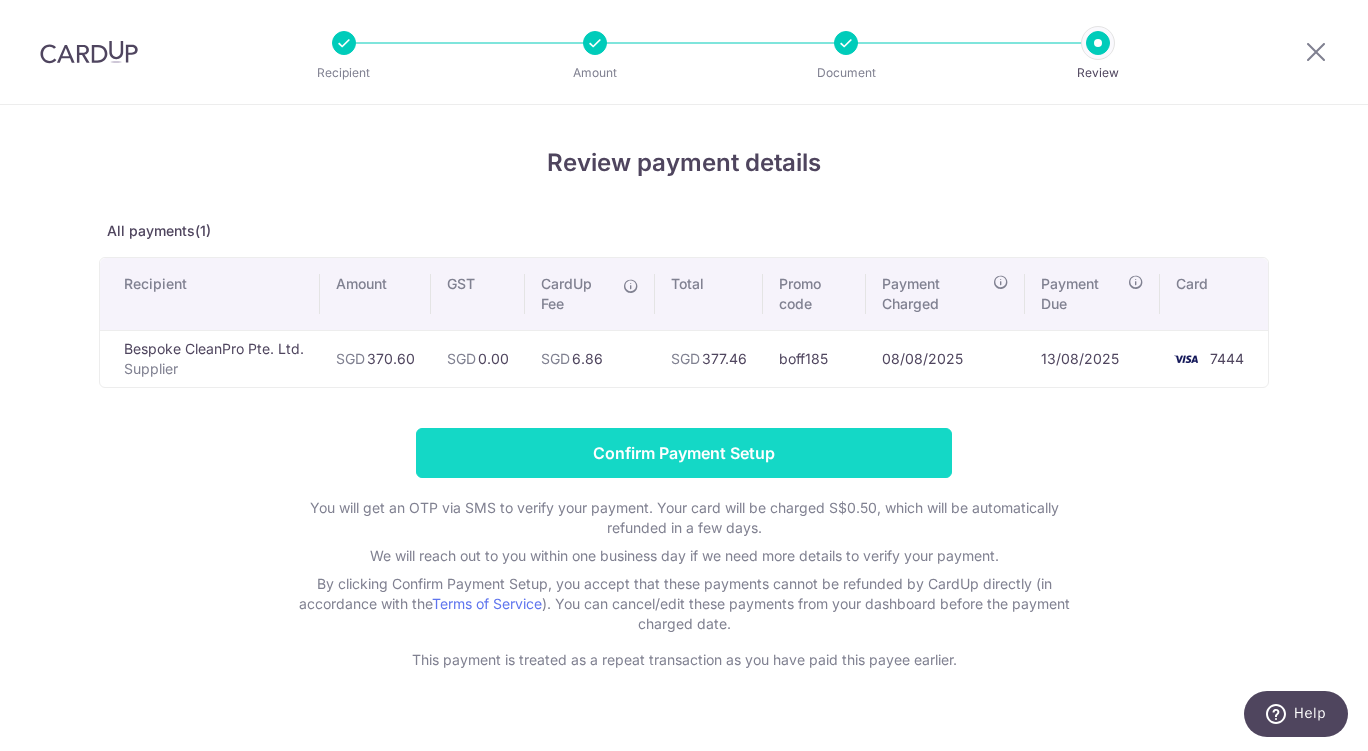 click on "Confirm Payment Setup" at bounding box center (684, 453) 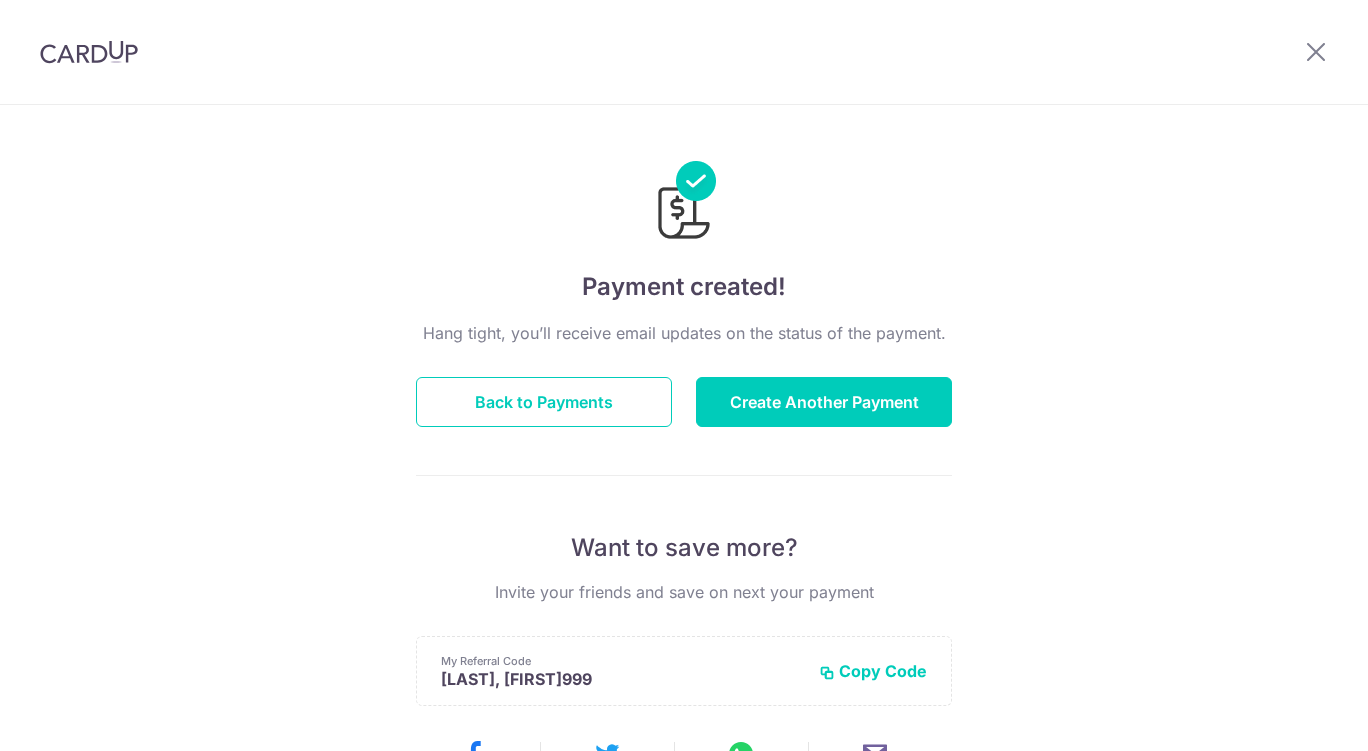 scroll, scrollTop: 0, scrollLeft: 0, axis: both 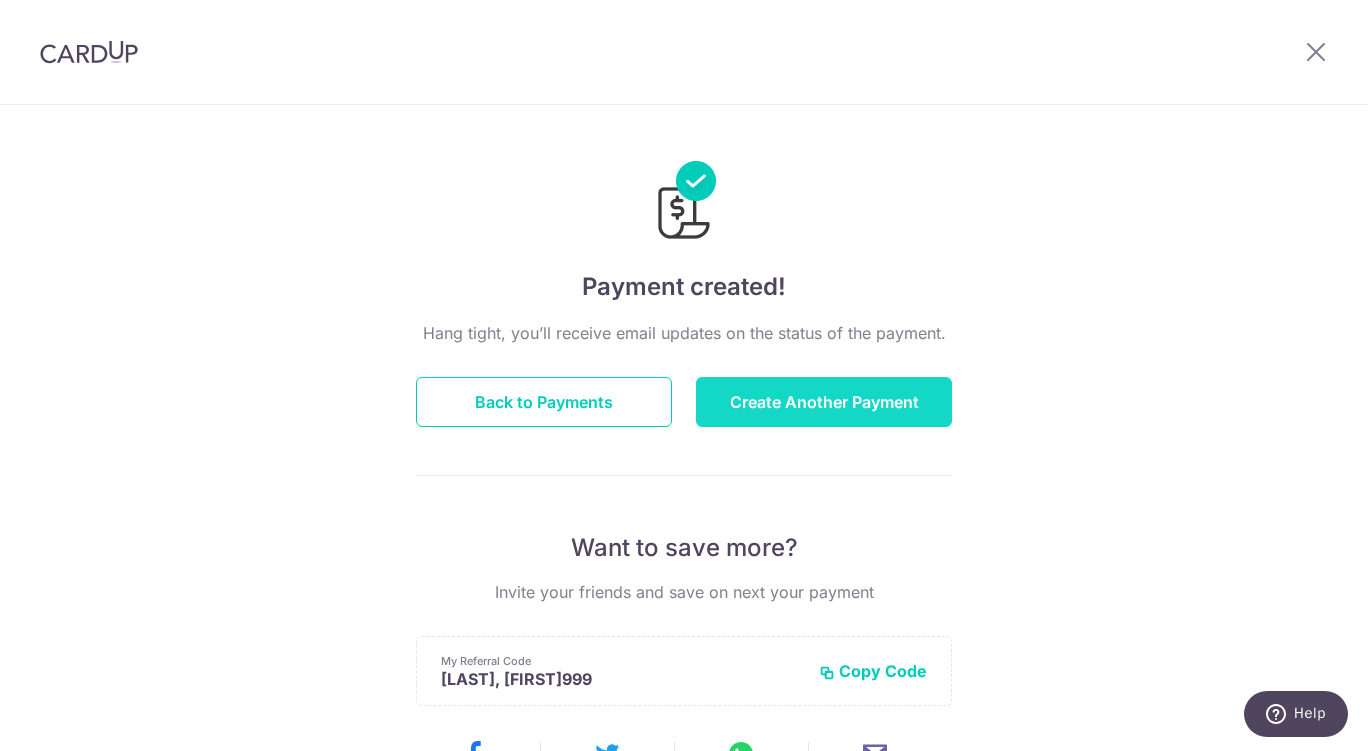 click on "Create Another Payment" at bounding box center (824, 402) 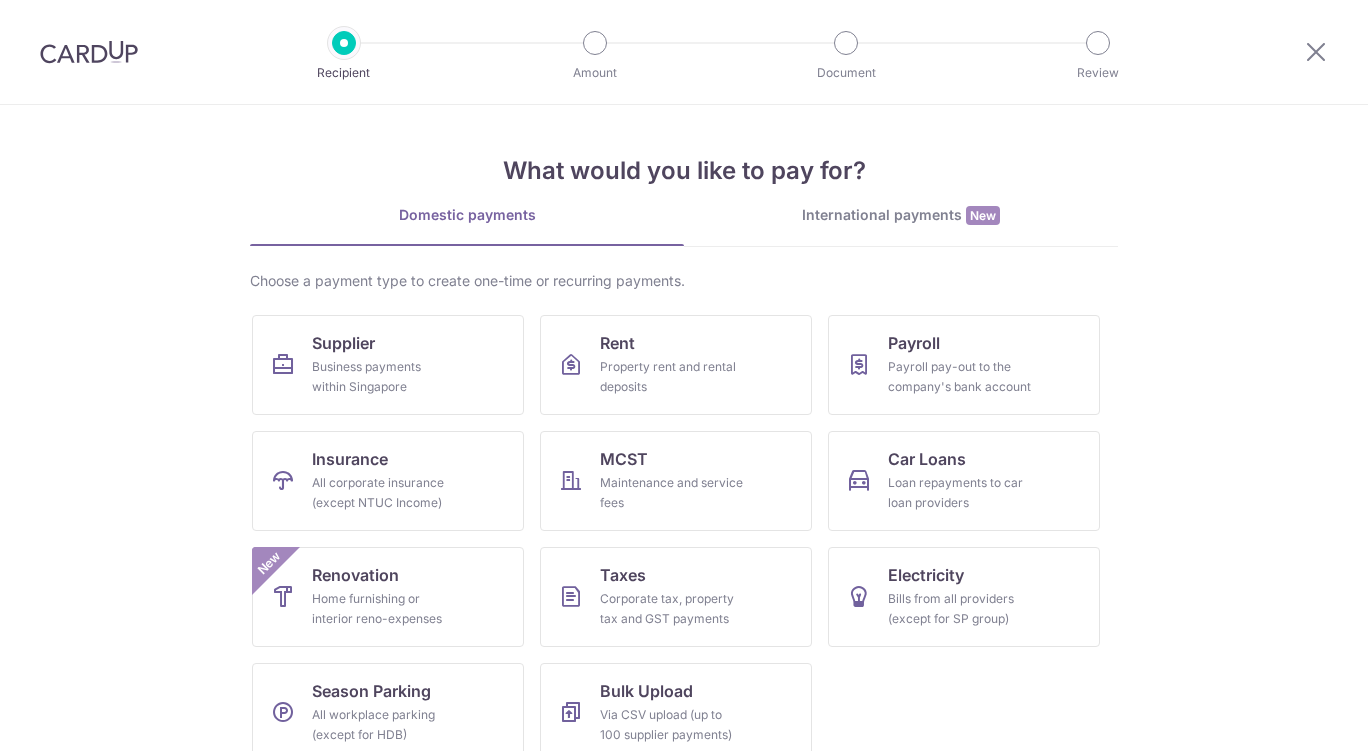 scroll, scrollTop: 0, scrollLeft: 0, axis: both 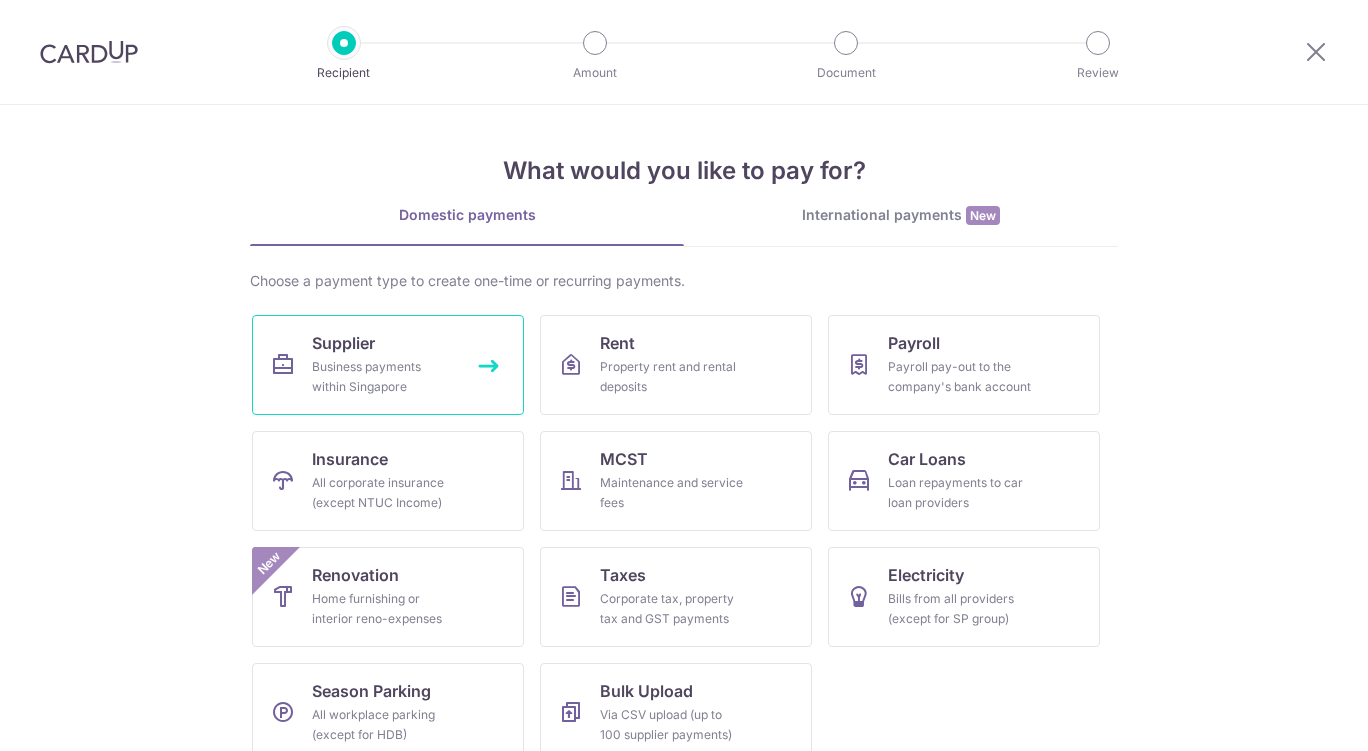 click on "Supplier Business payments within Singapore" at bounding box center (388, 365) 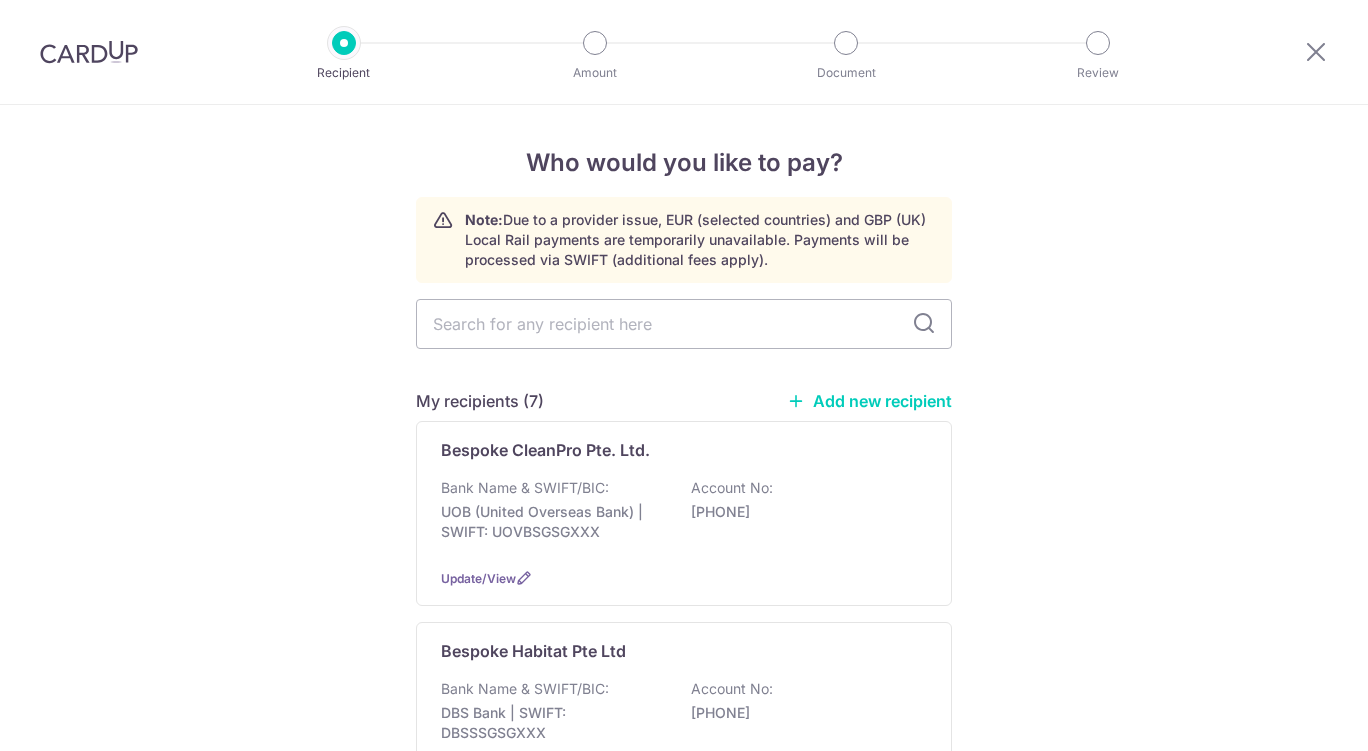 scroll, scrollTop: 0, scrollLeft: 0, axis: both 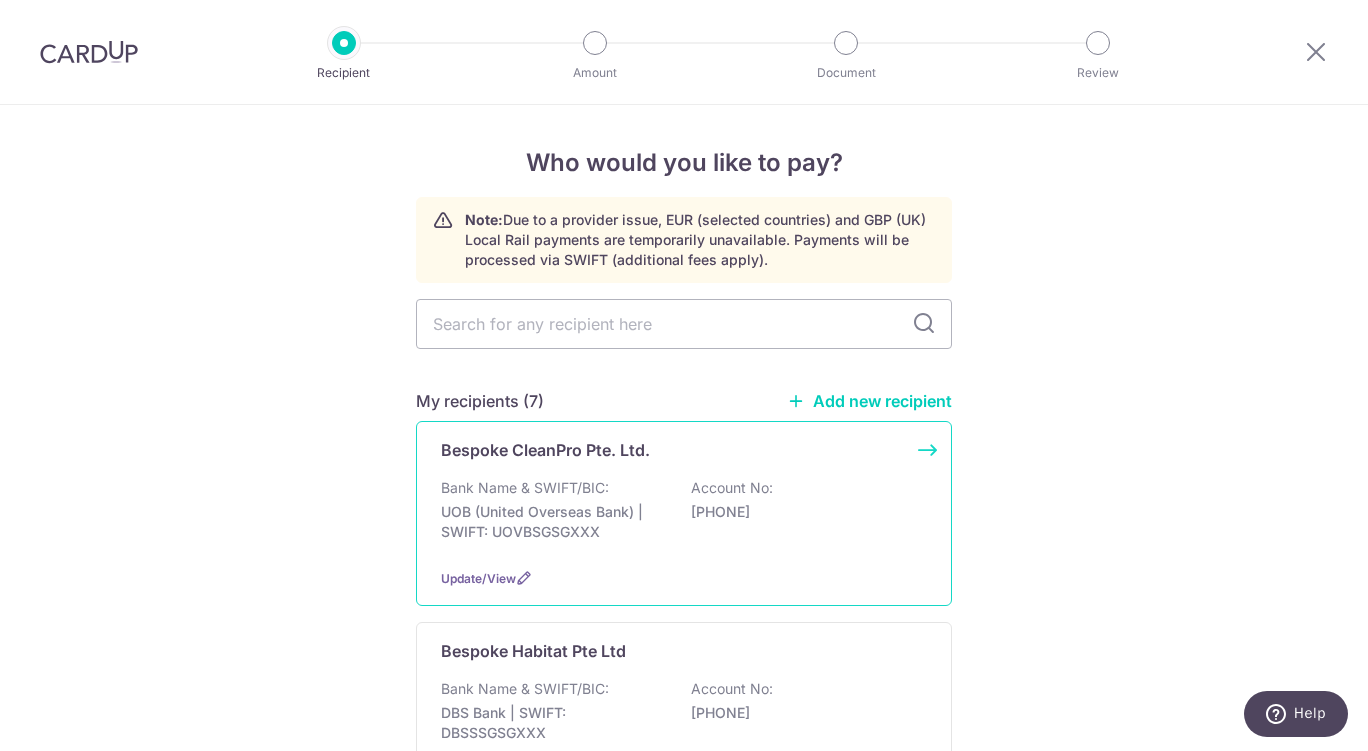 click on "UOB (United Overseas Bank) | SWIFT: UOVBSGSGXXX" at bounding box center [553, 522] 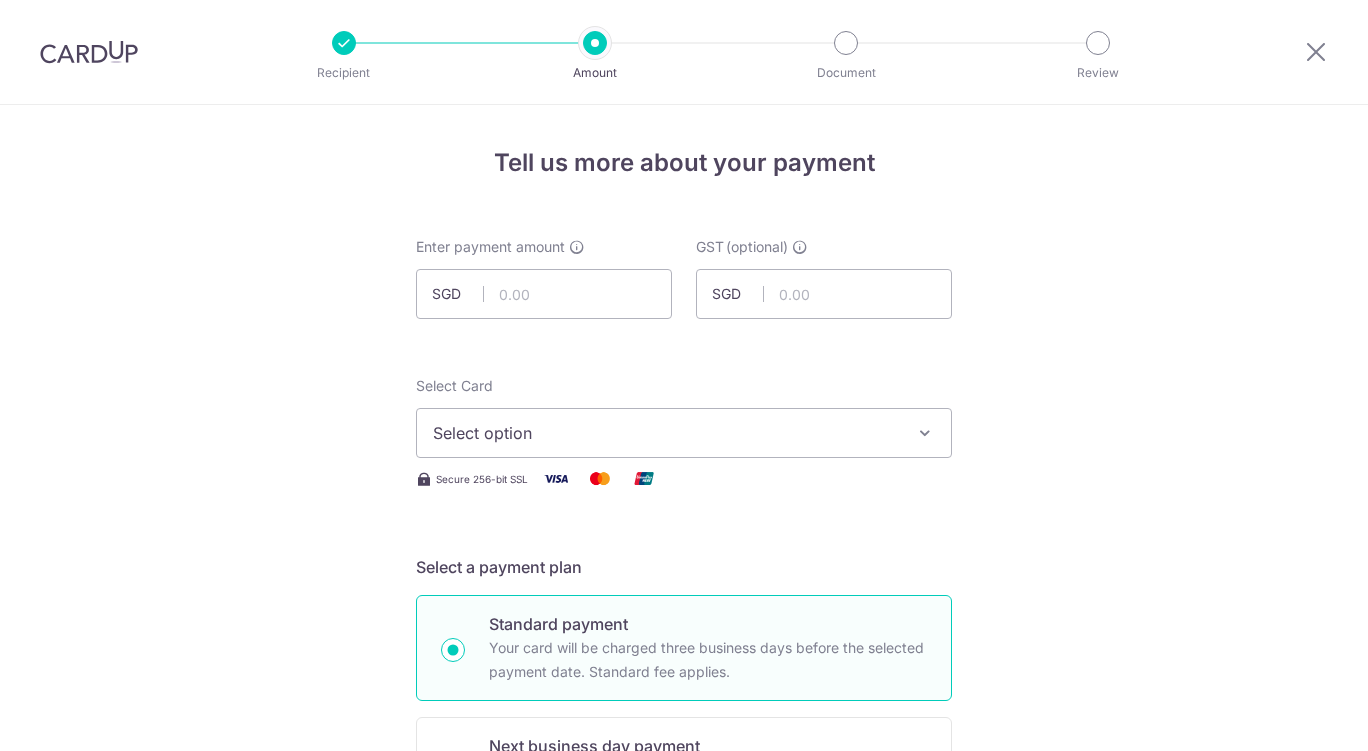 scroll, scrollTop: 0, scrollLeft: 0, axis: both 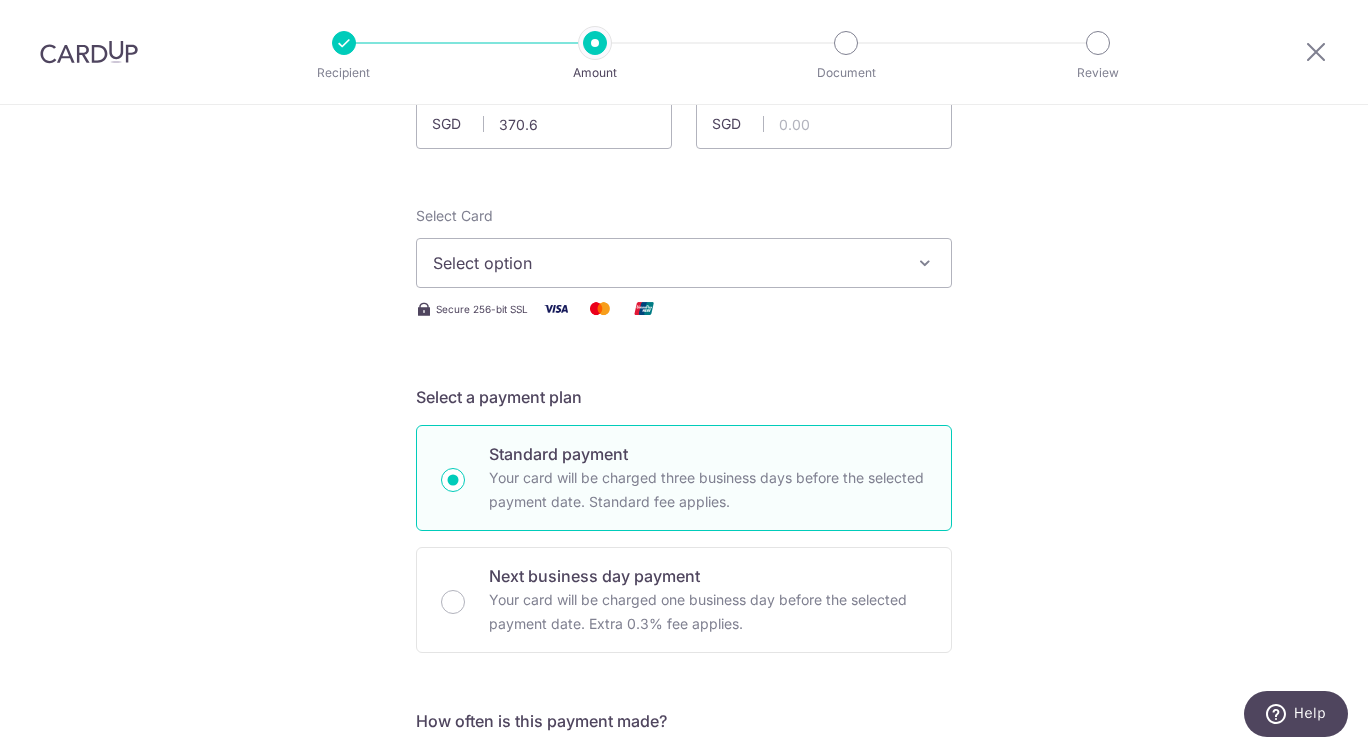 click on "Select option" at bounding box center (684, 263) 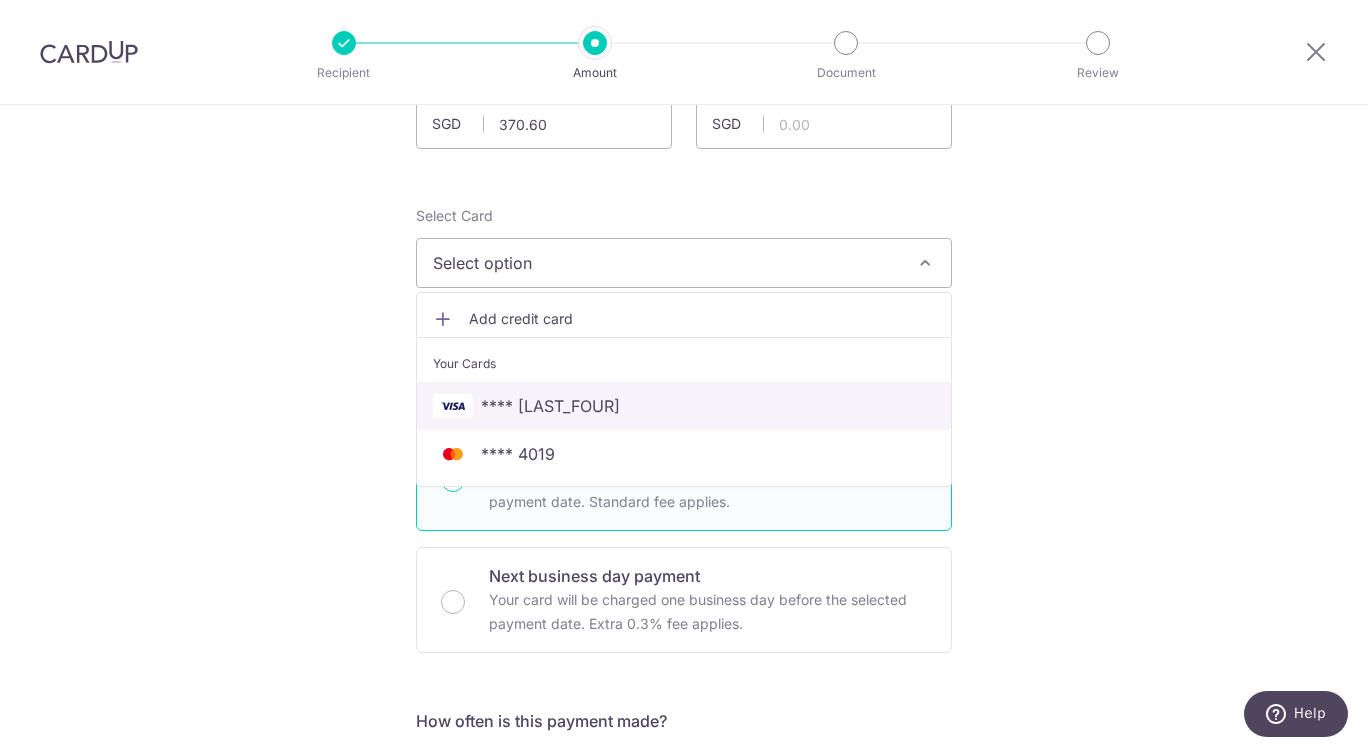 click on "**** 7444" at bounding box center [684, 406] 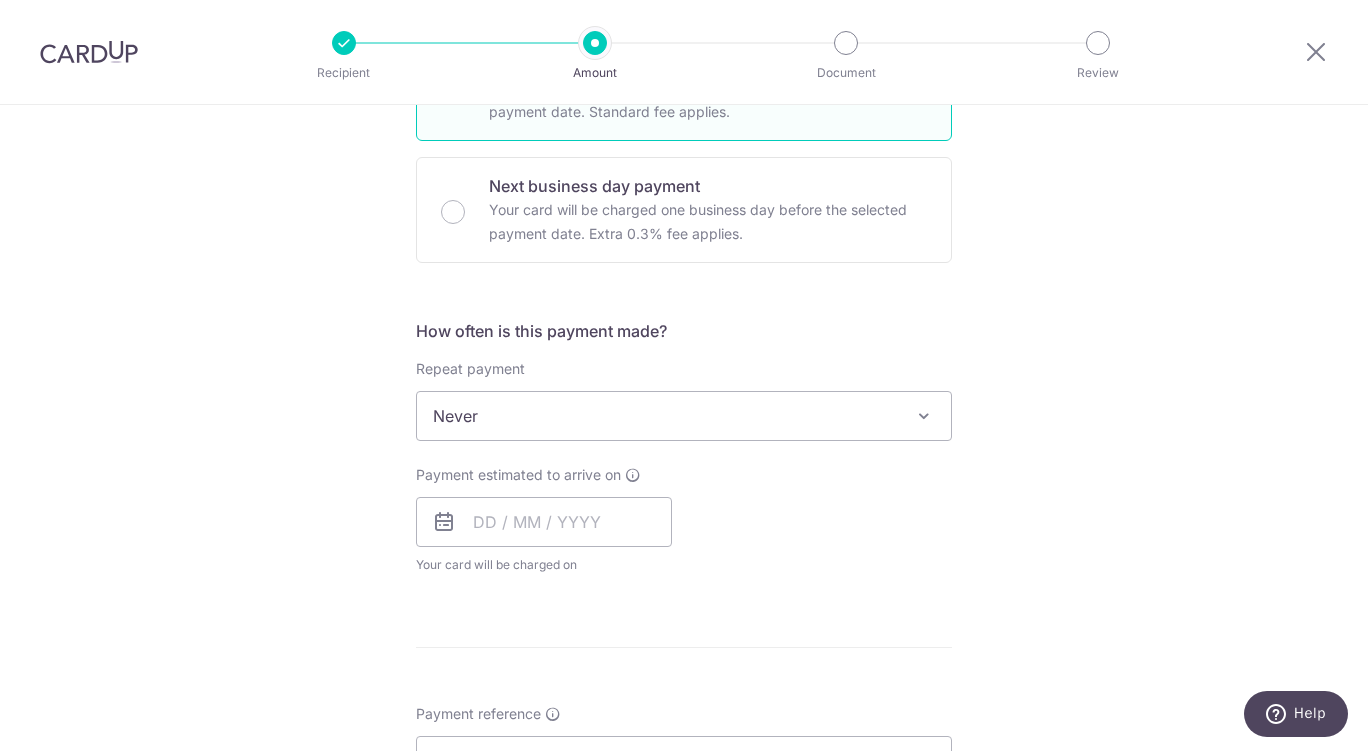 scroll, scrollTop: 560, scrollLeft: 0, axis: vertical 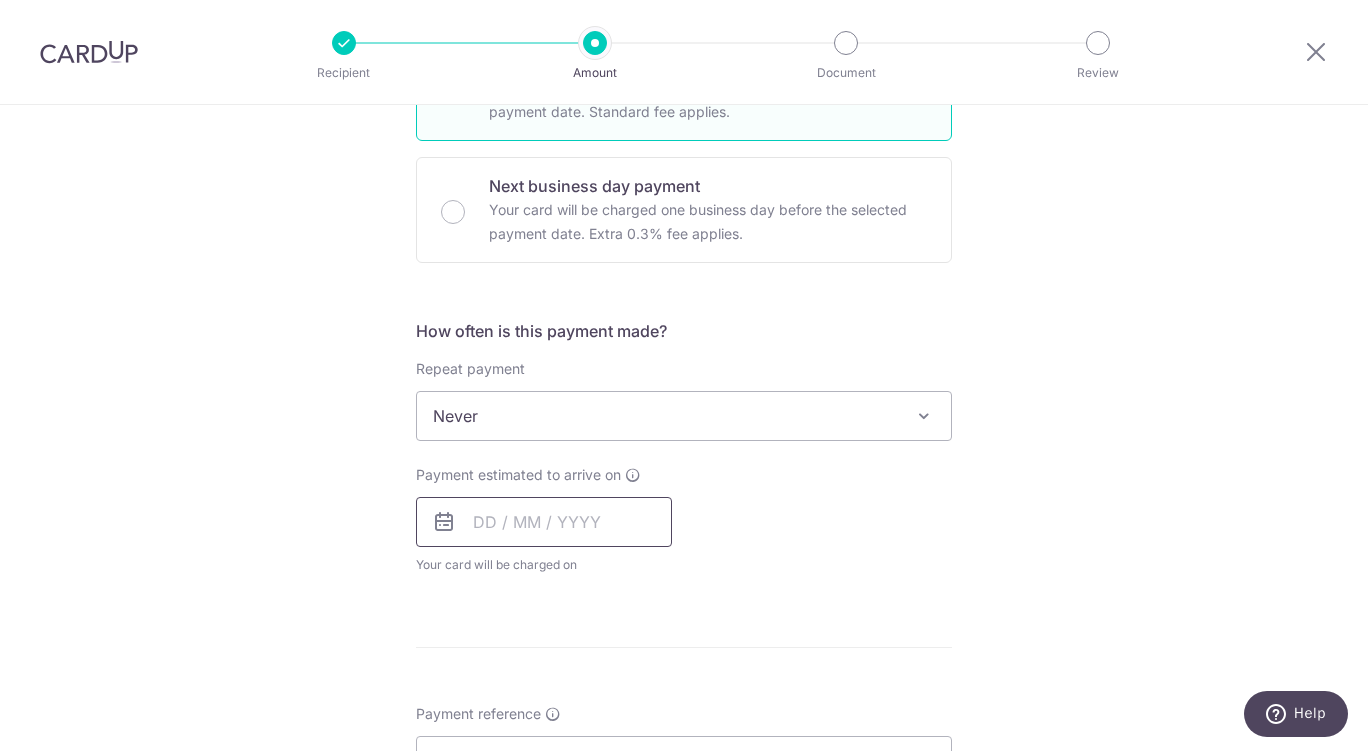 click at bounding box center [544, 522] 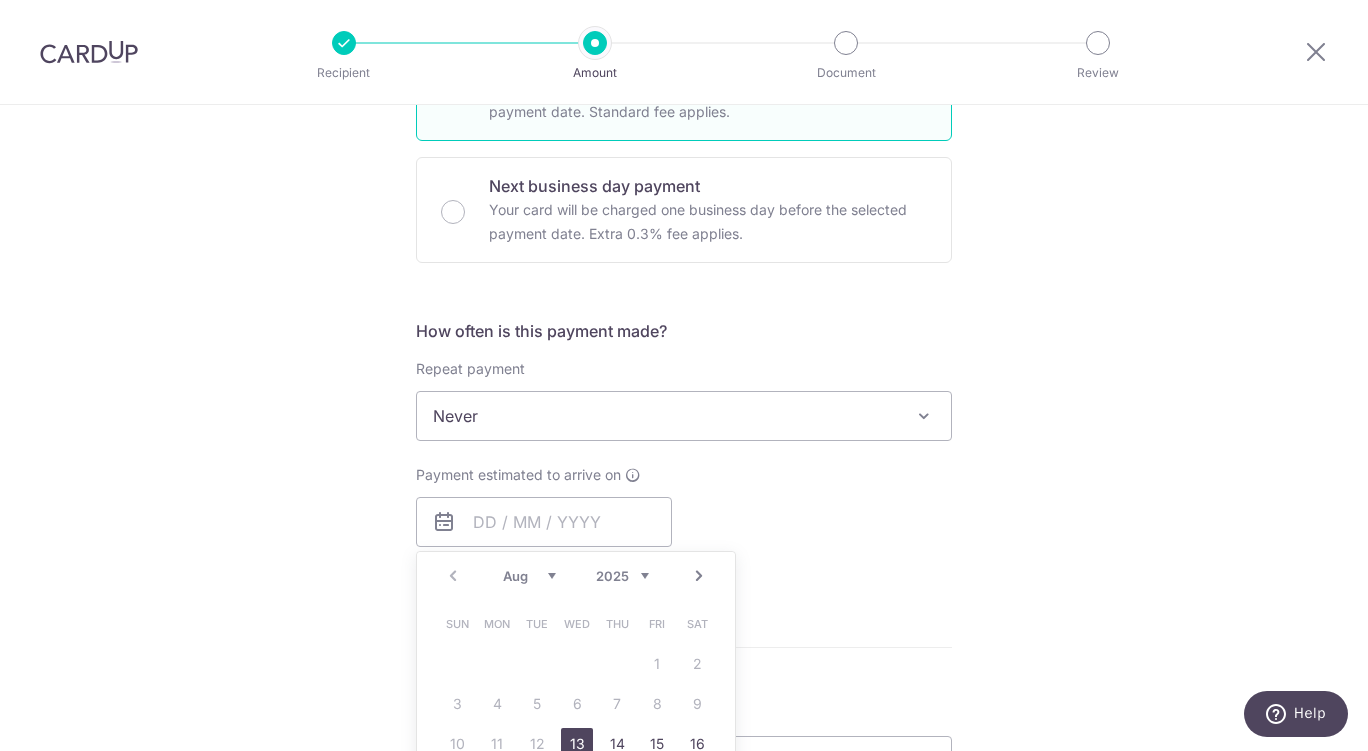 click on "13" at bounding box center [577, 744] 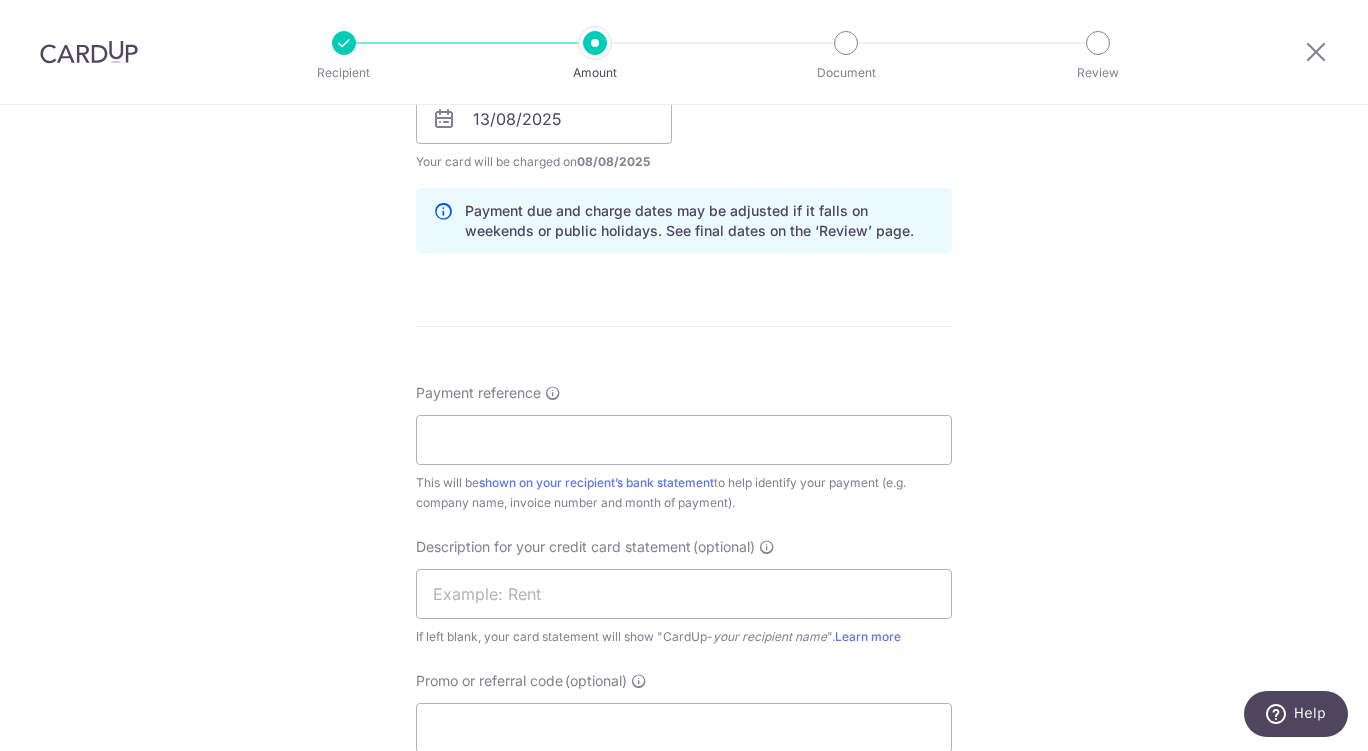 scroll, scrollTop: 973, scrollLeft: 0, axis: vertical 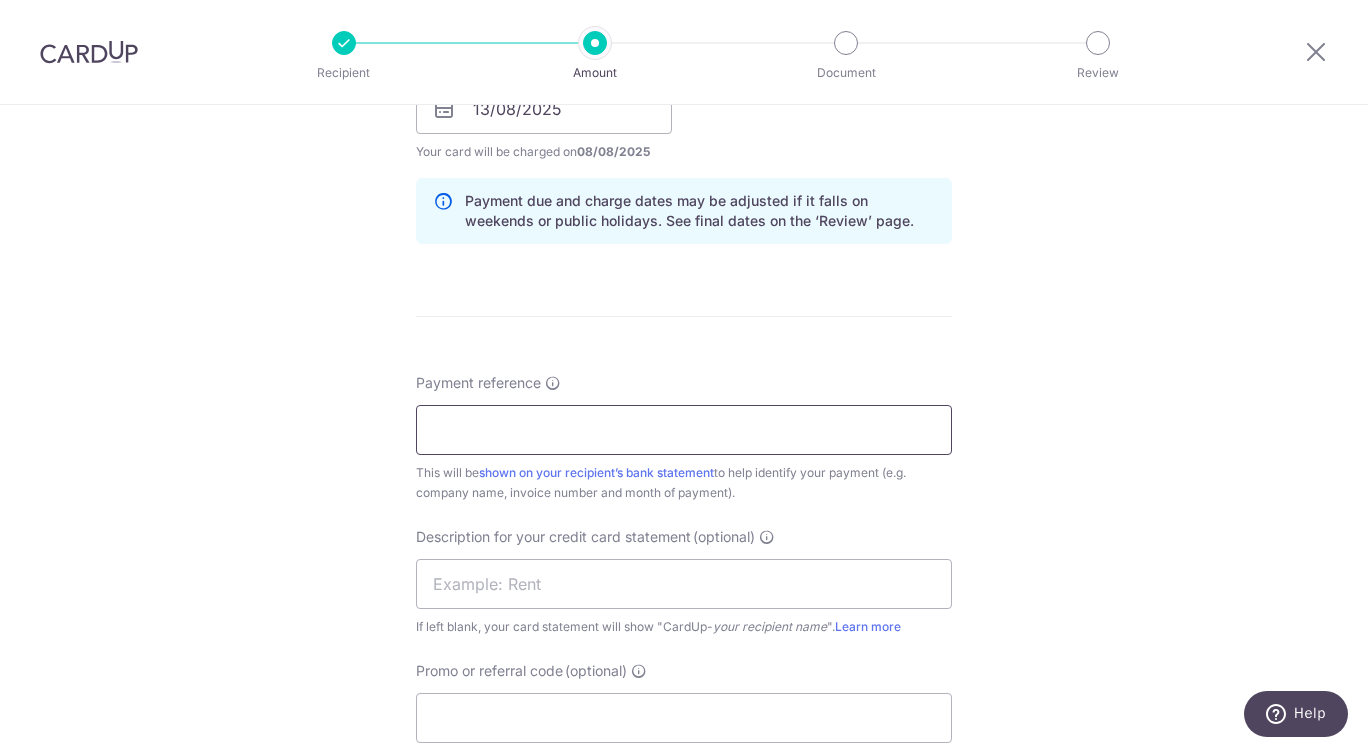 click on "Payment reference" at bounding box center (684, 430) 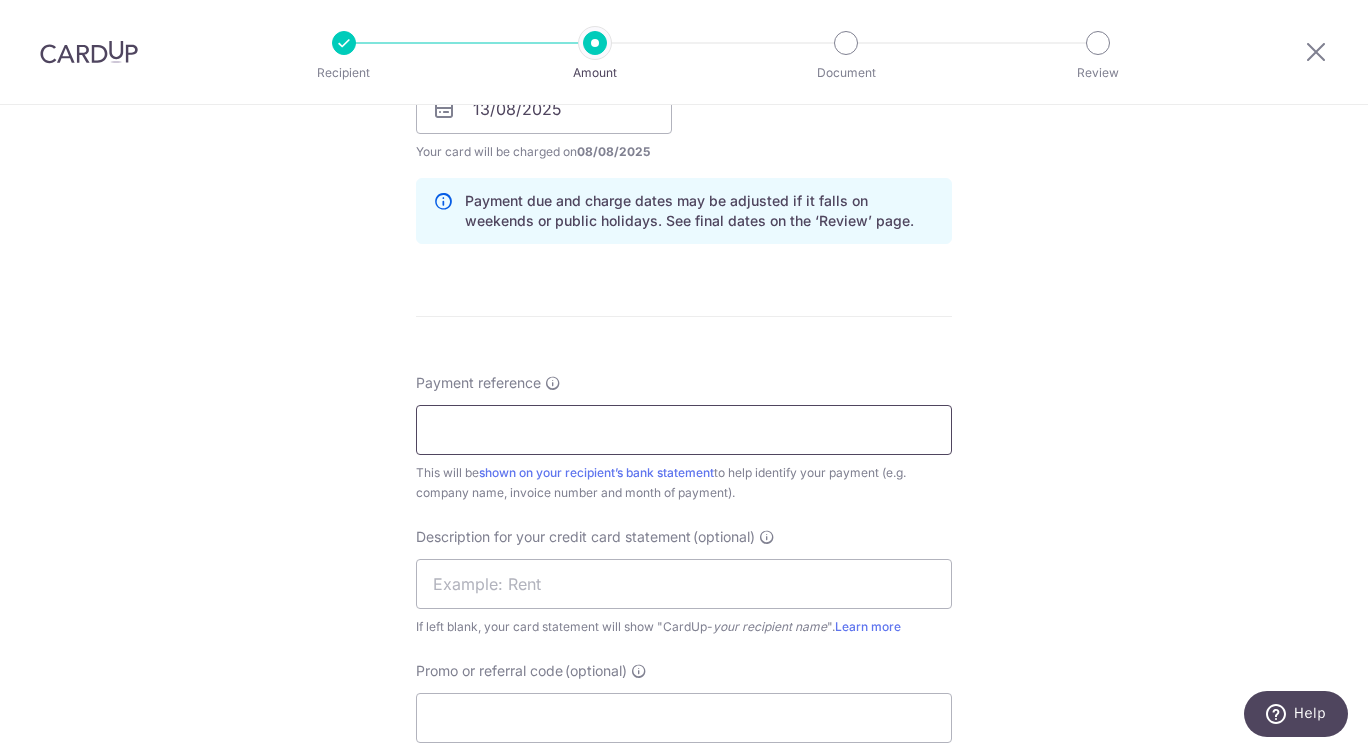paste on "CLI-20926" 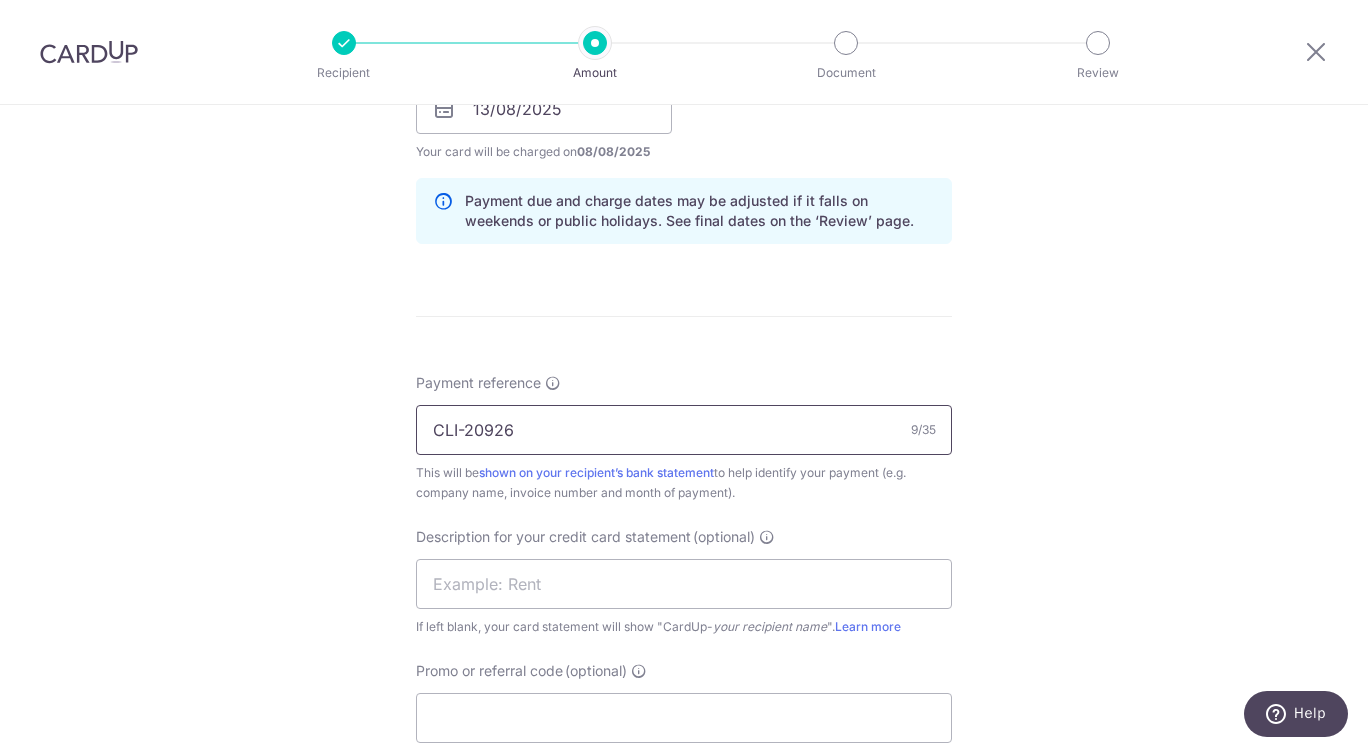 type on "CLI-20926" 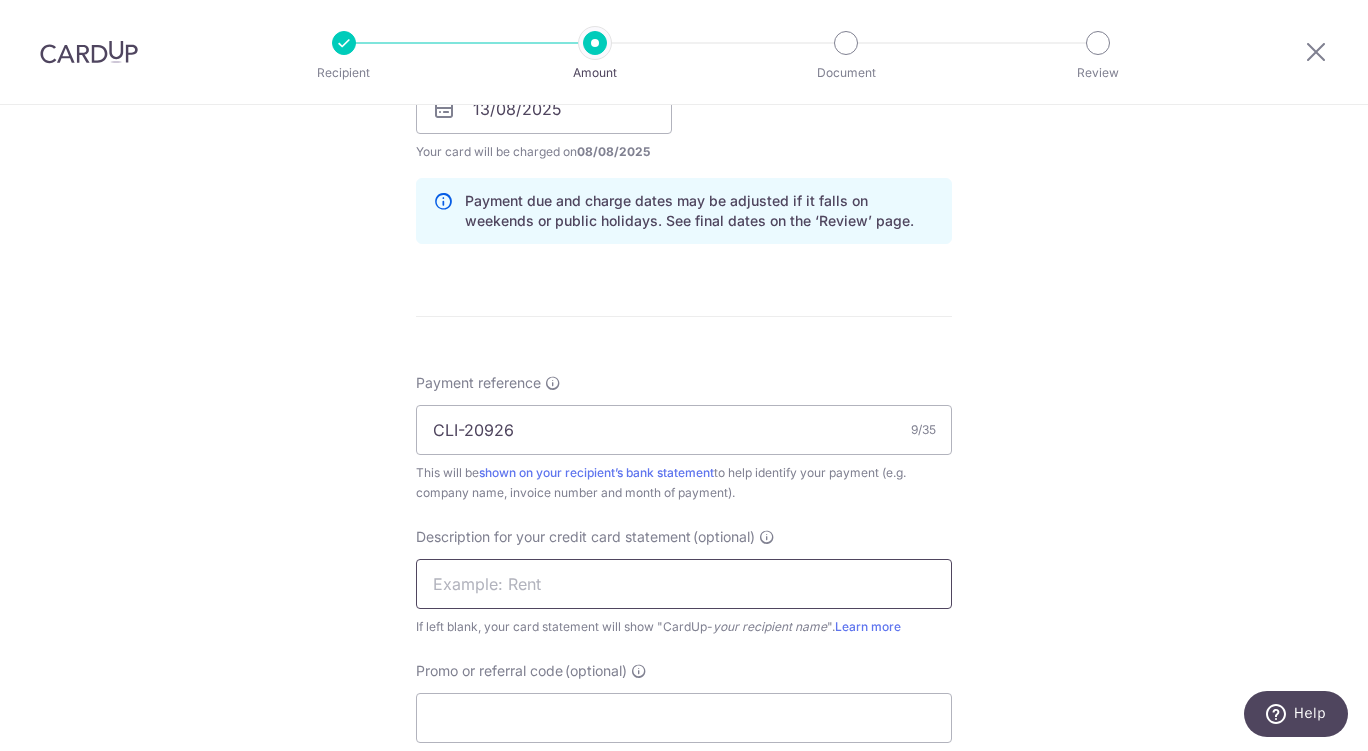click at bounding box center [684, 584] 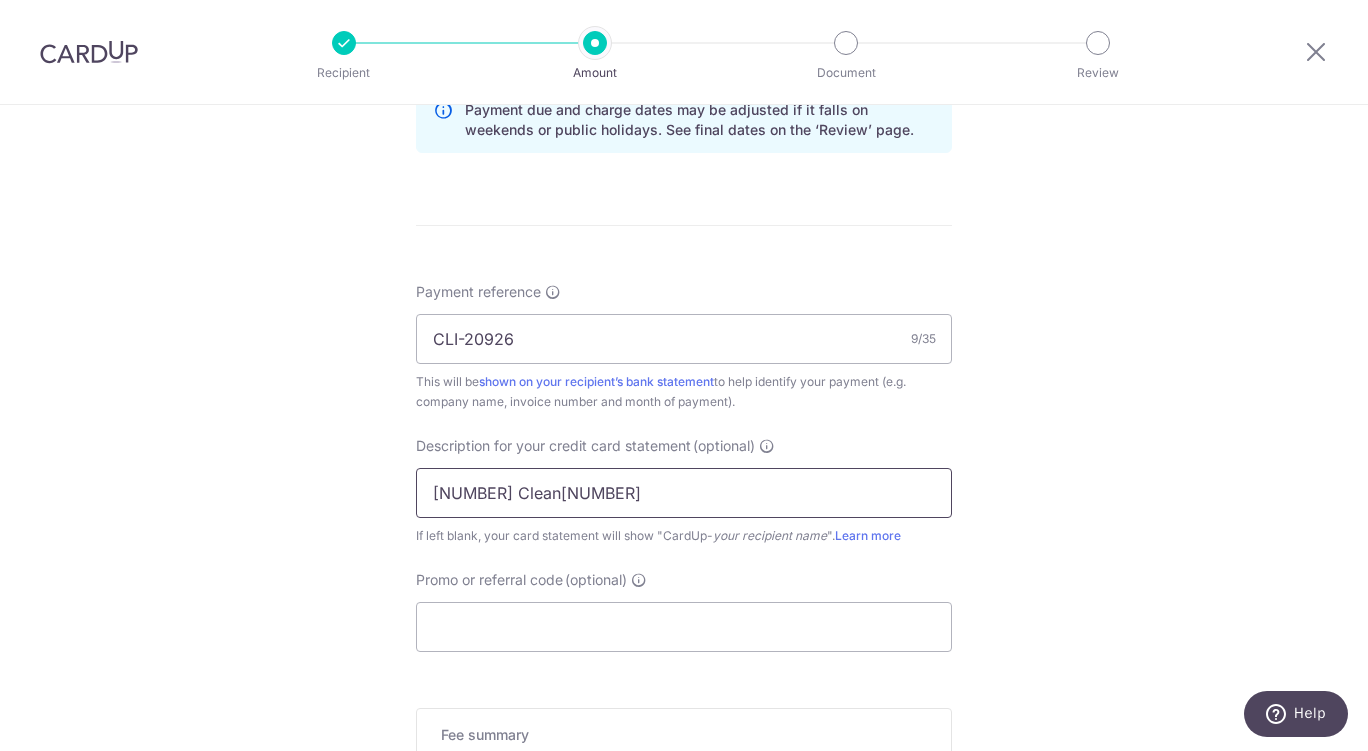 scroll, scrollTop: 1113, scrollLeft: 0, axis: vertical 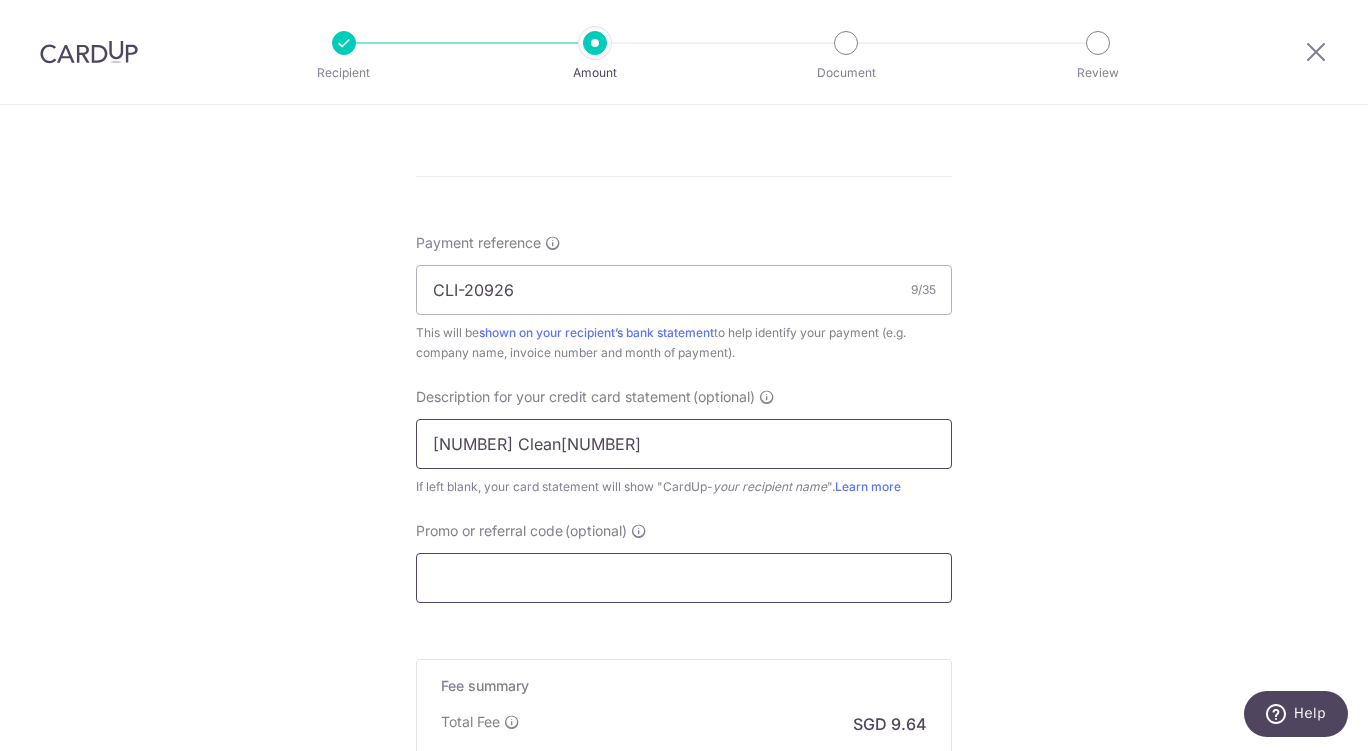 type on "2507T1 Clean370" 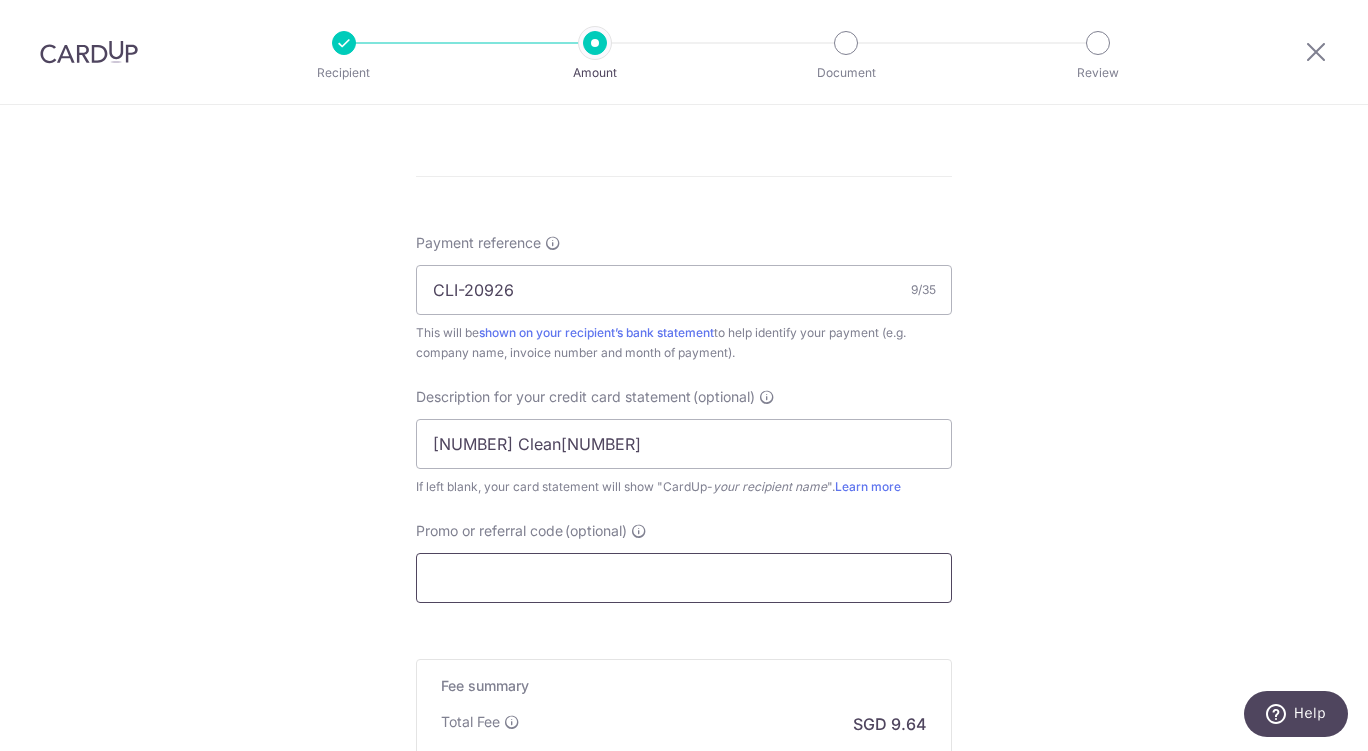 click on "Promo or referral code
(optional)" at bounding box center (684, 578) 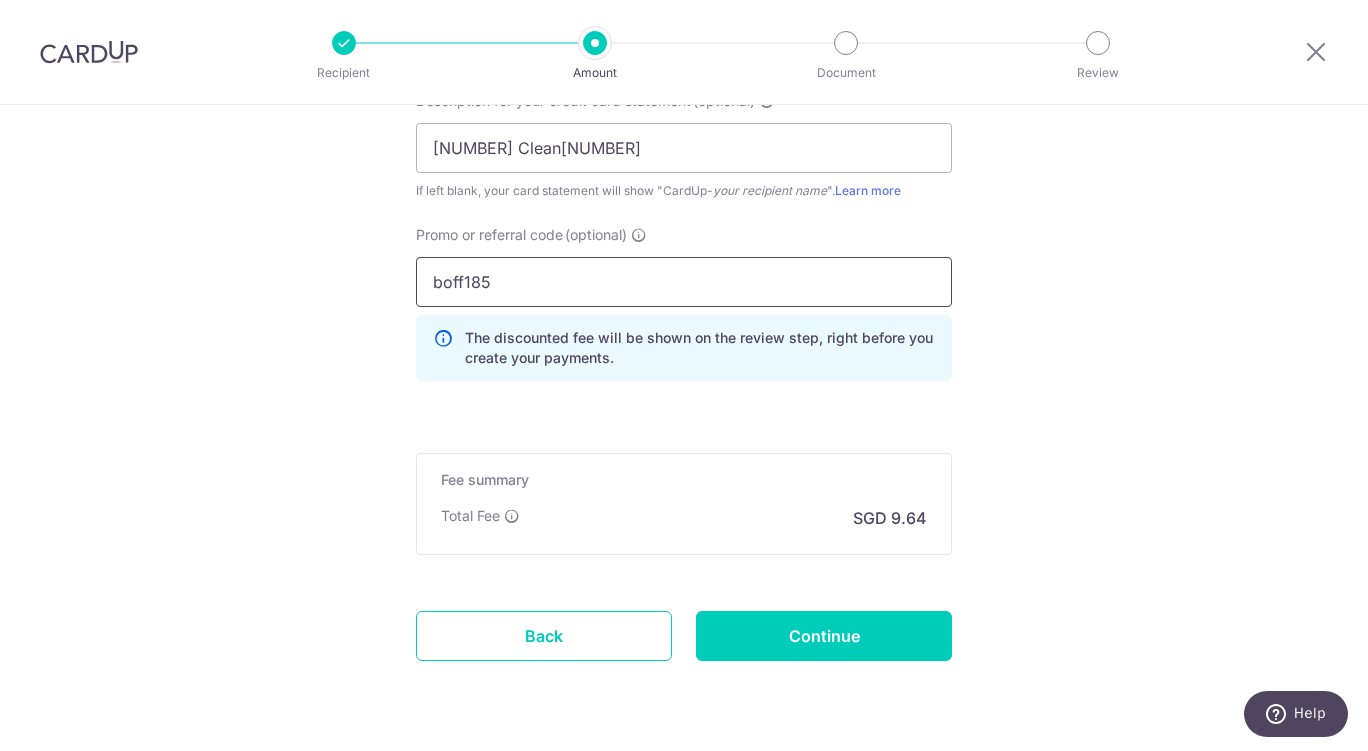 scroll, scrollTop: 1409, scrollLeft: 0, axis: vertical 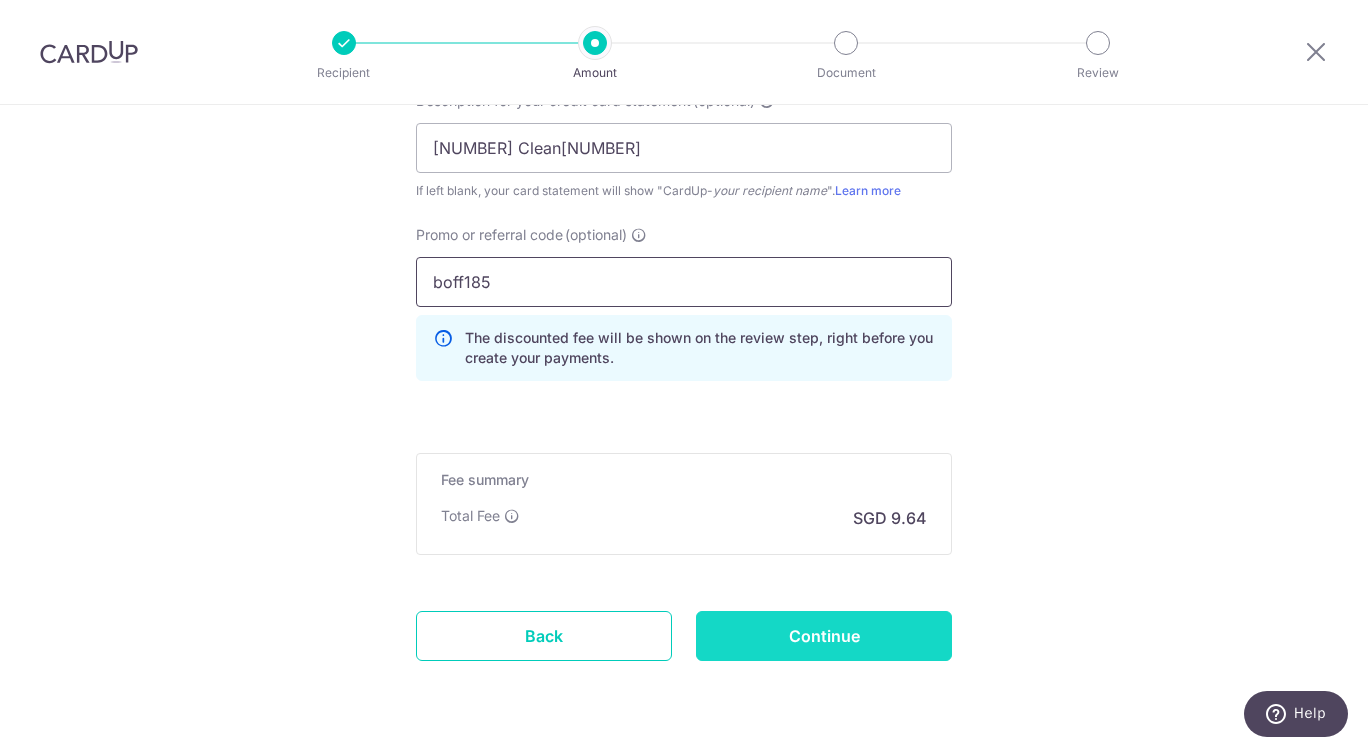 type on "boff185" 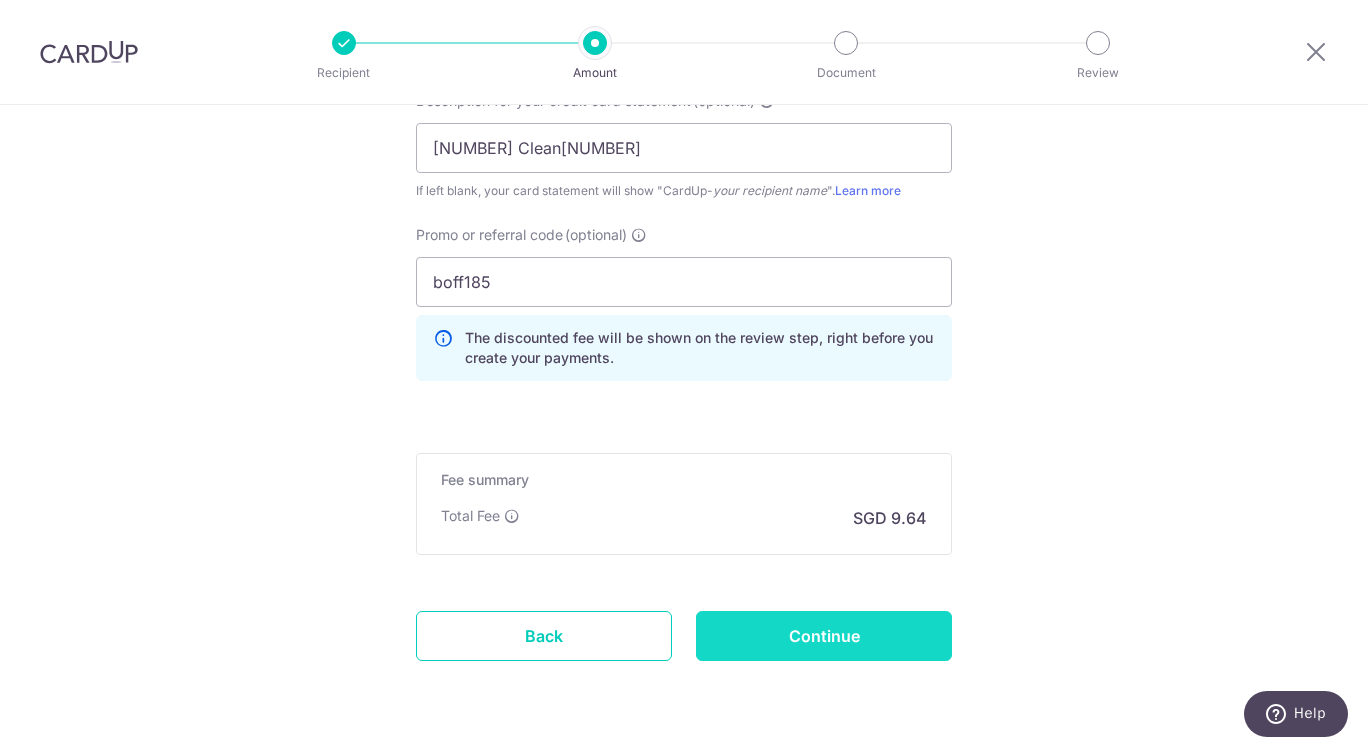 click on "Continue" at bounding box center [824, 636] 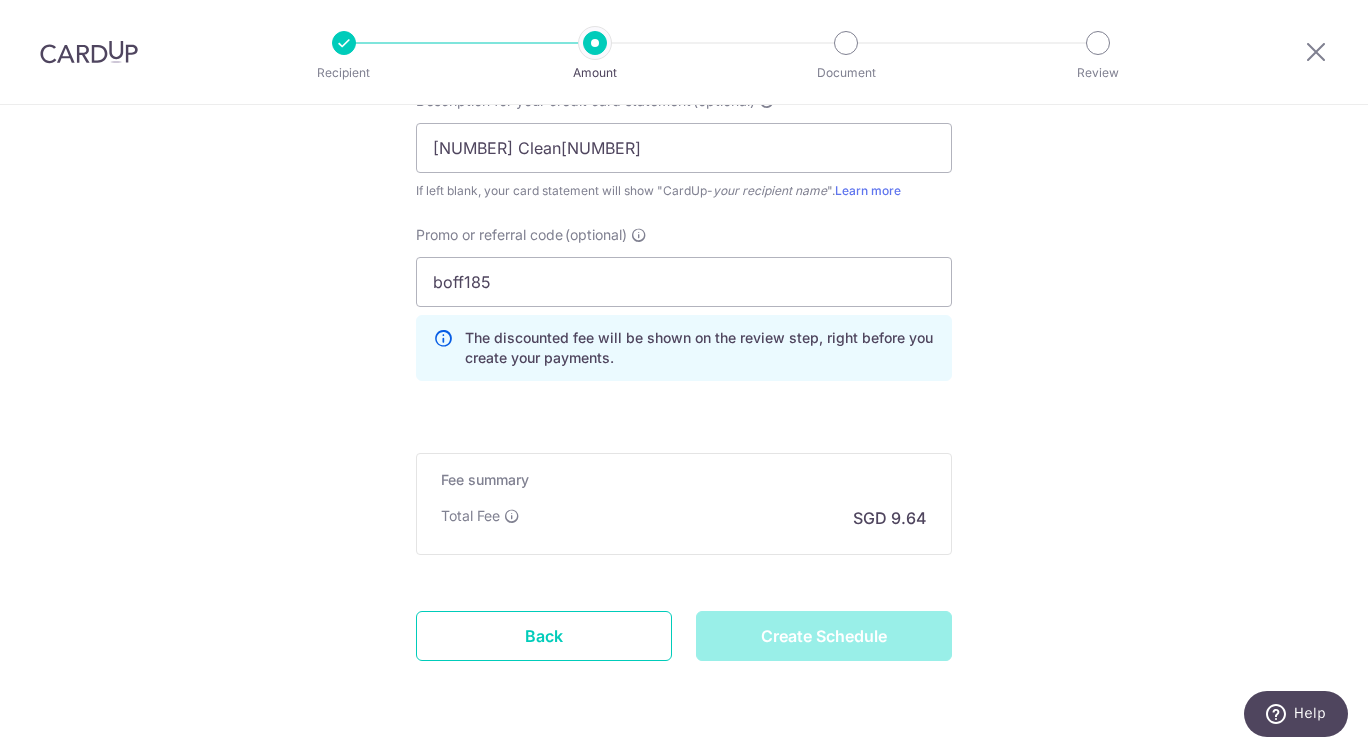 type on "Create Schedule" 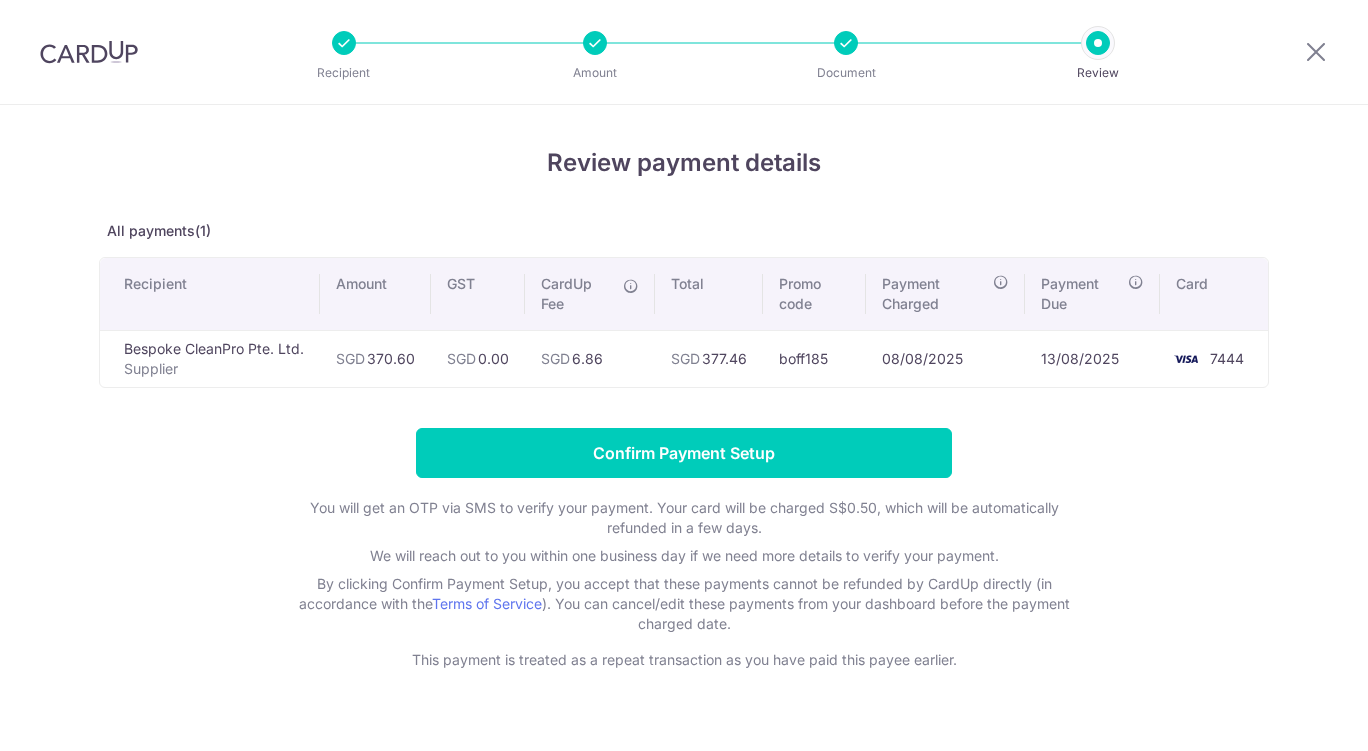 scroll, scrollTop: 0, scrollLeft: 0, axis: both 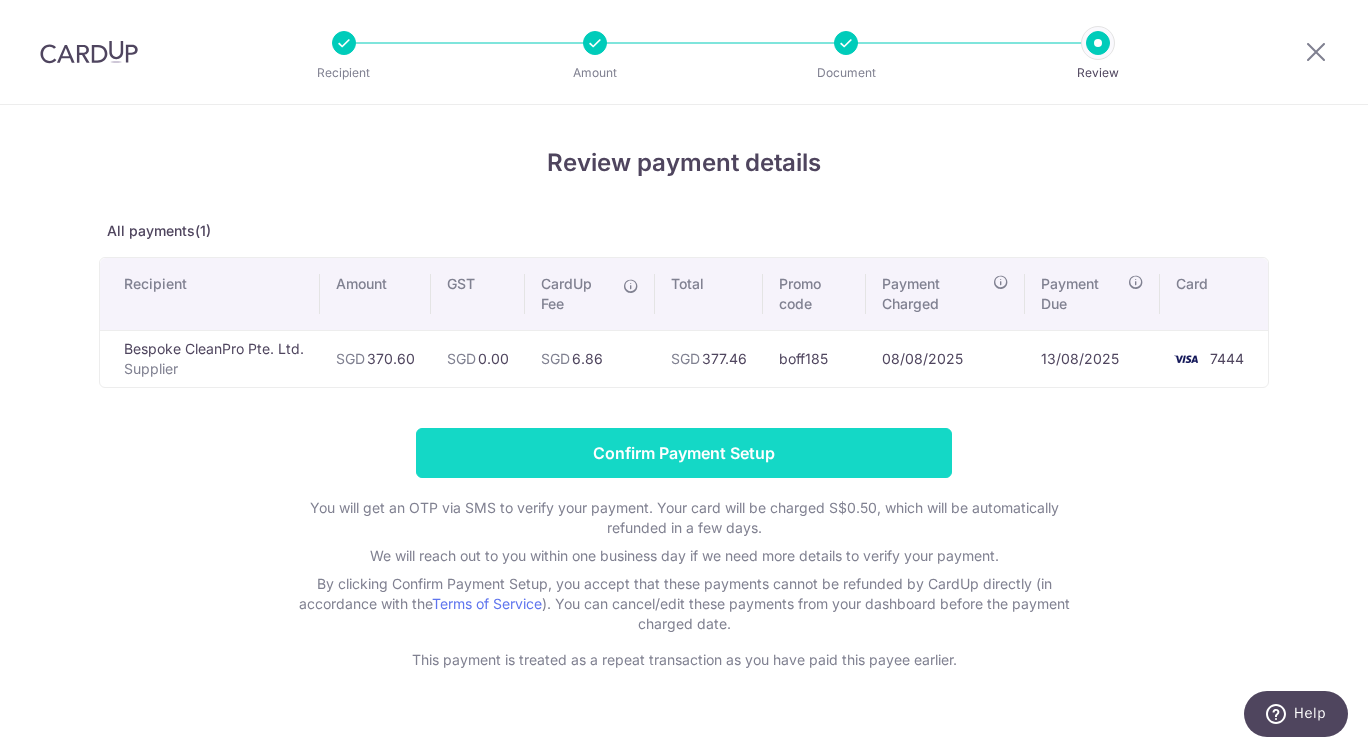 click on "Confirm Payment Setup" at bounding box center (684, 453) 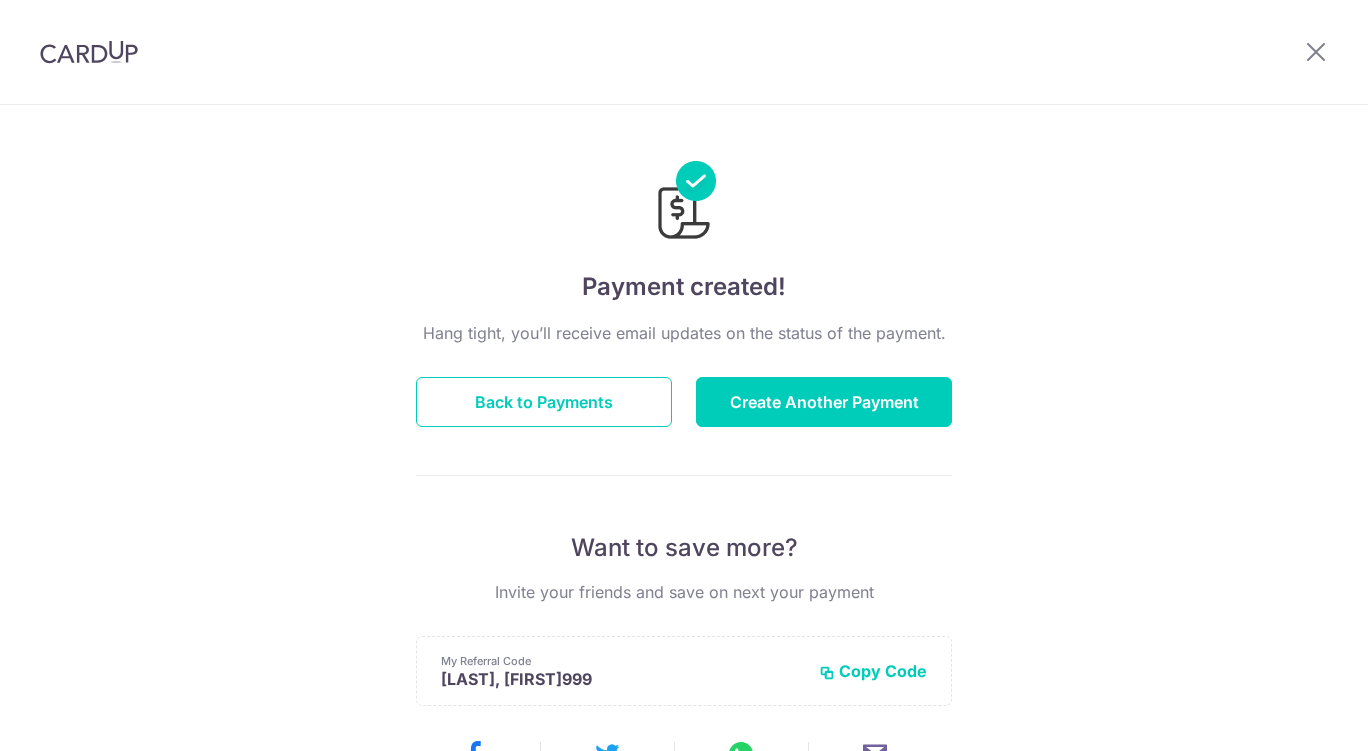scroll, scrollTop: 0, scrollLeft: 0, axis: both 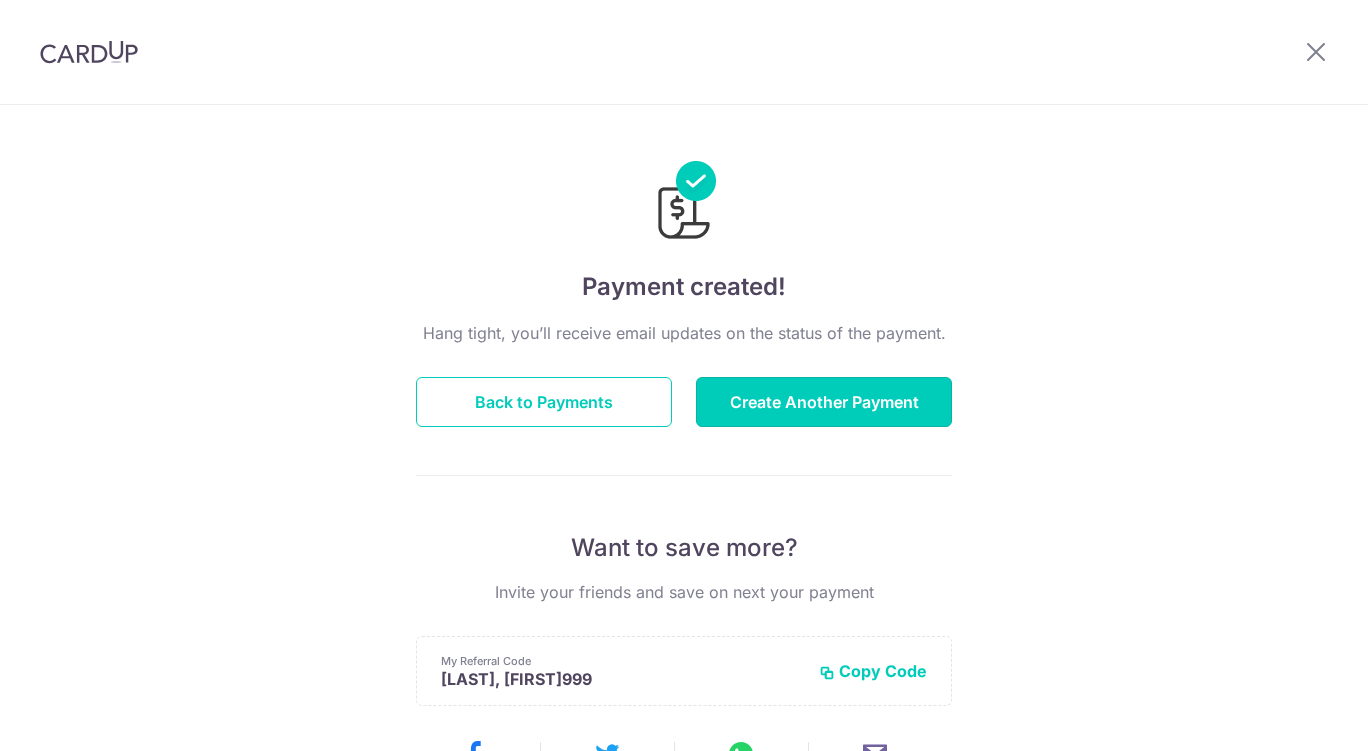 click on "Create Another Payment" at bounding box center [824, 402] 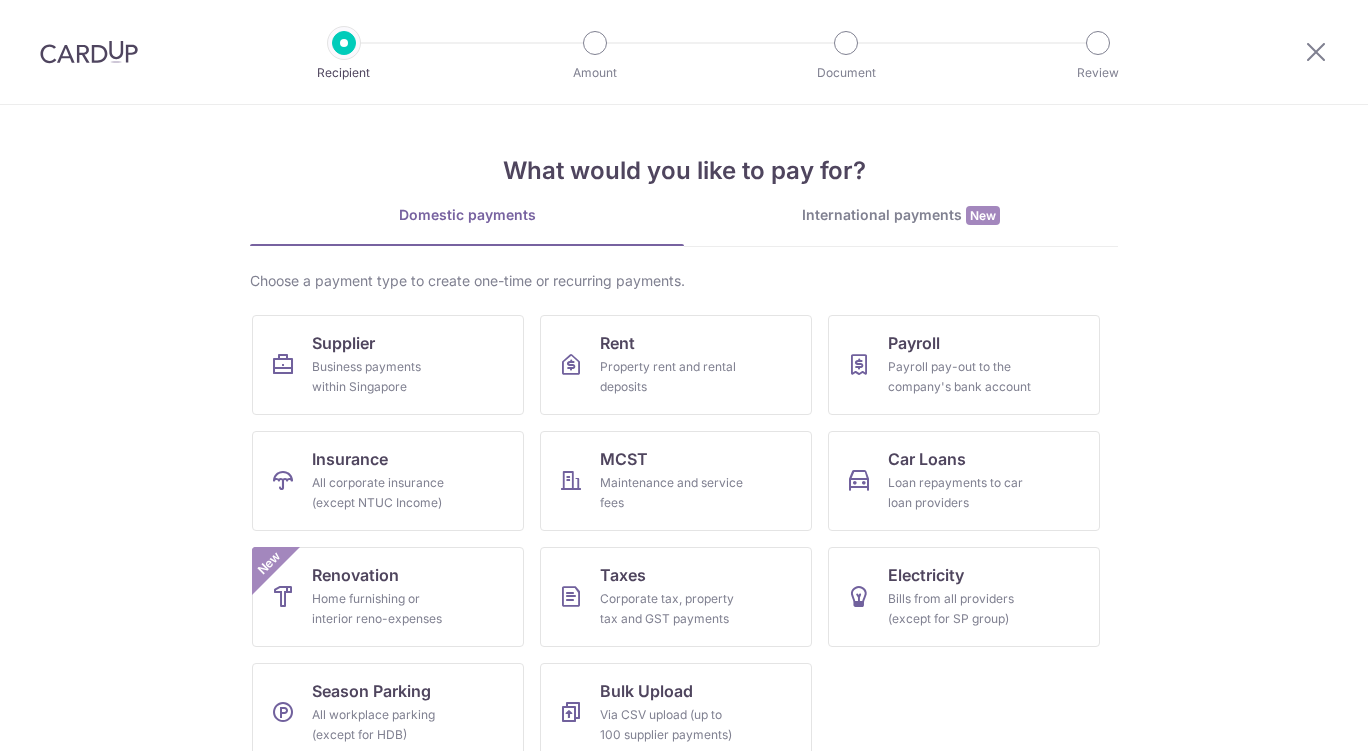 scroll, scrollTop: 0, scrollLeft: 0, axis: both 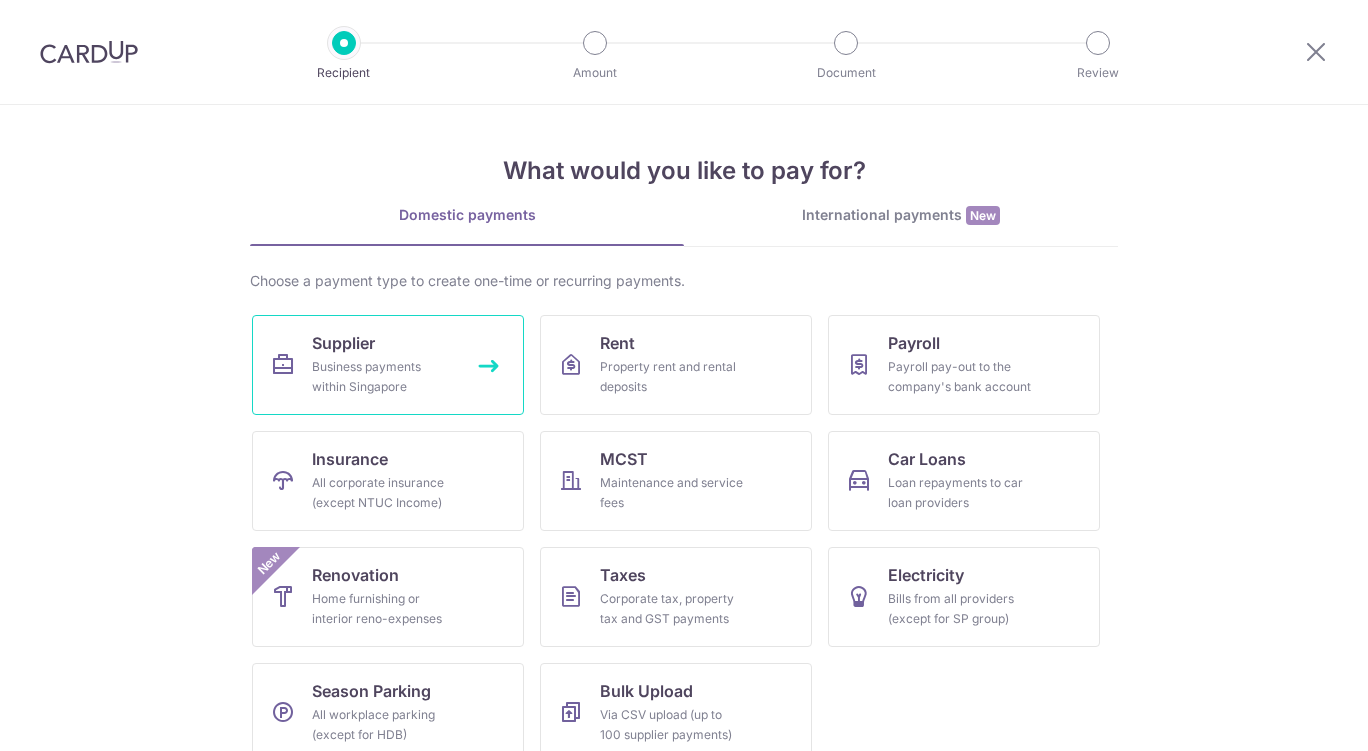 click on "Business payments within Singapore" at bounding box center [384, 377] 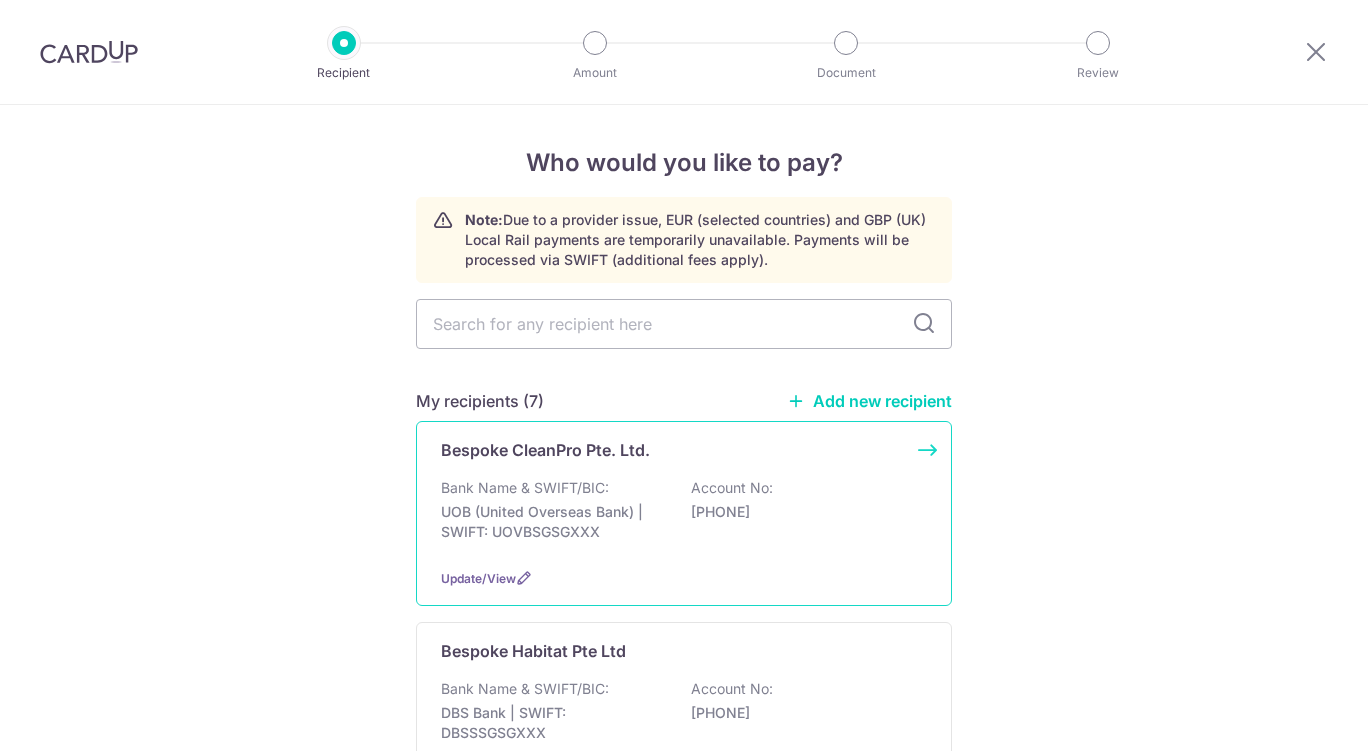 scroll, scrollTop: 0, scrollLeft: 0, axis: both 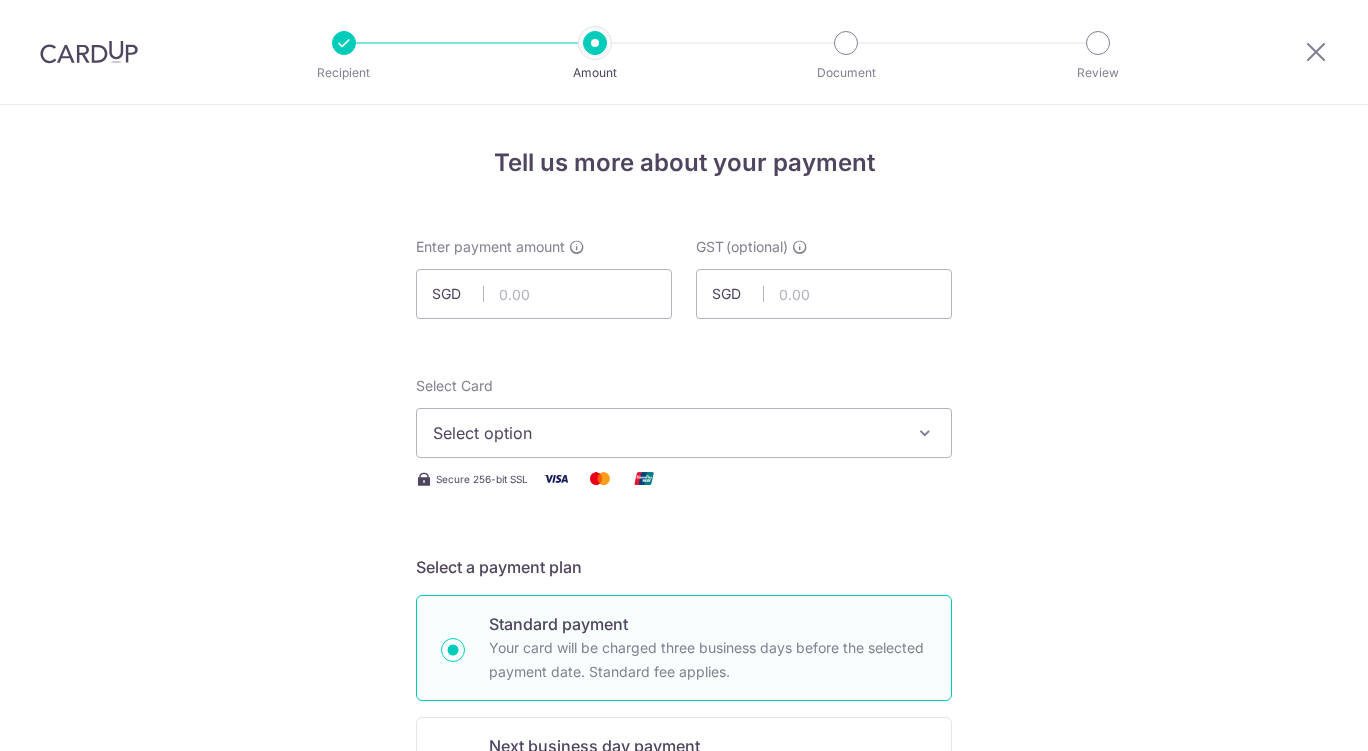 click on "Enter payment amount
SGD
GST
(optional)
SGD
Select Card
Select option
Add credit card
Your Cards
**** 7444
**** 4019
Secure 256-bit SSL
Text" at bounding box center [684, 1095] 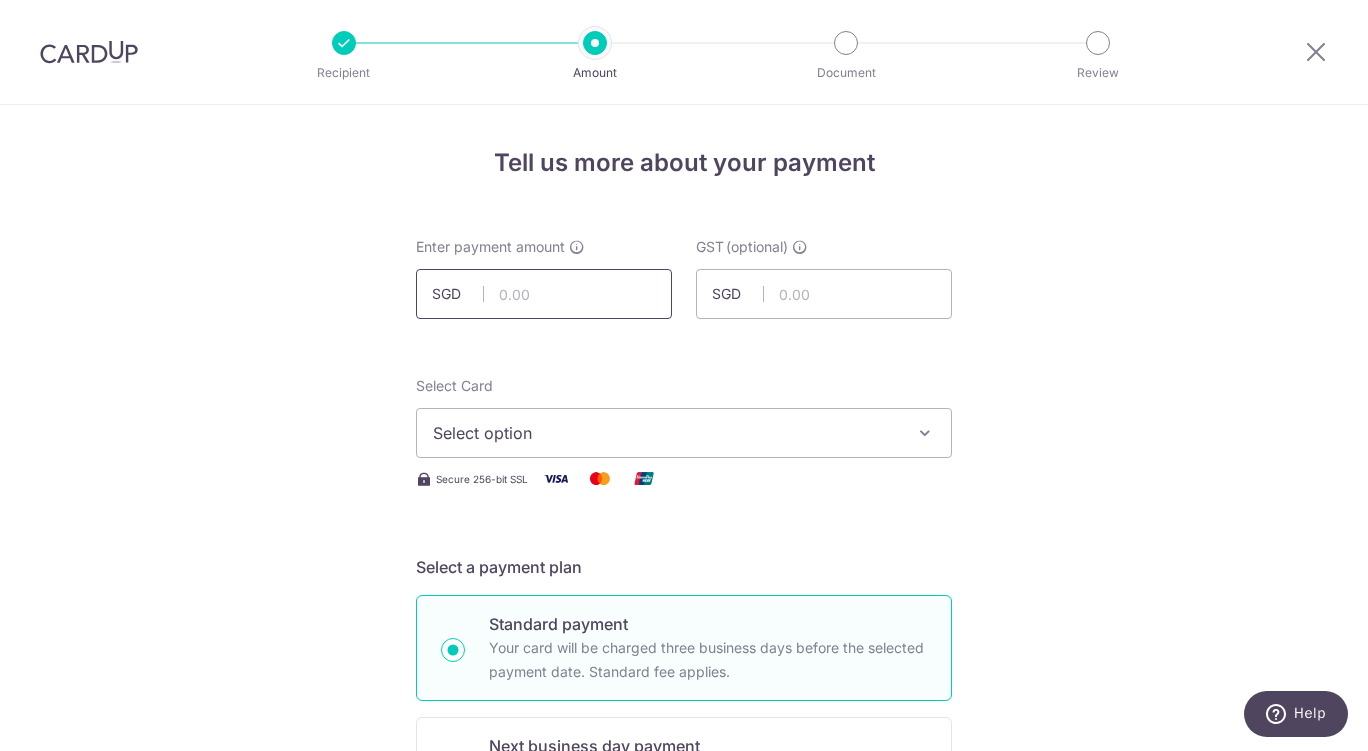 click at bounding box center [544, 294] 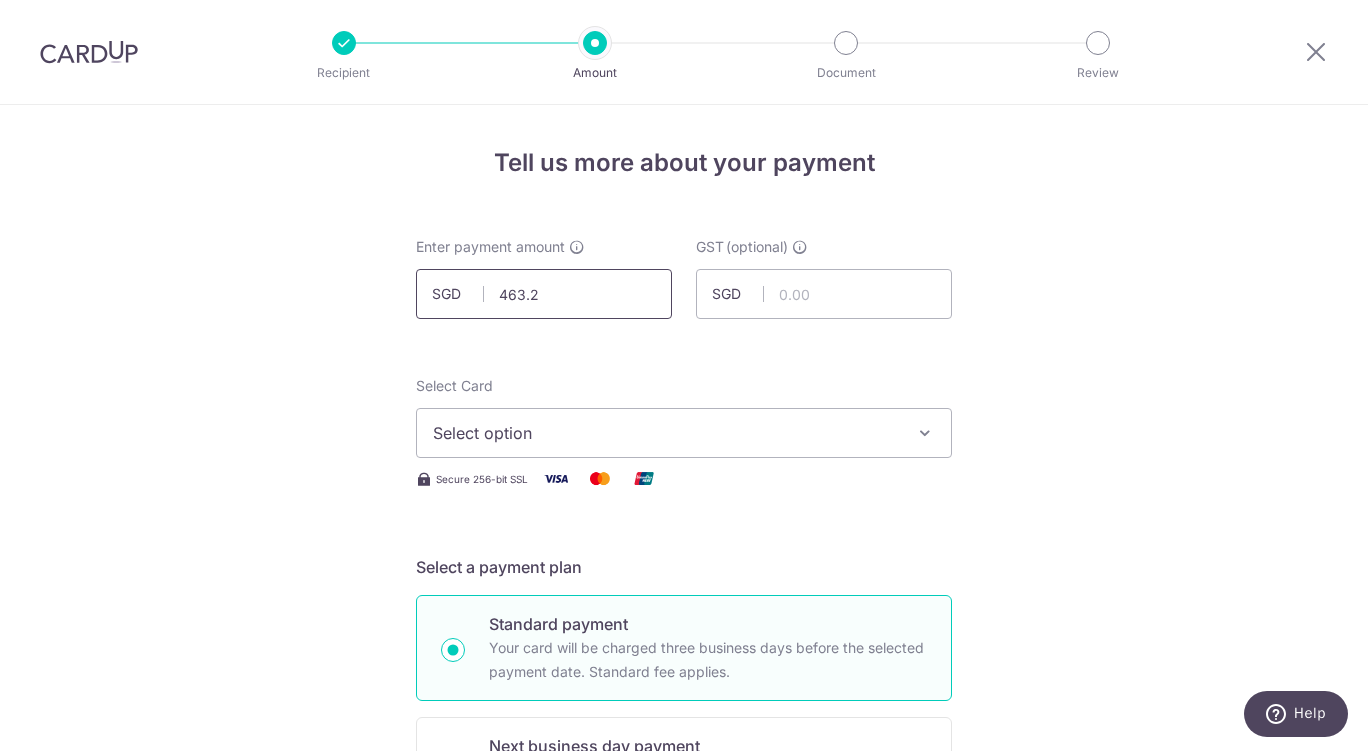 type on "463.25" 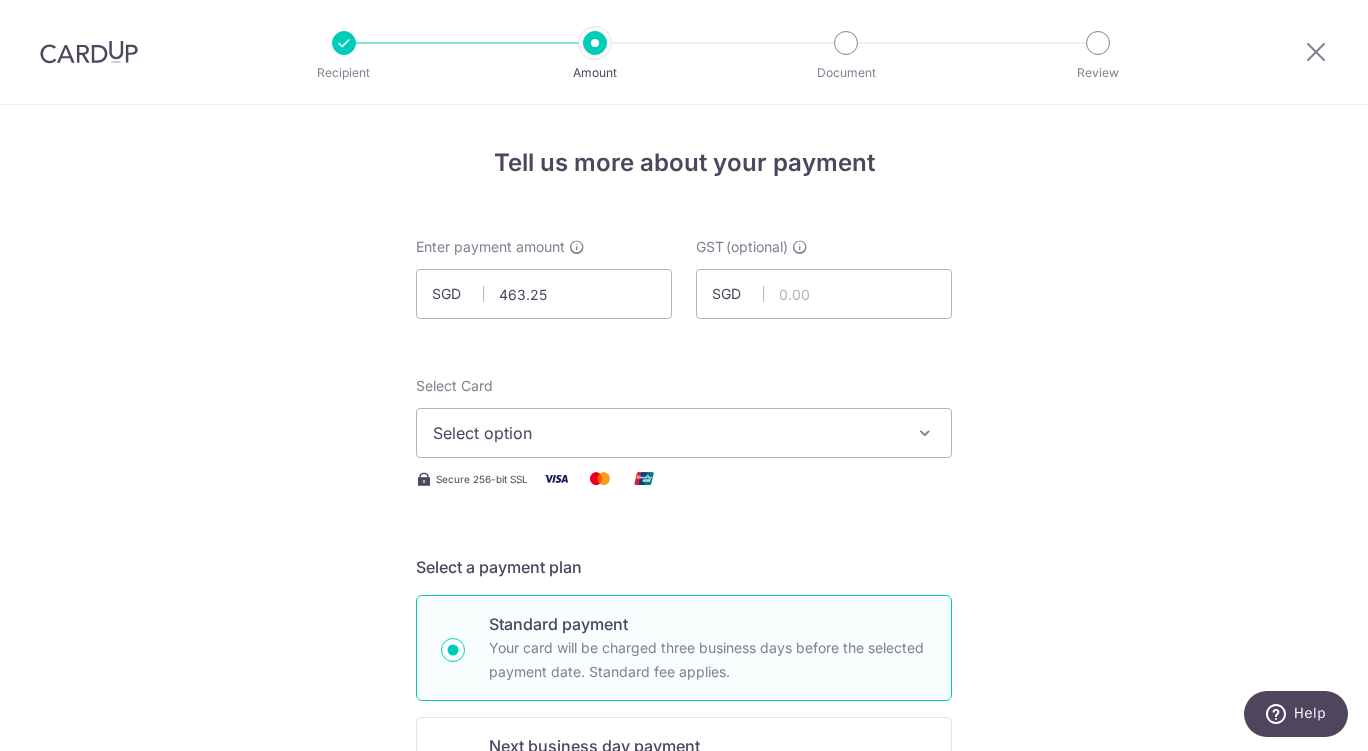 click on "Select option" at bounding box center (666, 433) 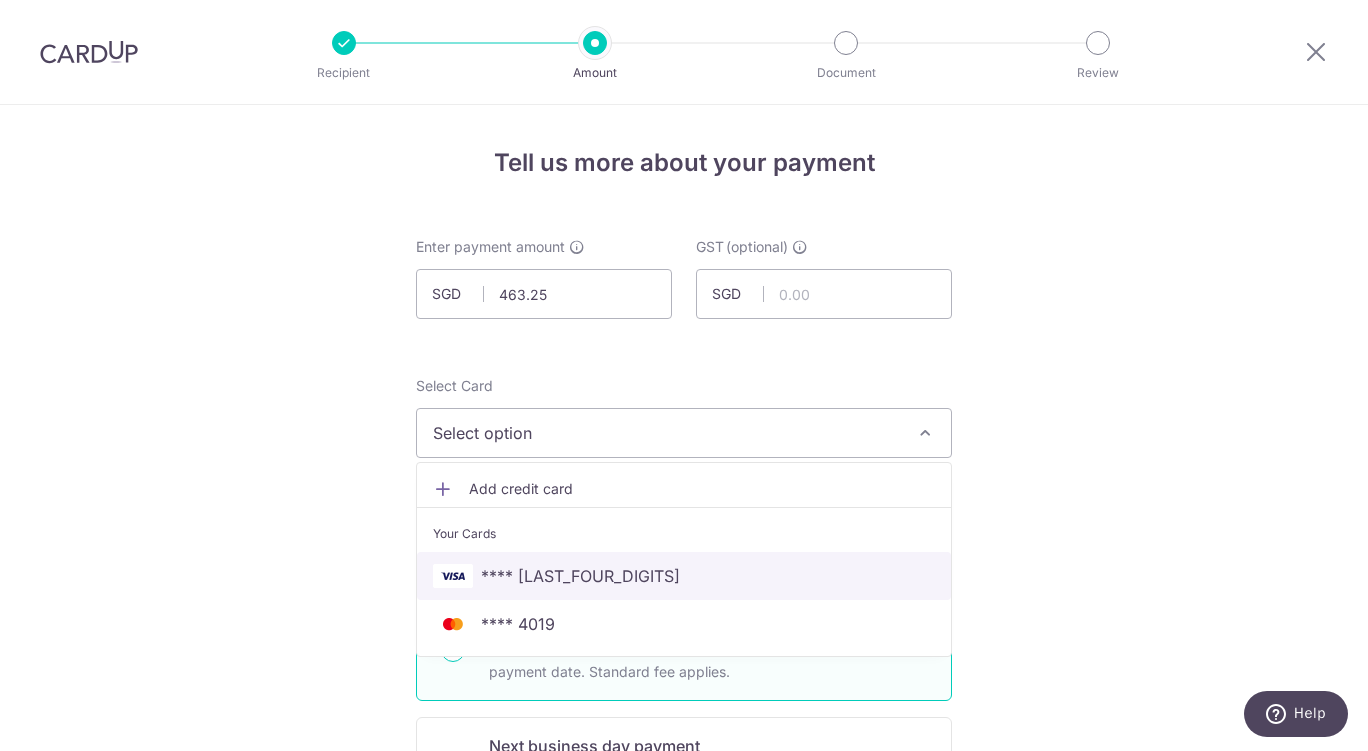 click on "**** 7444" at bounding box center [580, 576] 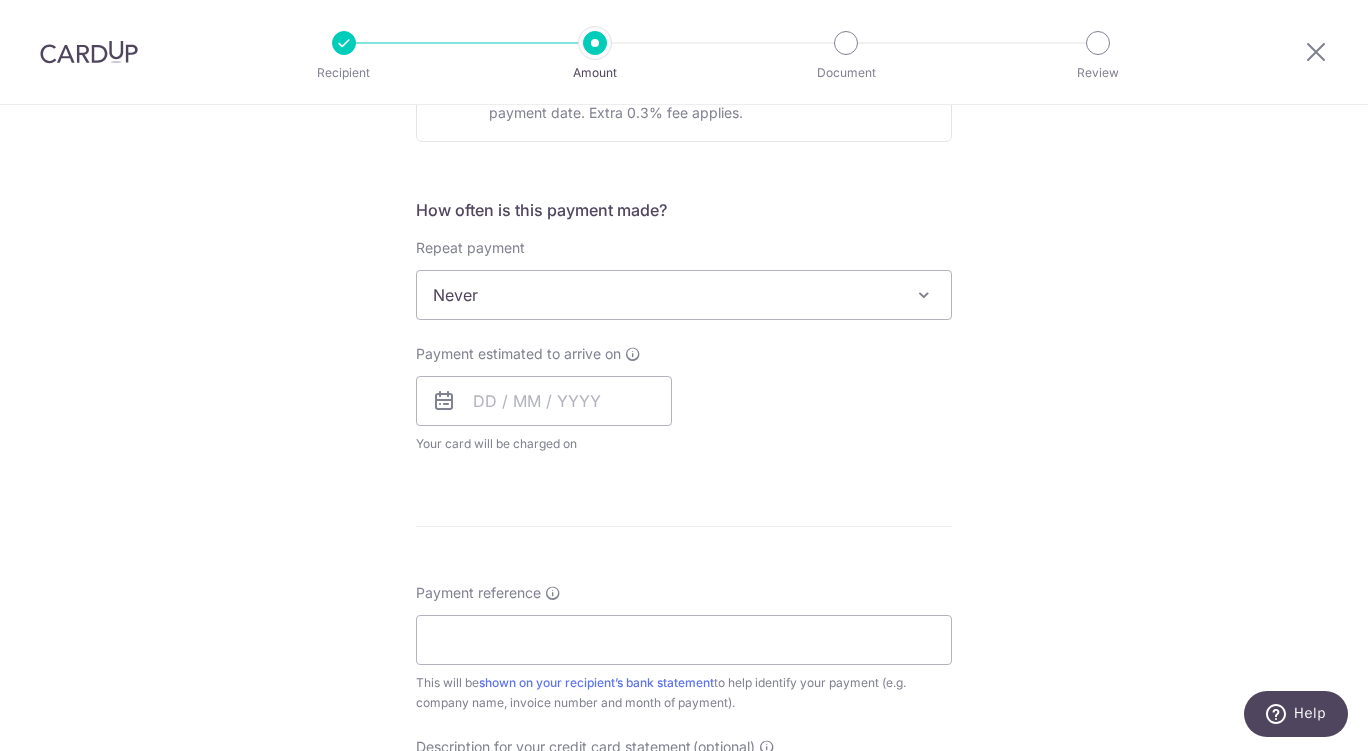 scroll, scrollTop: 682, scrollLeft: 0, axis: vertical 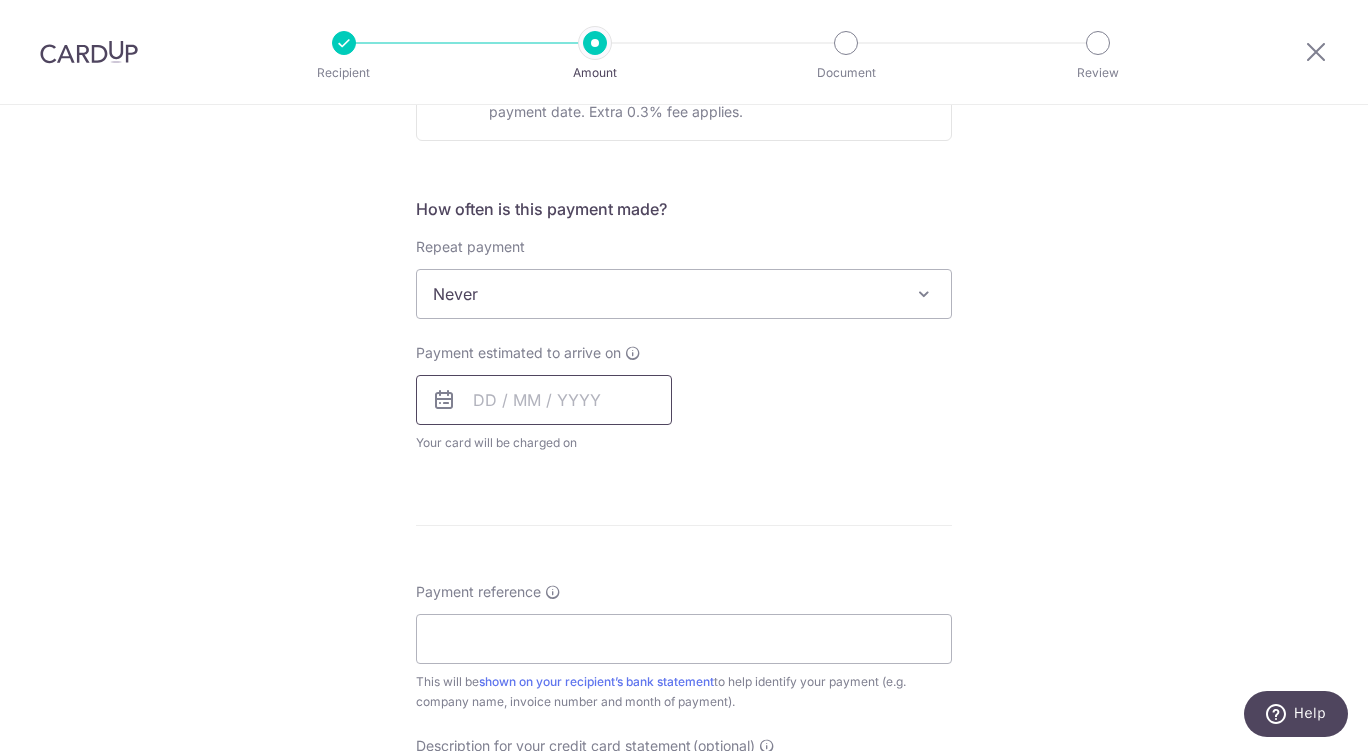 click at bounding box center (544, 400) 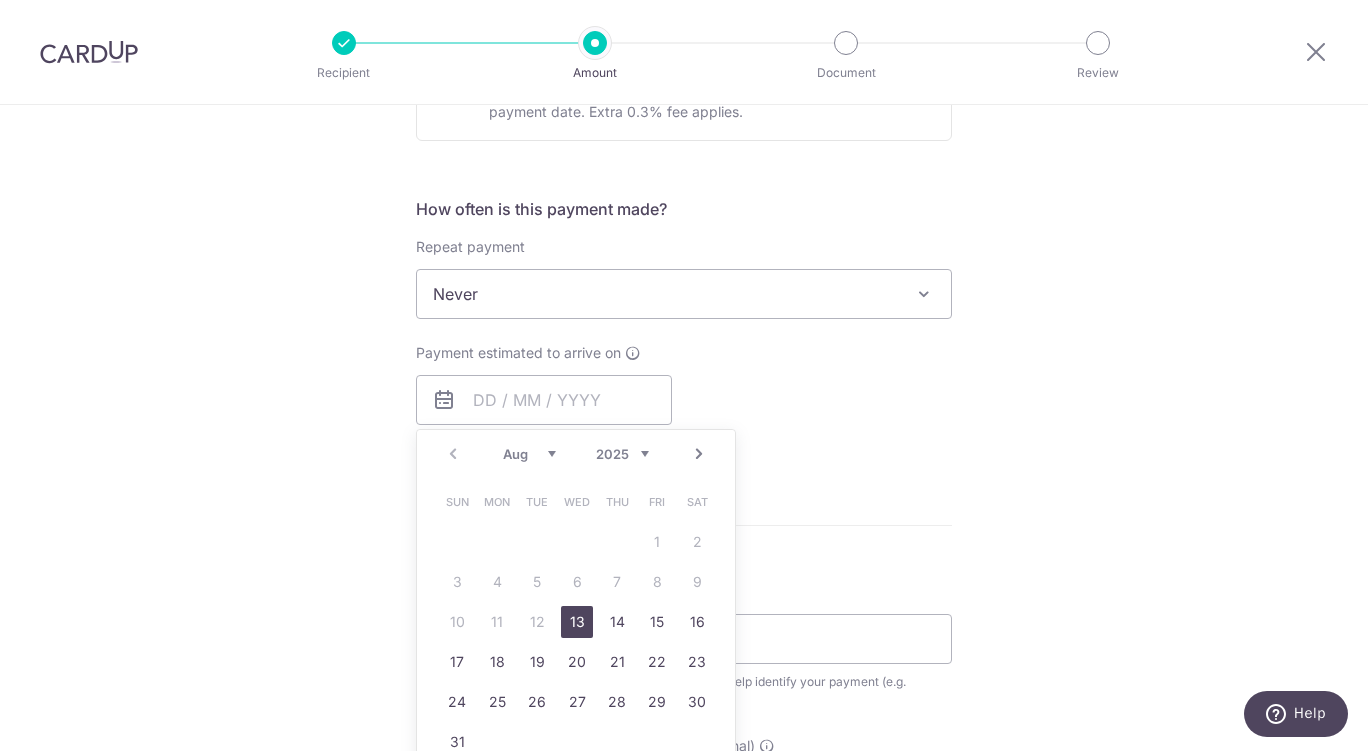 click on "13" at bounding box center [577, 622] 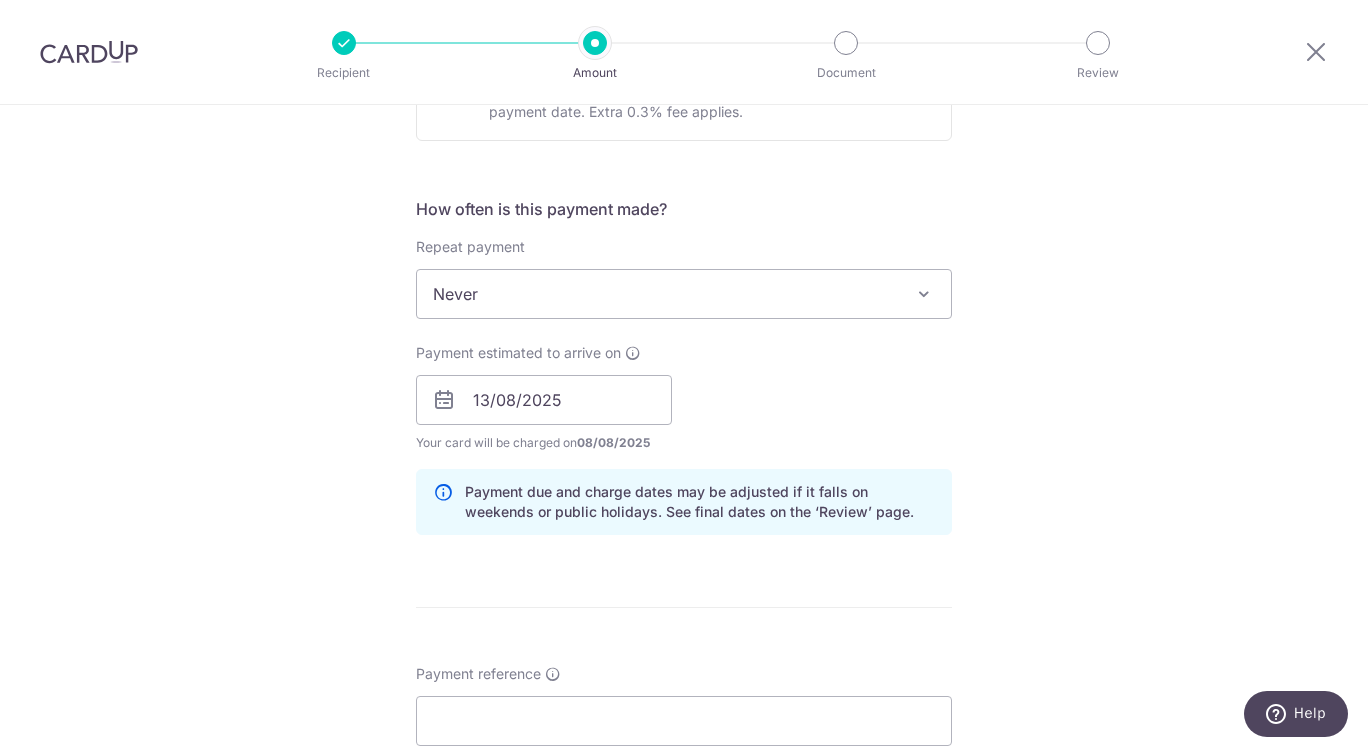 scroll, scrollTop: 940, scrollLeft: 0, axis: vertical 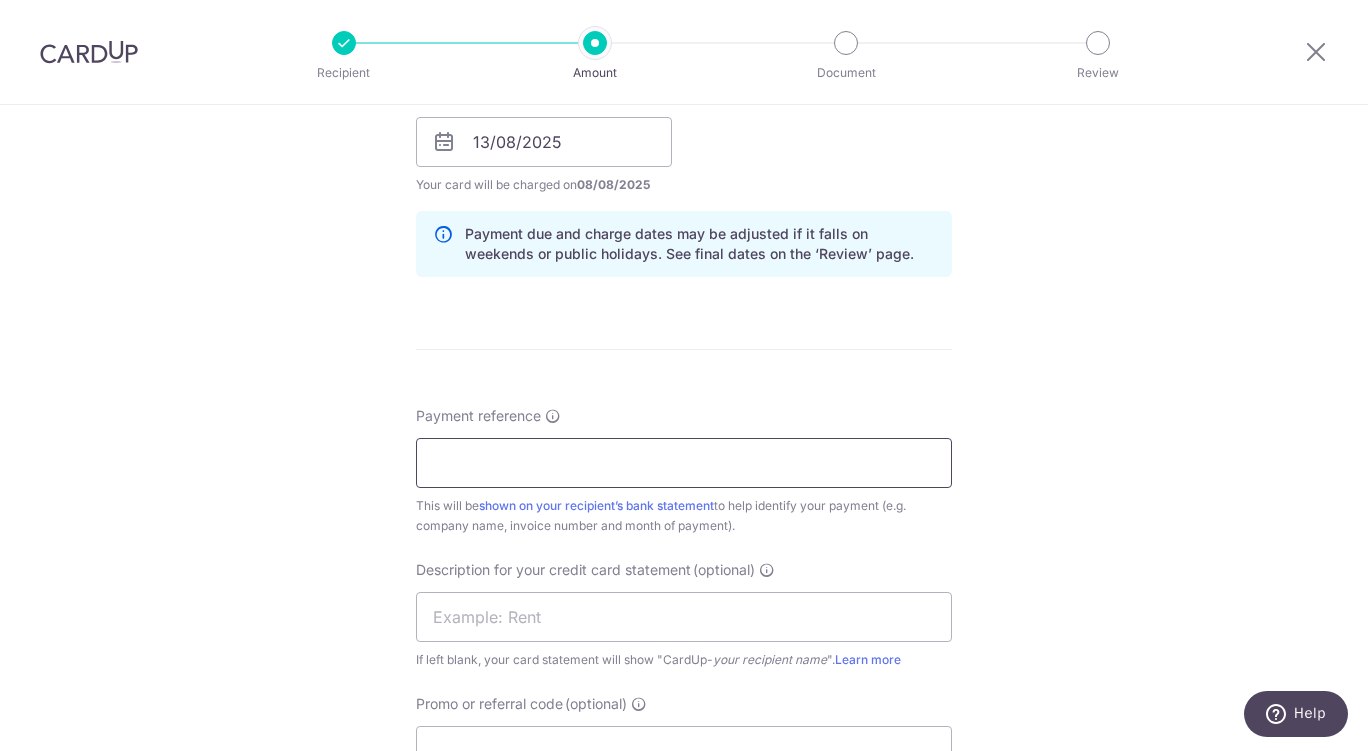 click on "Payment reference" at bounding box center (684, 463) 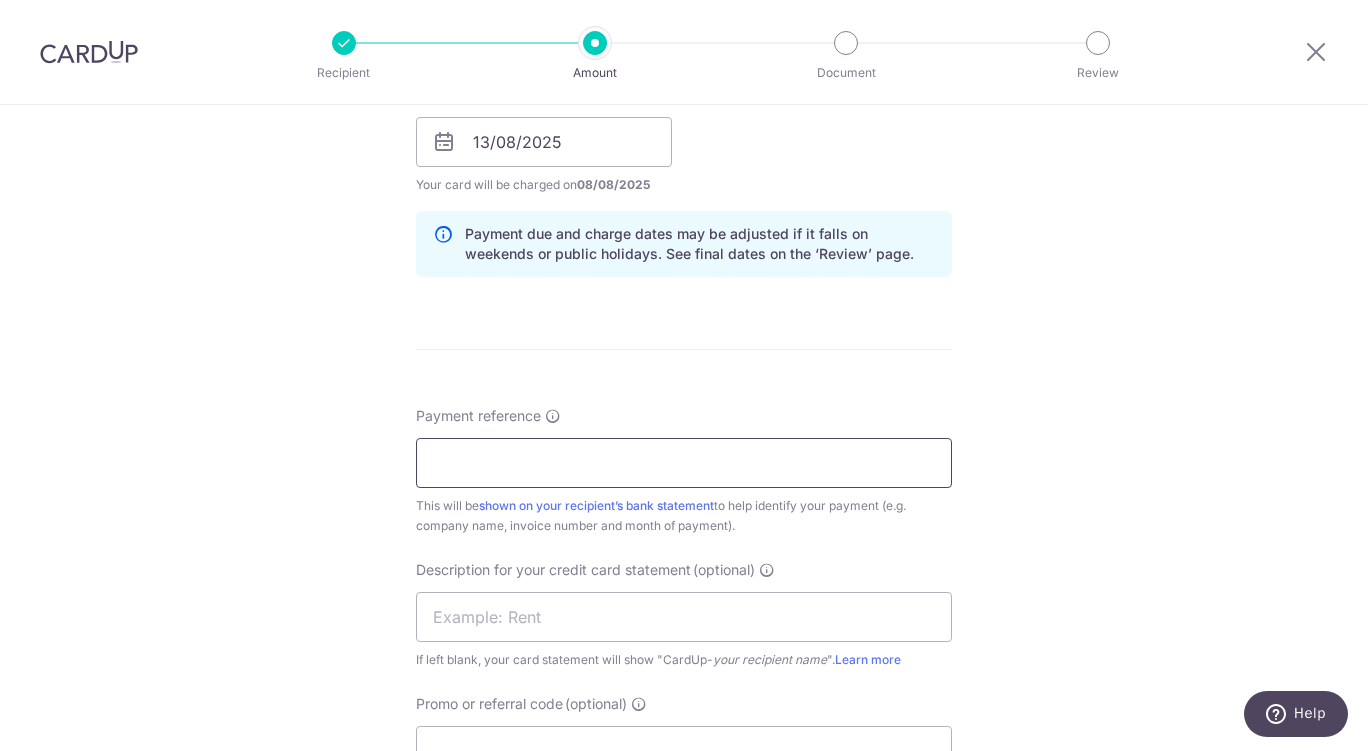 paste on "CLI-21206" 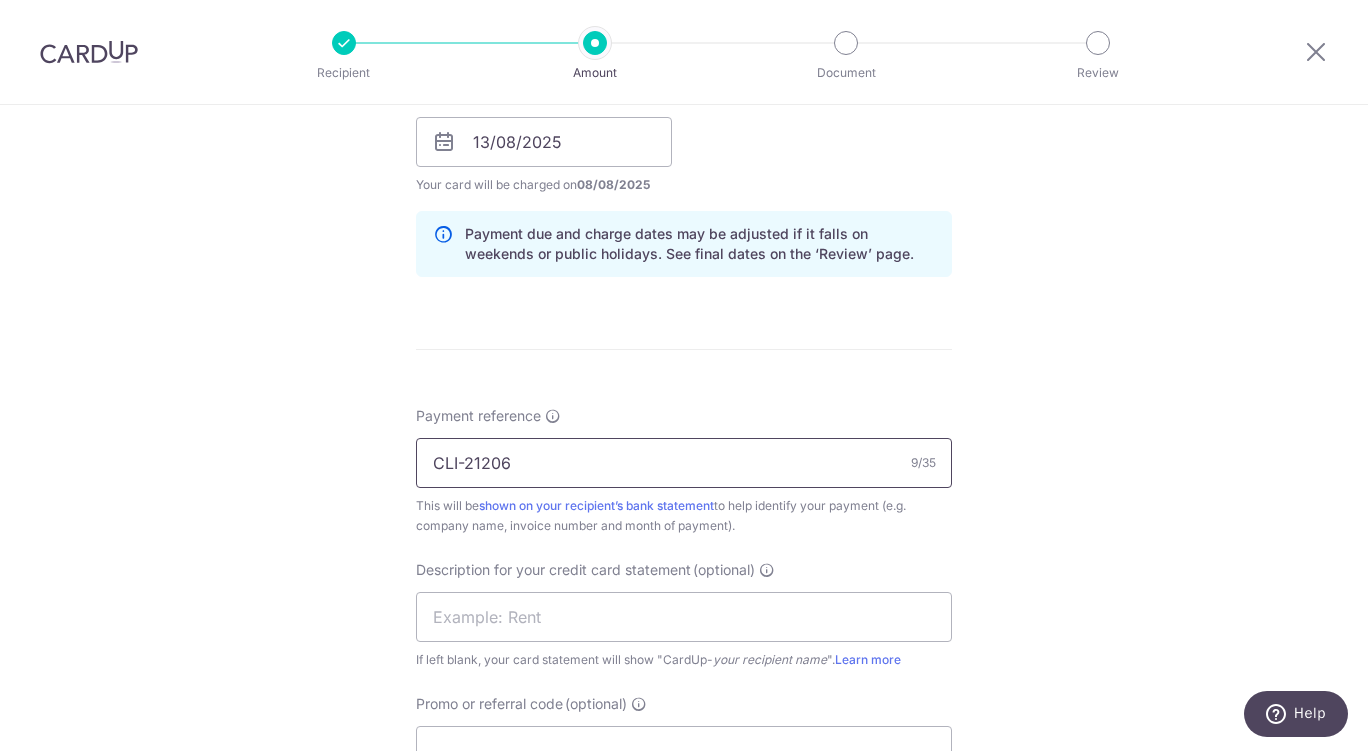 type on "CLI-21206" 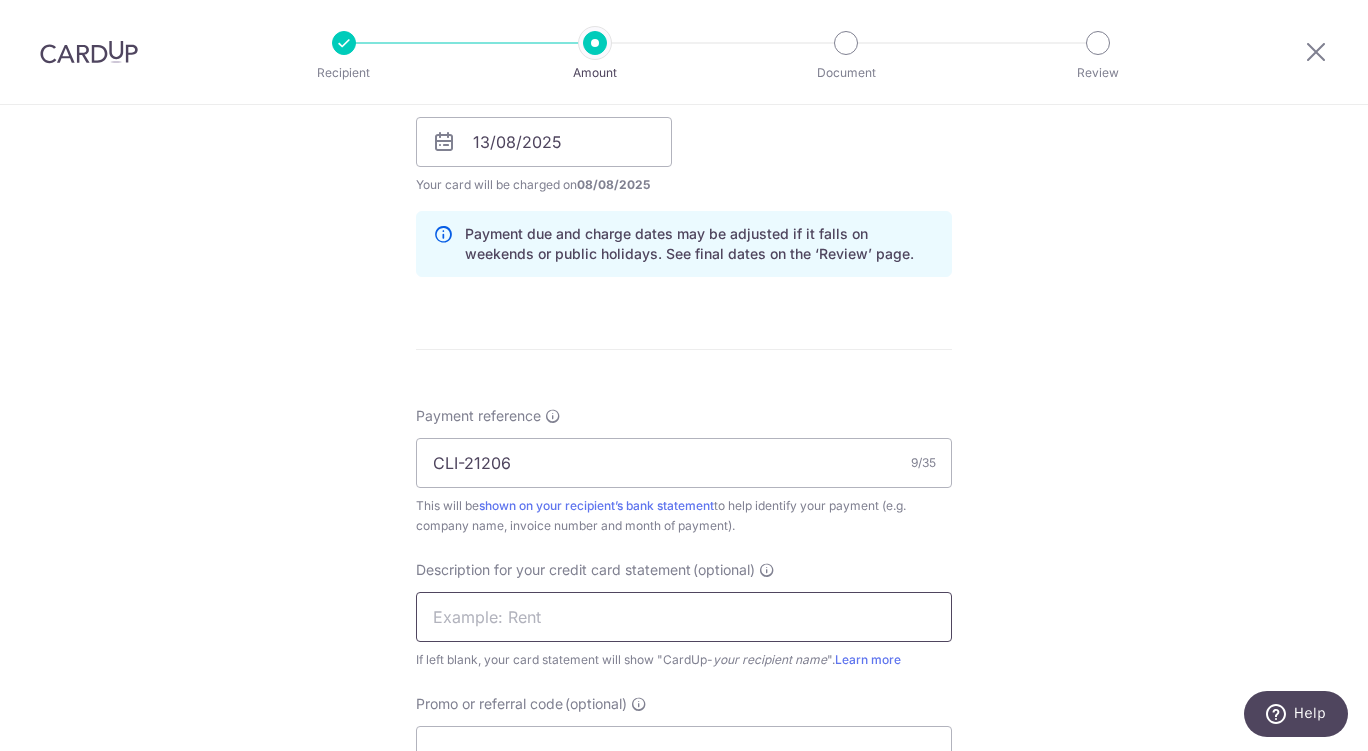 click at bounding box center [684, 617] 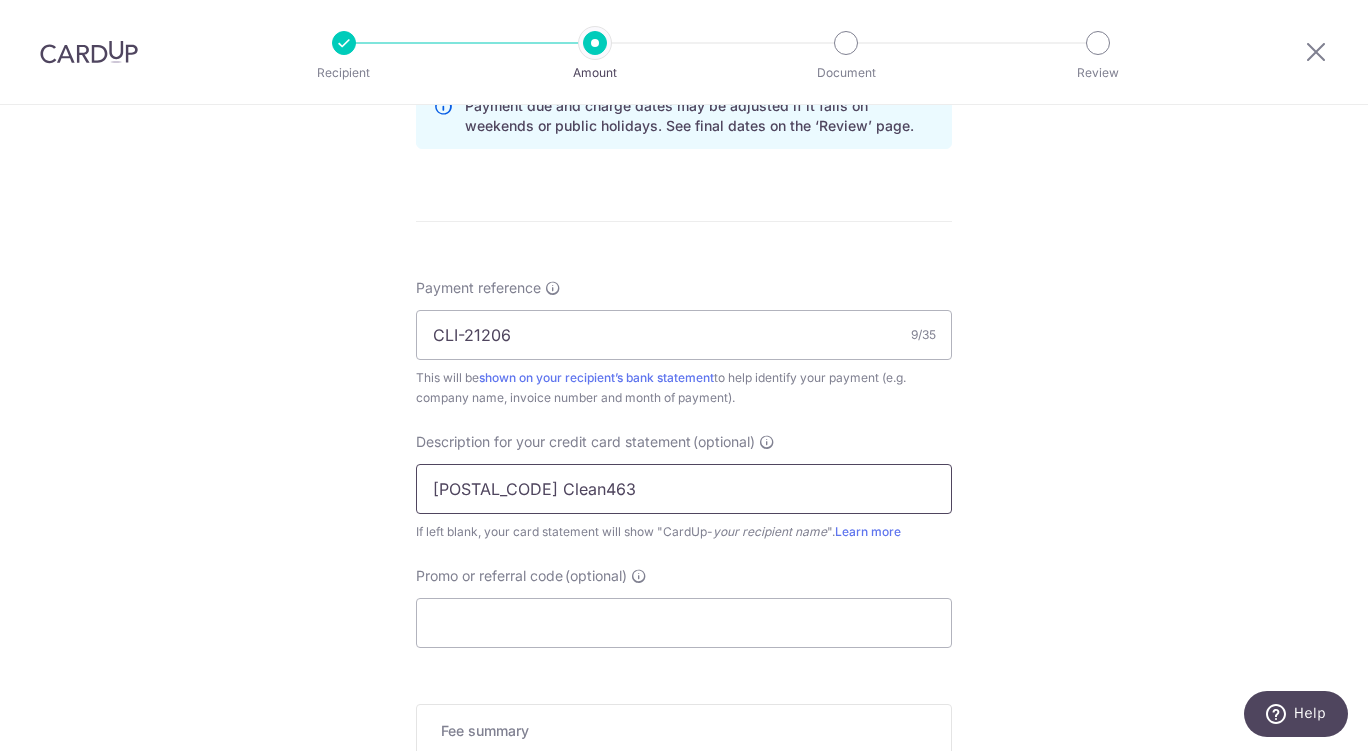 scroll, scrollTop: 1172, scrollLeft: 0, axis: vertical 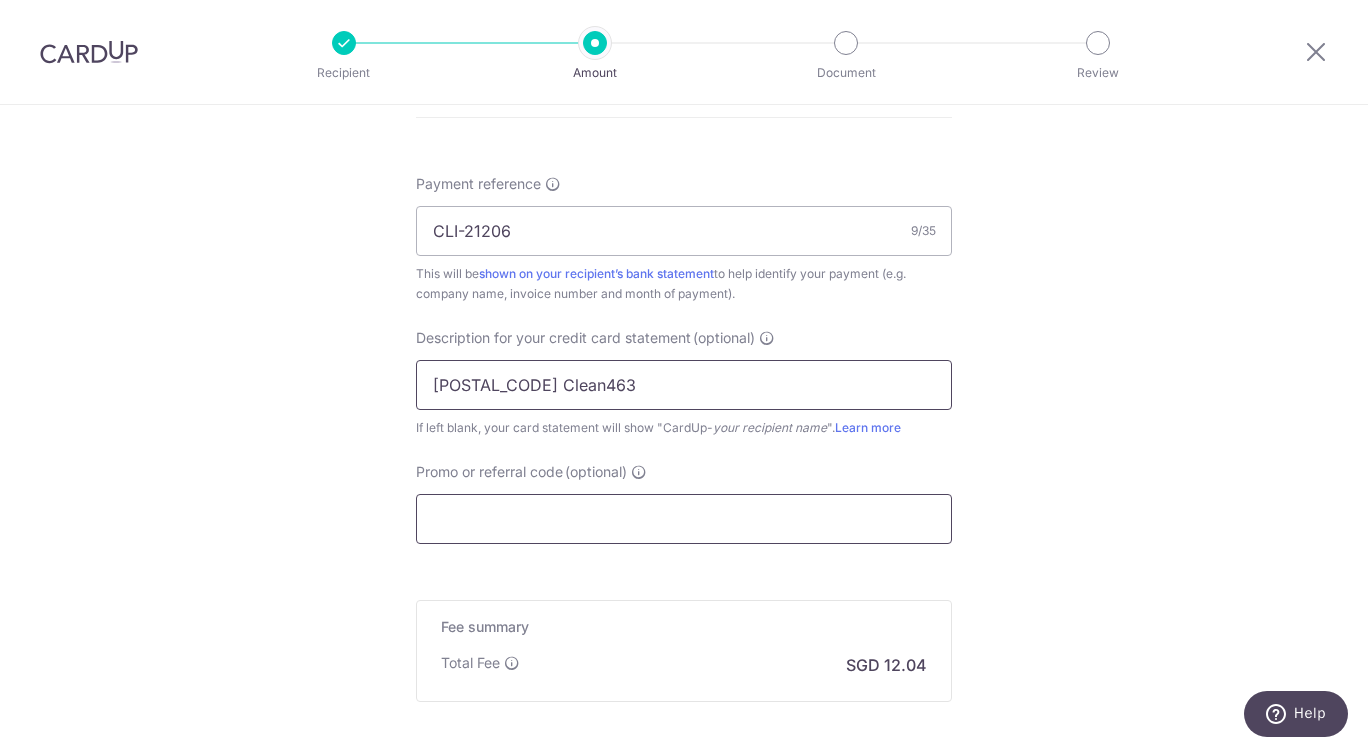 type on "2507BR Clean463" 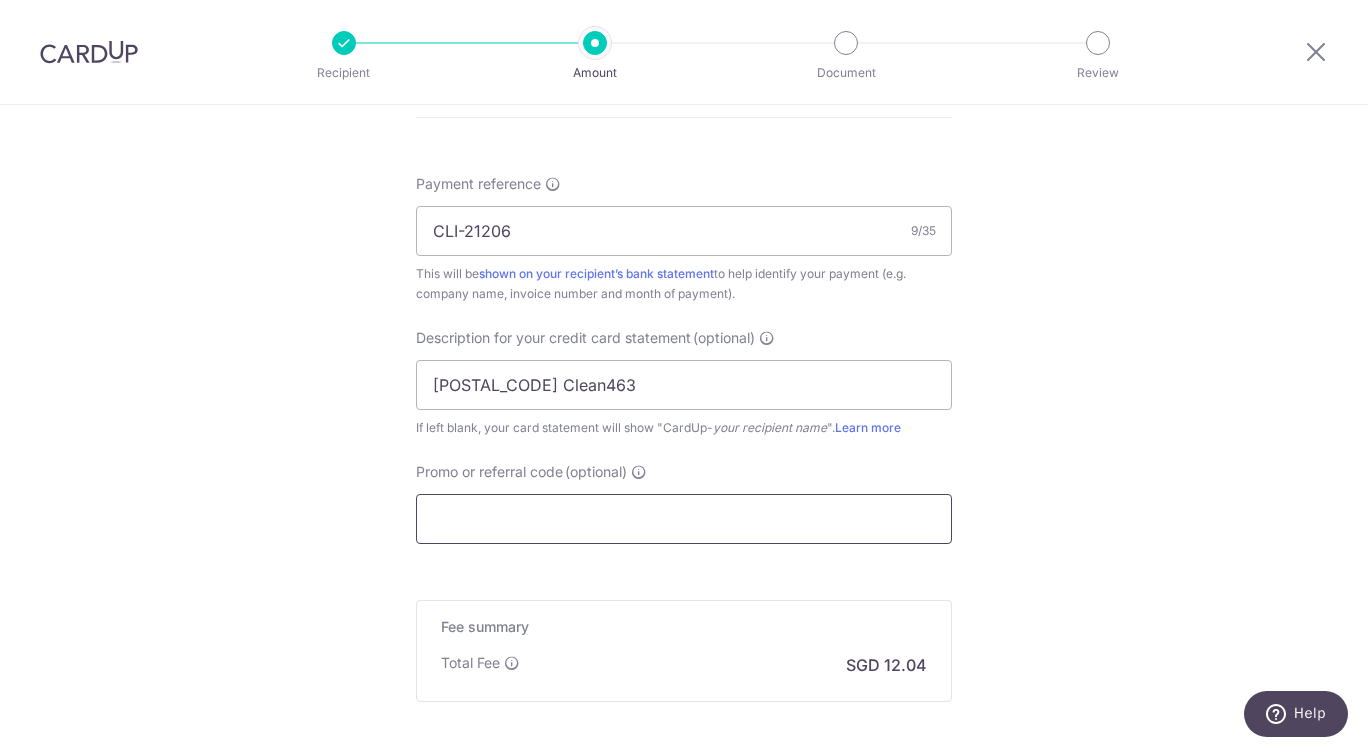 click on "Promo or referral code
(optional)" at bounding box center (684, 519) 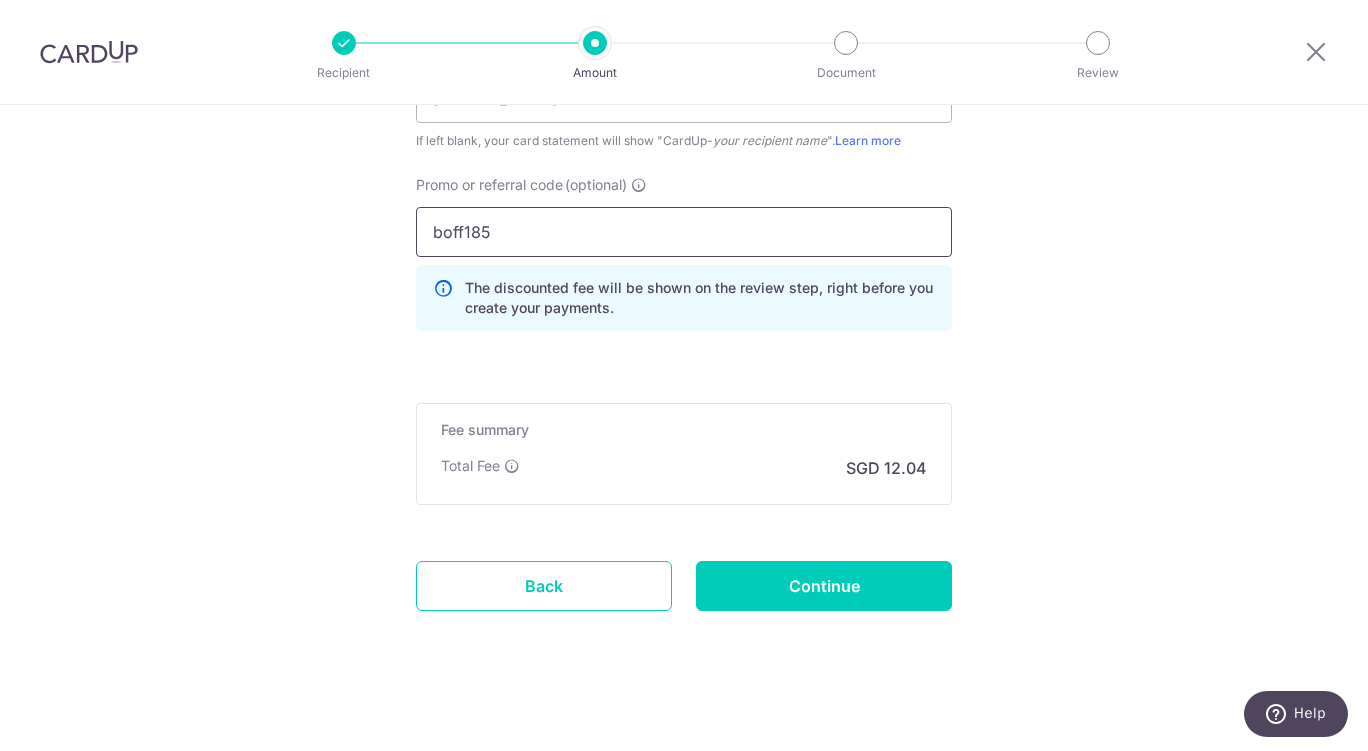 scroll, scrollTop: 1462, scrollLeft: 0, axis: vertical 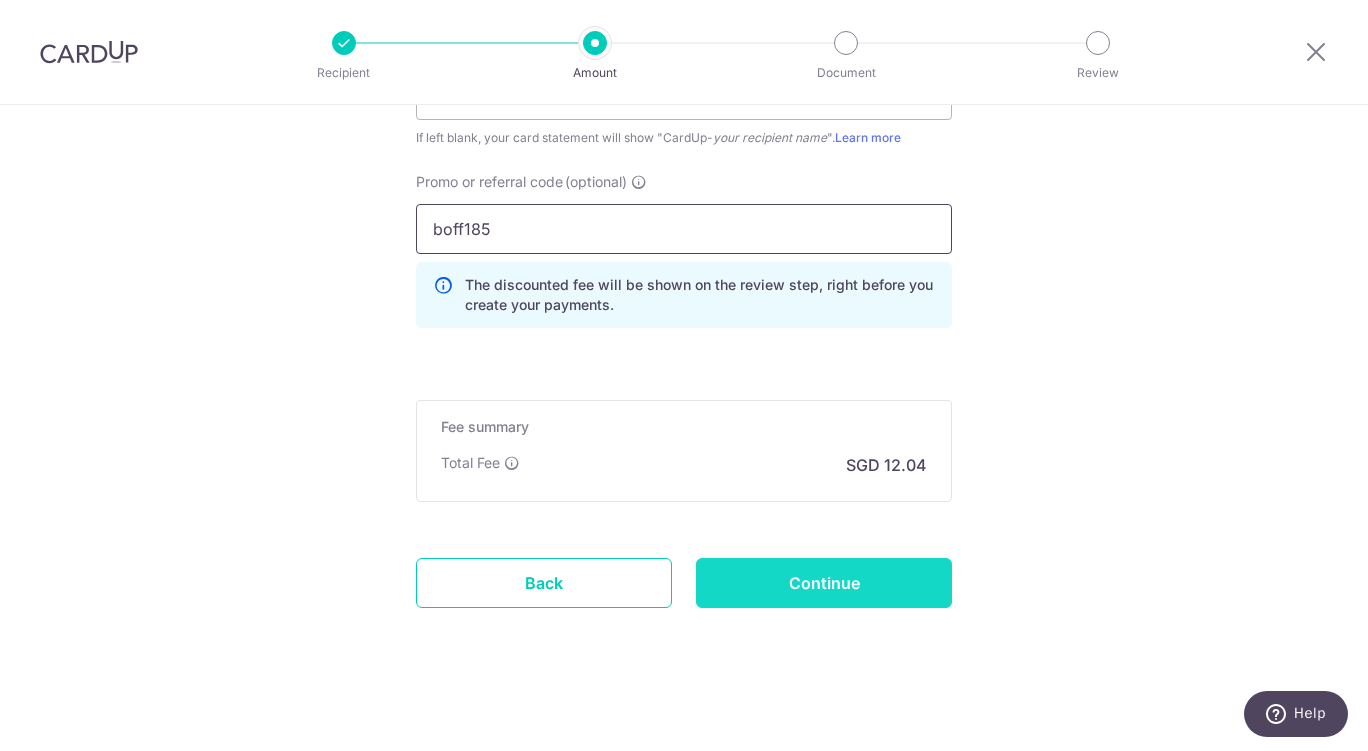type on "boff185" 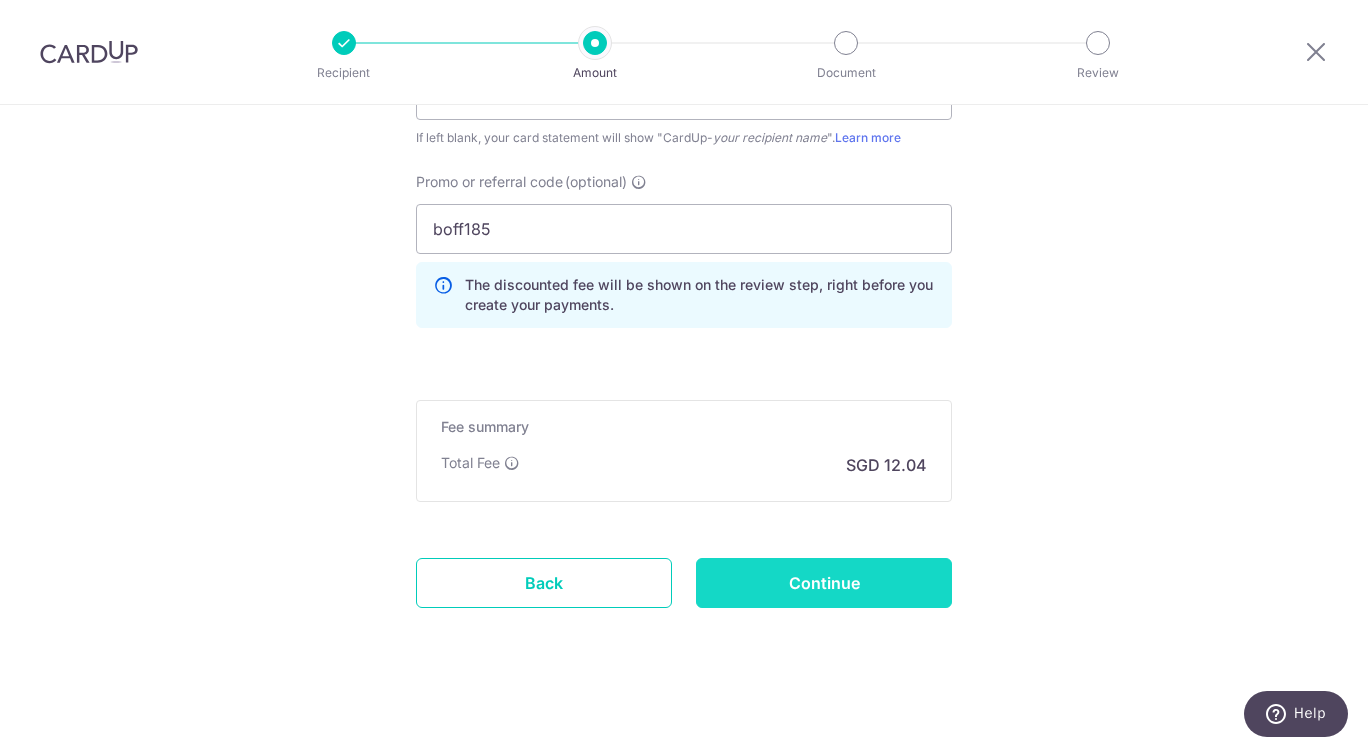 click on "Continue" at bounding box center (824, 583) 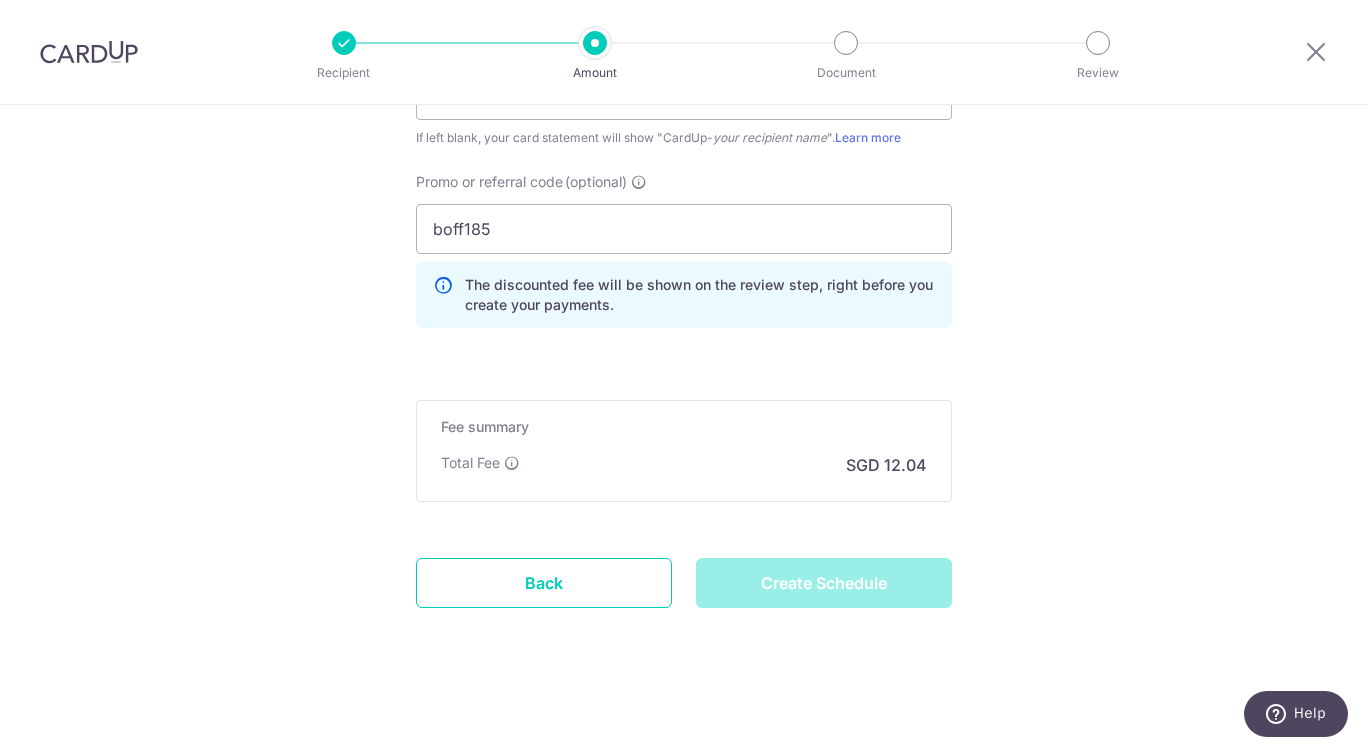 type on "Create Schedule" 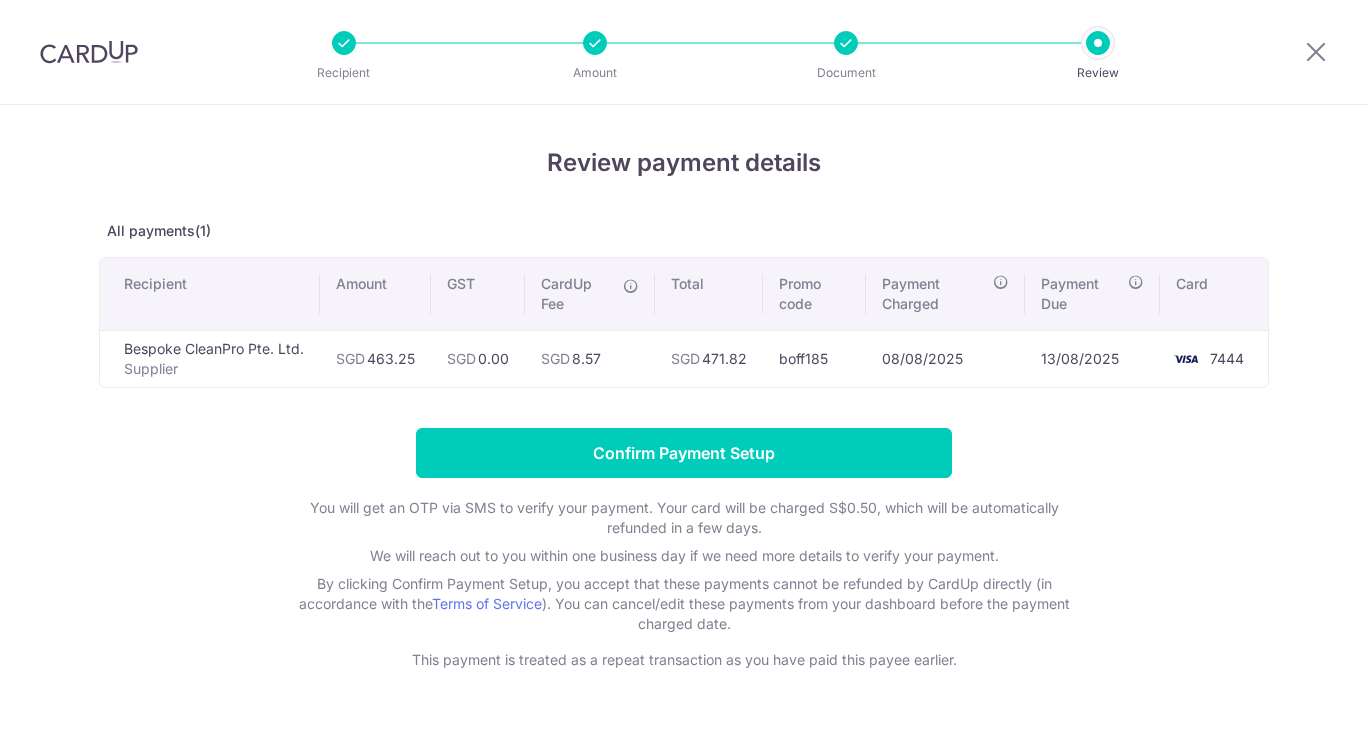 scroll, scrollTop: 0, scrollLeft: 0, axis: both 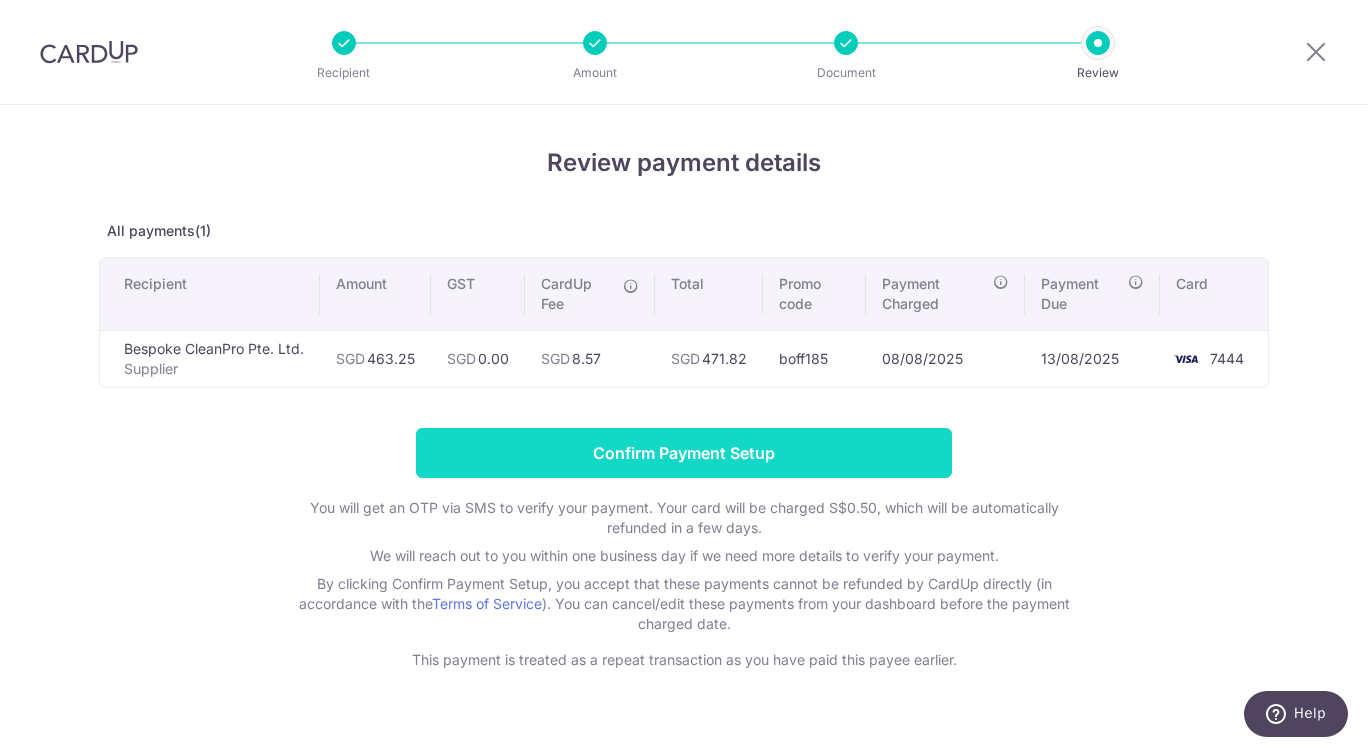 click on "Confirm Payment Setup" at bounding box center (684, 453) 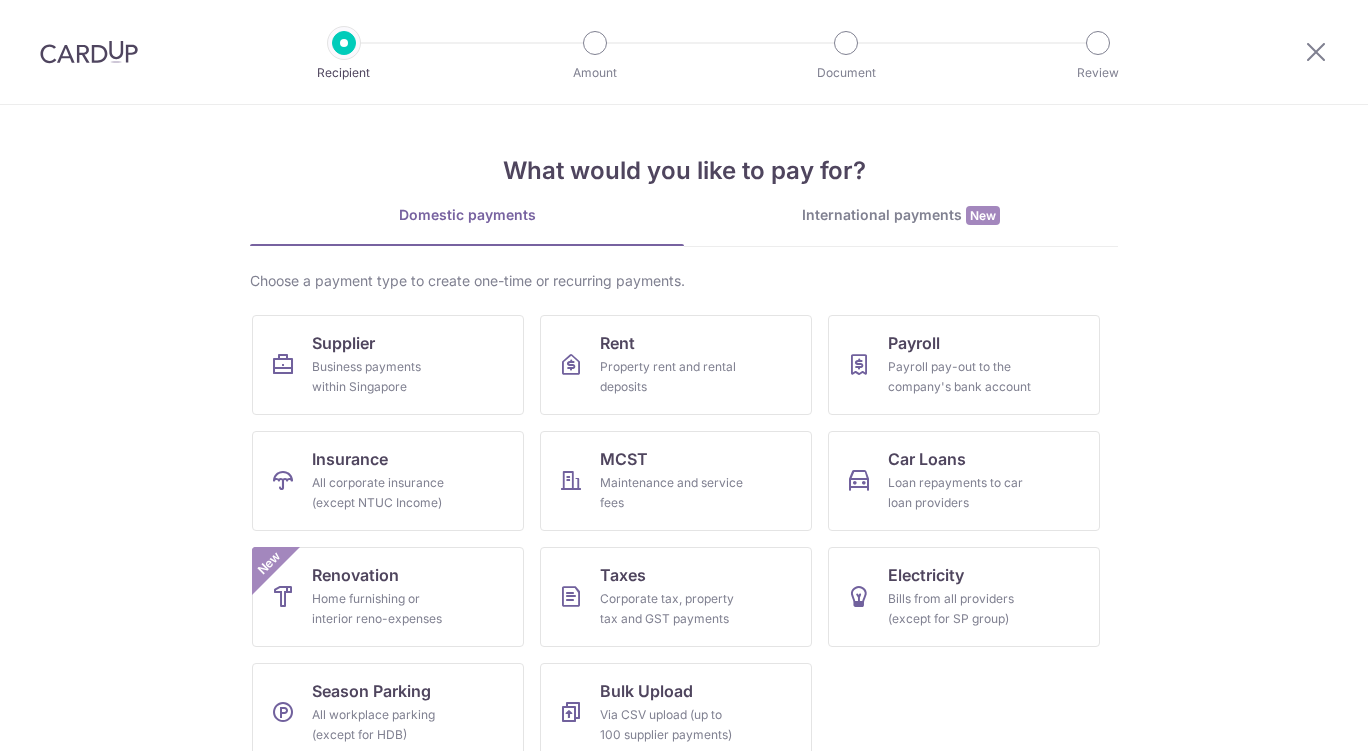 scroll, scrollTop: 0, scrollLeft: 0, axis: both 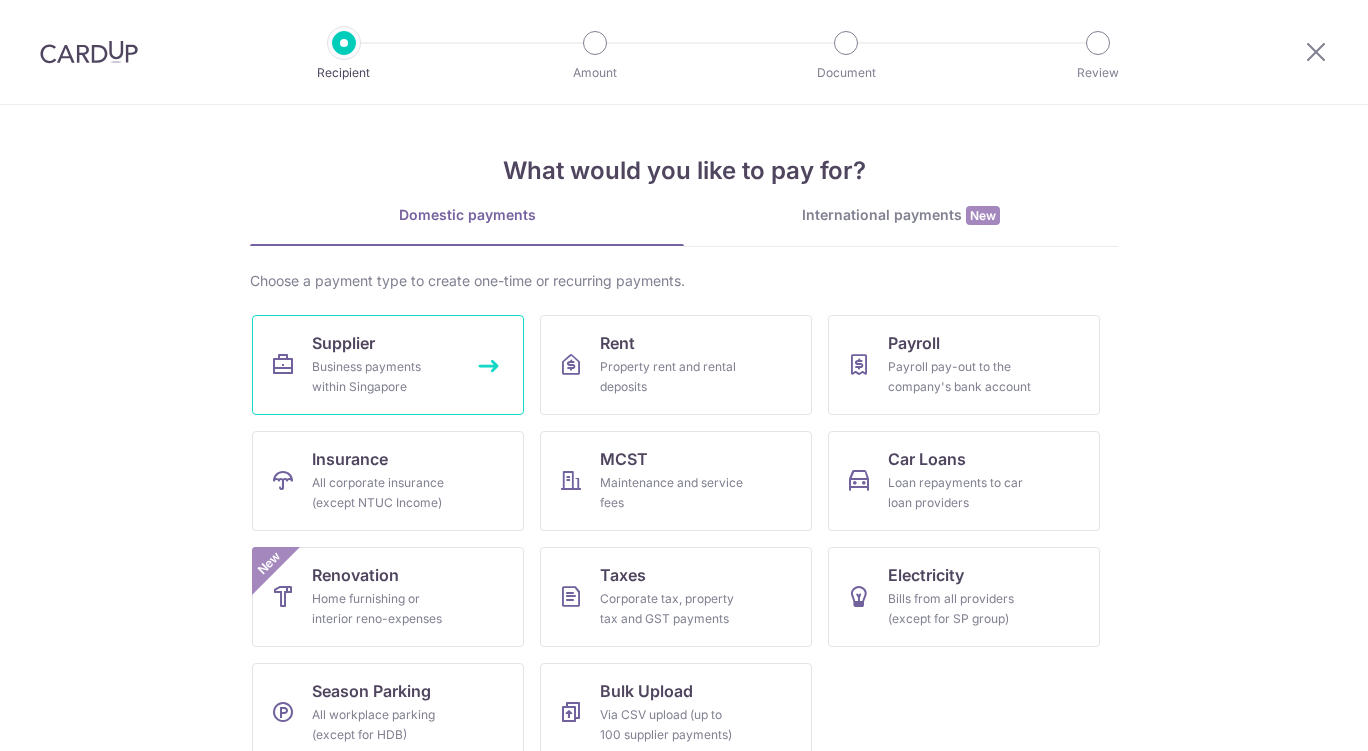 click on "Business payments within Singapore" at bounding box center (384, 377) 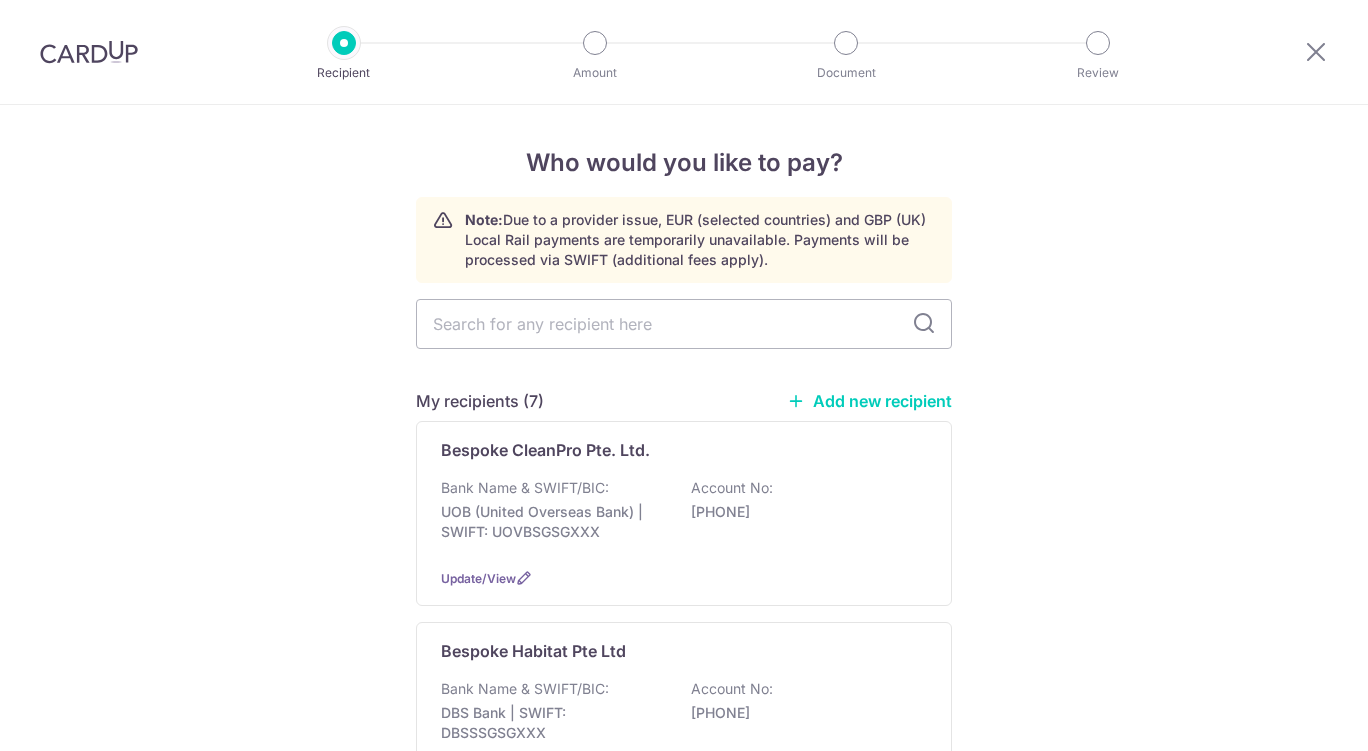 scroll, scrollTop: 0, scrollLeft: 0, axis: both 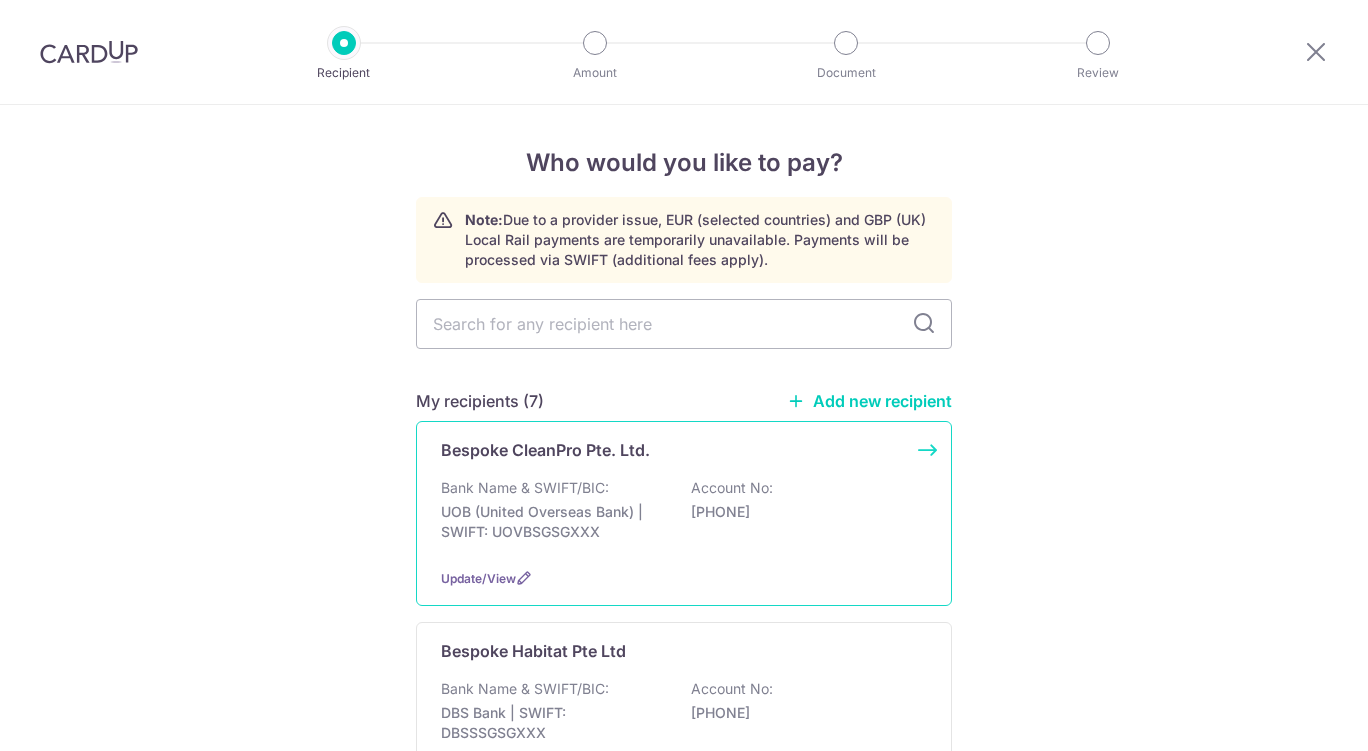 click on "Account No:" at bounding box center (732, 488) 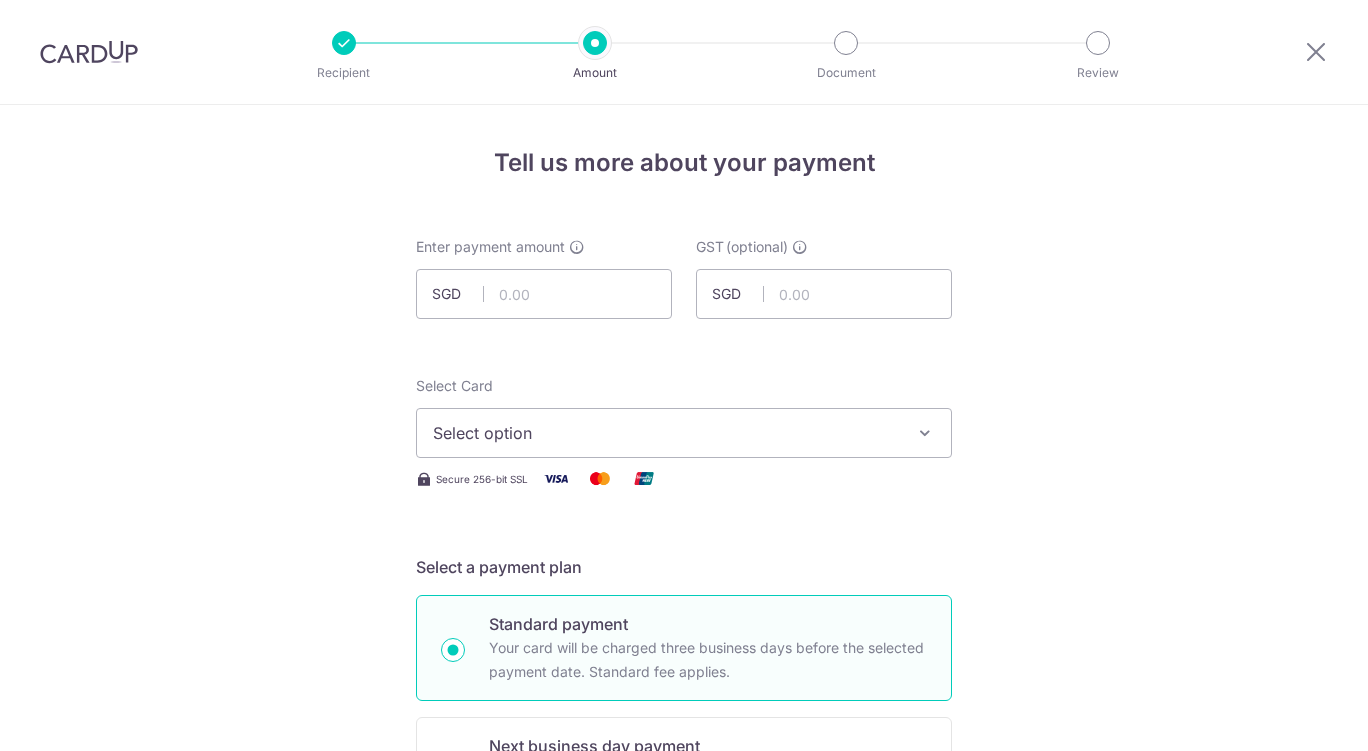 scroll, scrollTop: 0, scrollLeft: 0, axis: both 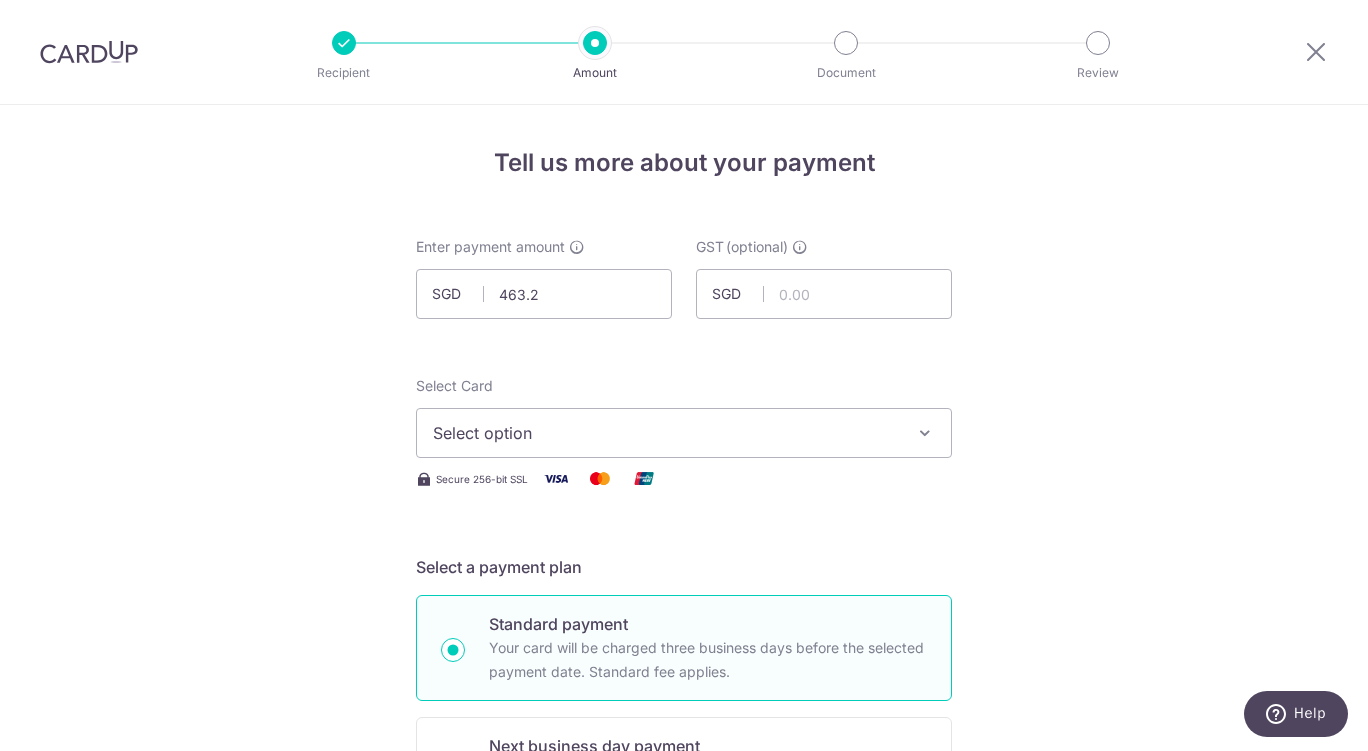 type on "463.25" 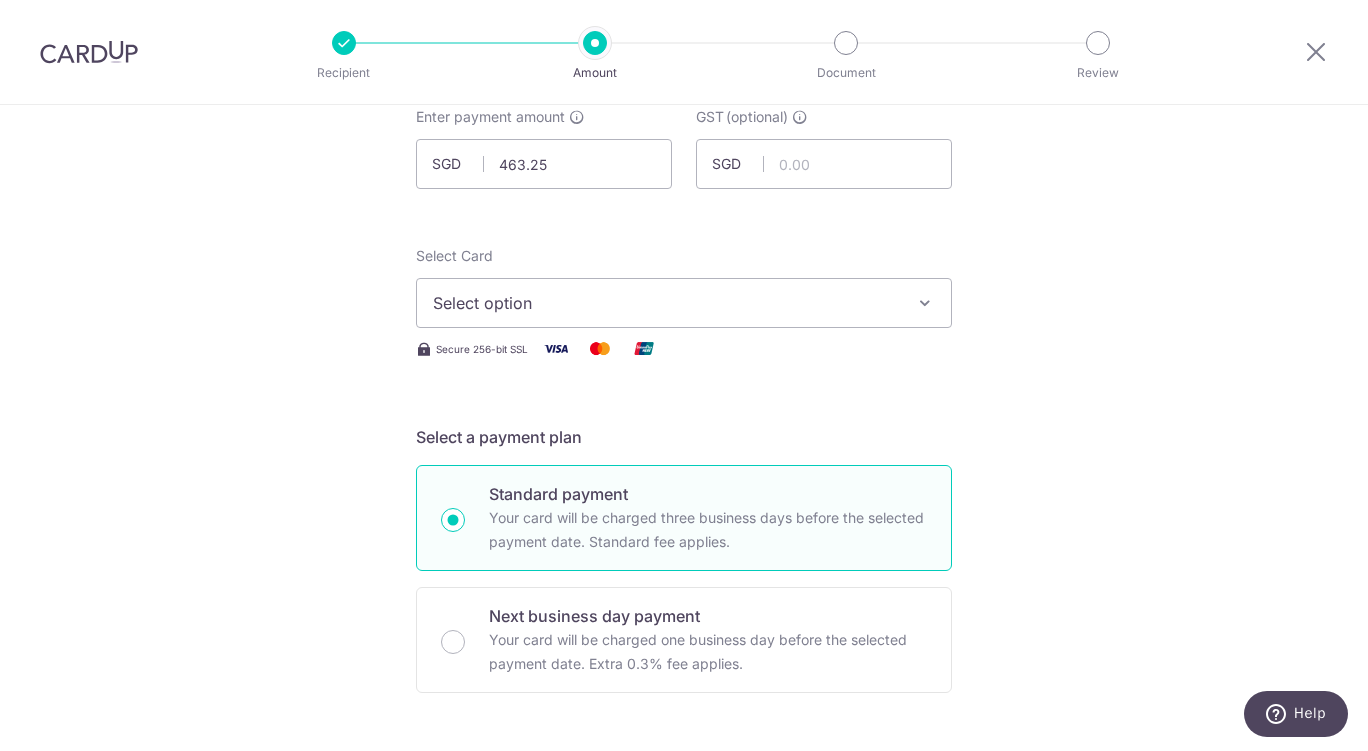 scroll, scrollTop: 128, scrollLeft: 0, axis: vertical 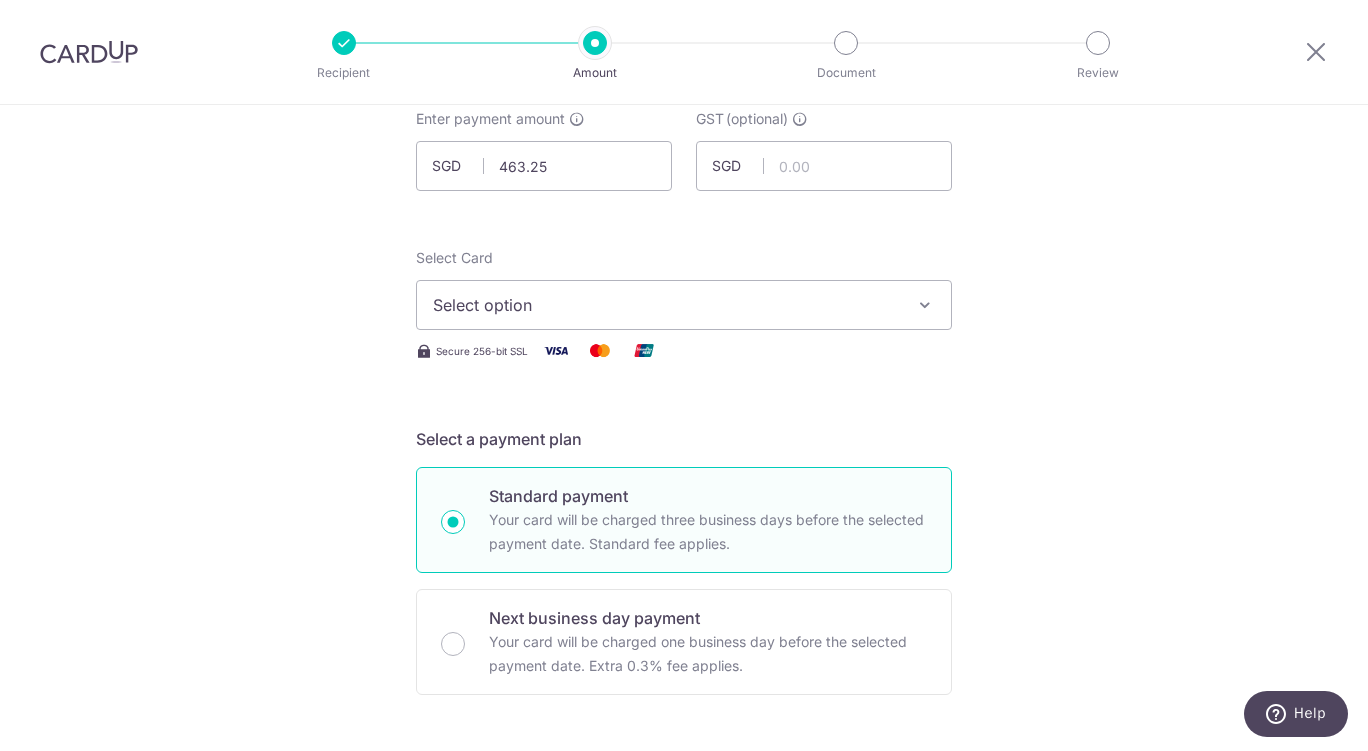 click on "Select option" at bounding box center [666, 305] 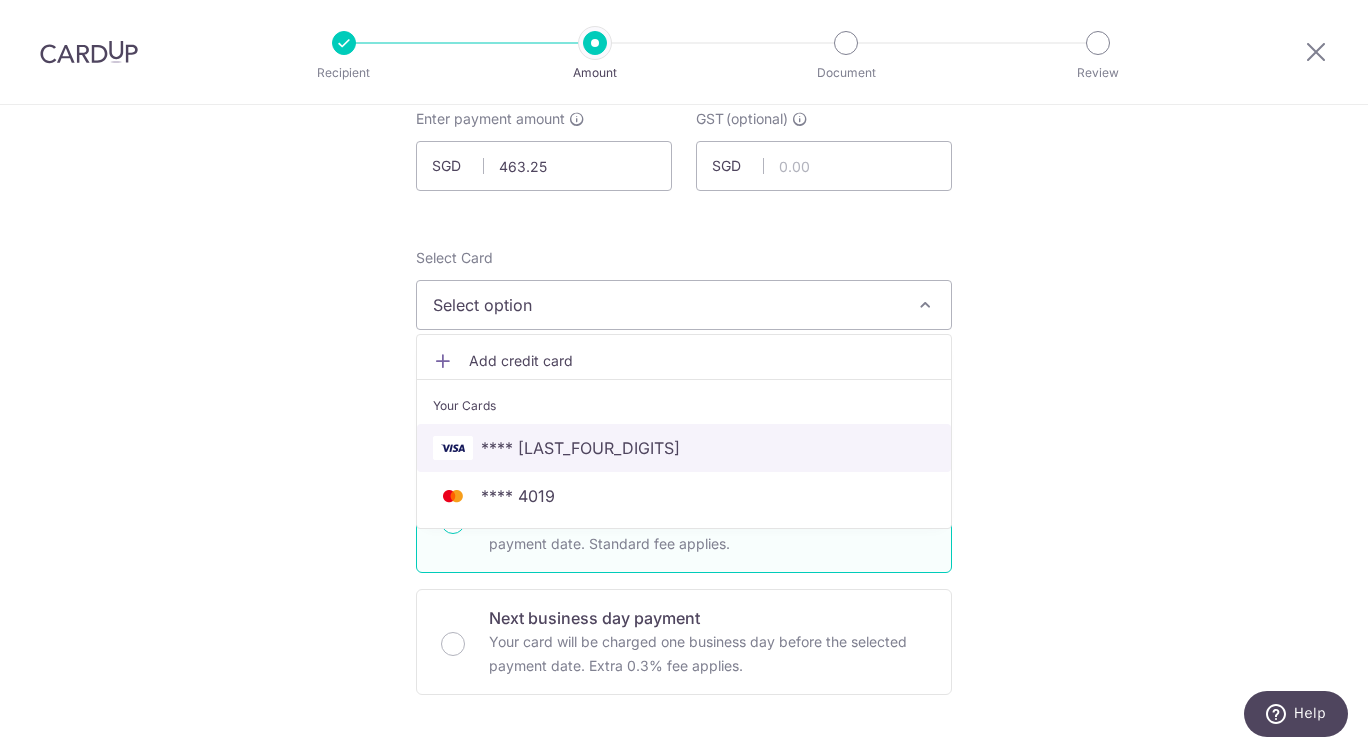 click on "**** 7444" at bounding box center [684, 448] 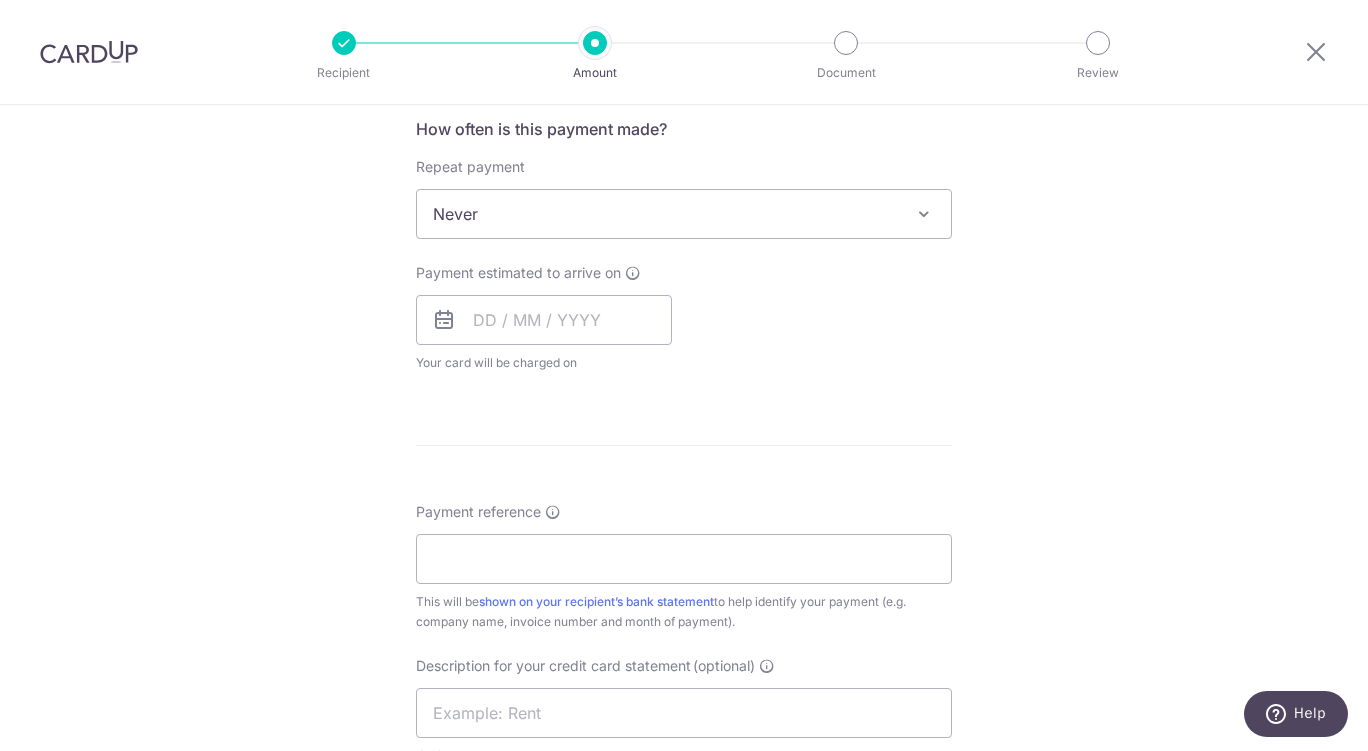 scroll, scrollTop: 765, scrollLeft: 0, axis: vertical 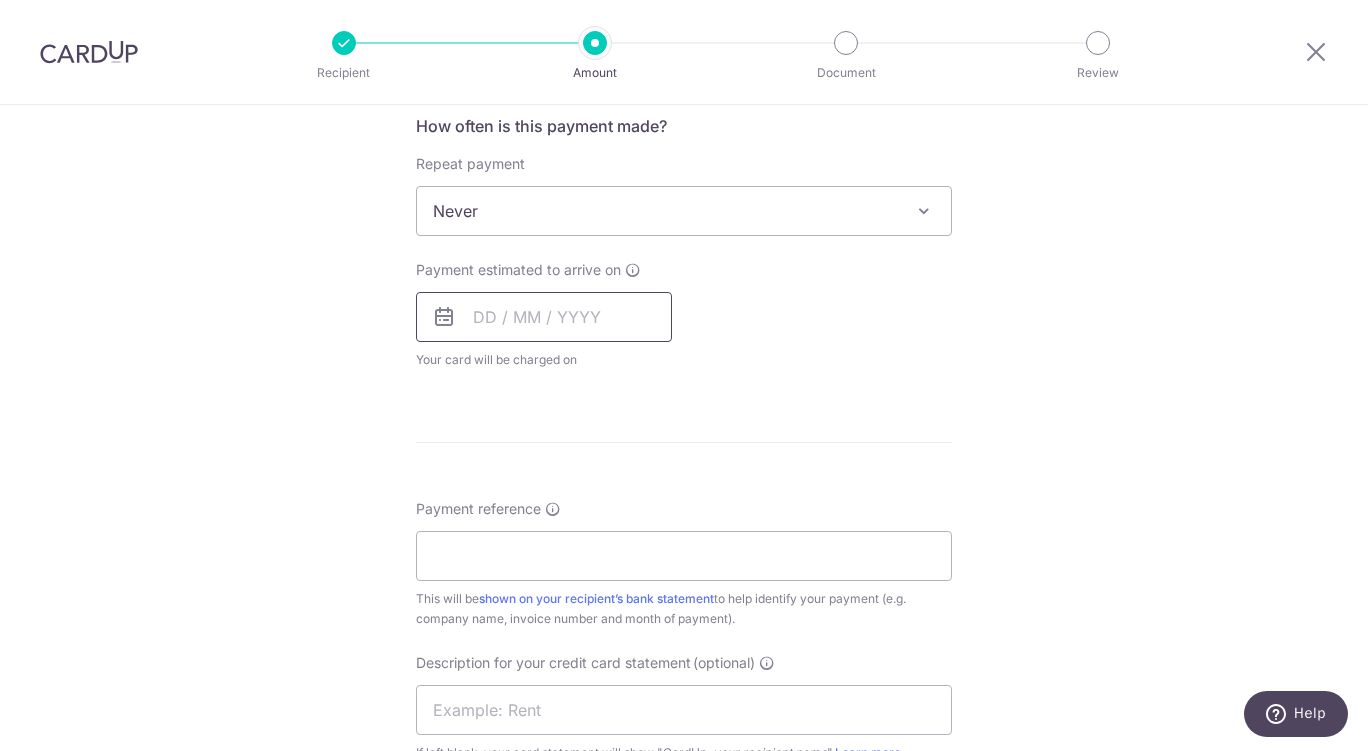 click at bounding box center [544, 317] 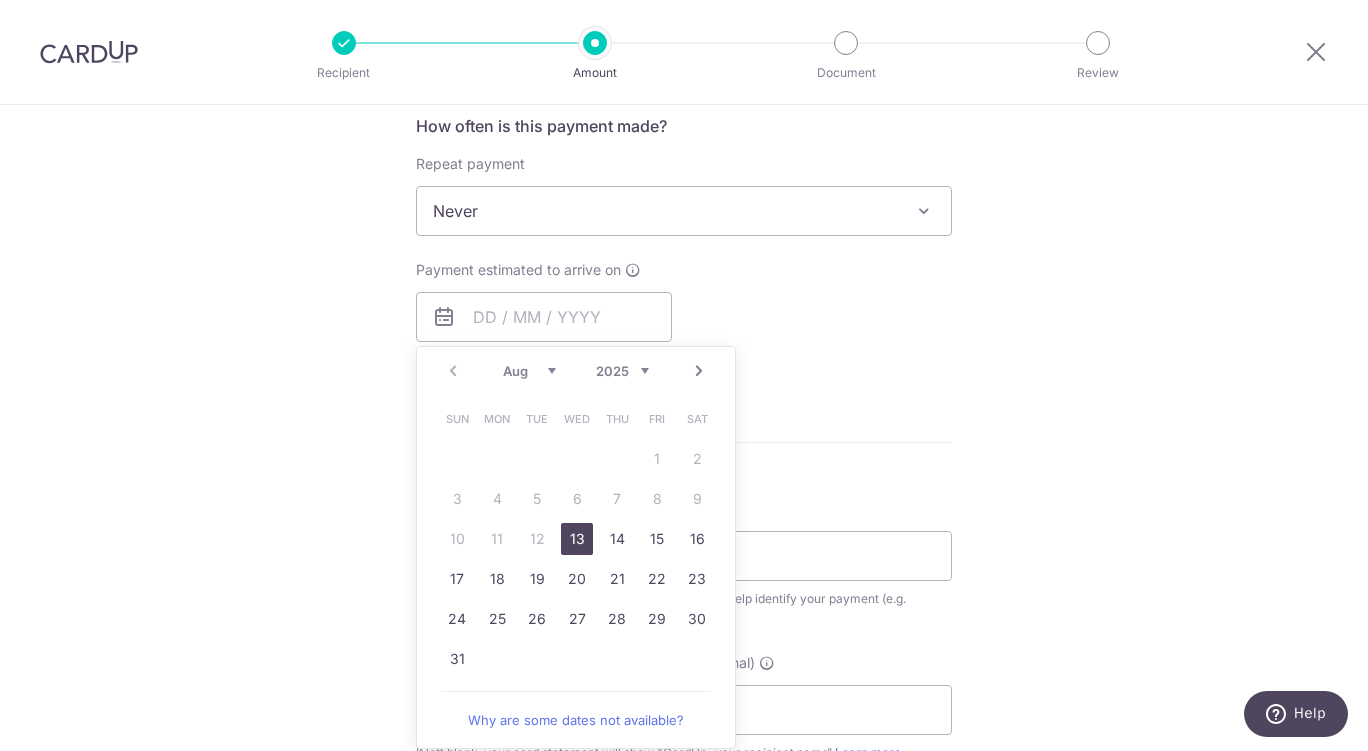 click on "13" at bounding box center [577, 539] 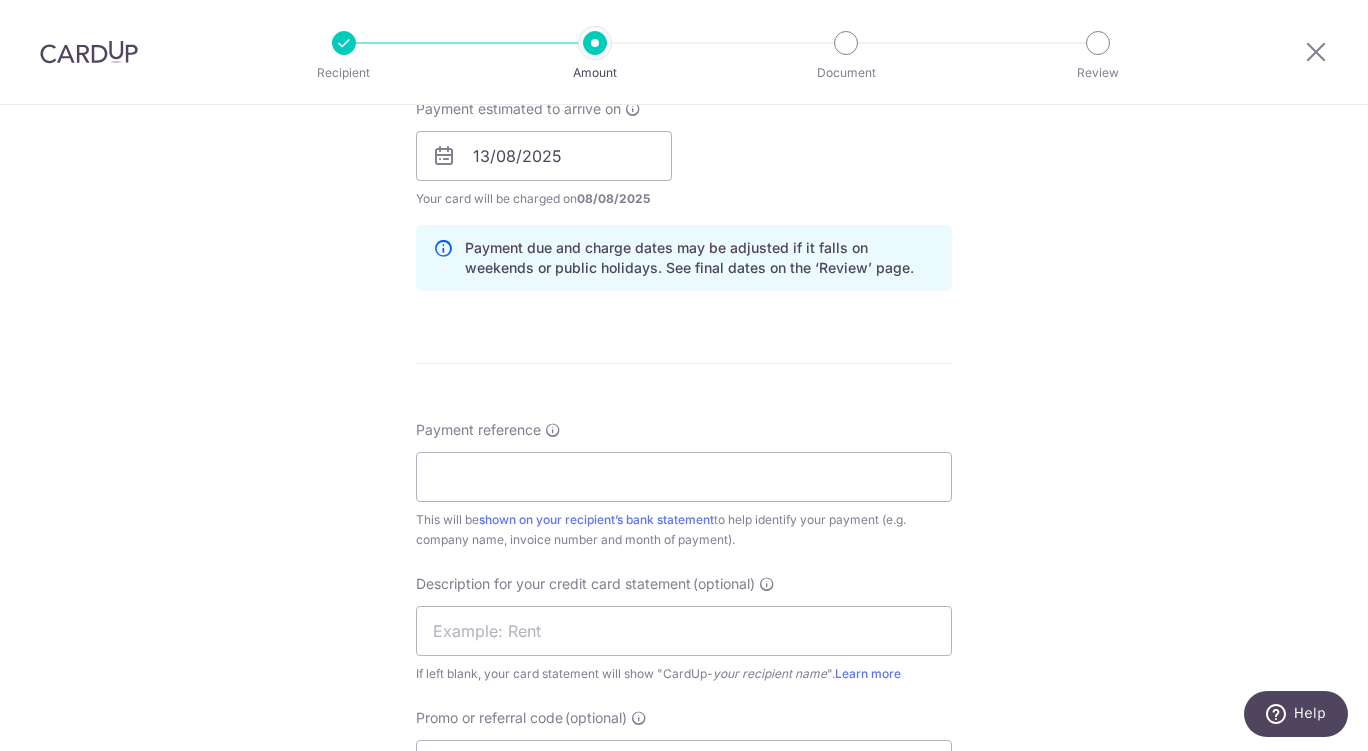 scroll, scrollTop: 930, scrollLeft: 0, axis: vertical 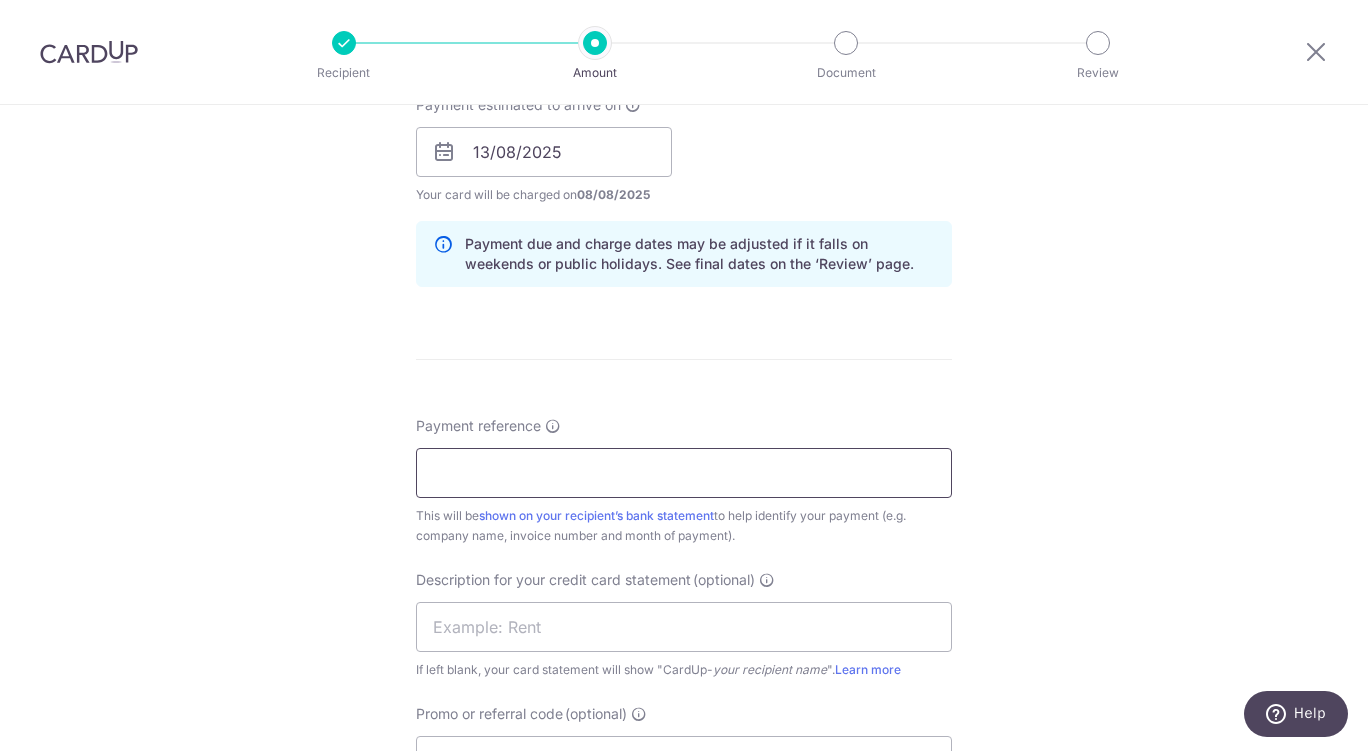 click on "Payment reference" at bounding box center (684, 473) 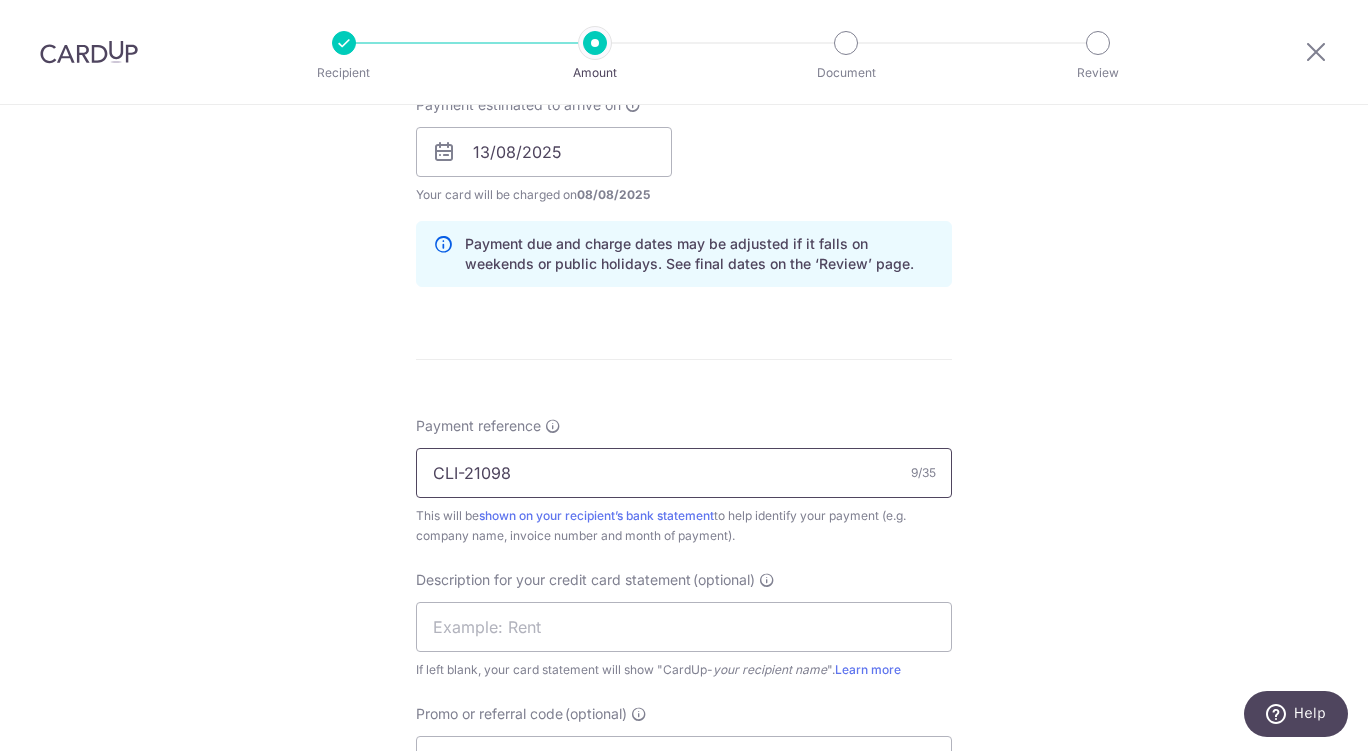 type on "CLI-21098" 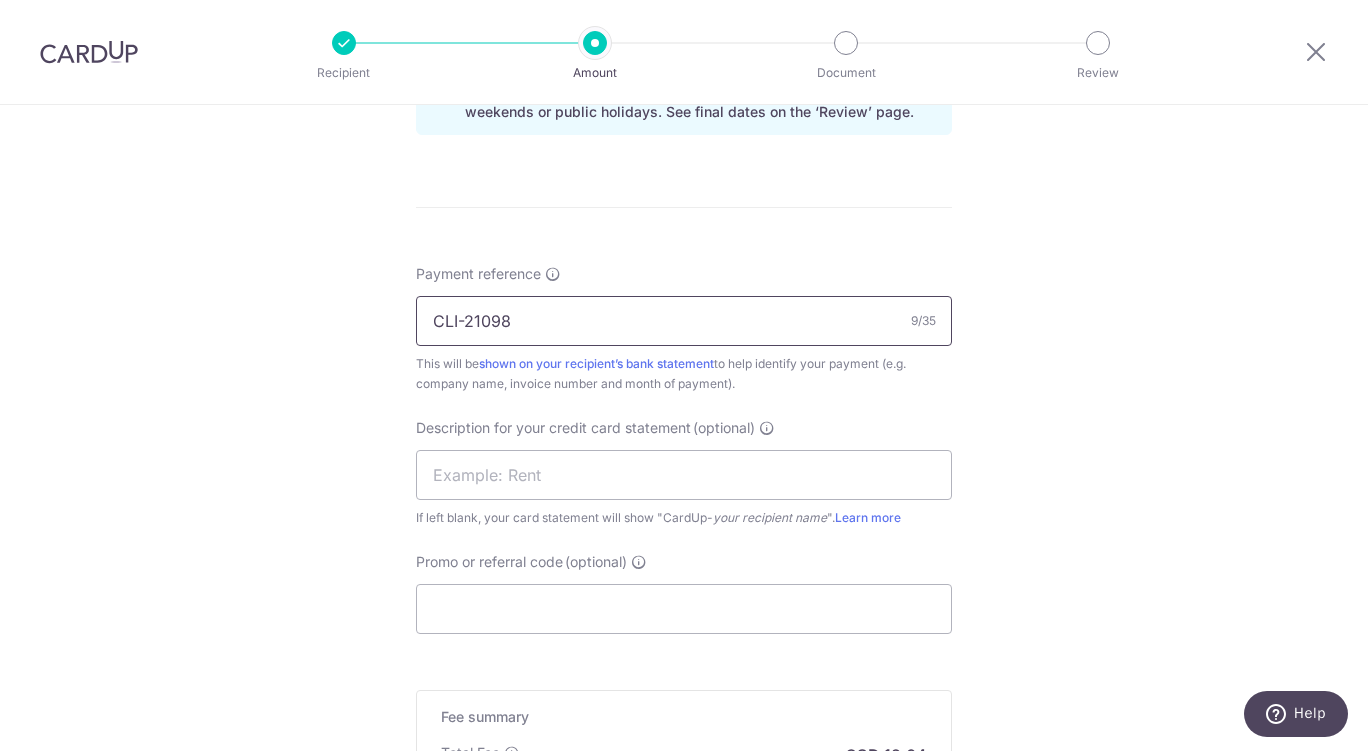 scroll, scrollTop: 1167, scrollLeft: 0, axis: vertical 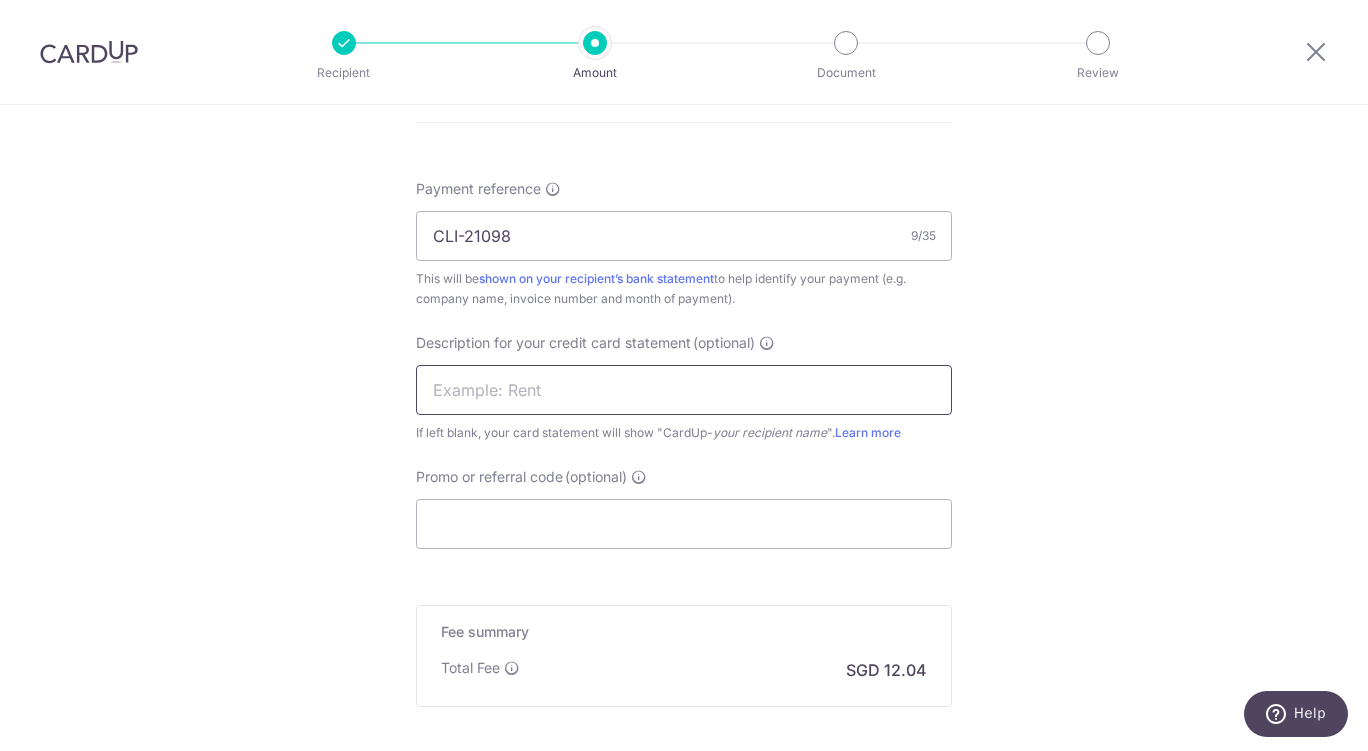 click at bounding box center [684, 390] 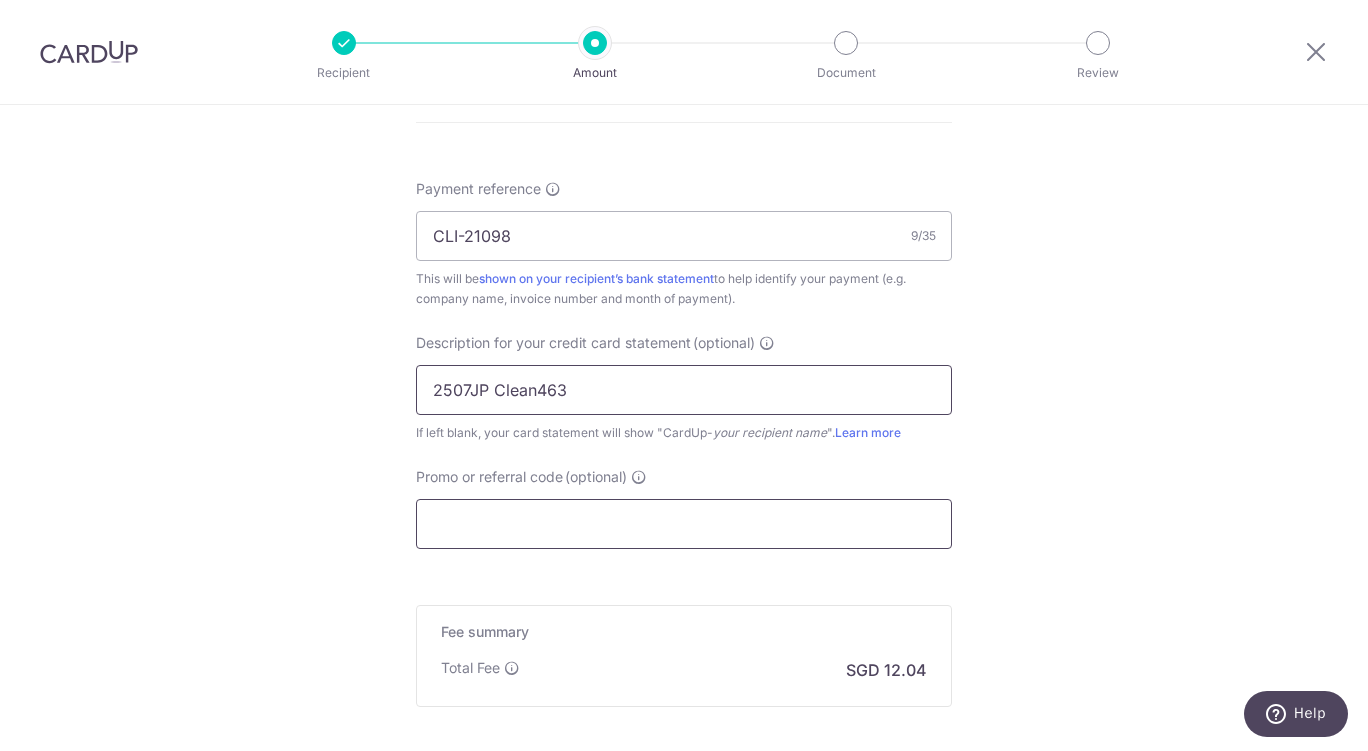 type on "2507JP Clean463" 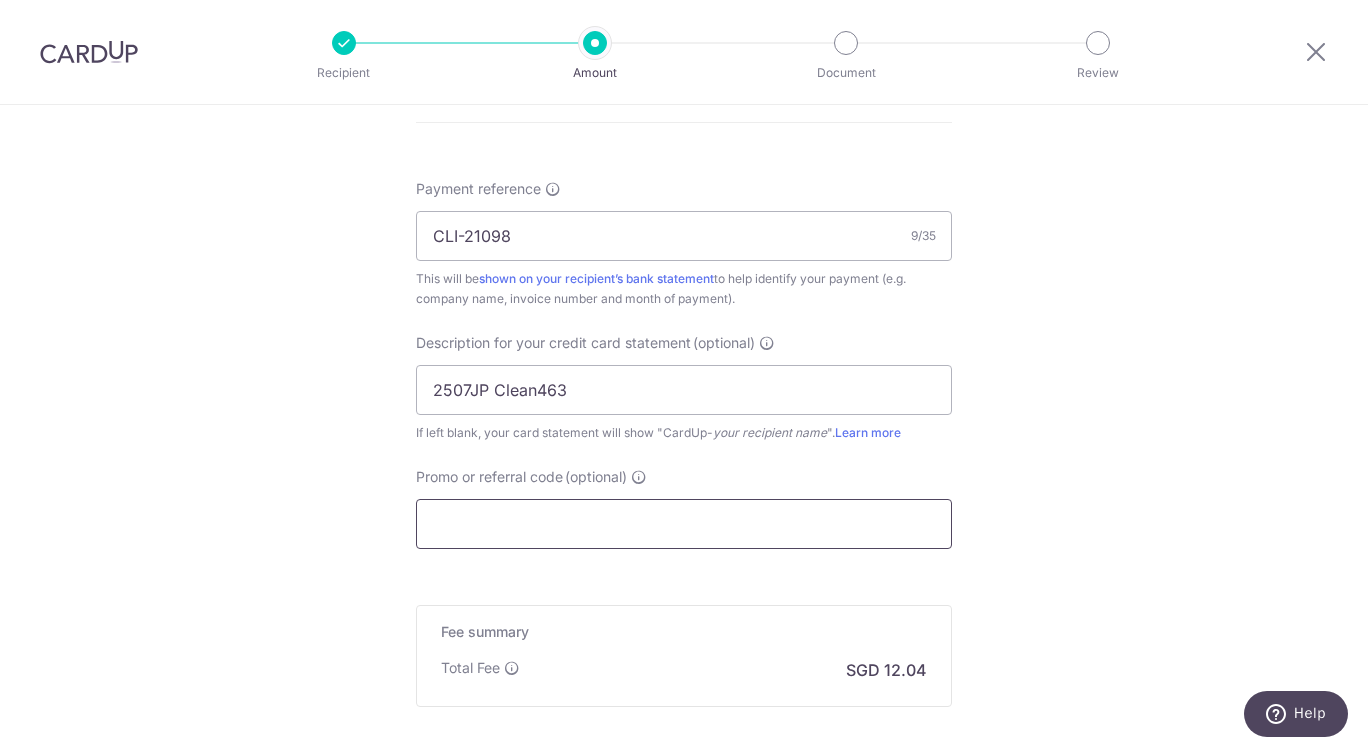 click on "Promo or referral code
(optional)" at bounding box center [684, 524] 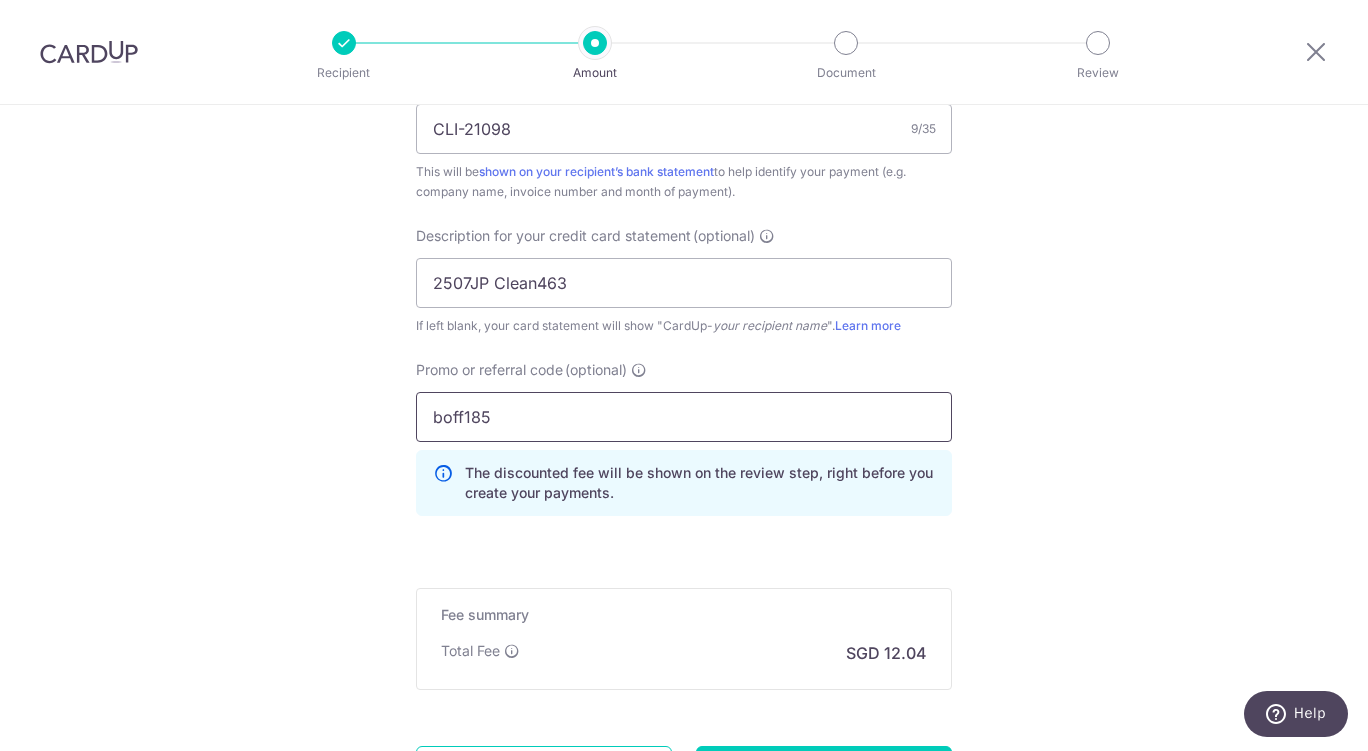 scroll, scrollTop: 1413, scrollLeft: 0, axis: vertical 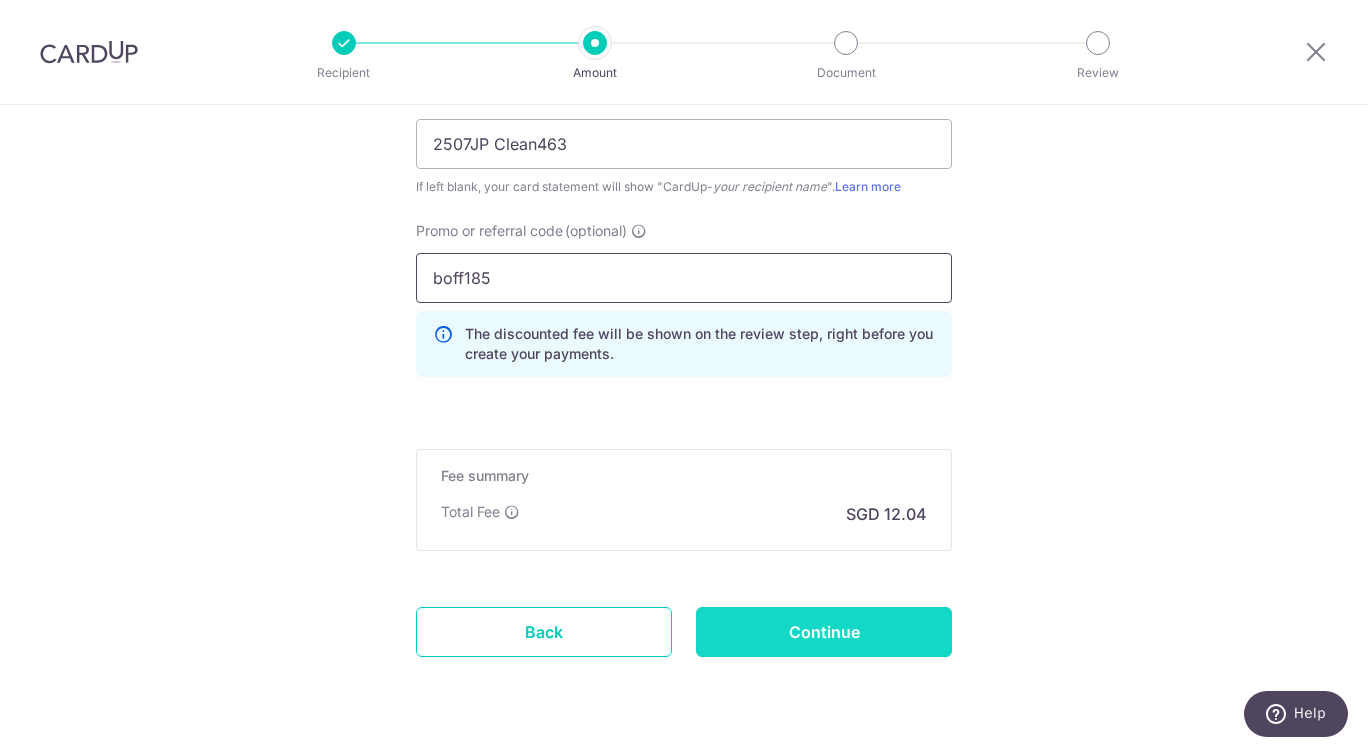 type on "boff185" 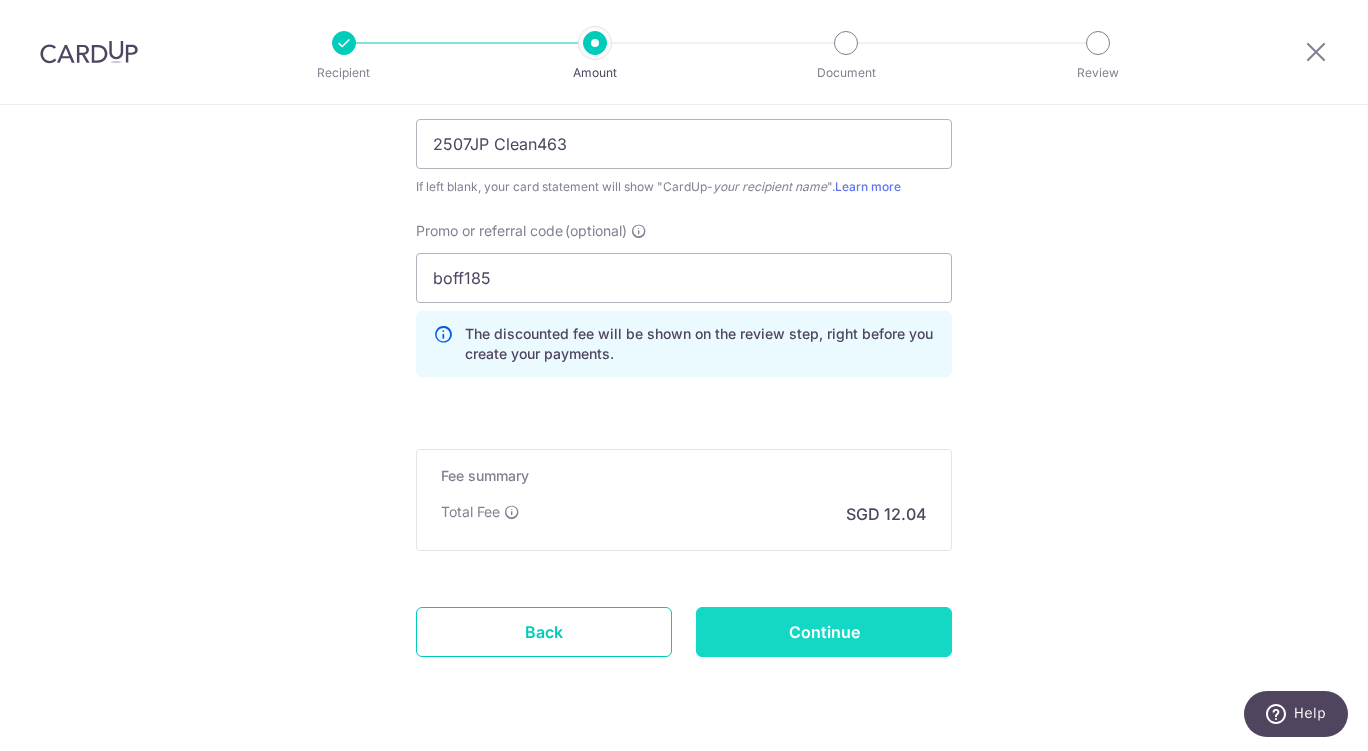 click on "Continue" at bounding box center (824, 632) 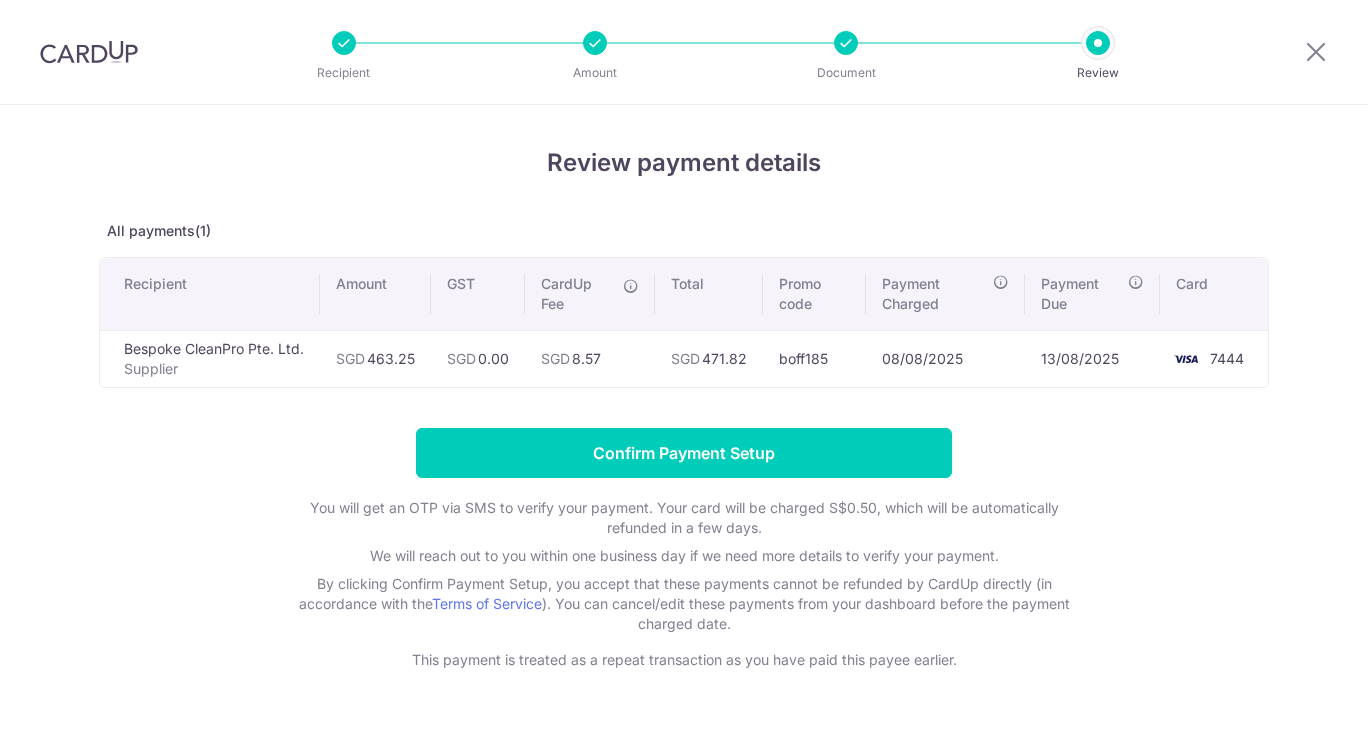 scroll, scrollTop: 0, scrollLeft: 0, axis: both 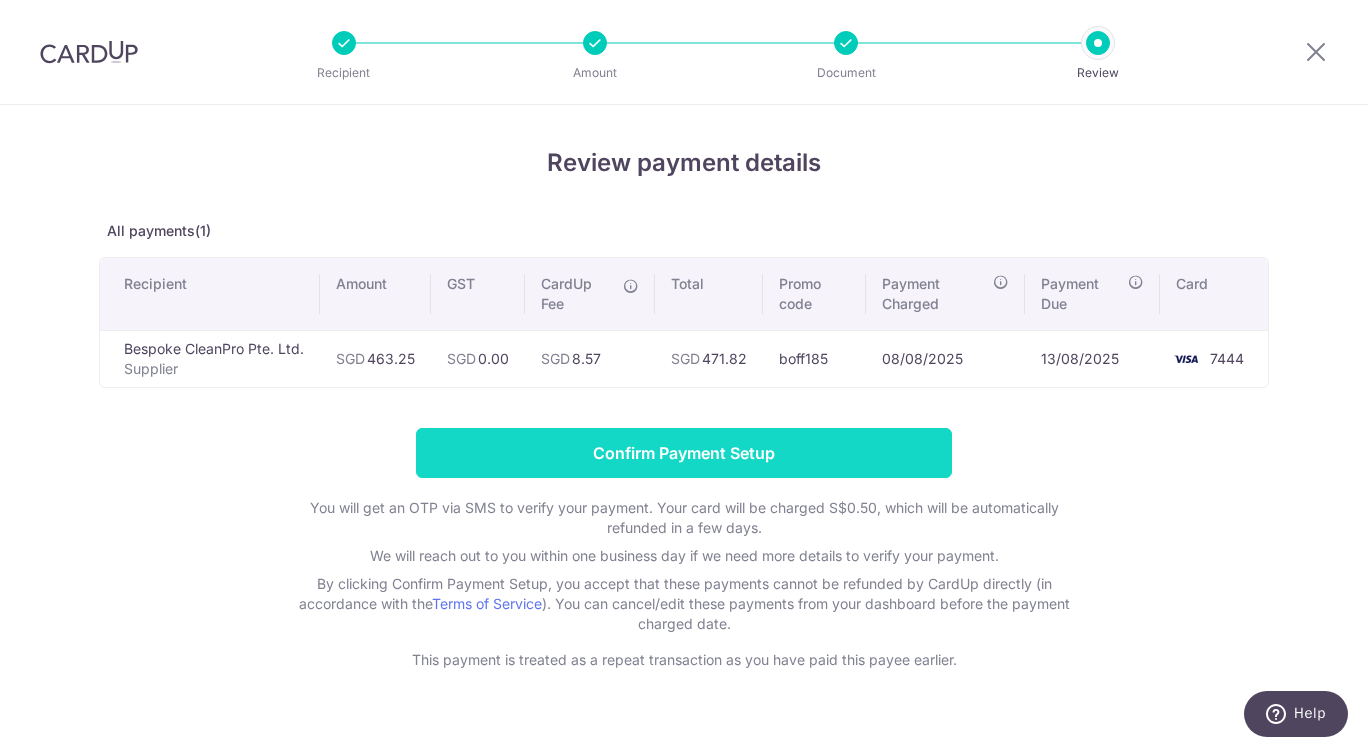 click on "Confirm Payment Setup" at bounding box center (684, 453) 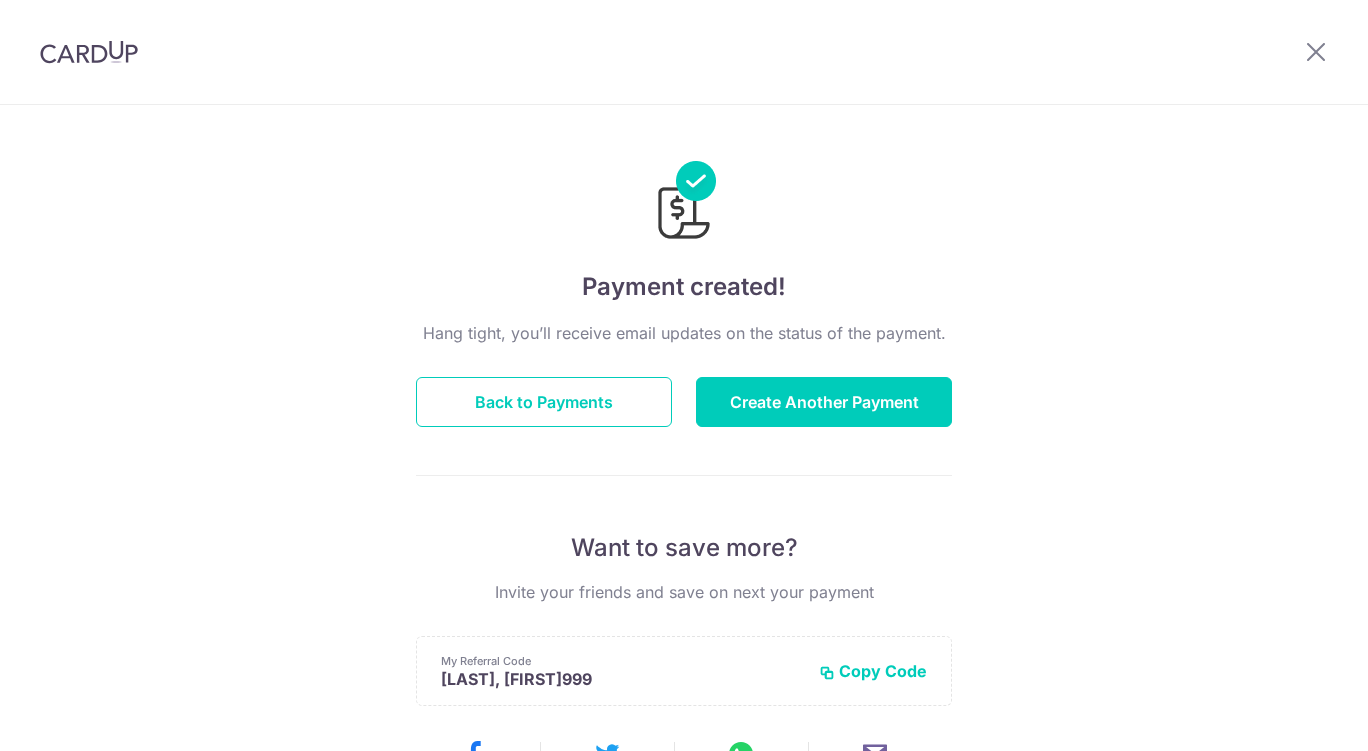 scroll, scrollTop: 0, scrollLeft: 0, axis: both 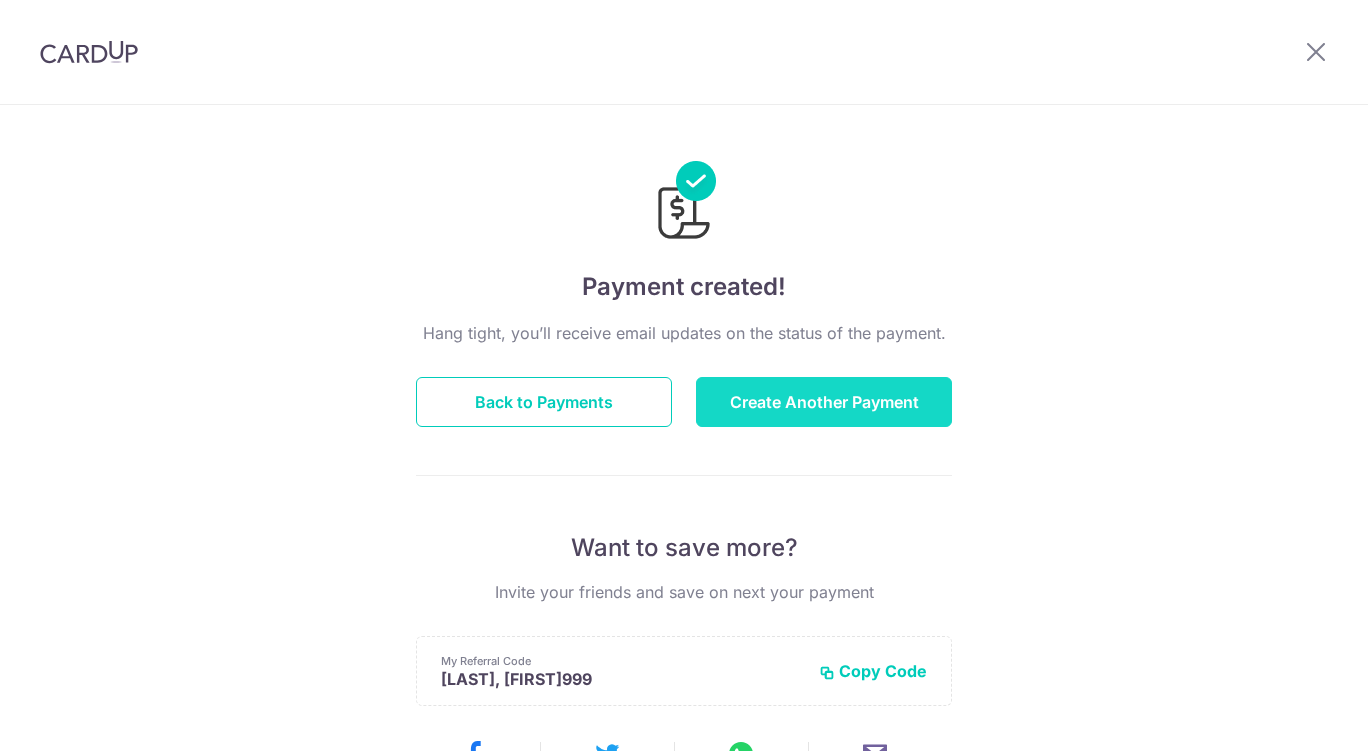 click on "Create Another Payment" at bounding box center [824, 402] 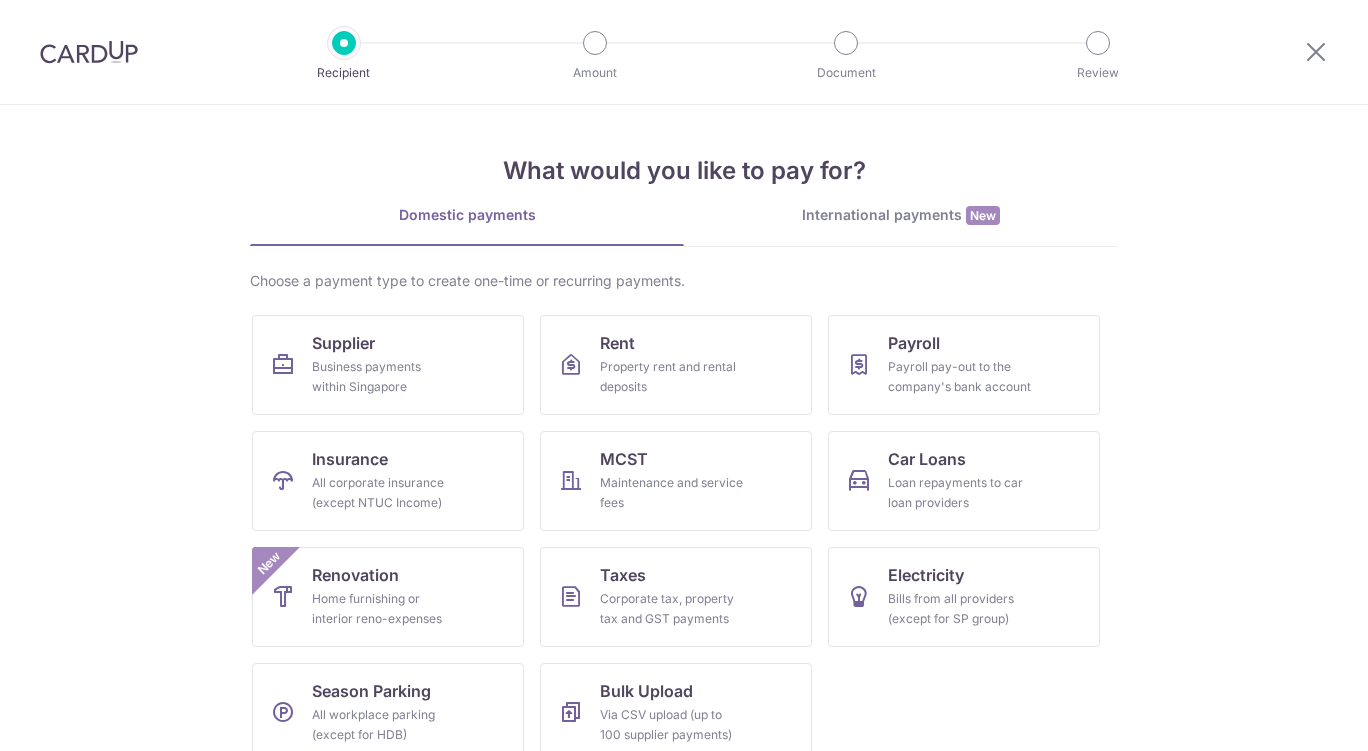 scroll, scrollTop: 0, scrollLeft: 0, axis: both 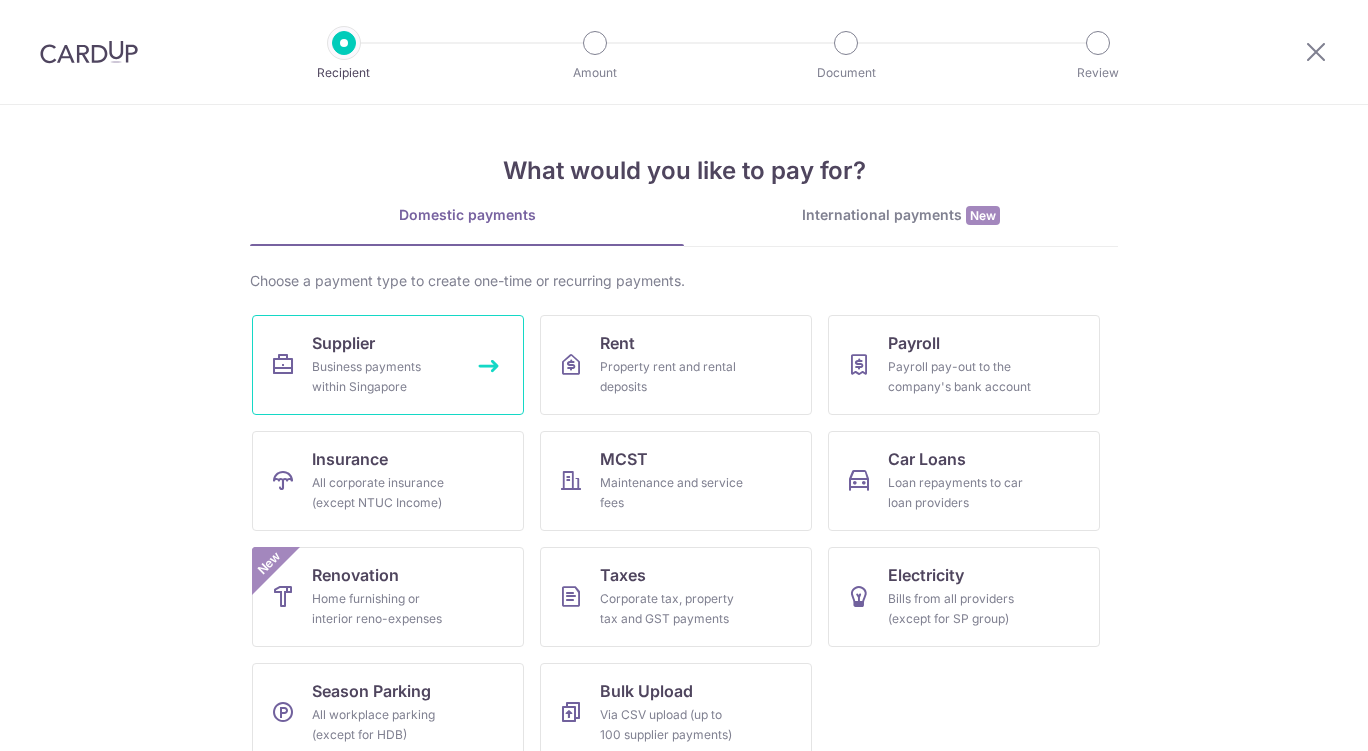 click on "Business payments within Singapore" at bounding box center (384, 377) 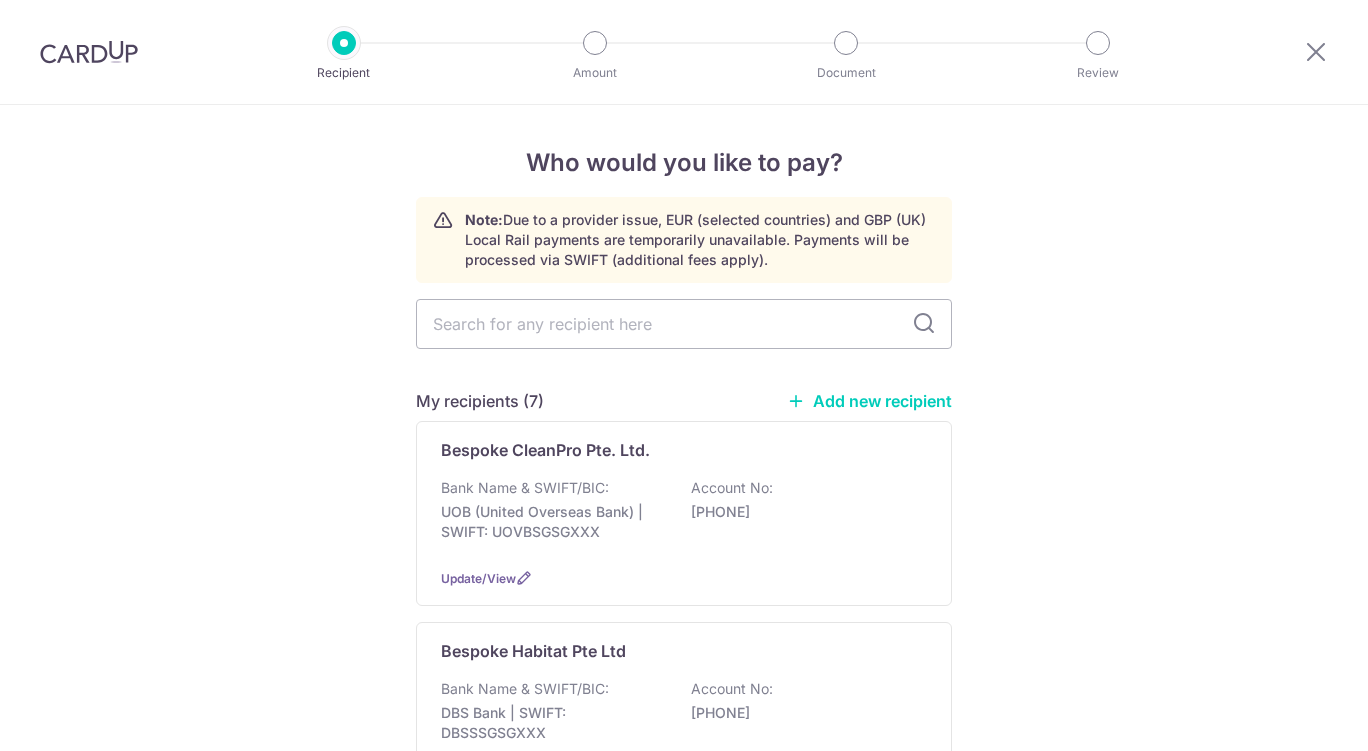scroll, scrollTop: 0, scrollLeft: 0, axis: both 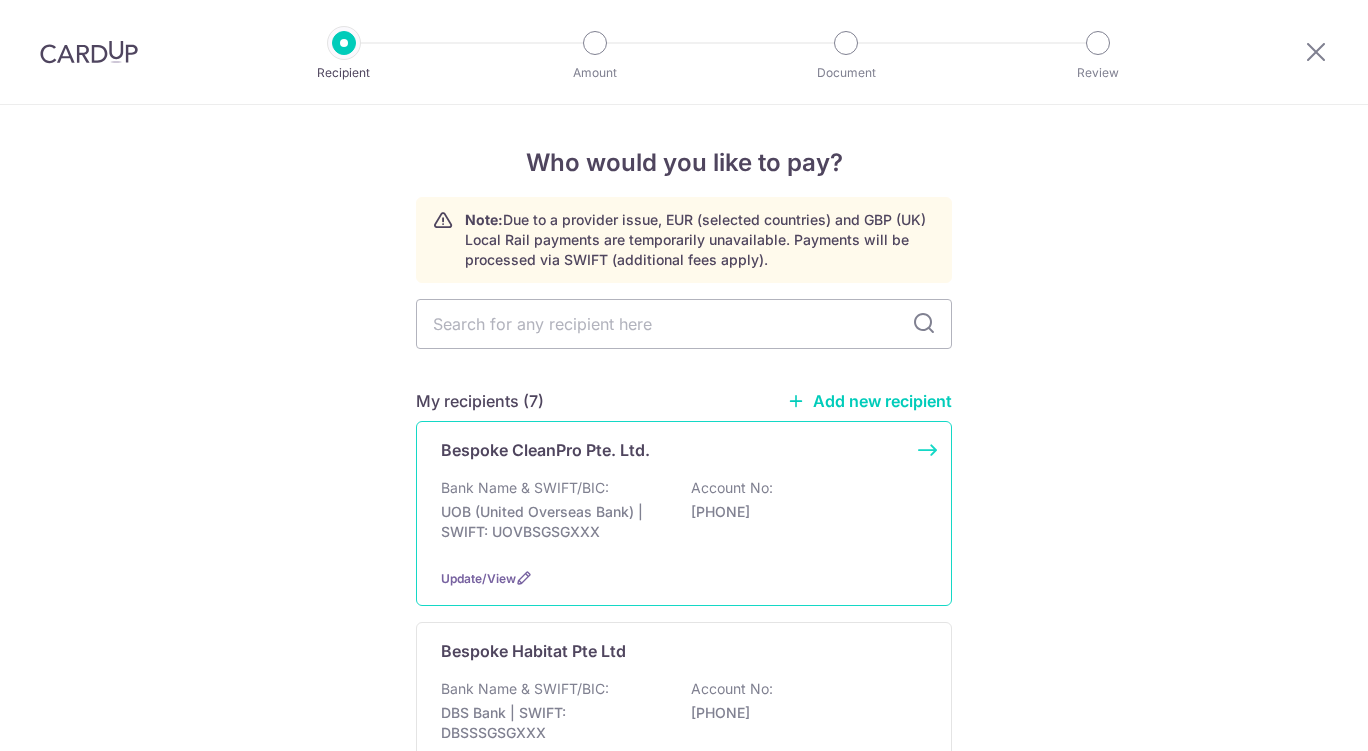 click on "[PHONE]" at bounding box center (803, 512) 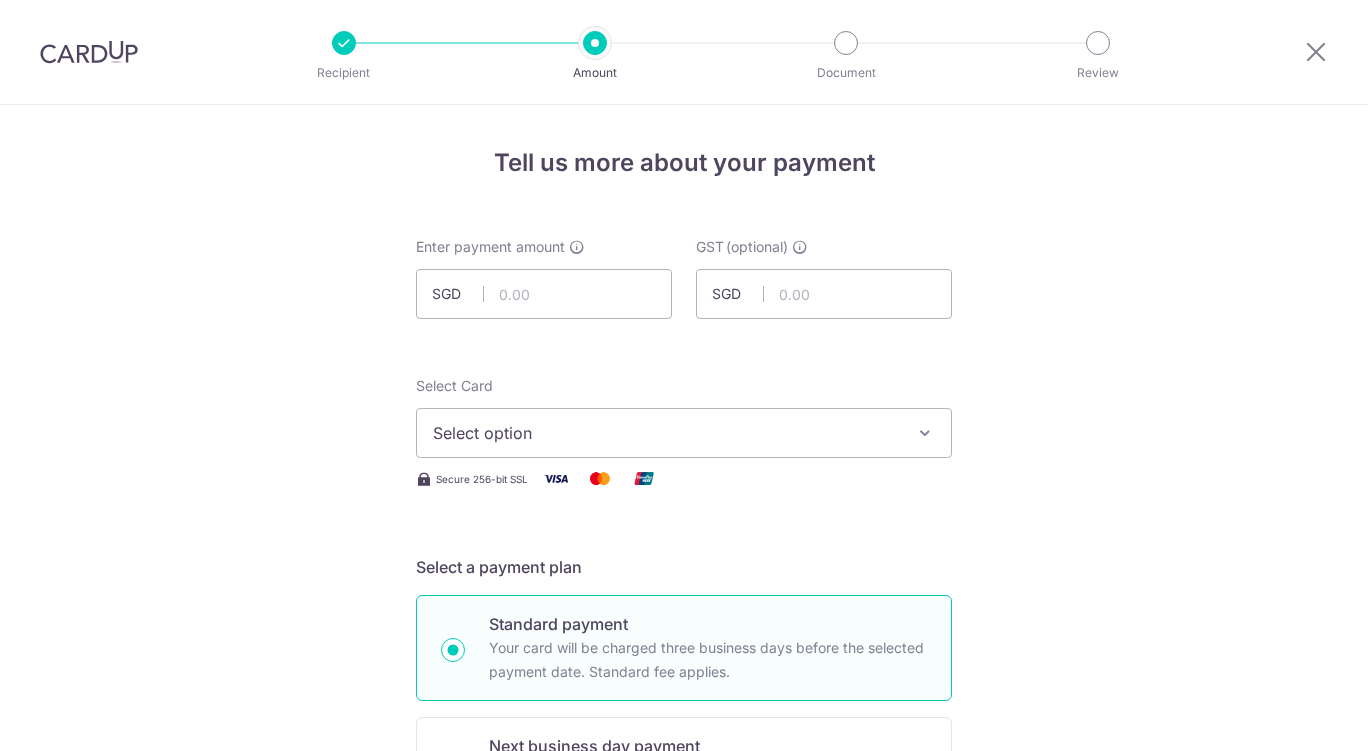 scroll, scrollTop: 0, scrollLeft: 0, axis: both 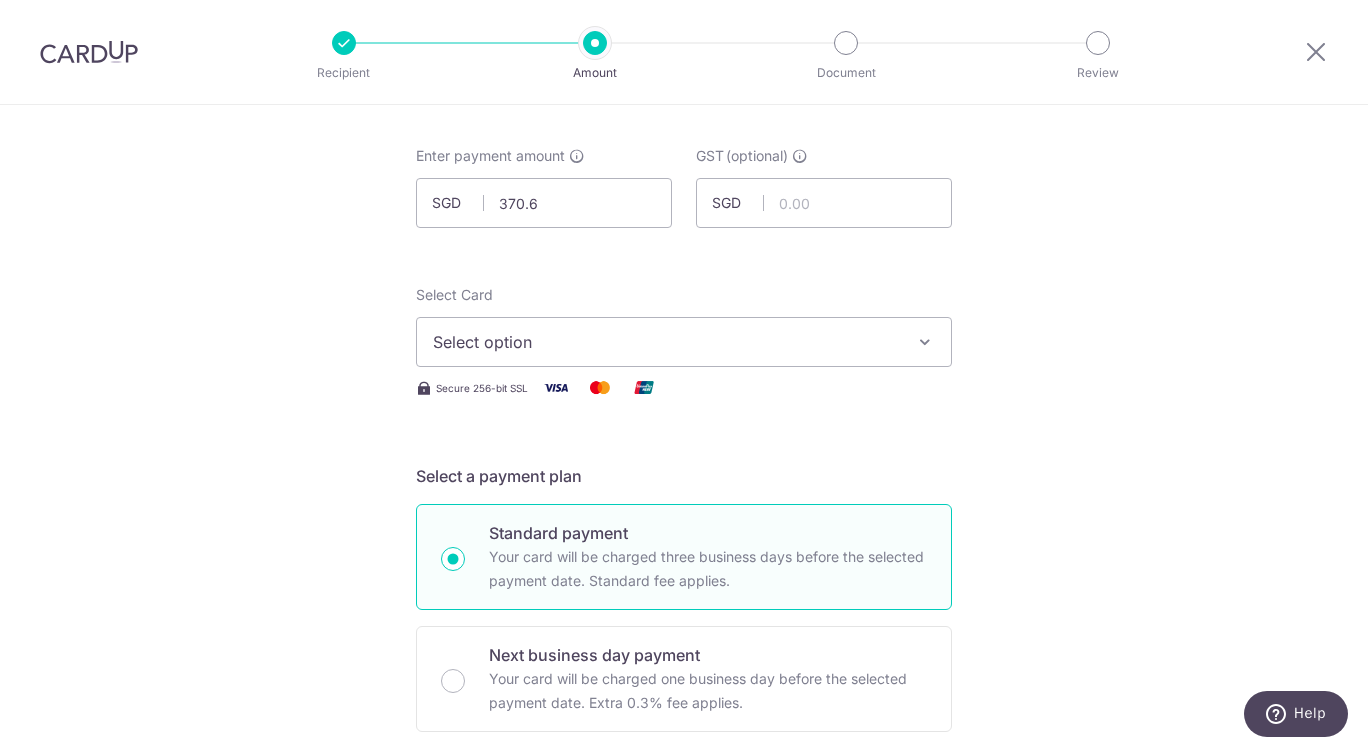 click on "Select option" at bounding box center (684, 342) 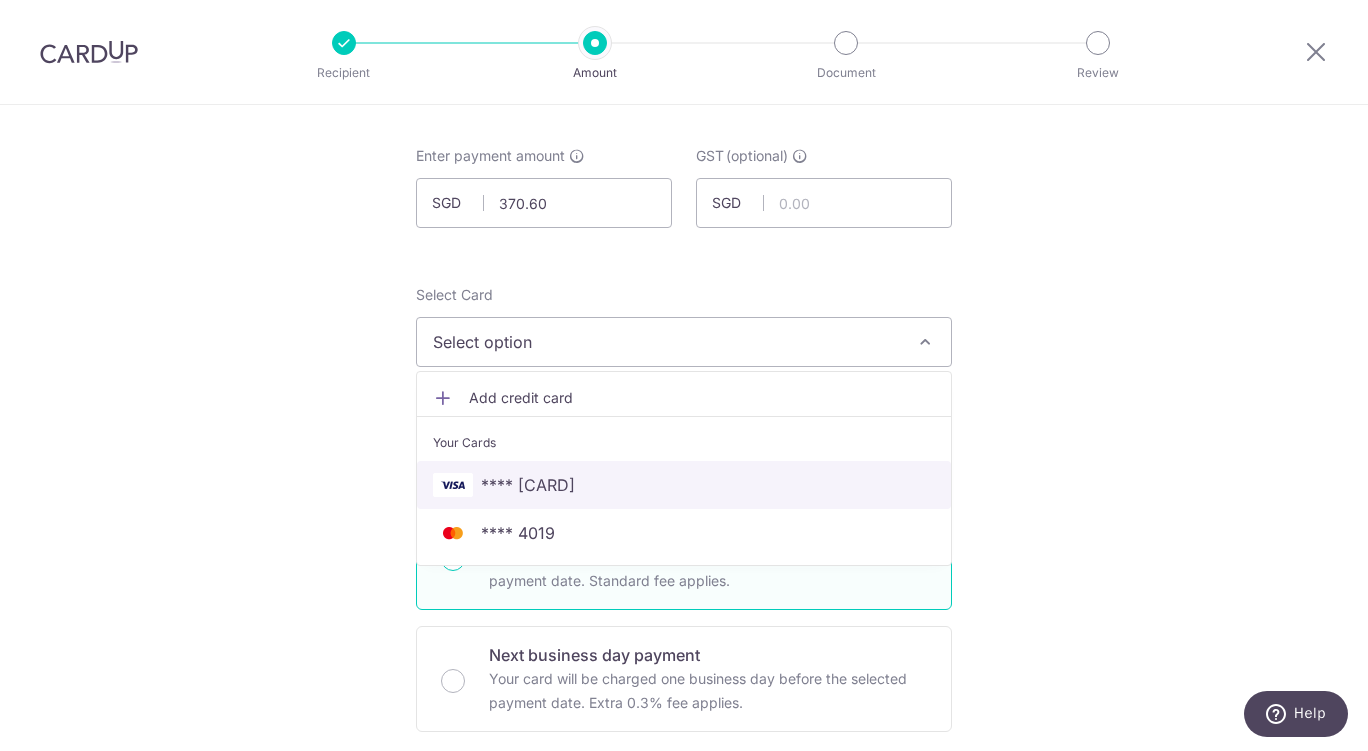 click on "**** 7444" at bounding box center [684, 485] 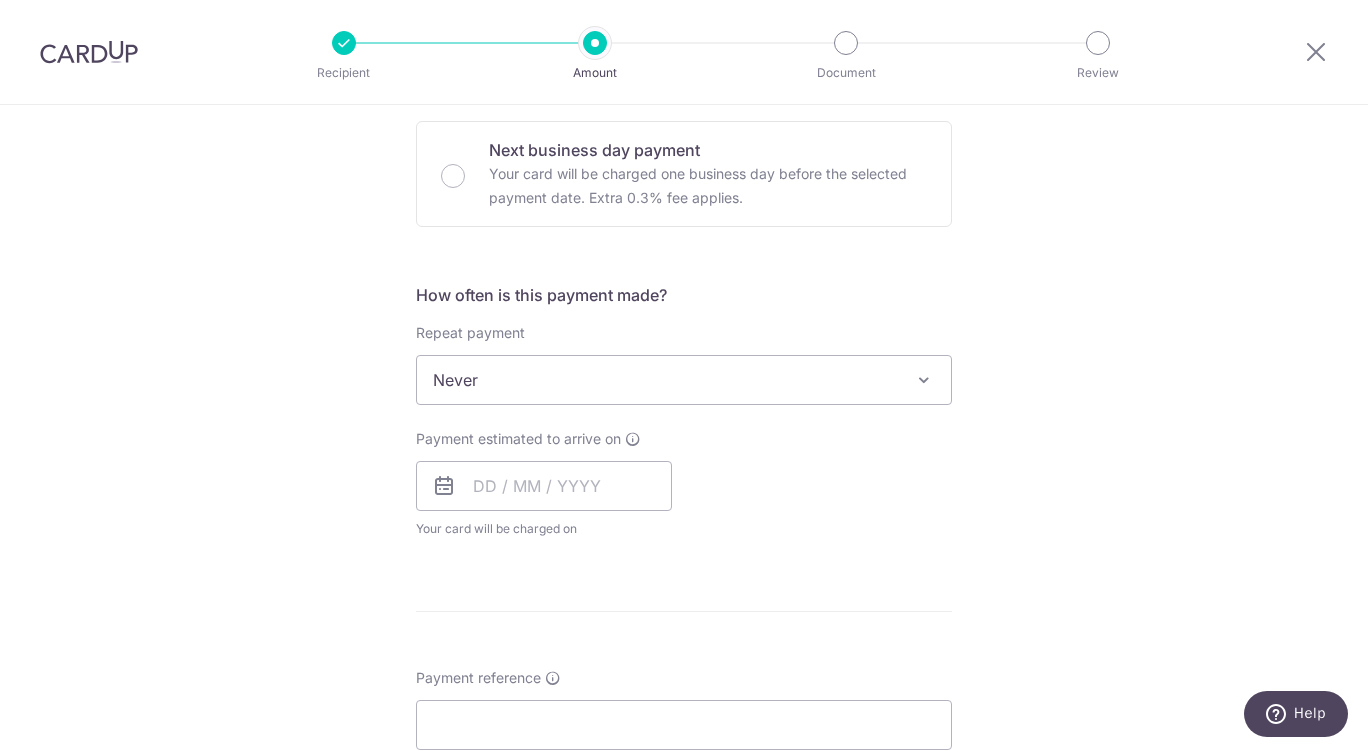 scroll, scrollTop: 663, scrollLeft: 0, axis: vertical 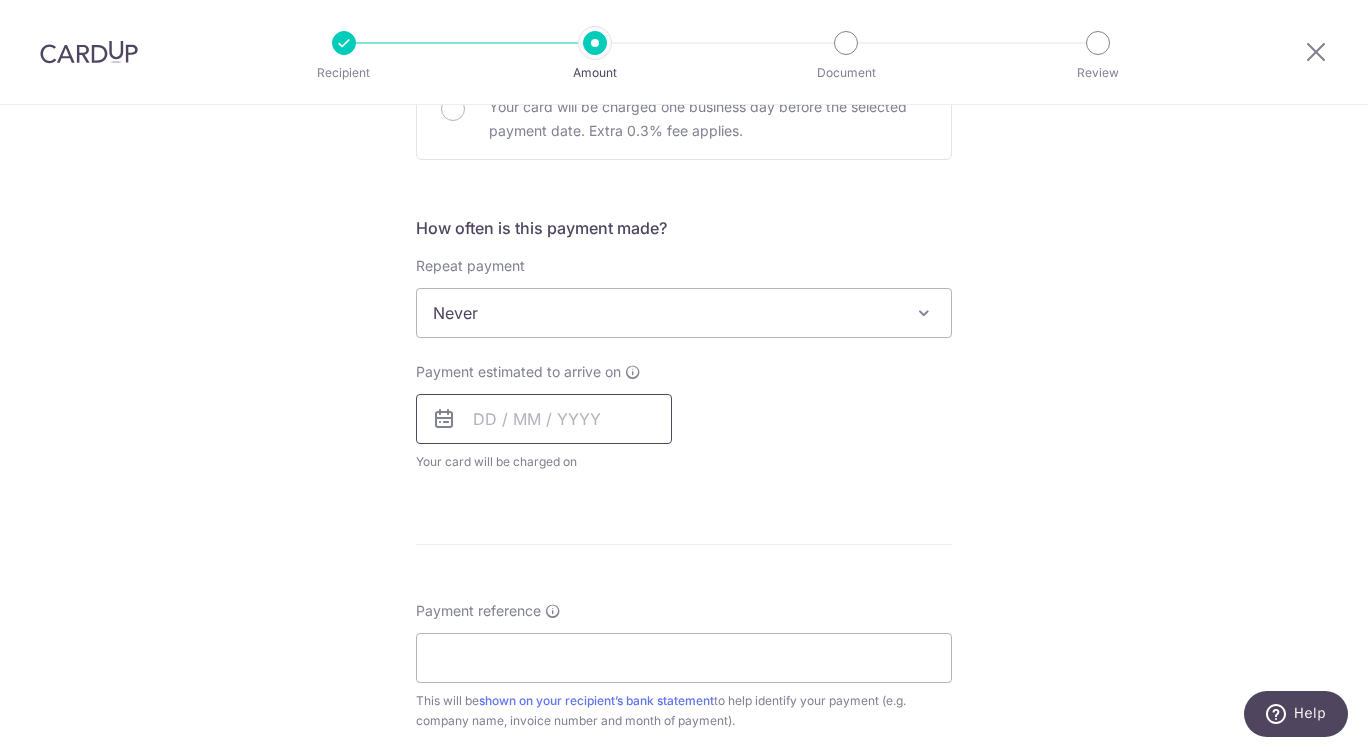 click at bounding box center [544, 419] 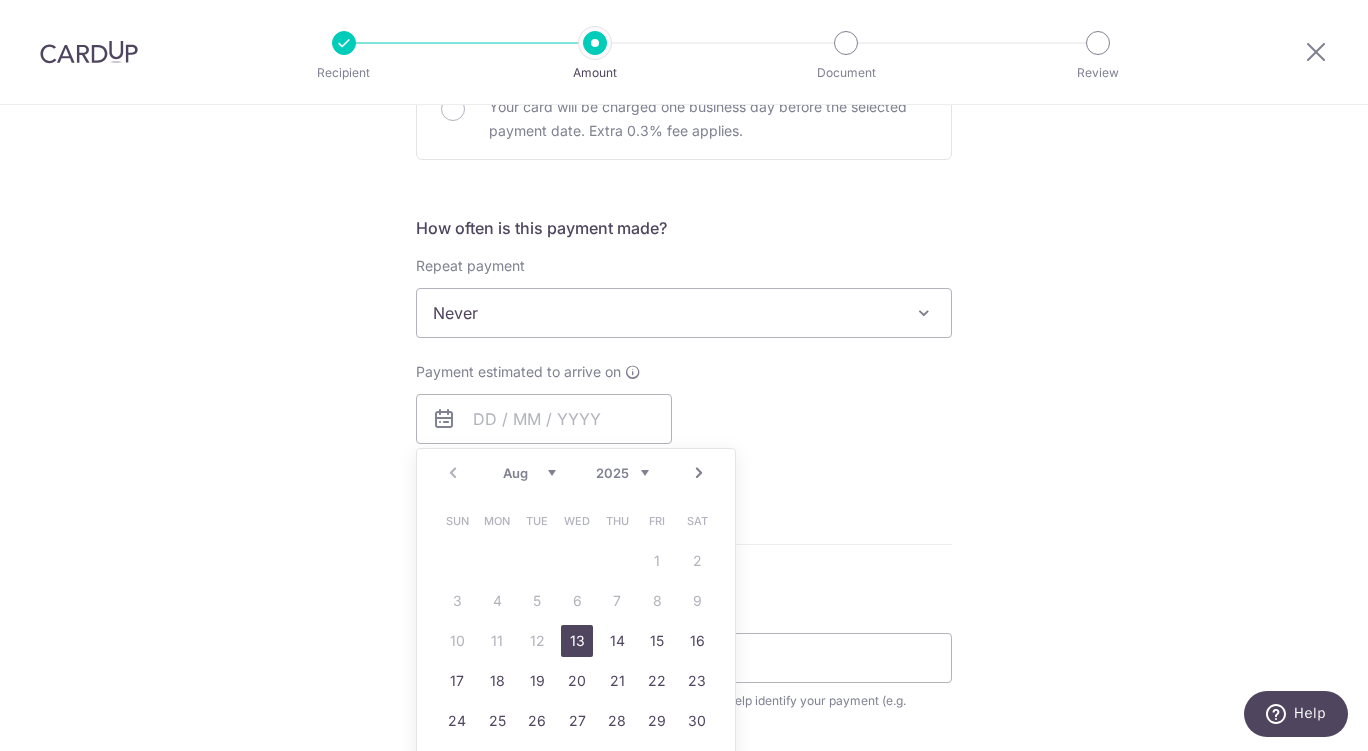 click on "13" at bounding box center (577, 641) 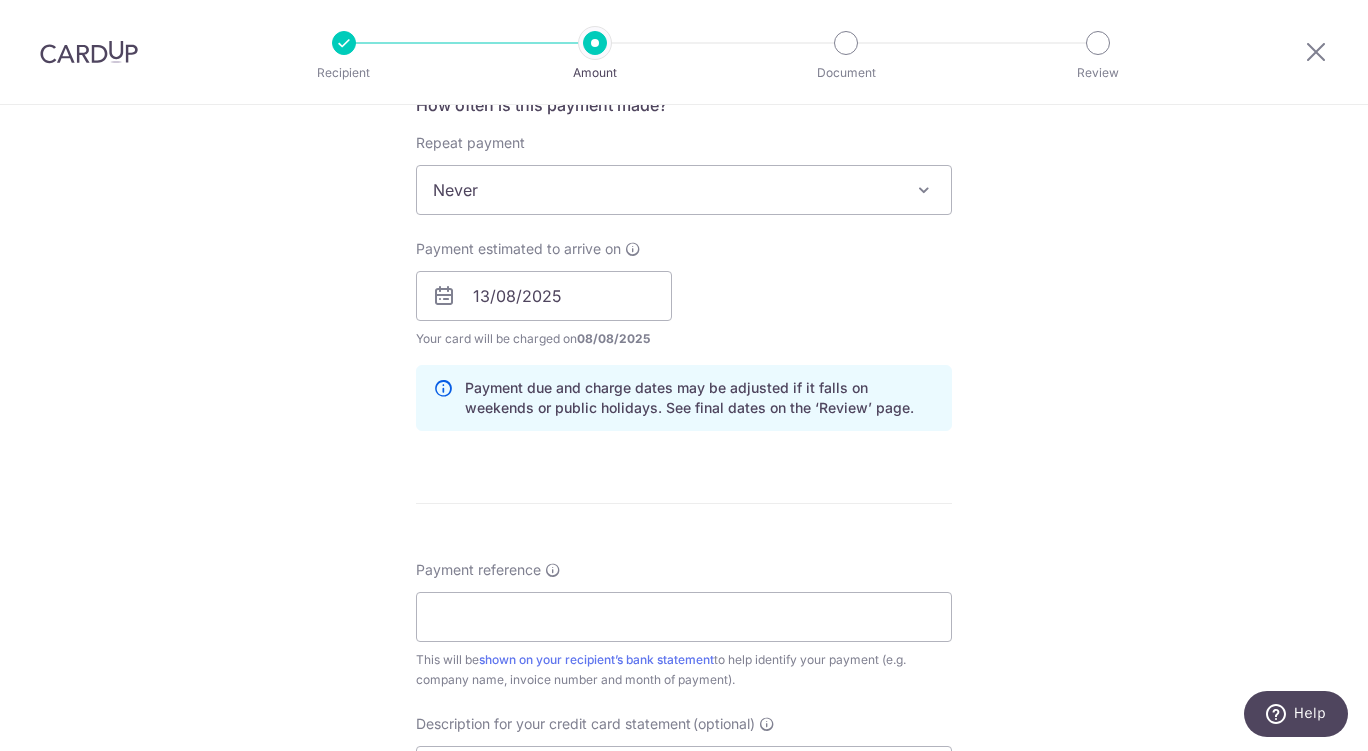 scroll, scrollTop: 939, scrollLeft: 0, axis: vertical 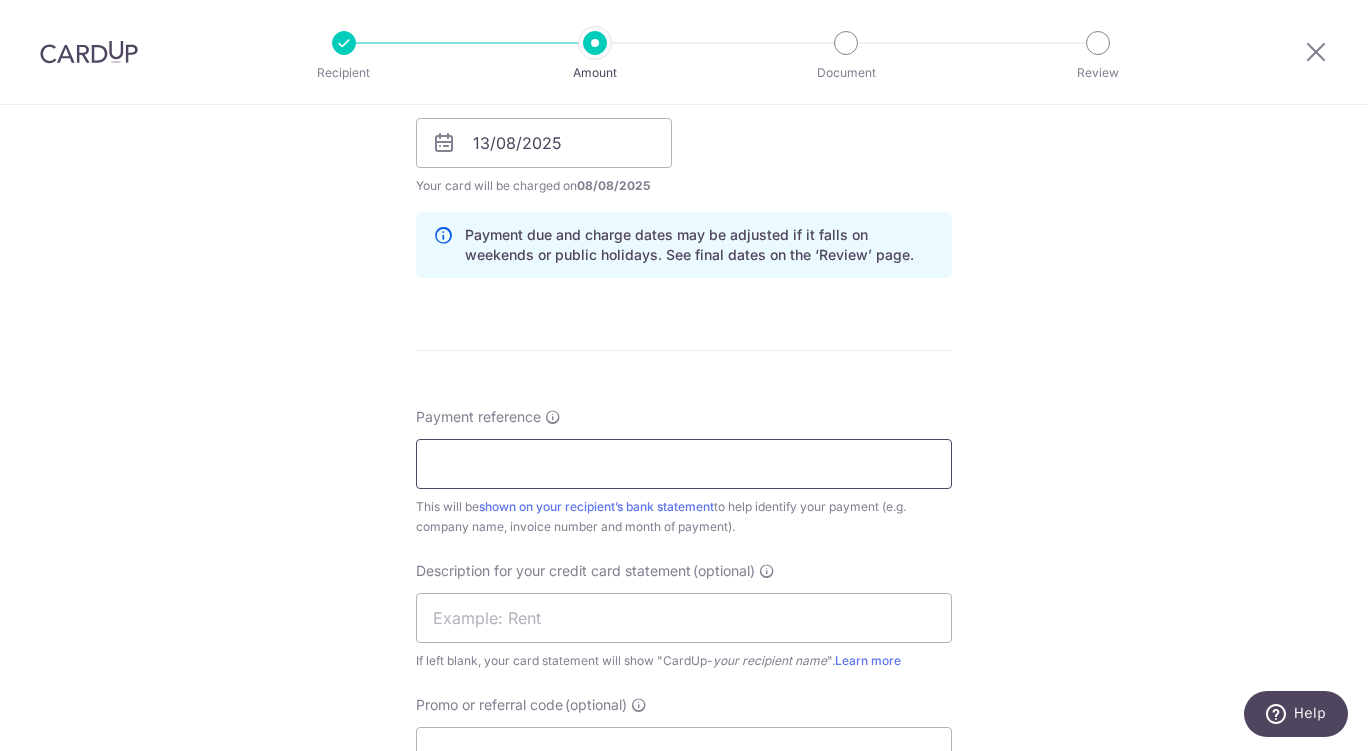 click on "Payment reference" at bounding box center [684, 464] 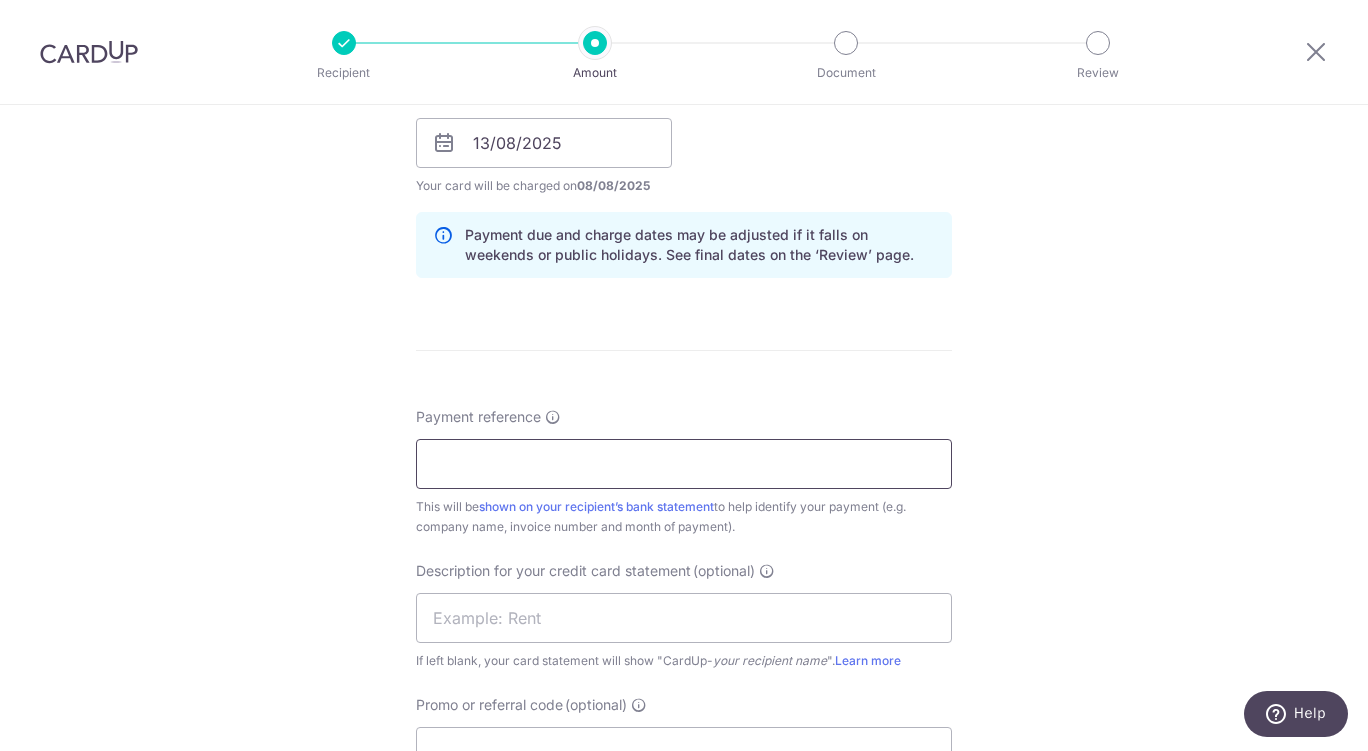 paste on "CLI-21358" 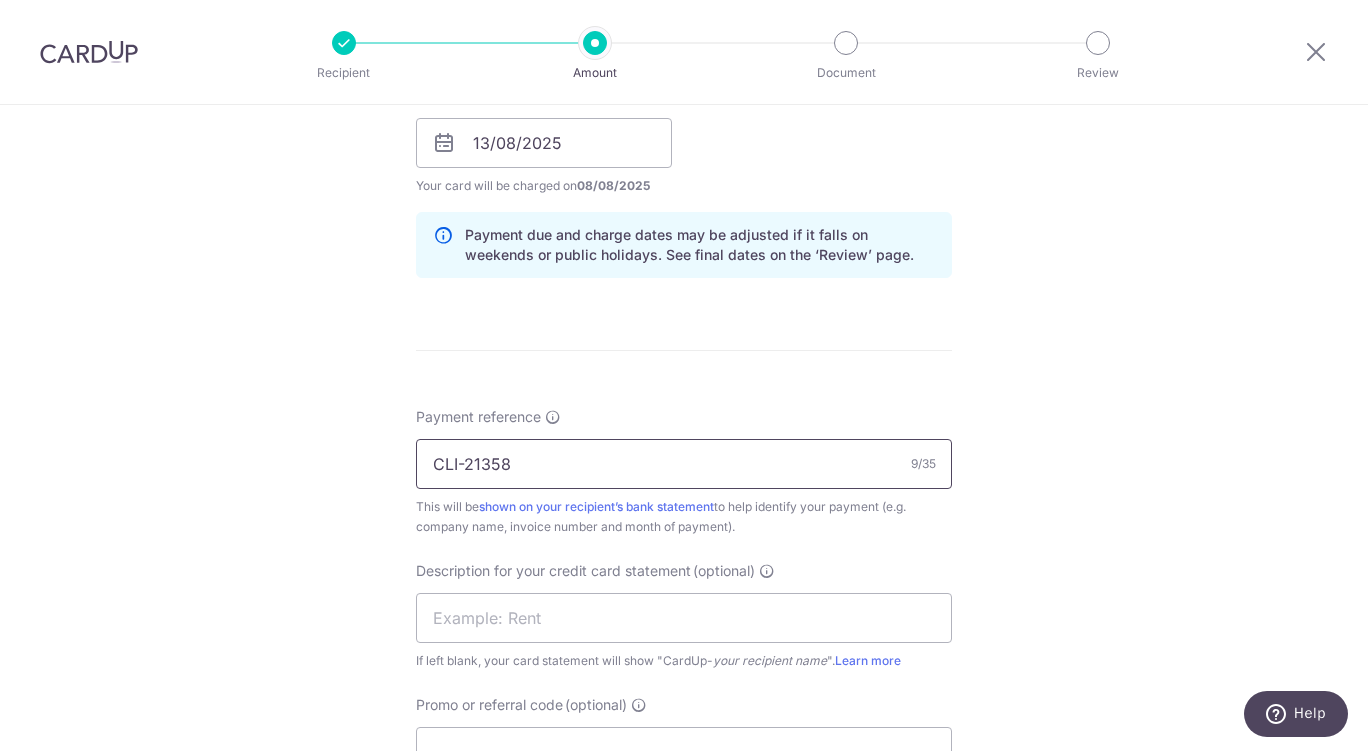 type on "CLI-21358" 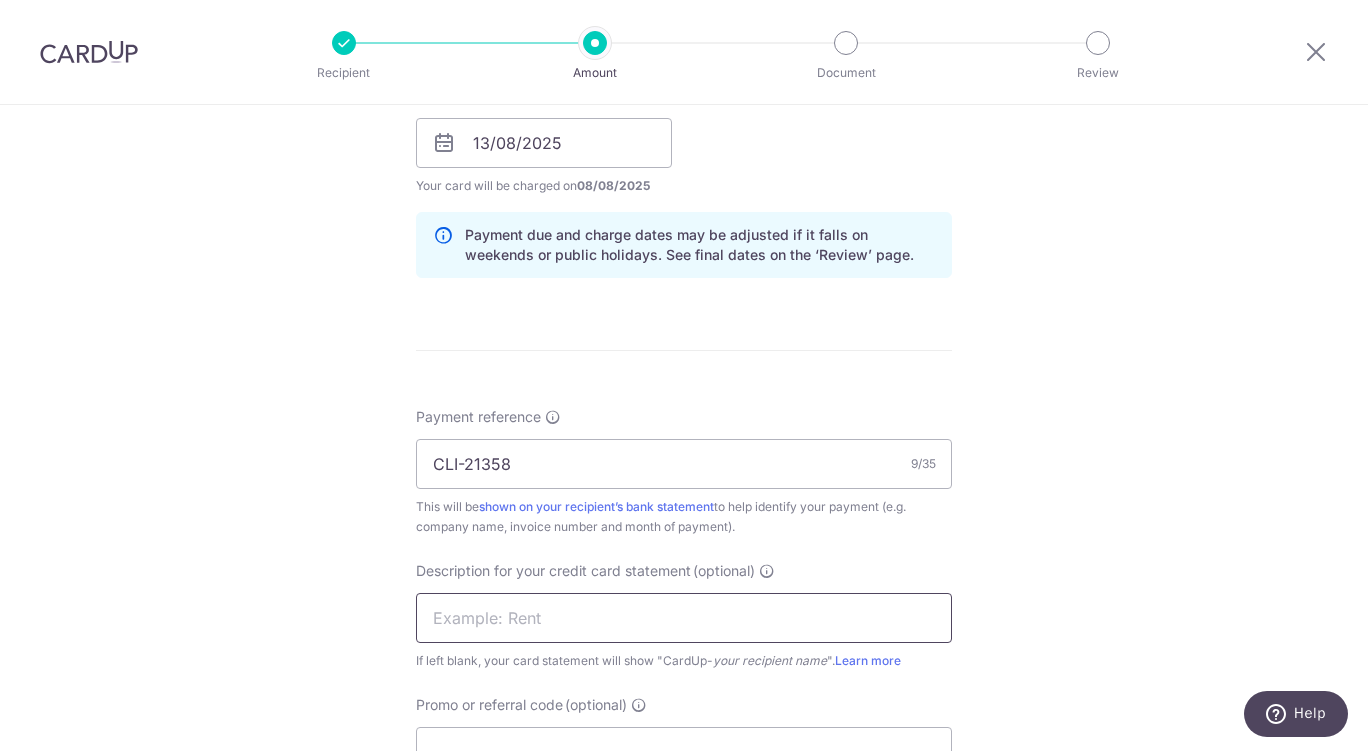 click at bounding box center (684, 618) 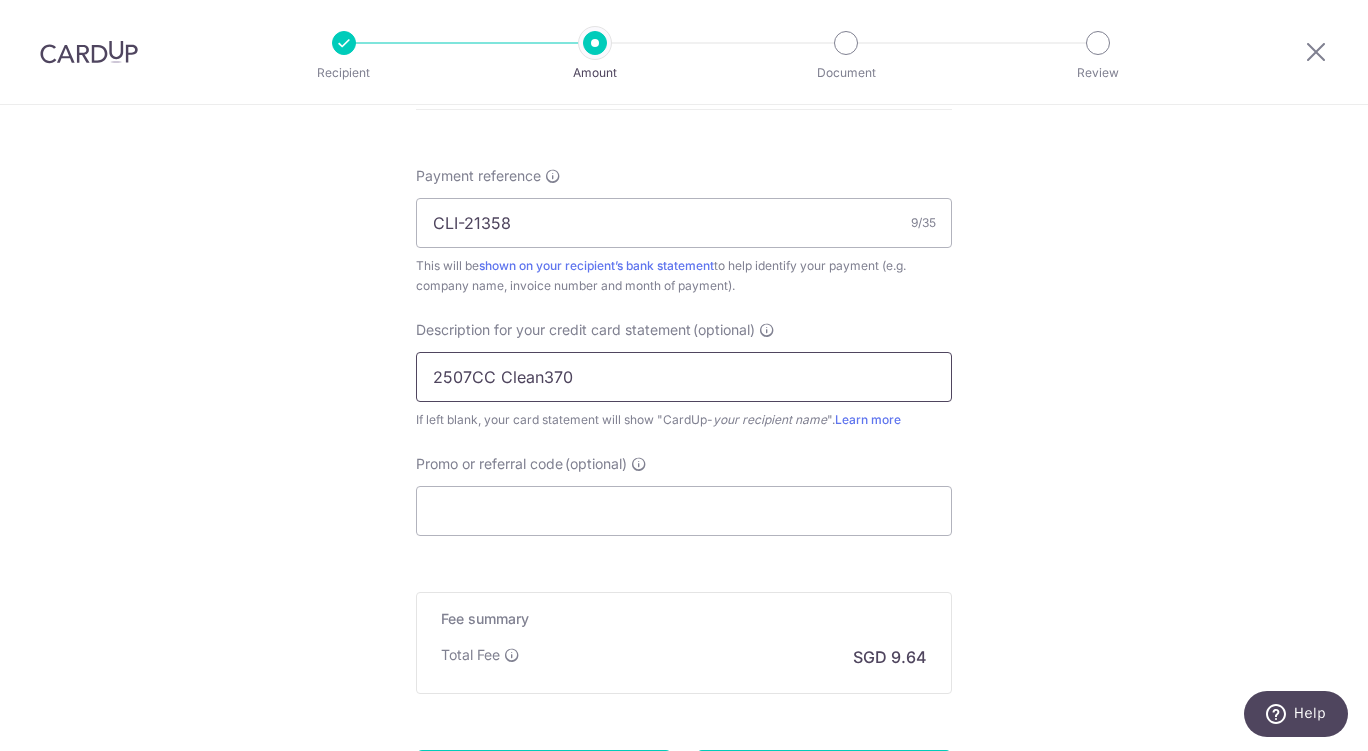 scroll, scrollTop: 1181, scrollLeft: 0, axis: vertical 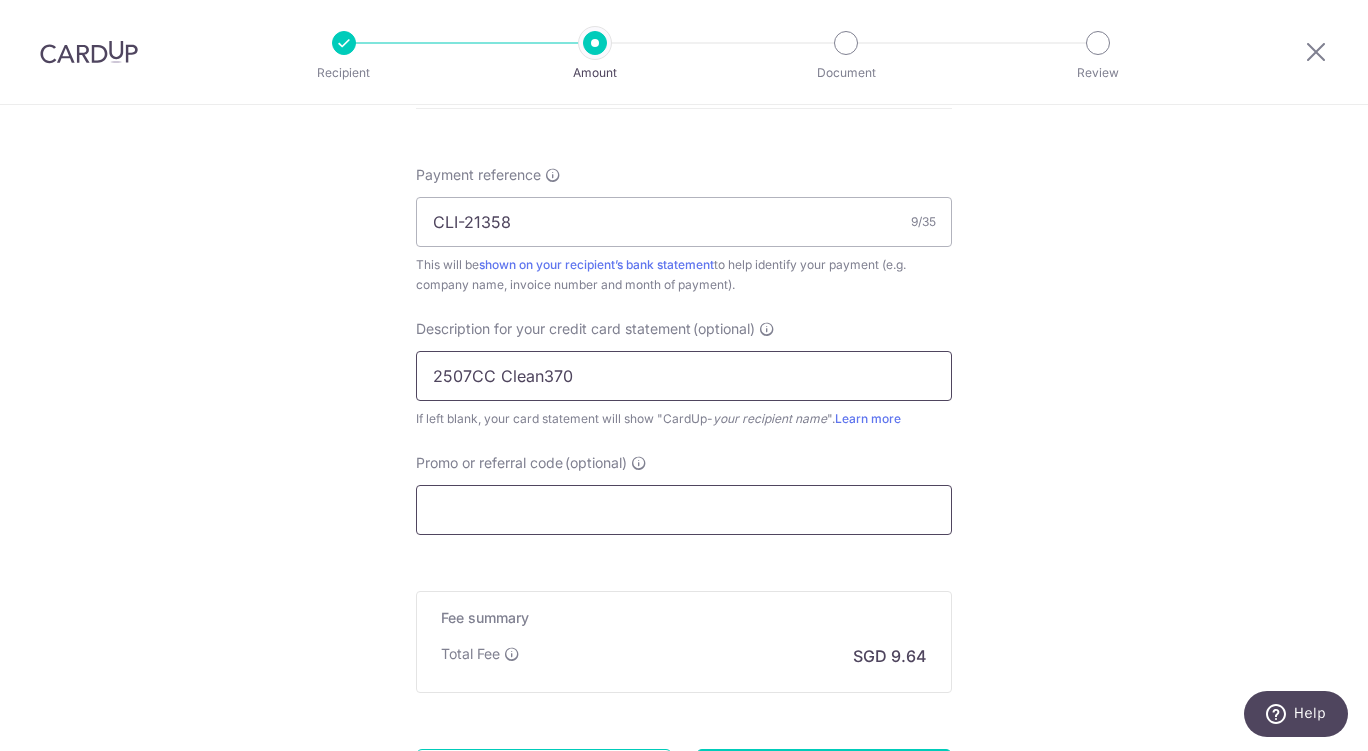 type on "2507CC Clean370" 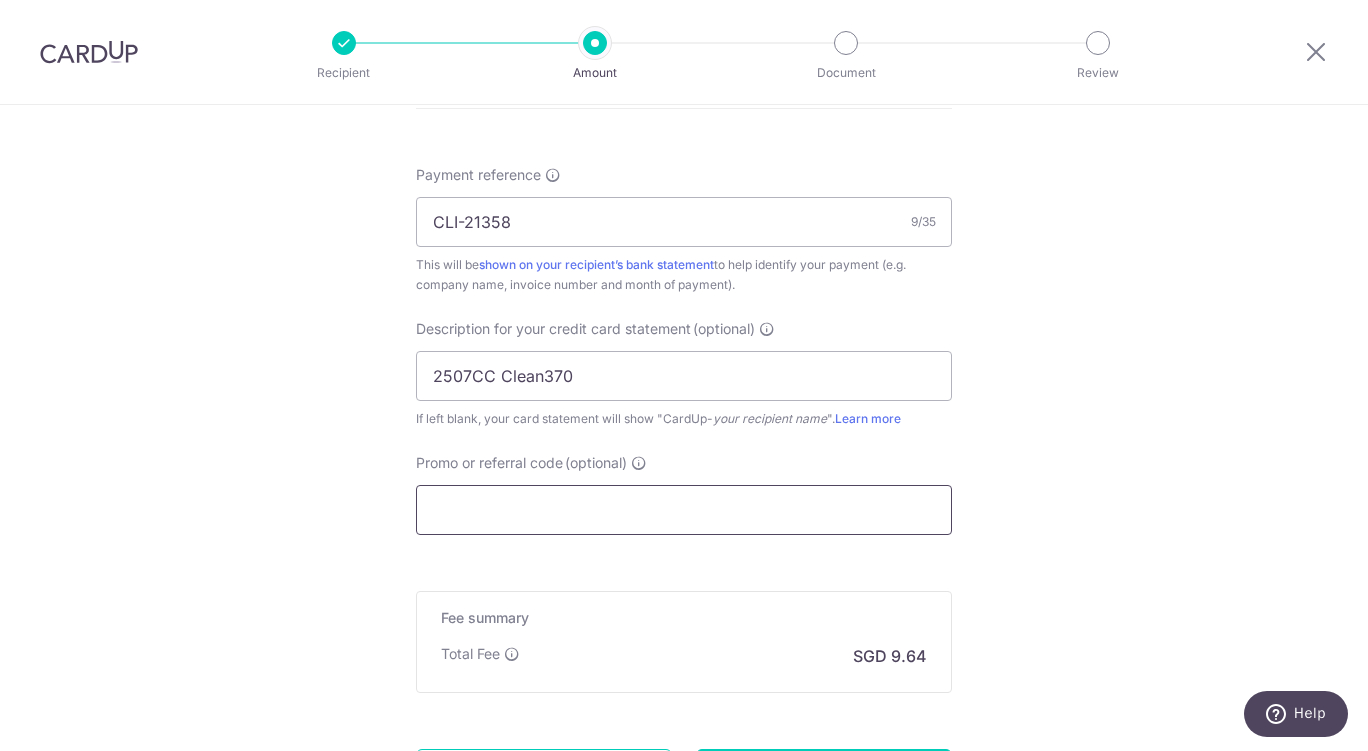 click on "Promo or referral code
(optional)" at bounding box center (684, 510) 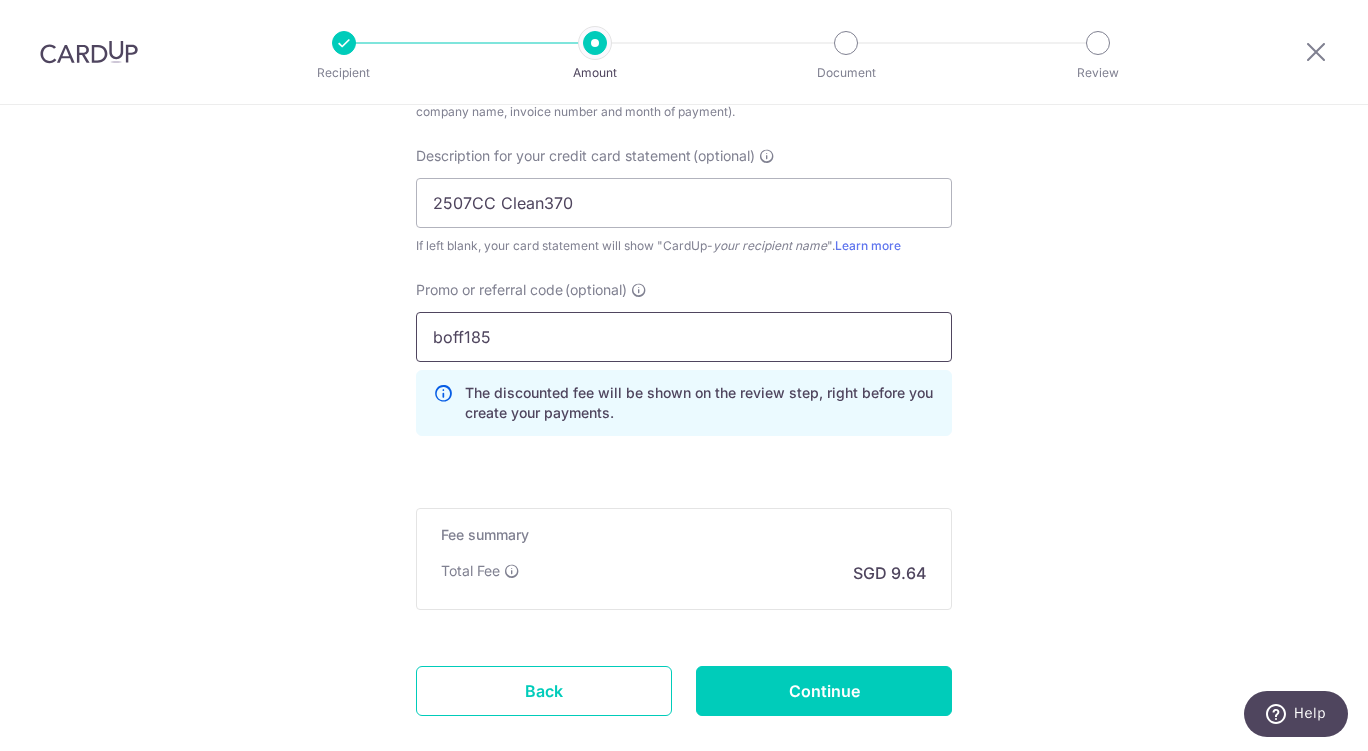 scroll, scrollTop: 1445, scrollLeft: 0, axis: vertical 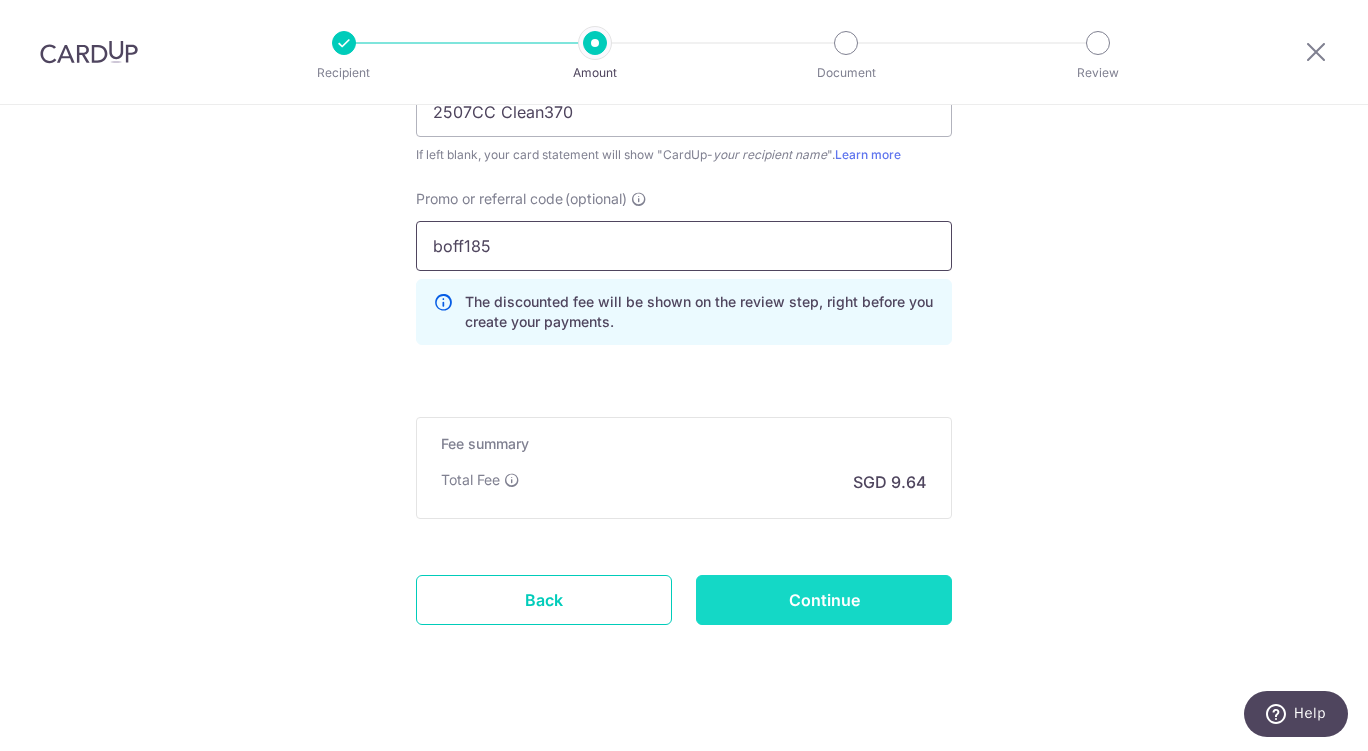 type on "boff185" 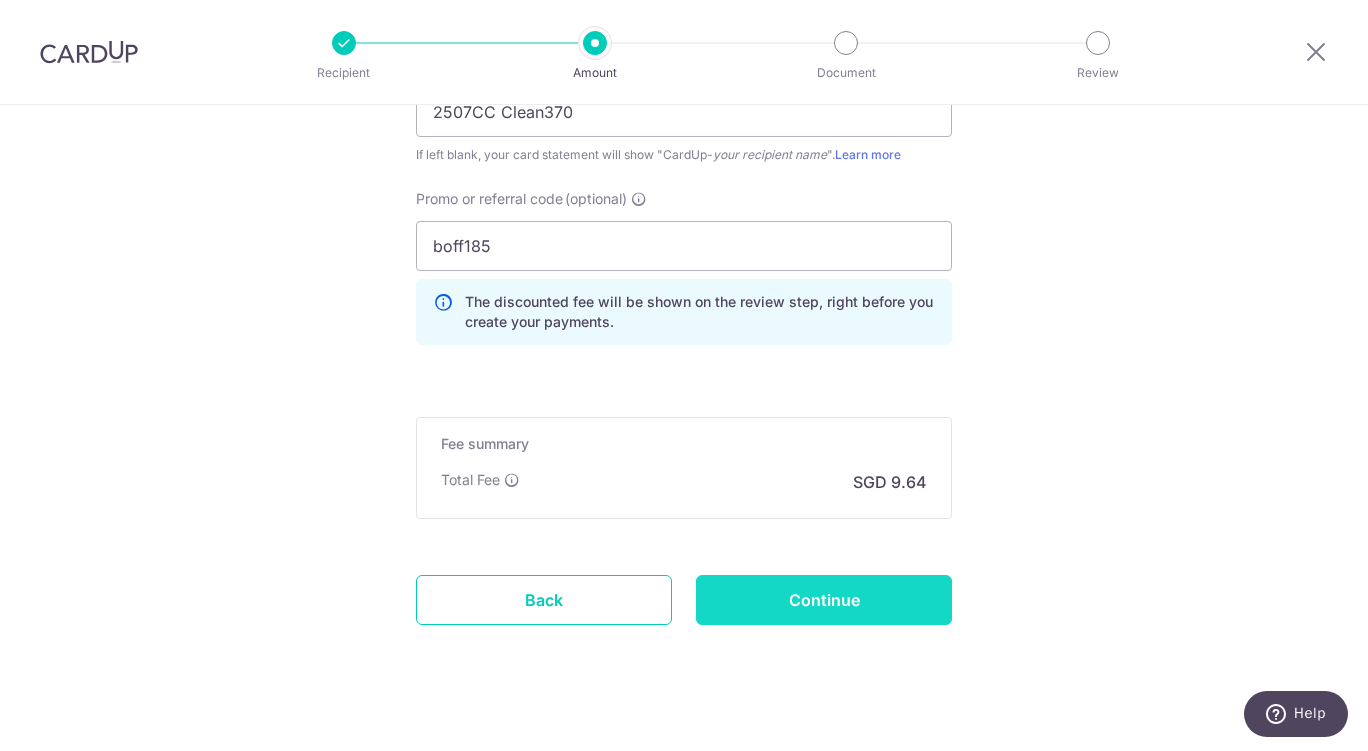 click on "Continue" at bounding box center (824, 600) 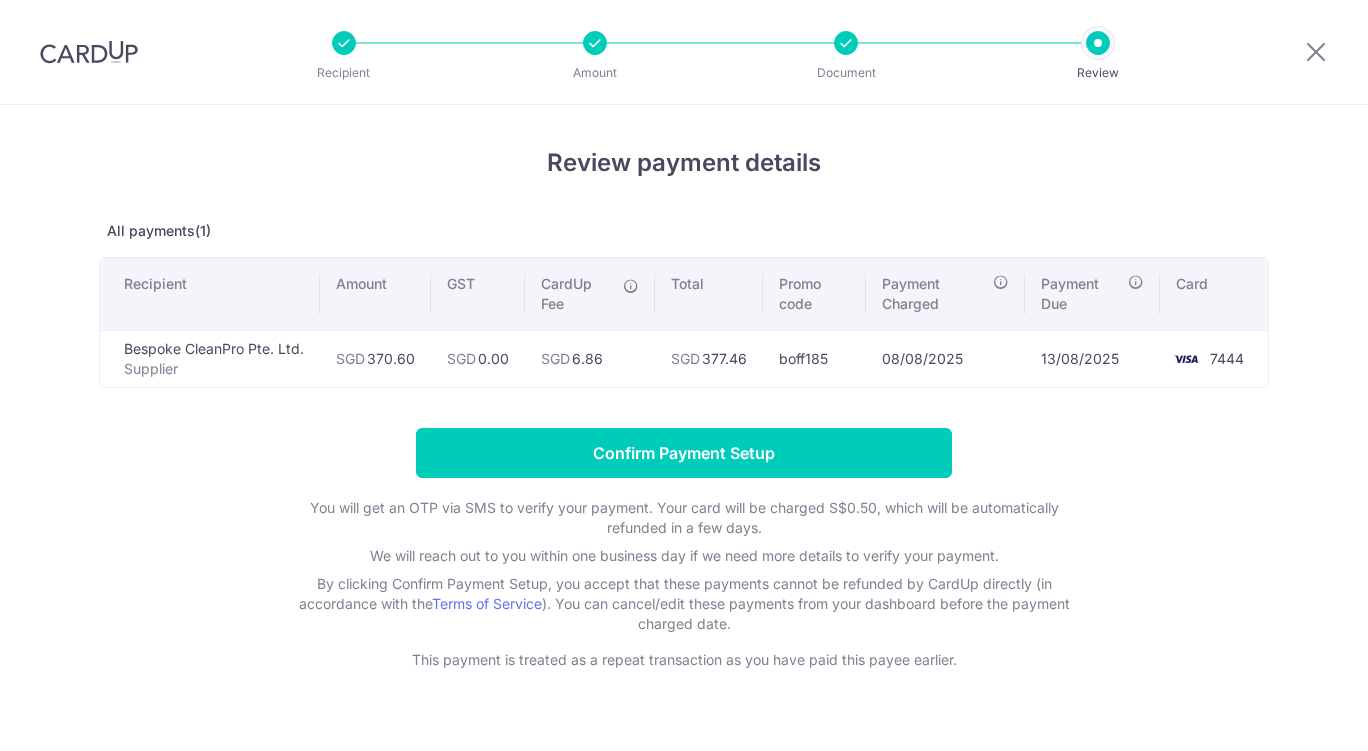 scroll, scrollTop: 0, scrollLeft: 0, axis: both 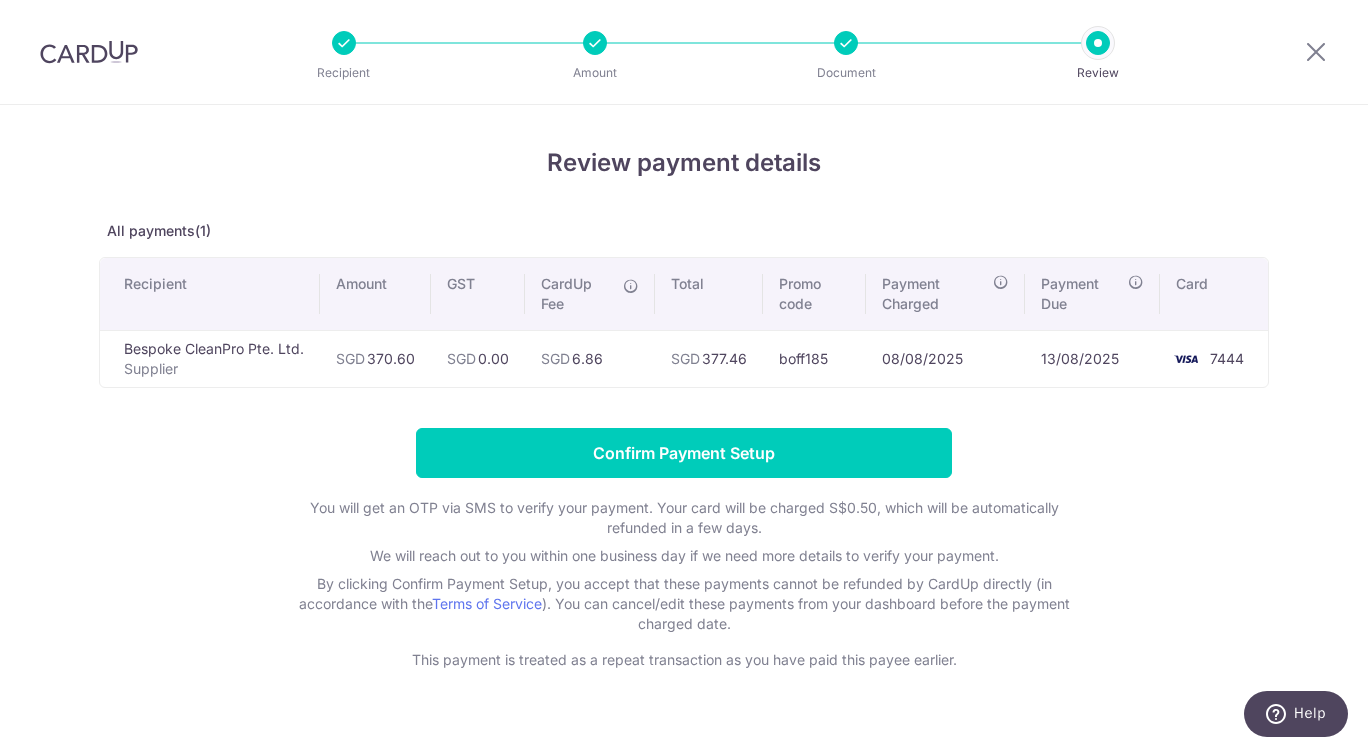 click on "Review payment details
All payments(1)
Recipient
Amount
GST
CardUp Fee
Total
Promo code
Payment Charged
Payment Due
Card
Bespoke CleanPro Pte. Ltd.
Supplier
SGD   370.60
SGD
SGD" at bounding box center [684, 407] 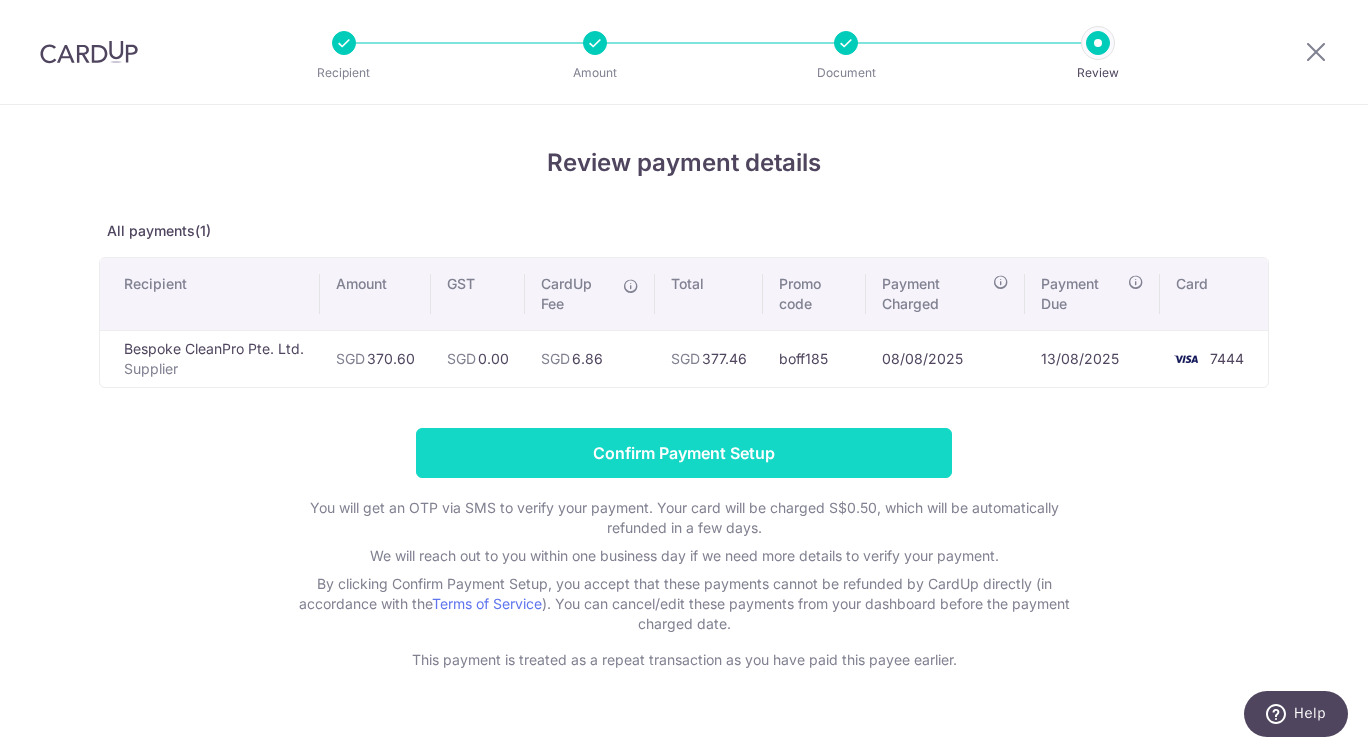click on "Confirm Payment Setup" at bounding box center (684, 453) 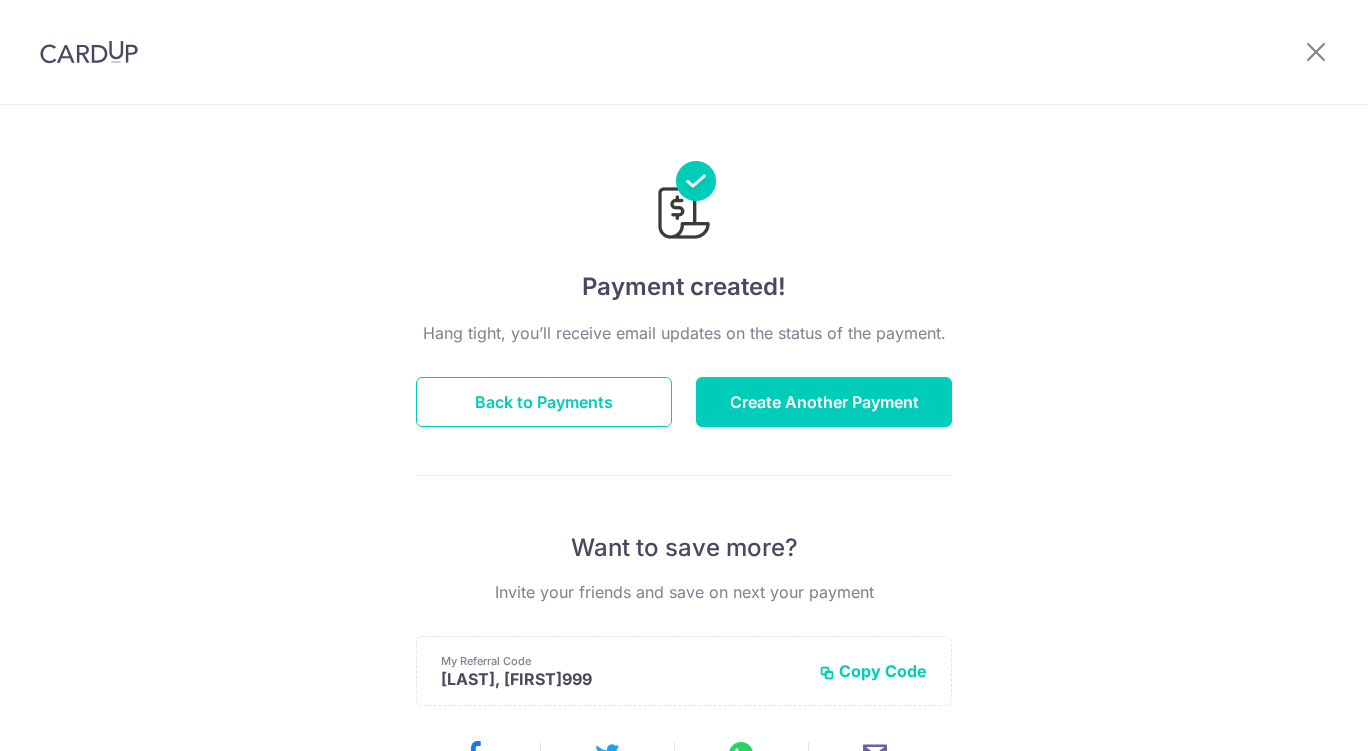 scroll, scrollTop: 0, scrollLeft: 0, axis: both 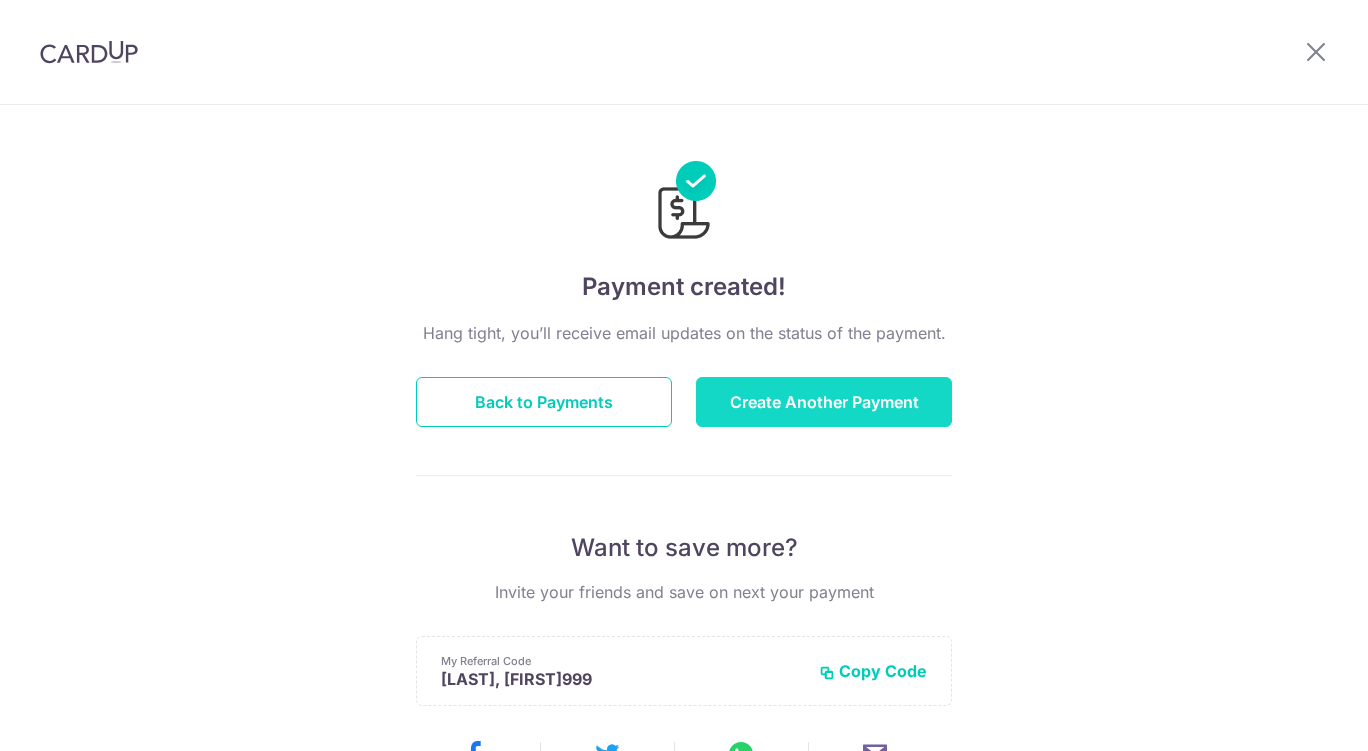 click on "Create Another Payment" at bounding box center (824, 402) 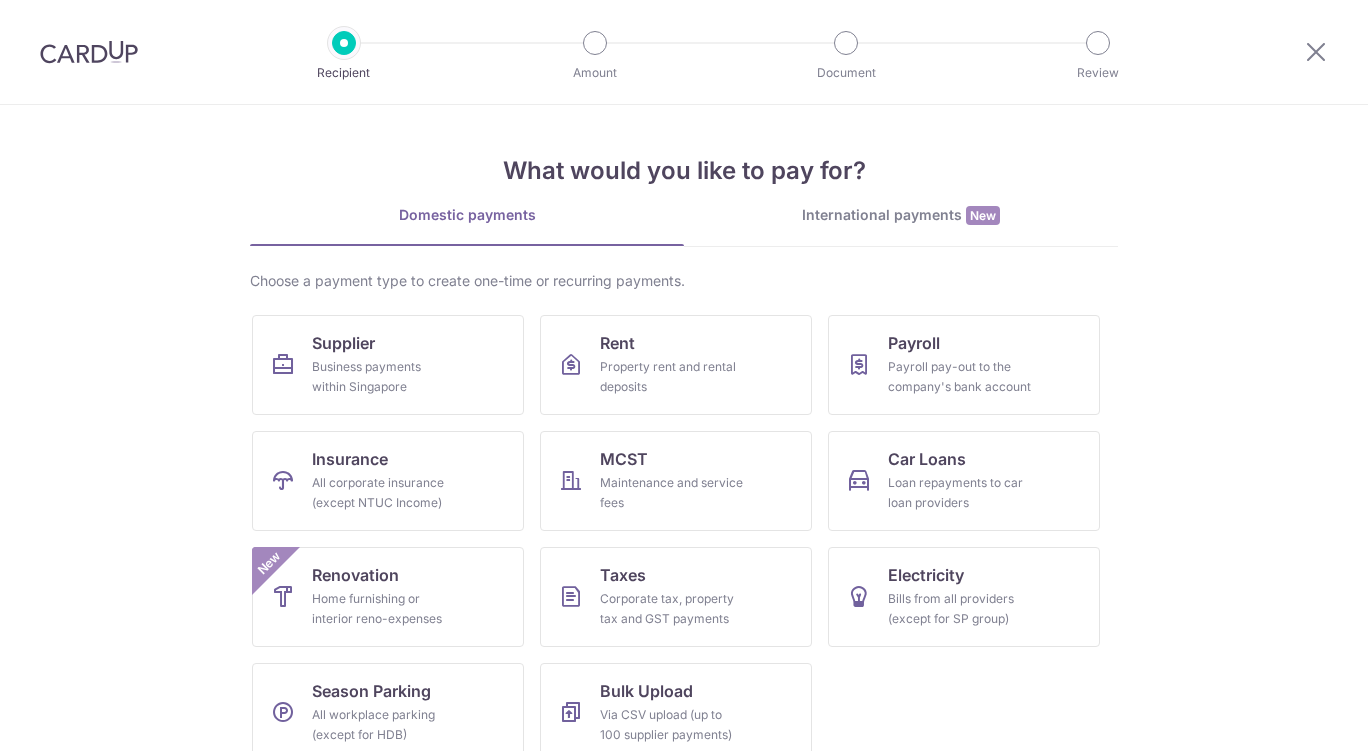scroll, scrollTop: 0, scrollLeft: 0, axis: both 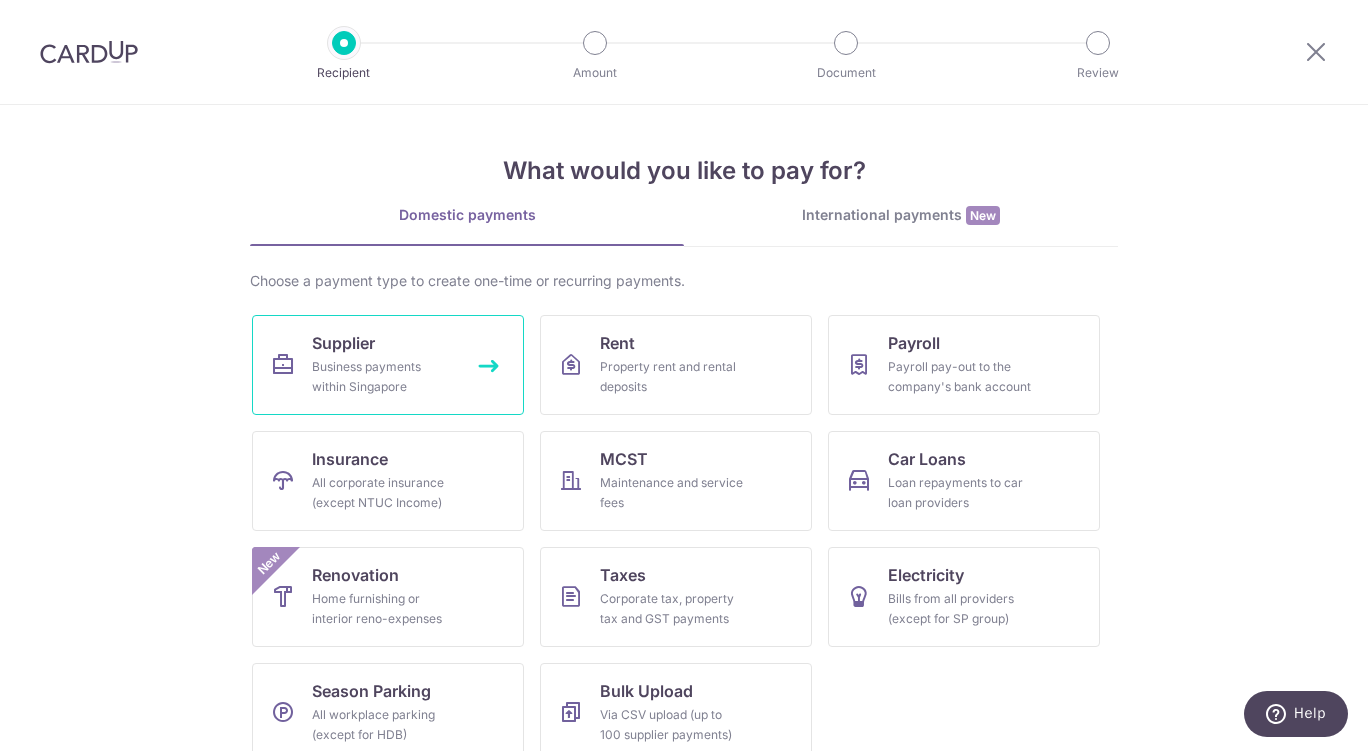 click on "Business payments within Singapore" at bounding box center [384, 377] 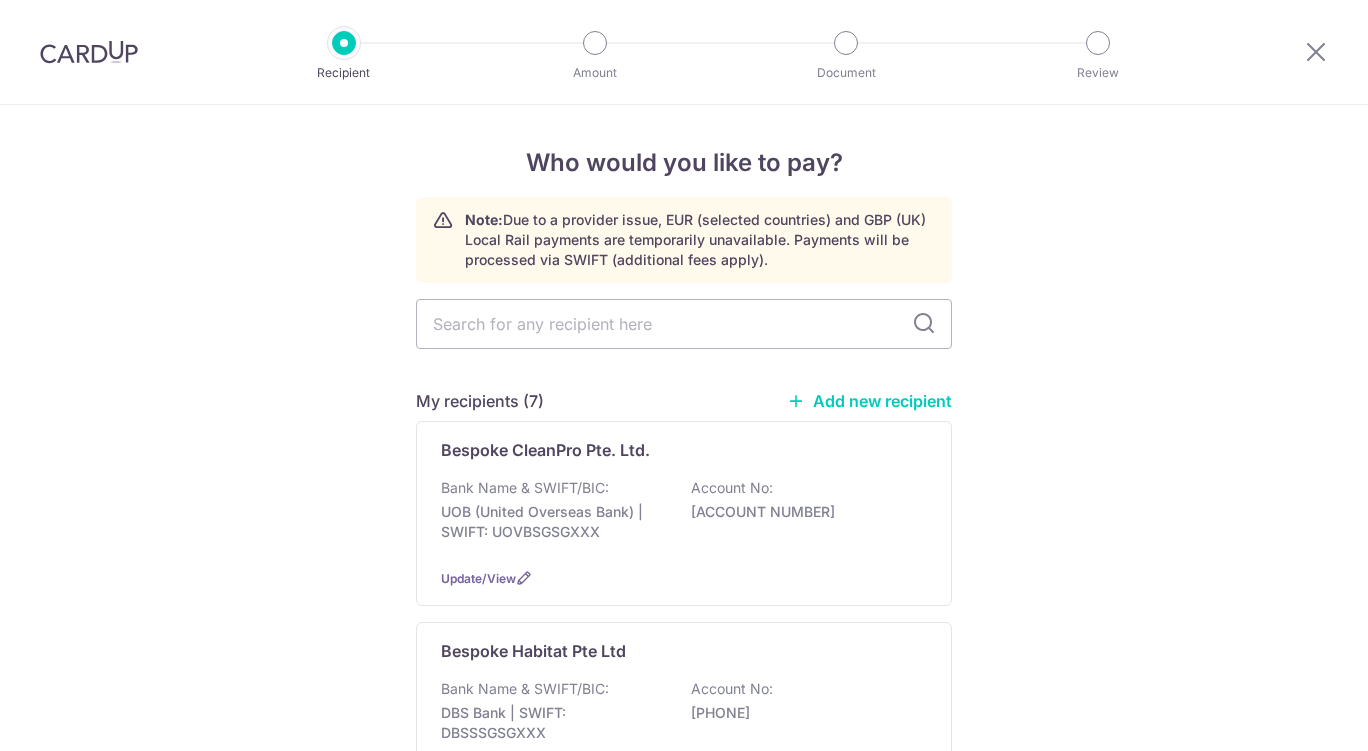scroll, scrollTop: 0, scrollLeft: 0, axis: both 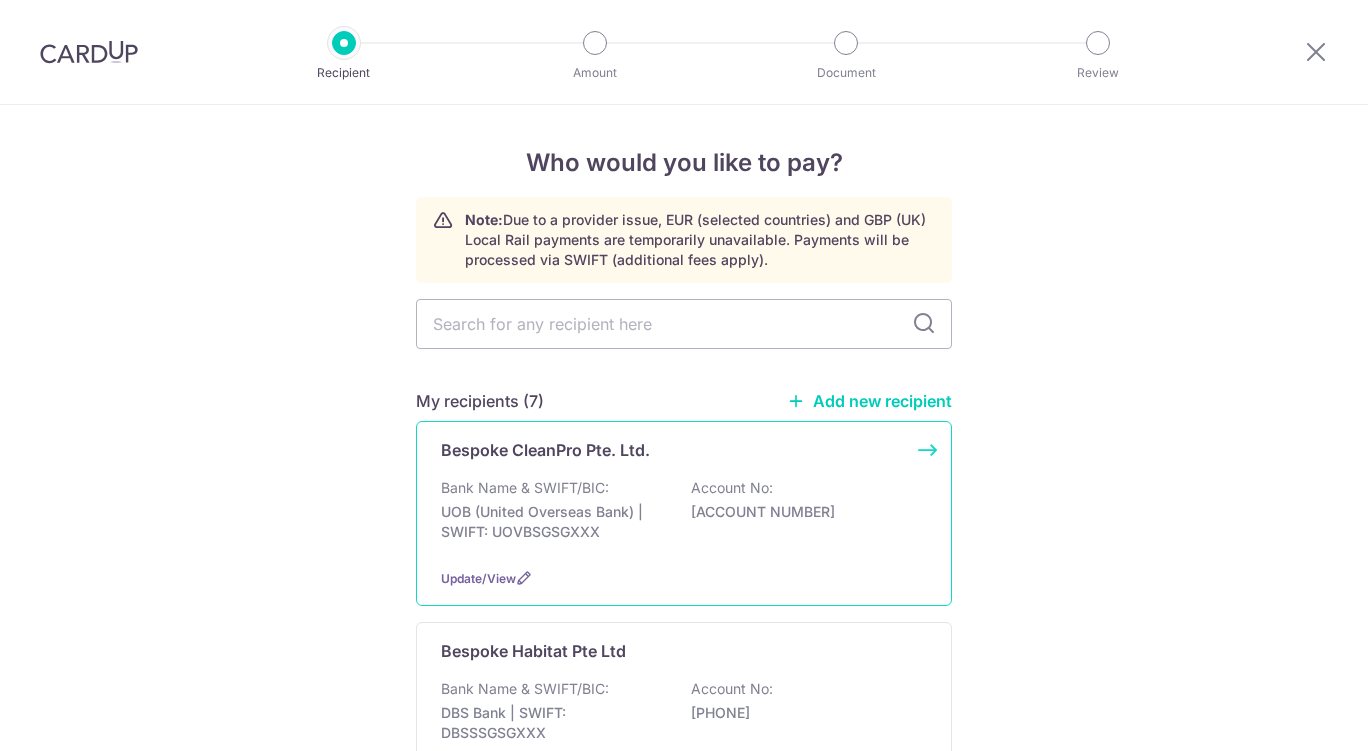 click on "Bank Name & SWIFT/BIC:
UOB (United Overseas Bank) | SWIFT: UOVBSGSGXXX
Account No:
6573011721" at bounding box center [684, 515] 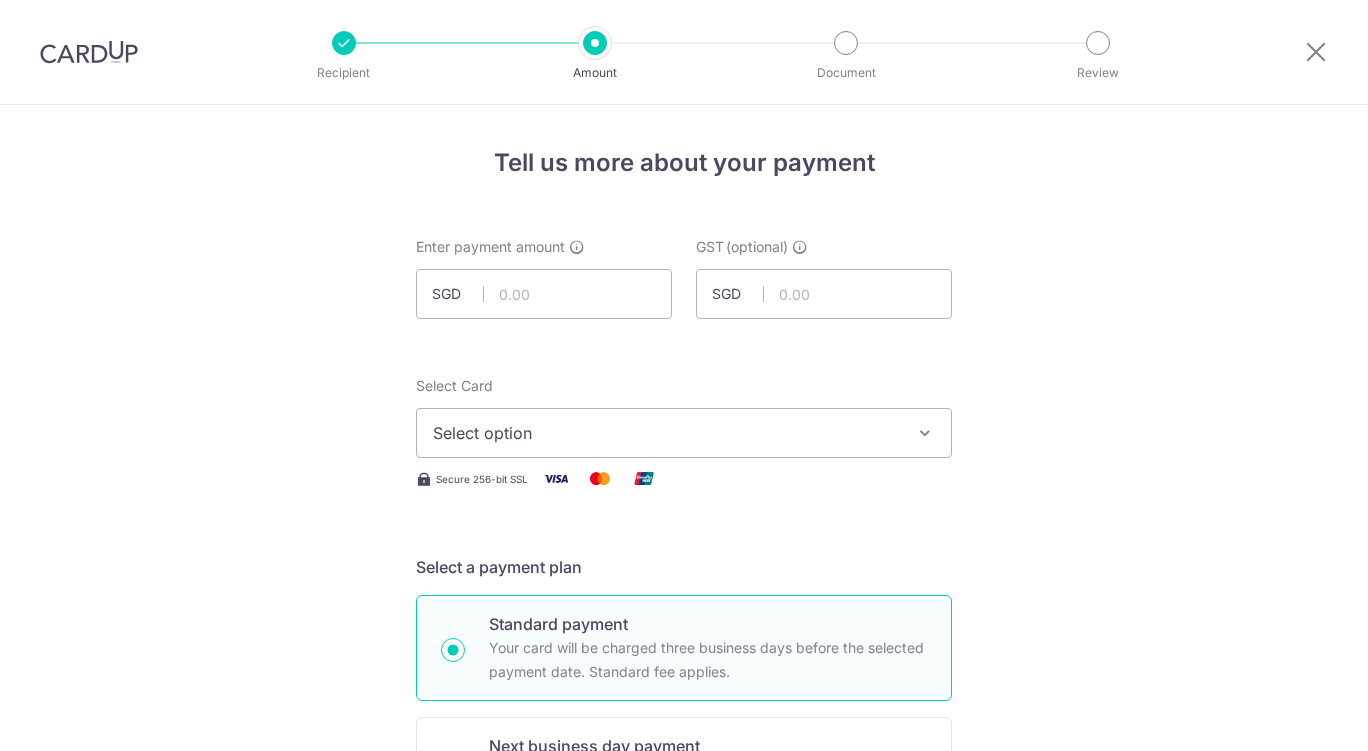 scroll, scrollTop: 0, scrollLeft: 0, axis: both 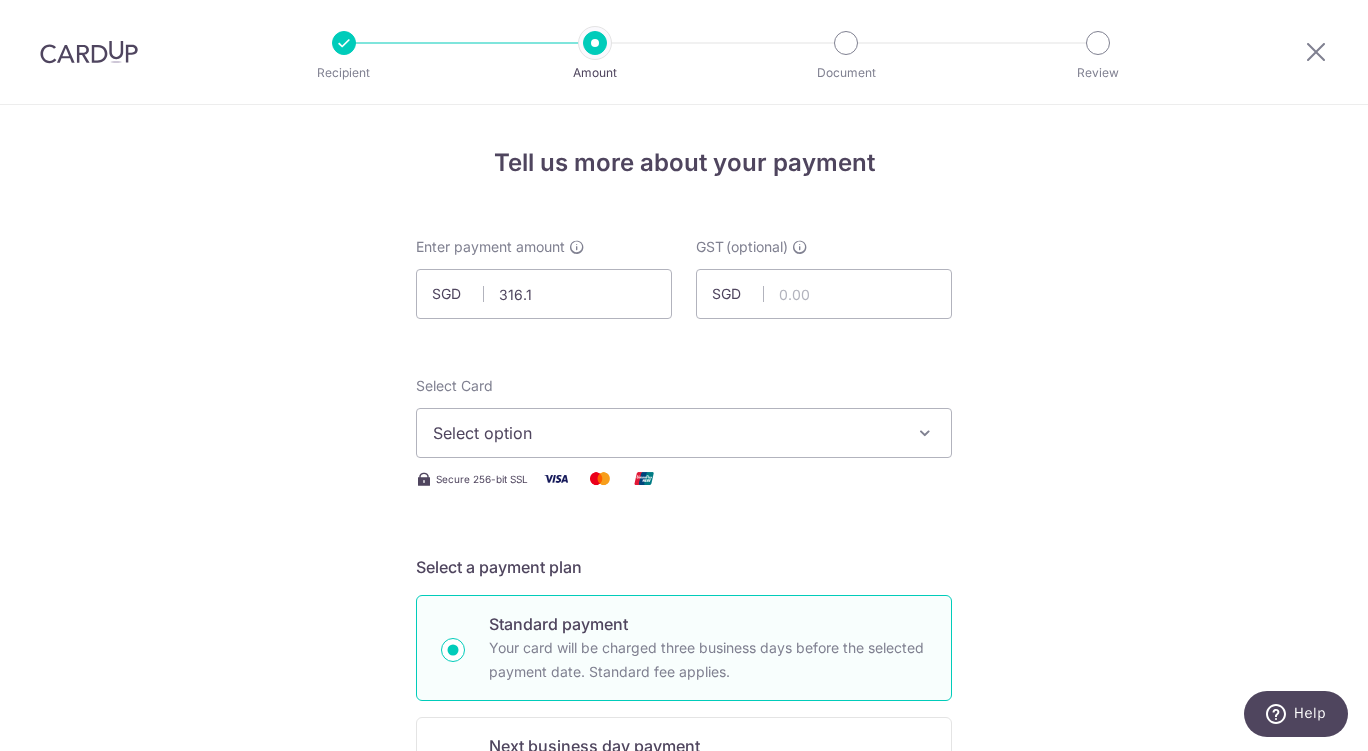 click on "Select option" at bounding box center [666, 433] 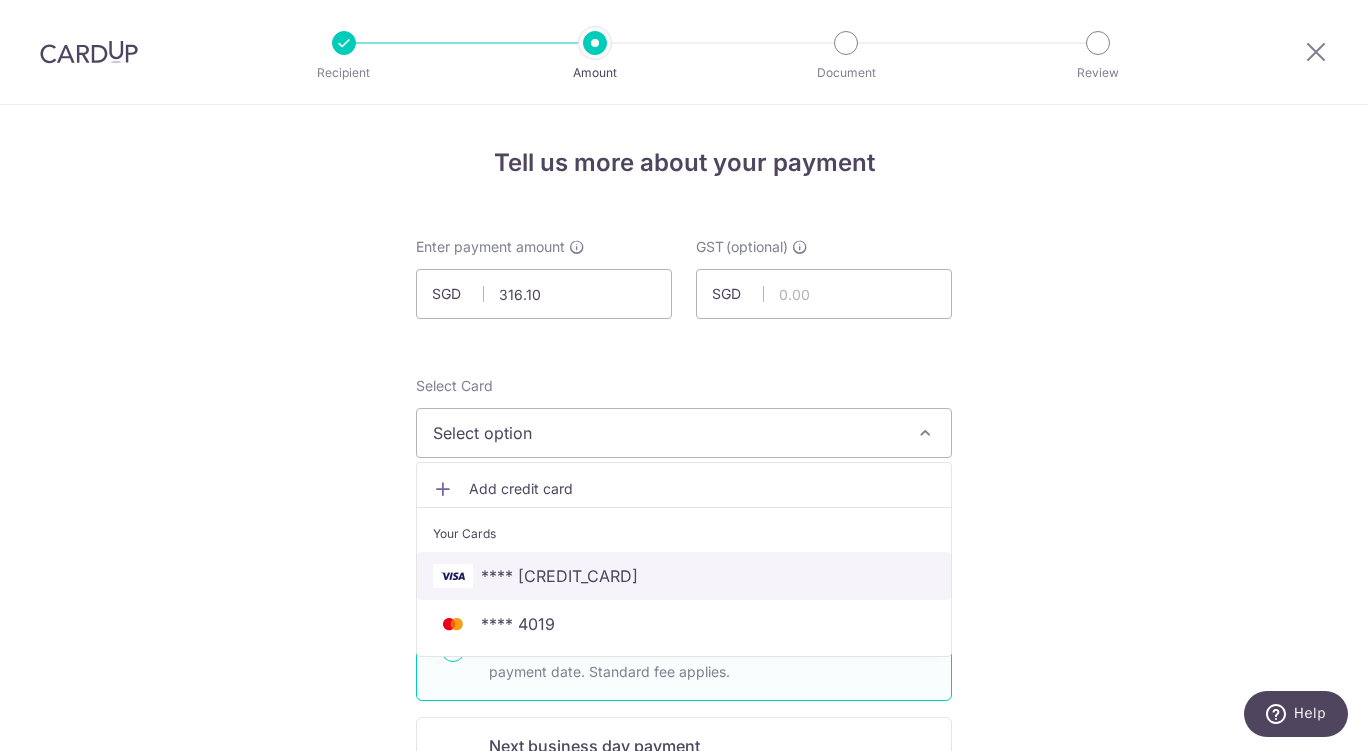 click on "**** 7444" at bounding box center (684, 576) 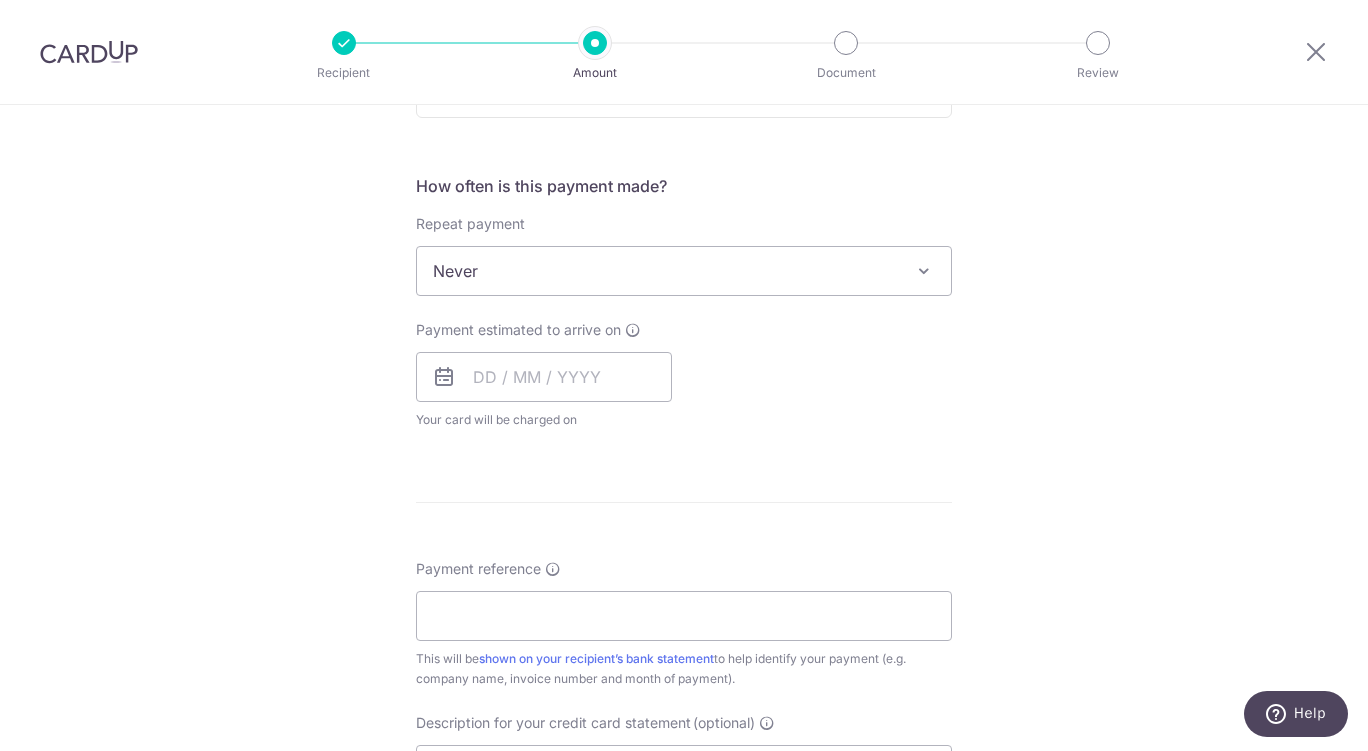 scroll, scrollTop: 707, scrollLeft: 0, axis: vertical 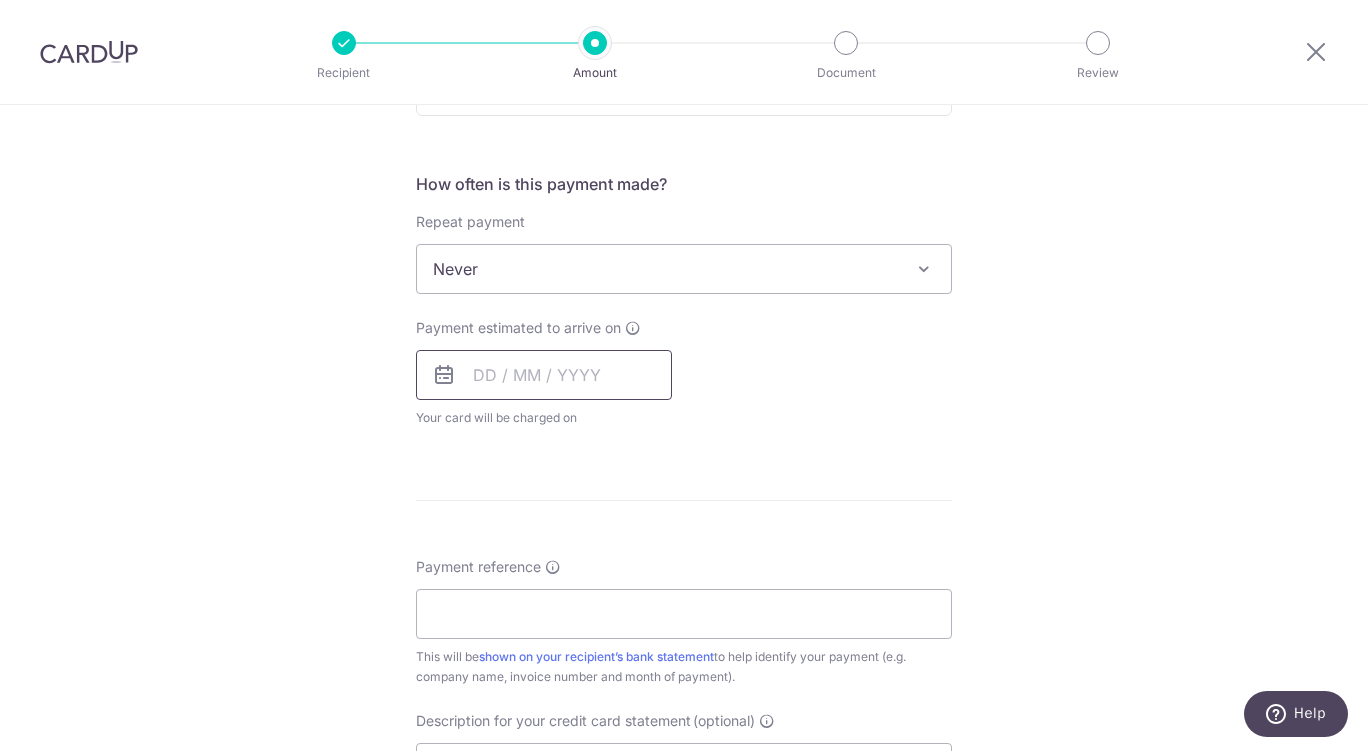 click at bounding box center (544, 375) 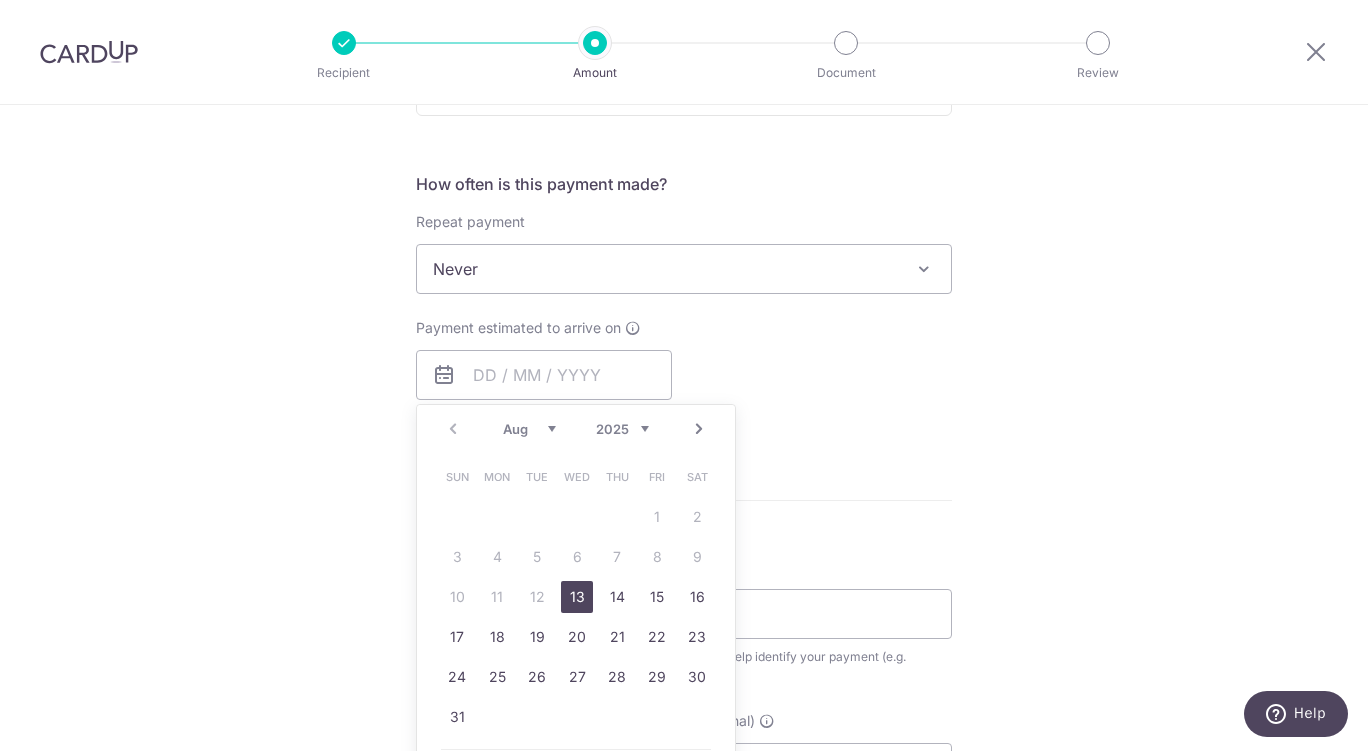click on "13" at bounding box center [577, 597] 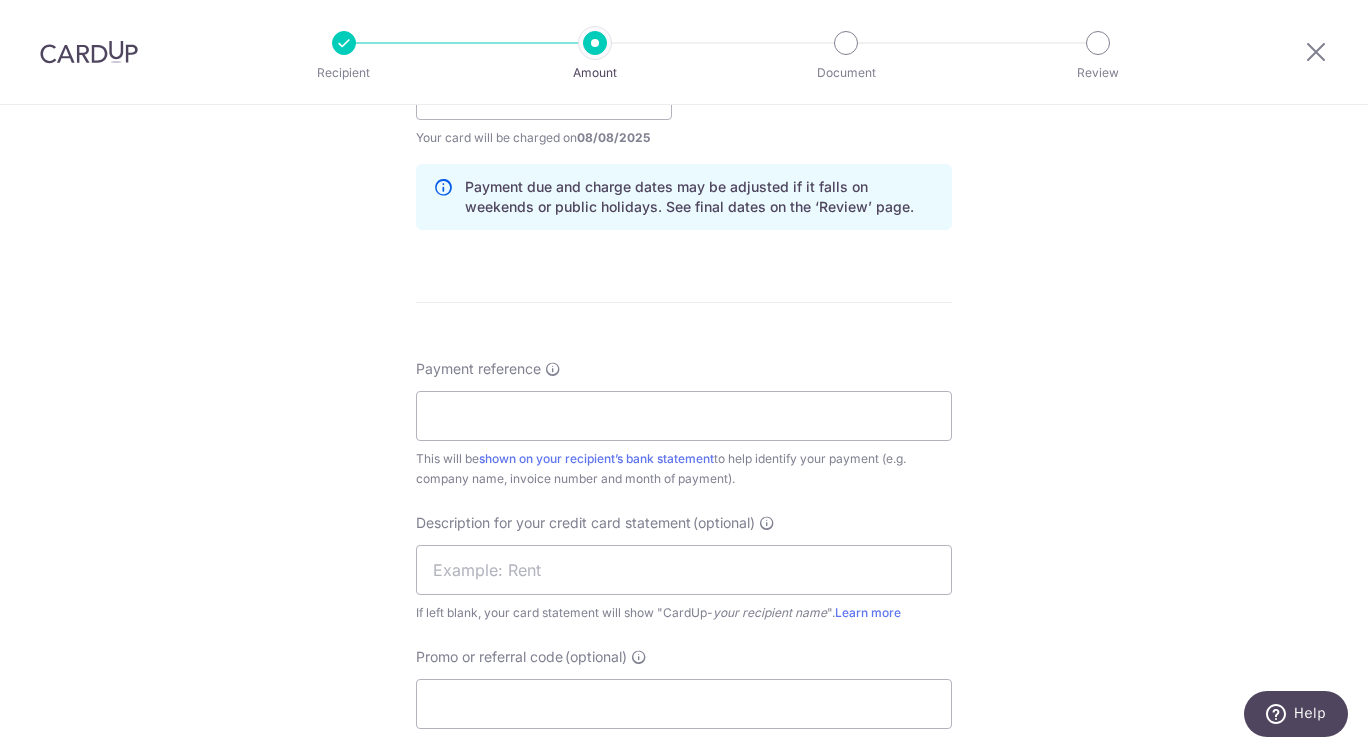 scroll, scrollTop: 1054, scrollLeft: 0, axis: vertical 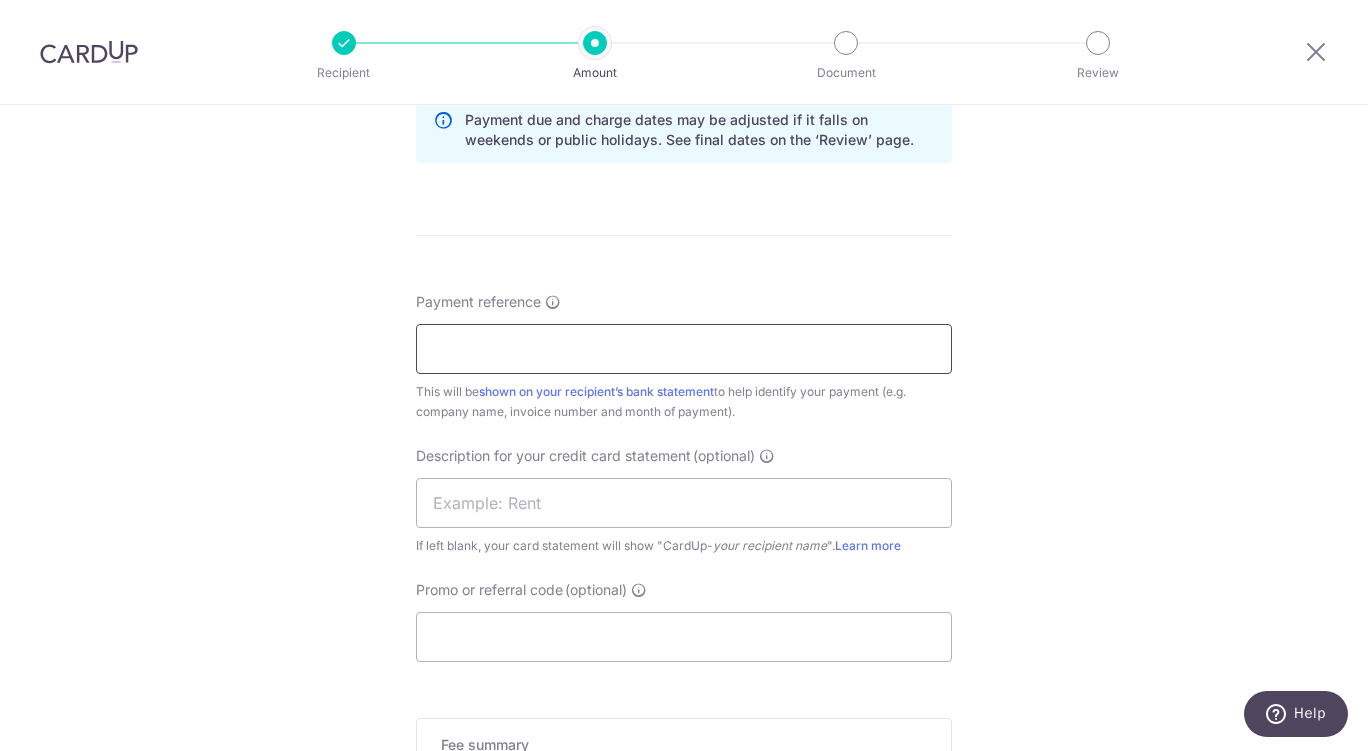click on "Payment reference" at bounding box center [684, 349] 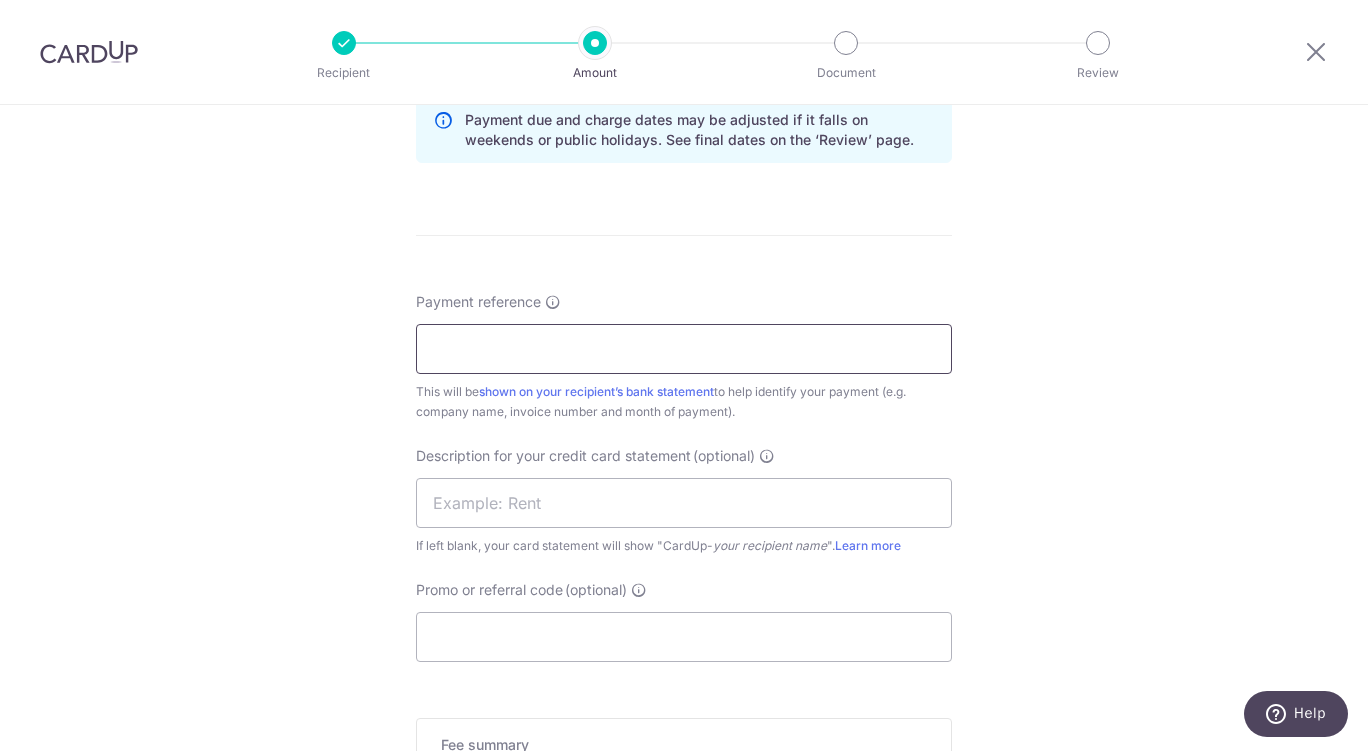paste on "CLI-21377" 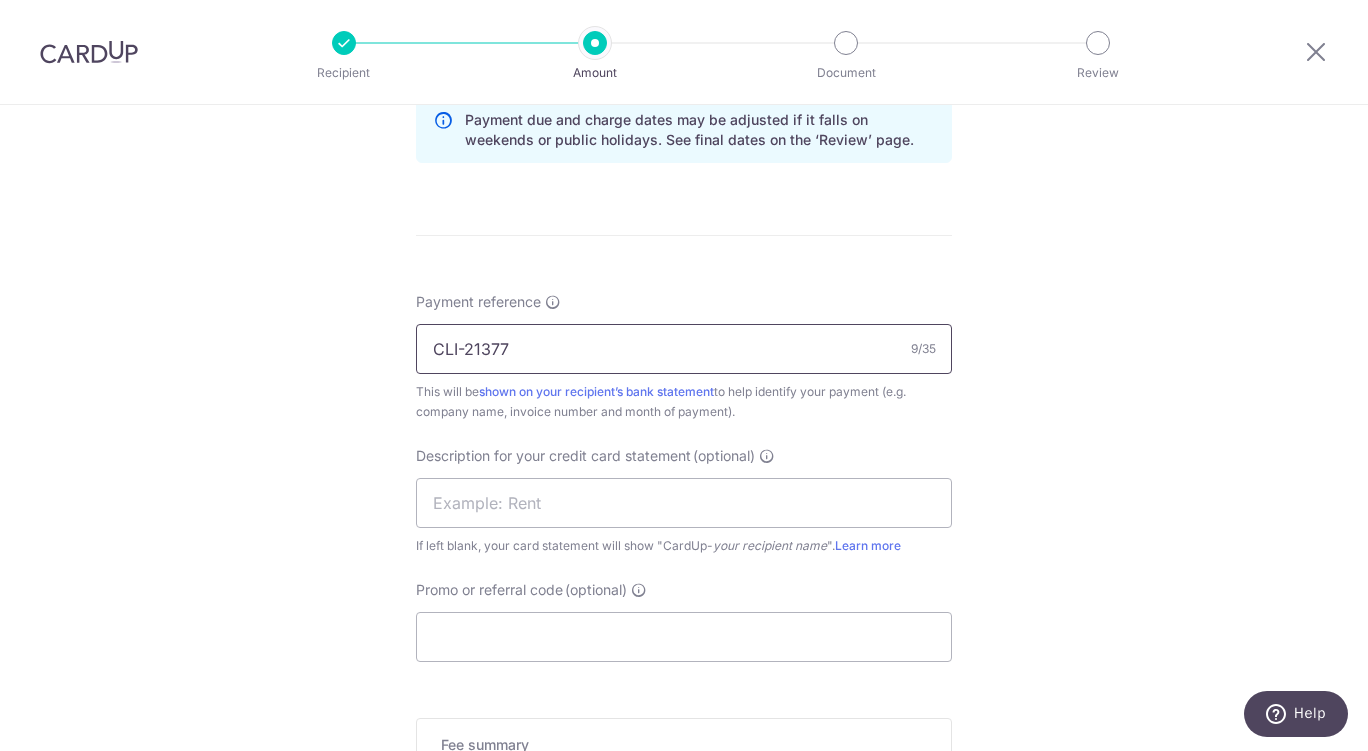 type on "CLI-21377" 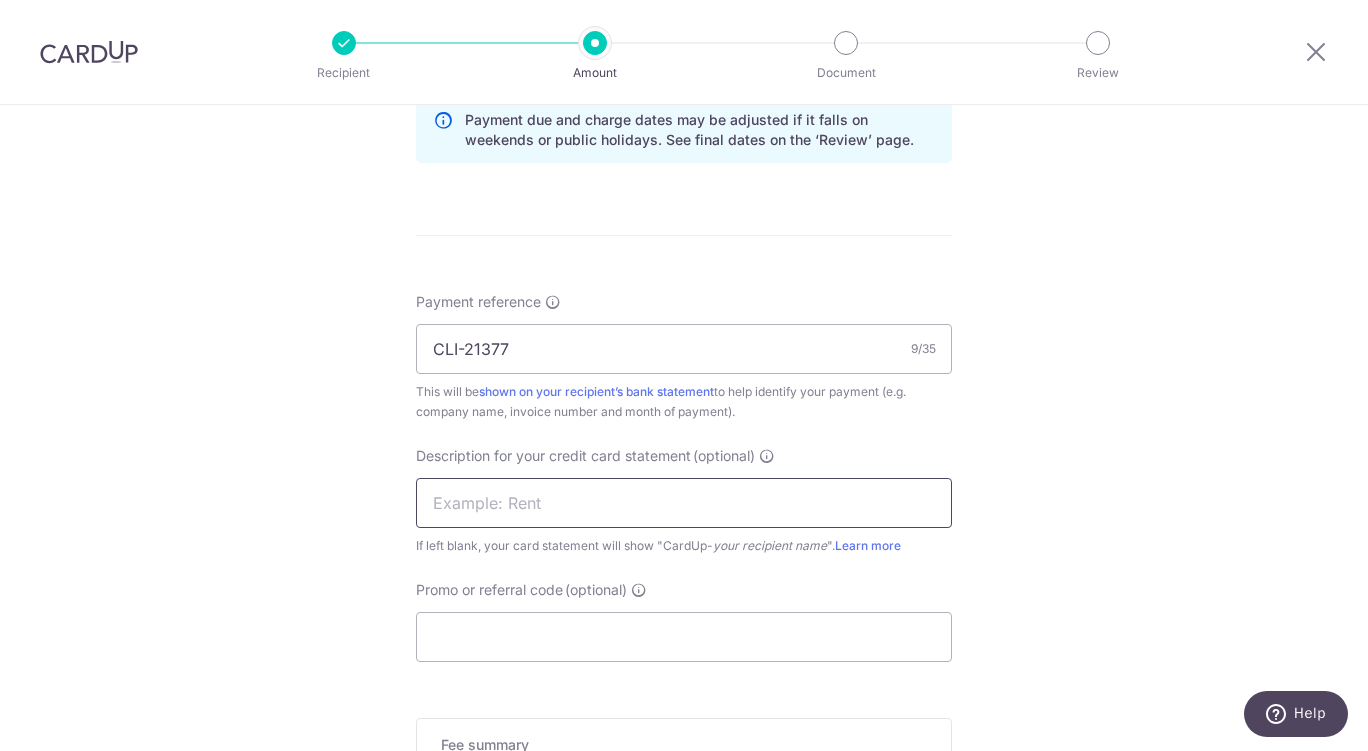 click at bounding box center (684, 503) 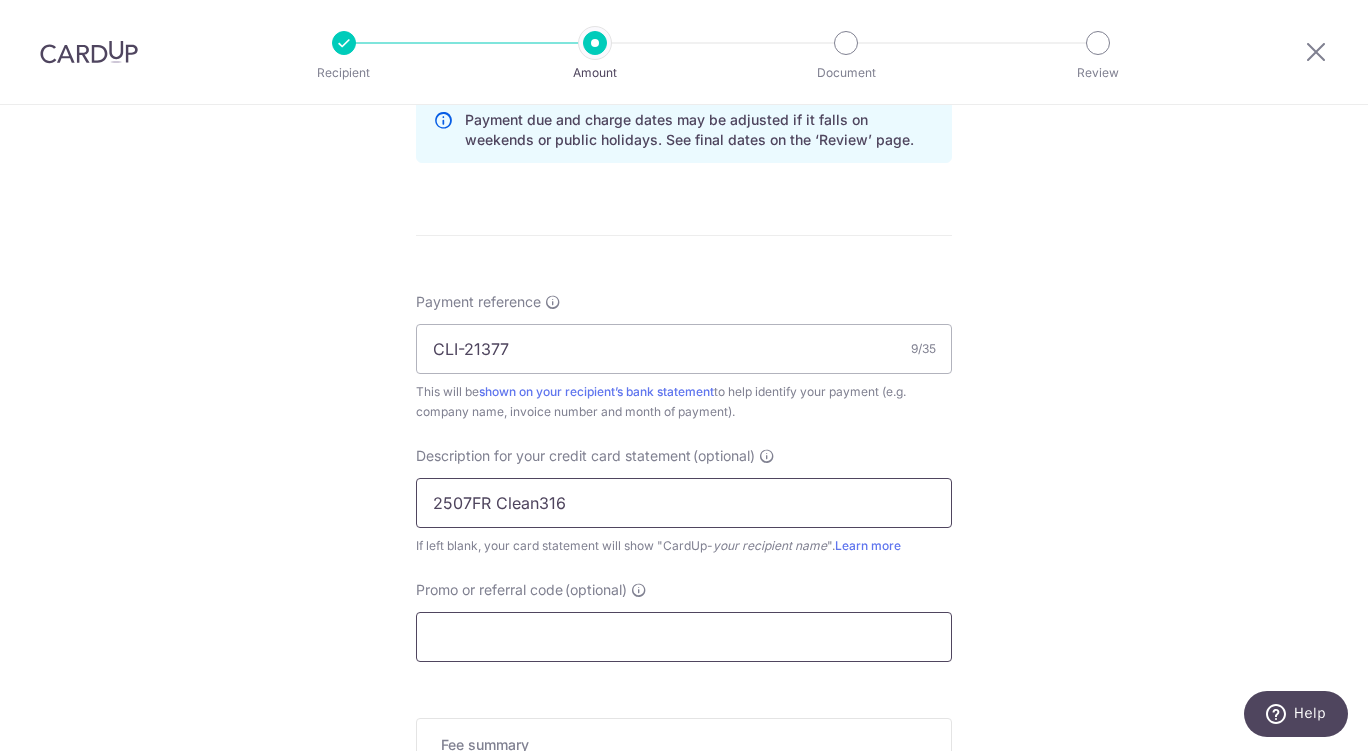 type on "2507FR Clean316" 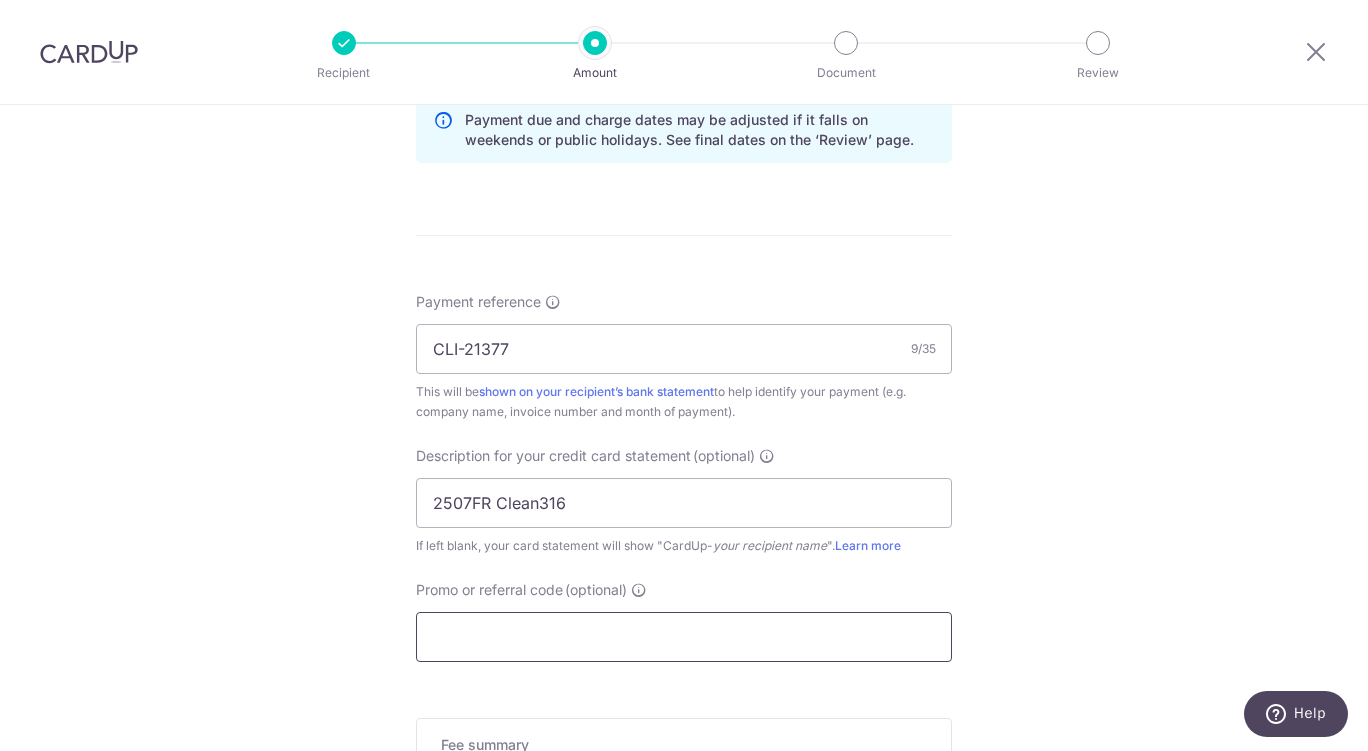 click on "Promo or referral code
(optional)" at bounding box center [684, 637] 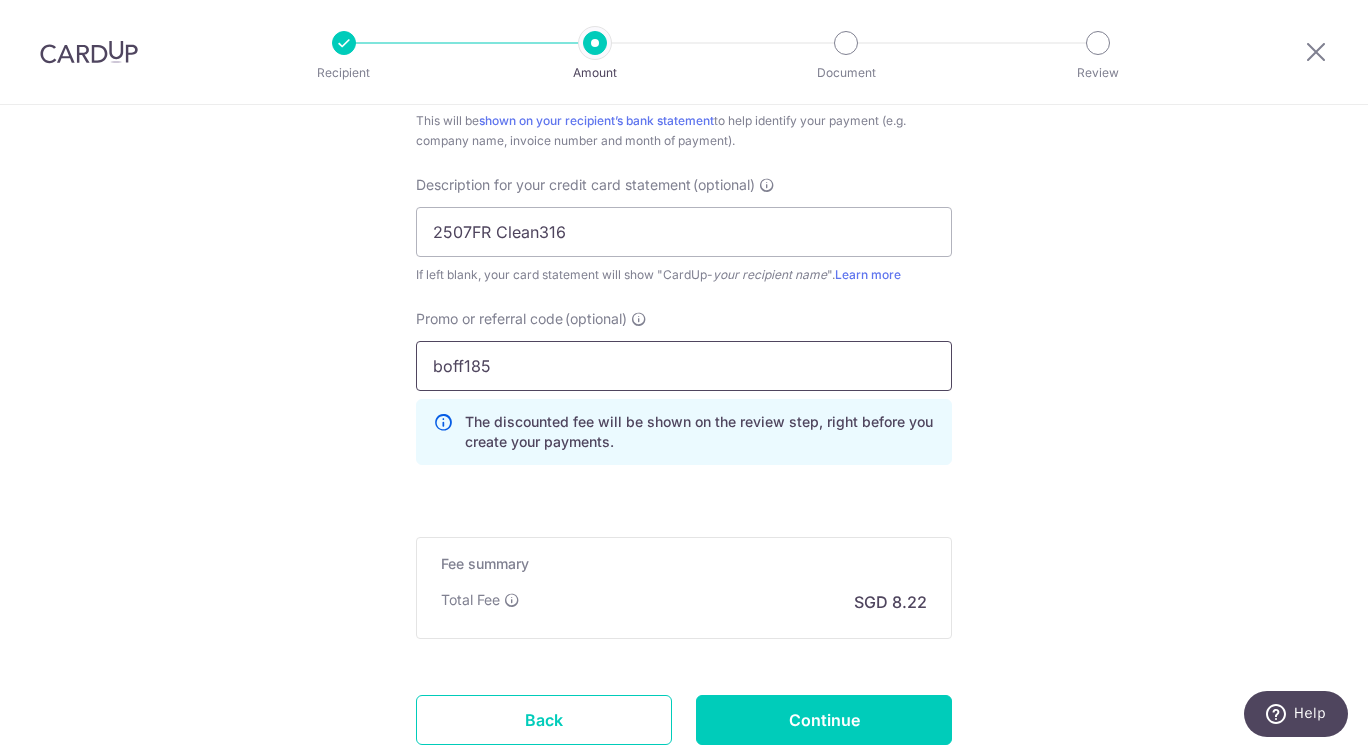 scroll, scrollTop: 1388, scrollLeft: 0, axis: vertical 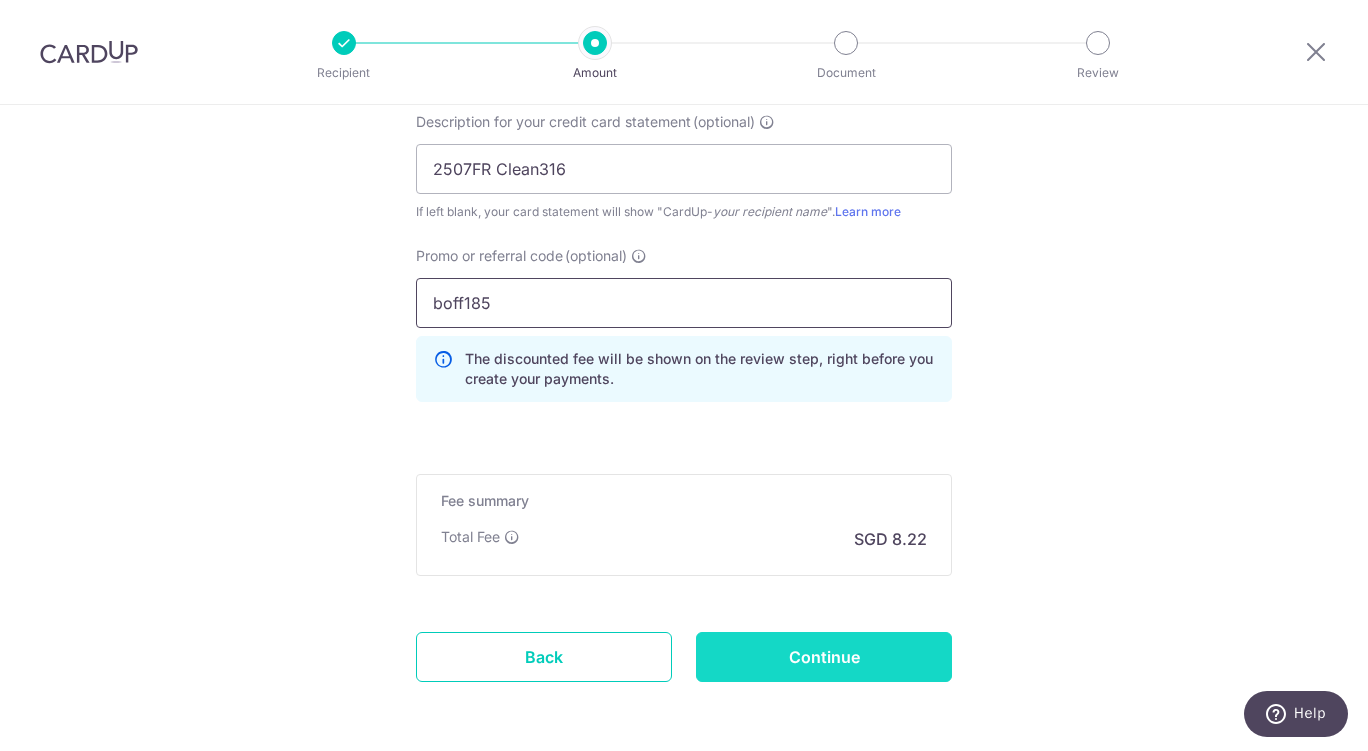 type on "boff185" 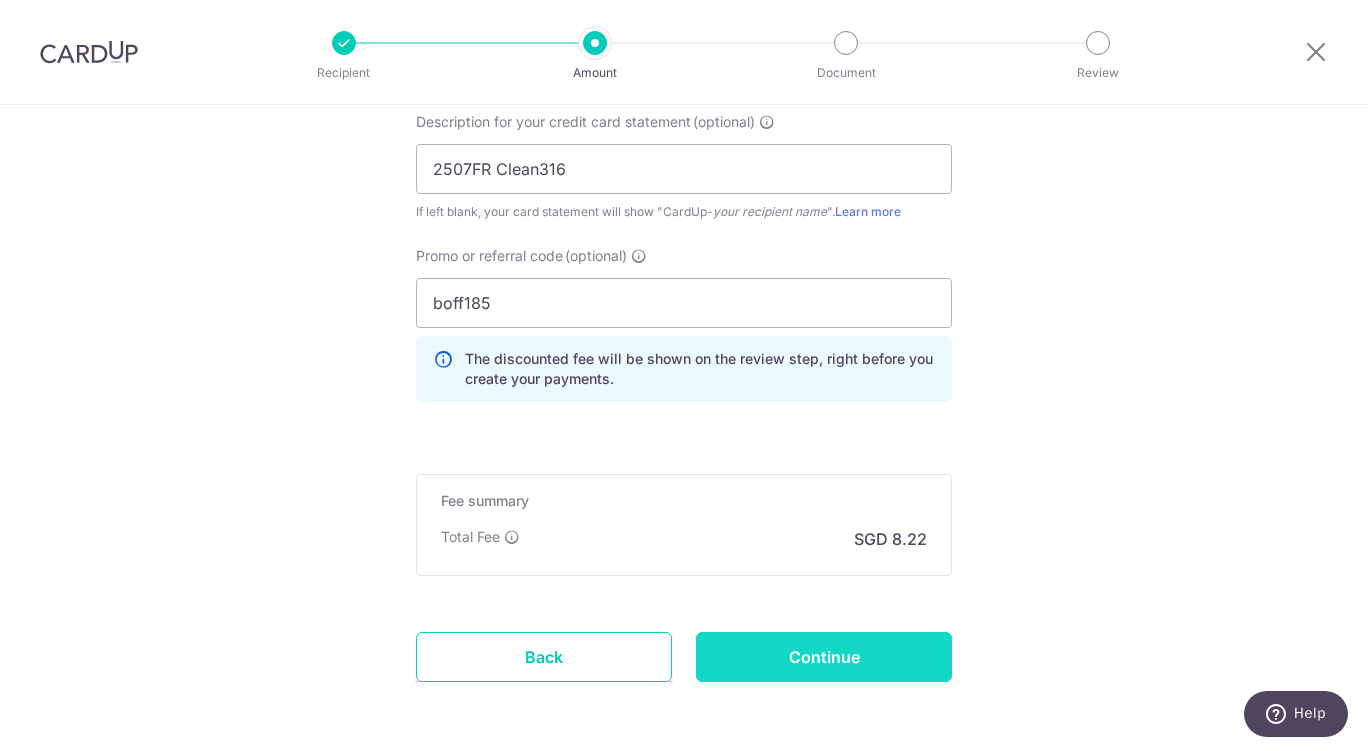 click on "Continue" at bounding box center (824, 657) 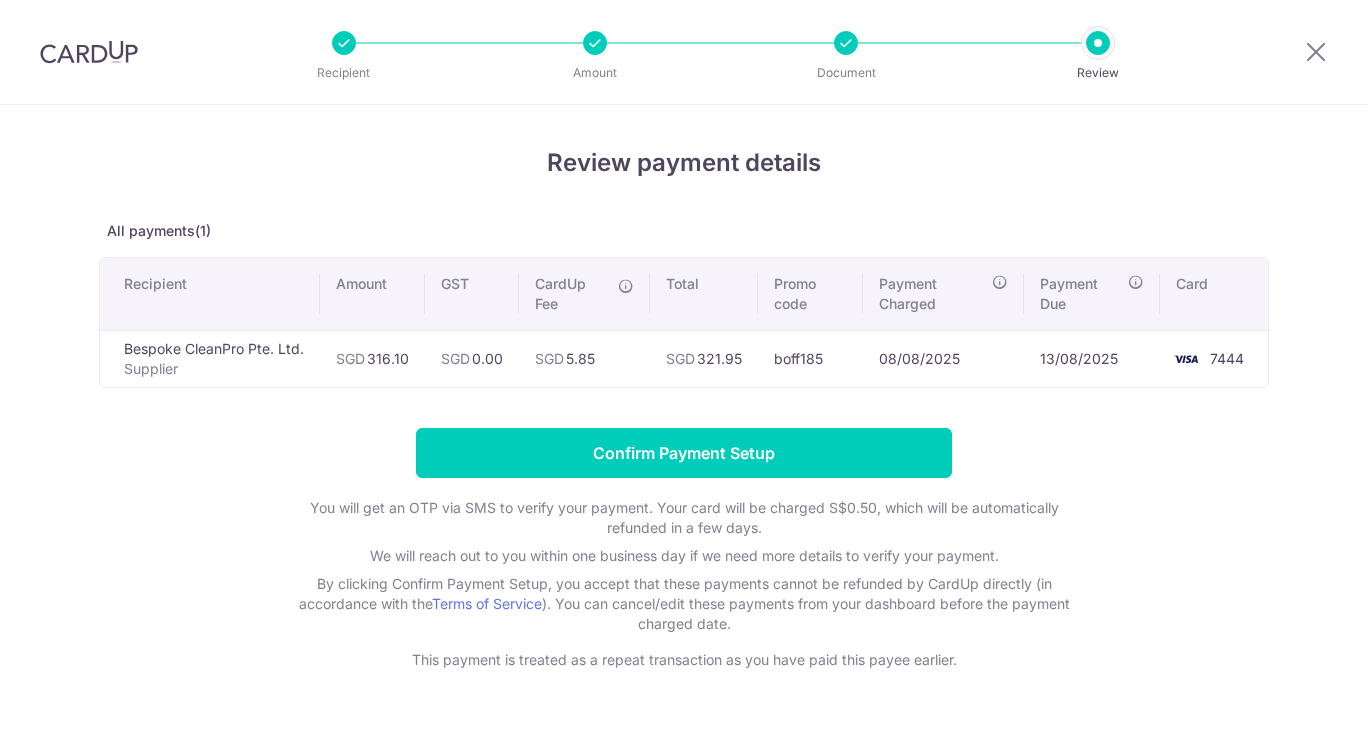 scroll, scrollTop: 0, scrollLeft: 0, axis: both 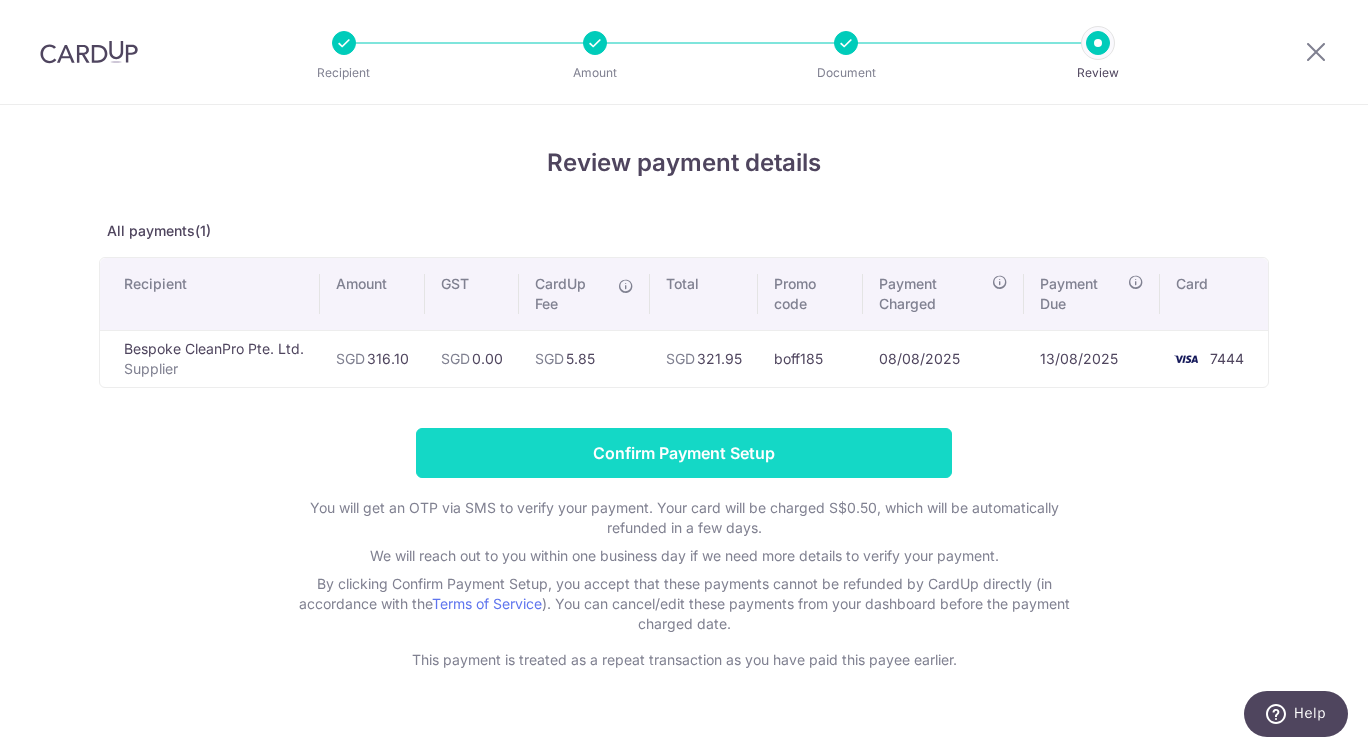 click on "Confirm Payment Setup" at bounding box center (684, 453) 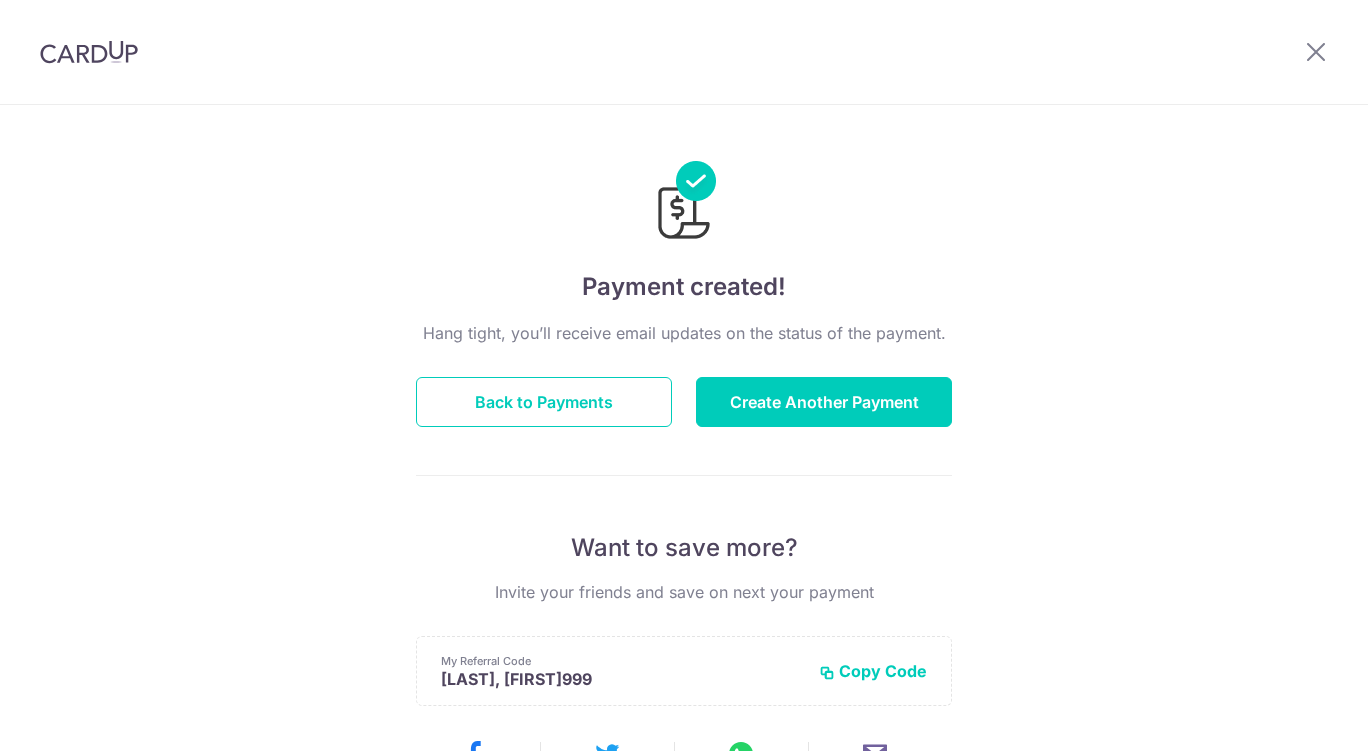 scroll, scrollTop: 0, scrollLeft: 0, axis: both 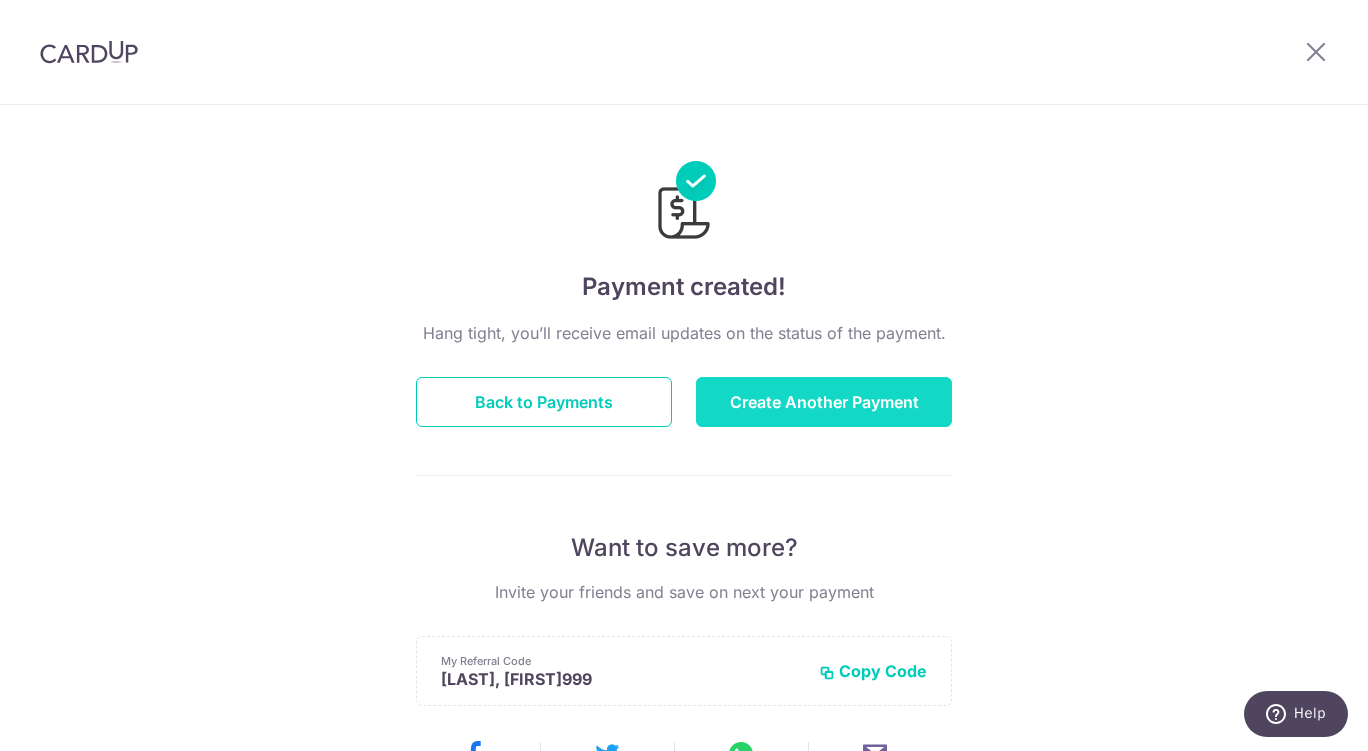 click on "Create Another Payment" at bounding box center [824, 402] 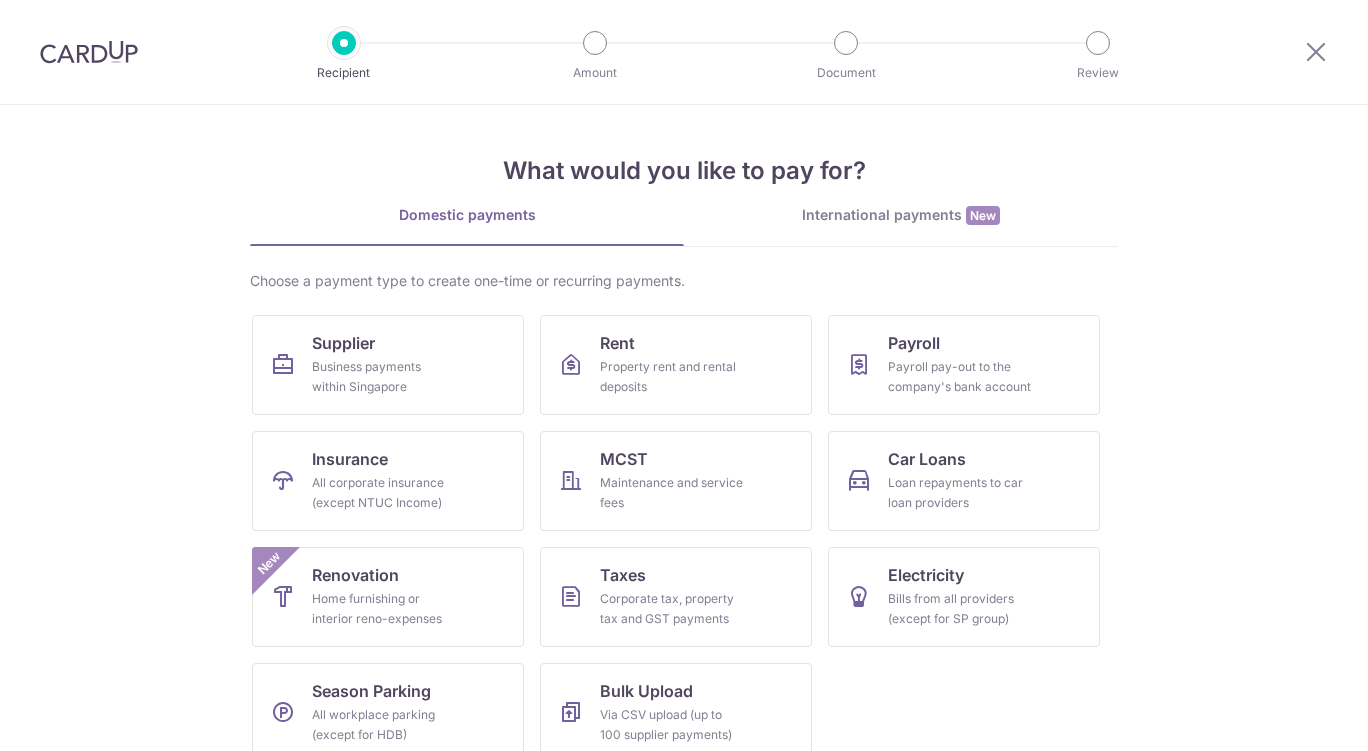 scroll, scrollTop: 0, scrollLeft: 0, axis: both 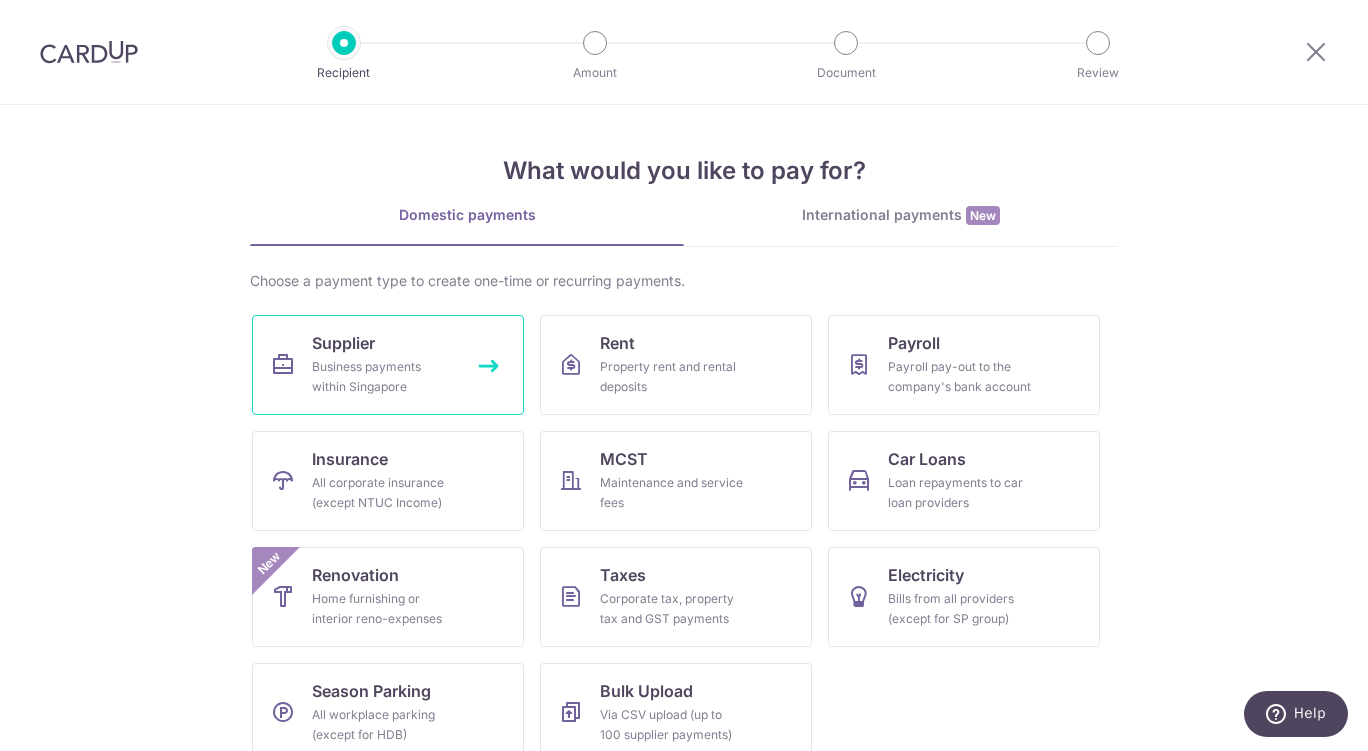 click on "Business payments within Singapore" at bounding box center (384, 377) 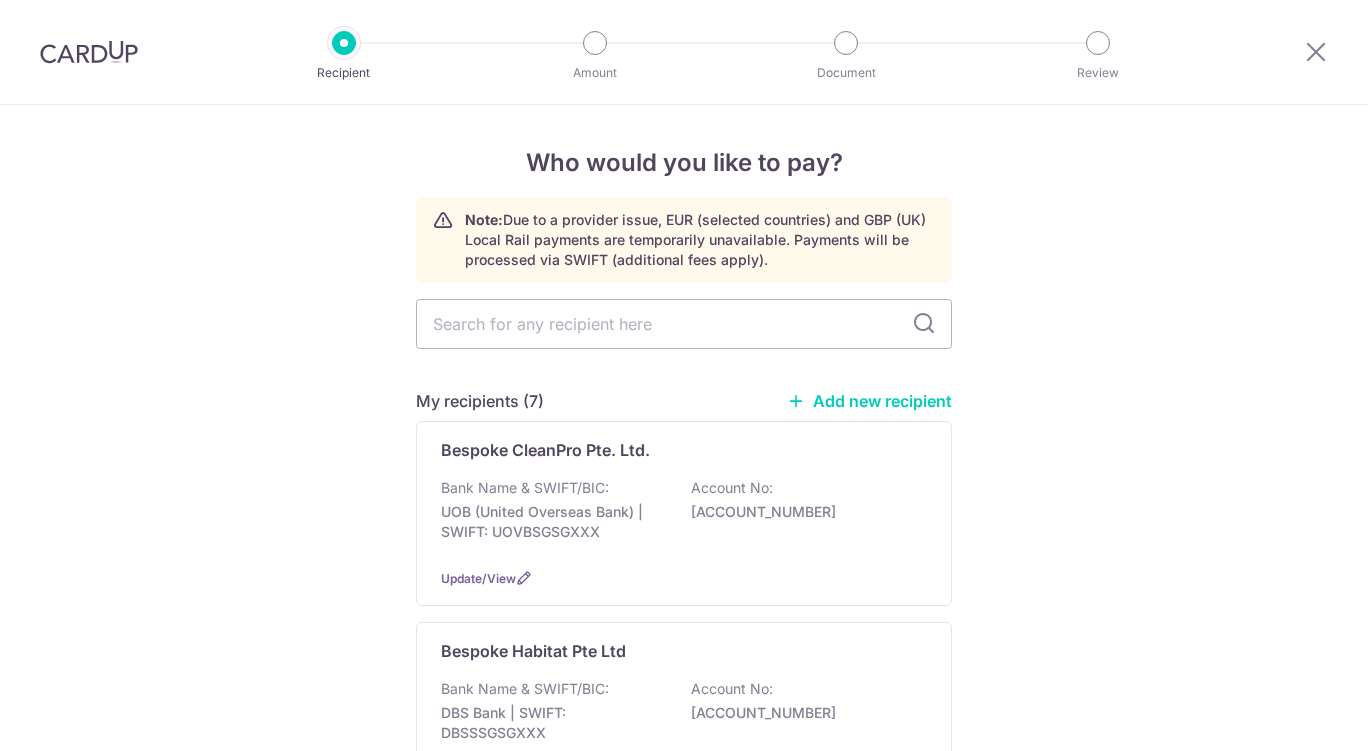 scroll, scrollTop: 0, scrollLeft: 0, axis: both 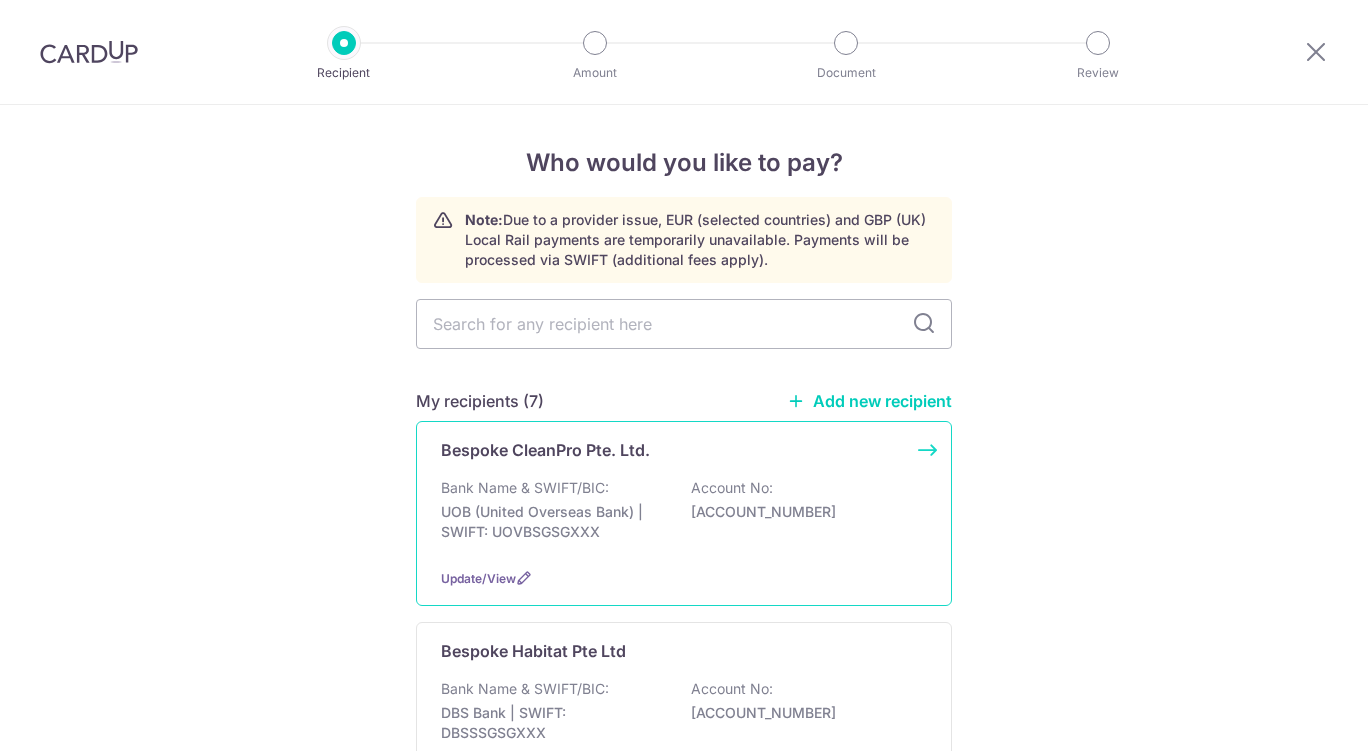click on "Bank Name & SWIFT/BIC:
UOB (United Overseas Bank) | SWIFT: UOVBSGSGXXX
Account No:
6573011721" at bounding box center (684, 515) 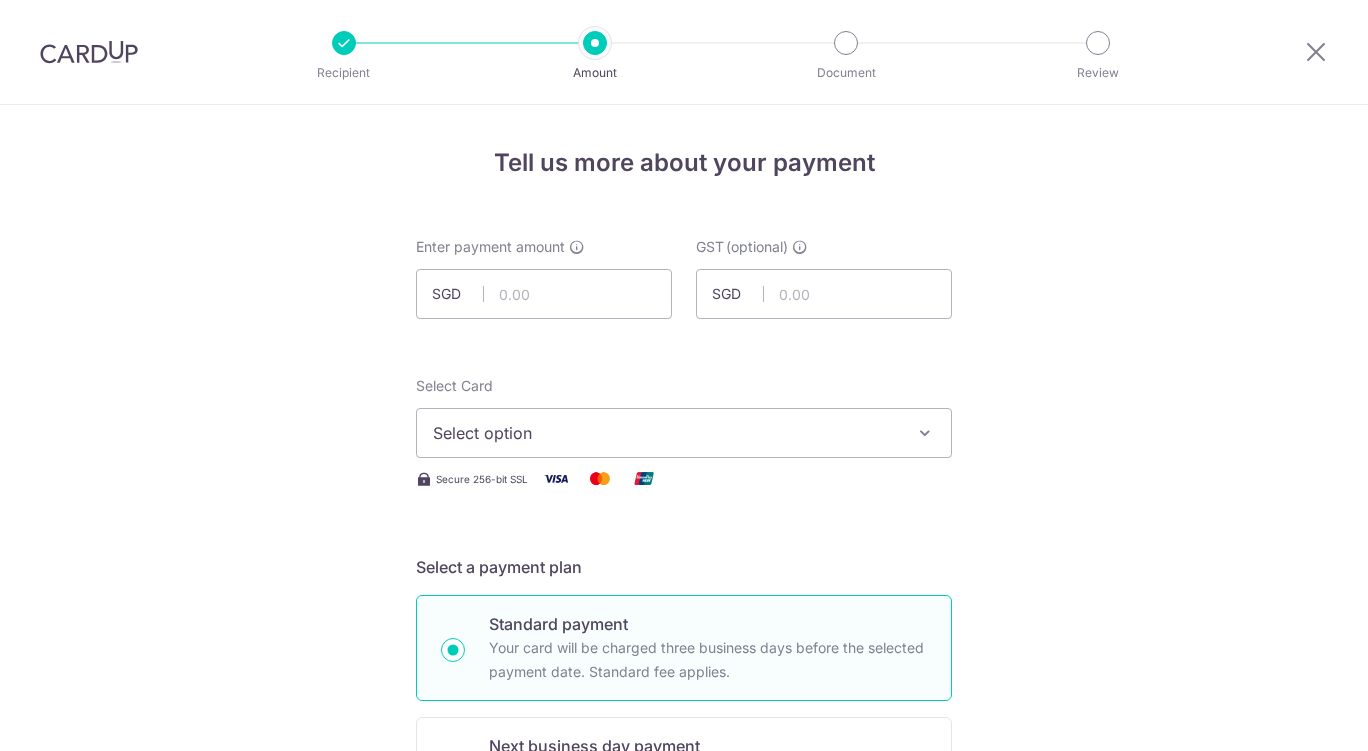 scroll, scrollTop: 0, scrollLeft: 0, axis: both 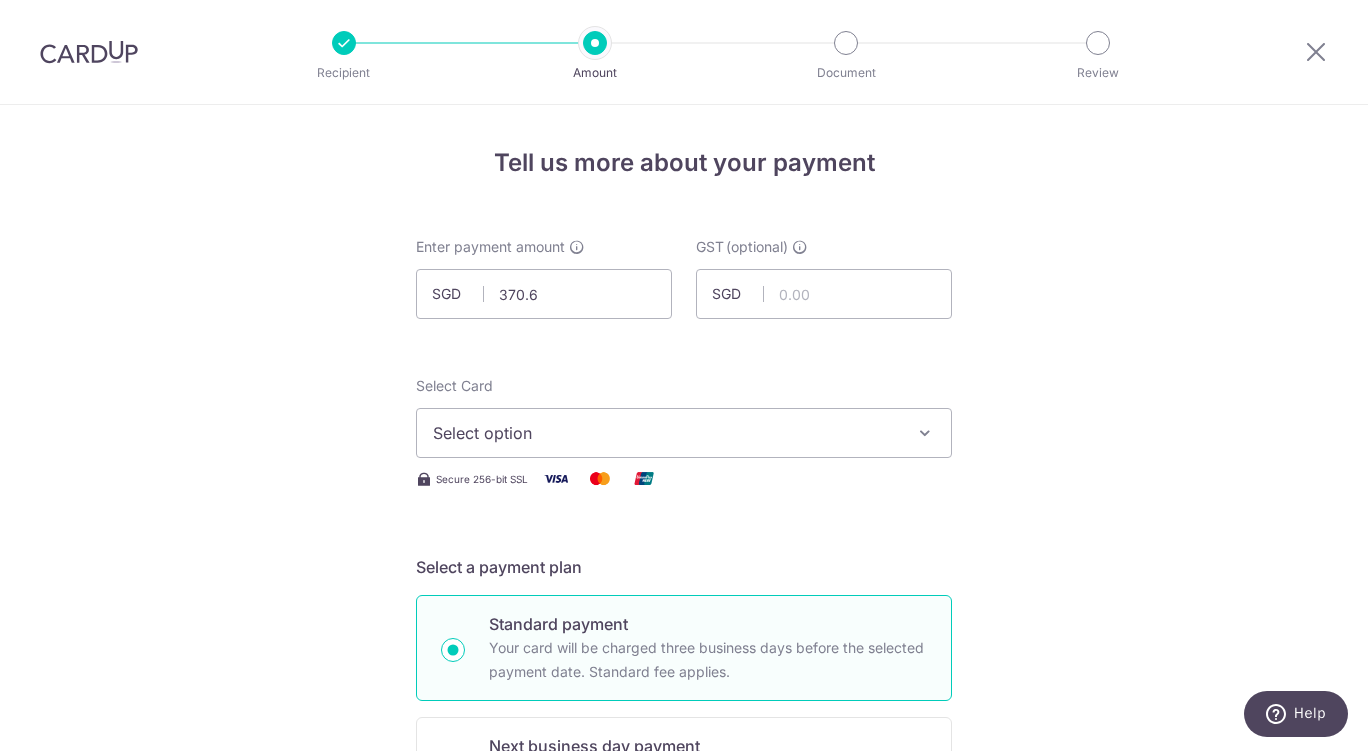 click on "Select option" at bounding box center [666, 433] 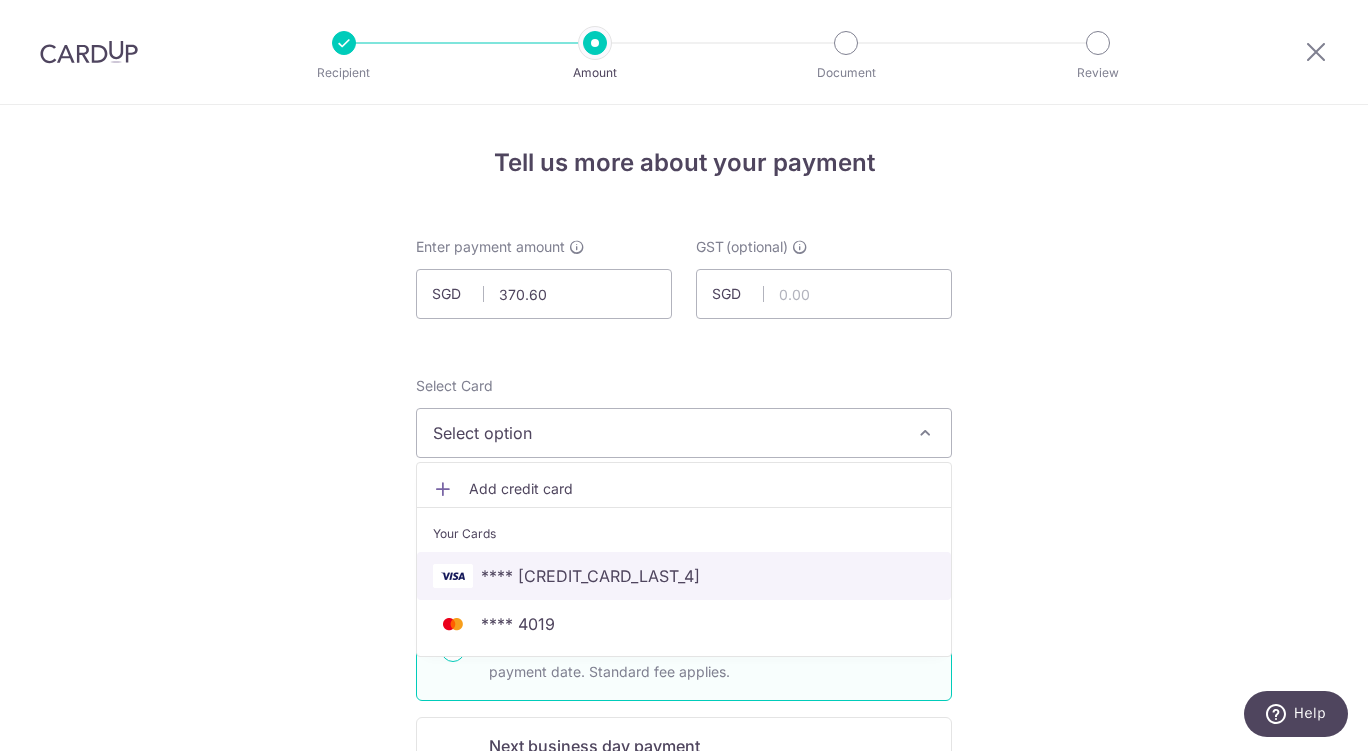 click on "**** [CARD]" at bounding box center [684, 576] 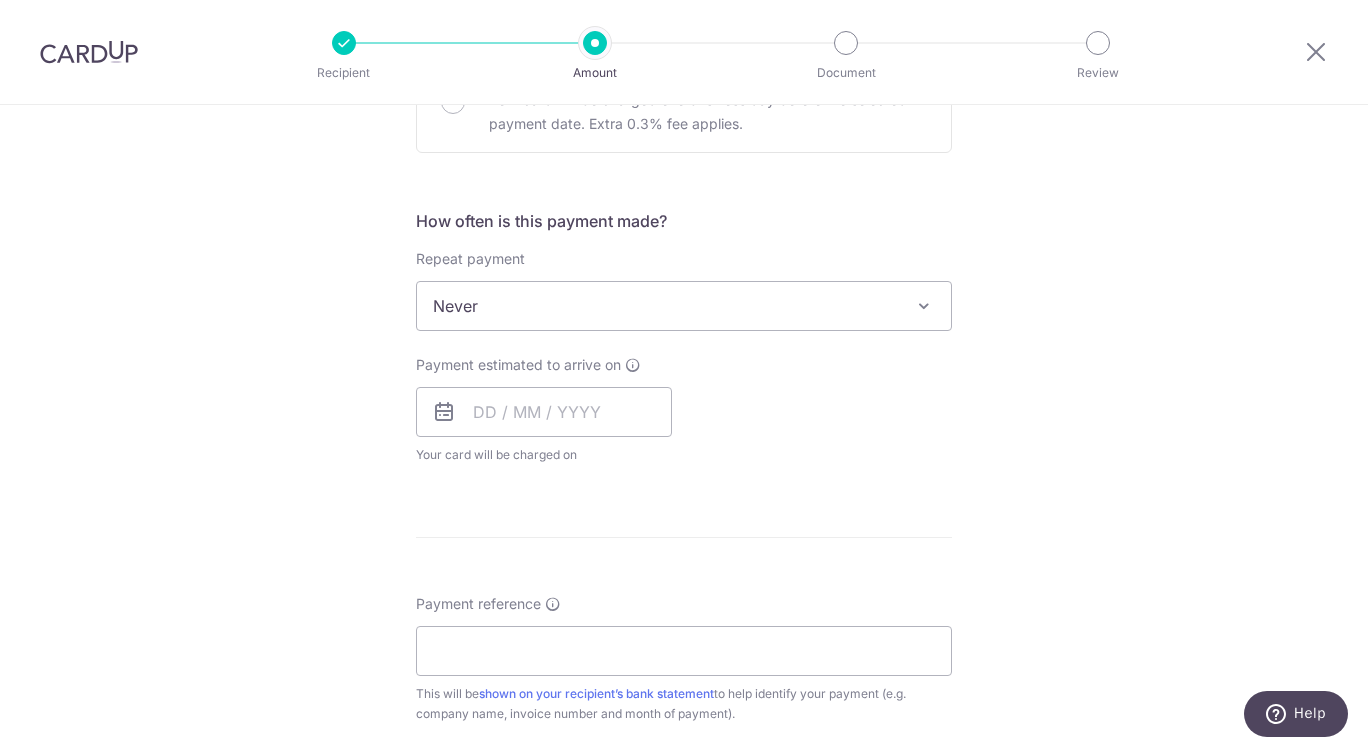 scroll, scrollTop: 681, scrollLeft: 0, axis: vertical 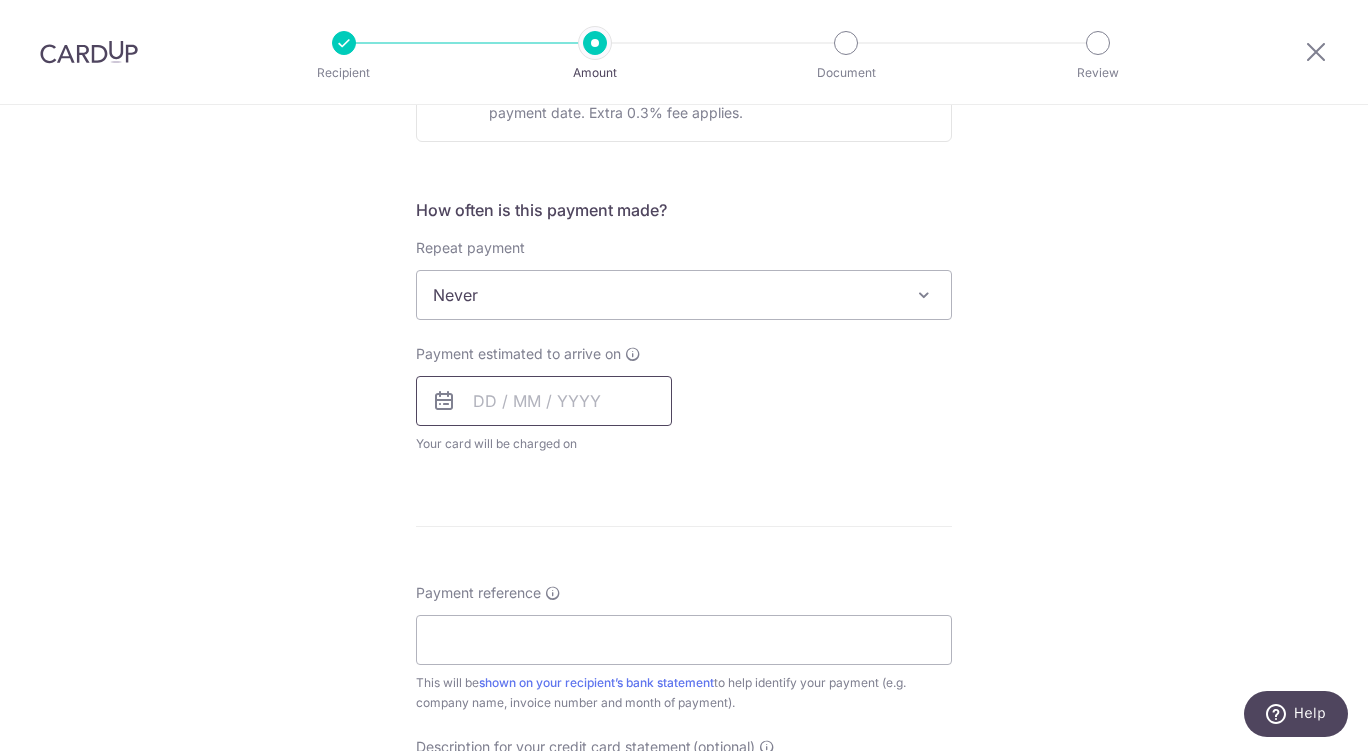 click at bounding box center (544, 401) 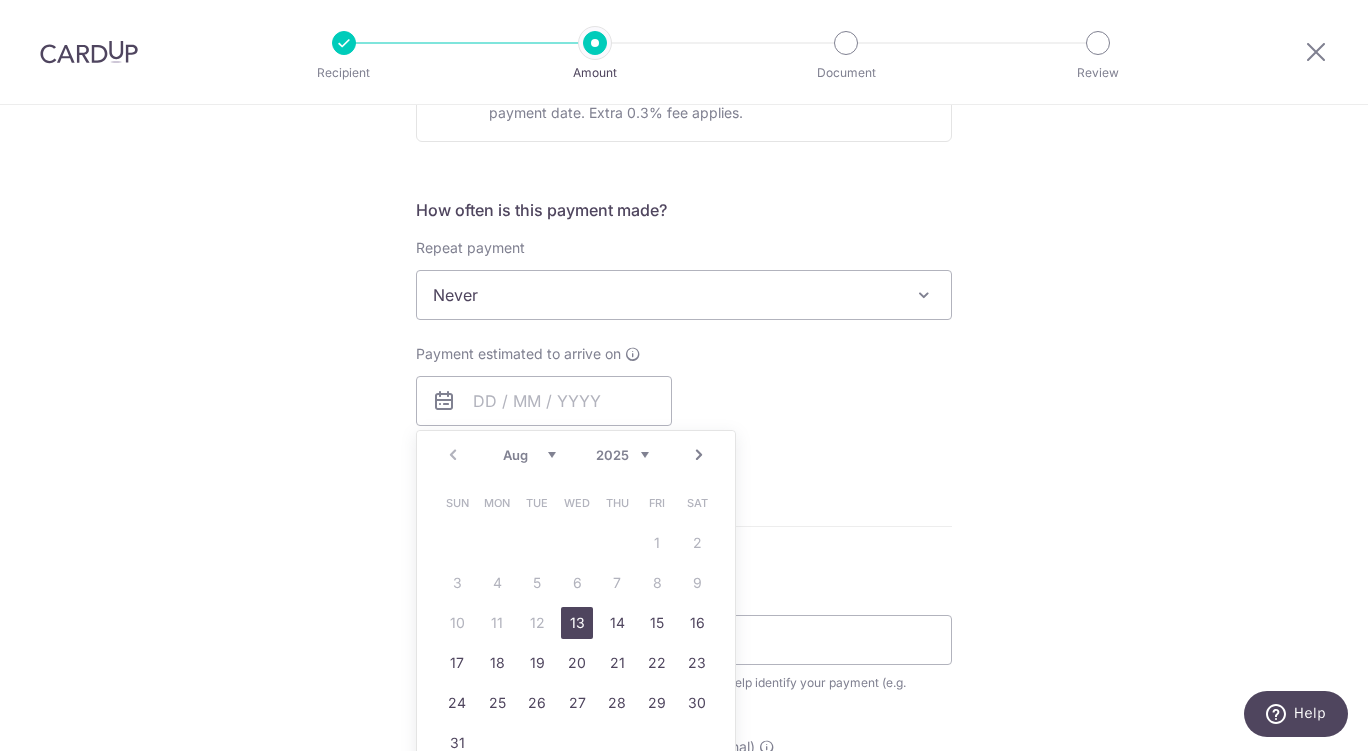 click on "13" at bounding box center (577, 623) 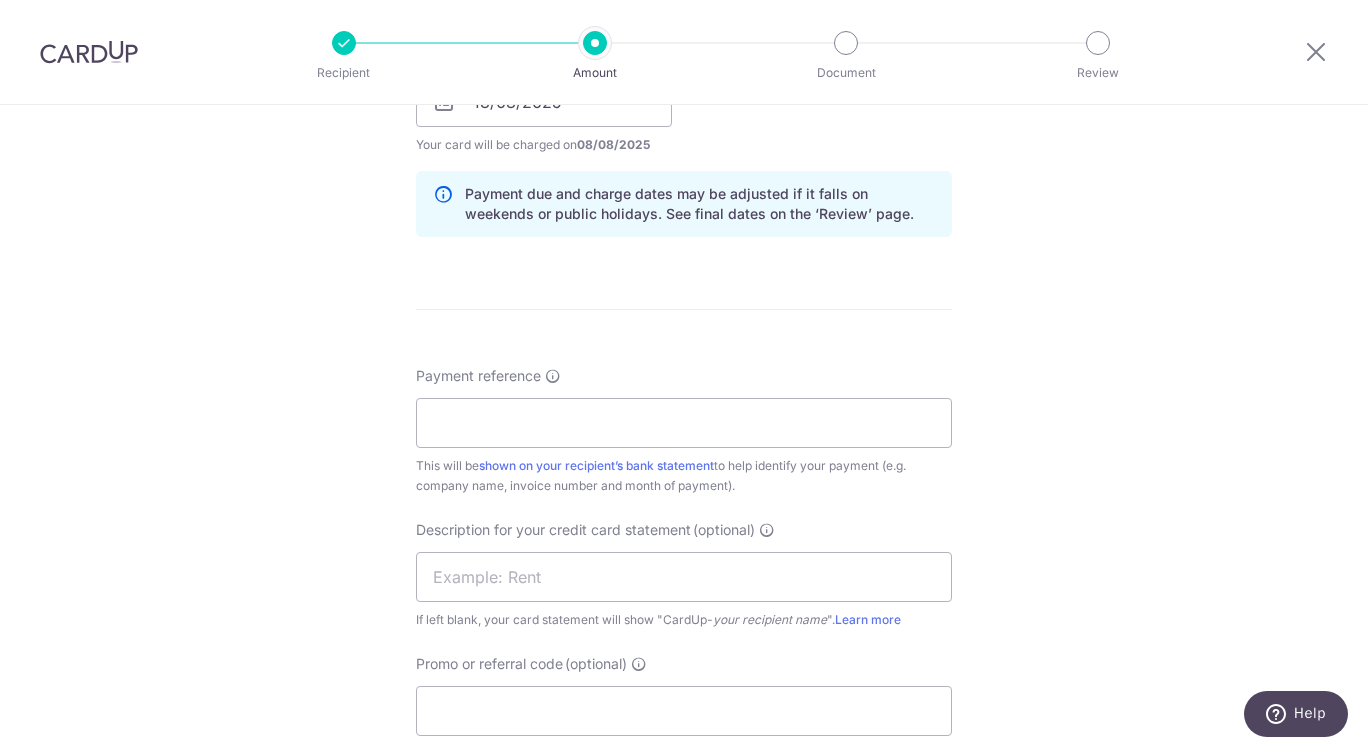 scroll, scrollTop: 1004, scrollLeft: 0, axis: vertical 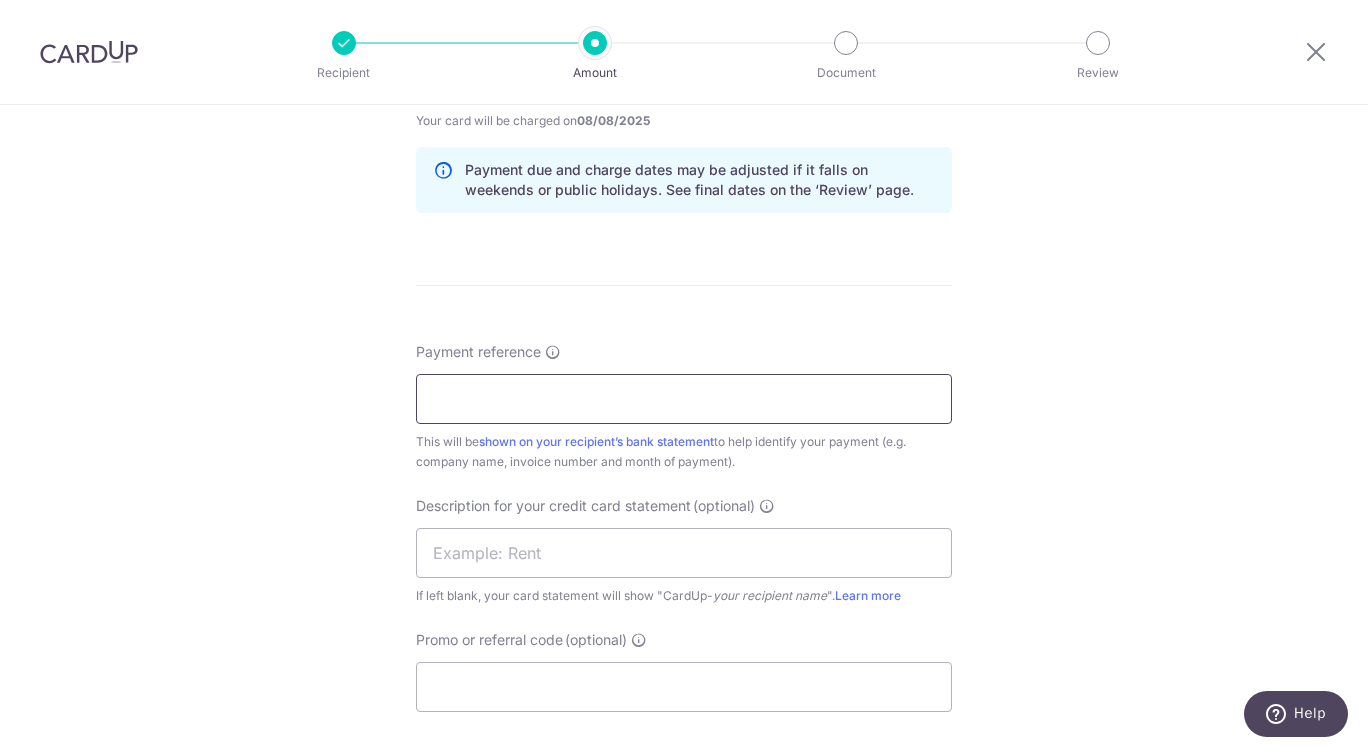 click on "Payment reference" at bounding box center (684, 399) 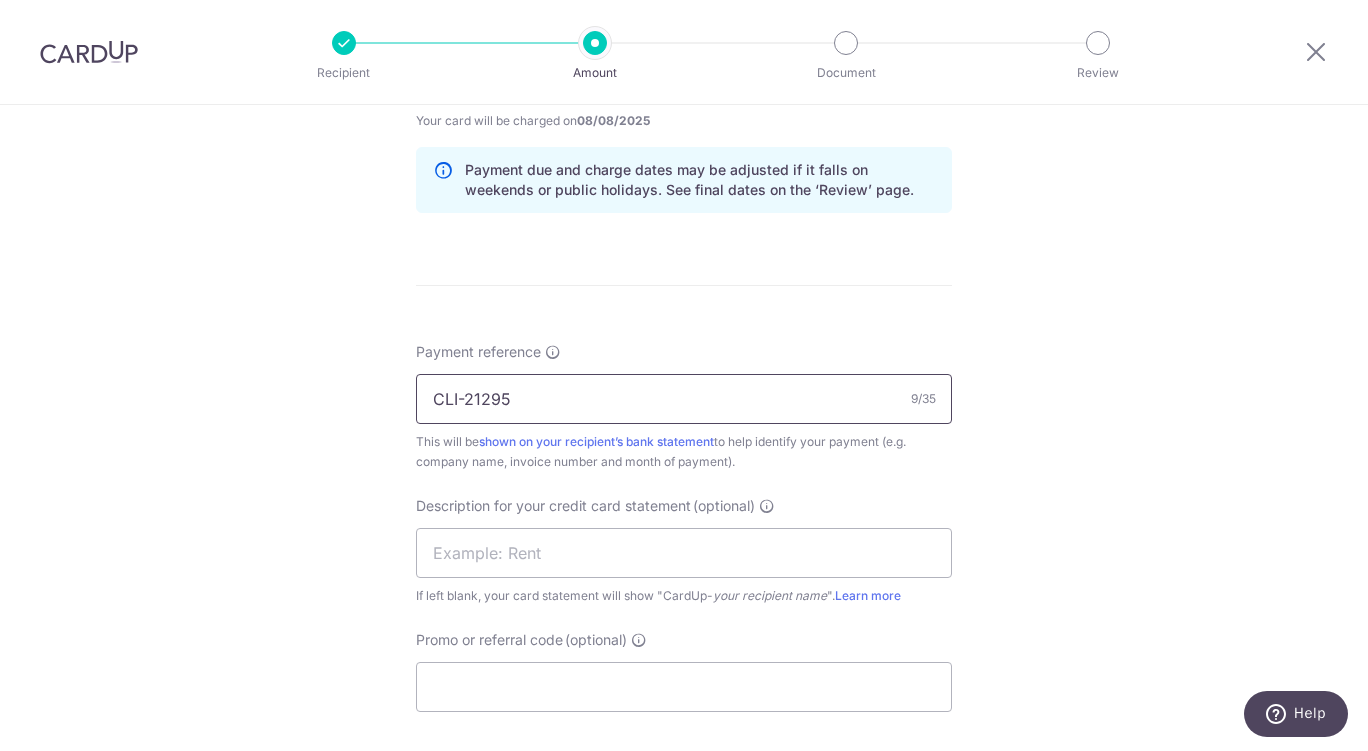 type on "CLI-21295" 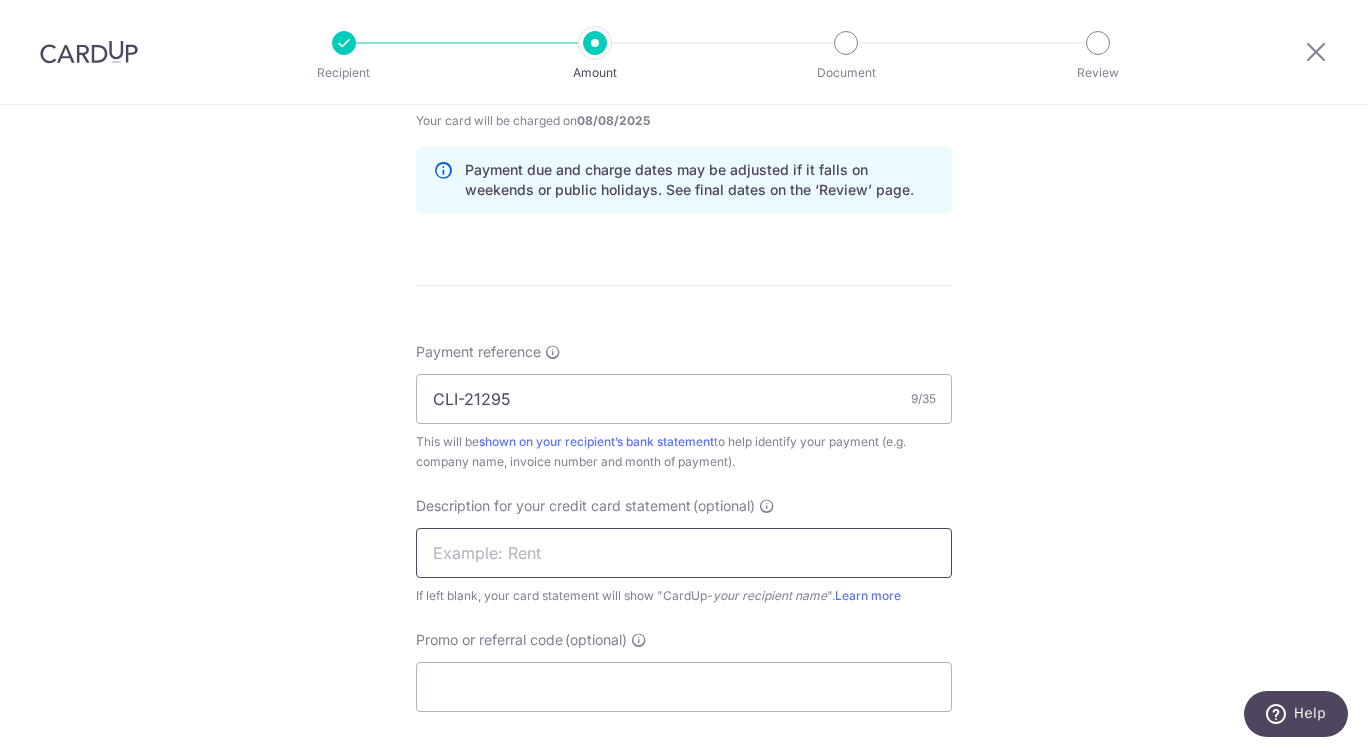 click at bounding box center [684, 553] 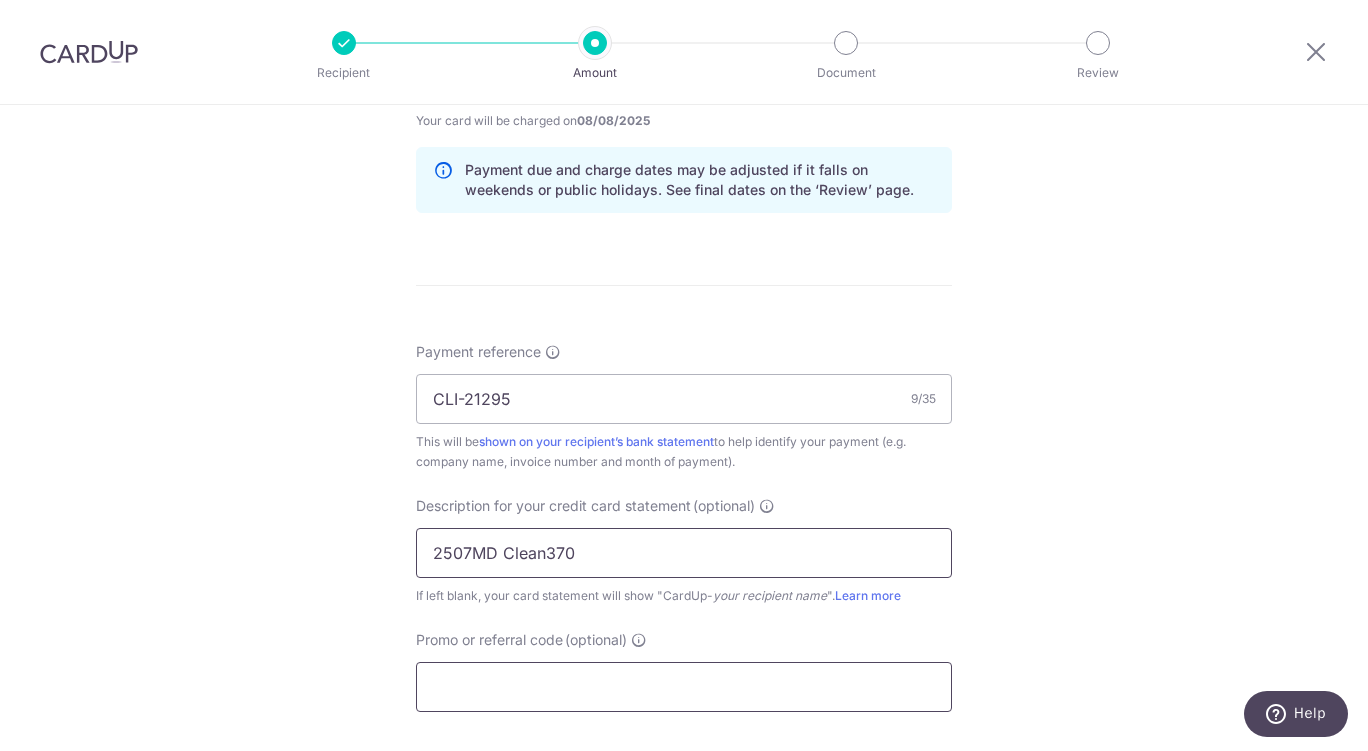 type on "2507MD Clean370" 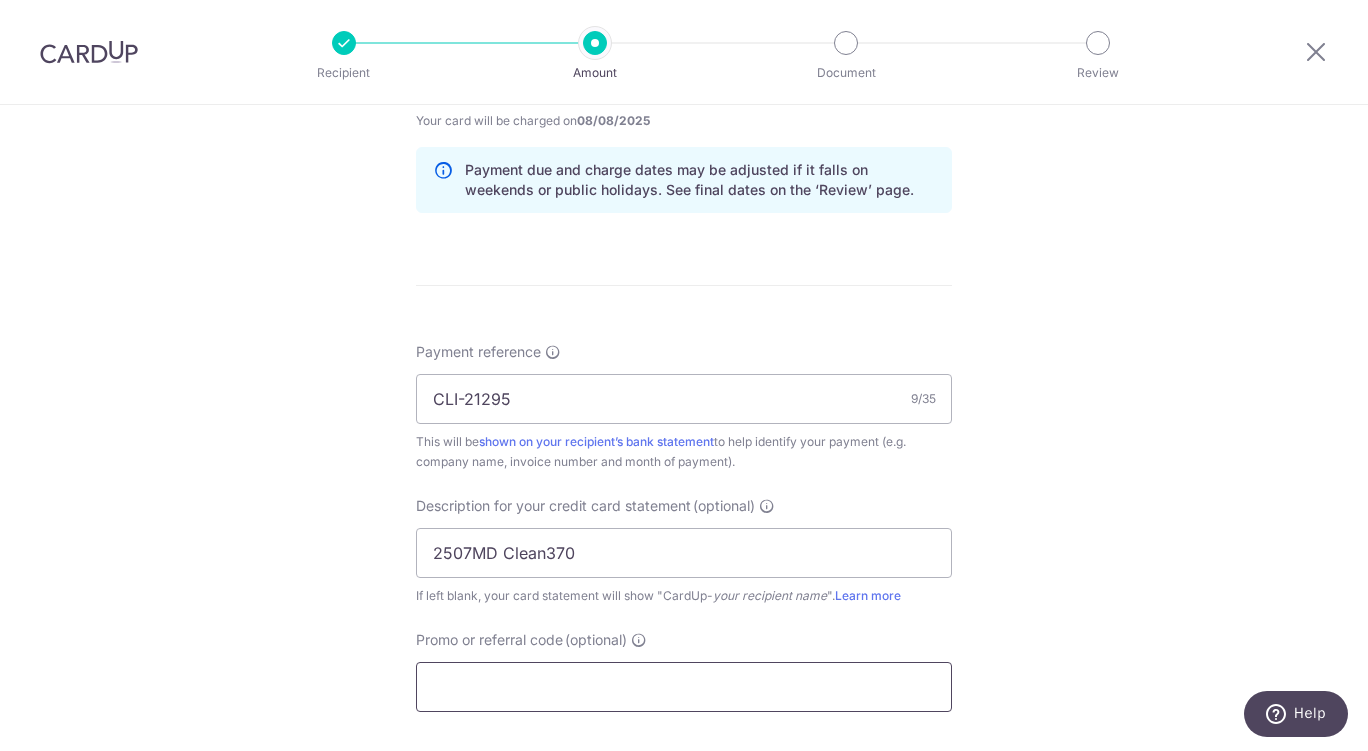click on "Promo or referral code
(optional)" at bounding box center (684, 687) 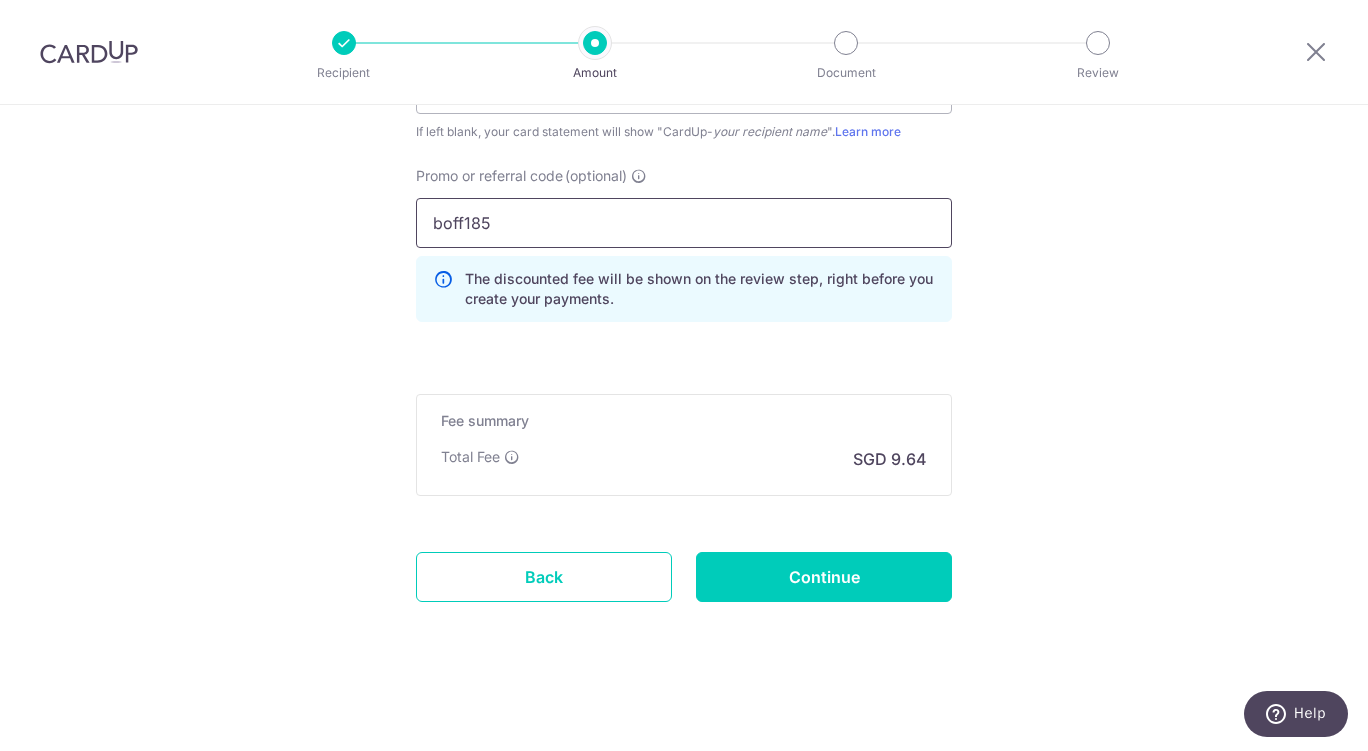 scroll, scrollTop: 1468, scrollLeft: 0, axis: vertical 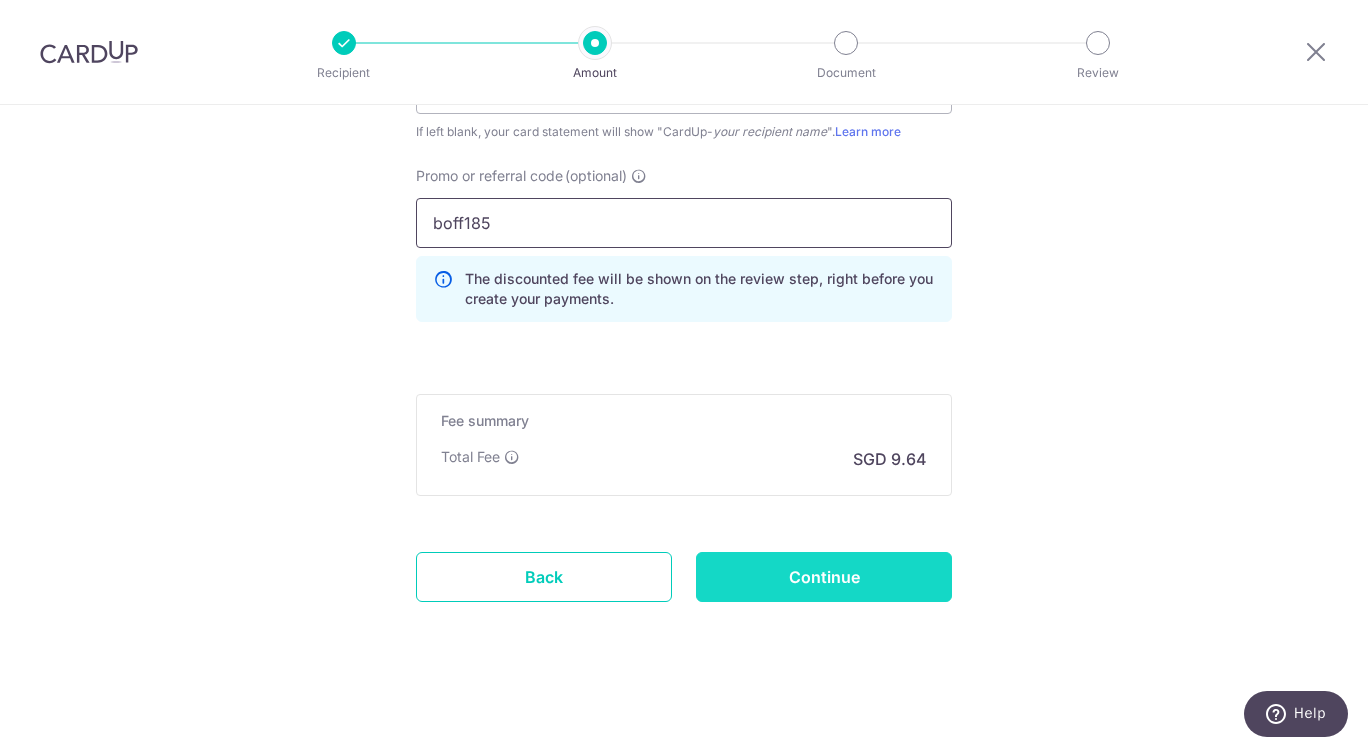 type on "boff185" 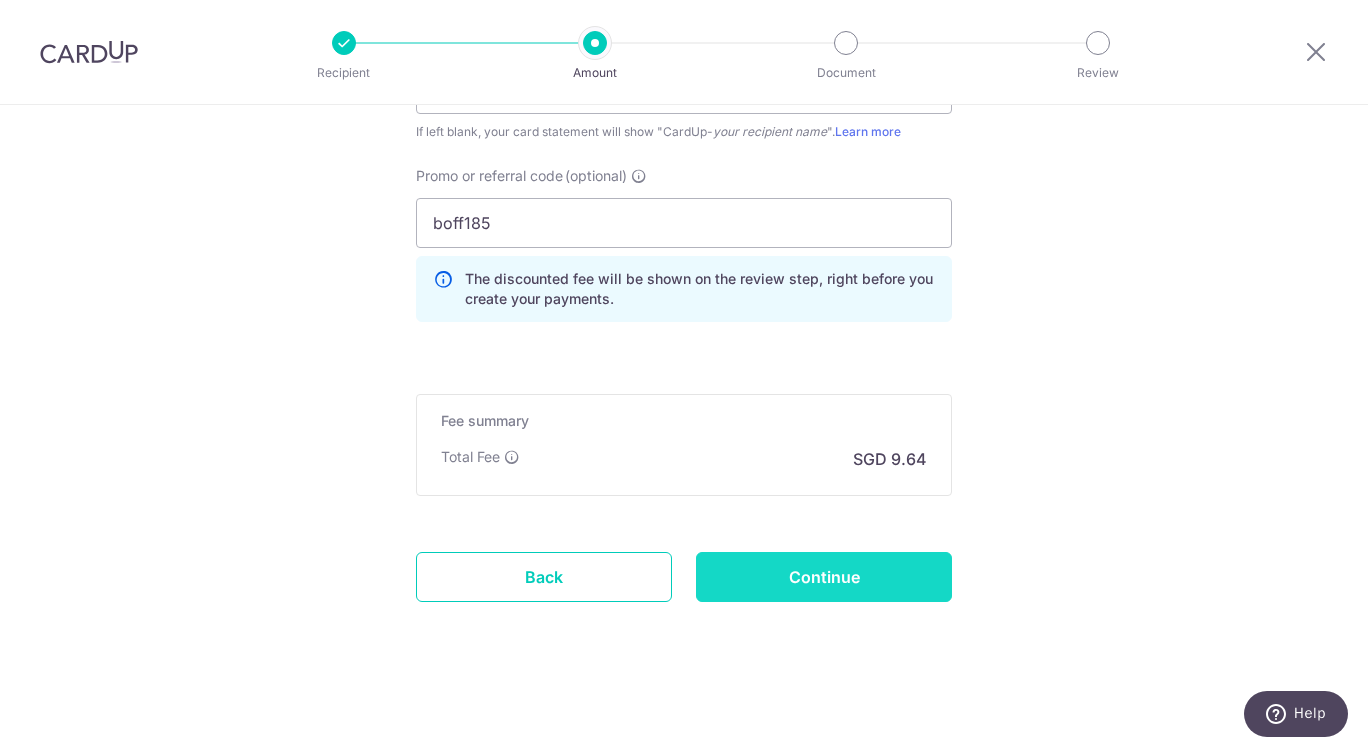 click on "Continue" at bounding box center (824, 577) 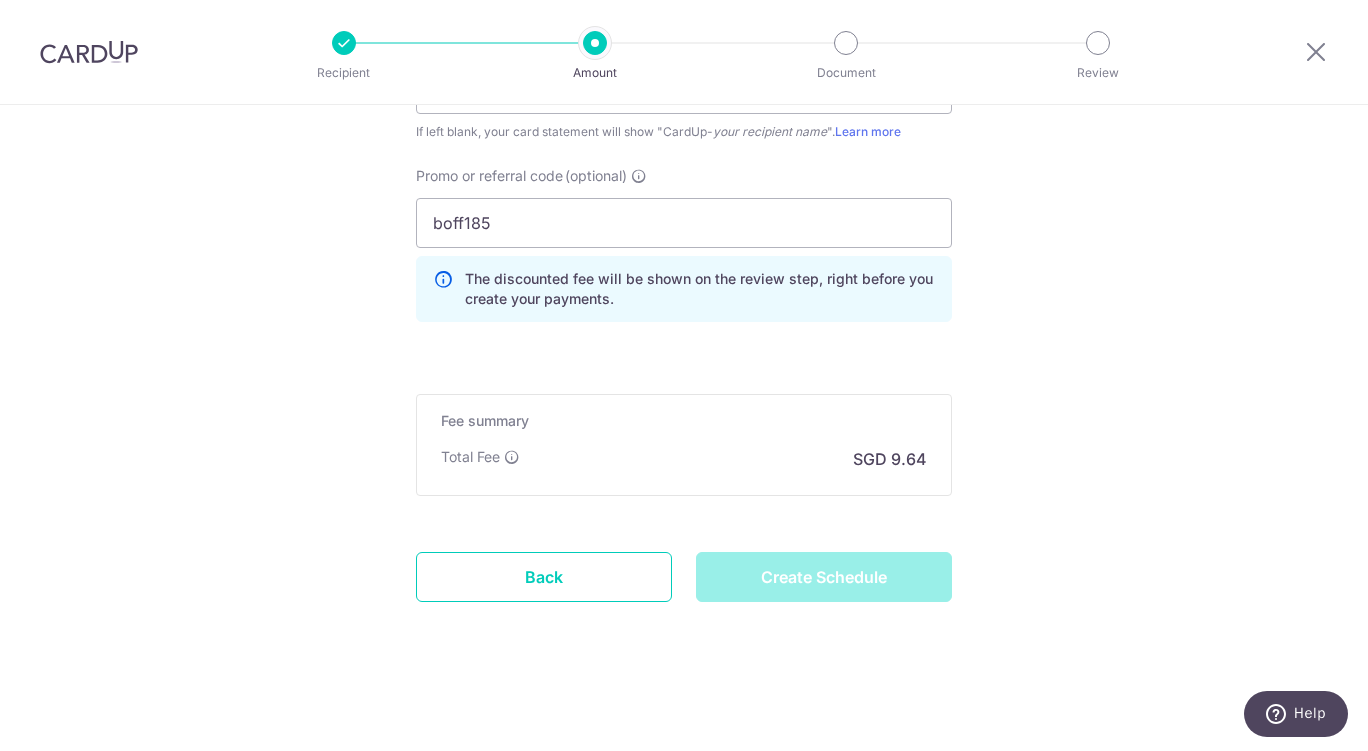 type on "Create Schedule" 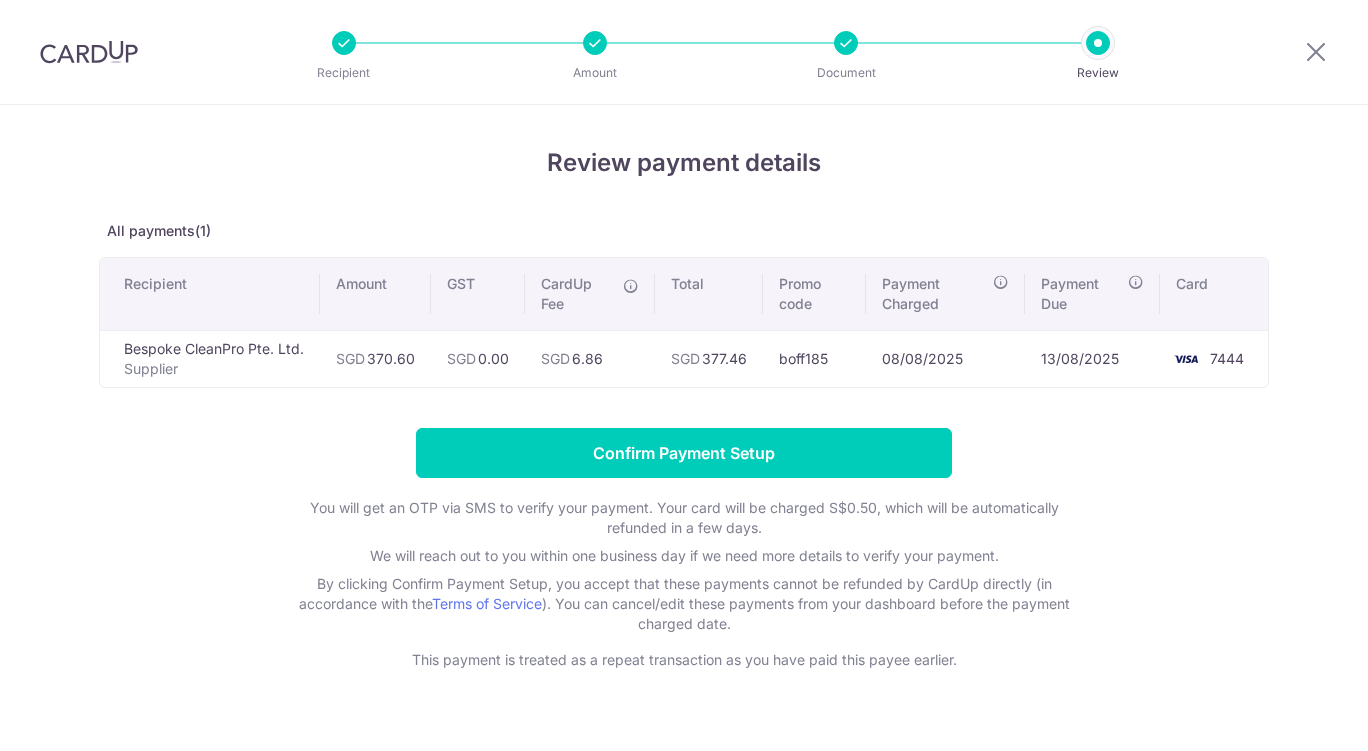 scroll, scrollTop: 0, scrollLeft: 0, axis: both 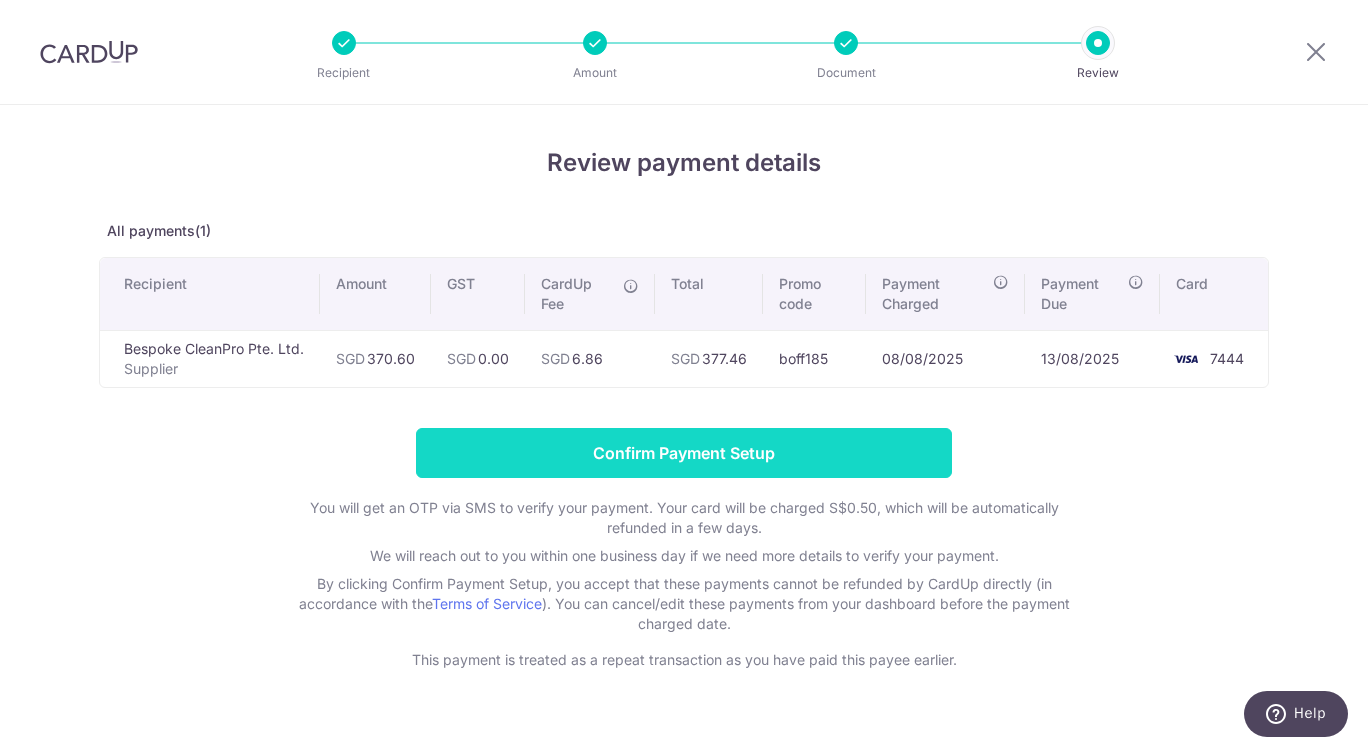 click on "Confirm Payment Setup" at bounding box center [684, 453] 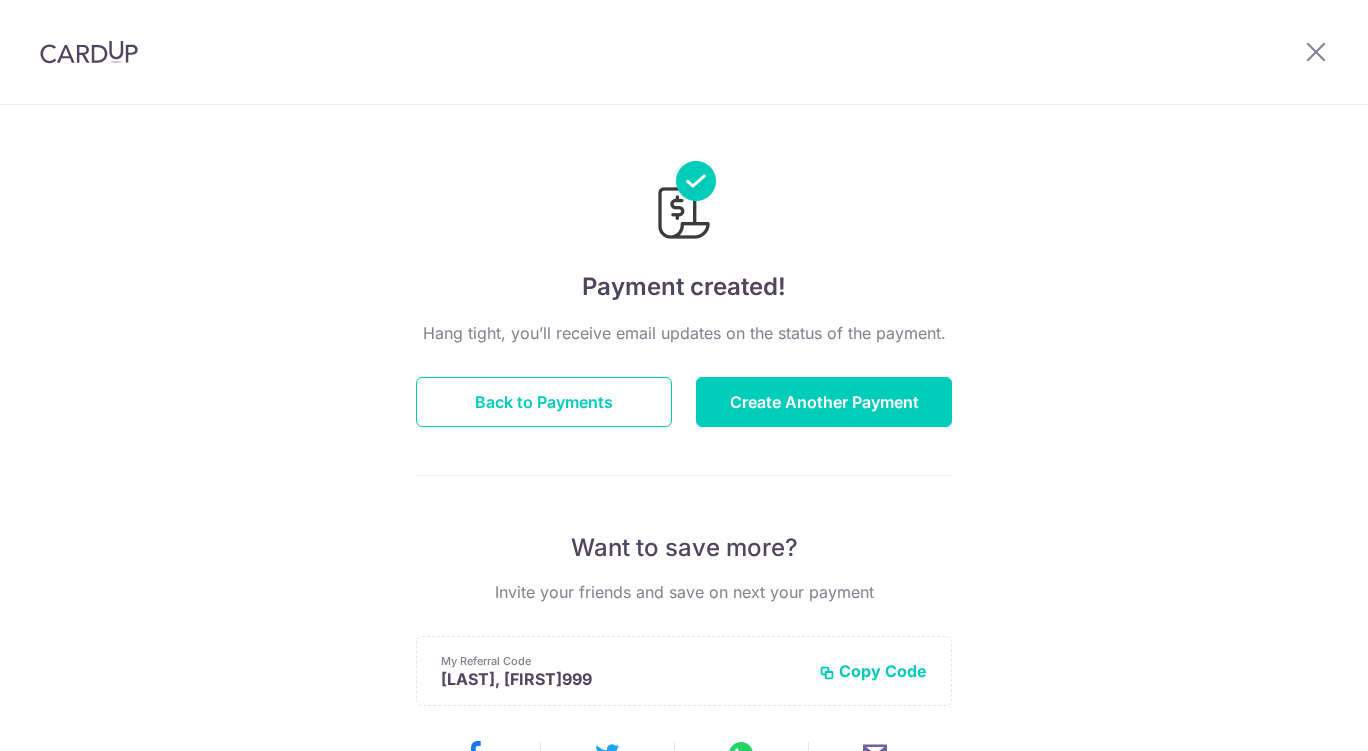 scroll, scrollTop: 0, scrollLeft: 0, axis: both 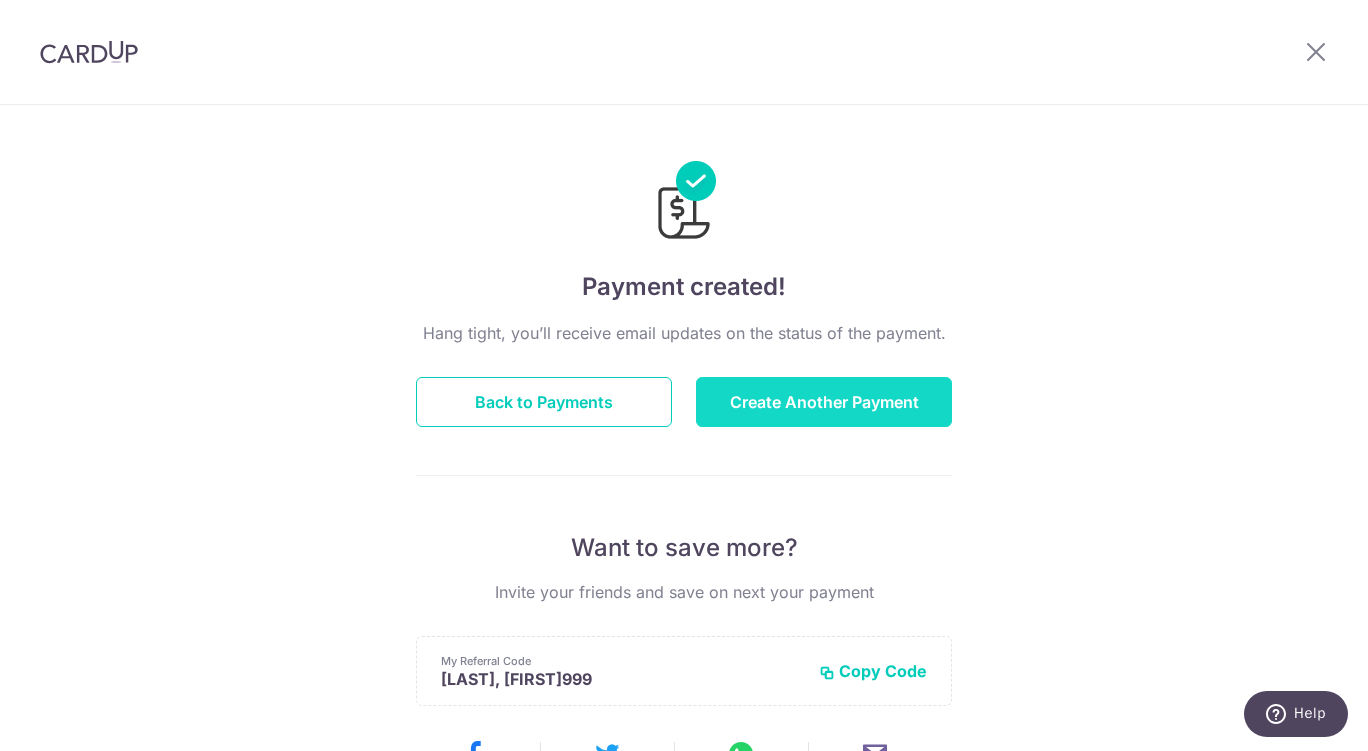 click on "Create Another Payment" at bounding box center [824, 402] 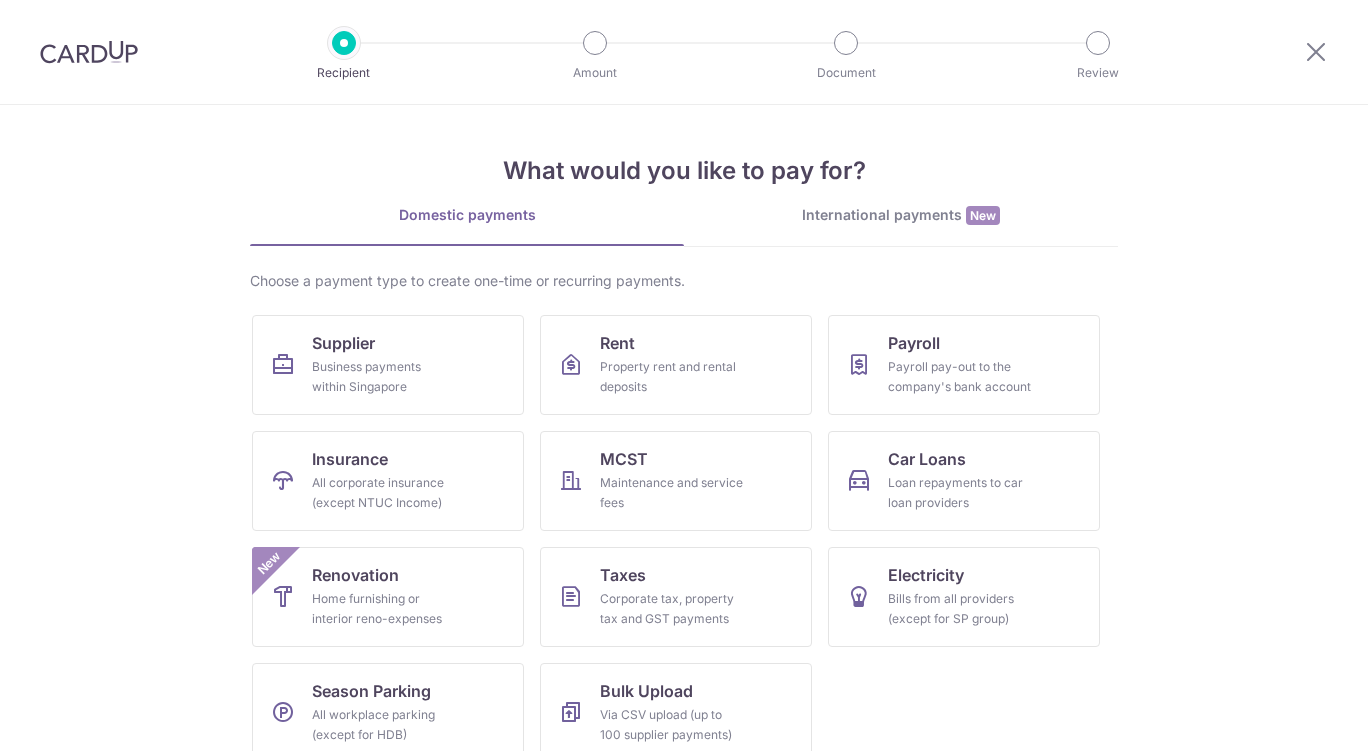 scroll, scrollTop: 0, scrollLeft: 0, axis: both 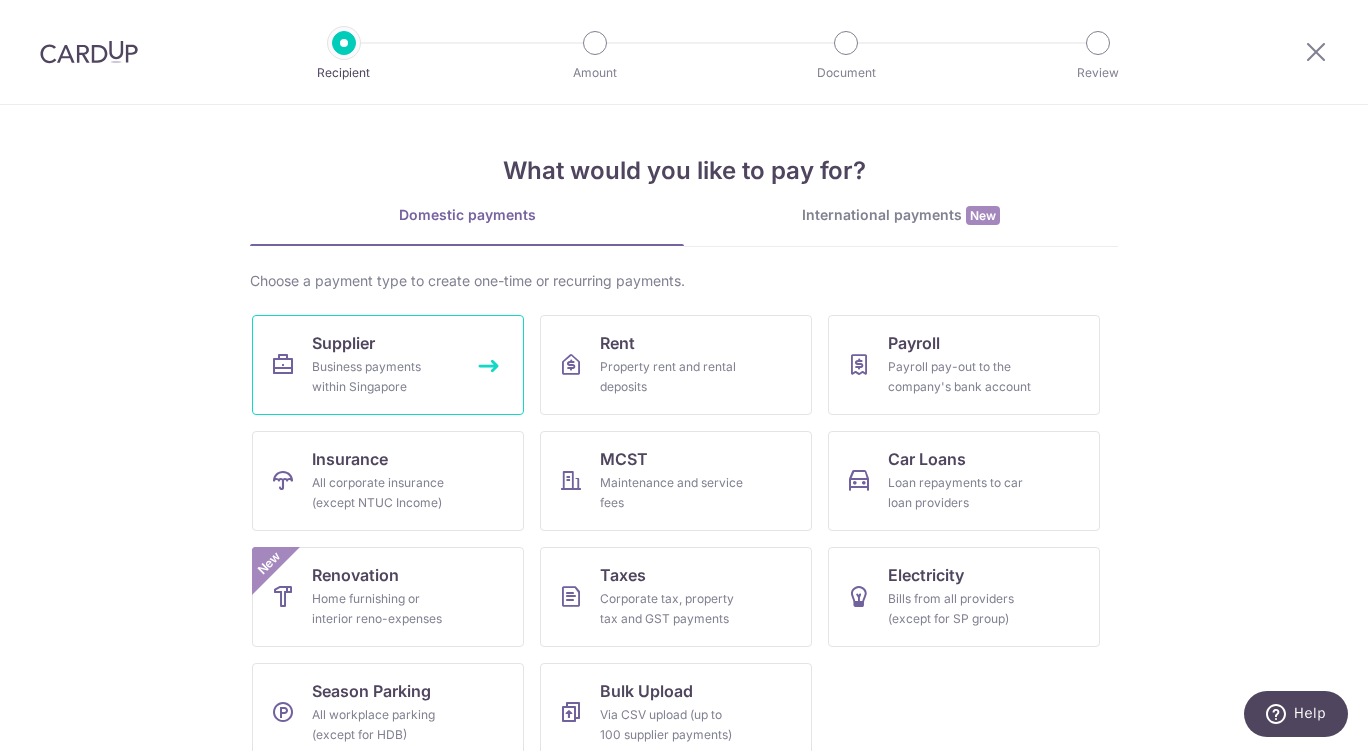 click on "Business payments within Singapore" at bounding box center [384, 377] 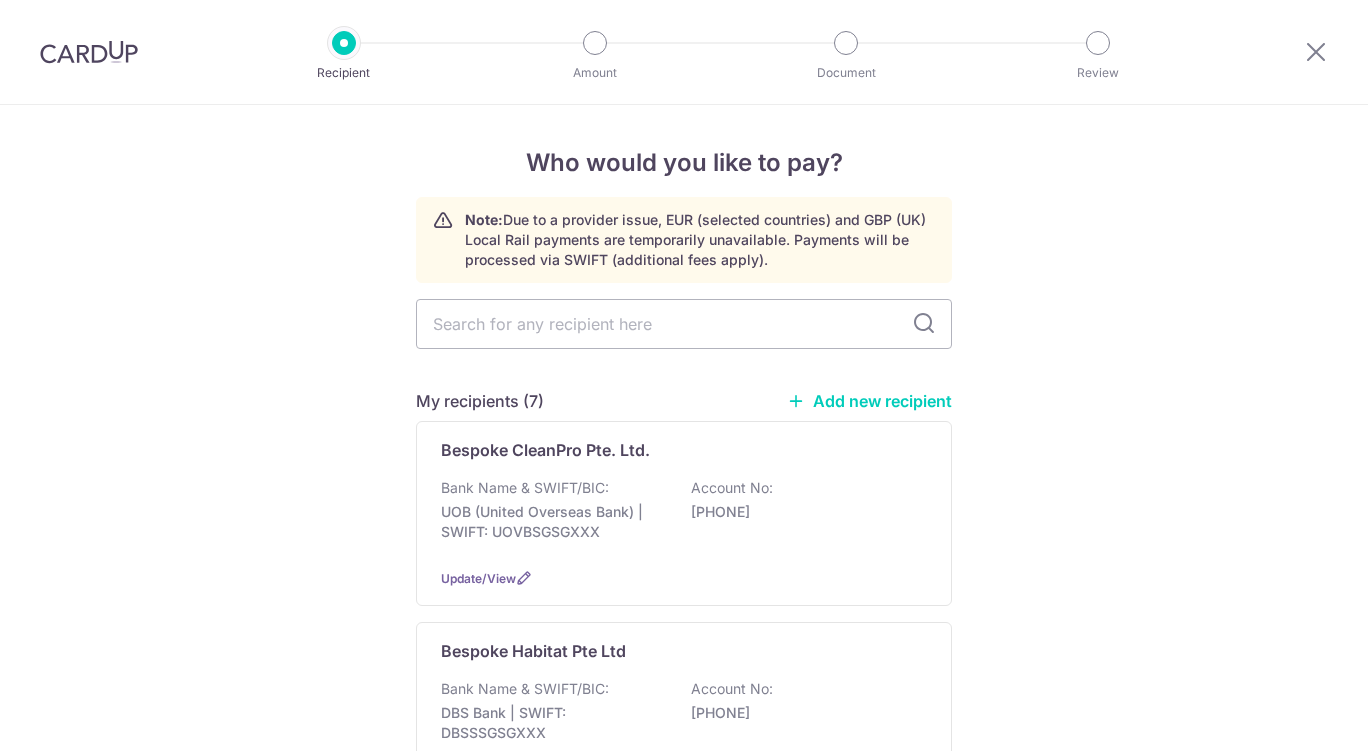 scroll, scrollTop: 0, scrollLeft: 0, axis: both 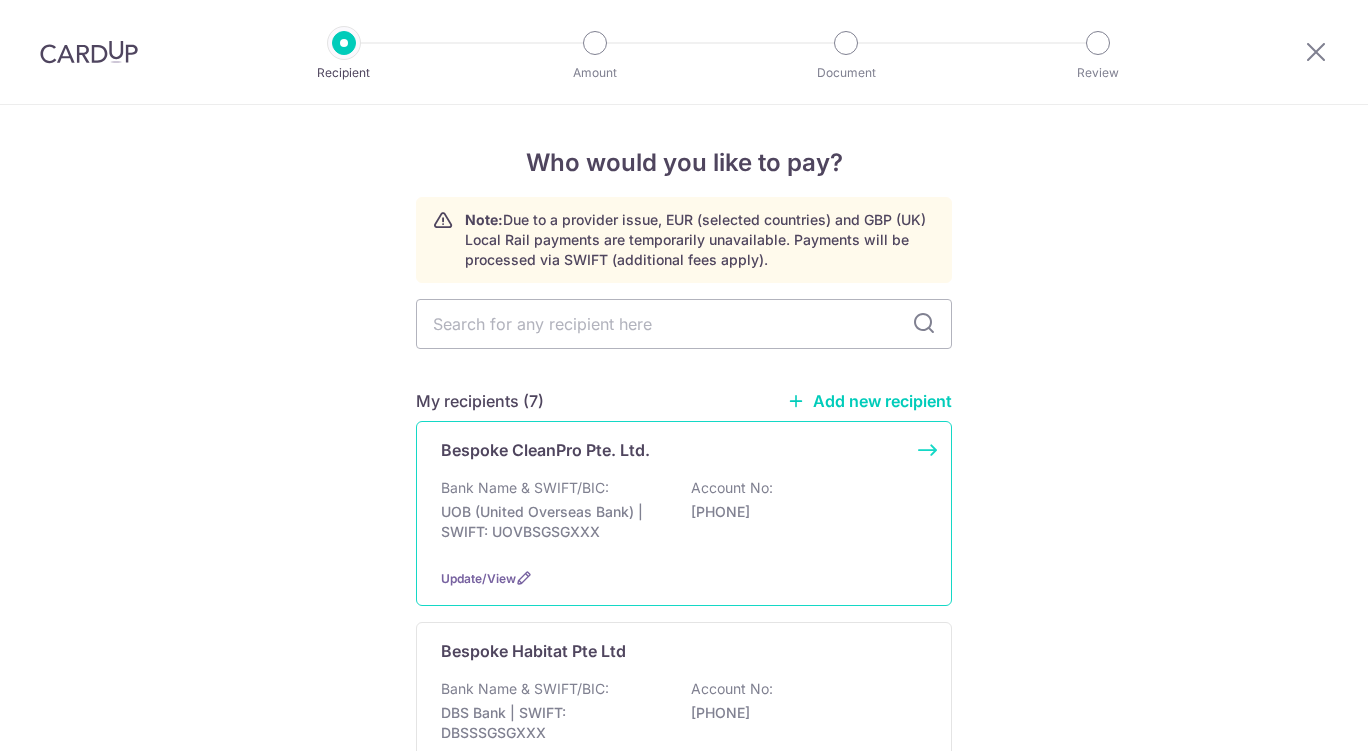 click on "Account No:" at bounding box center (732, 488) 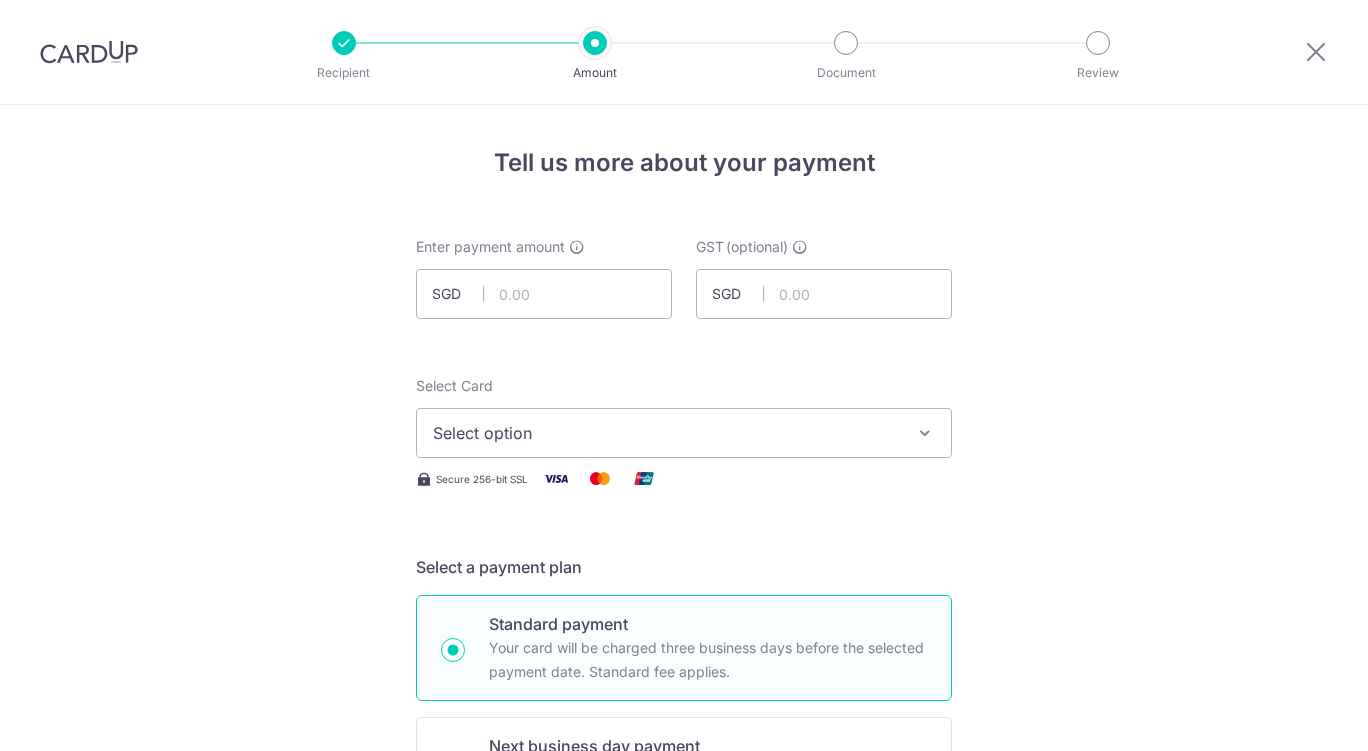 scroll, scrollTop: 0, scrollLeft: 0, axis: both 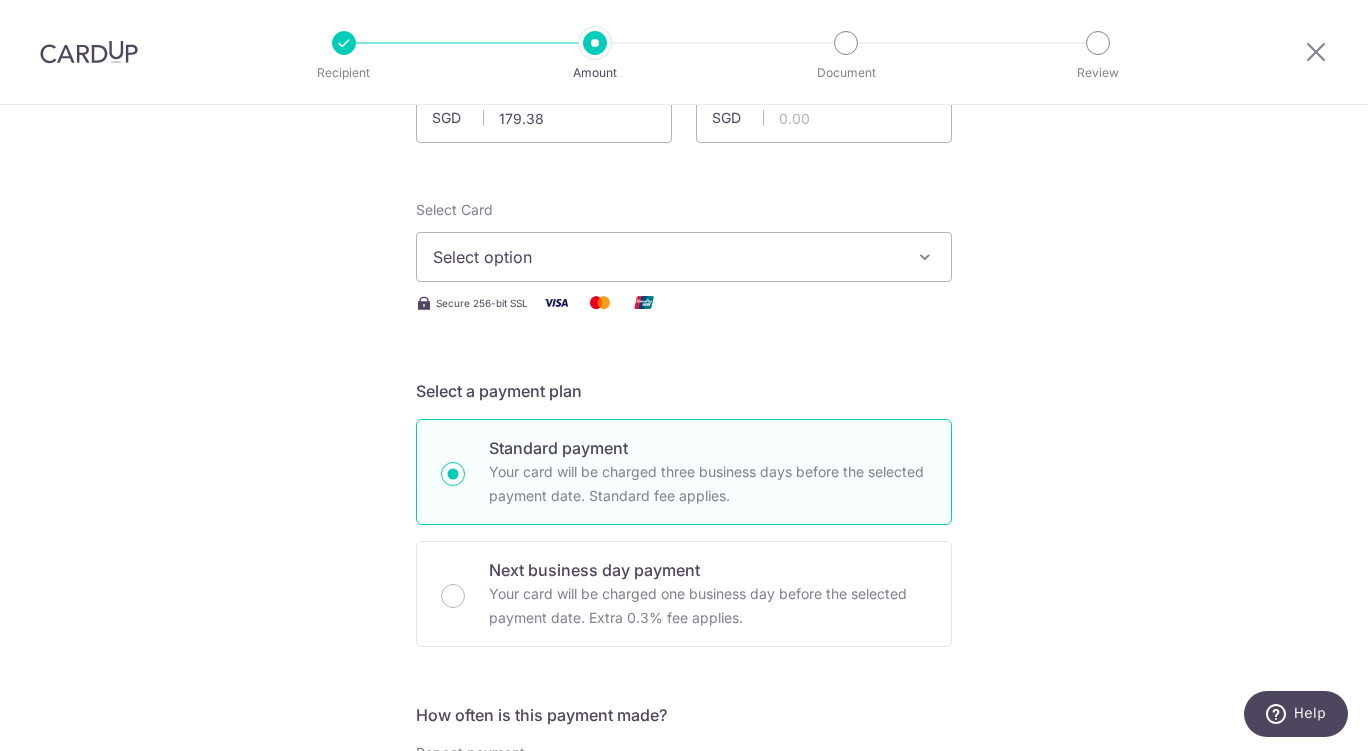 click on "Select option" at bounding box center [684, 257] 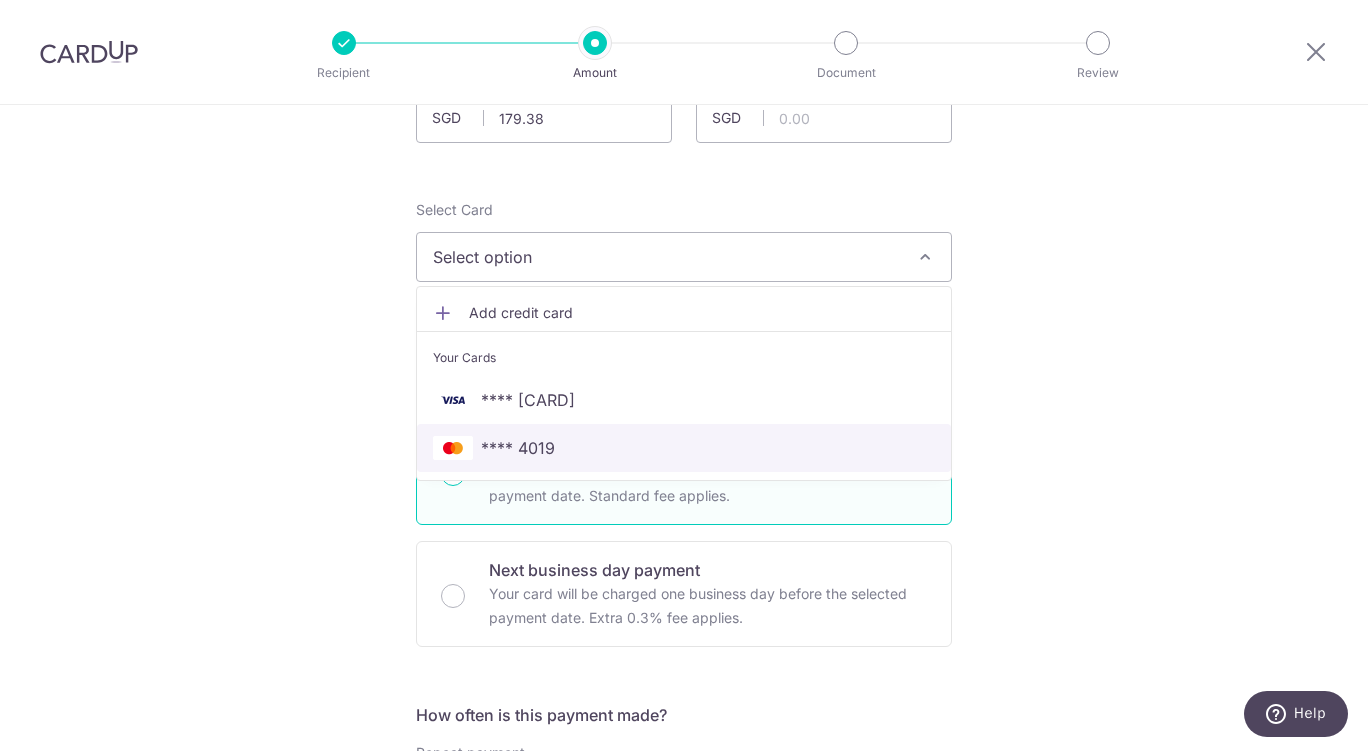 click on "**** 4019" at bounding box center [684, 448] 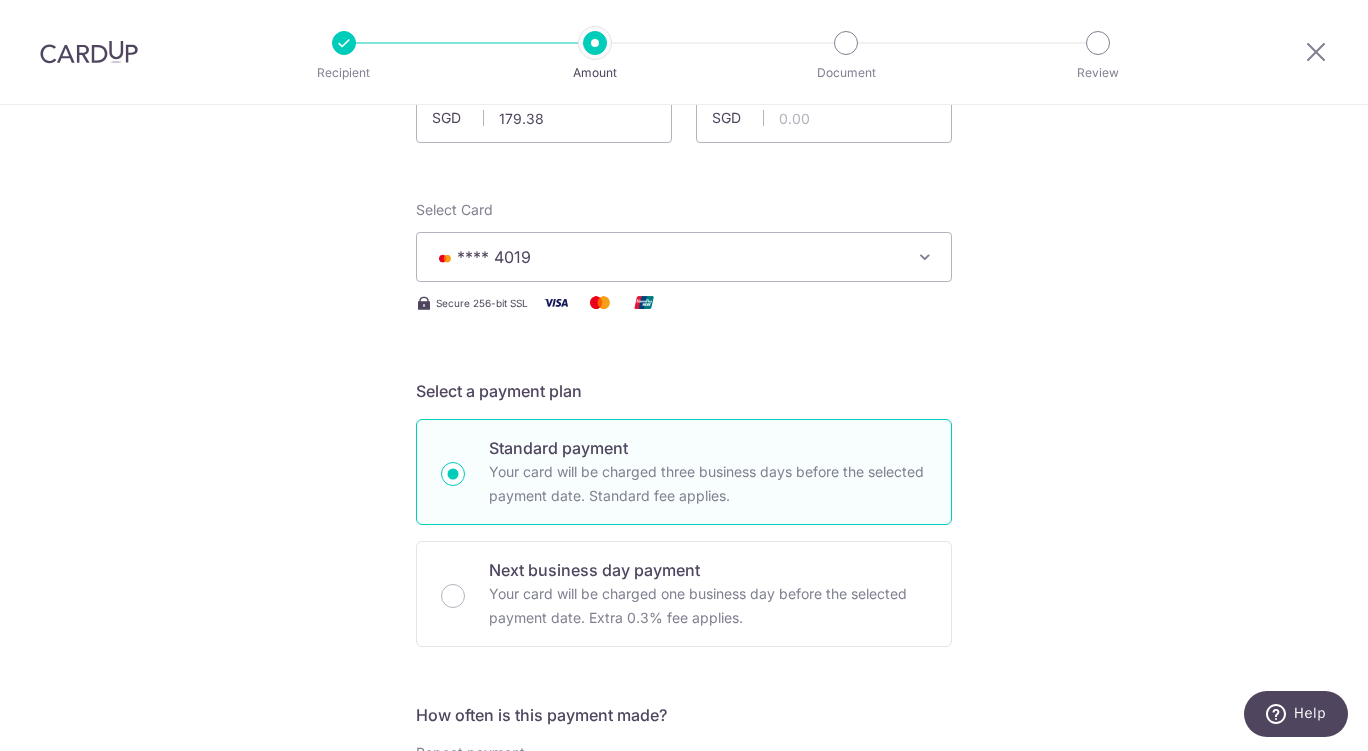 click on "**** 4019" at bounding box center [666, 257] 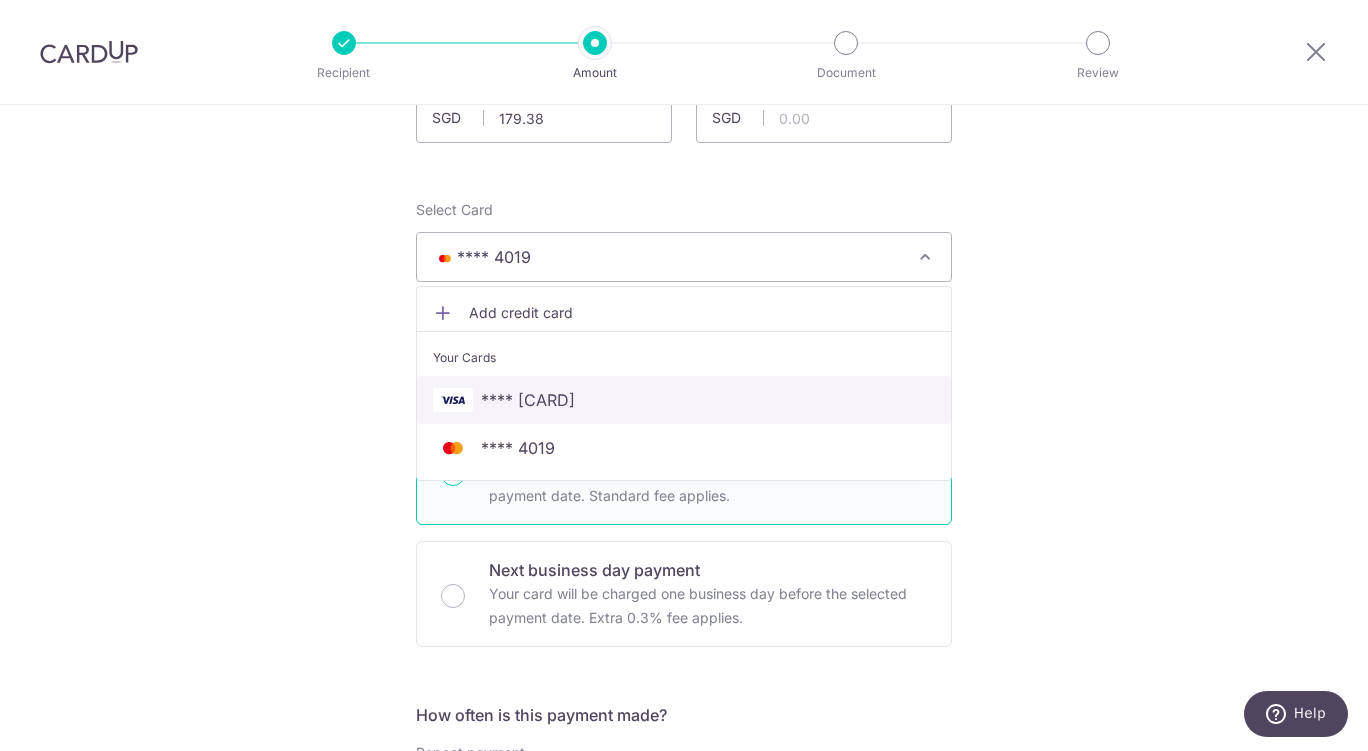 click on "**** 7444" at bounding box center [684, 400] 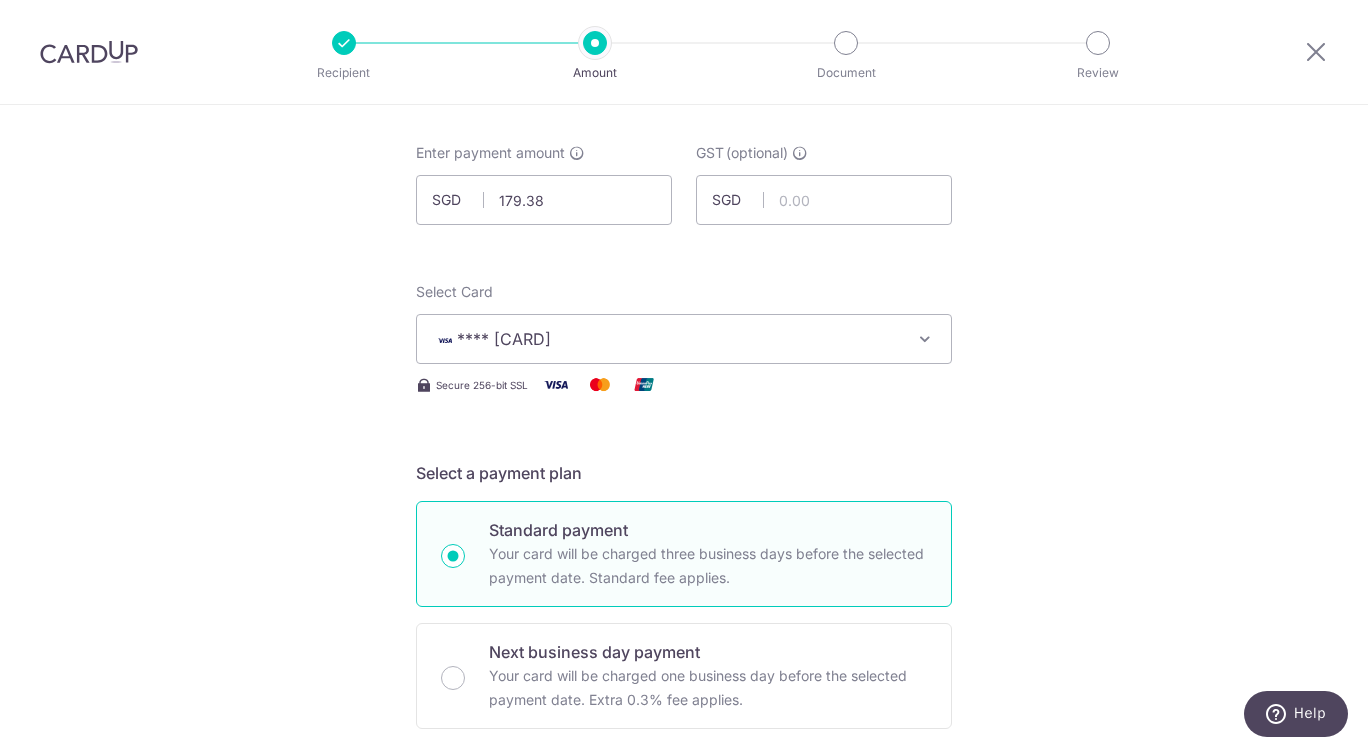 scroll, scrollTop: 7, scrollLeft: 0, axis: vertical 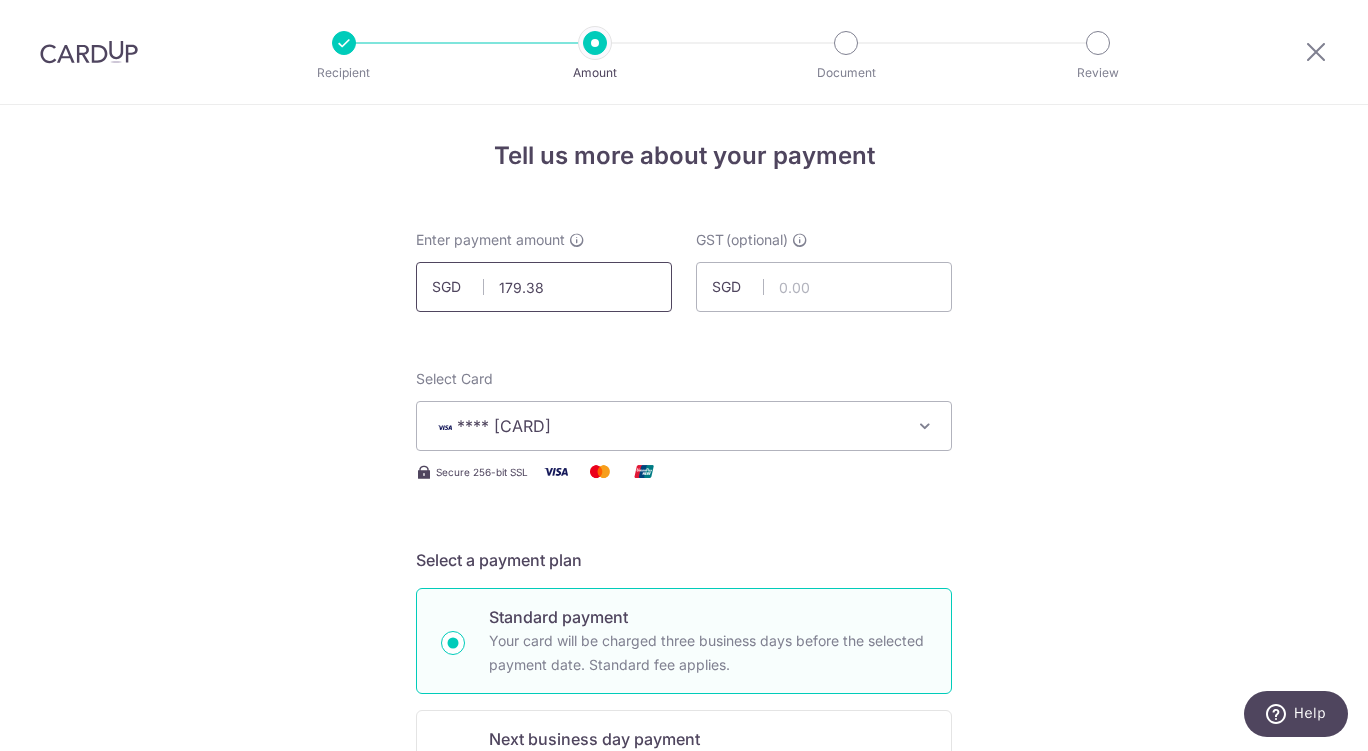 click on "179.38" at bounding box center [544, 287] 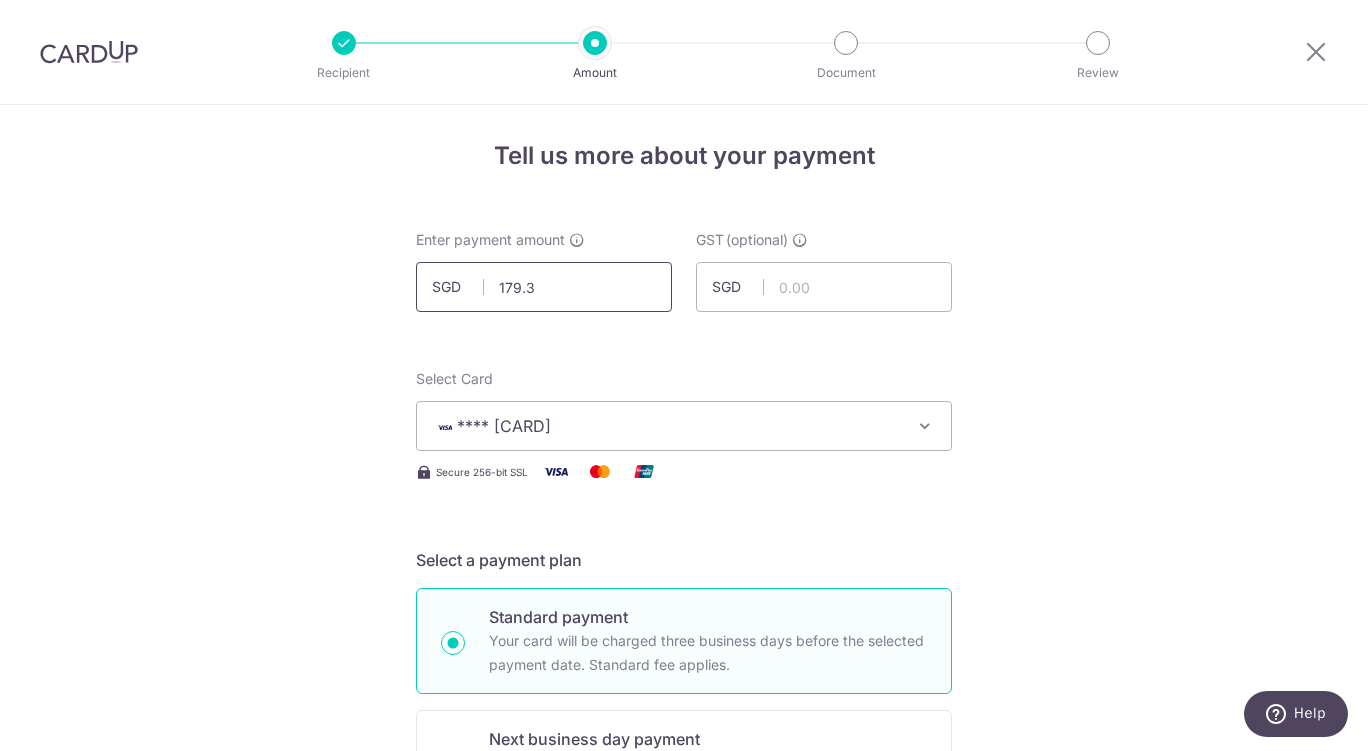 type on "179.39" 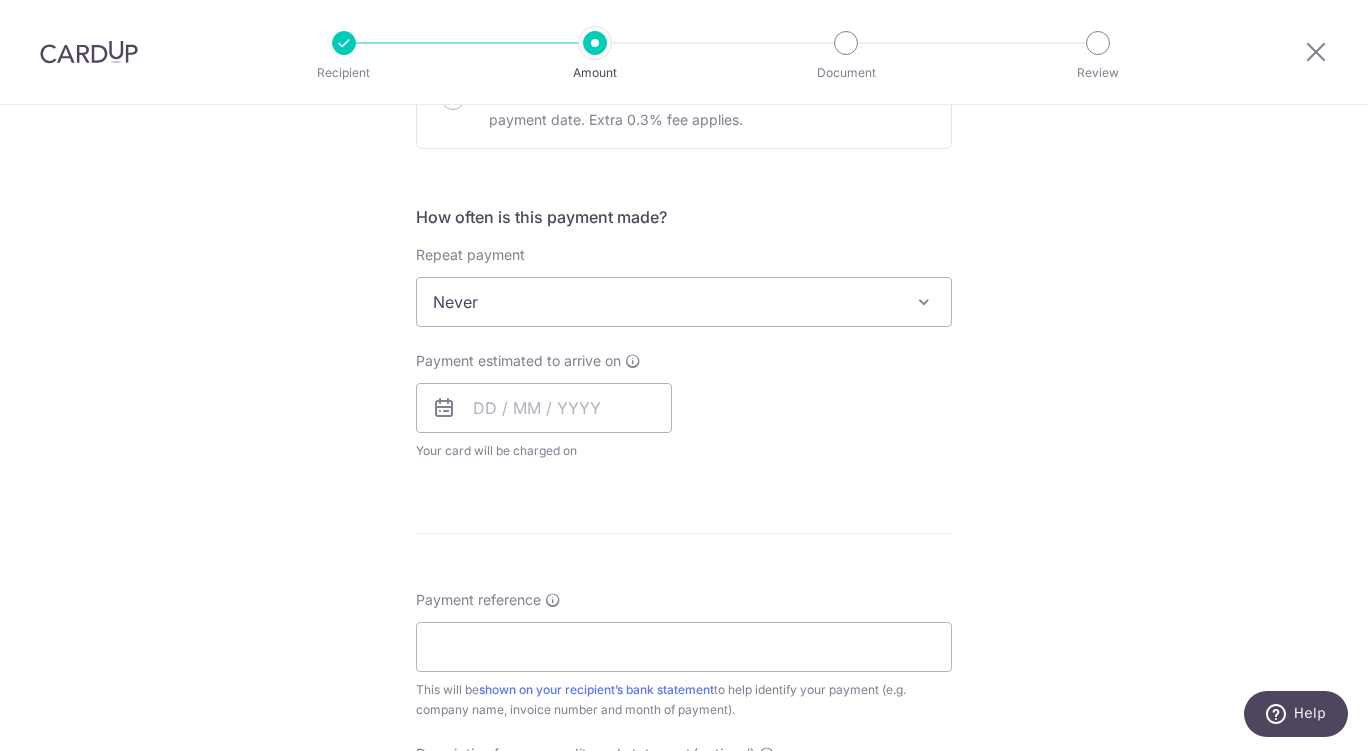 scroll, scrollTop: 714, scrollLeft: 0, axis: vertical 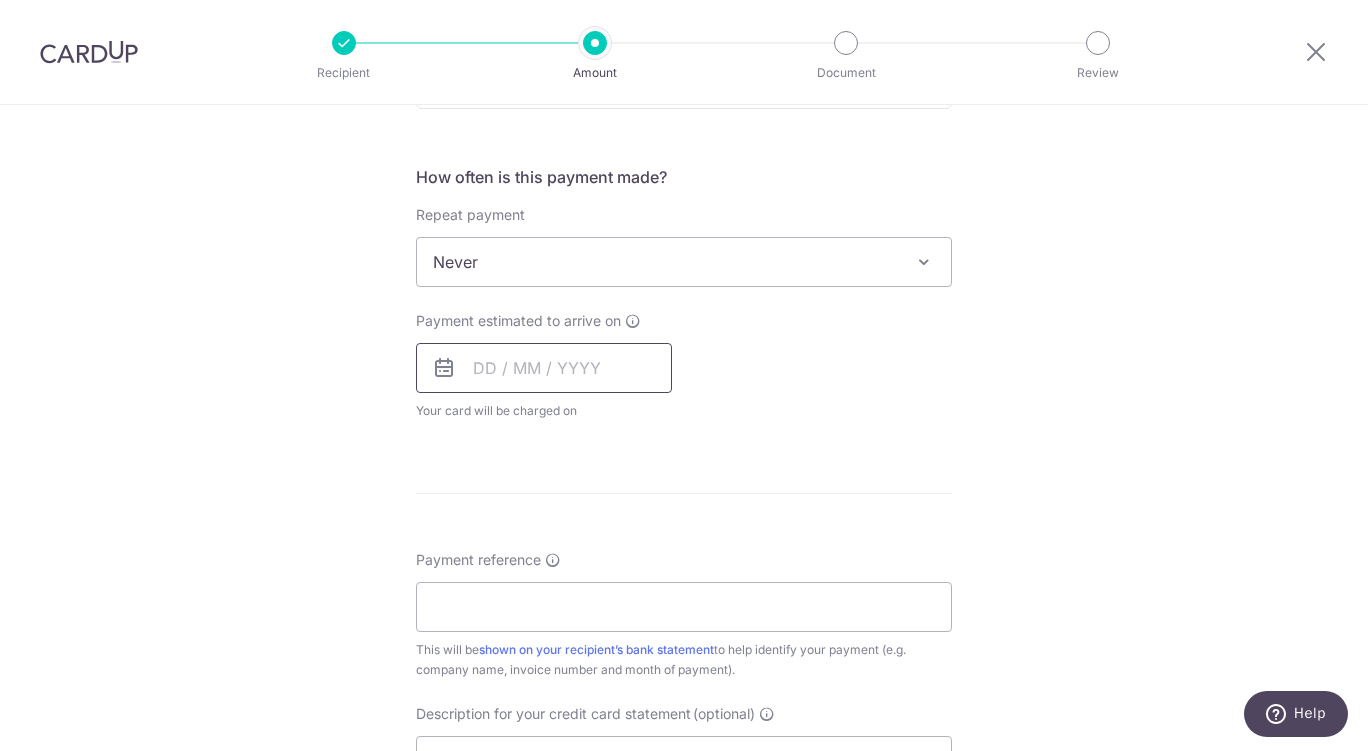 click at bounding box center [544, 368] 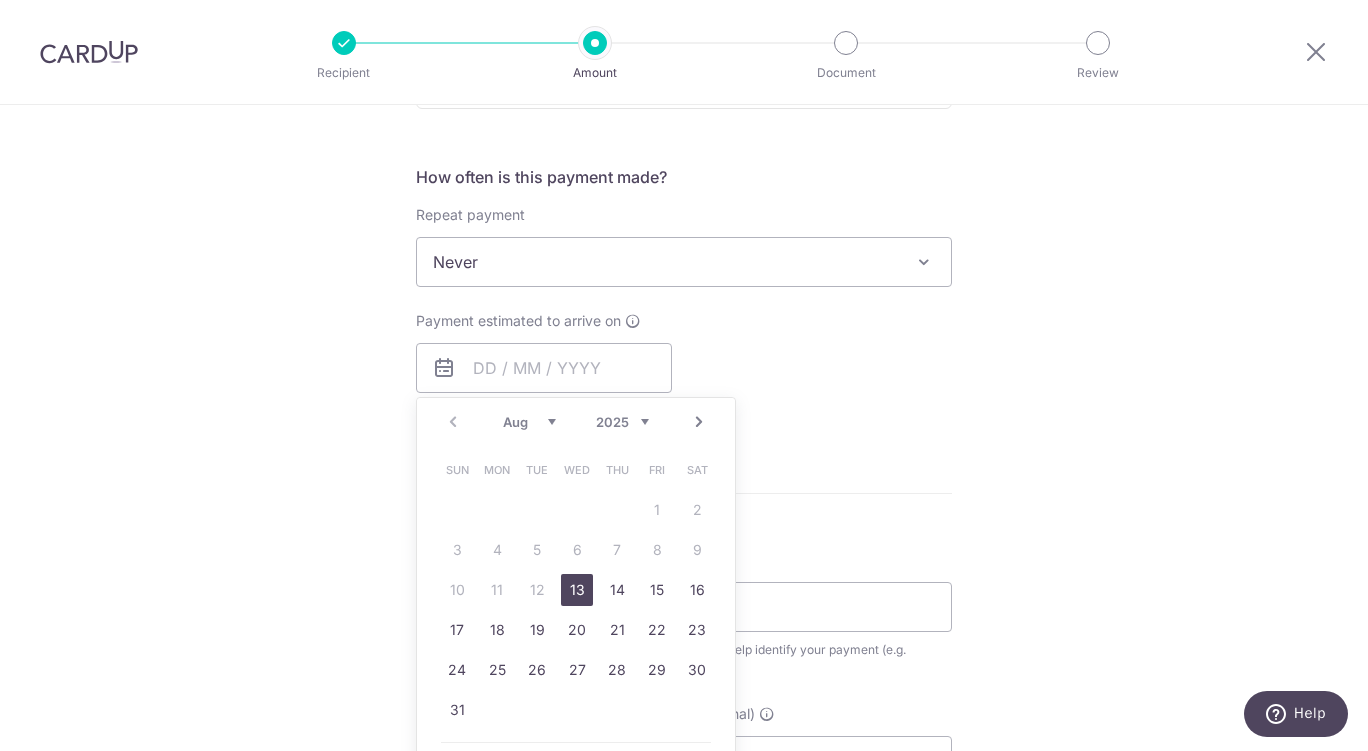 click on "13" at bounding box center (577, 590) 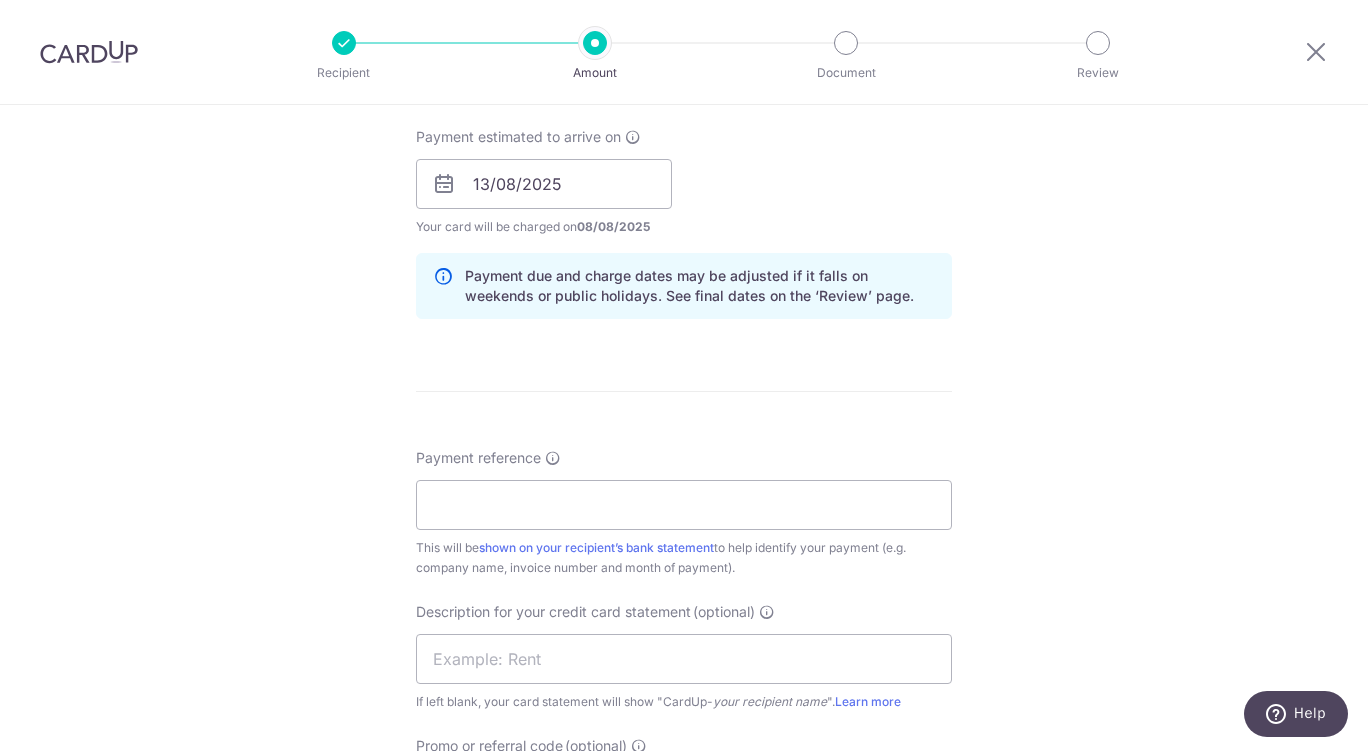 scroll, scrollTop: 896, scrollLeft: 0, axis: vertical 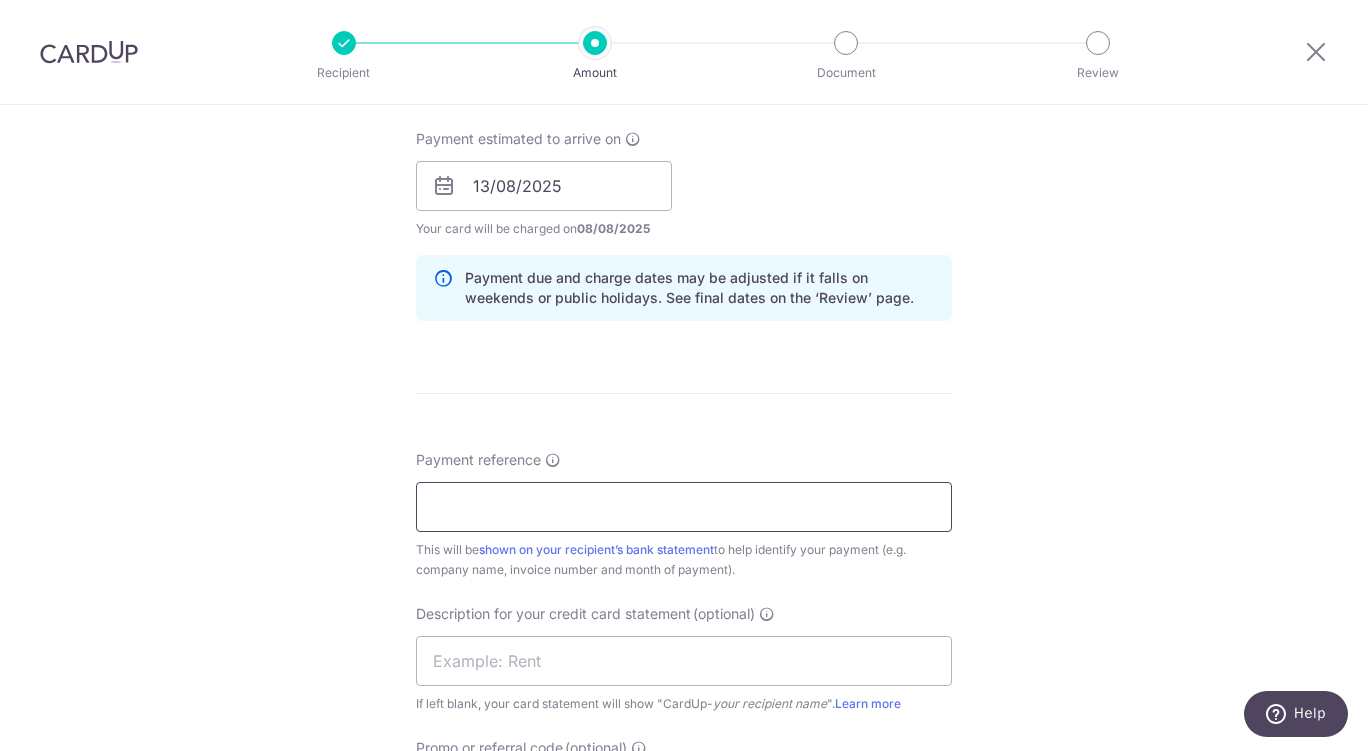 click on "Payment reference" at bounding box center [684, 507] 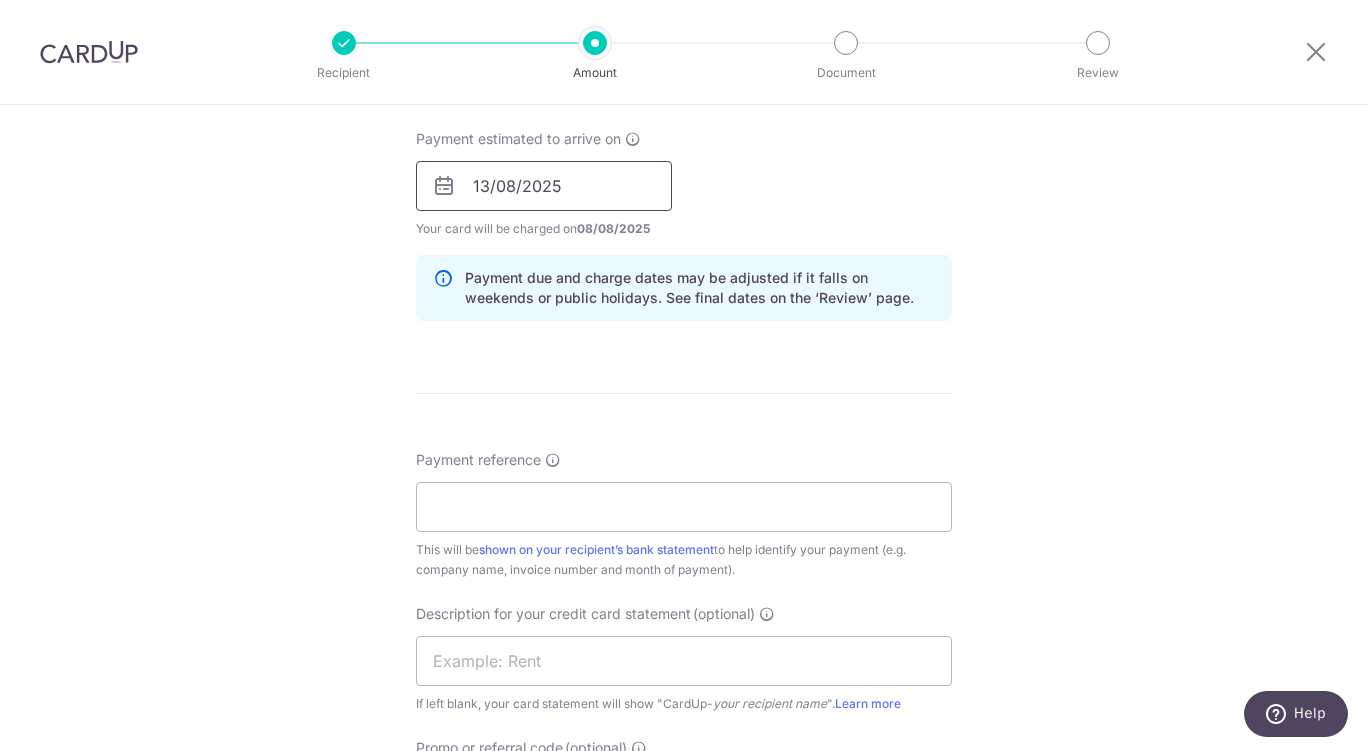 click on "13/08/2025" at bounding box center (544, 186) 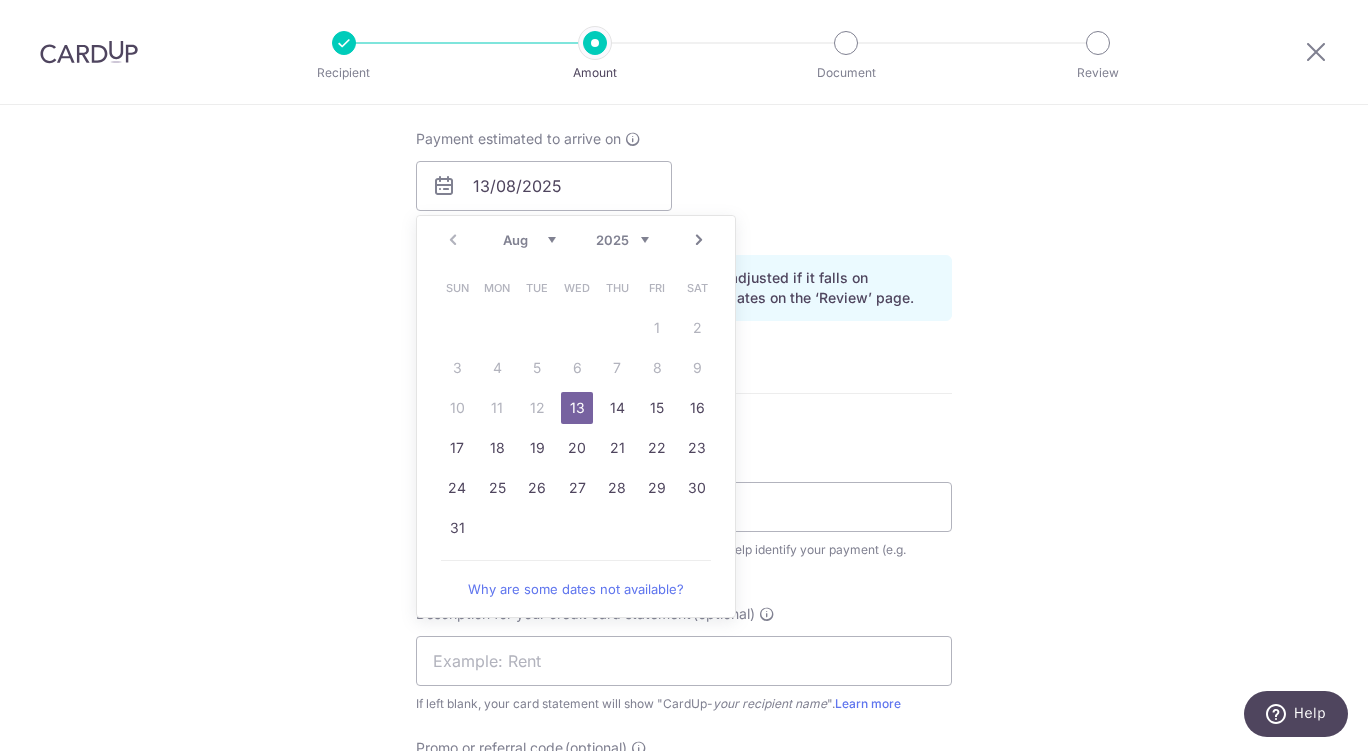 click on "Enter payment amount
SGD
179.39
179.39
GST
(optional)
SGD
Select Card
**** 7444
Add credit card
Your Cards
**** 7444
**** 4019
Secure 256-bit SSL
Text" at bounding box center [684, 240] 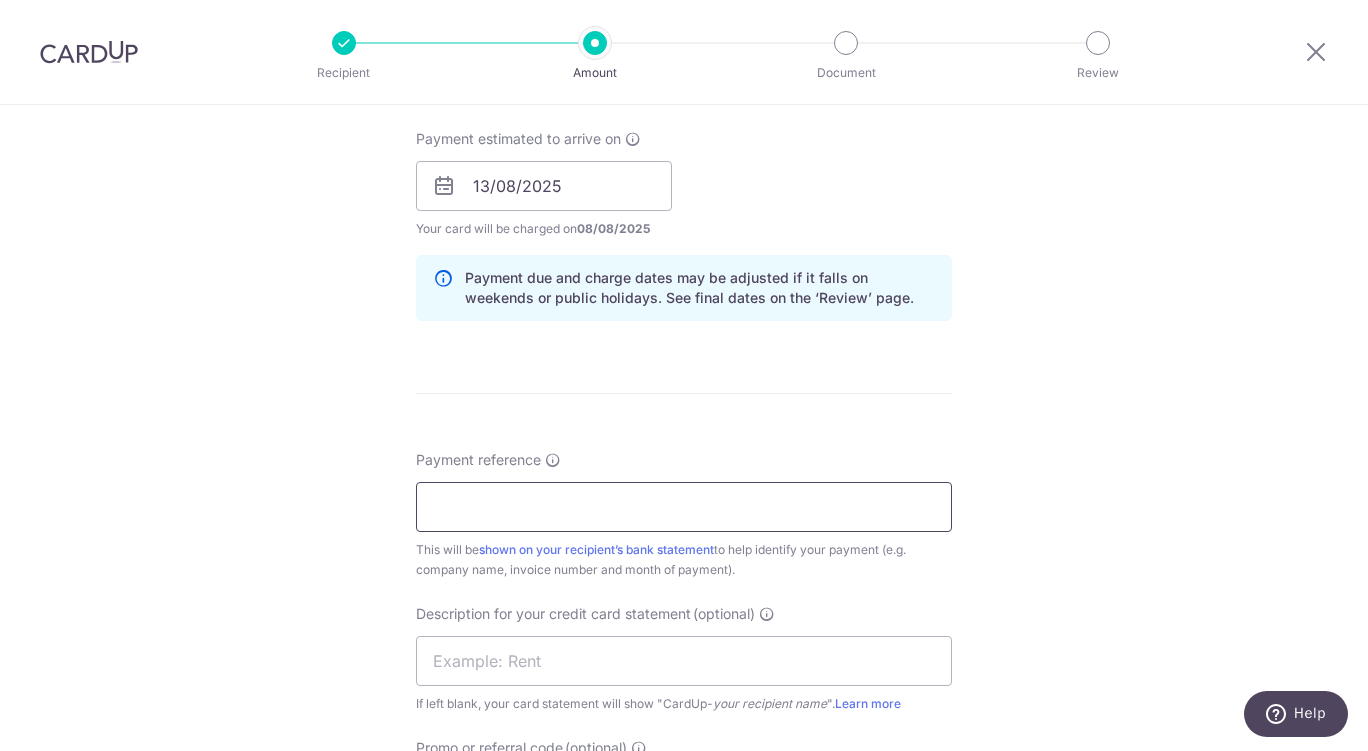 click on "Payment reference" at bounding box center (684, 507) 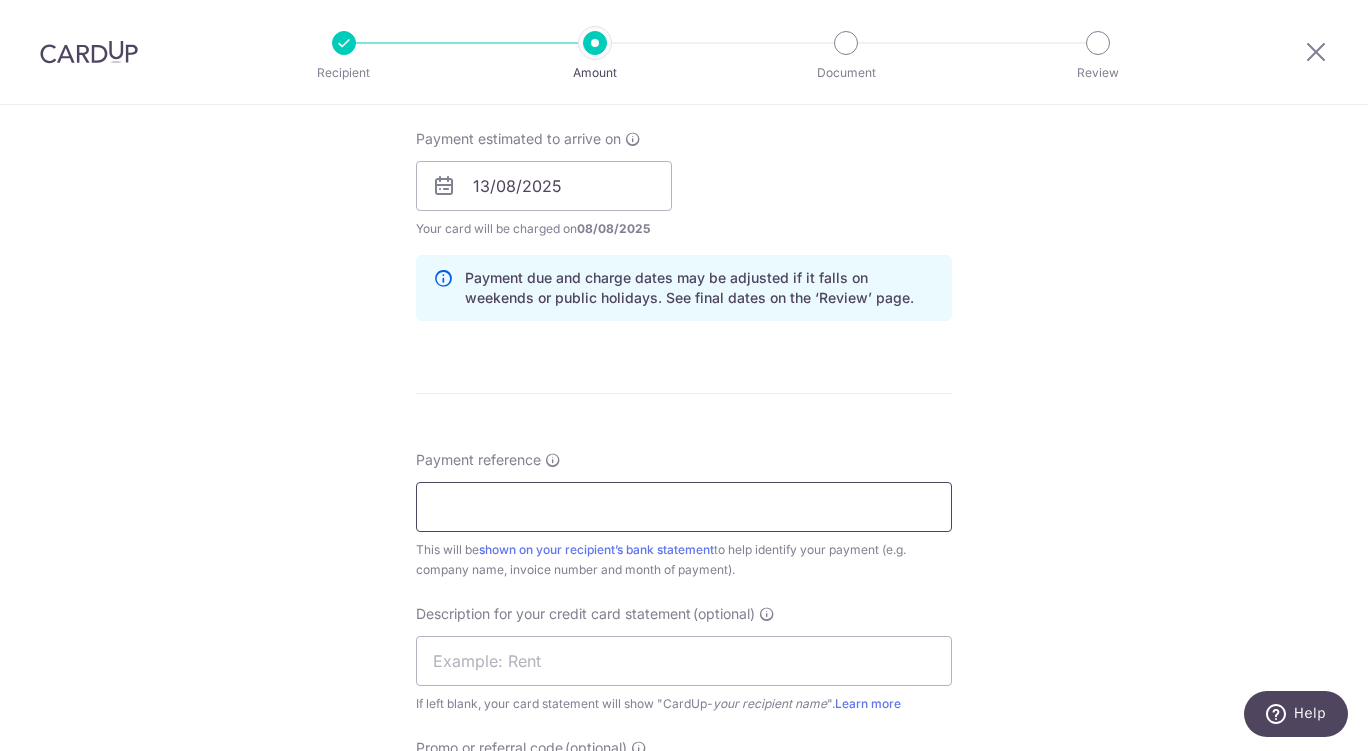 paste on "CLI-20748  CLI-20621 CLI-20539" 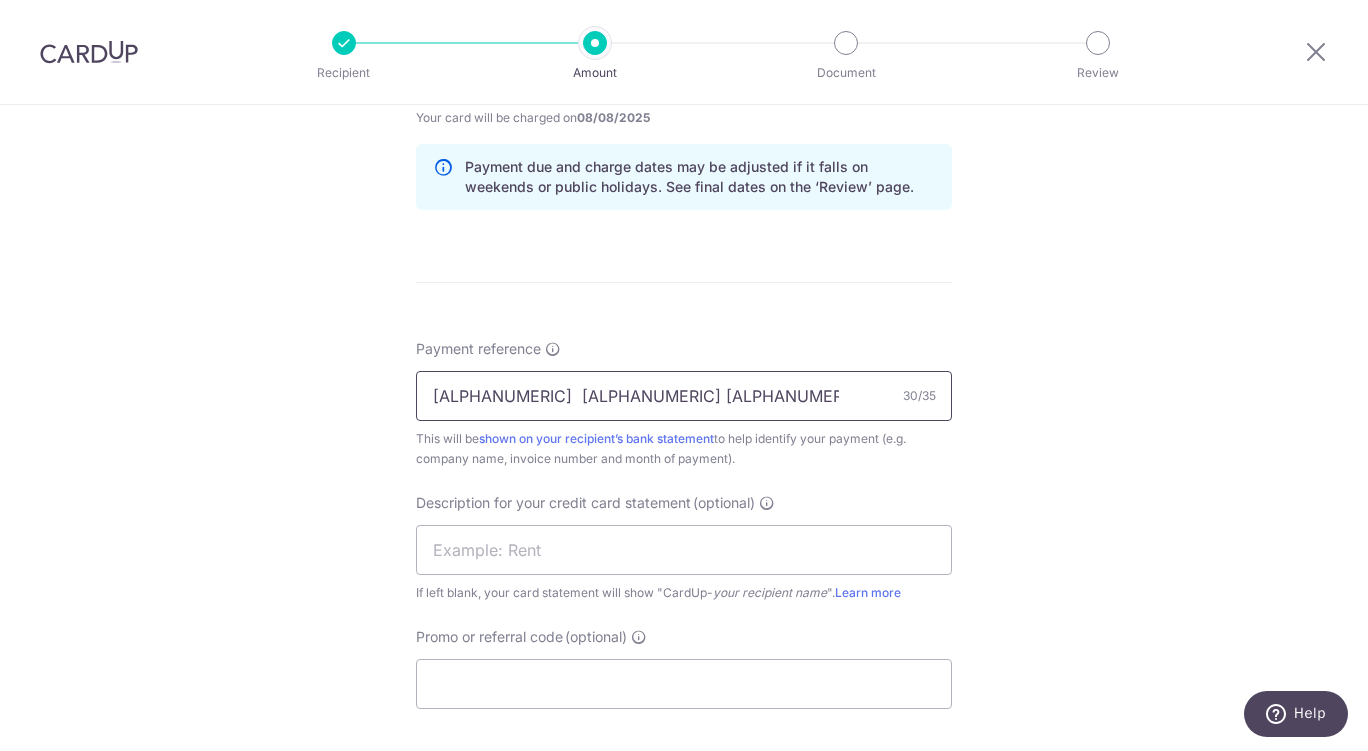 scroll, scrollTop: 1005, scrollLeft: 0, axis: vertical 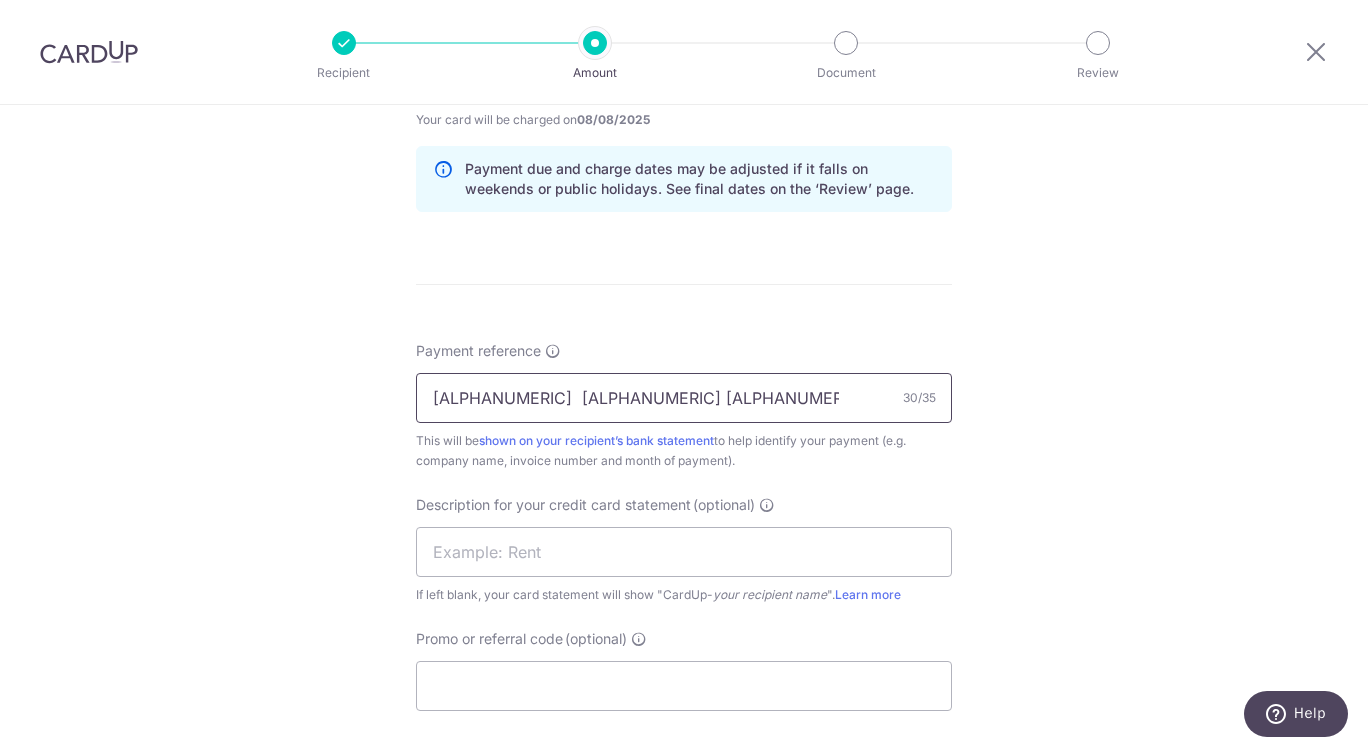 type on "CLI-20748  CLI-20621 CLI-20539" 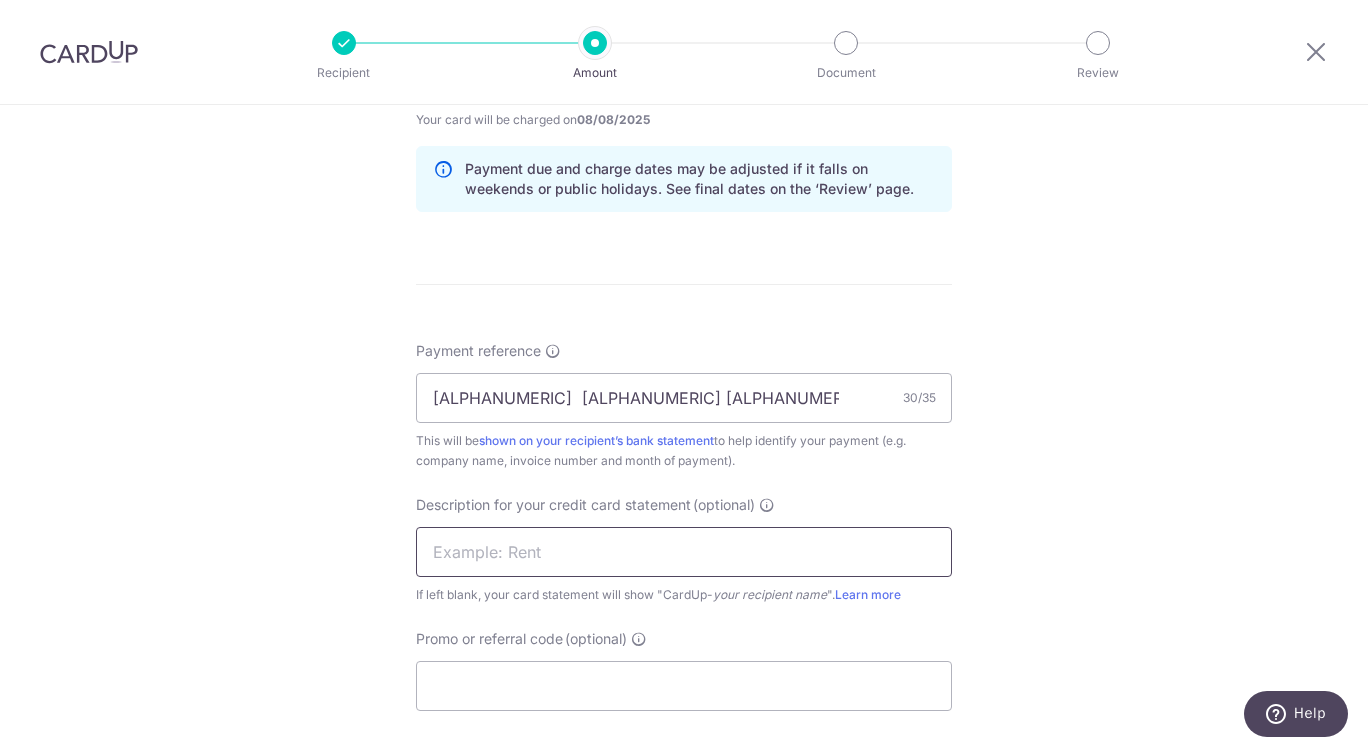 click at bounding box center [684, 552] 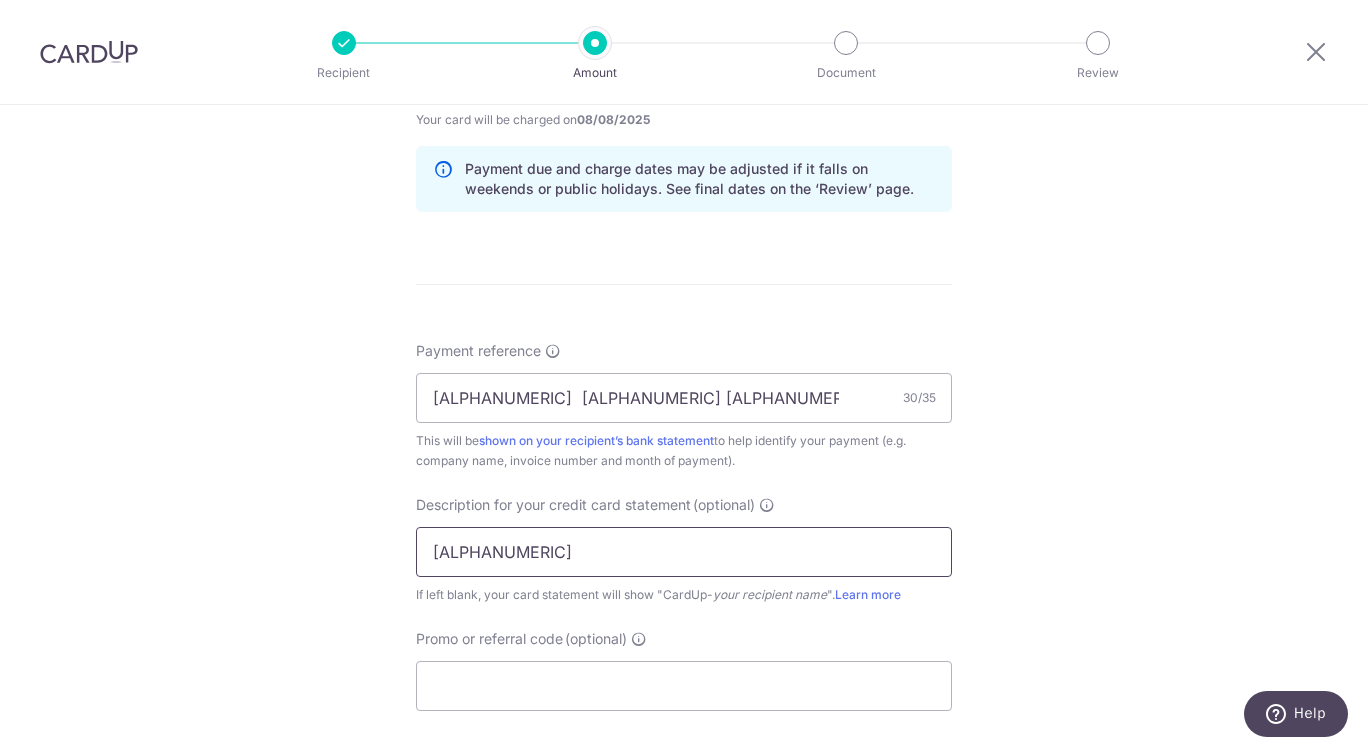 click on "2504FR Fix107" at bounding box center (684, 552) 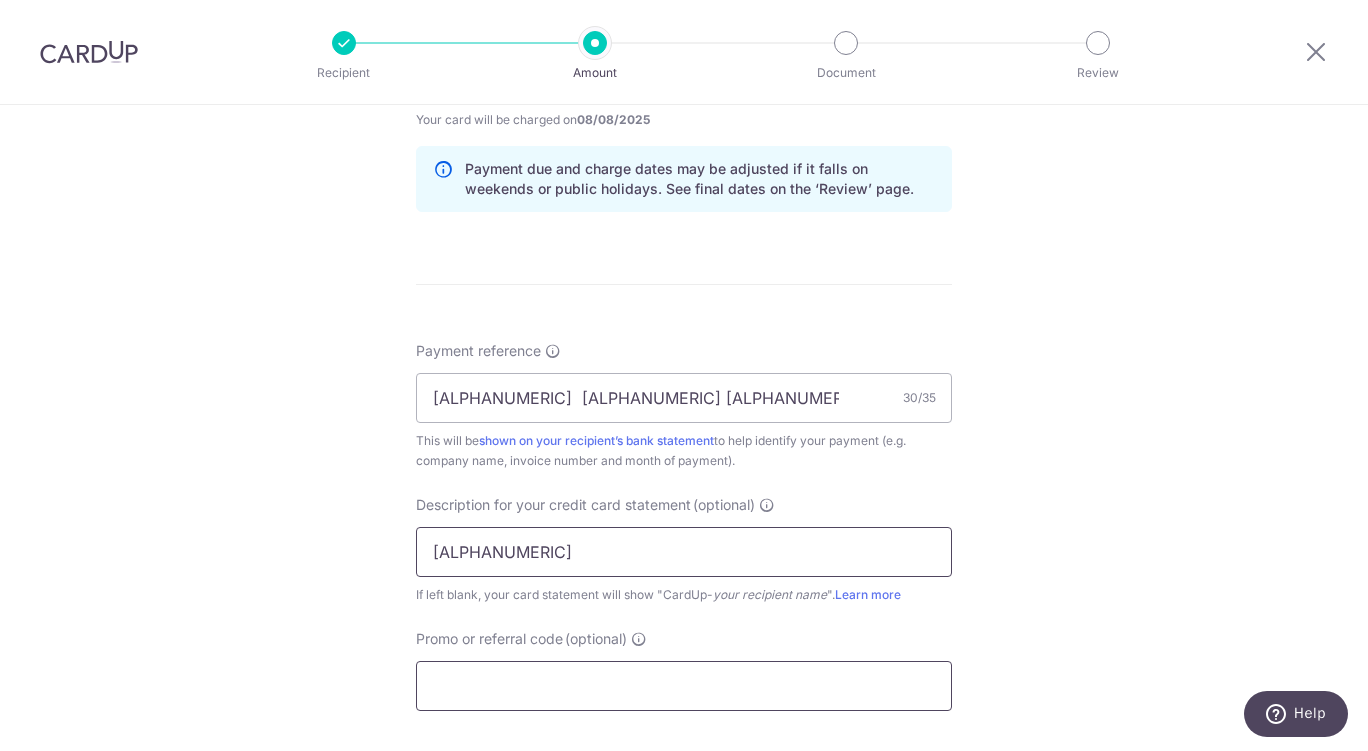 type on "2504FR Fix107" 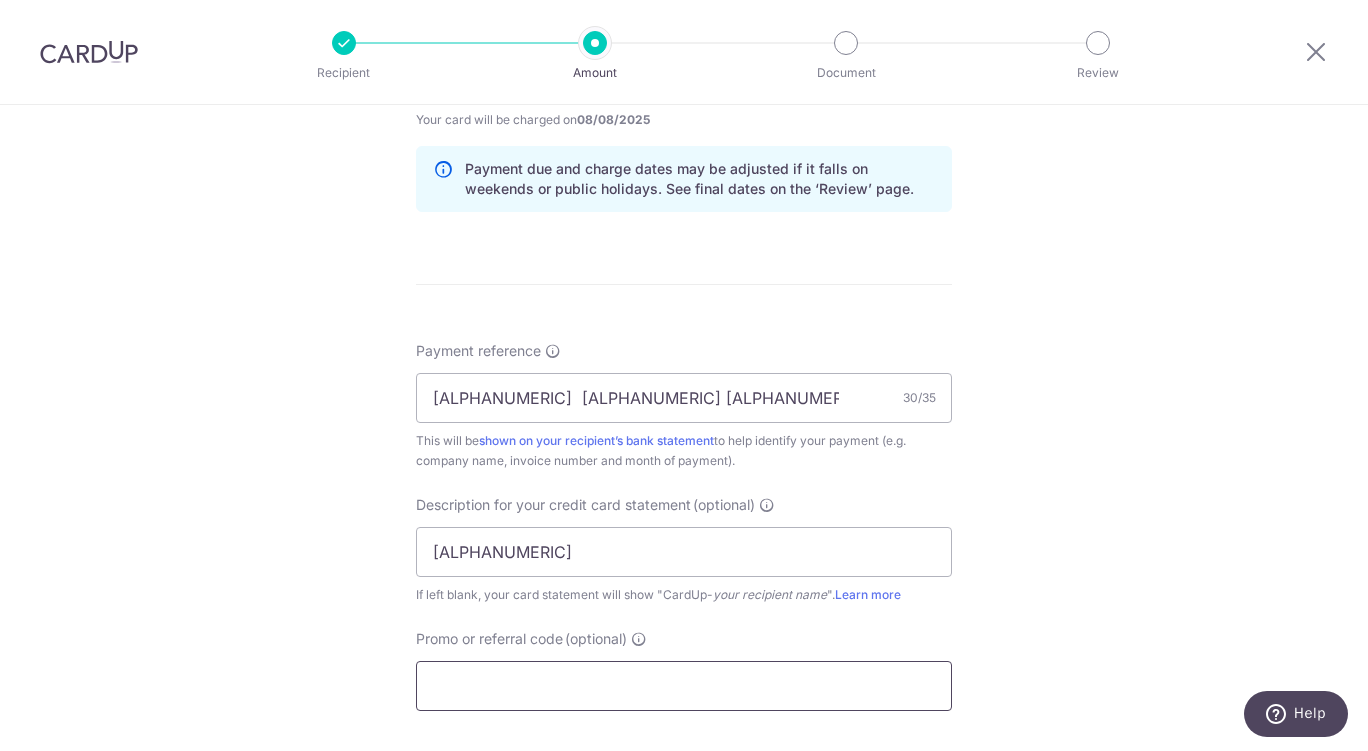 click on "Promo or referral code
(optional)" at bounding box center [684, 686] 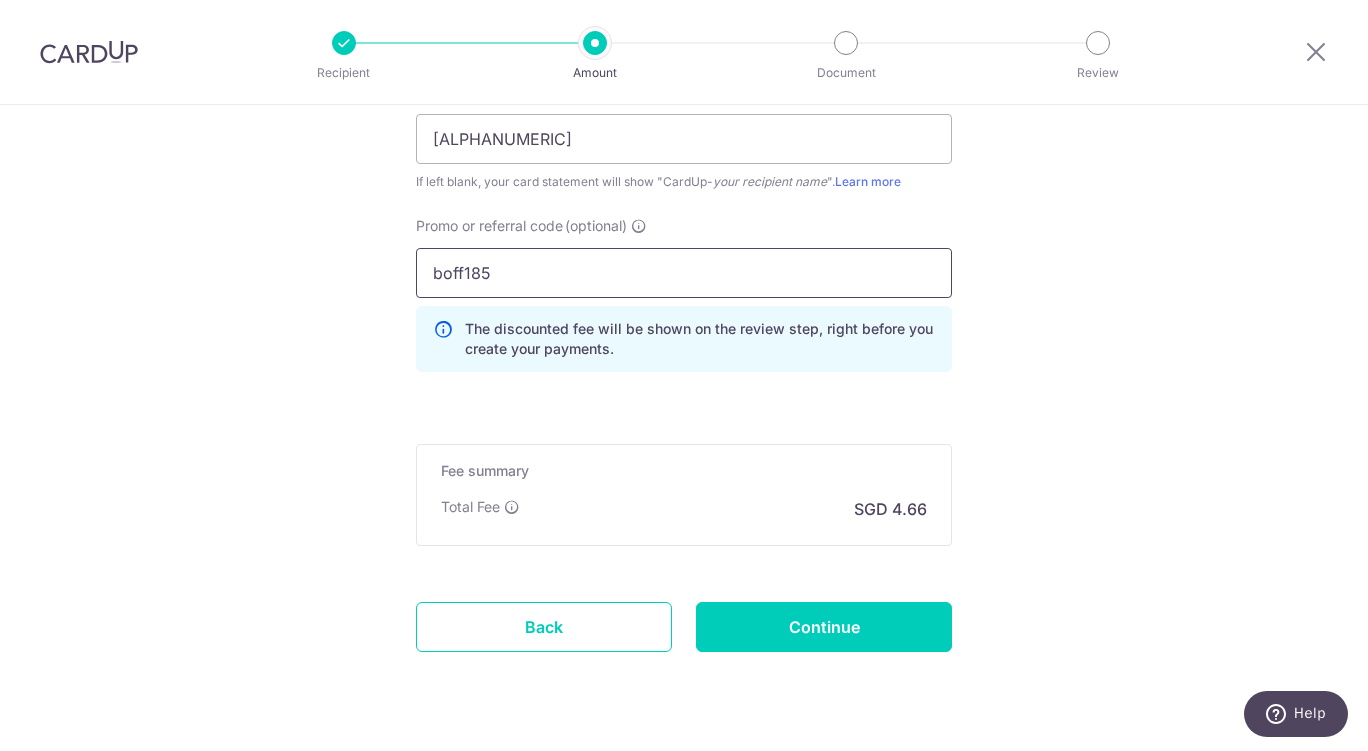 scroll, scrollTop: 1469, scrollLeft: 0, axis: vertical 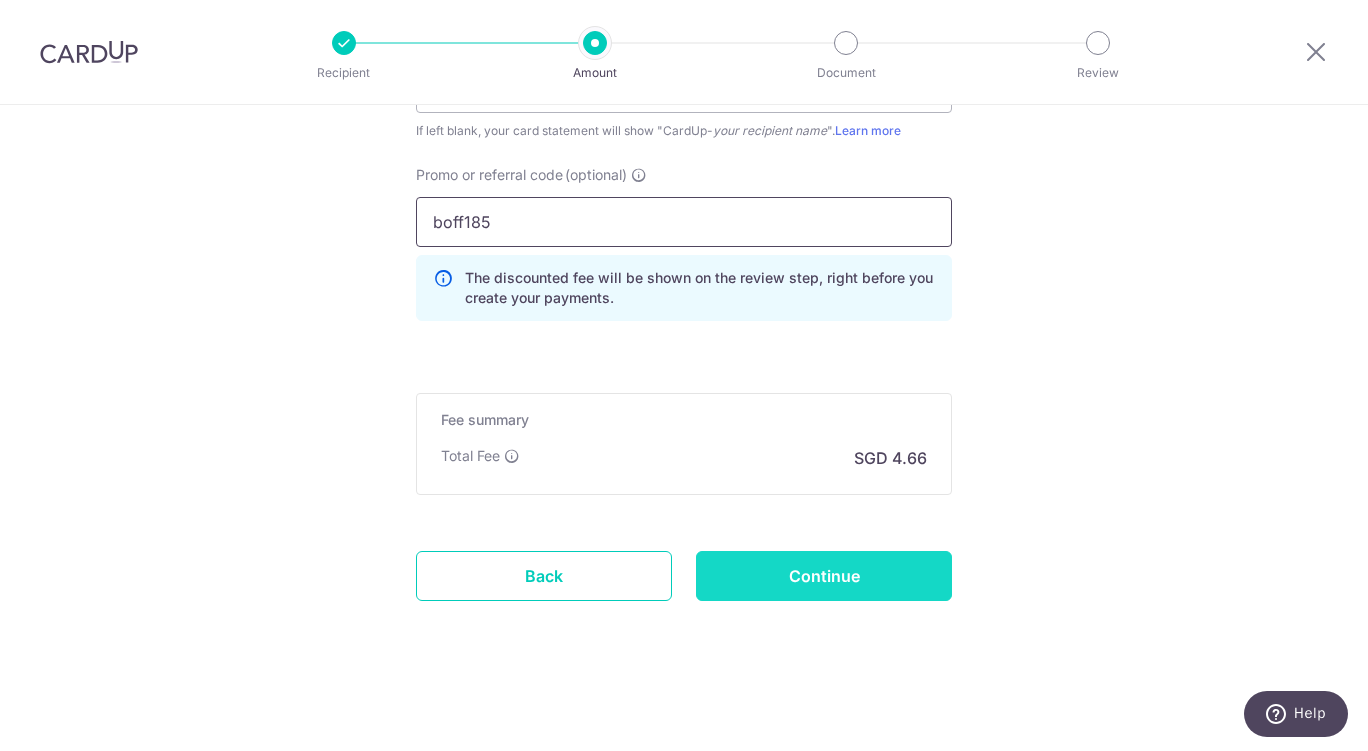 type on "boff185" 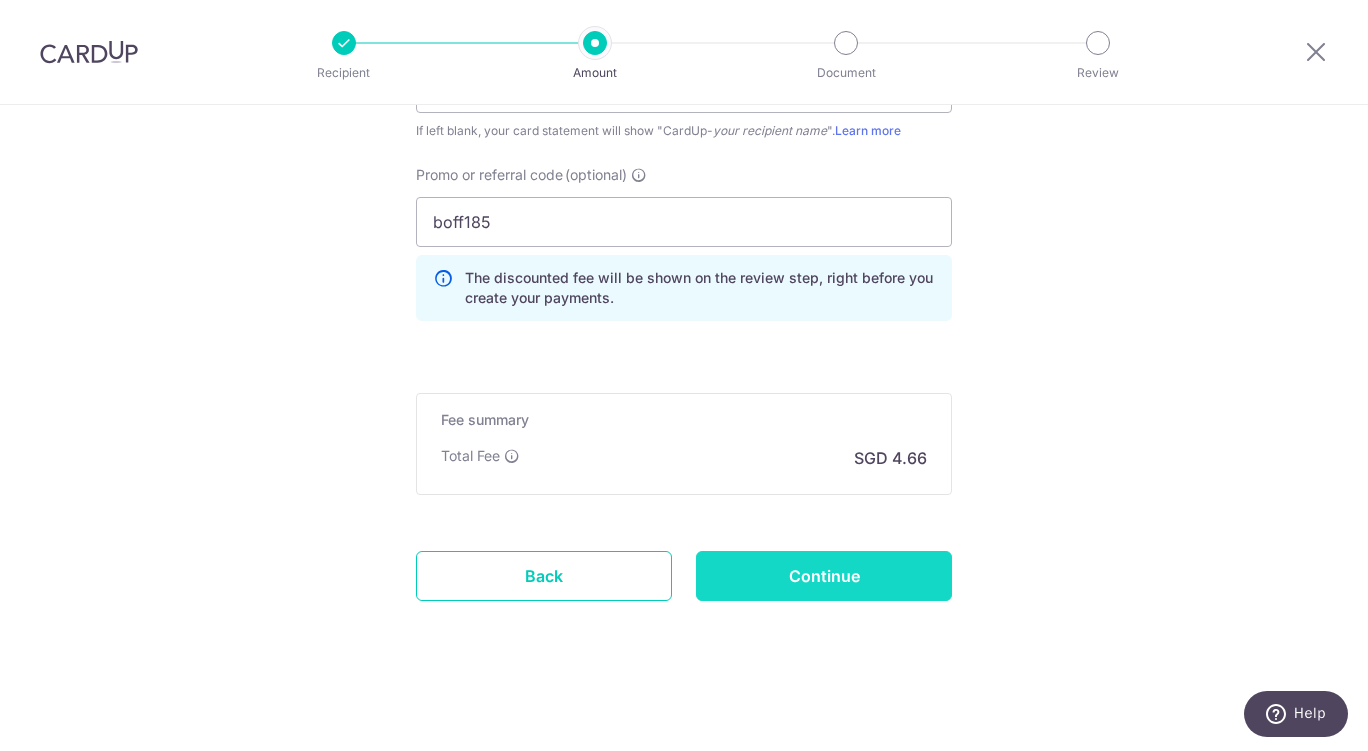 click on "Continue" at bounding box center [824, 576] 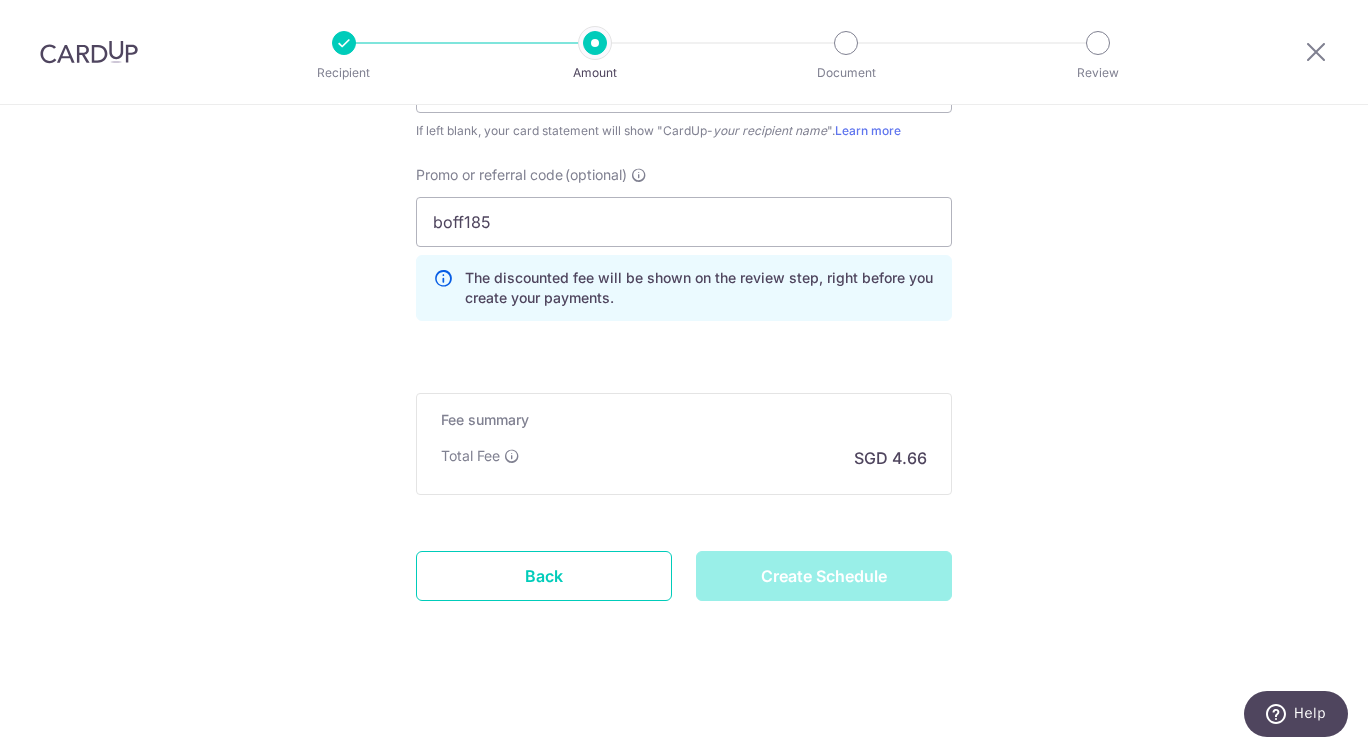 type on "Create Schedule" 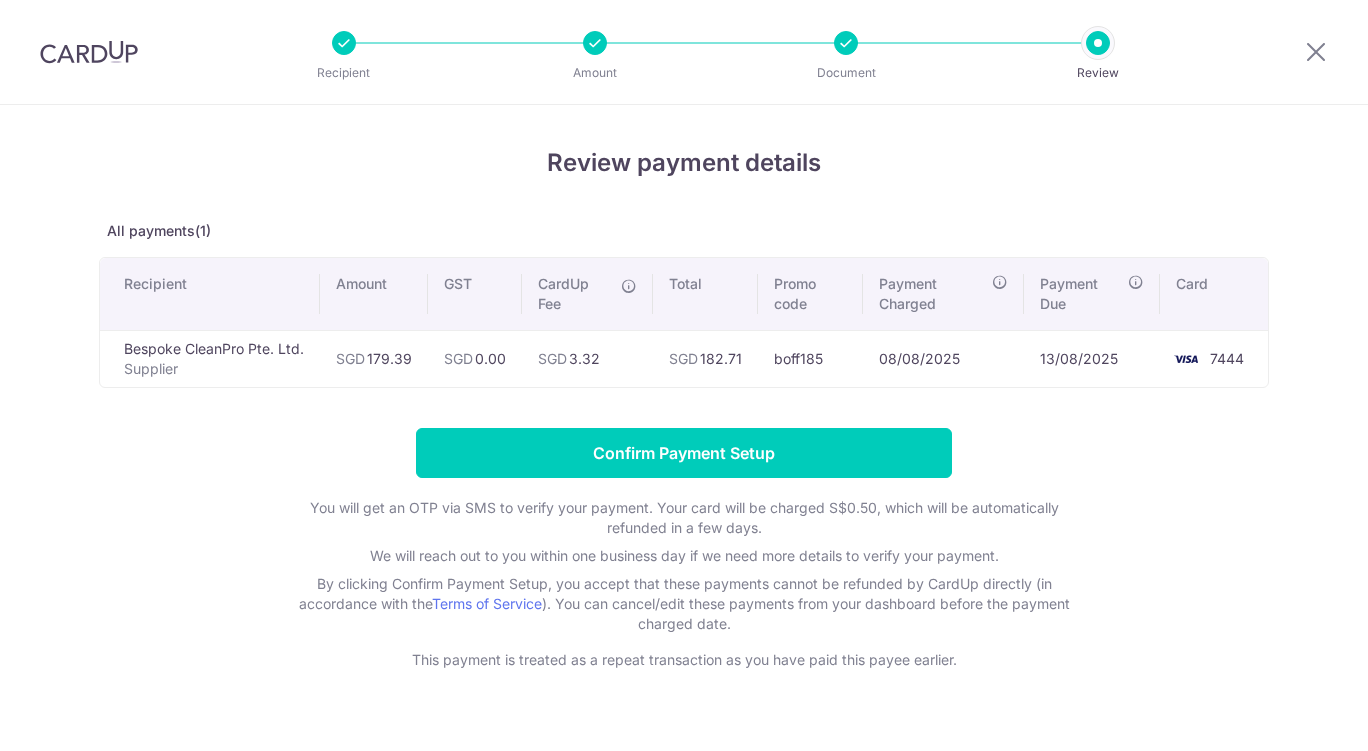 scroll, scrollTop: 0, scrollLeft: 0, axis: both 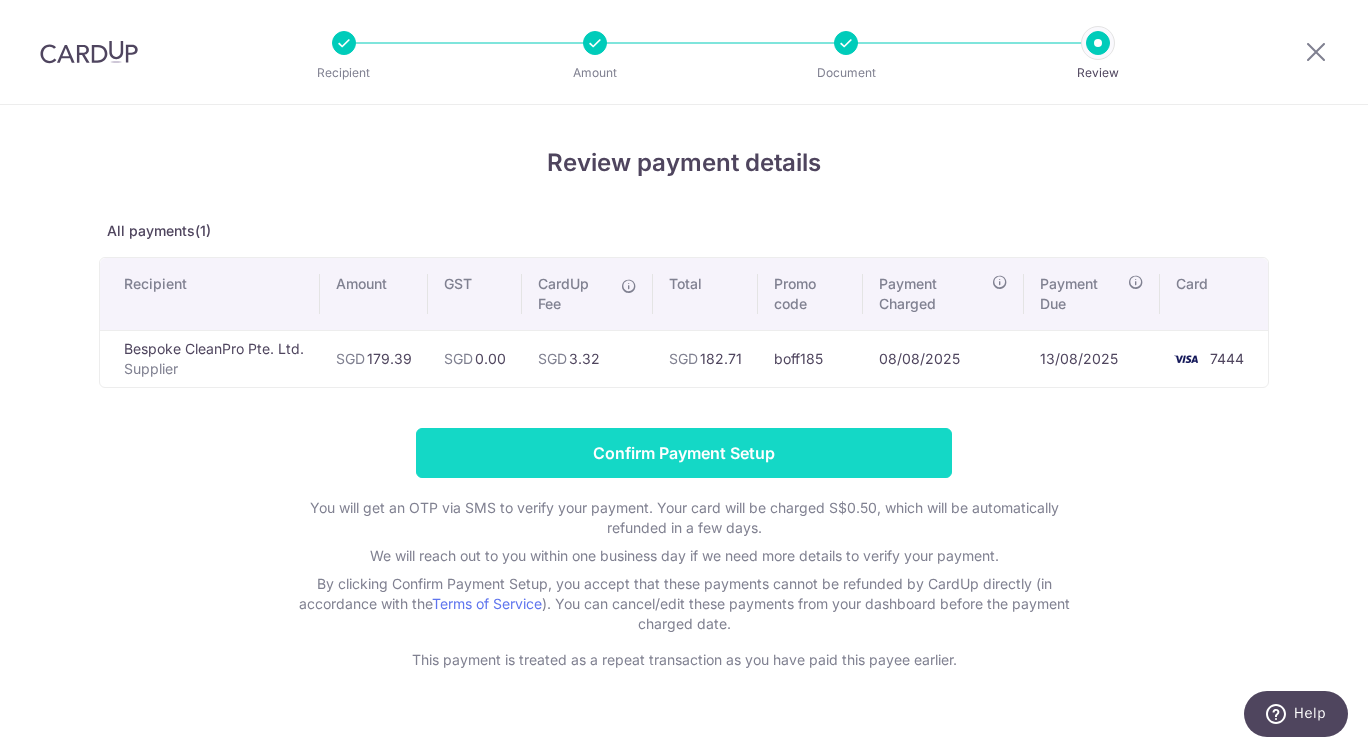click on "Confirm Payment Setup" at bounding box center (684, 453) 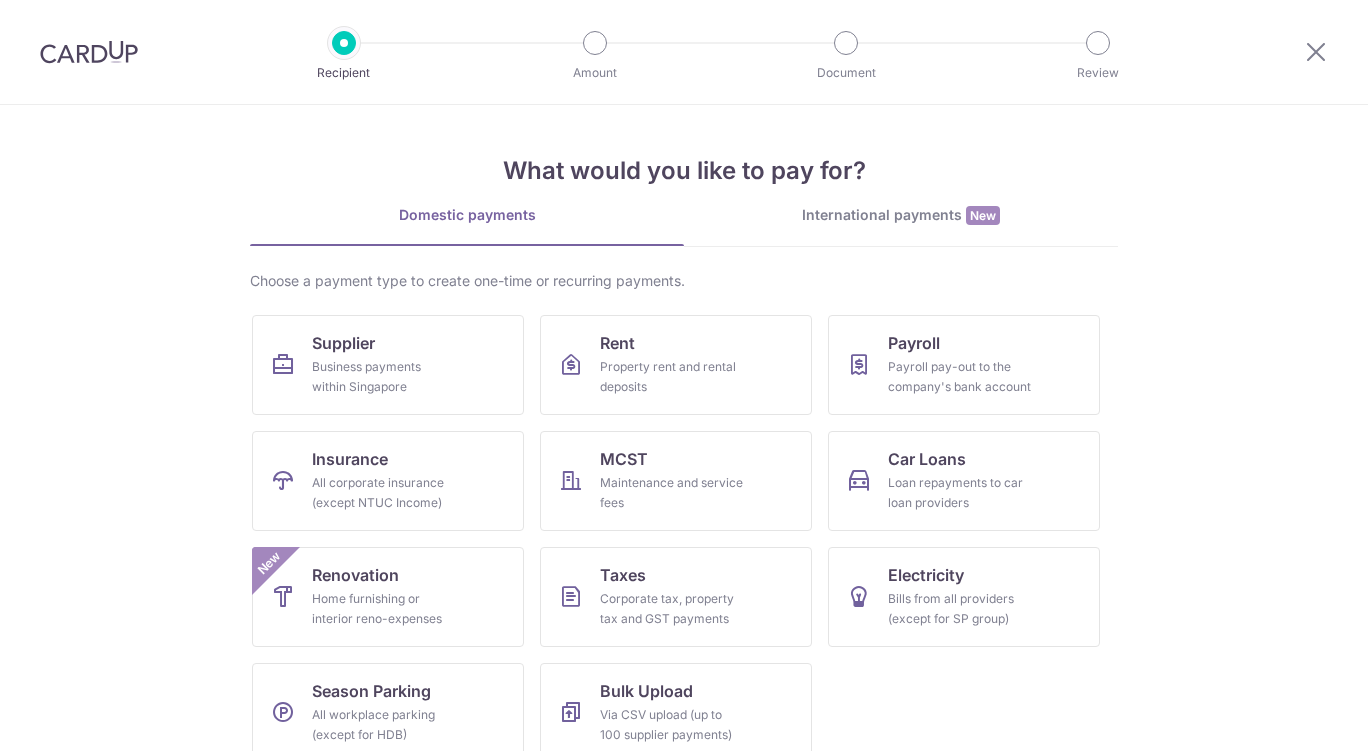 scroll, scrollTop: 0, scrollLeft: 0, axis: both 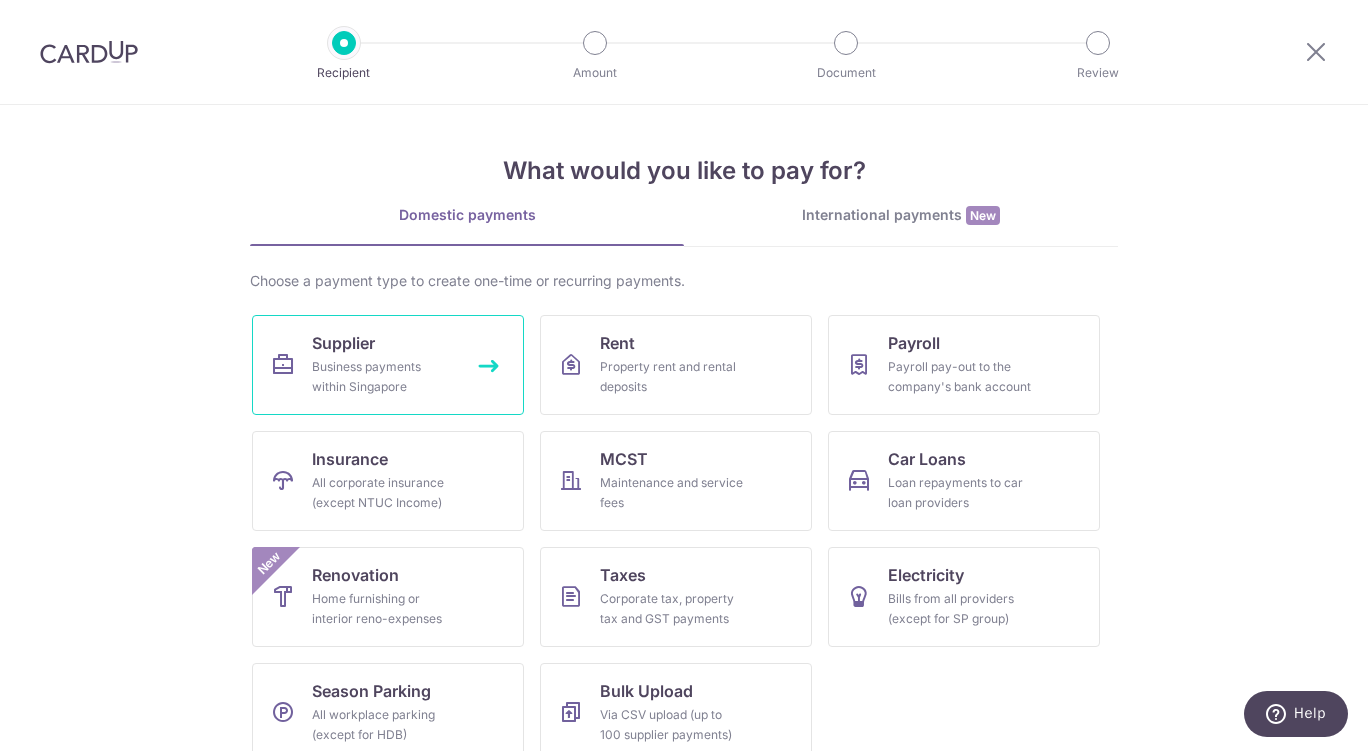 click on "Business payments within Singapore" at bounding box center (384, 377) 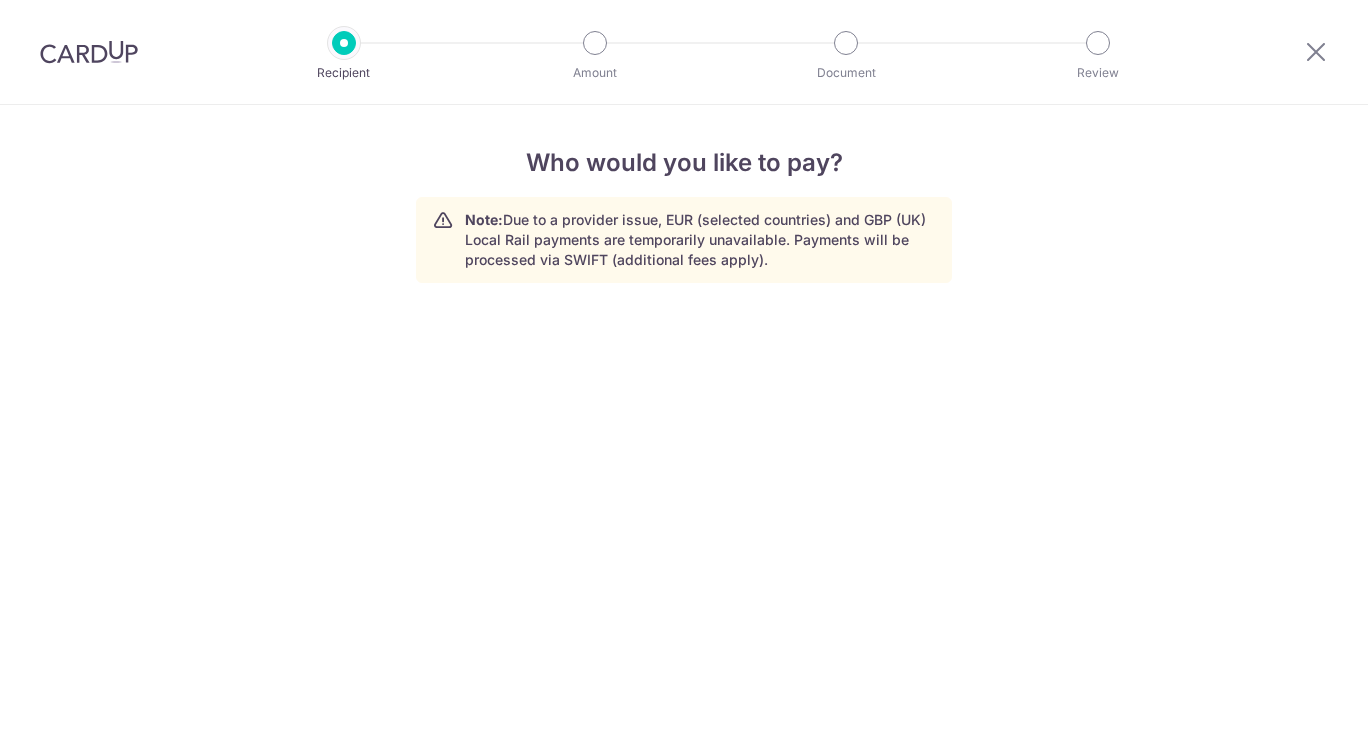 scroll, scrollTop: 0, scrollLeft: 0, axis: both 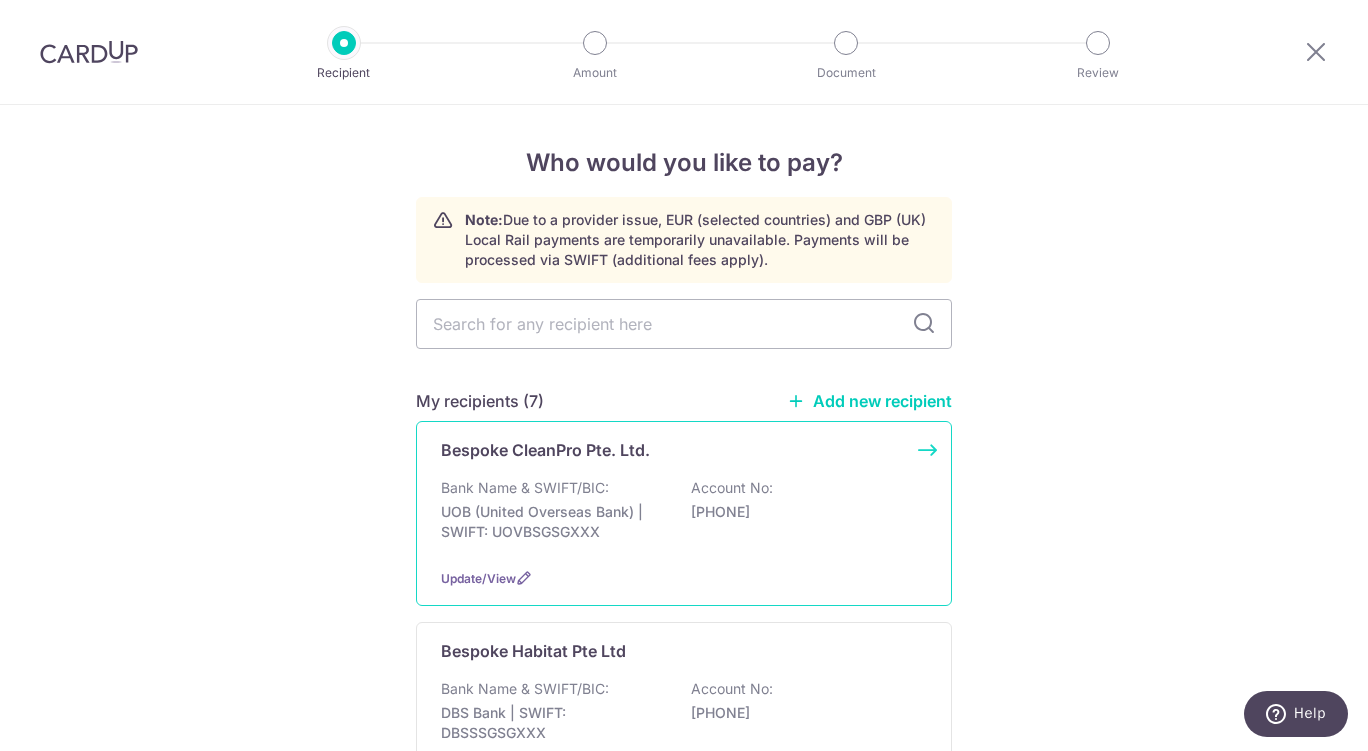 click on "[PHONE]" at bounding box center (803, 512) 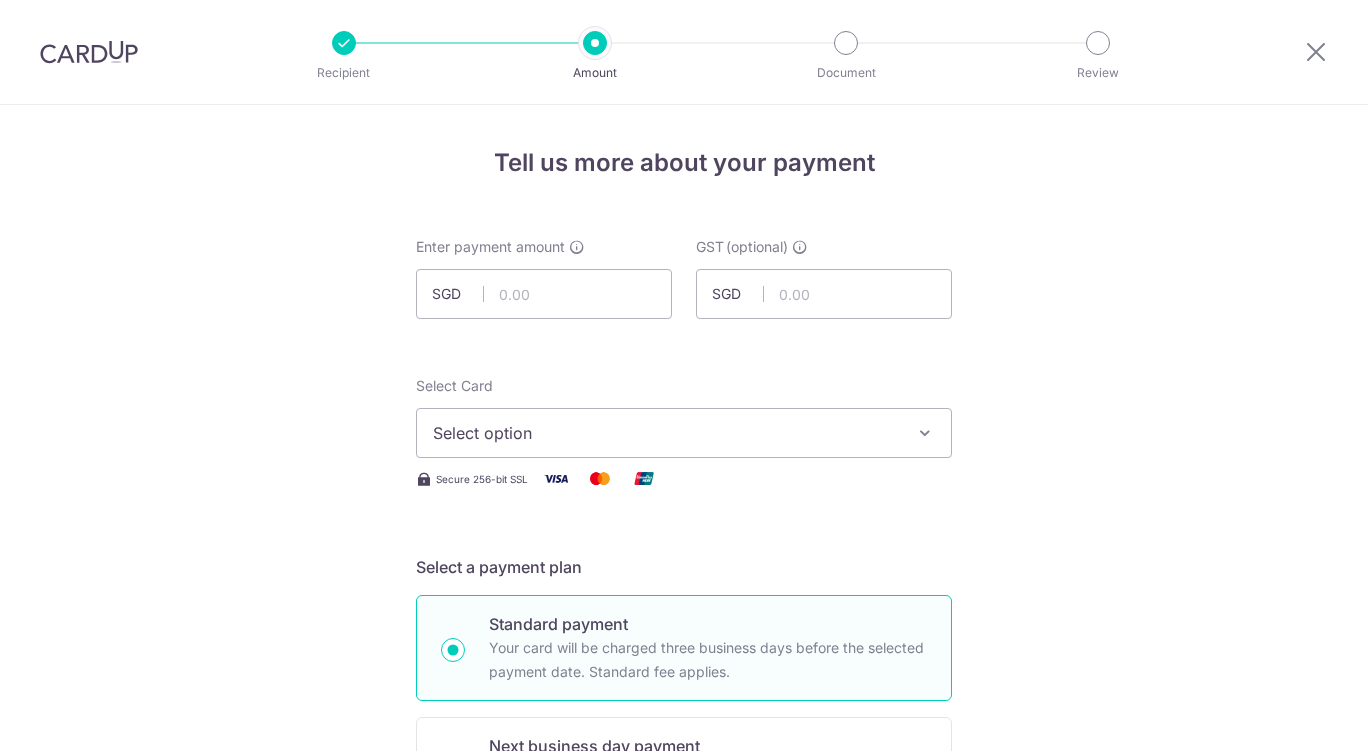 scroll, scrollTop: 0, scrollLeft: 0, axis: both 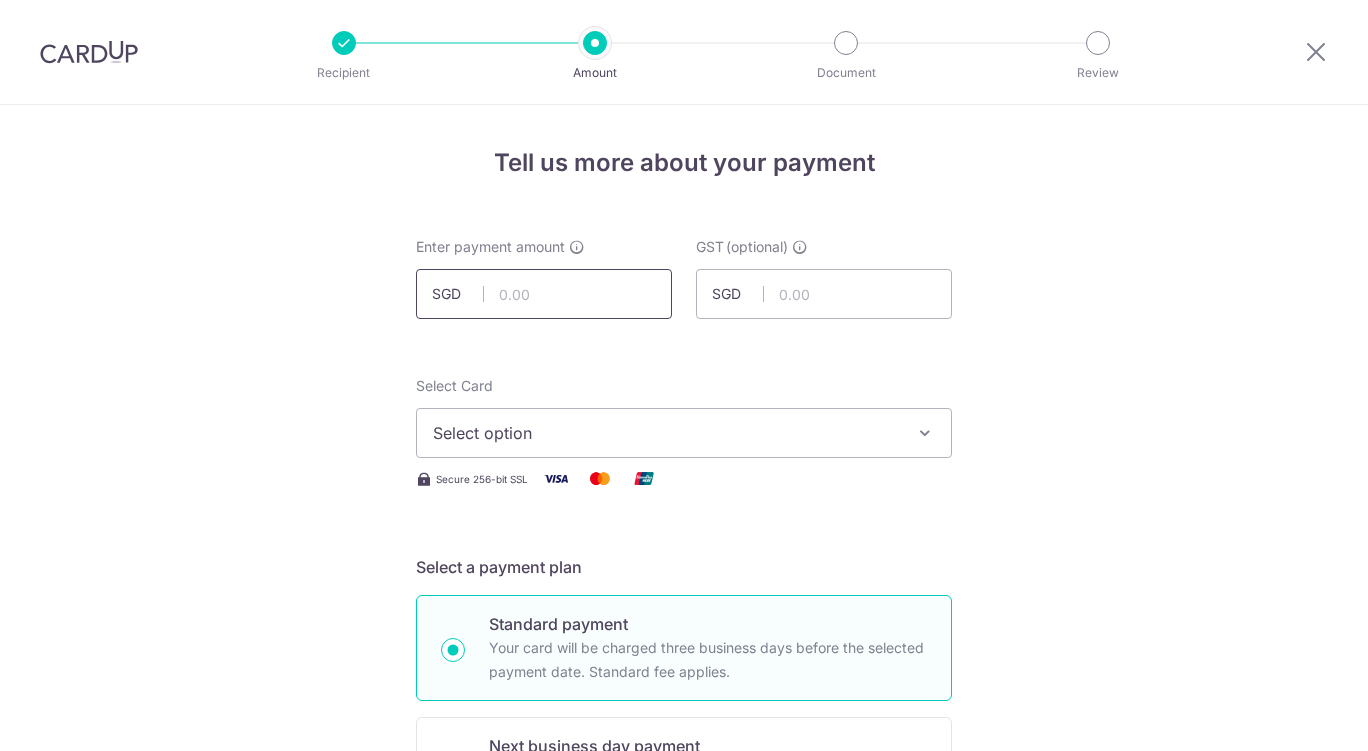 click at bounding box center [544, 294] 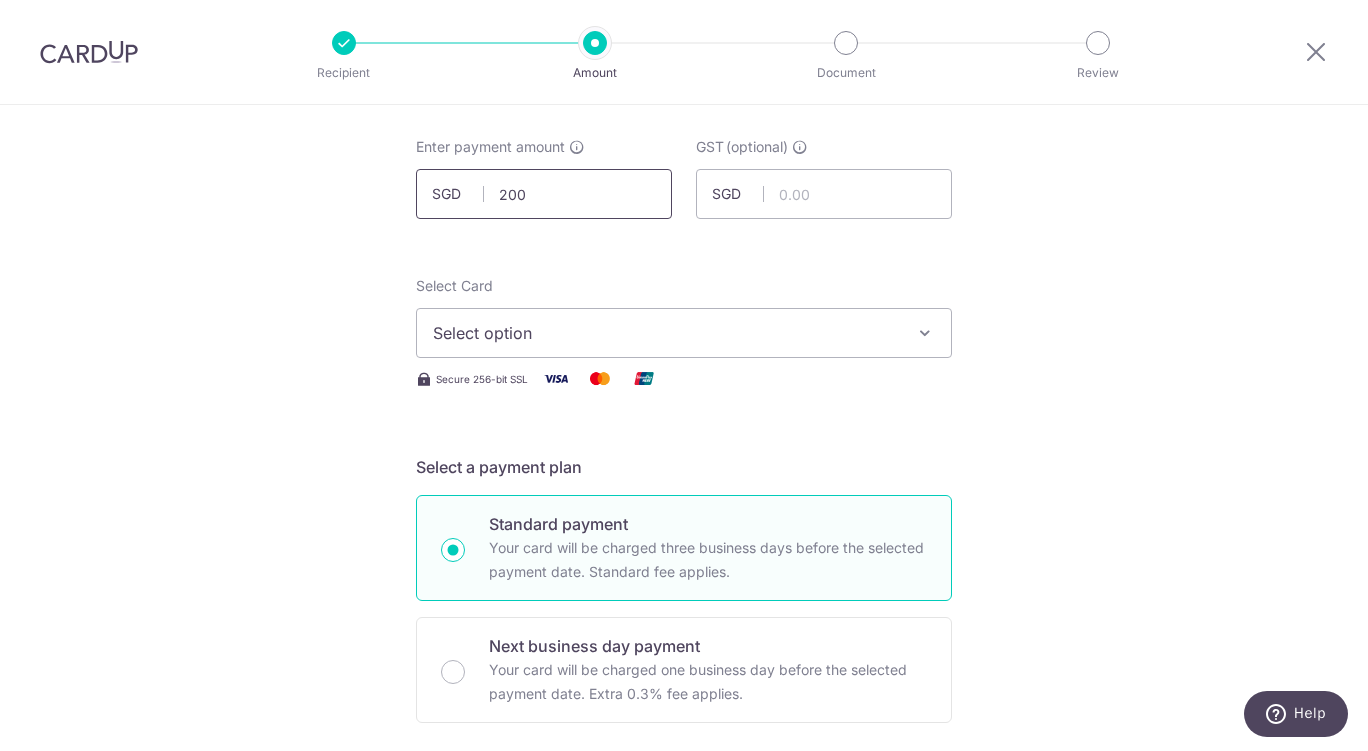 scroll, scrollTop: 111, scrollLeft: 0, axis: vertical 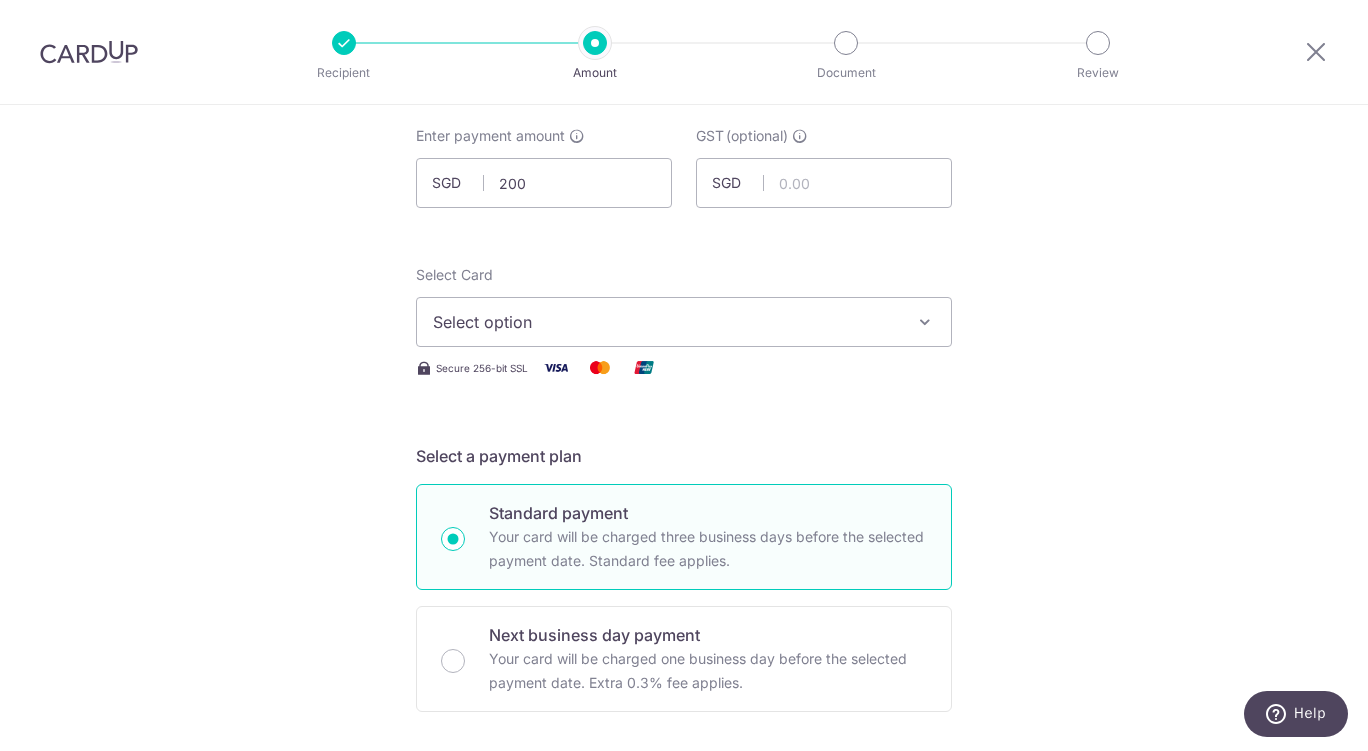 click on "Select option" at bounding box center [684, 322] 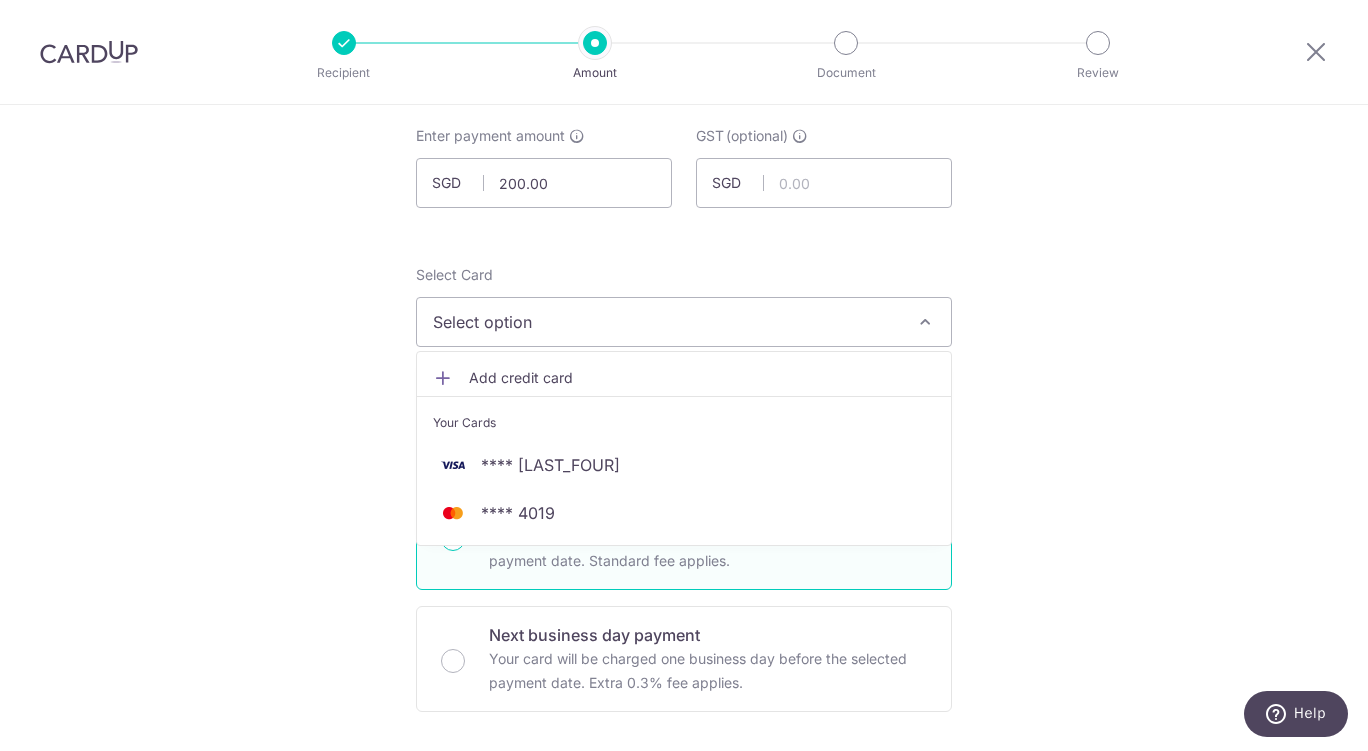 click on "Select option" at bounding box center (666, 322) 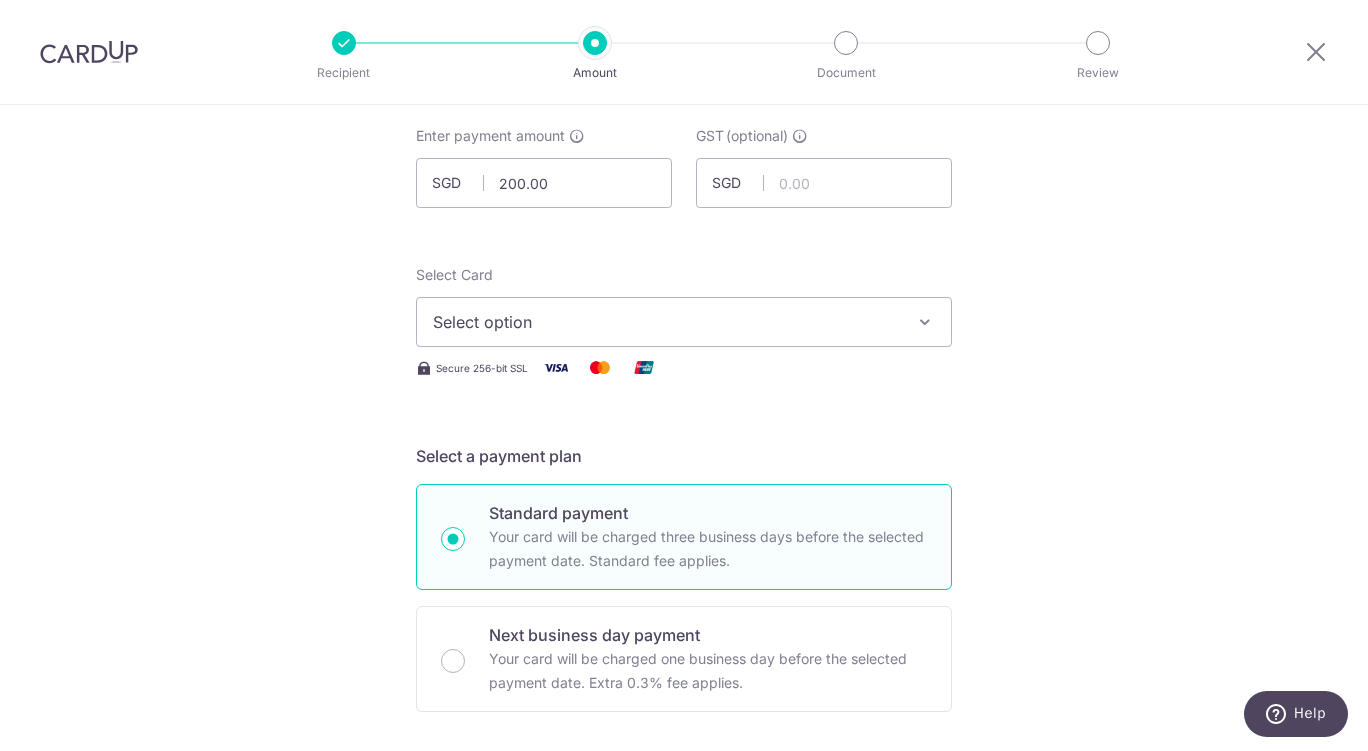 click on "Select option" at bounding box center (684, 322) 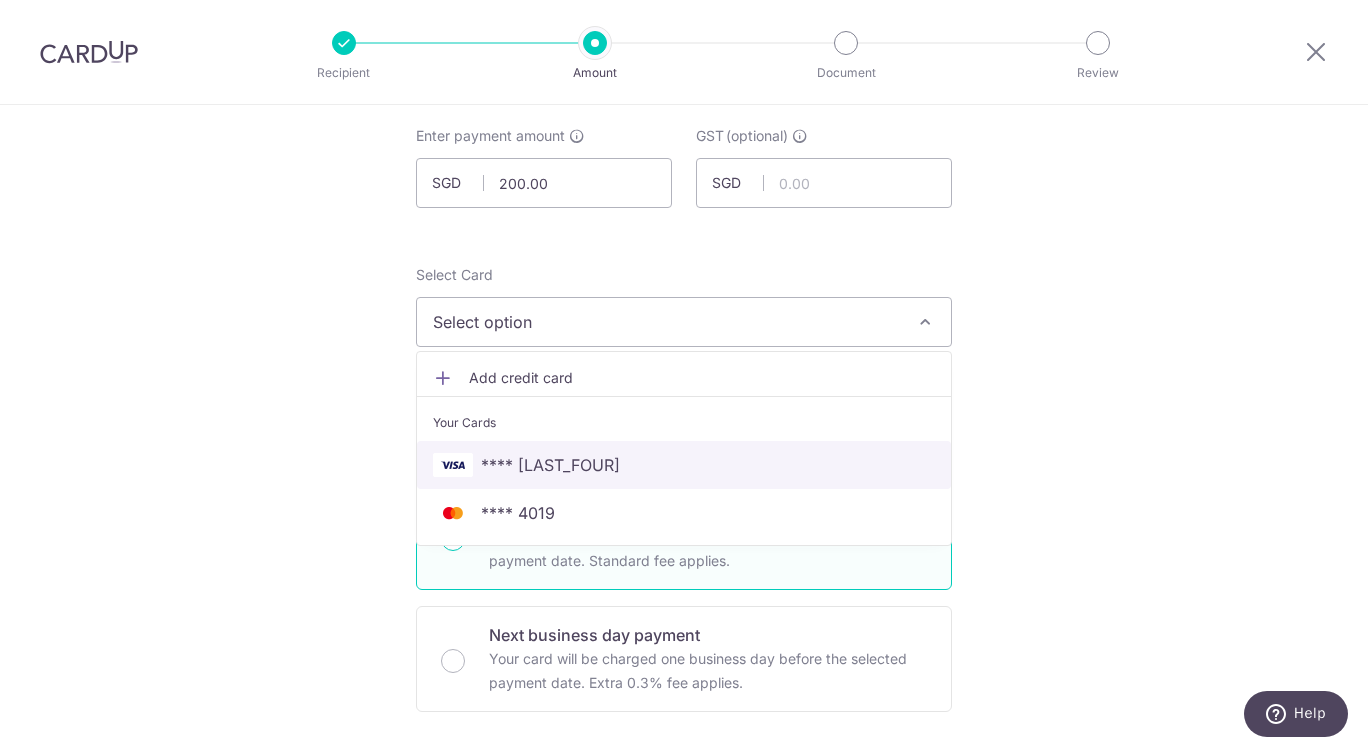 click on "**** 7444" at bounding box center (684, 465) 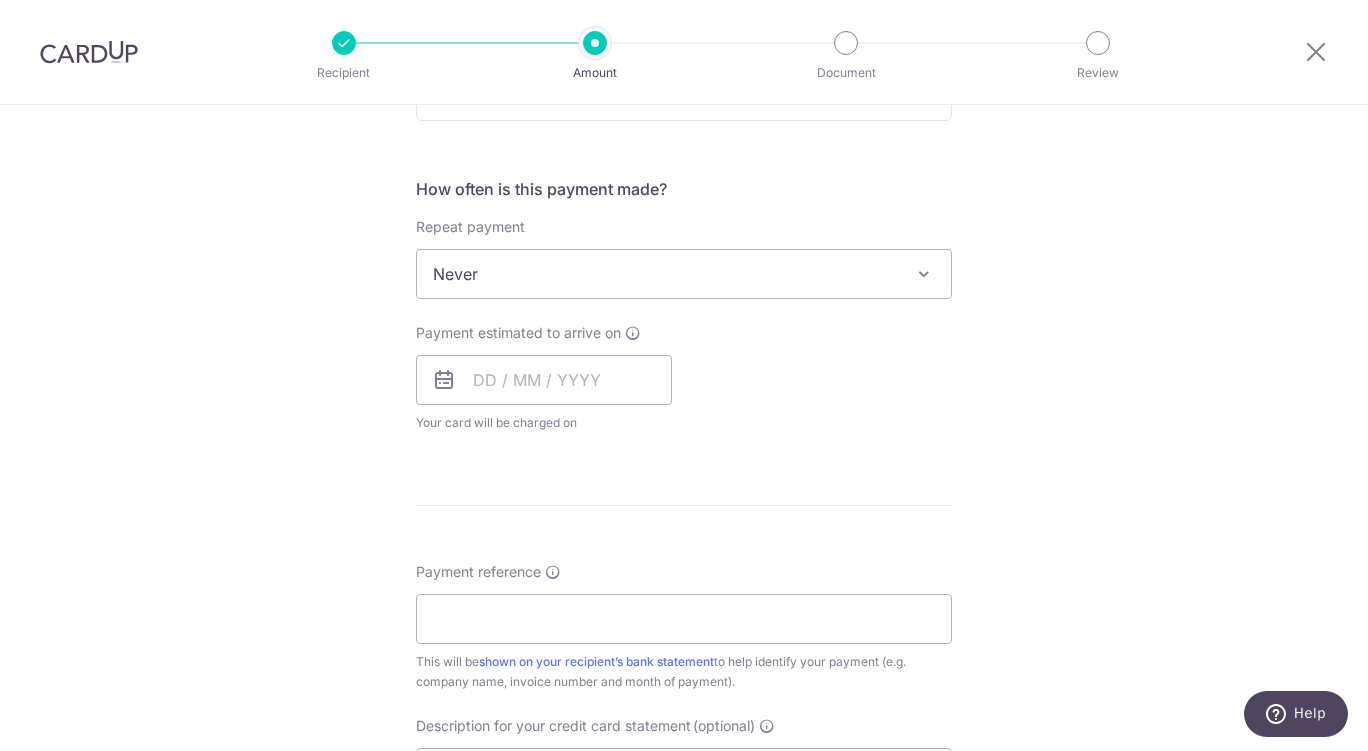 scroll, scrollTop: 722, scrollLeft: 0, axis: vertical 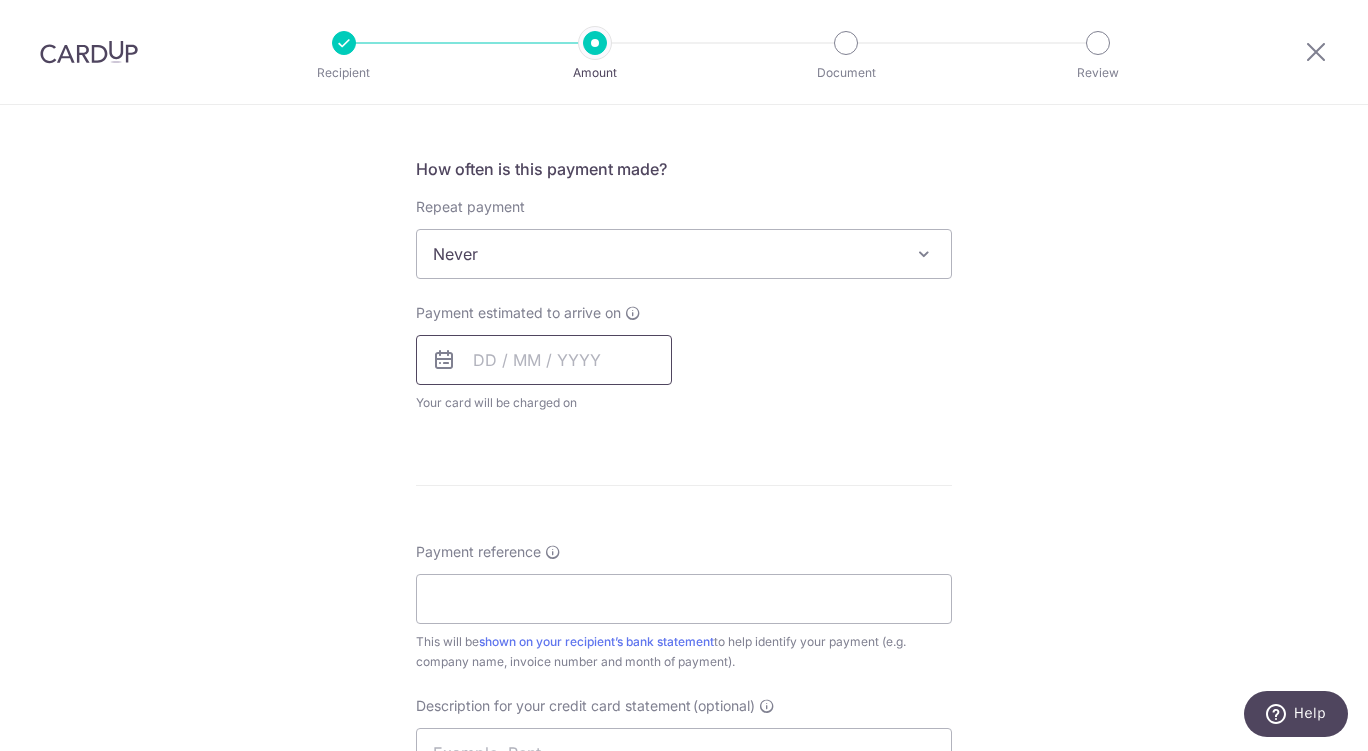 click at bounding box center (544, 360) 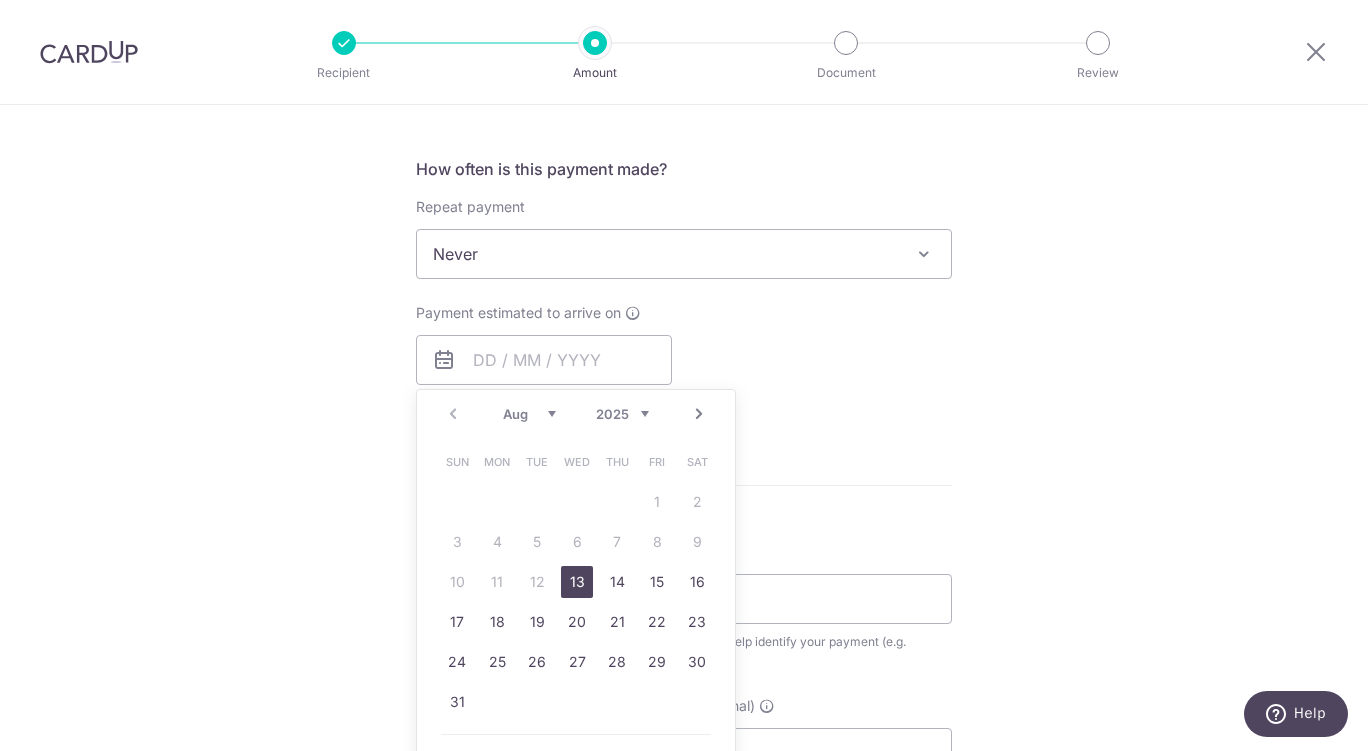 click on "13" at bounding box center (577, 582) 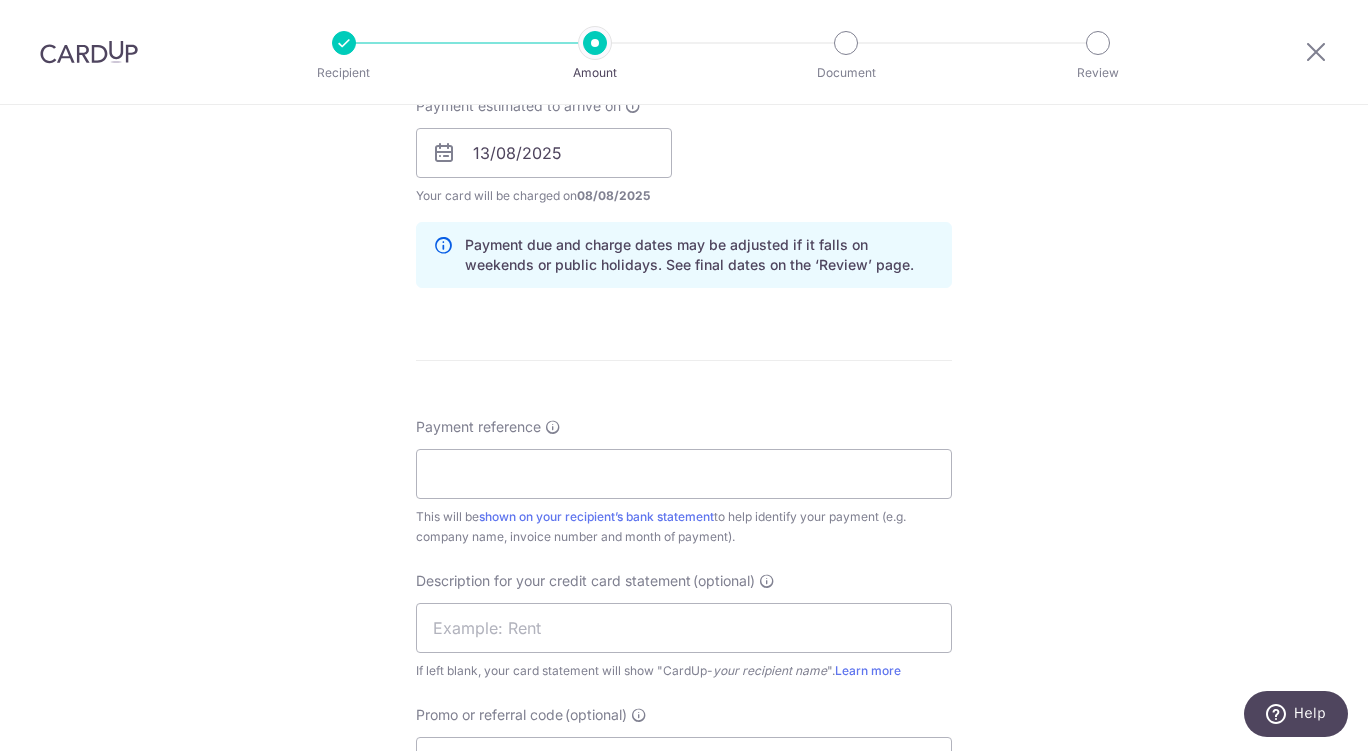 scroll, scrollTop: 916, scrollLeft: 0, axis: vertical 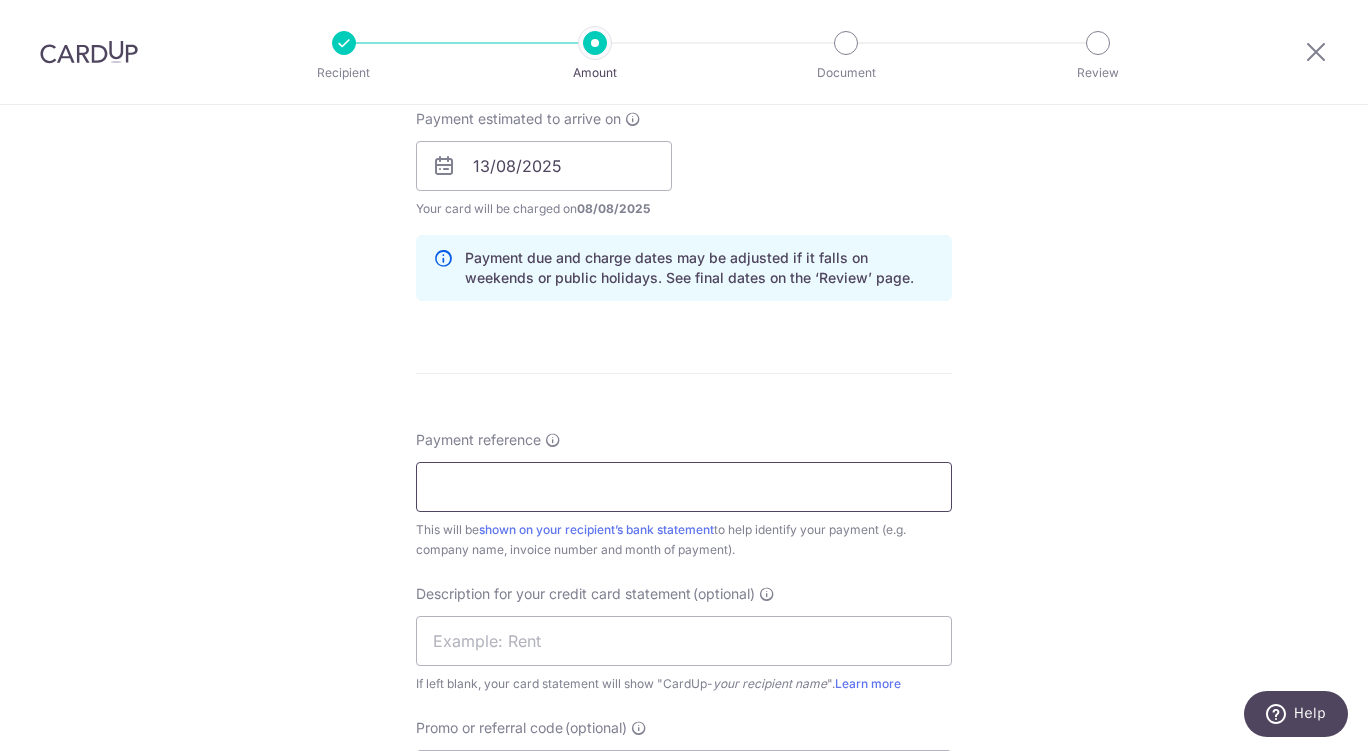 click on "Payment reference" at bounding box center [684, 487] 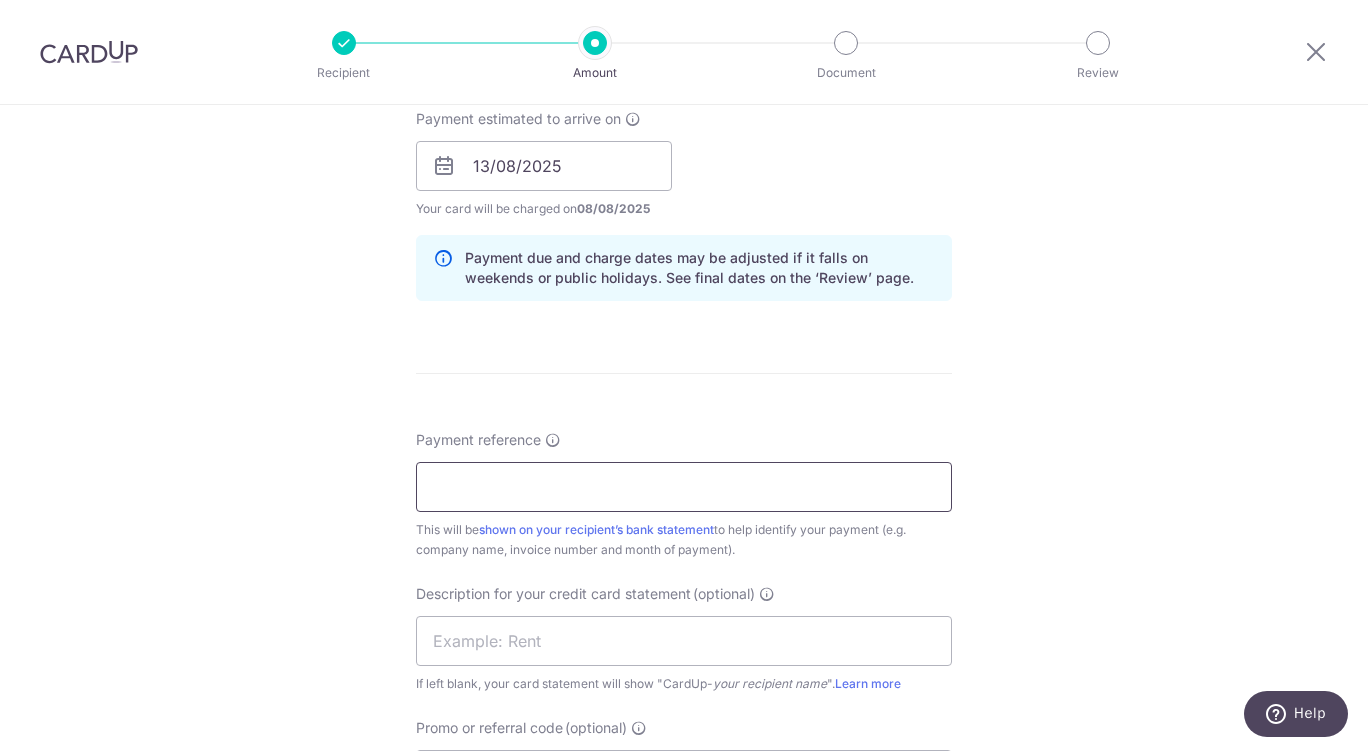 paste on "CLI-19430" 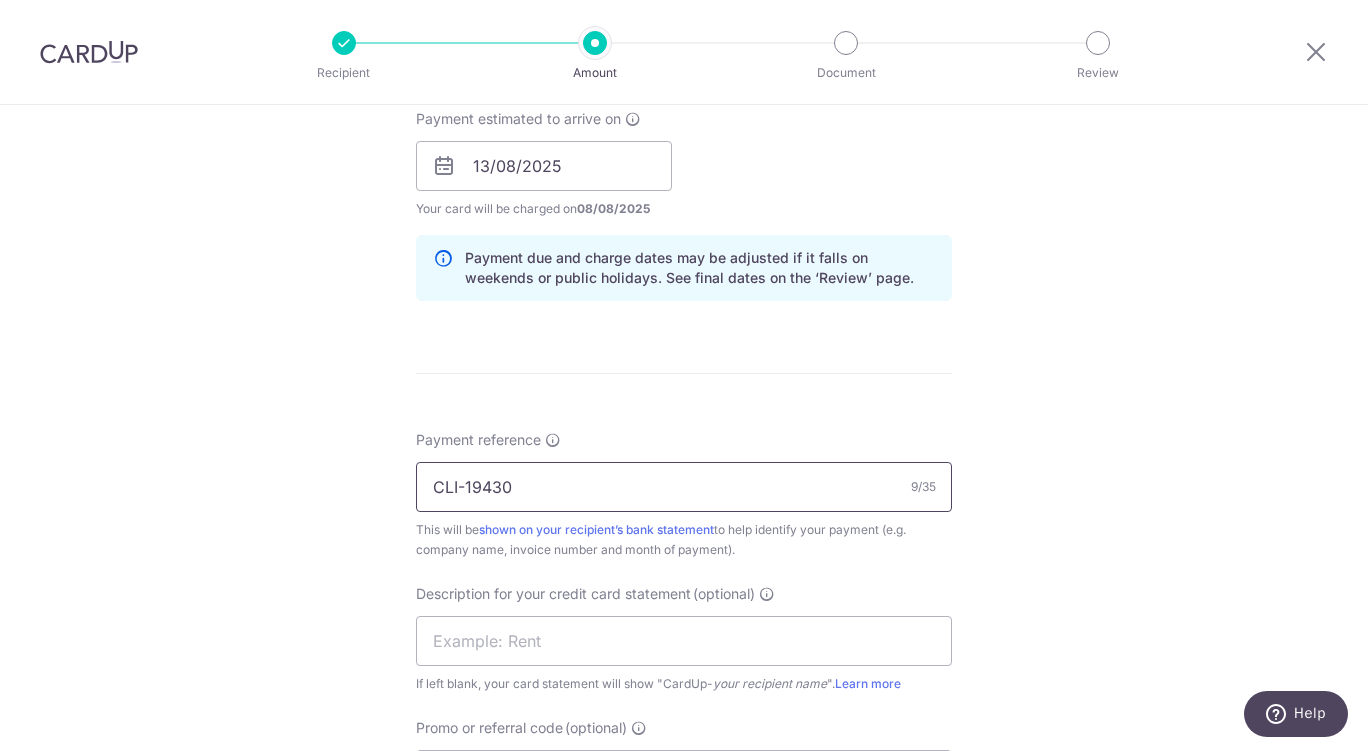 type on "CLI-19430" 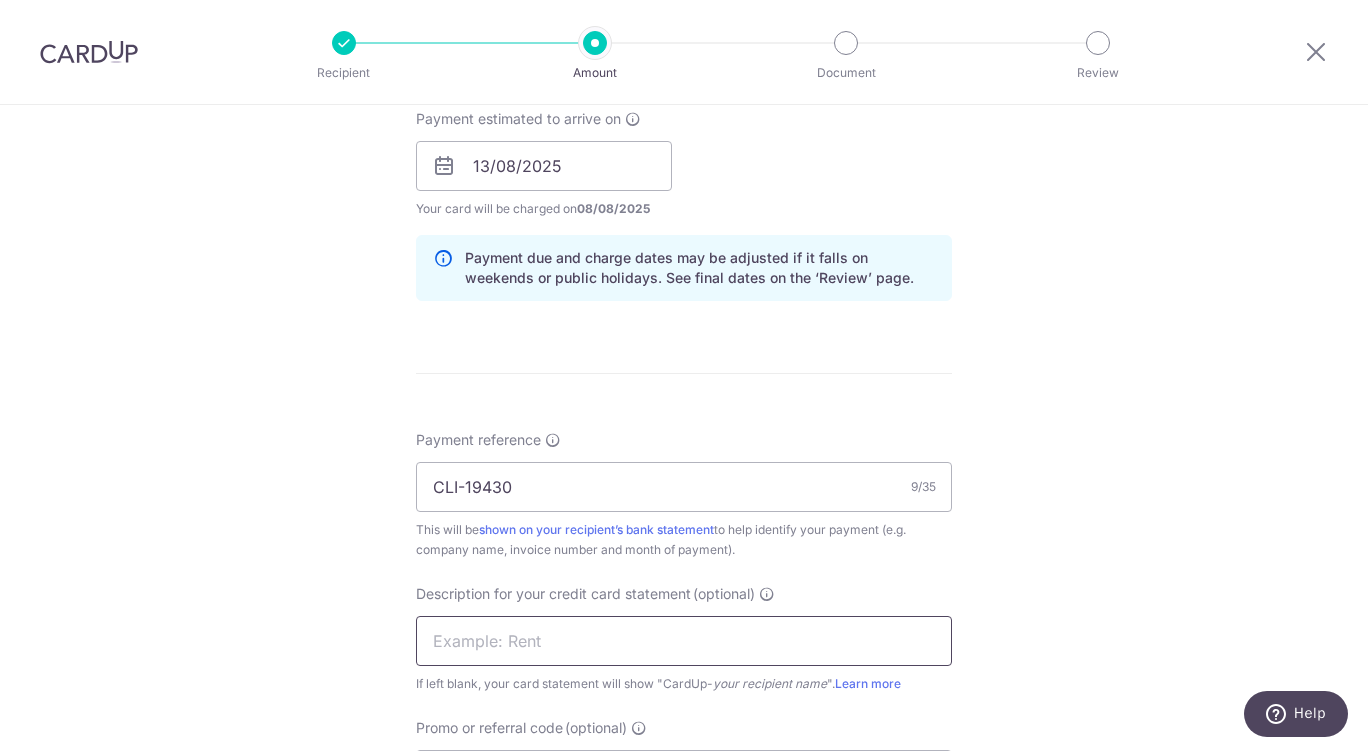 click at bounding box center [684, 641] 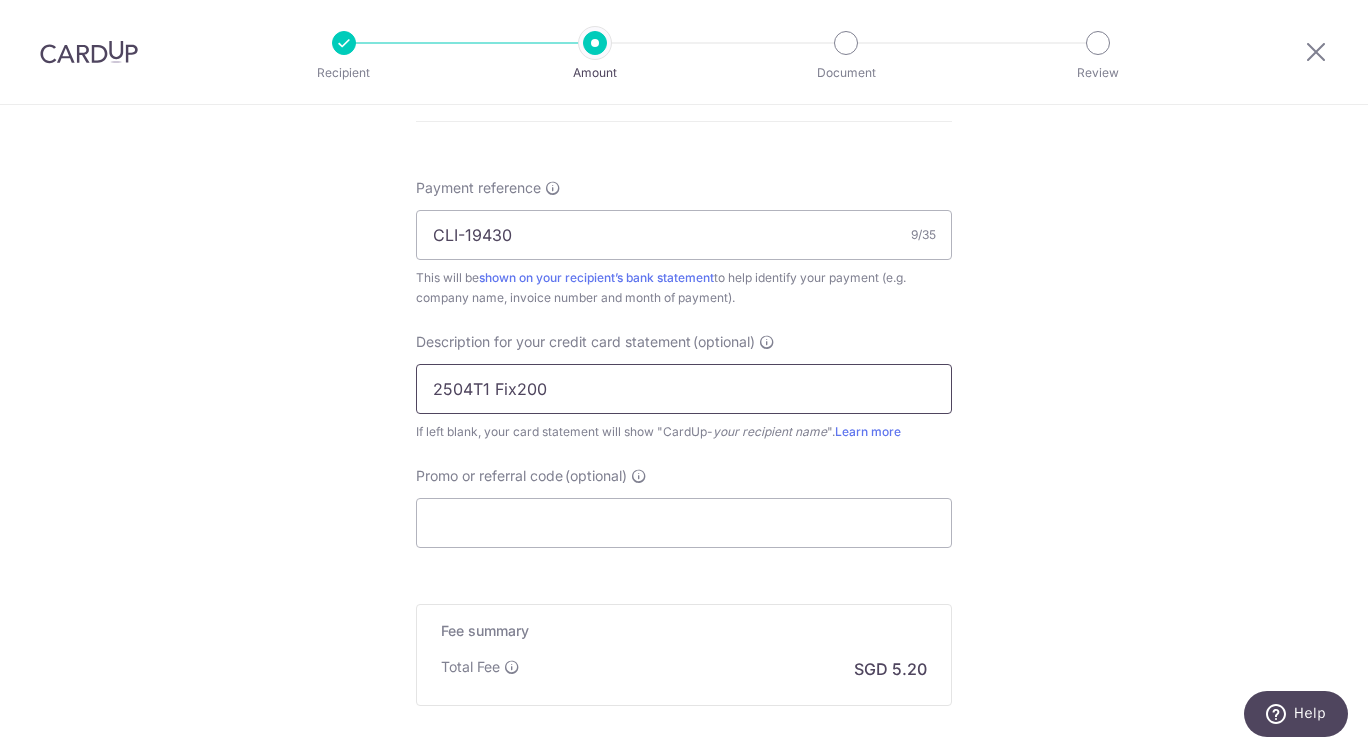 scroll, scrollTop: 1173, scrollLeft: 0, axis: vertical 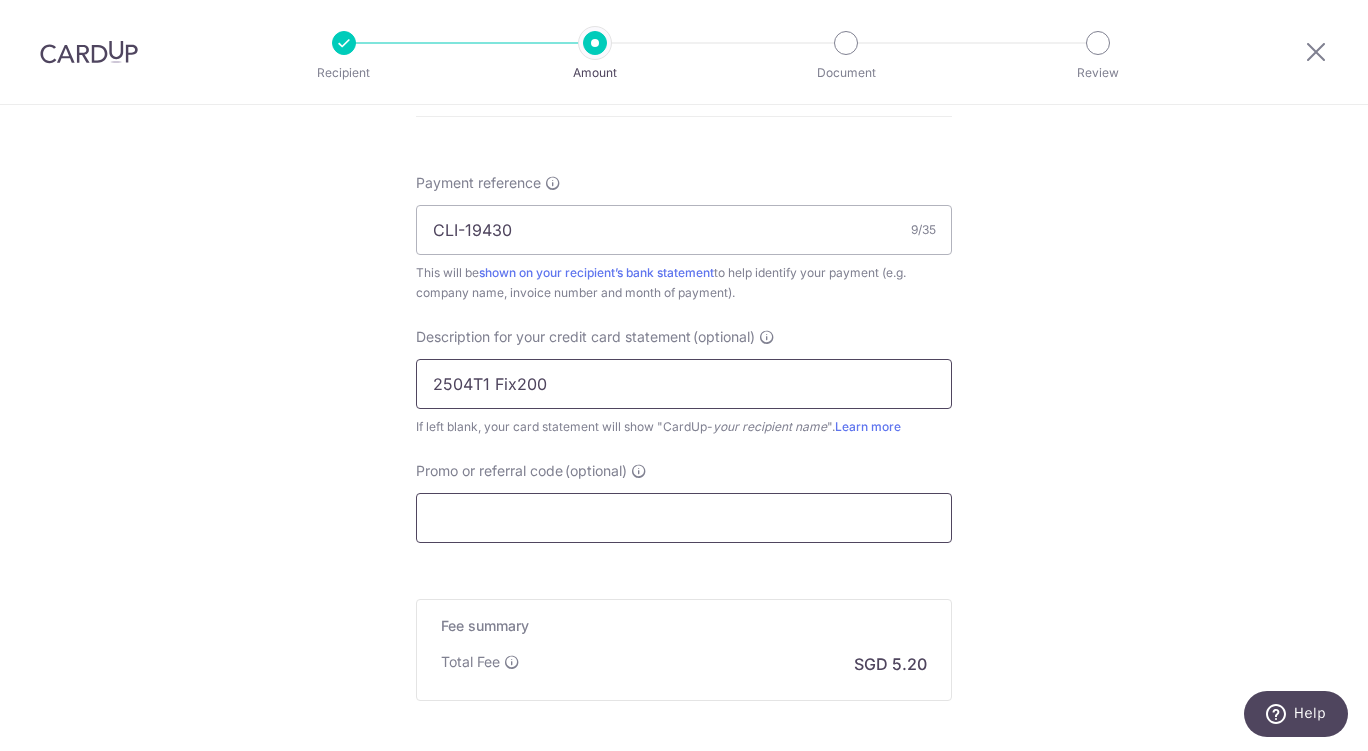 type on "2504T1 Fix200" 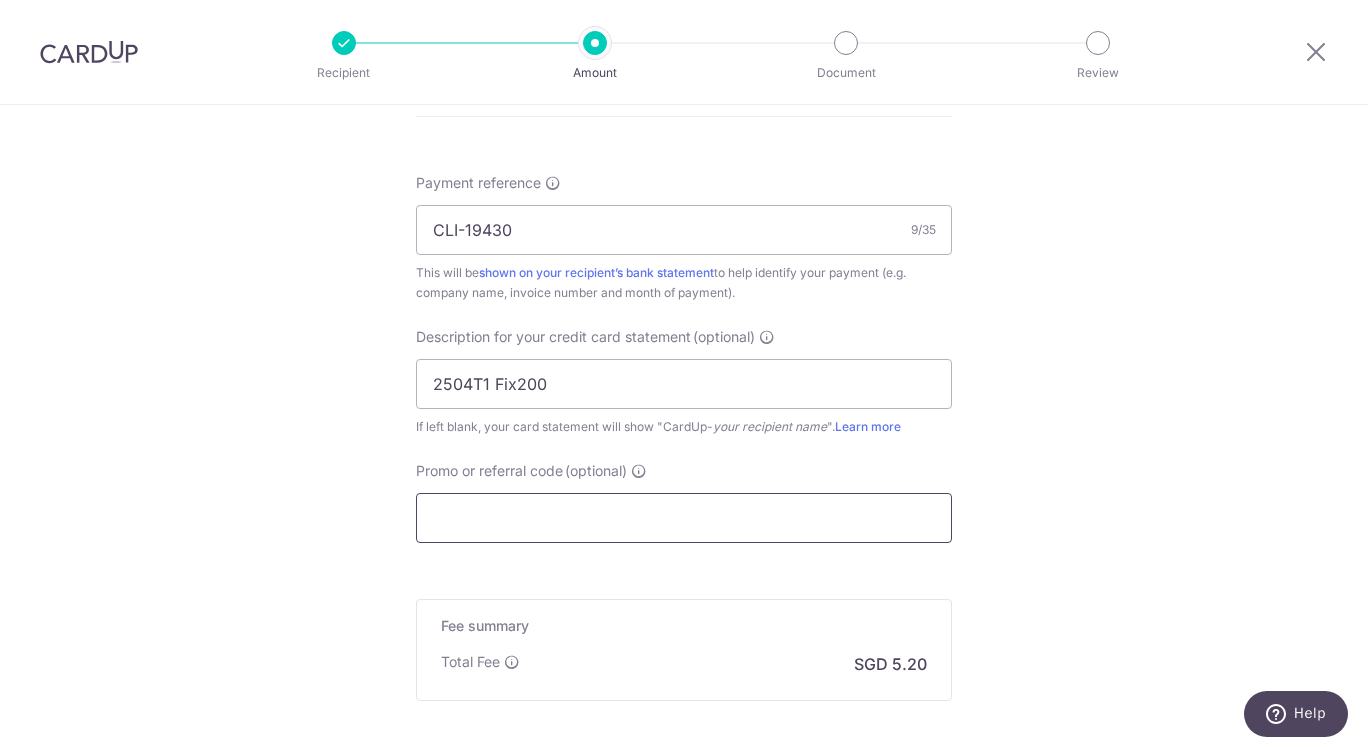 click on "Promo or referral code
(optional)" at bounding box center [684, 518] 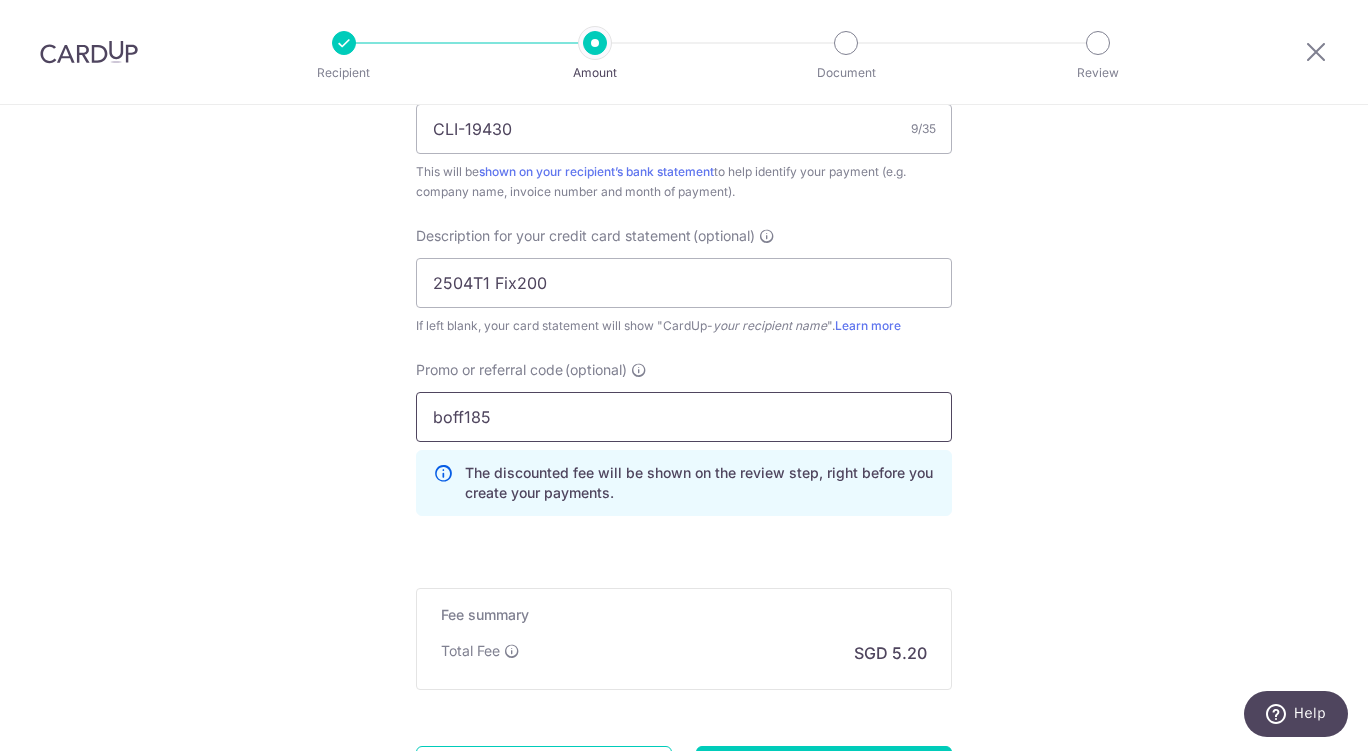 scroll, scrollTop: 1405, scrollLeft: 0, axis: vertical 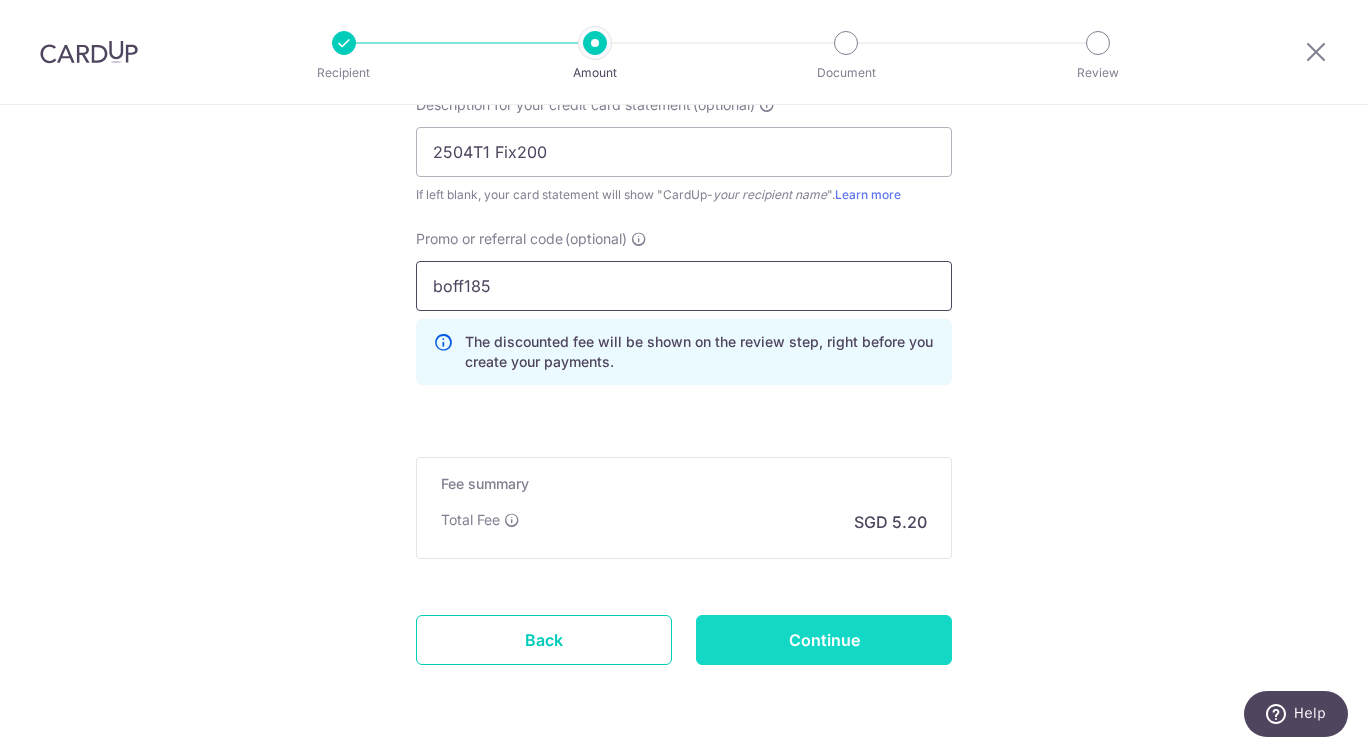 type on "boff185" 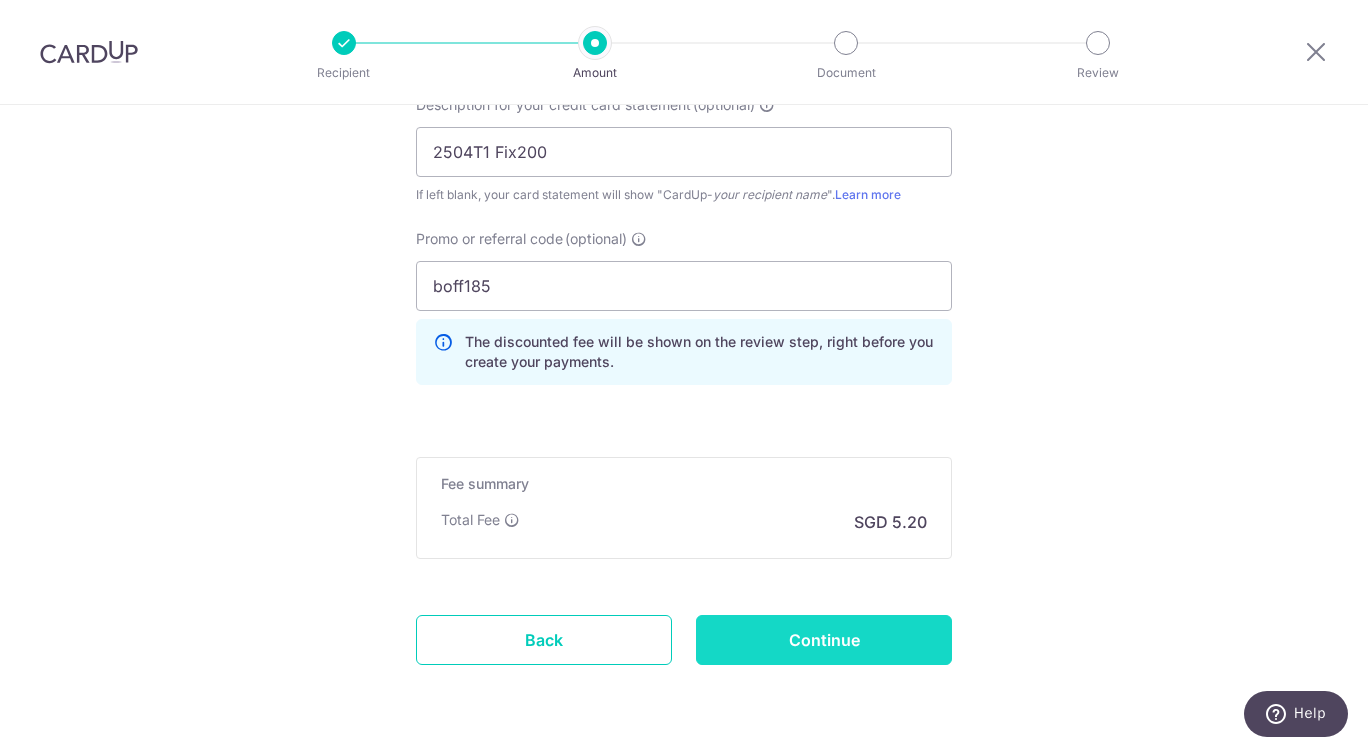 click on "Continue" at bounding box center (824, 640) 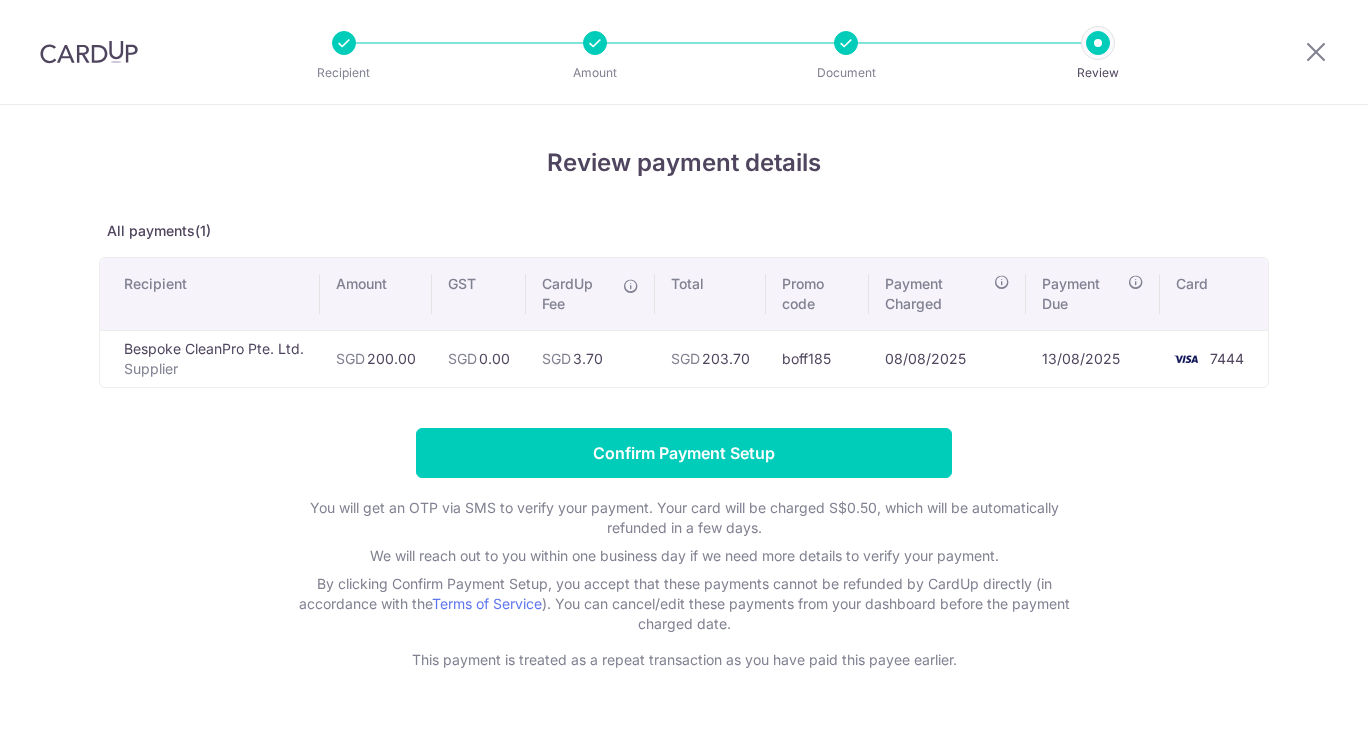 scroll, scrollTop: 0, scrollLeft: 0, axis: both 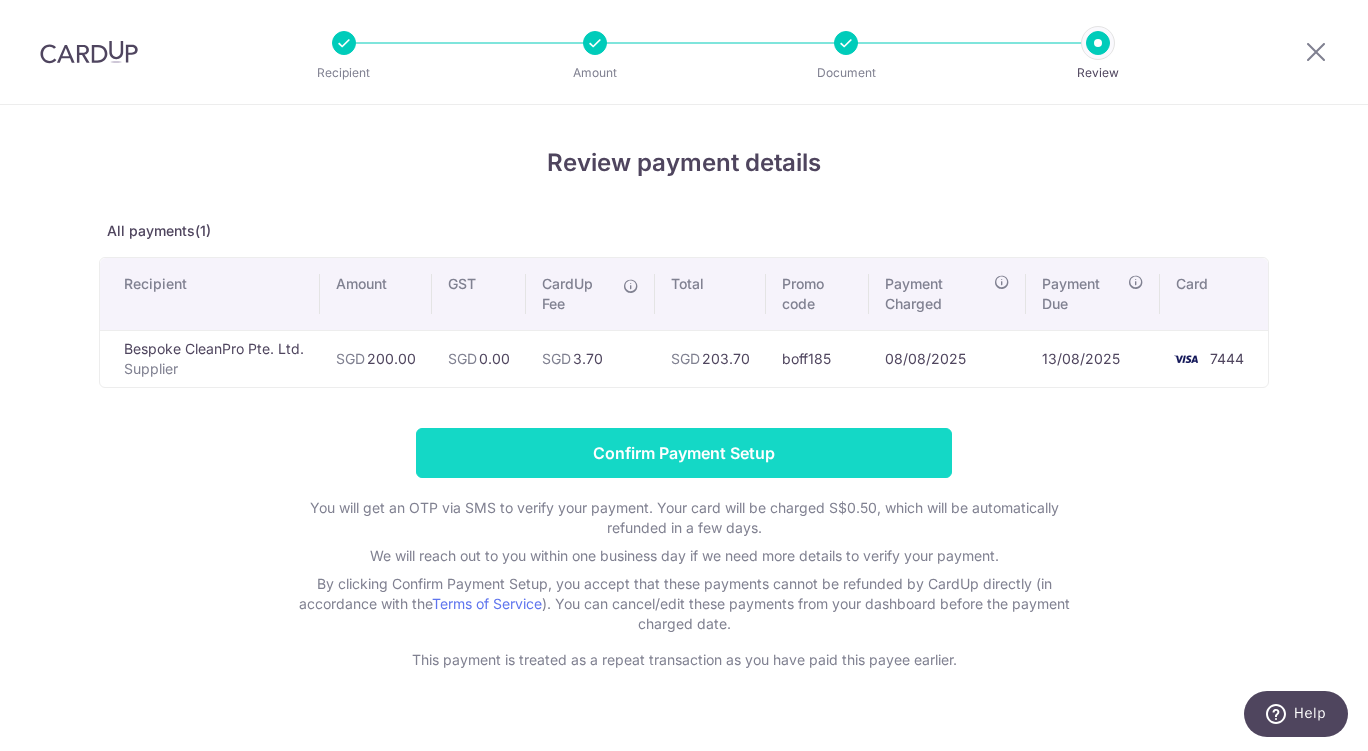 click on "Confirm Payment Setup" at bounding box center [684, 453] 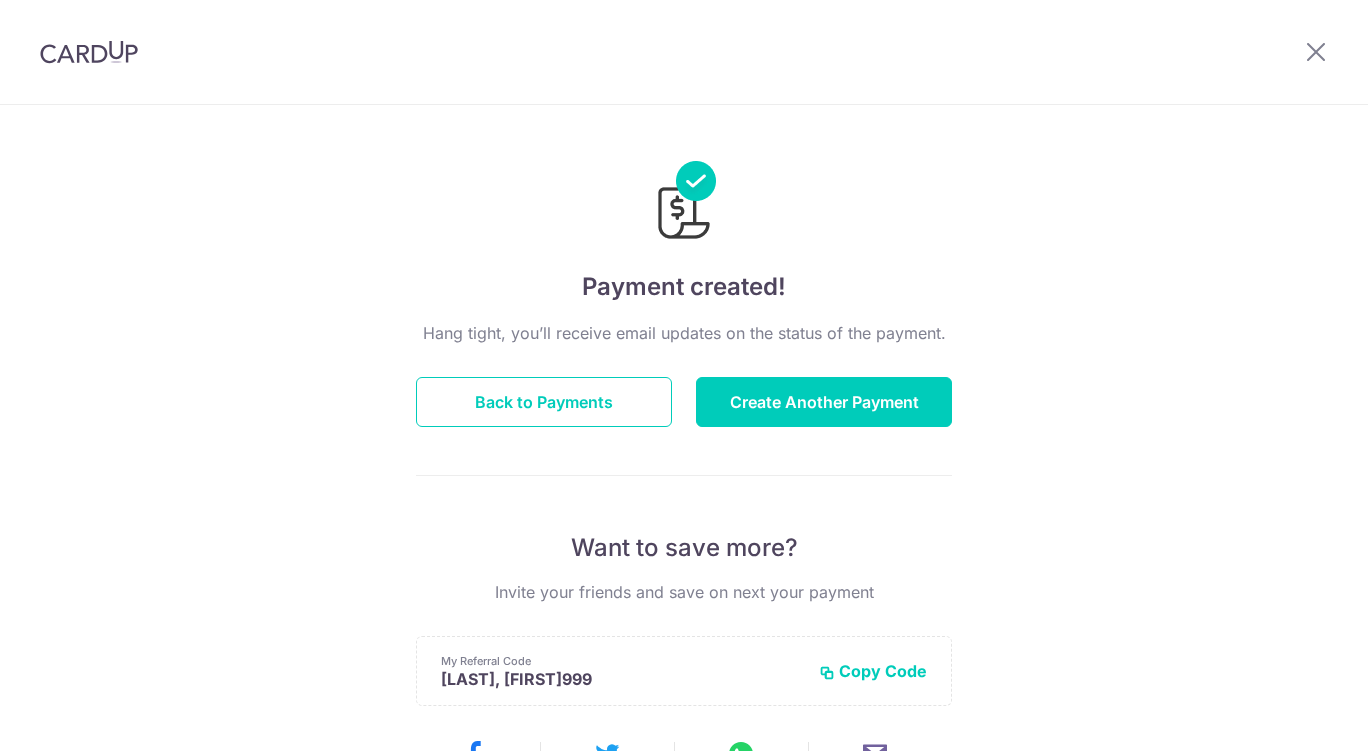 scroll, scrollTop: 0, scrollLeft: 0, axis: both 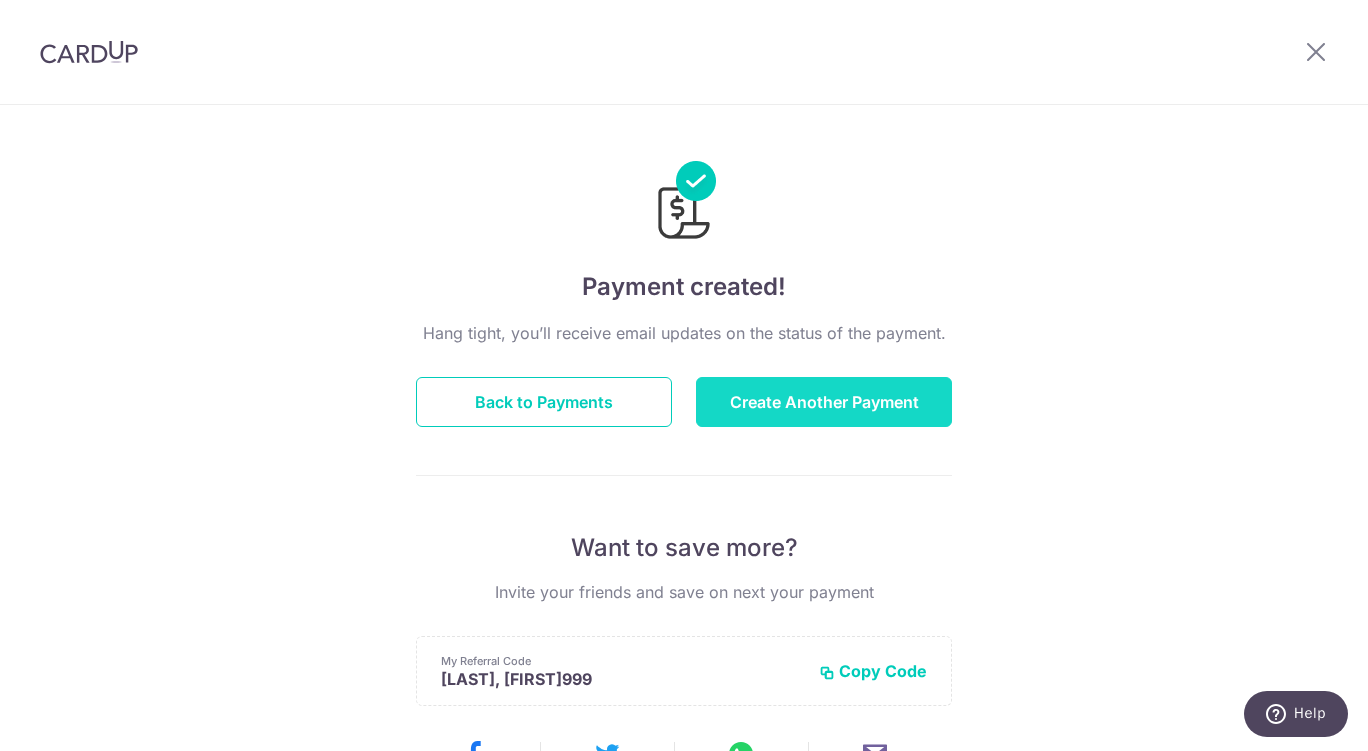 click on "Create Another Payment" at bounding box center [824, 402] 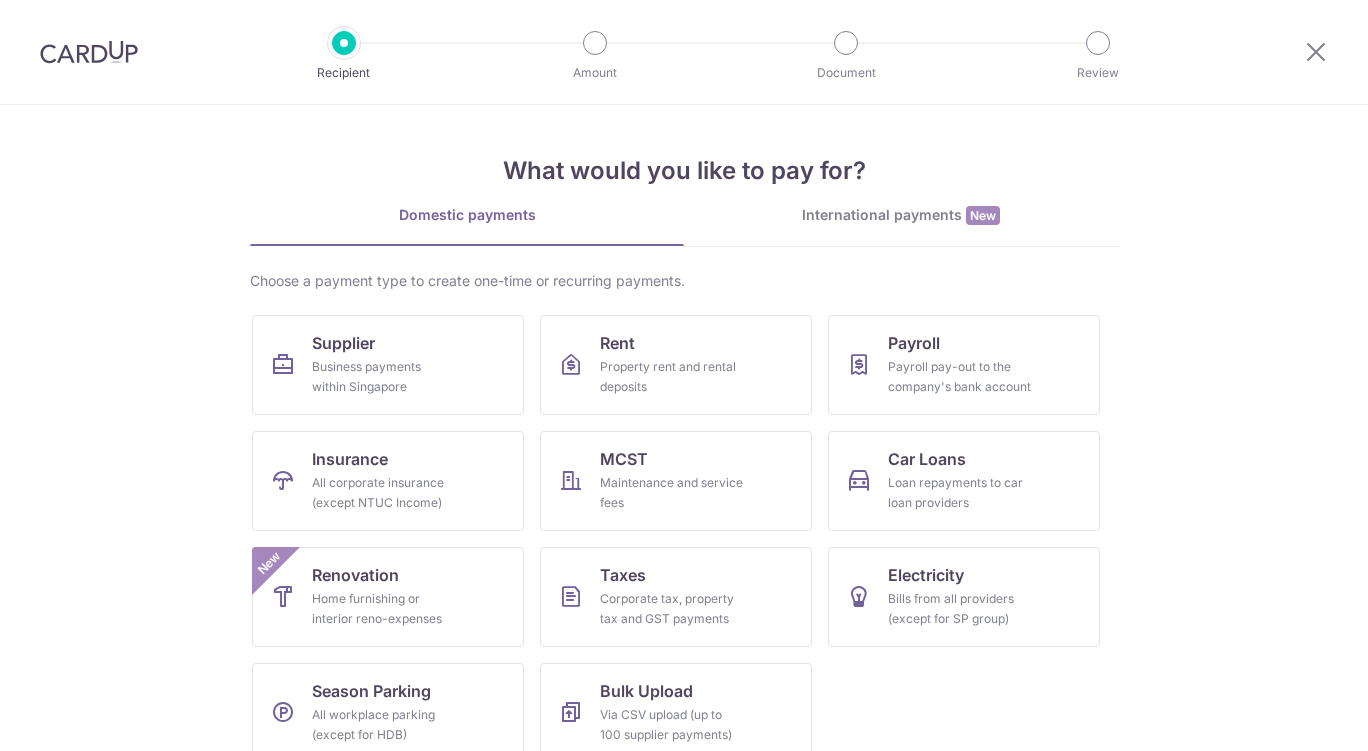 scroll, scrollTop: 0, scrollLeft: 0, axis: both 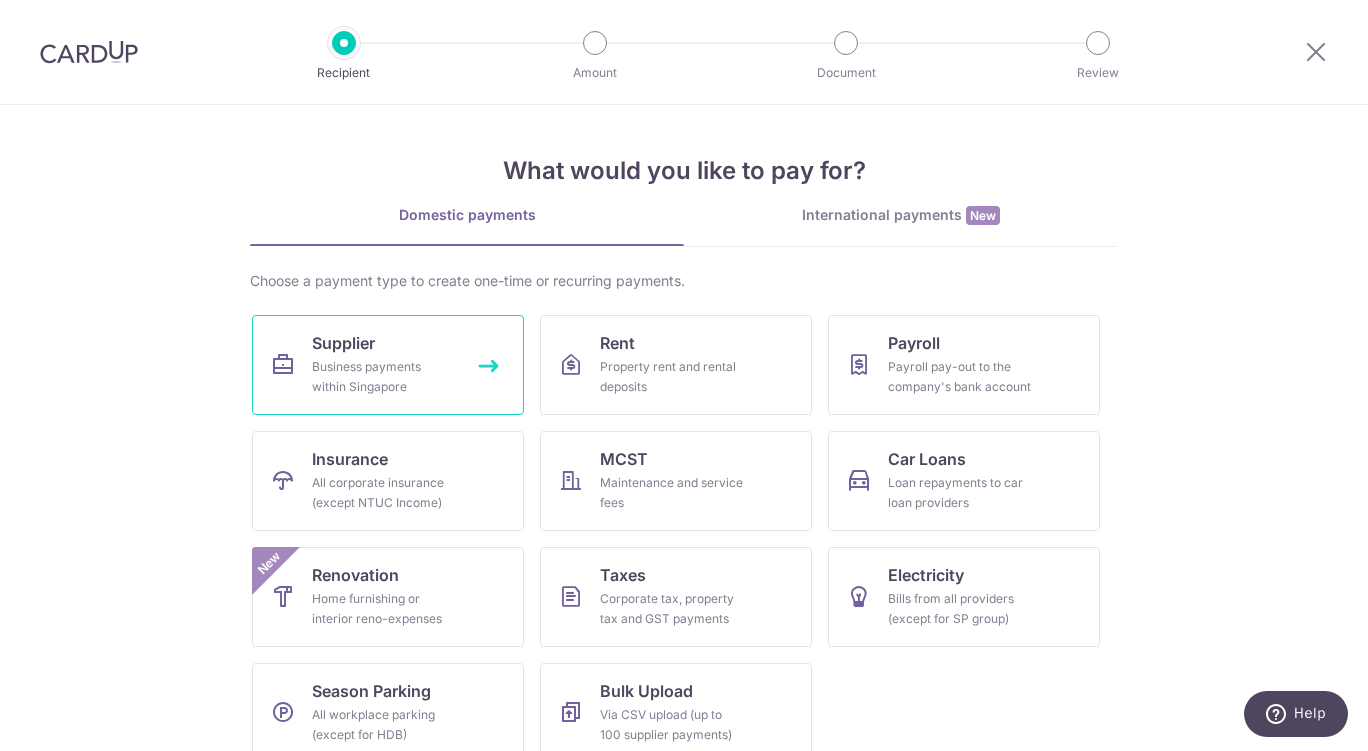 click on "Supplier Business payments within Singapore" at bounding box center (388, 365) 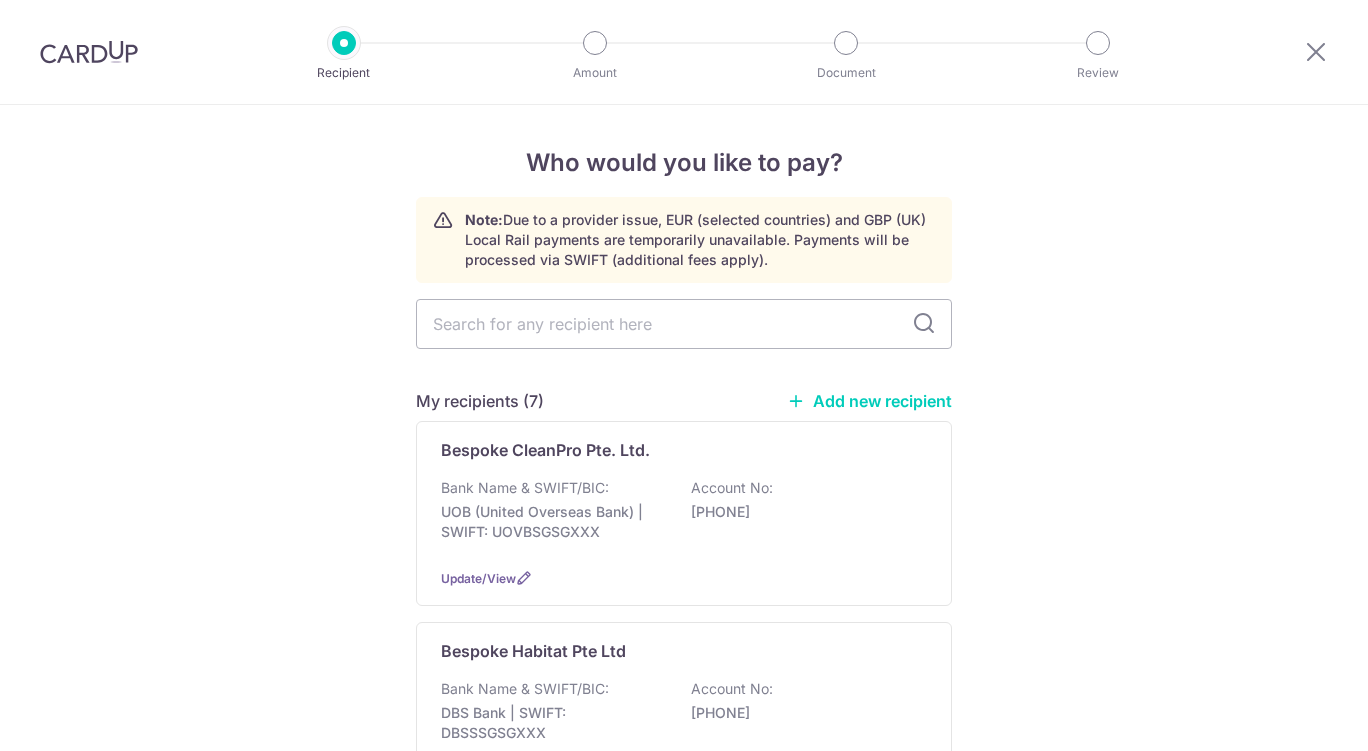 scroll, scrollTop: 0, scrollLeft: 0, axis: both 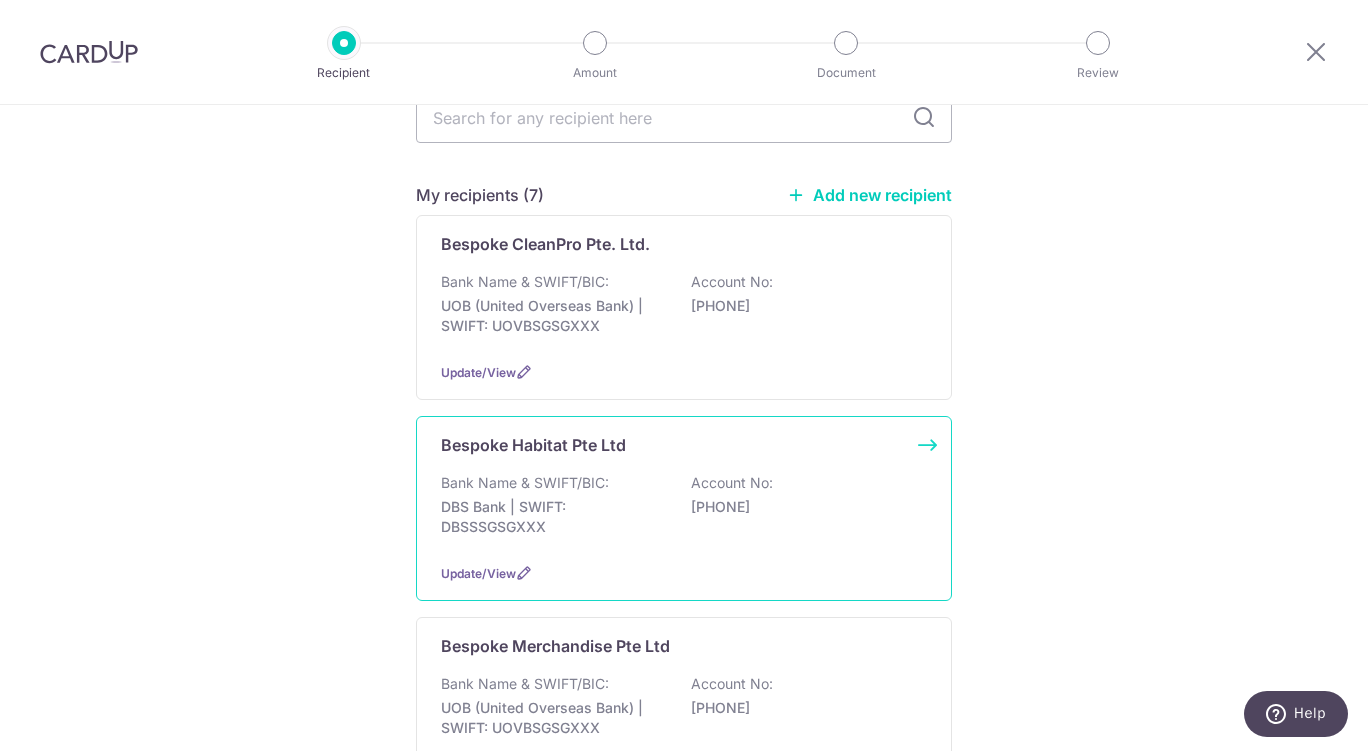 click on "Bank Name & SWIFT/BIC:
DBS Bank | SWIFT: DBSSSGSGXXX
Account No:
[PHONE]" at bounding box center [684, 510] 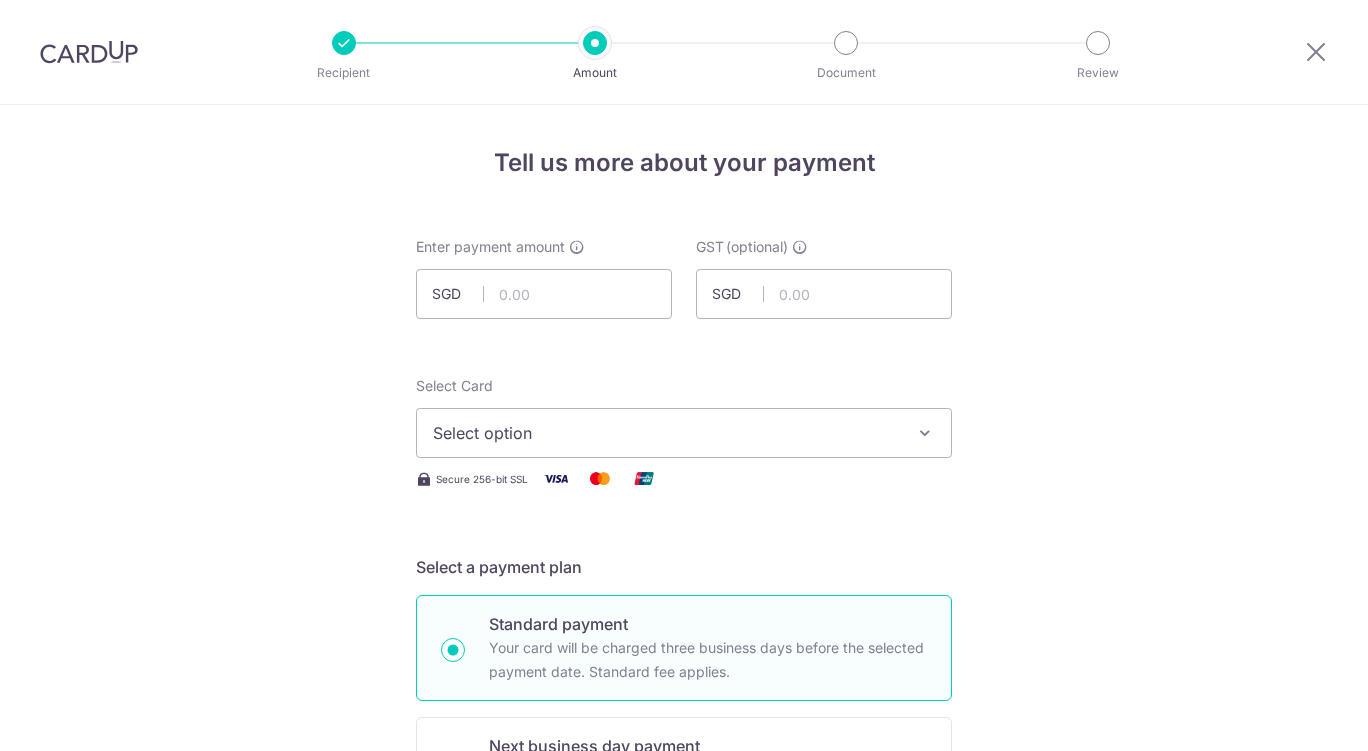 scroll, scrollTop: 0, scrollLeft: 0, axis: both 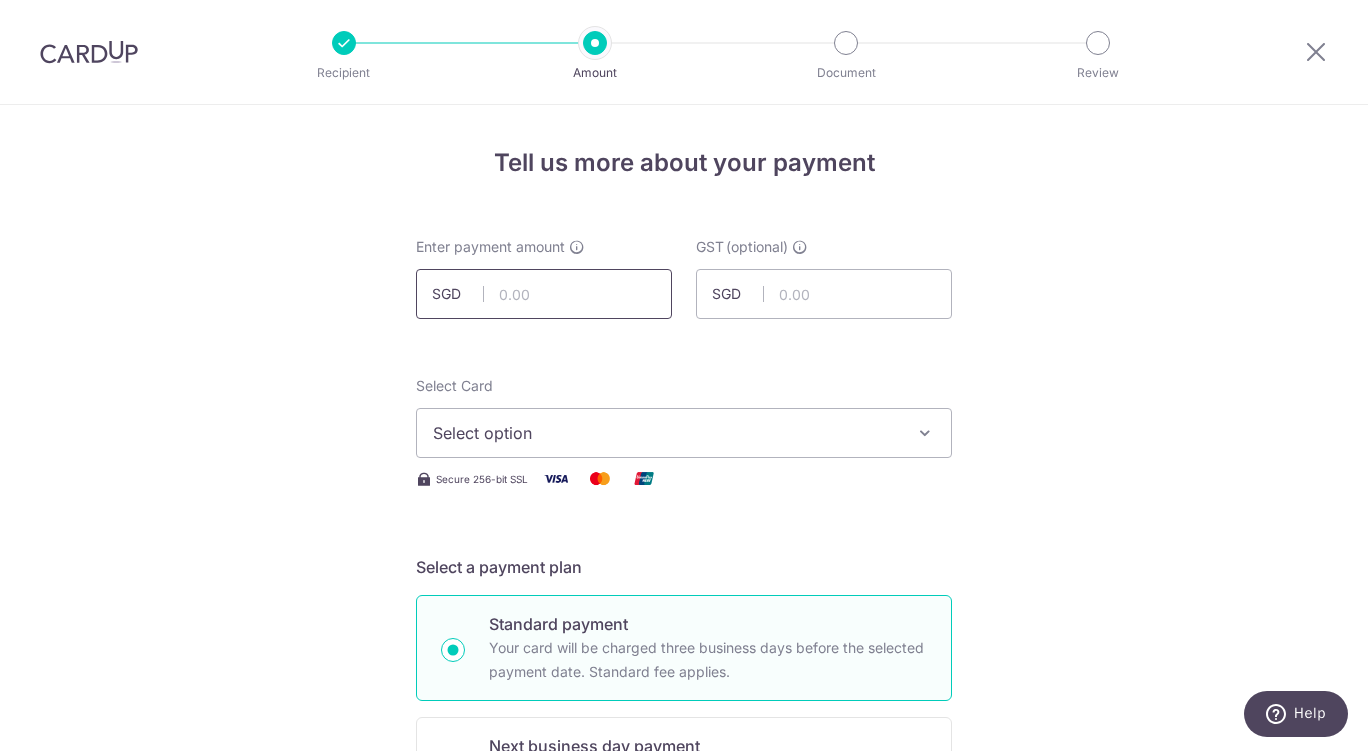 click at bounding box center [544, 294] 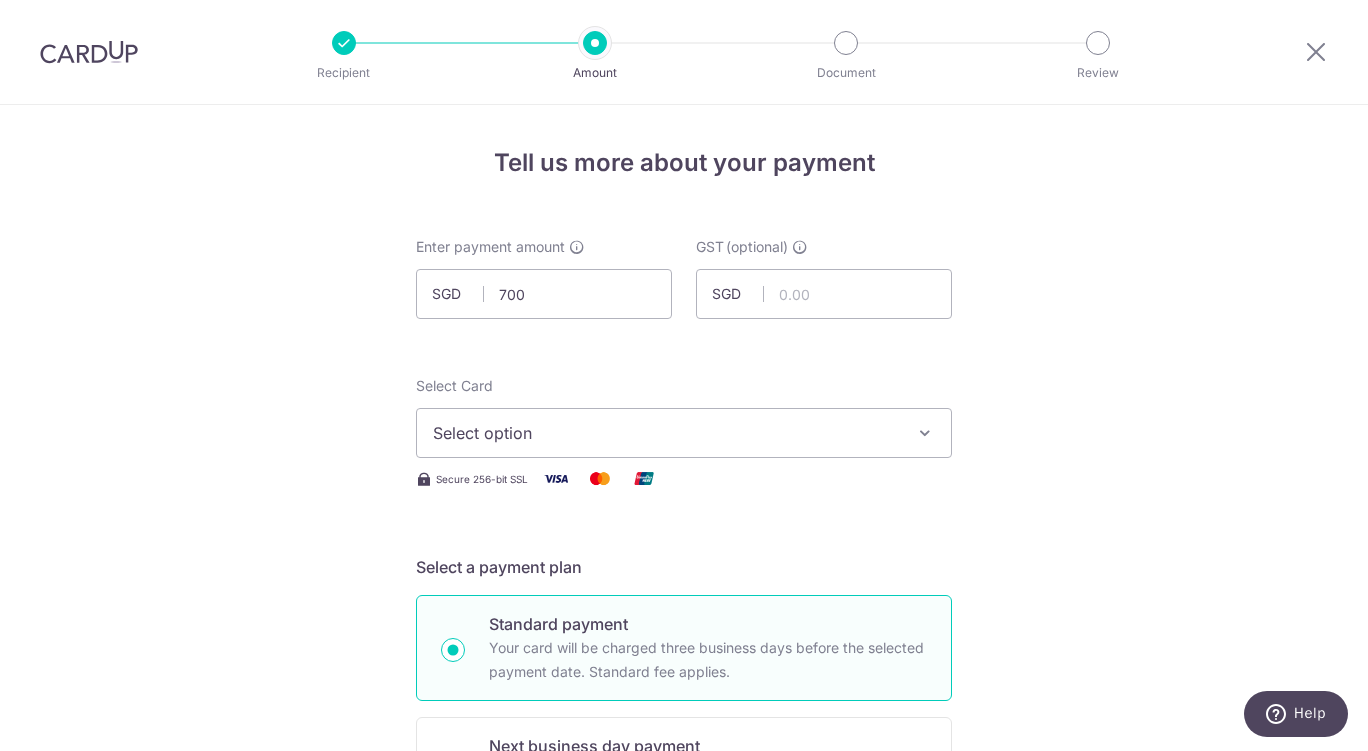 click on "Tell us more about your payment
Enter payment amount
SGD
700
GST
(optional)
SGD
Select Card
Select option
Add credit card
Your Cards
**** 7444
**** 4019
Secure 256-bit SSL" at bounding box center [684, 1076] 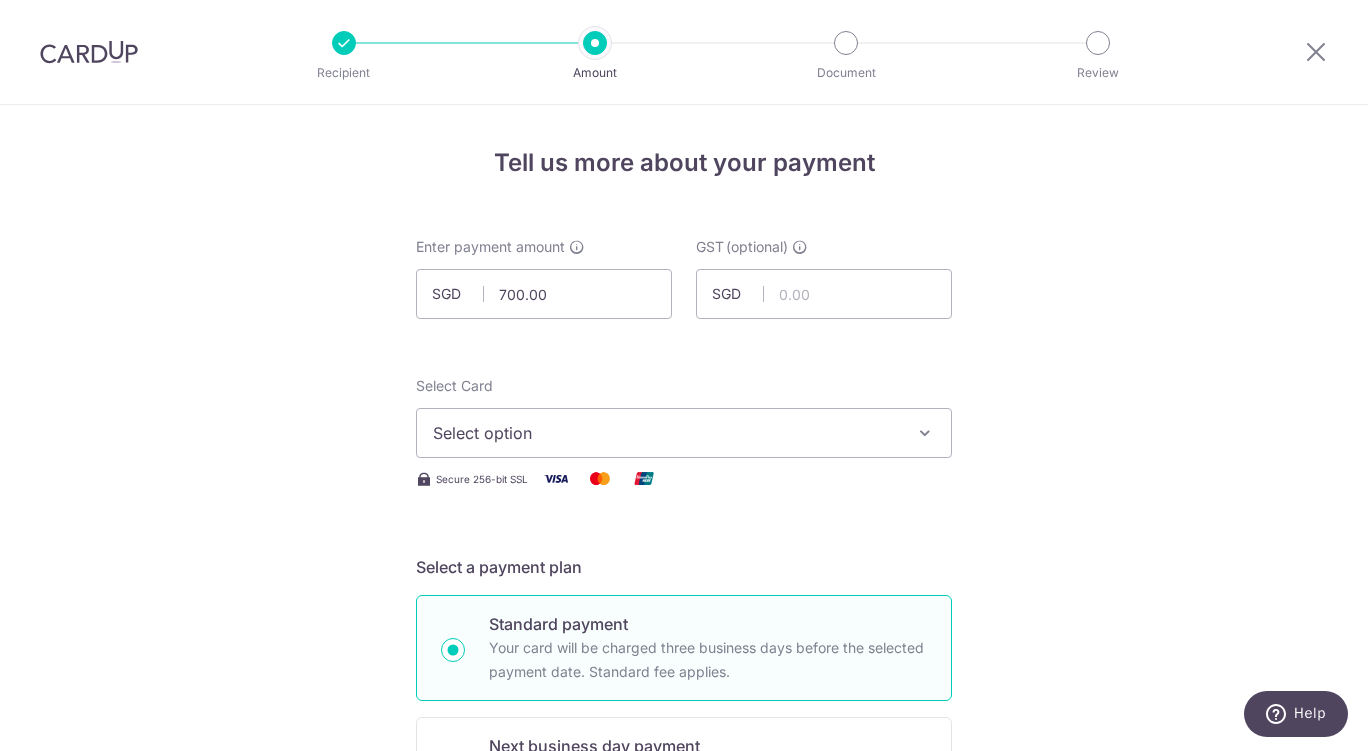 click on "Select option" at bounding box center (666, 433) 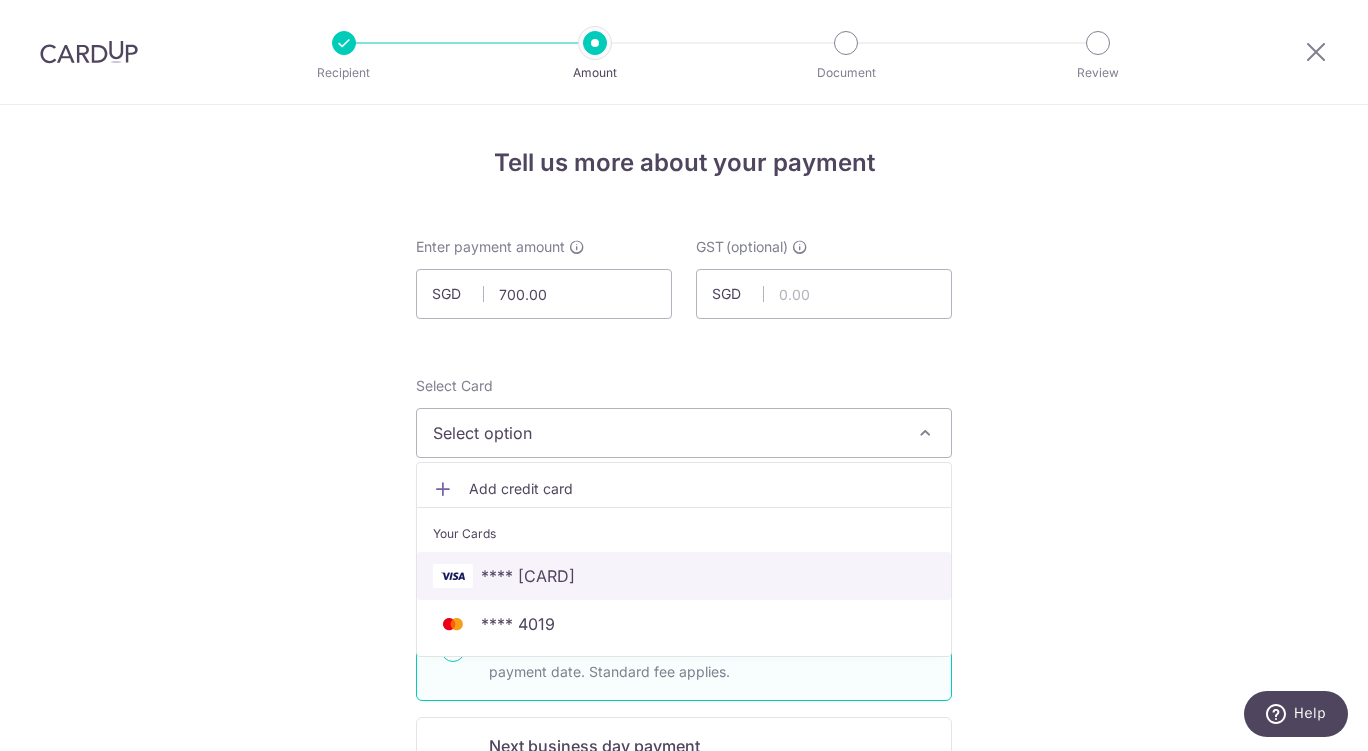 click on "**** 7444" at bounding box center (684, 576) 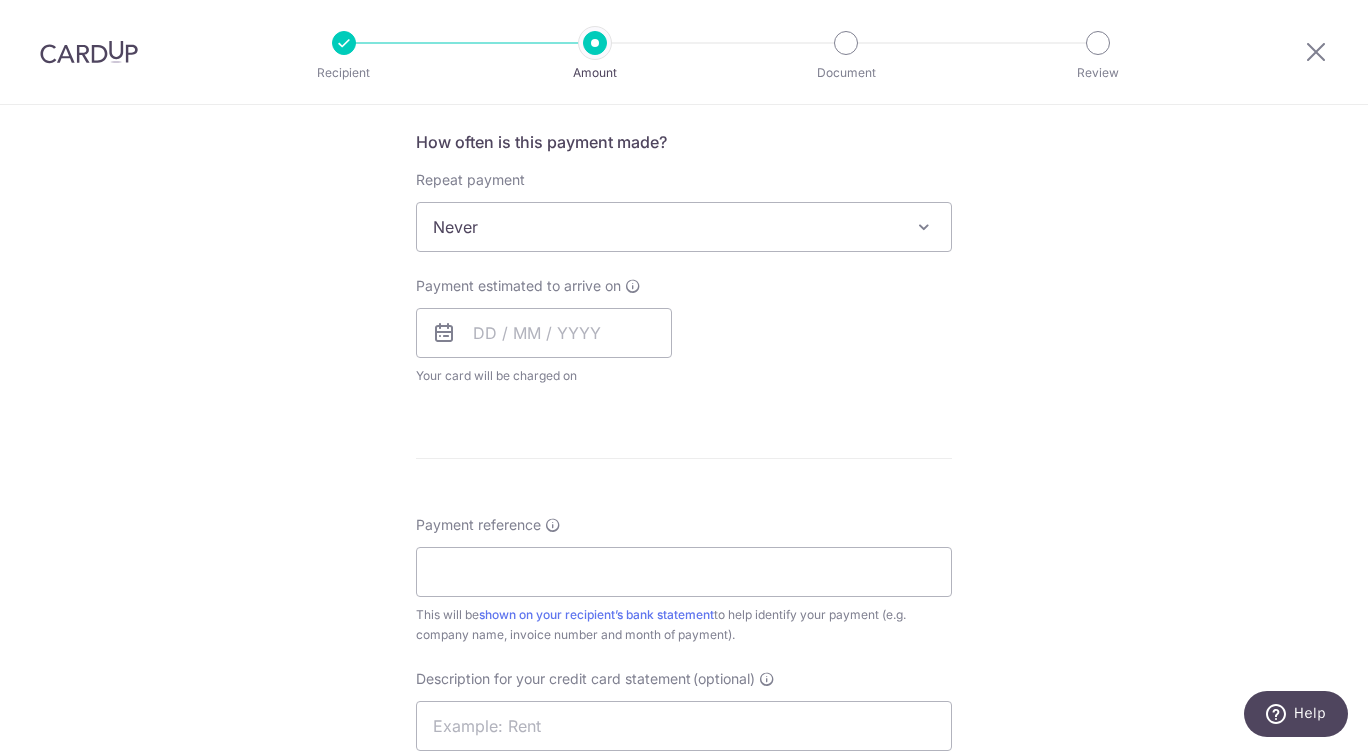 scroll, scrollTop: 759, scrollLeft: 0, axis: vertical 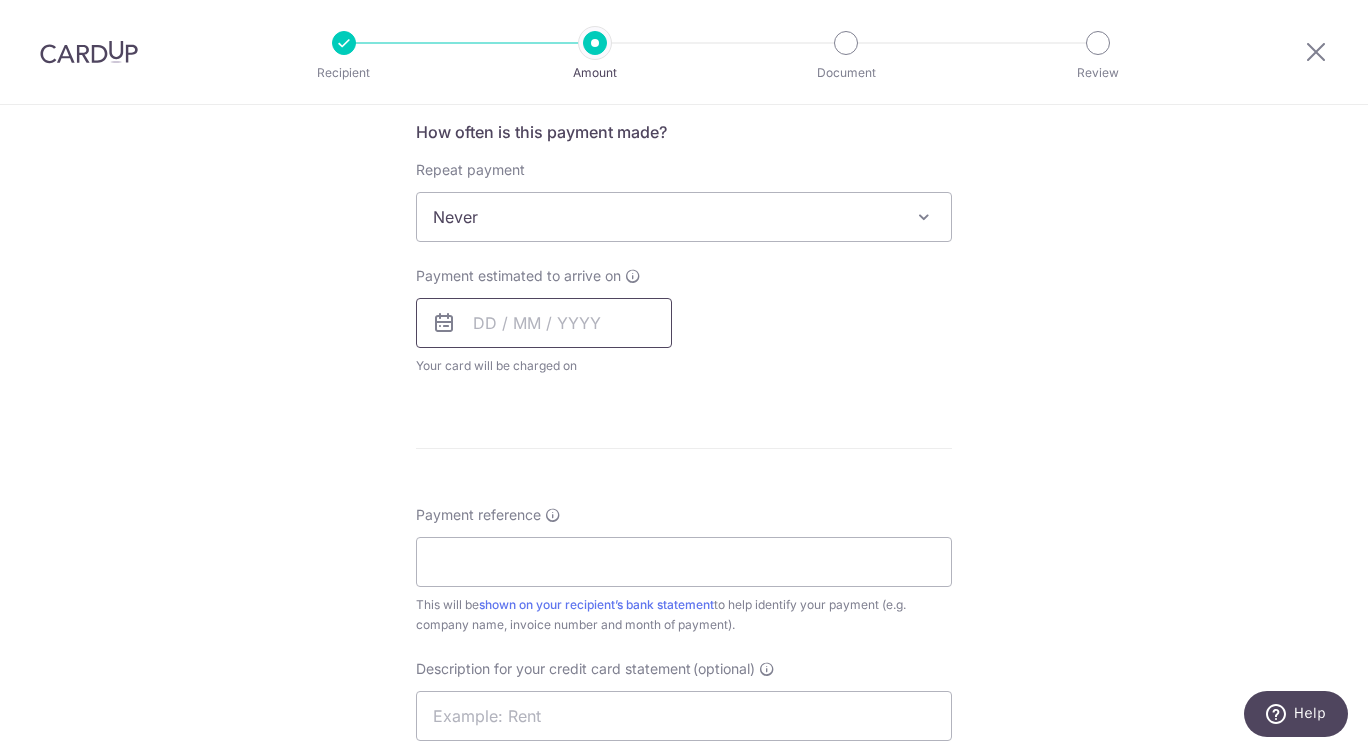 click at bounding box center (544, 323) 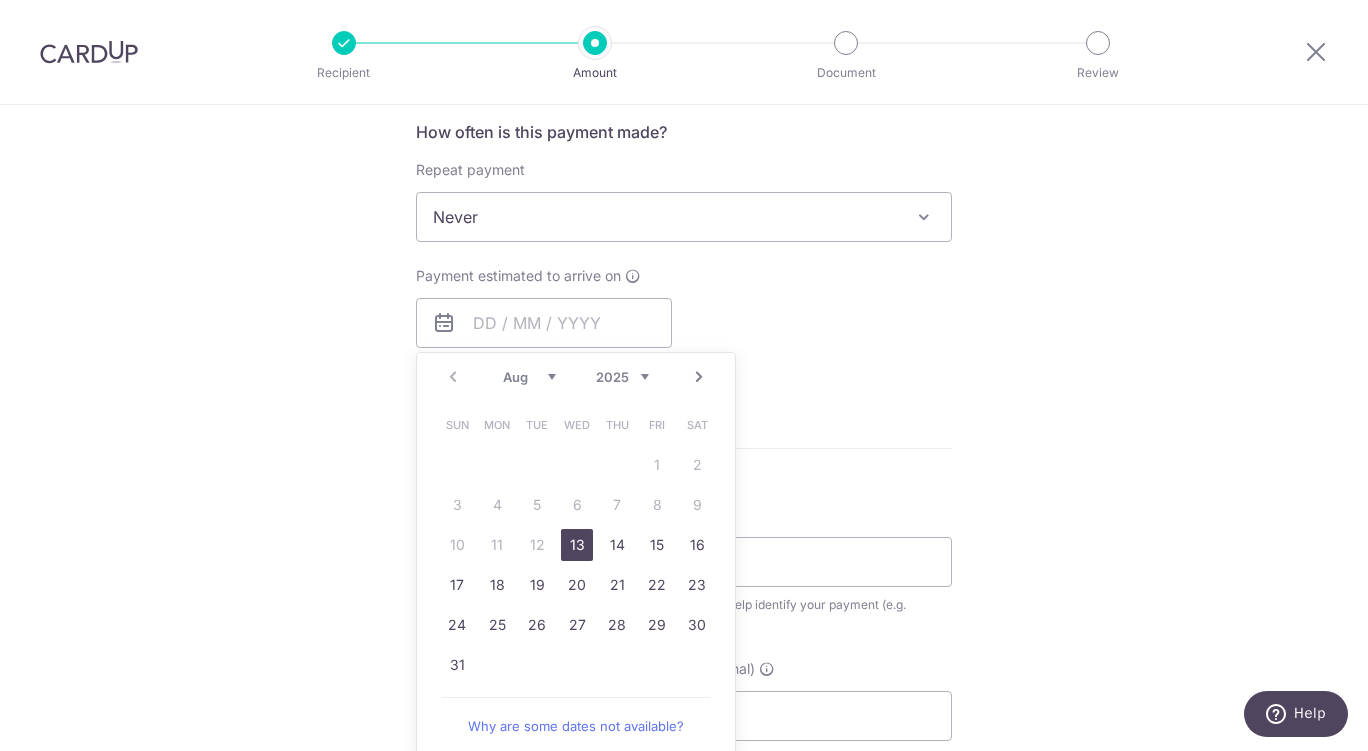 click on "13" at bounding box center [577, 545] 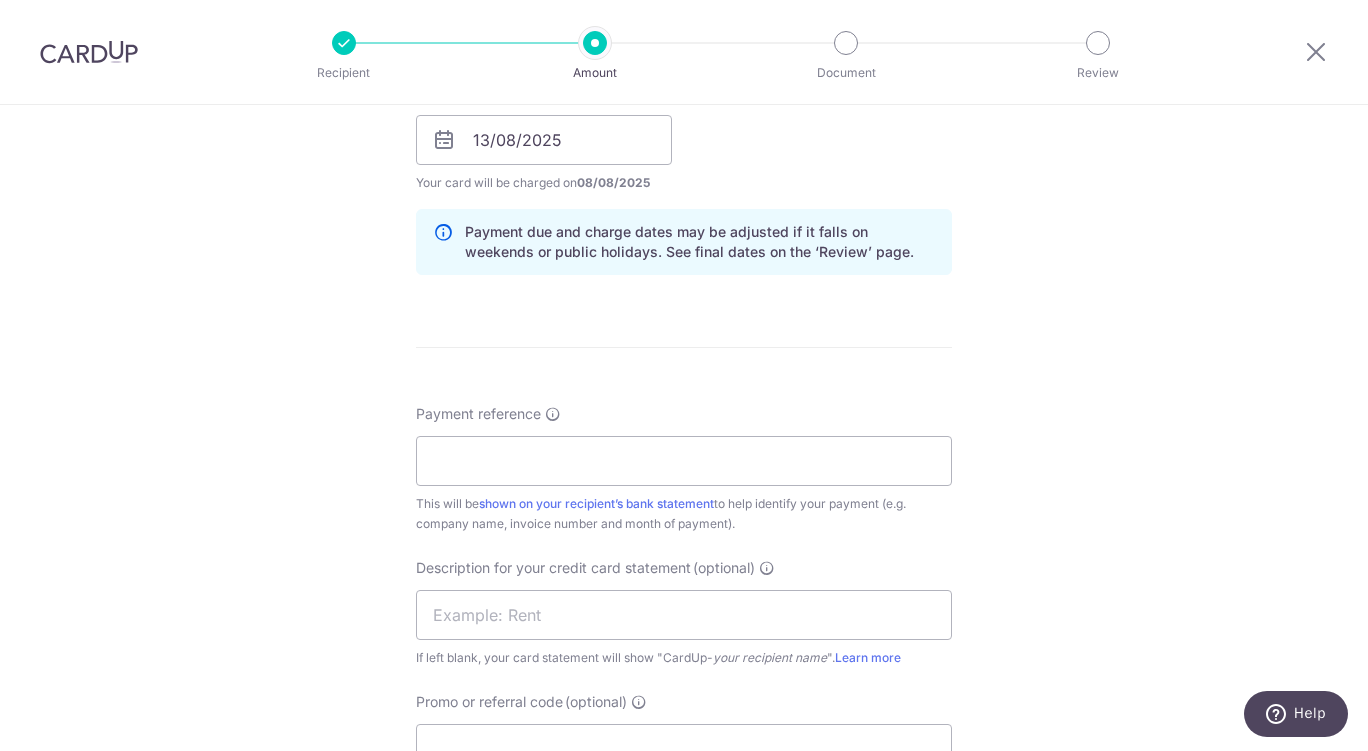 scroll, scrollTop: 948, scrollLeft: 0, axis: vertical 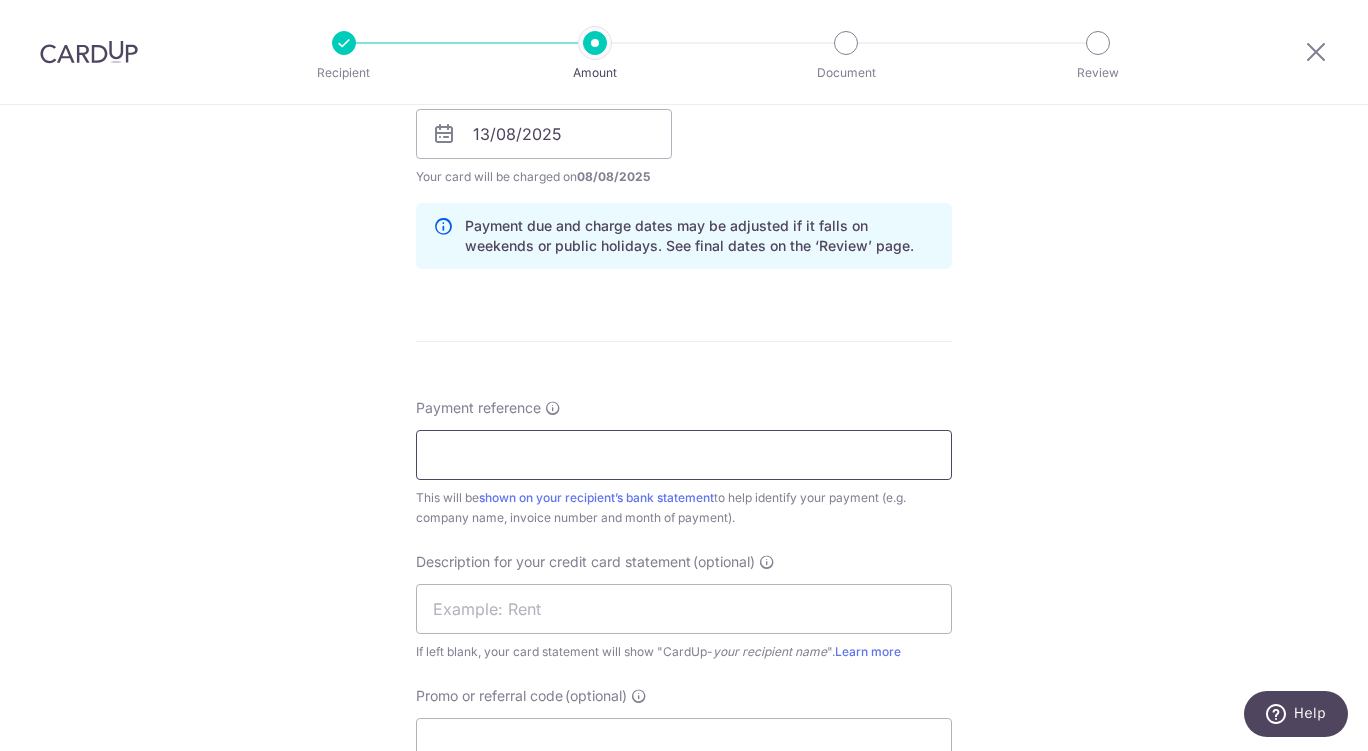 click on "Payment reference" at bounding box center (684, 455) 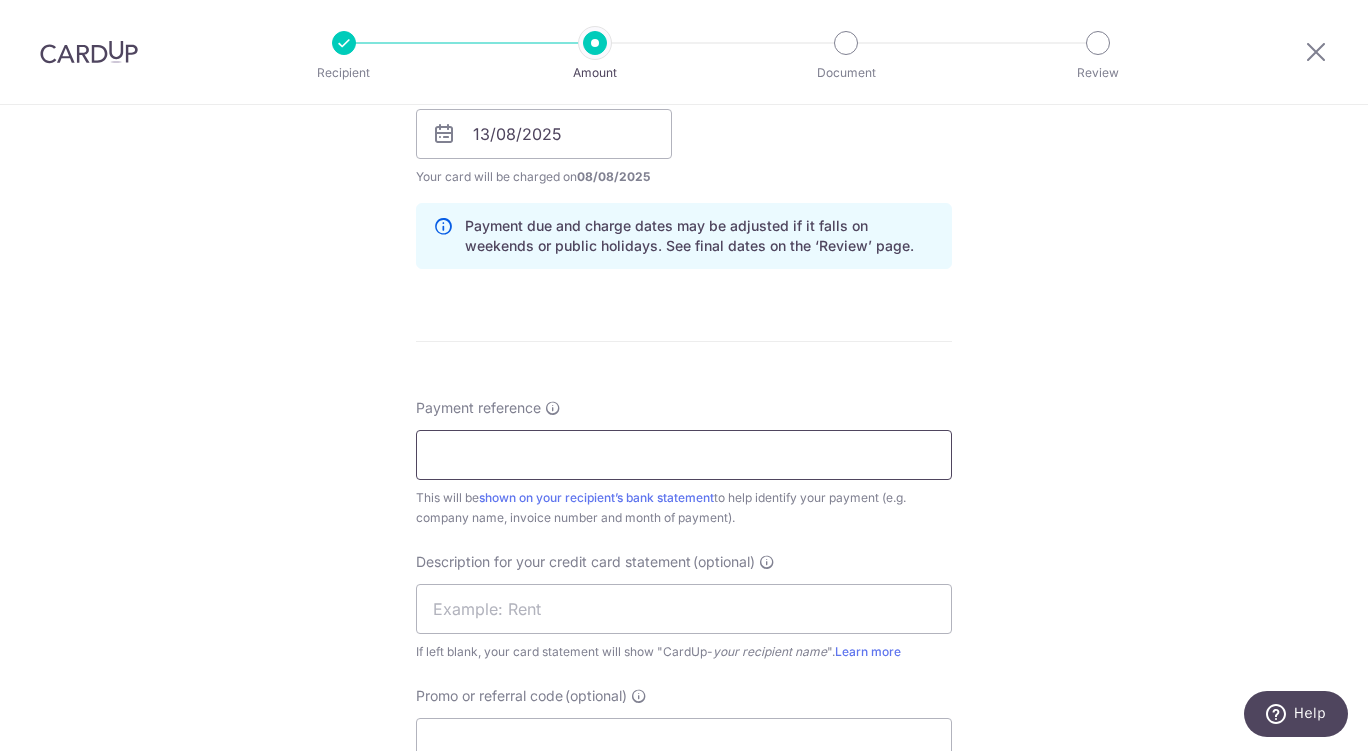 paste on "INV-15575" 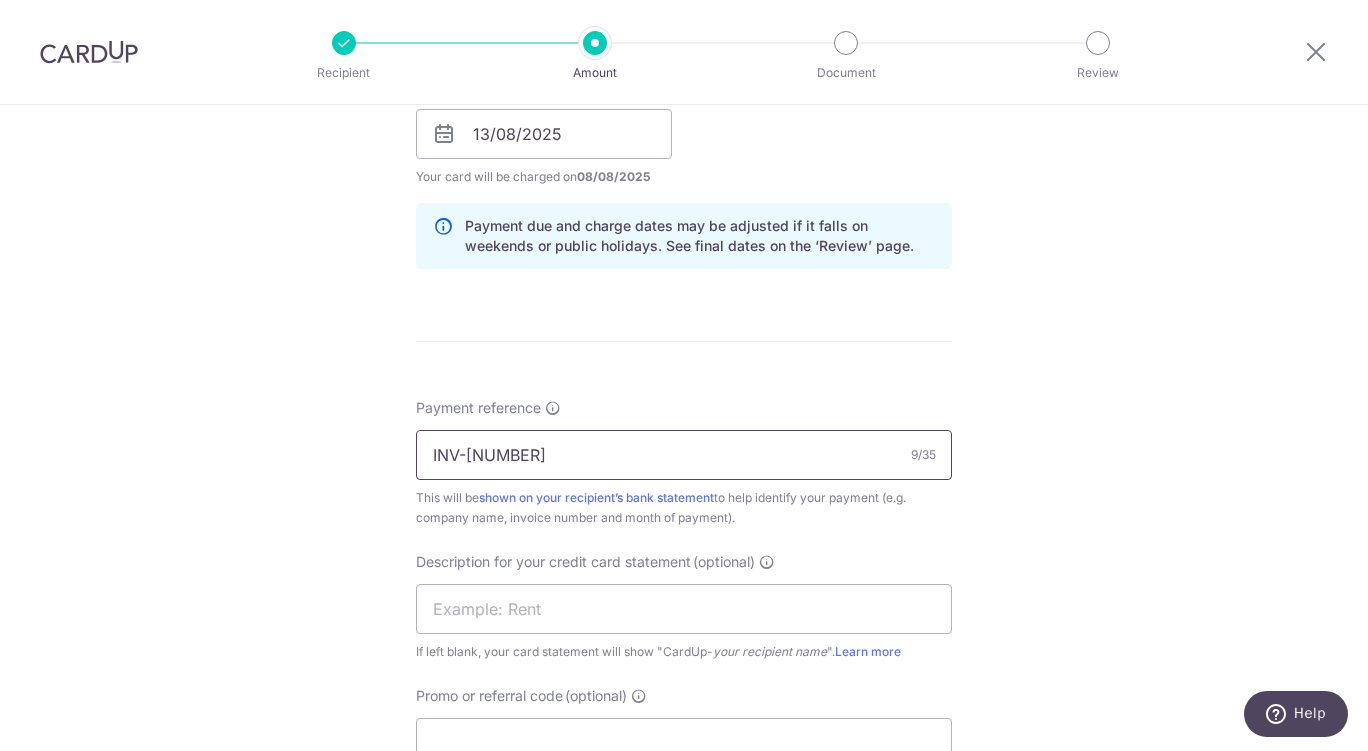 type on "INV-15575" 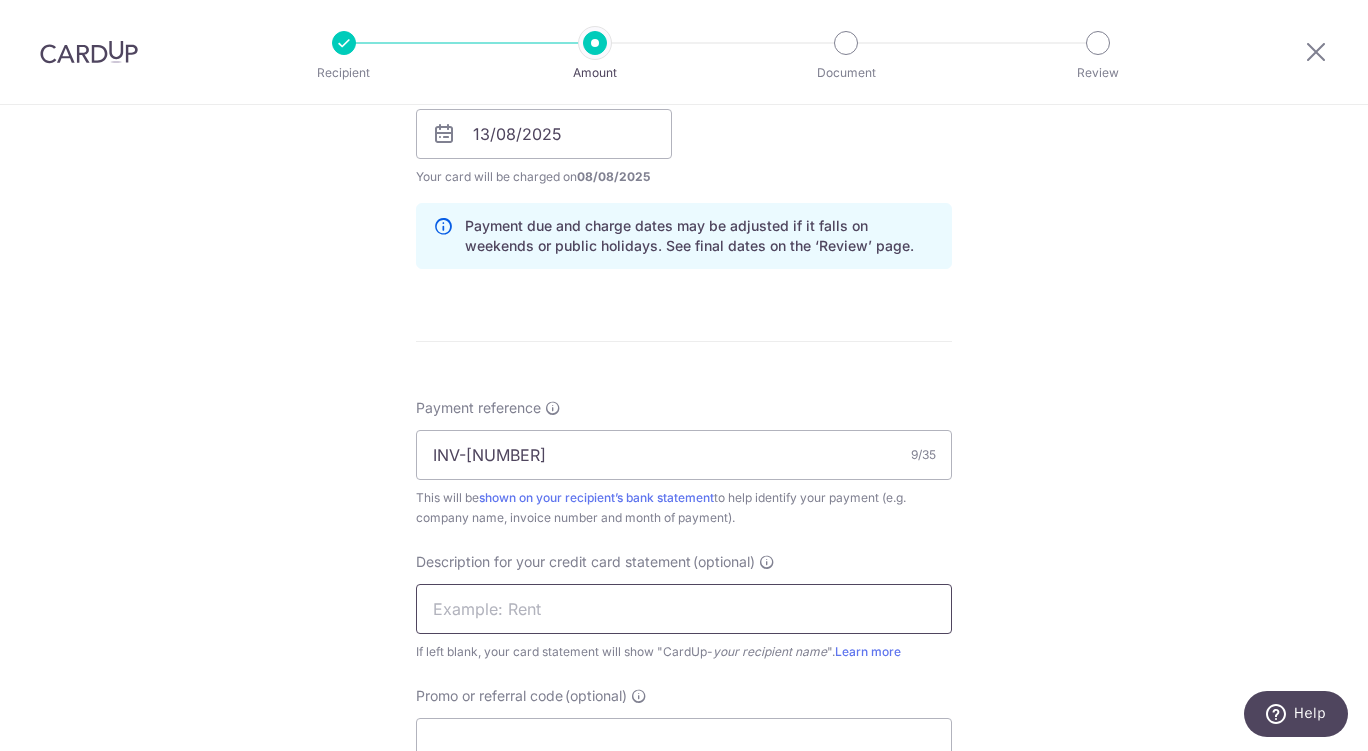 click at bounding box center [684, 609] 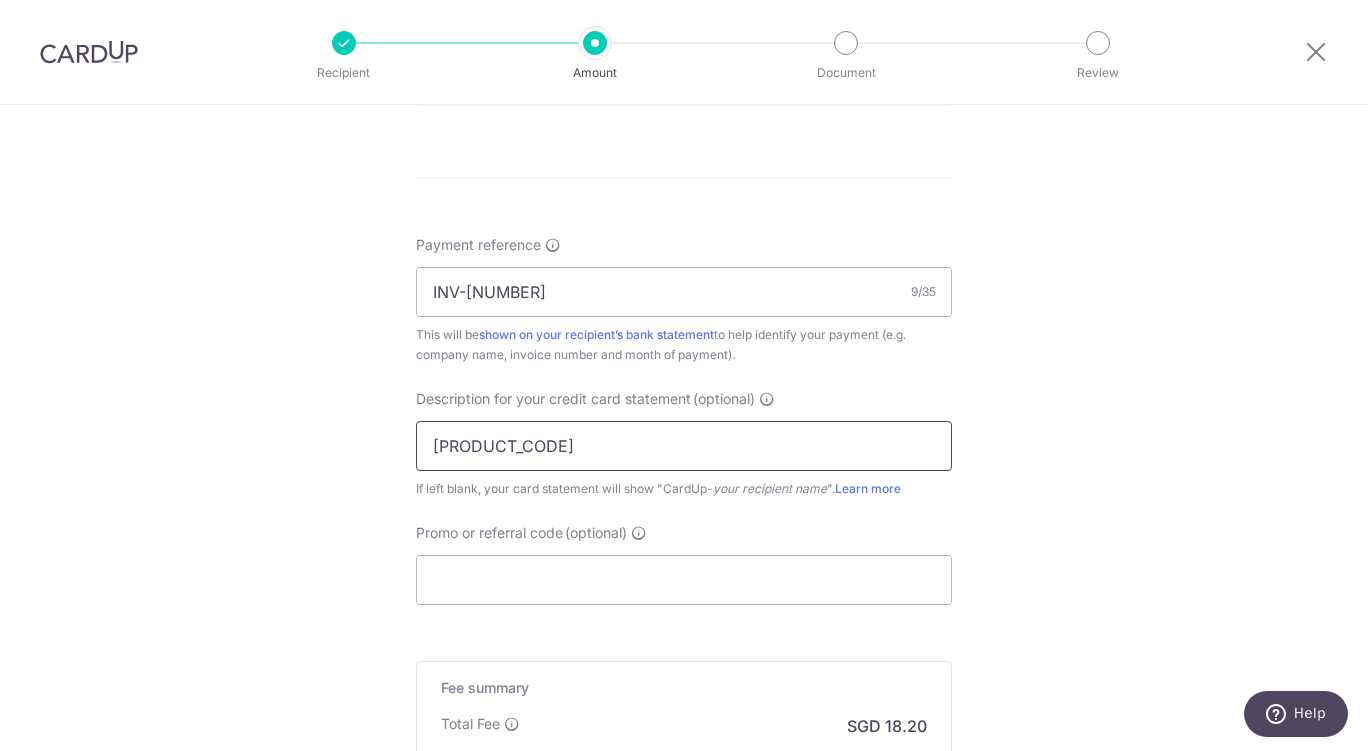 scroll, scrollTop: 1115, scrollLeft: 0, axis: vertical 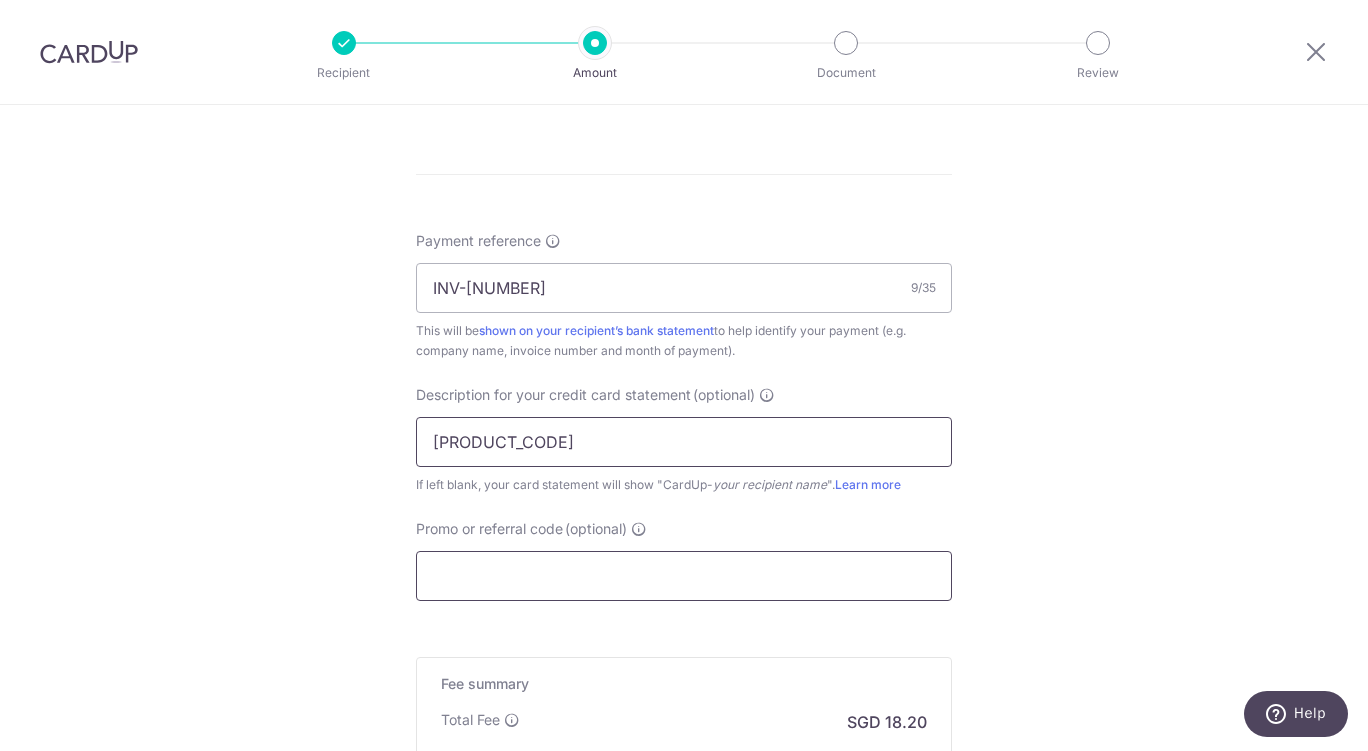 type on "2501FR Mg700" 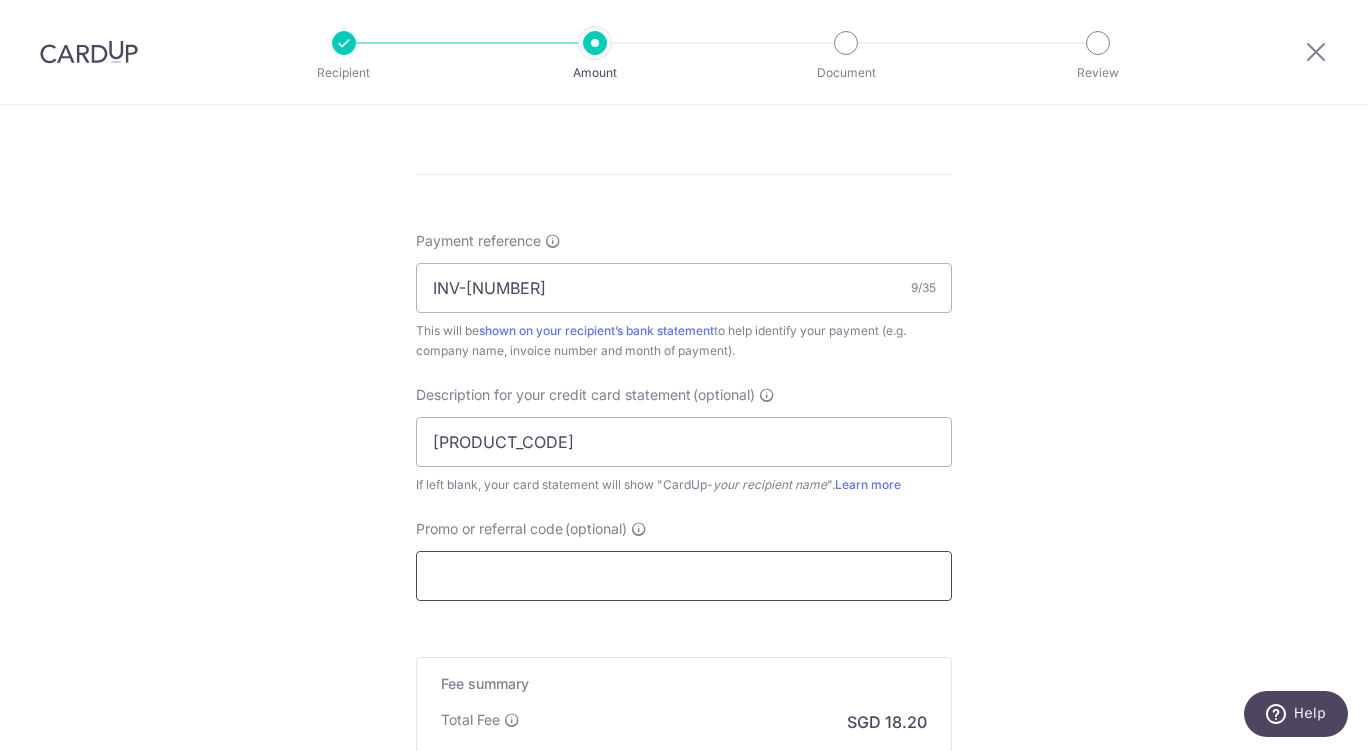 click on "Promo or referral code
(optional)" at bounding box center (684, 576) 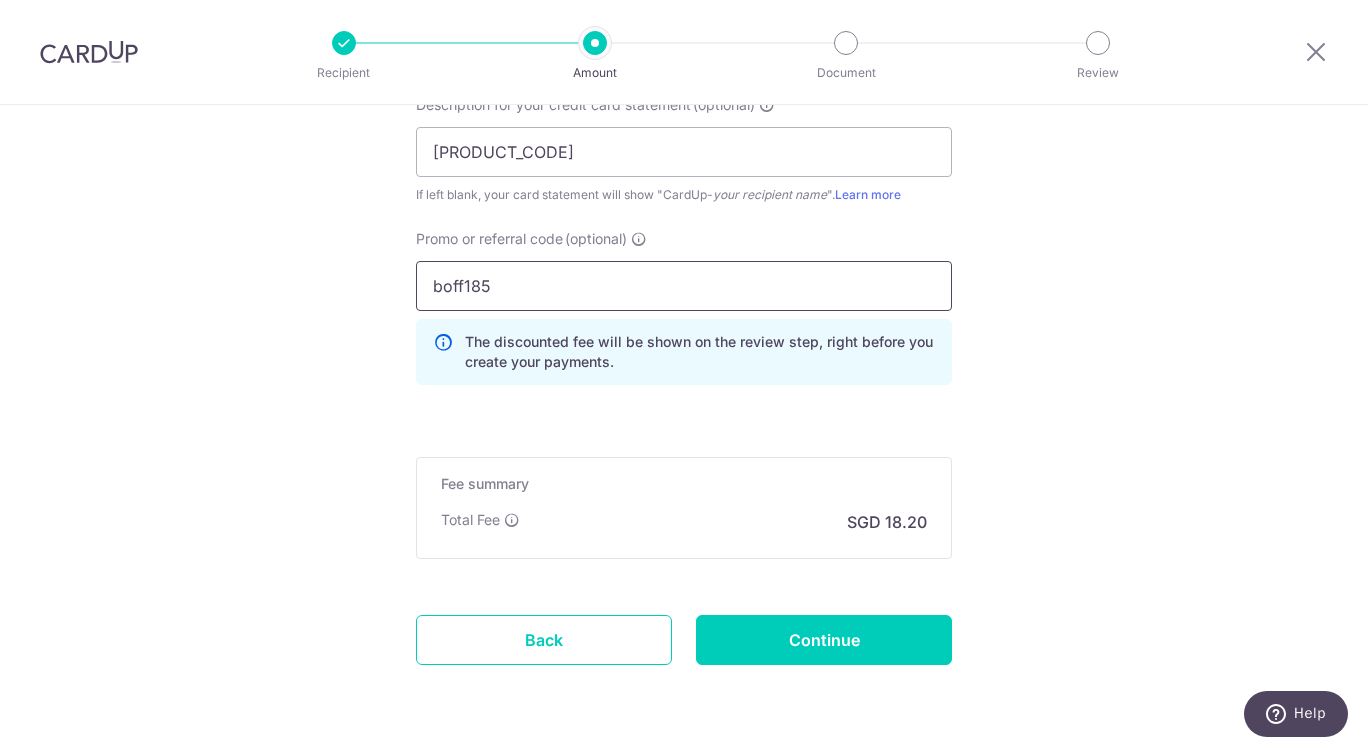 scroll, scrollTop: 1456, scrollLeft: 0, axis: vertical 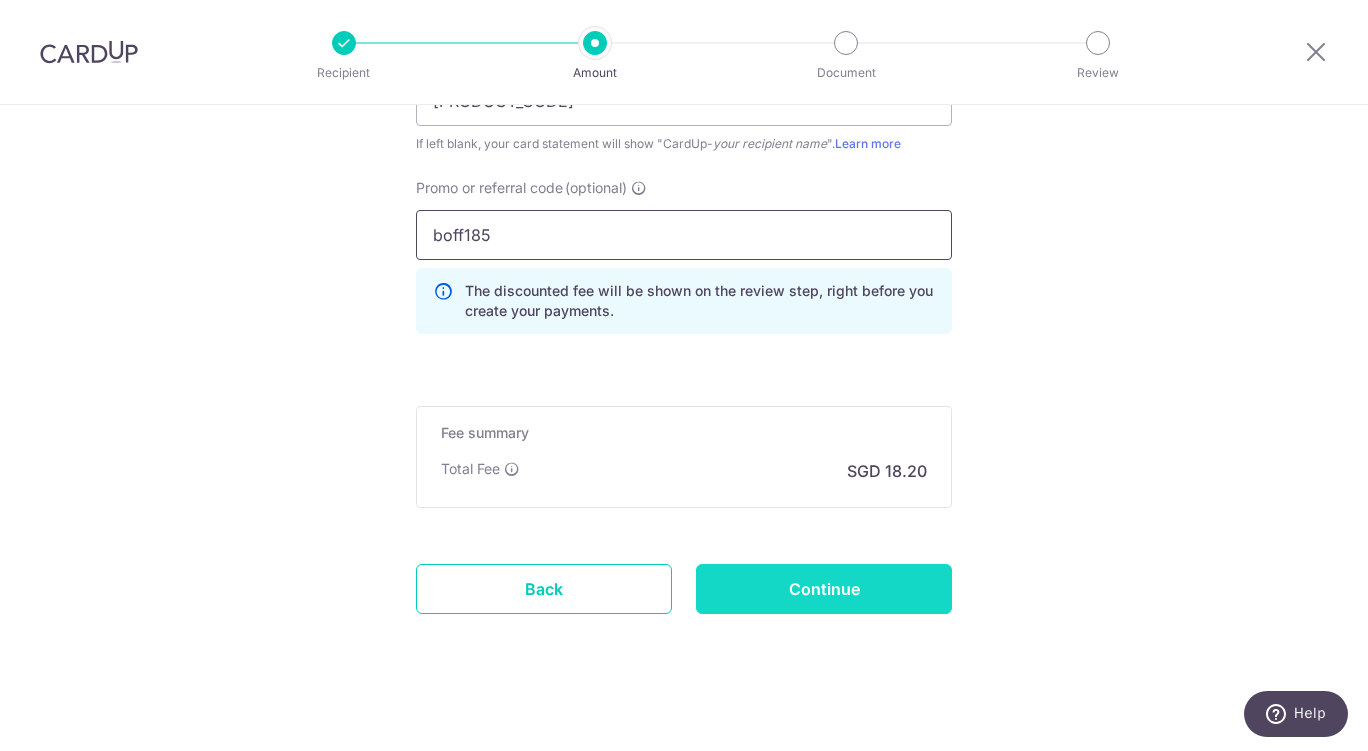 type on "boff185" 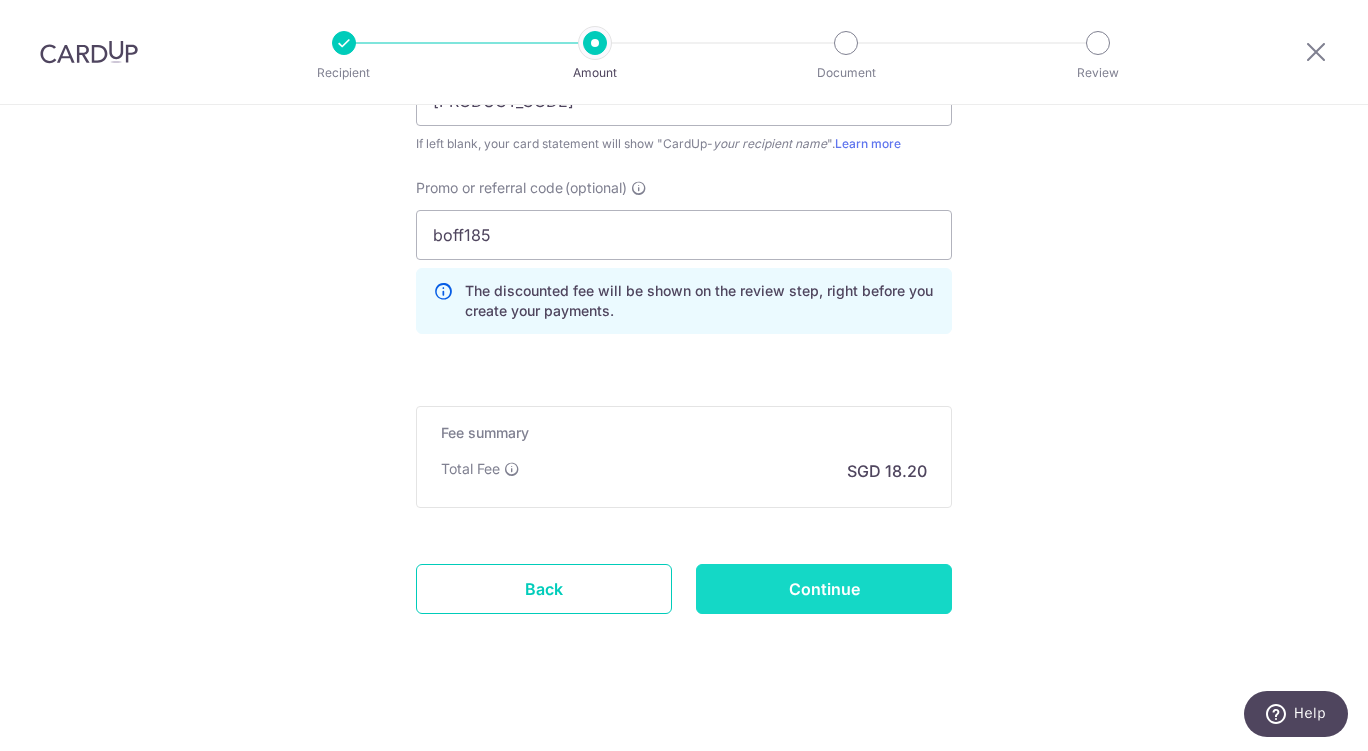 click on "Continue" at bounding box center (824, 589) 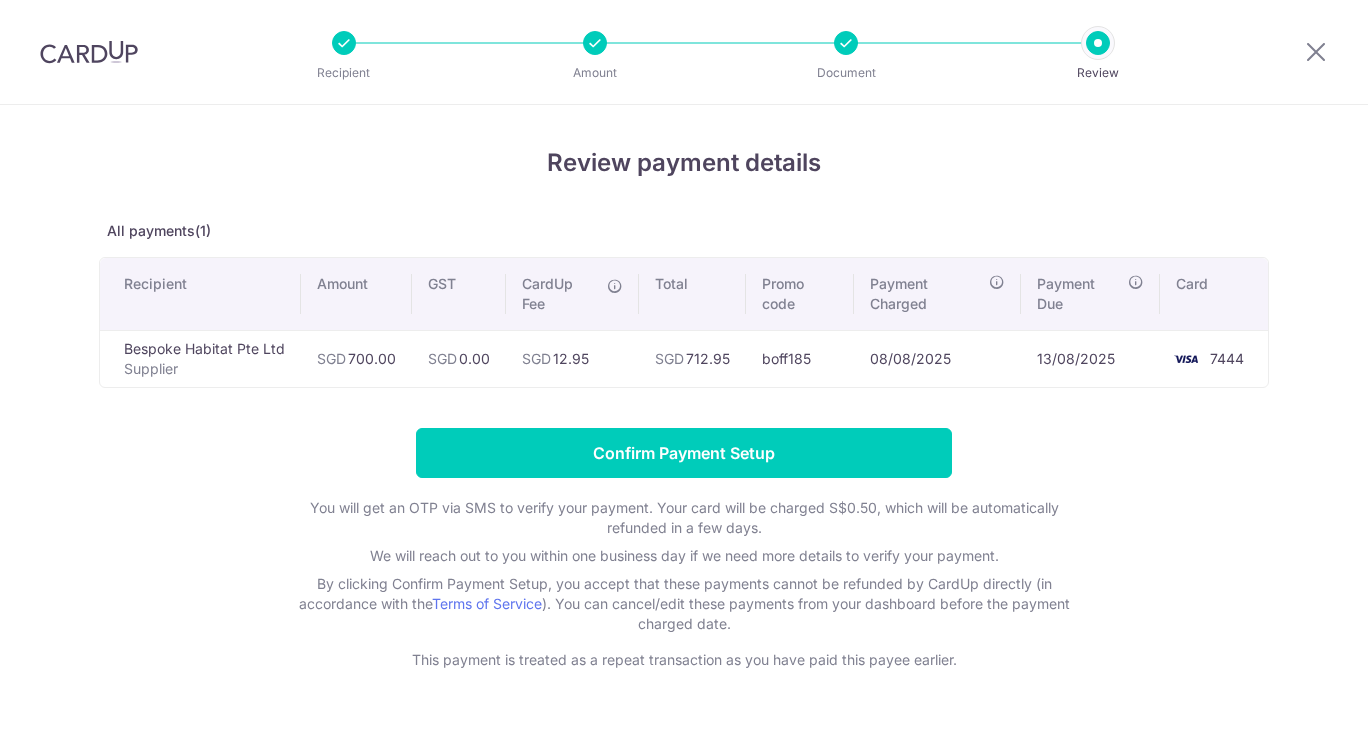 scroll, scrollTop: 0, scrollLeft: 0, axis: both 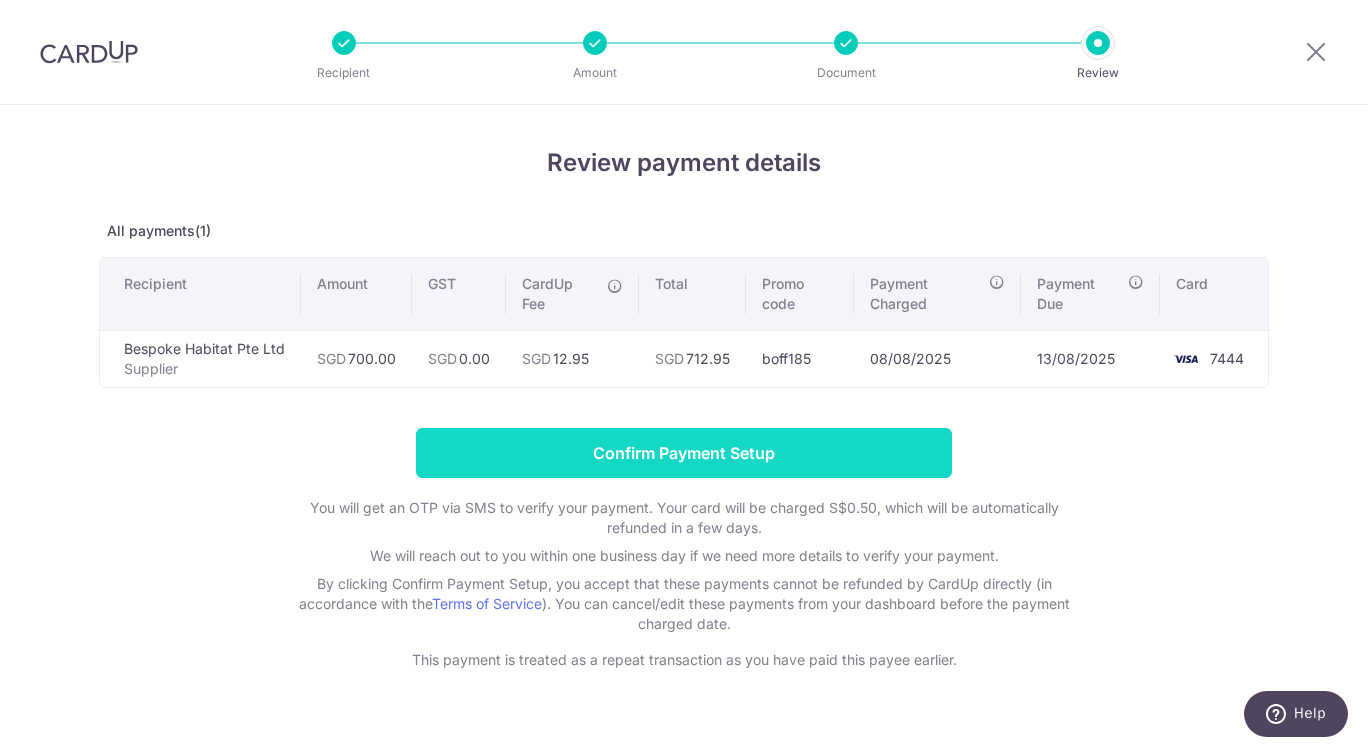 click on "Confirm Payment Setup" at bounding box center [684, 453] 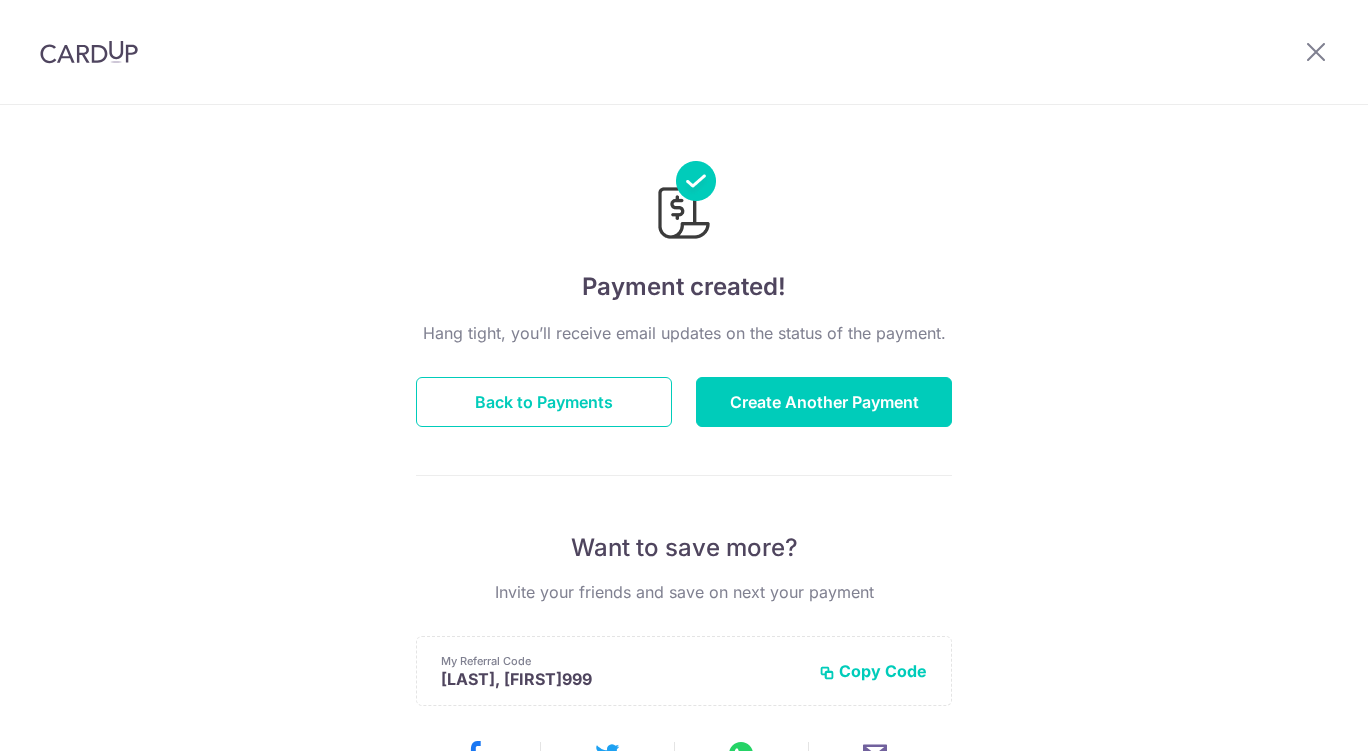 scroll, scrollTop: 0, scrollLeft: 0, axis: both 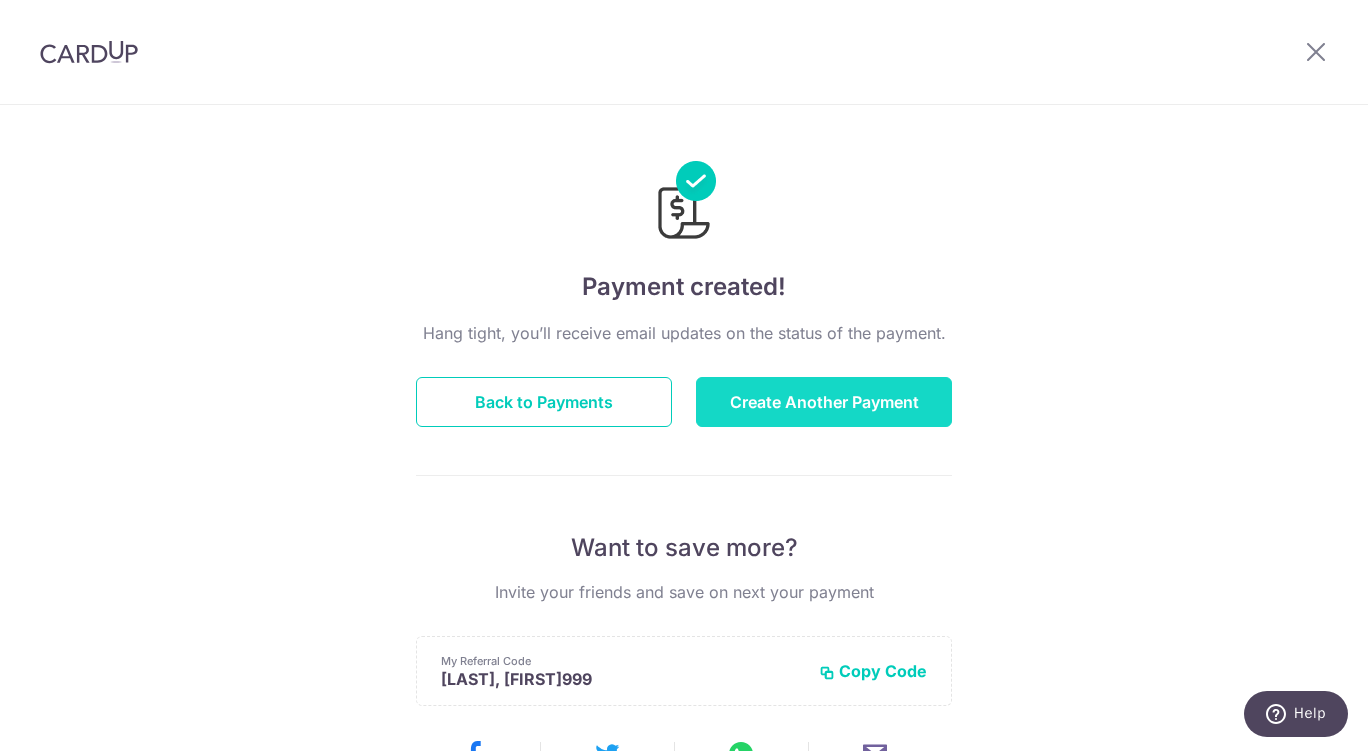 click on "Create Another Payment" at bounding box center [824, 402] 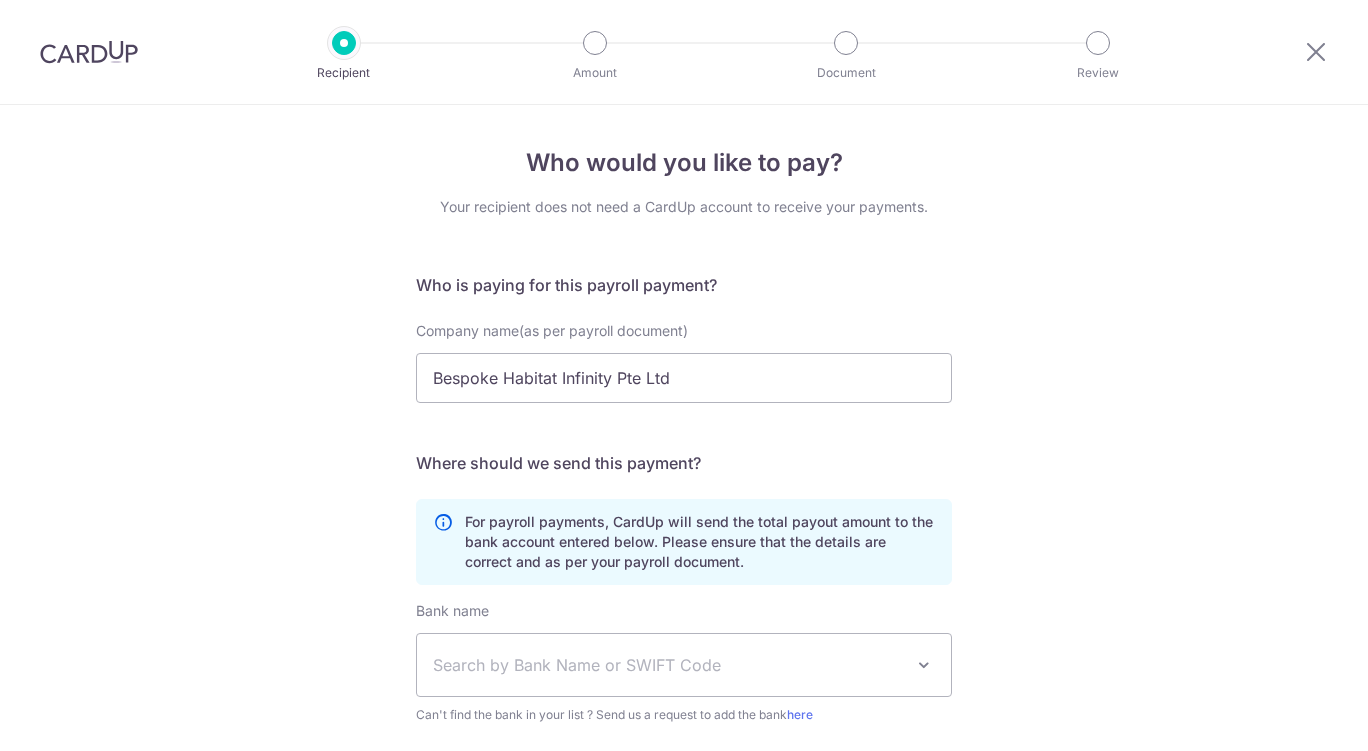 scroll, scrollTop: 0, scrollLeft: 0, axis: both 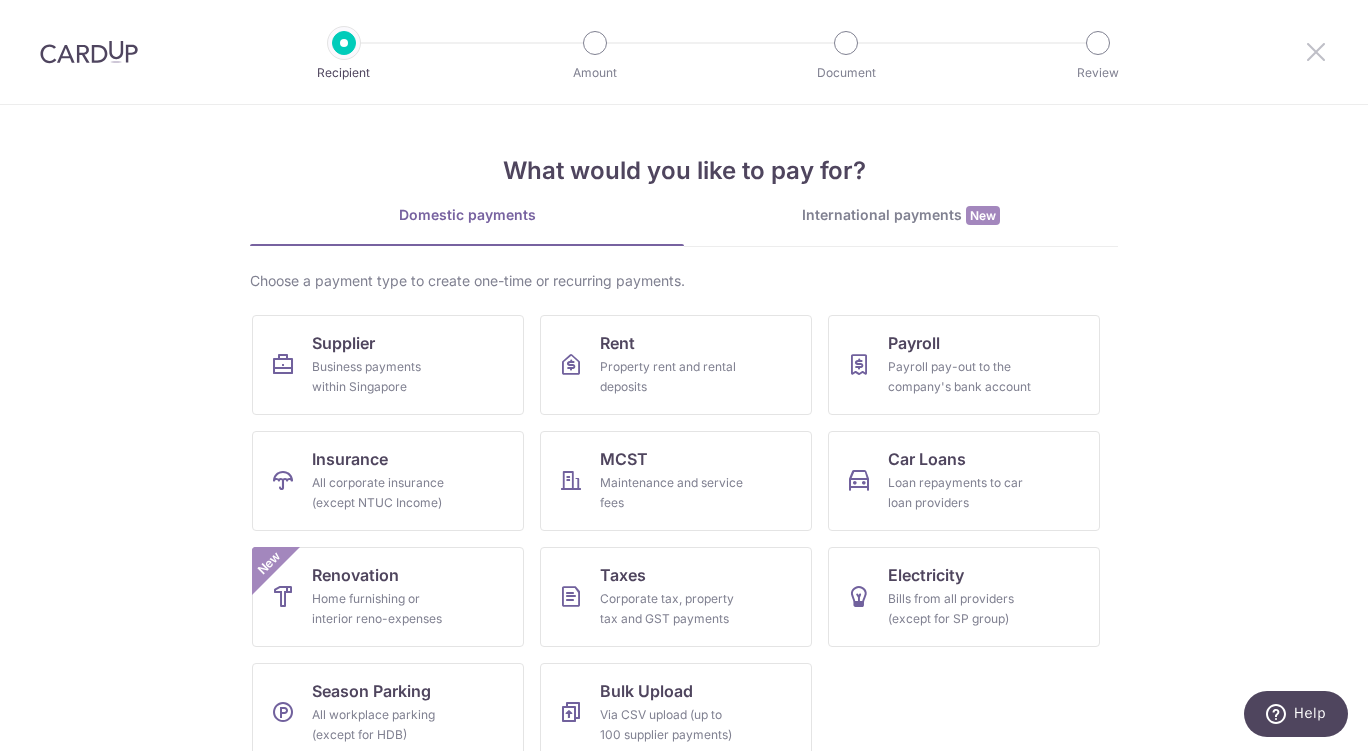 click at bounding box center [1316, 51] 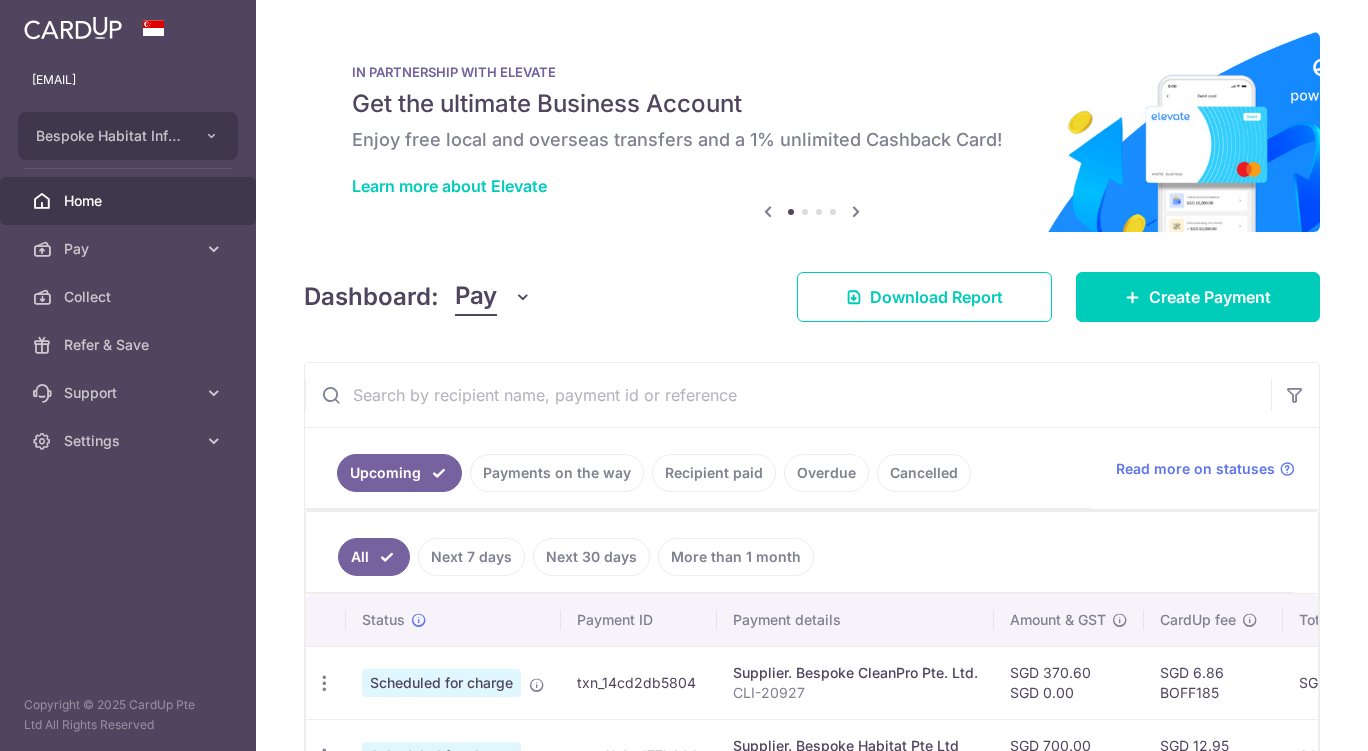 click at bounding box center [788, 395] 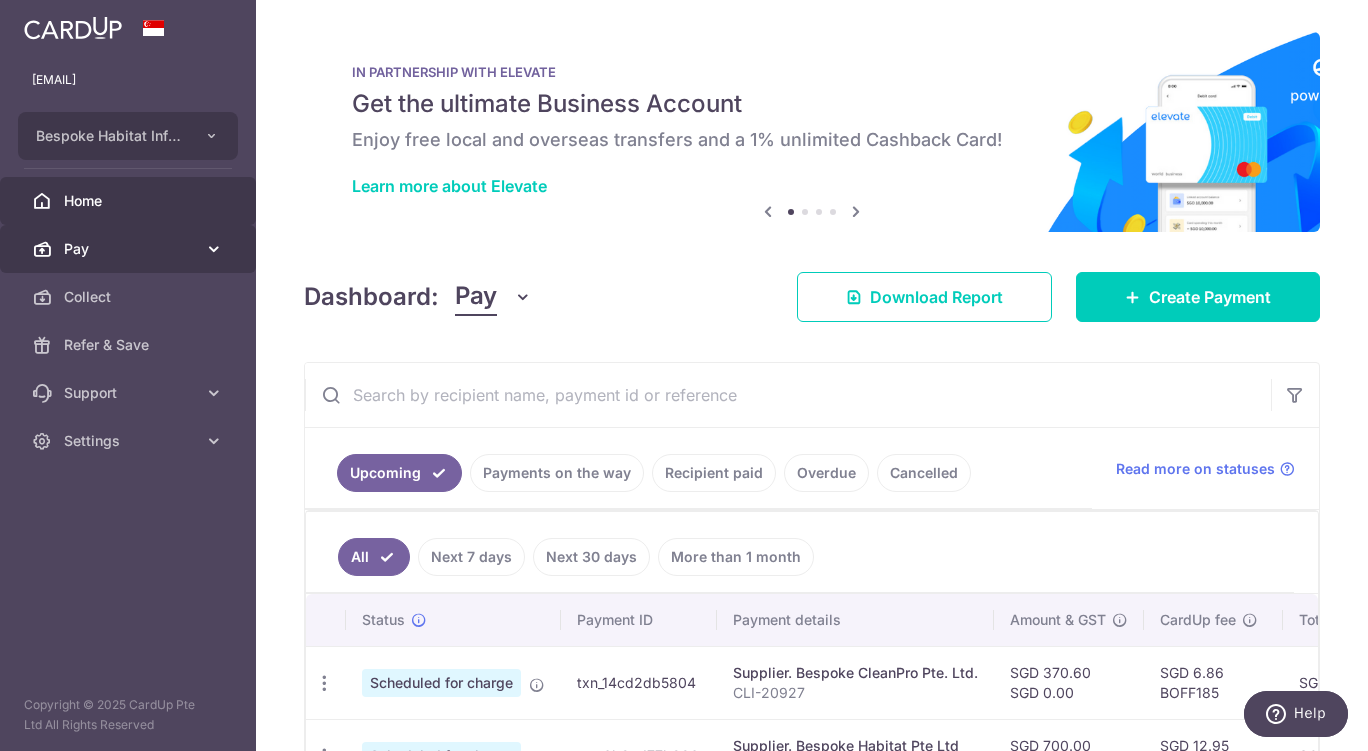 click on "Pay" at bounding box center [130, 249] 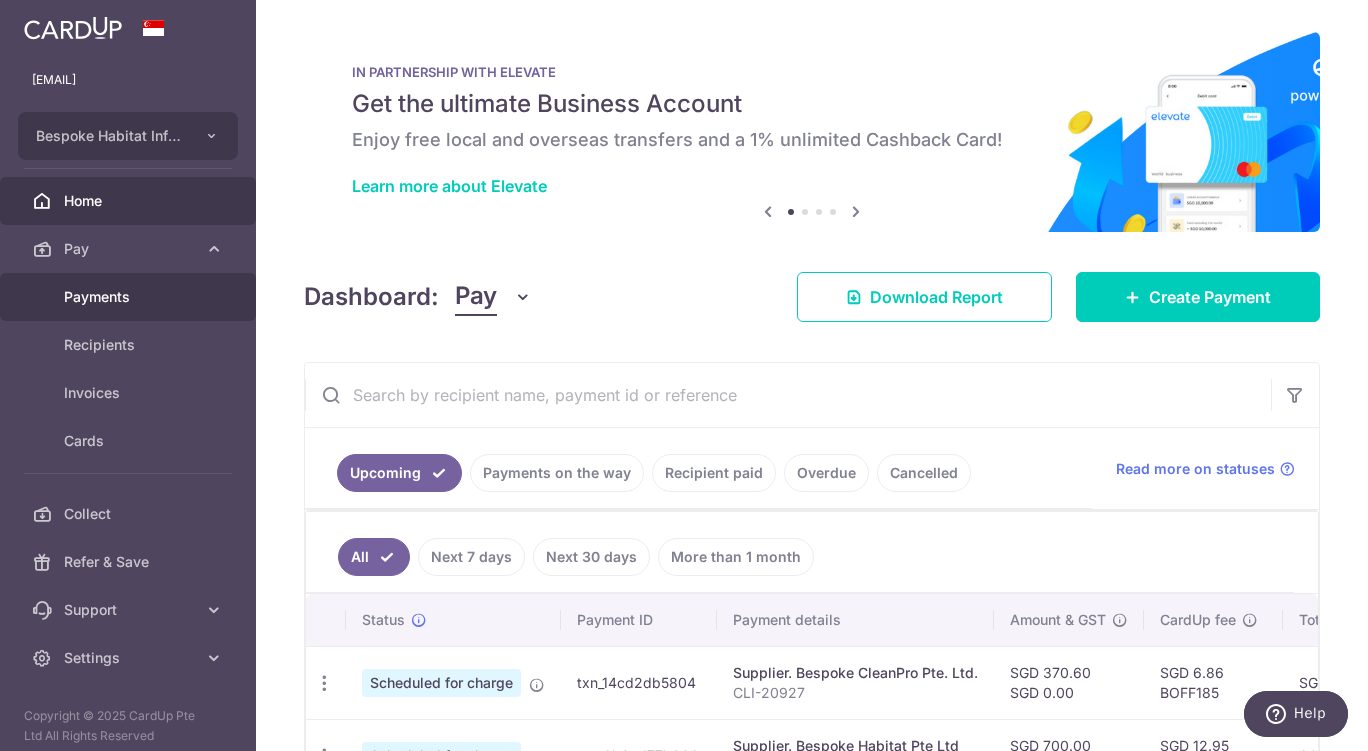 click on "Payments" at bounding box center (130, 297) 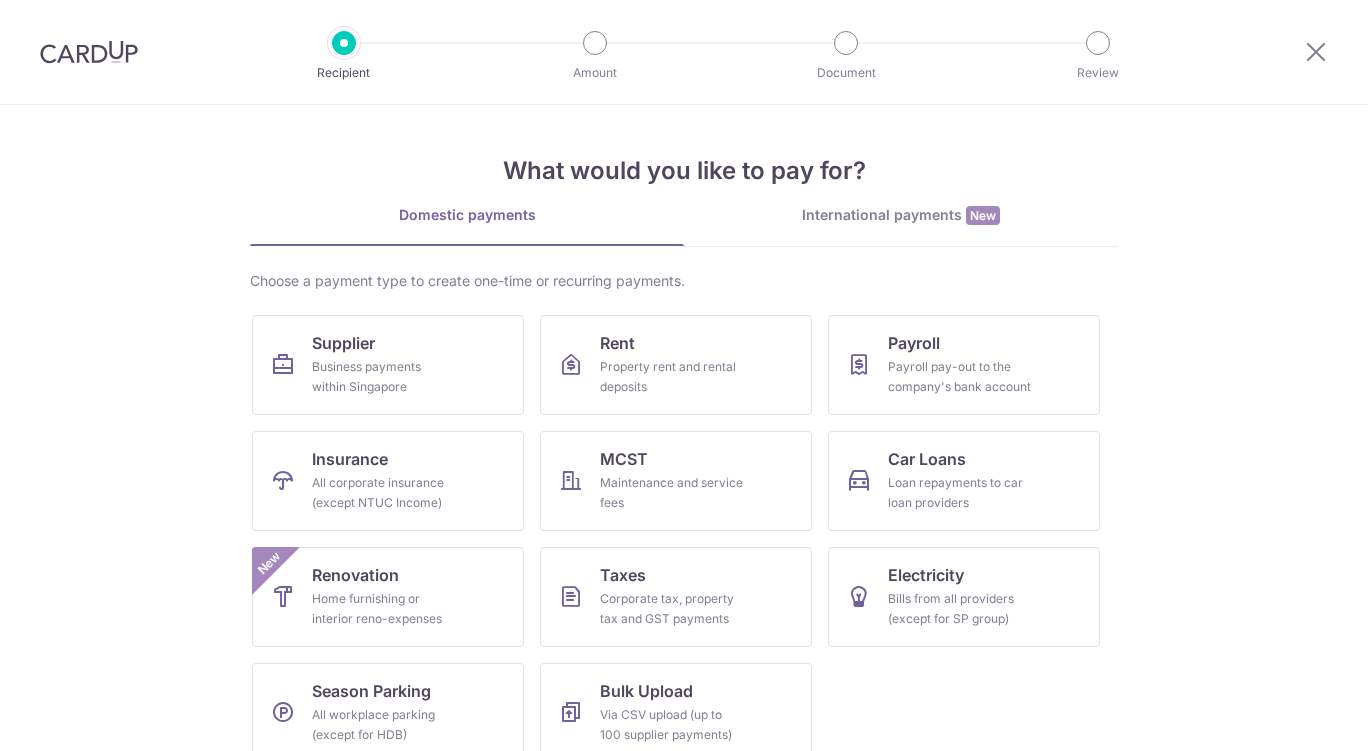 scroll, scrollTop: 0, scrollLeft: 0, axis: both 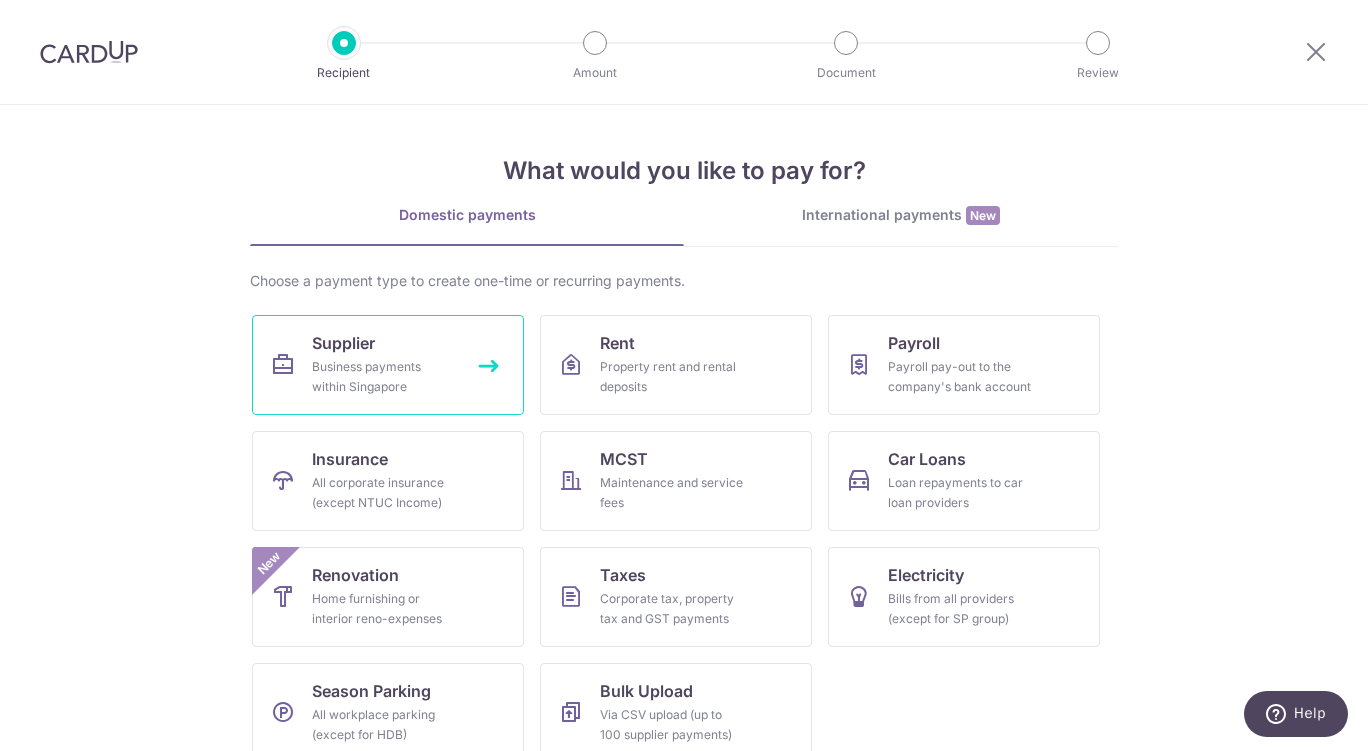 click on "Supplier Business payments within Singapore" at bounding box center (388, 365) 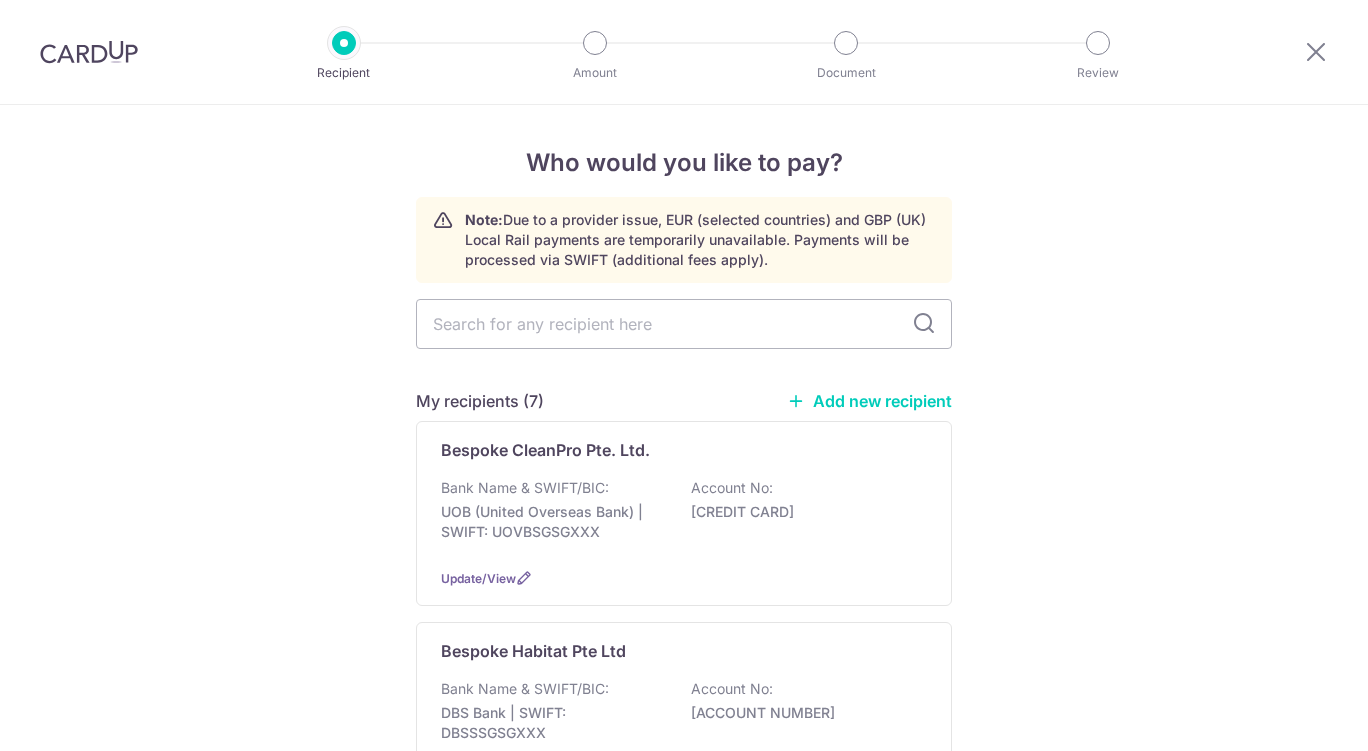 scroll, scrollTop: 0, scrollLeft: 0, axis: both 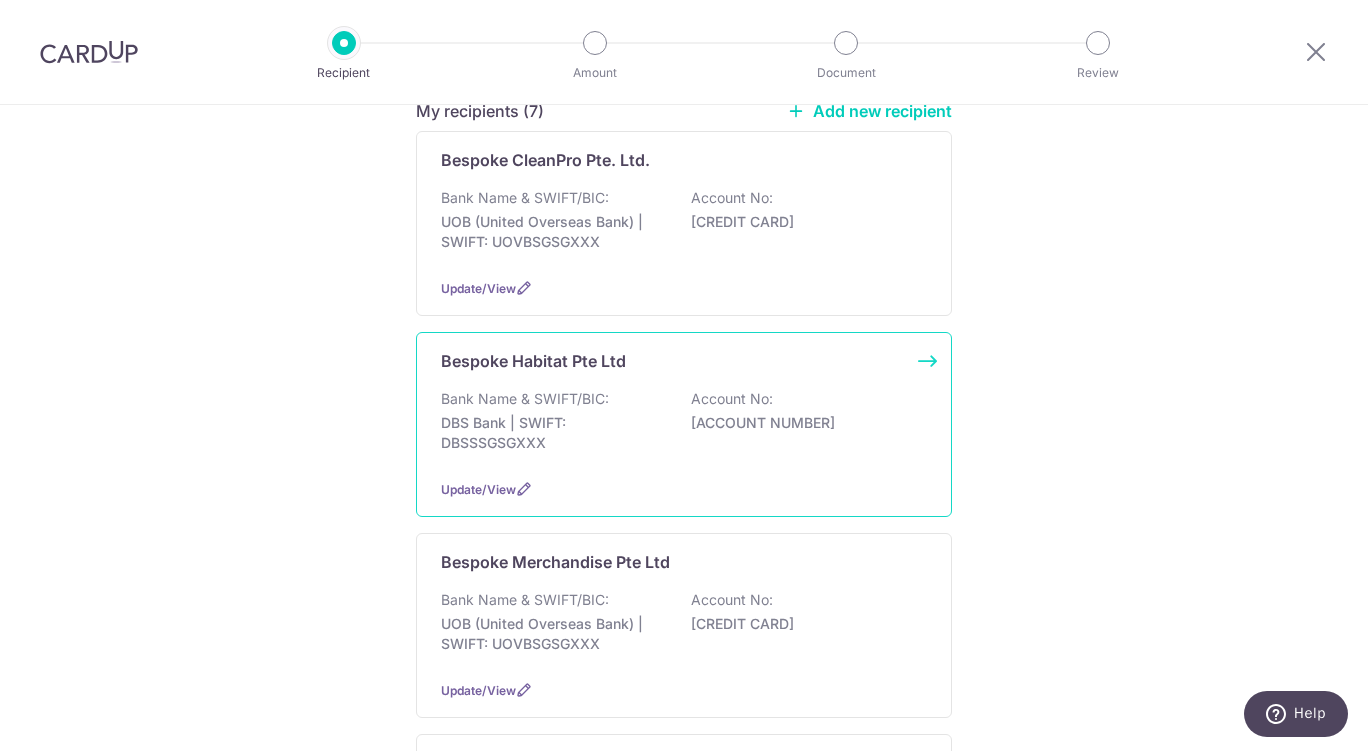 click on "Bank Name & SWIFT/BIC:
DBS Bank | SWIFT: DBSSSGSGXXX
Account No:
0720132319" at bounding box center (684, 426) 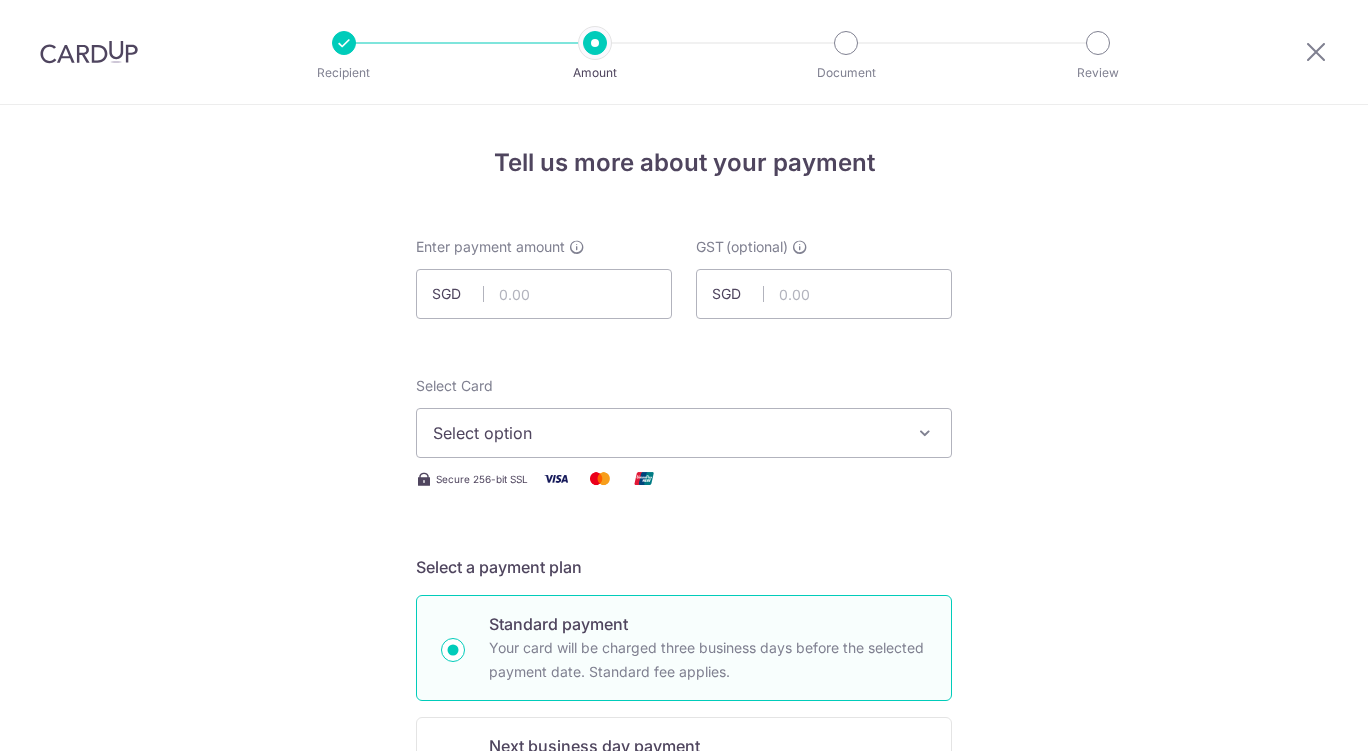 scroll, scrollTop: 0, scrollLeft: 0, axis: both 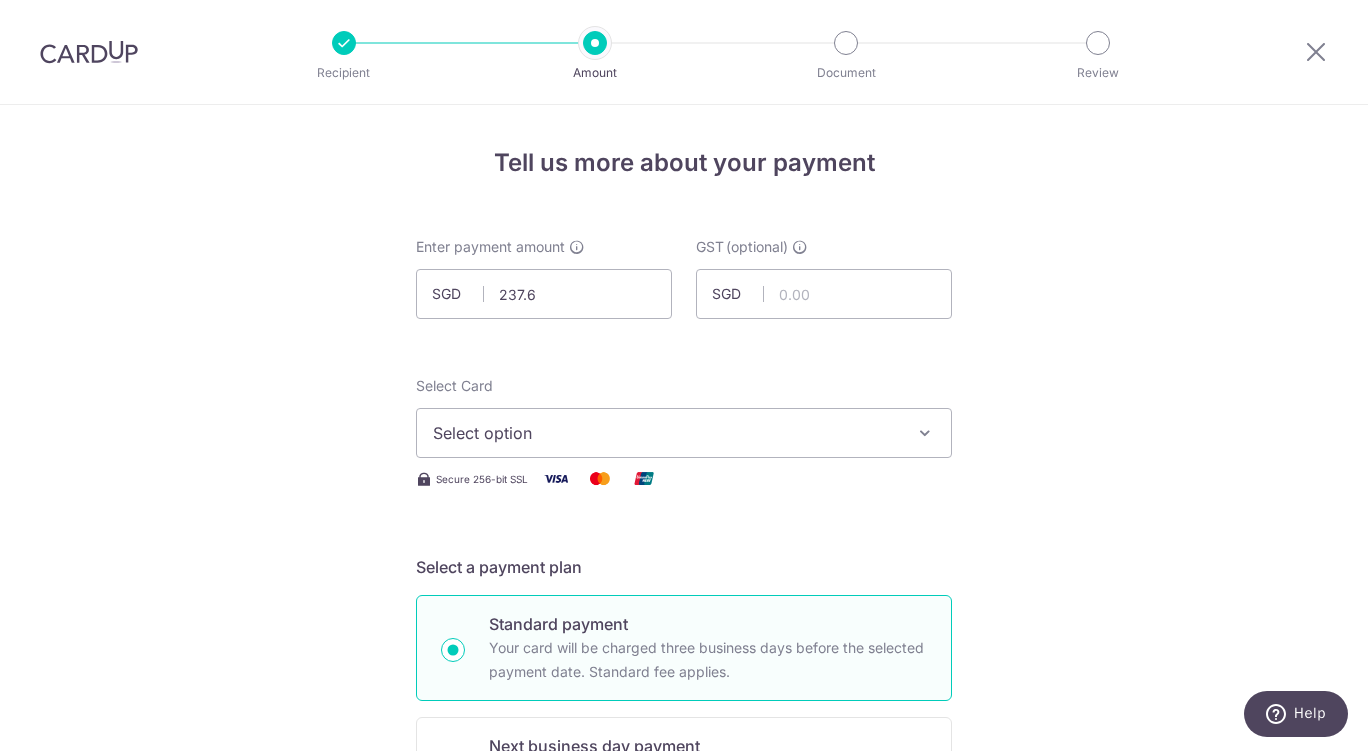type on "237.62" 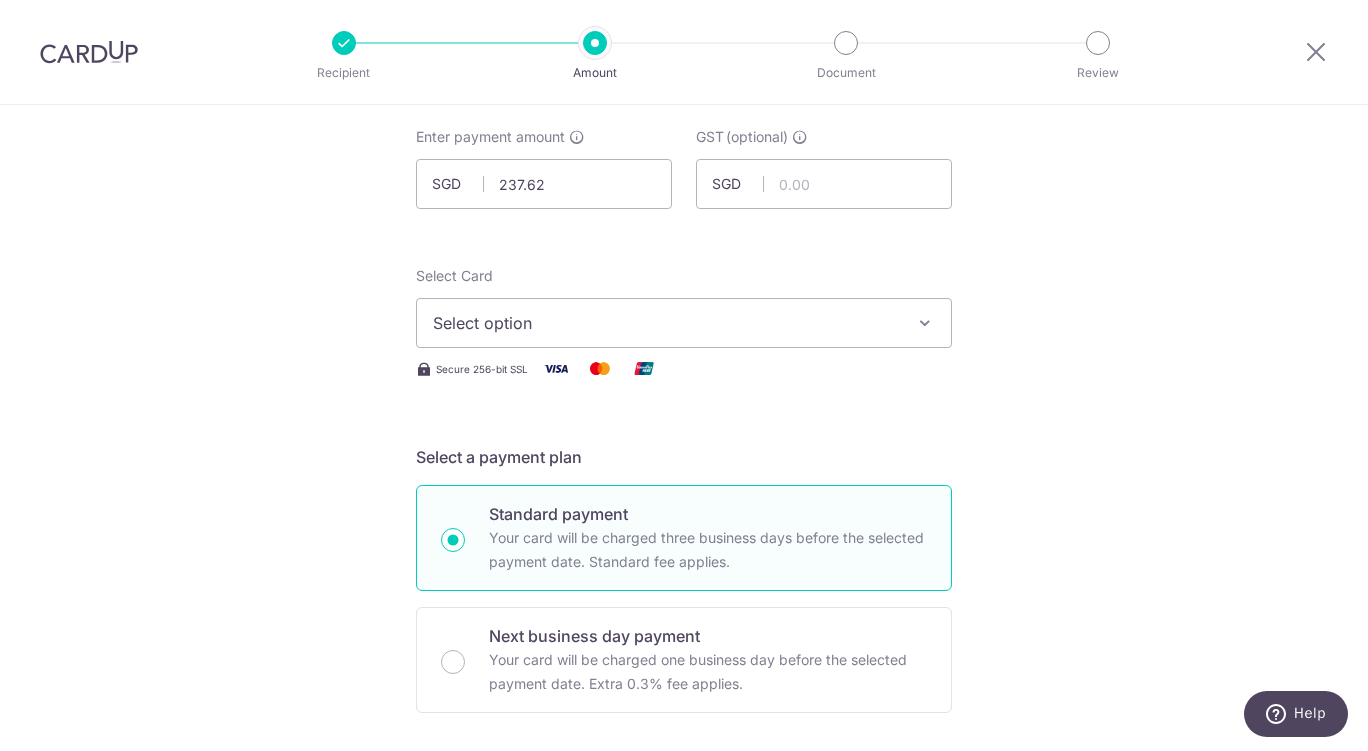 scroll, scrollTop: 170, scrollLeft: 0, axis: vertical 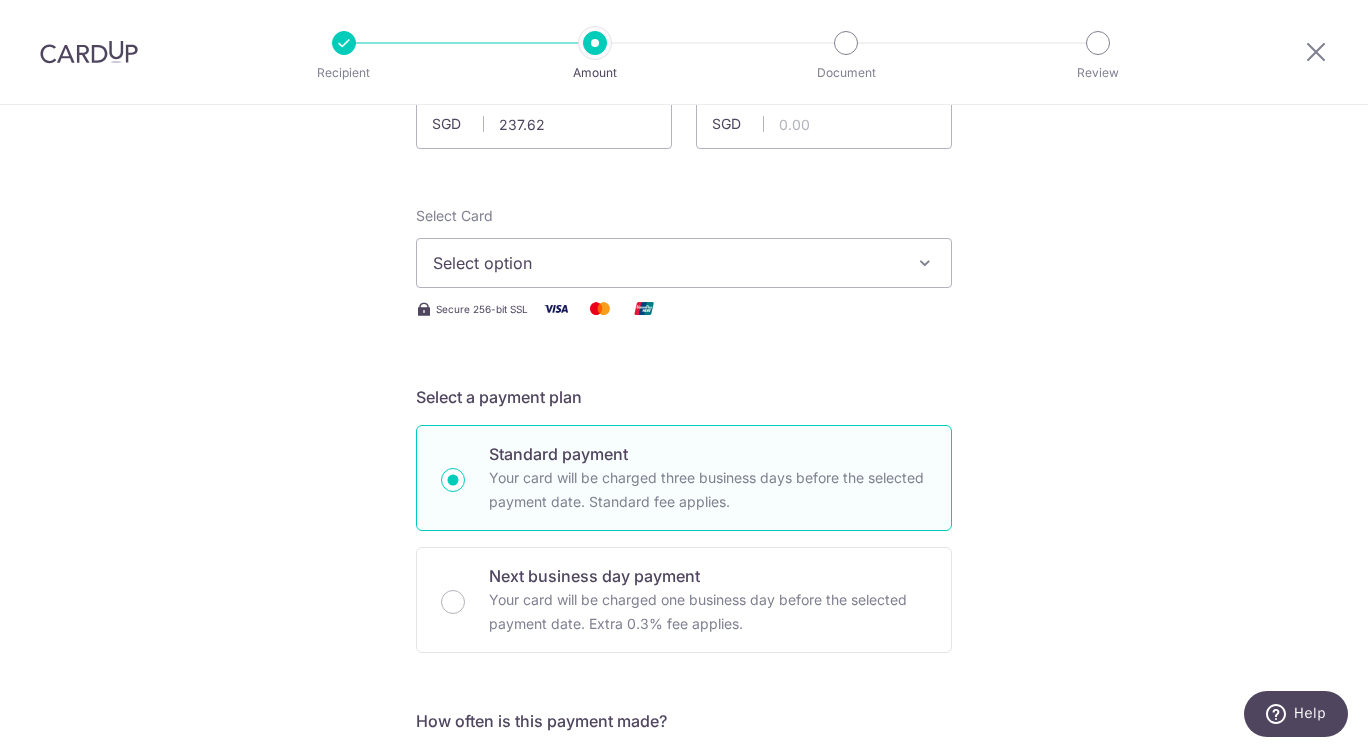 click on "Select option" at bounding box center [684, 263] 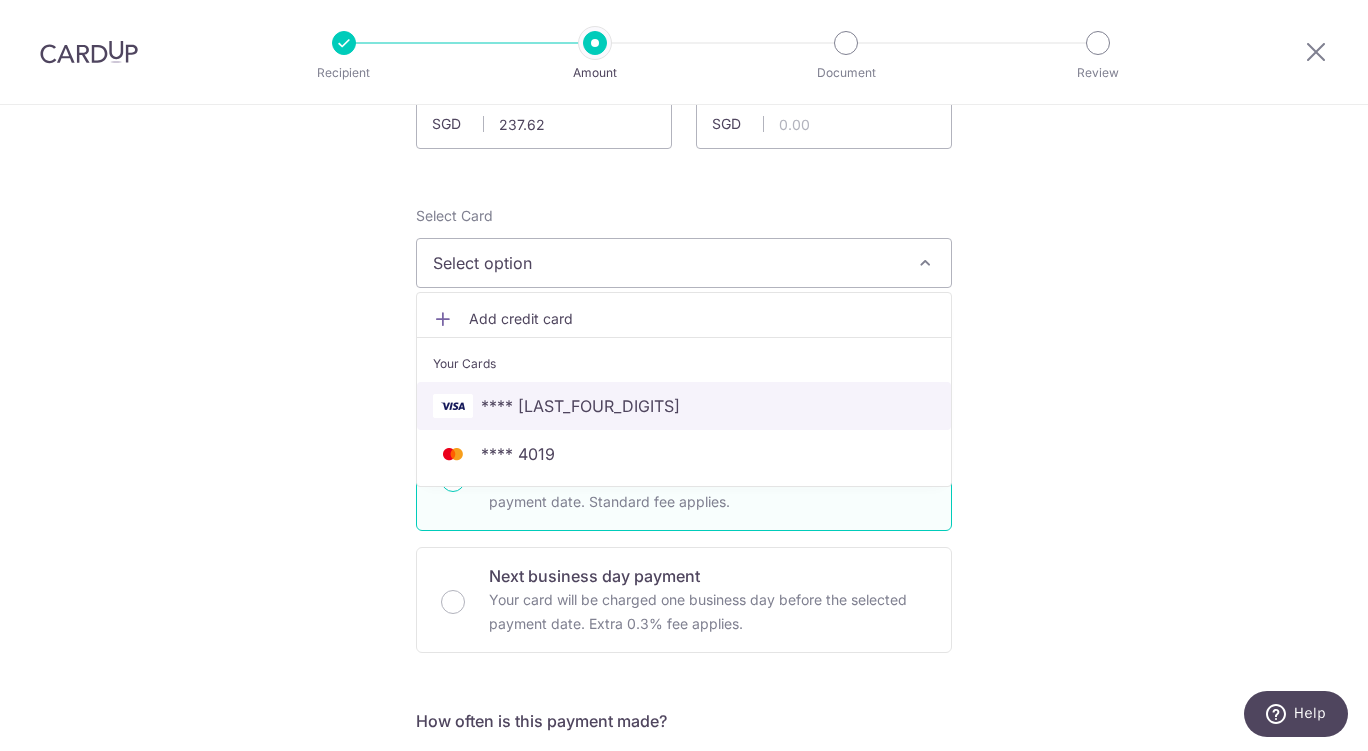 click on "**** 7444" at bounding box center [684, 406] 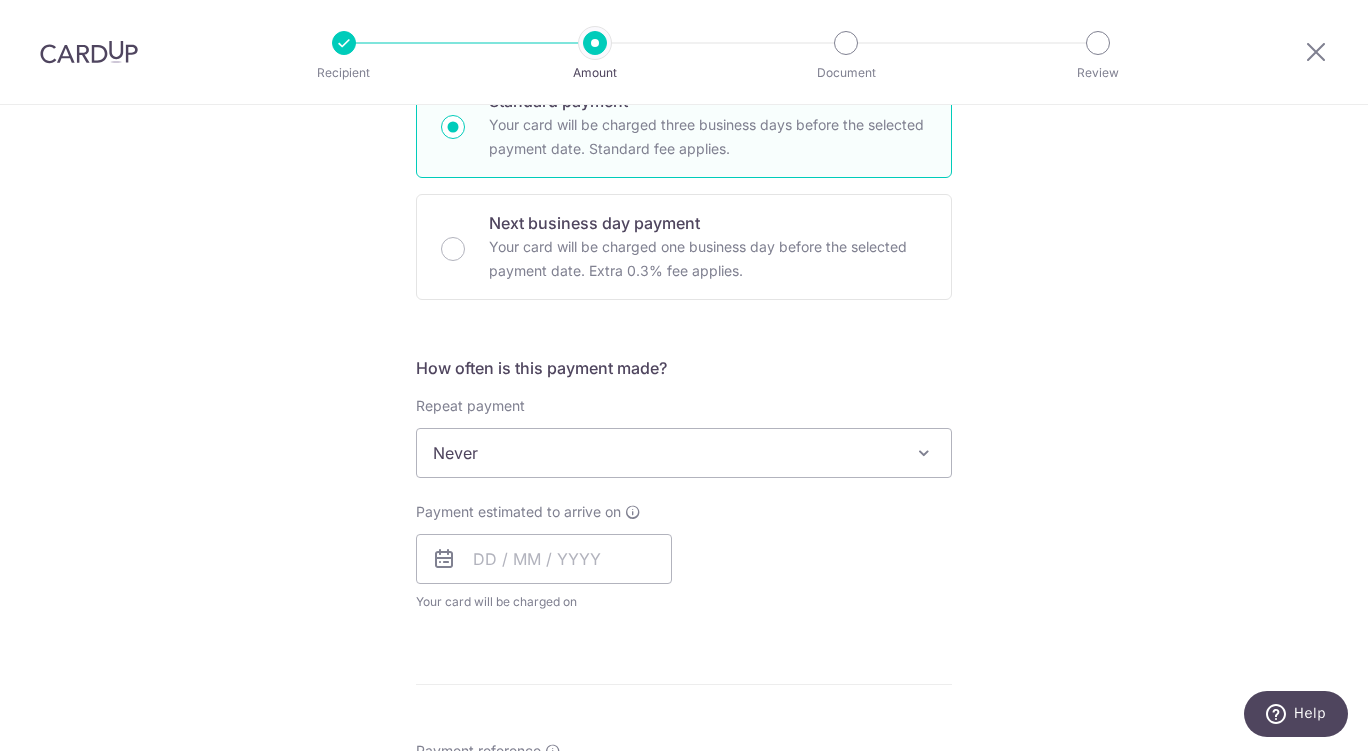 scroll, scrollTop: 522, scrollLeft: 0, axis: vertical 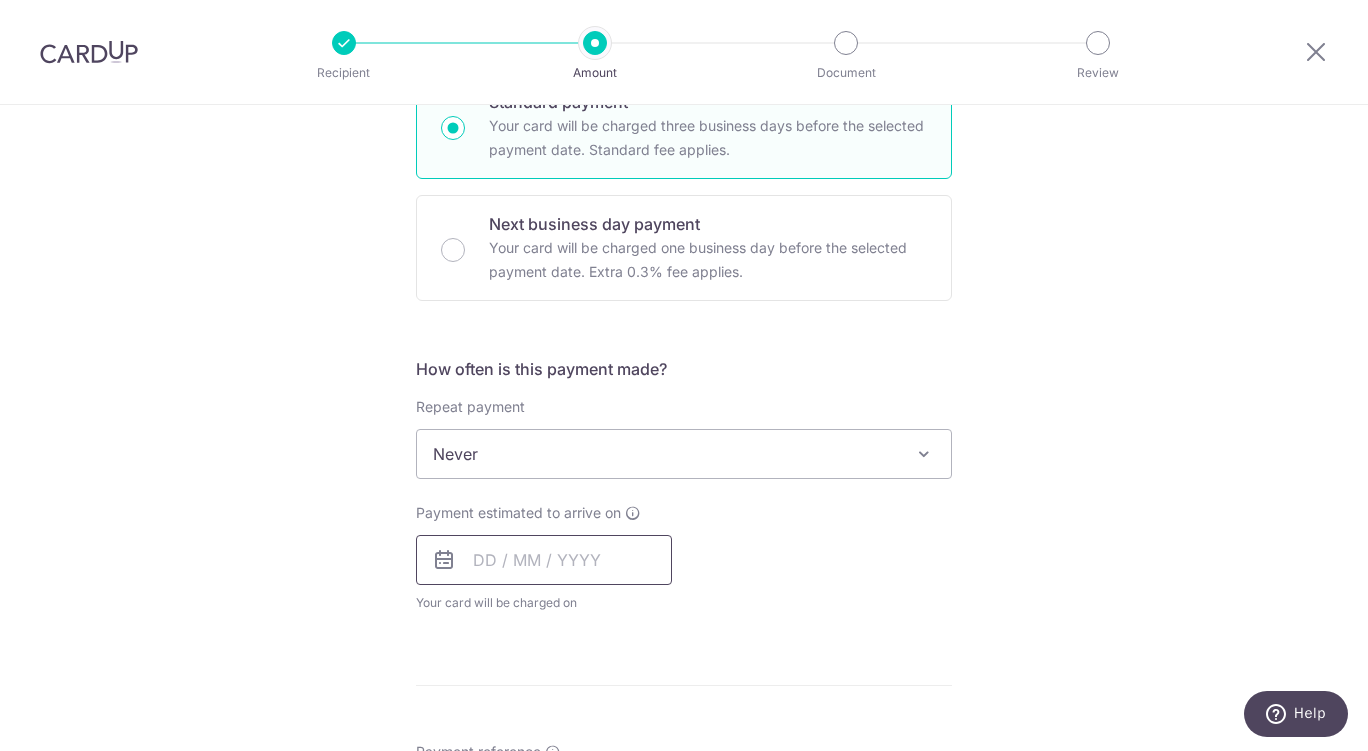 click at bounding box center (544, 560) 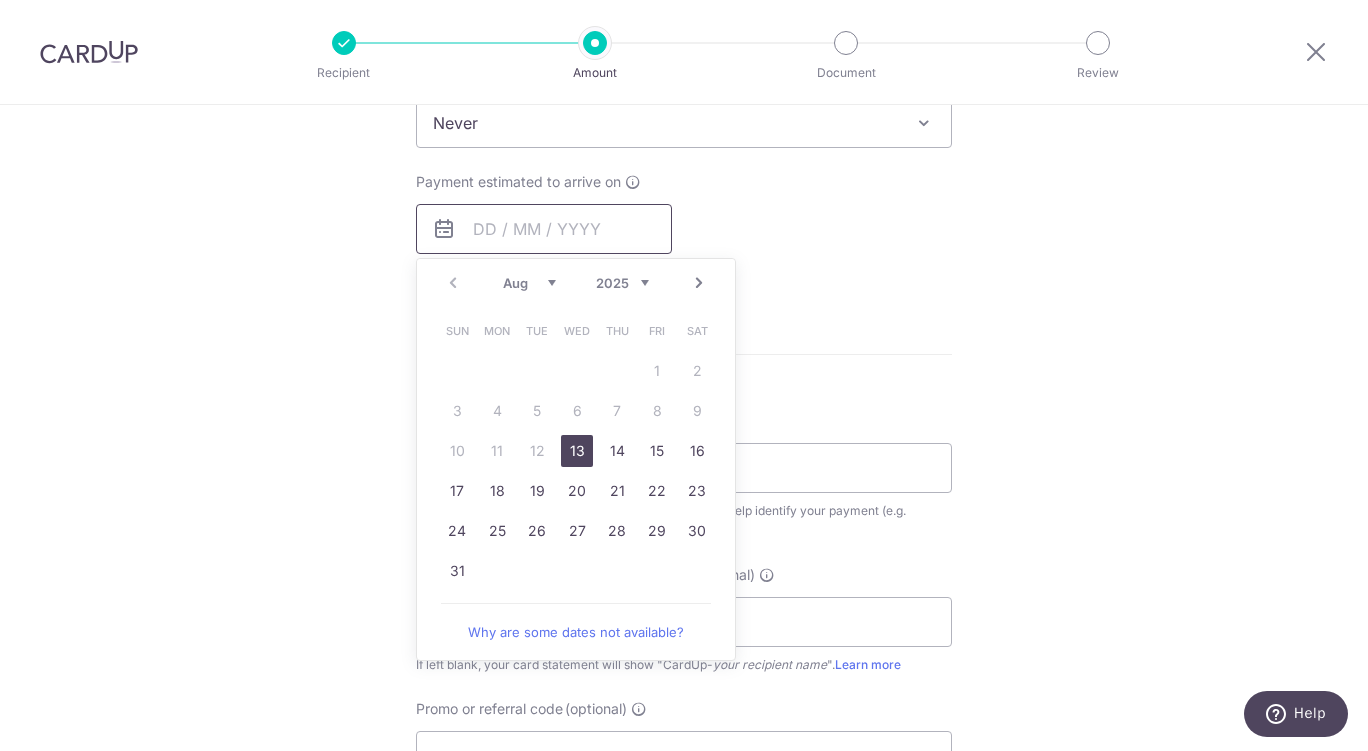 scroll, scrollTop: 863, scrollLeft: 0, axis: vertical 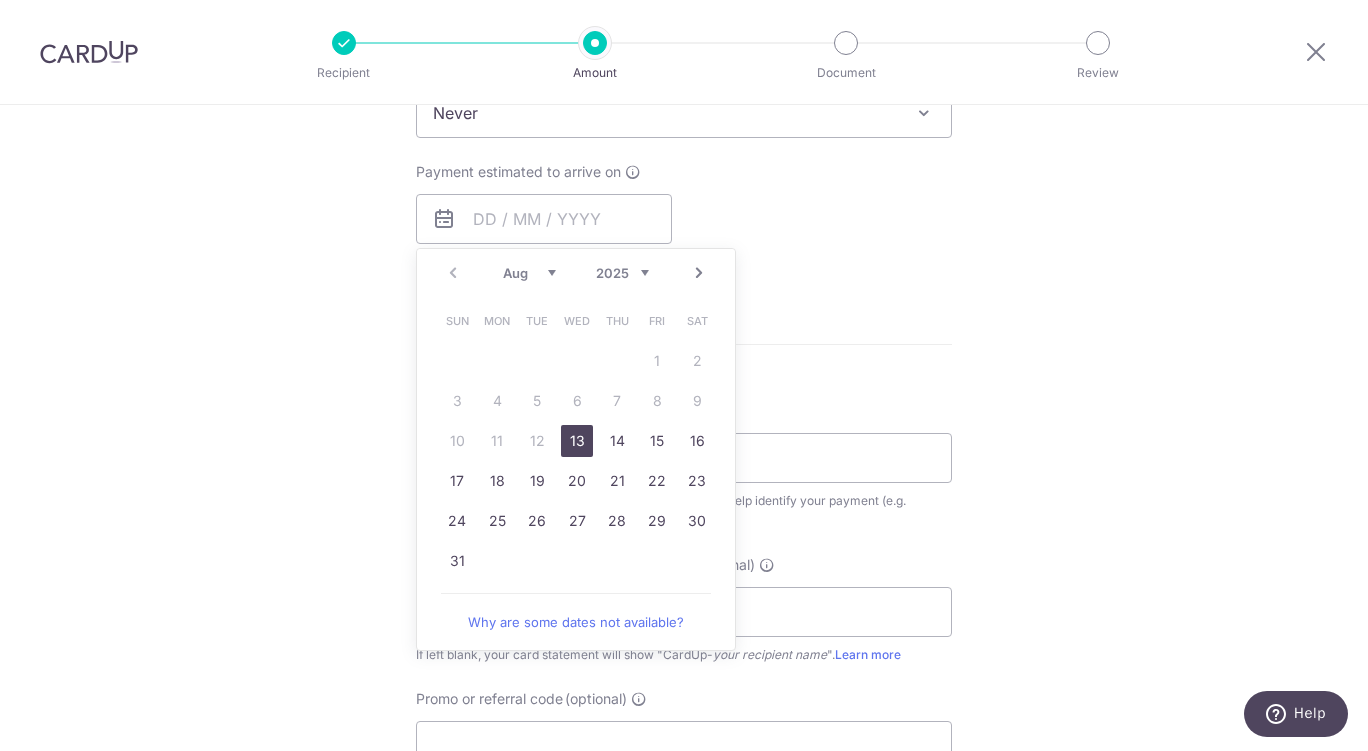 click on "13" at bounding box center (577, 441) 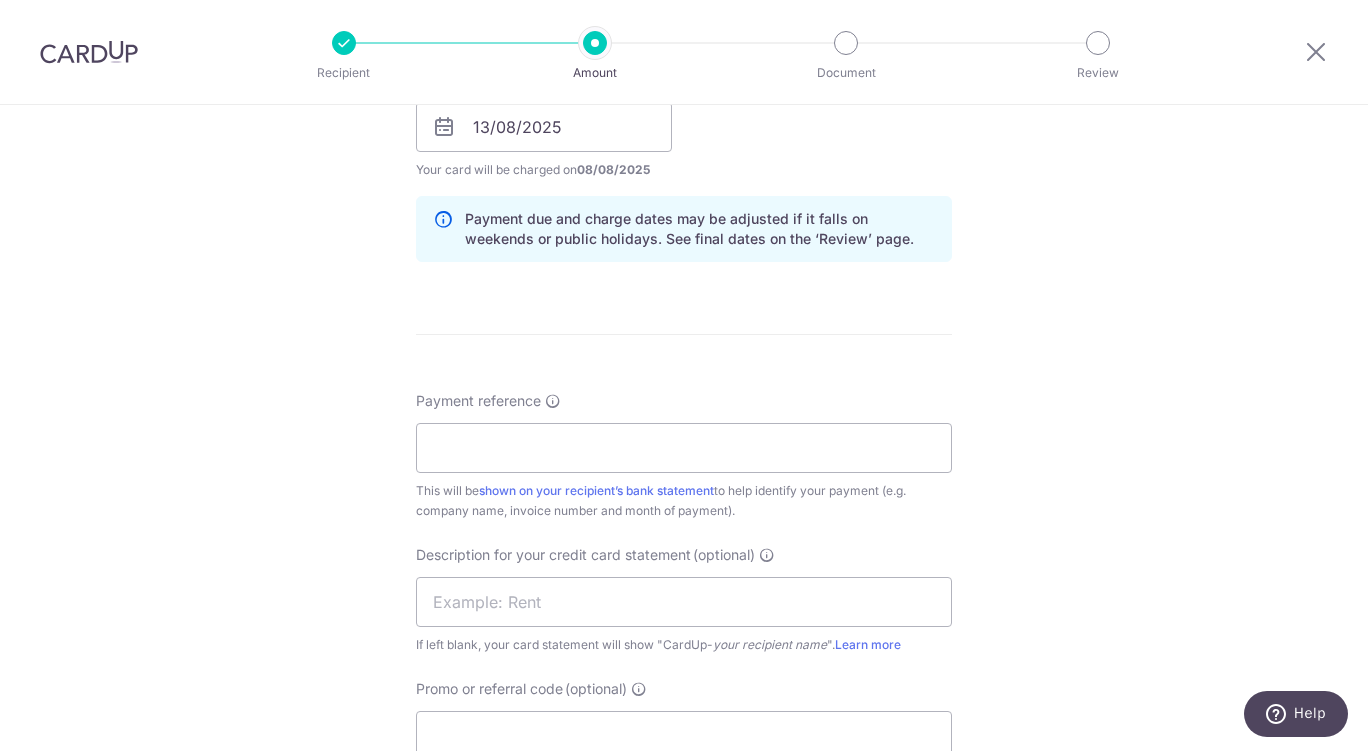 scroll, scrollTop: 987, scrollLeft: 0, axis: vertical 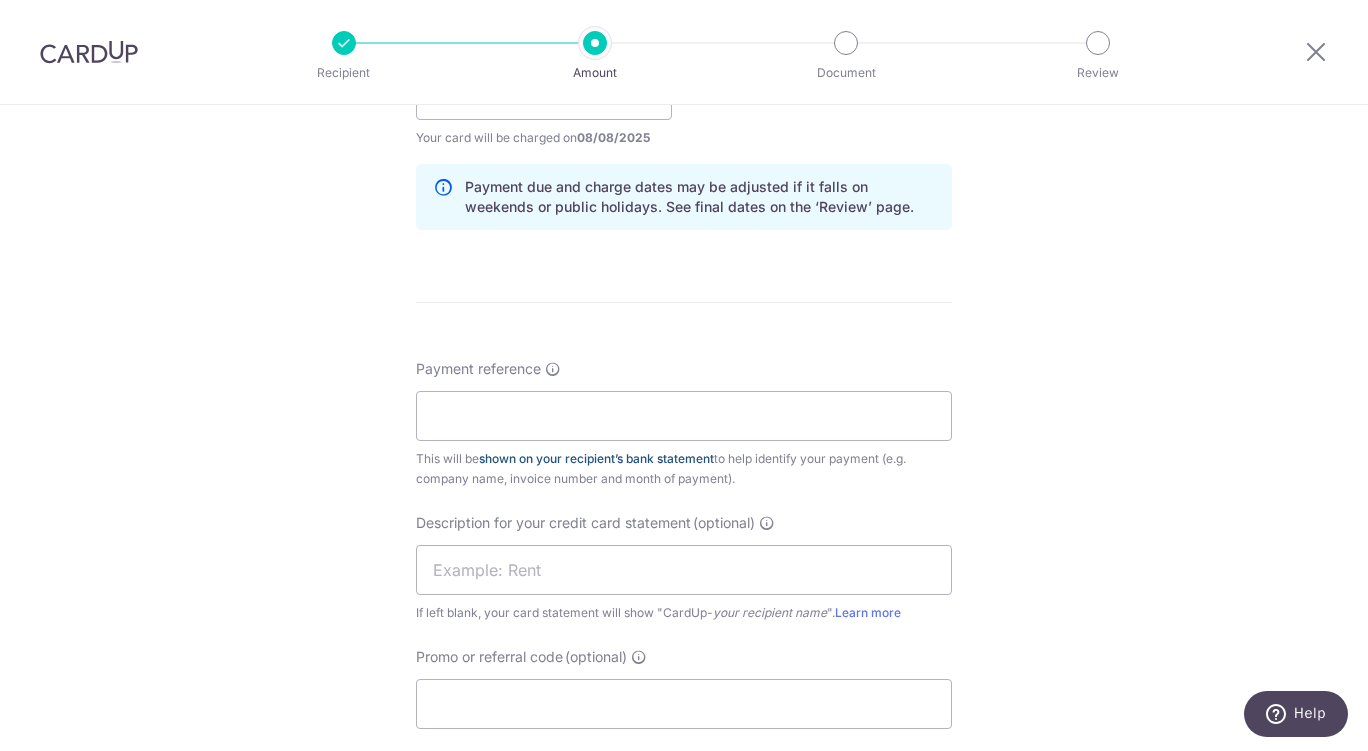 click on "shown on your recipient’s bank statement" at bounding box center [596, 458] 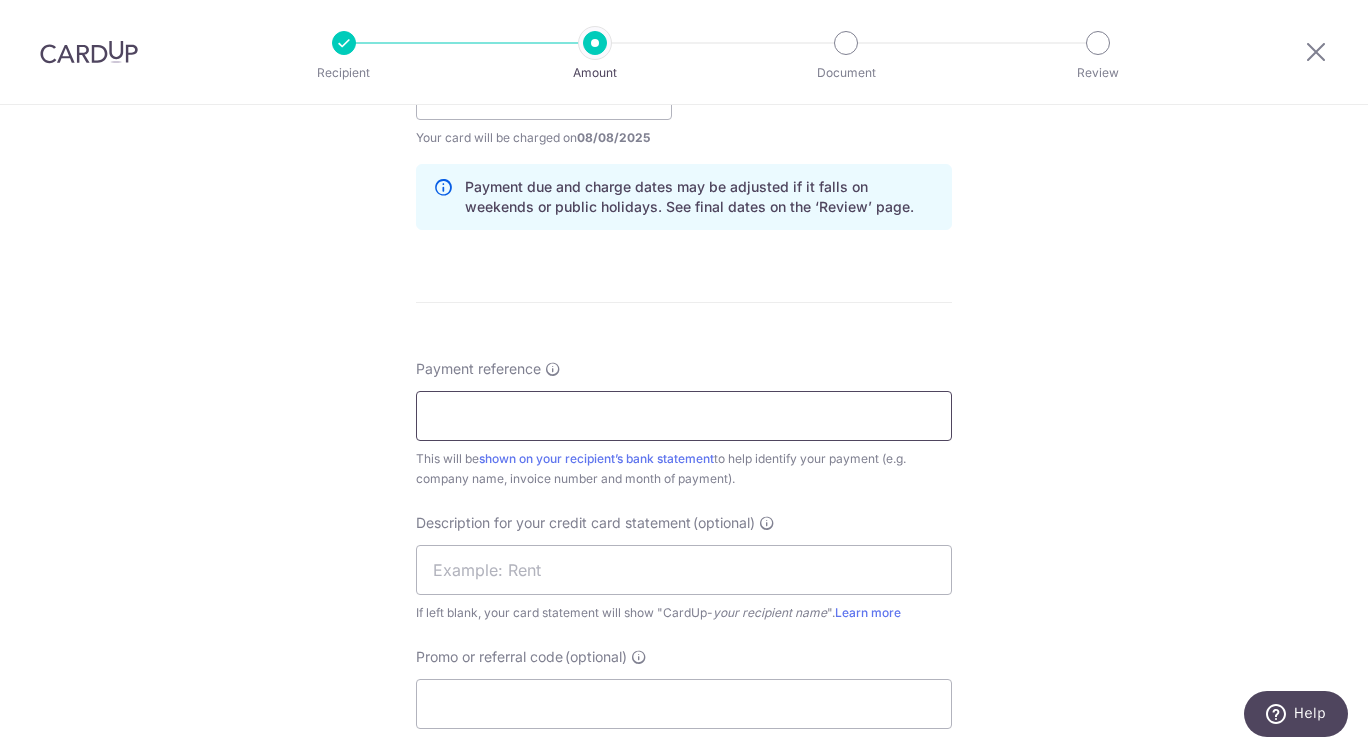 click on "Payment reference" at bounding box center [684, 416] 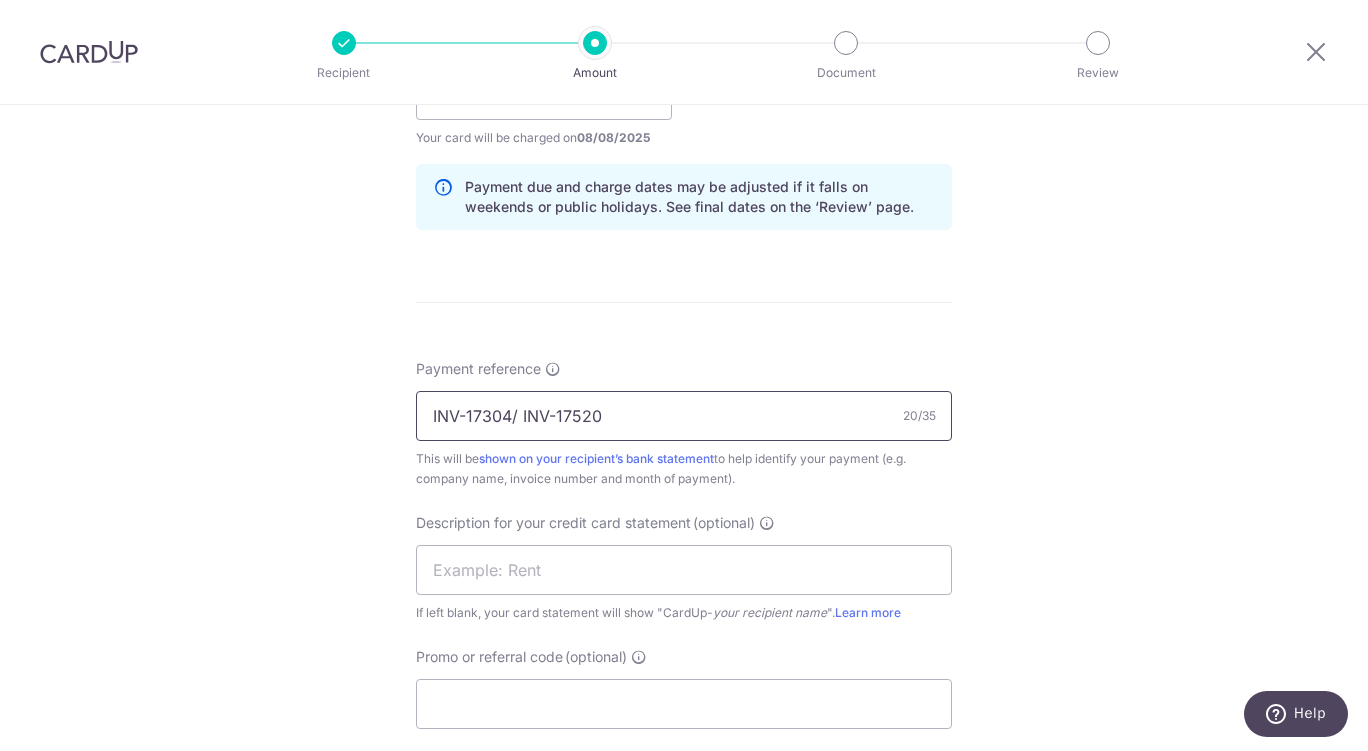 click on "INV-17304/ INV-17520" at bounding box center [684, 416] 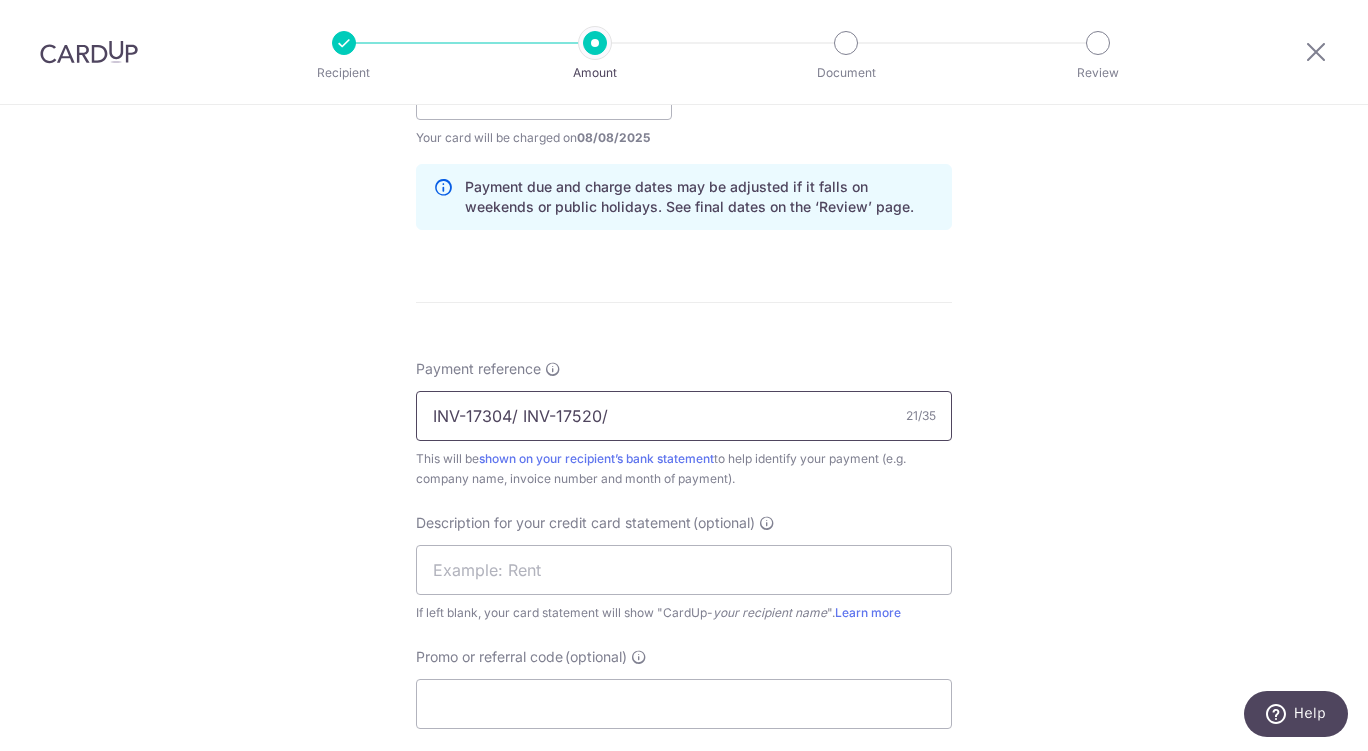 paste on "INV-17693" 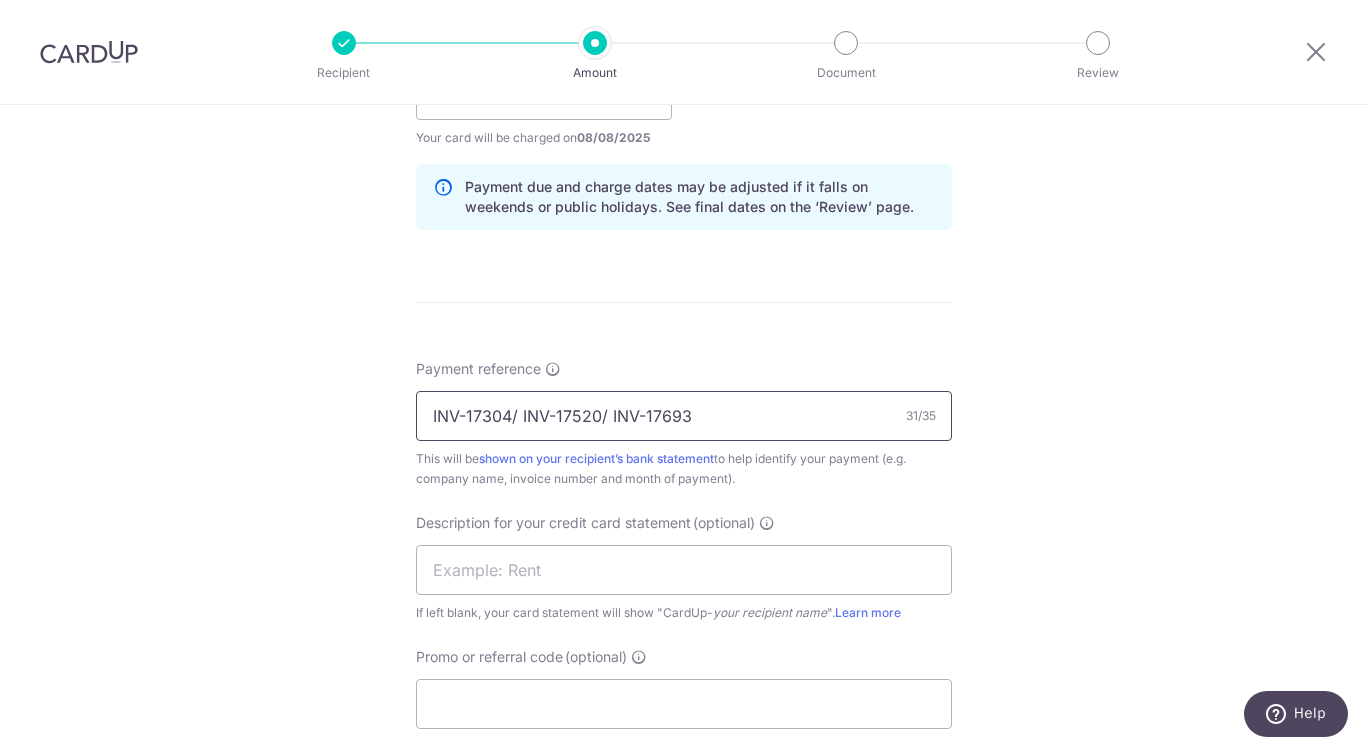 type on "INV-17304/ INV-17520/ INV-17693" 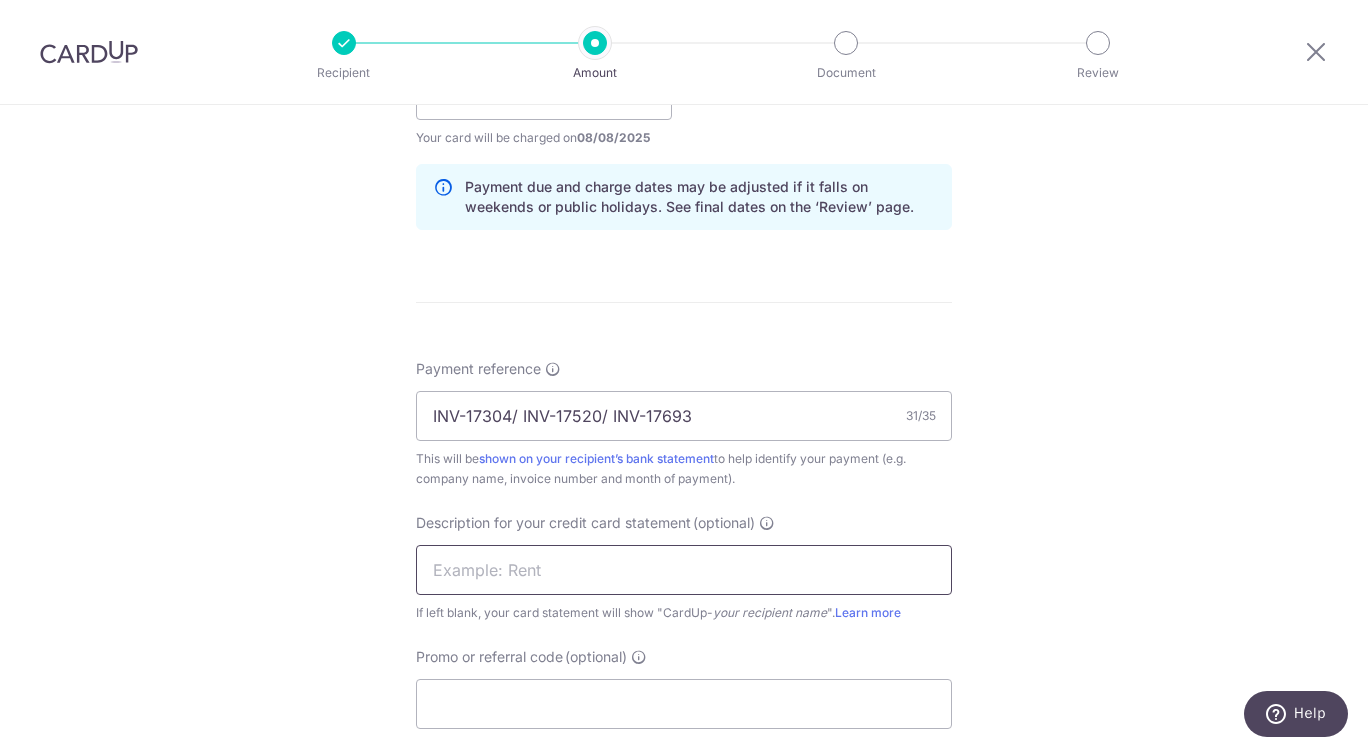 click at bounding box center (684, 570) 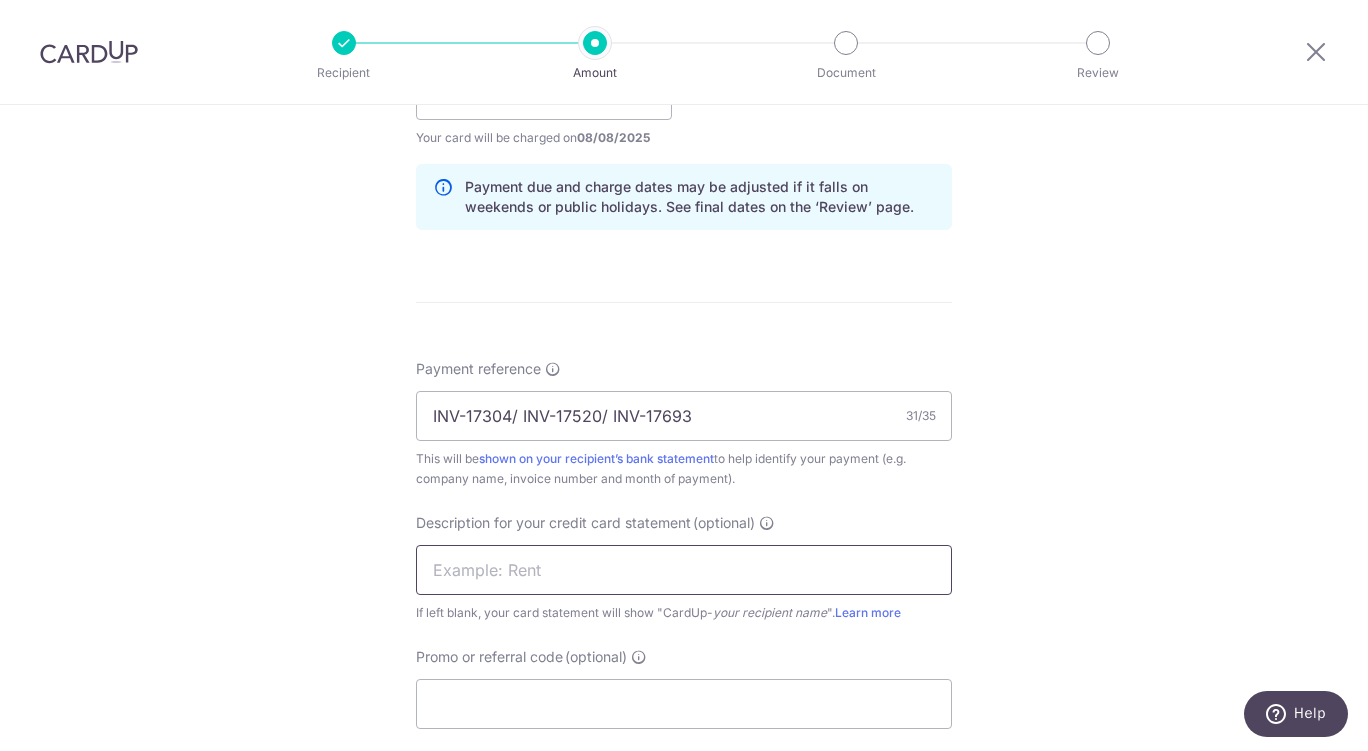 paste on "2506 Late Fee" 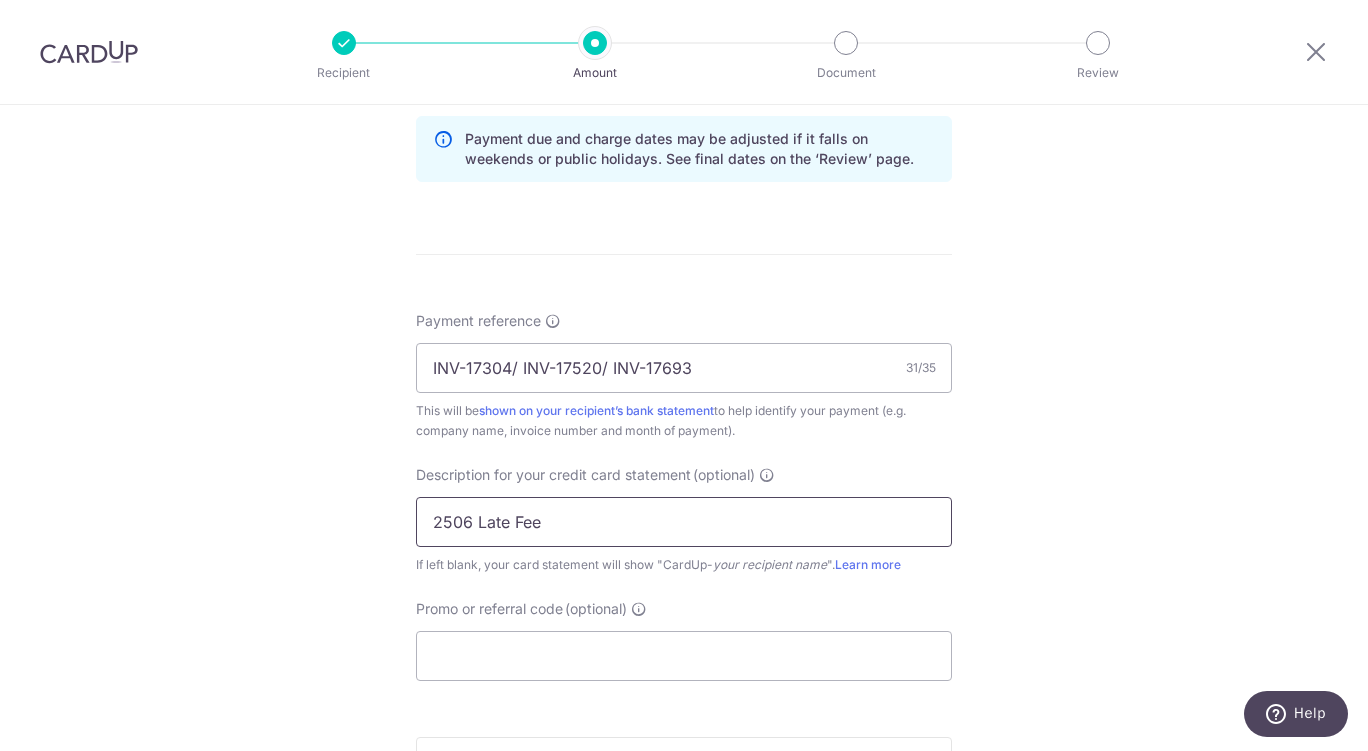 scroll, scrollTop: 1129, scrollLeft: 0, axis: vertical 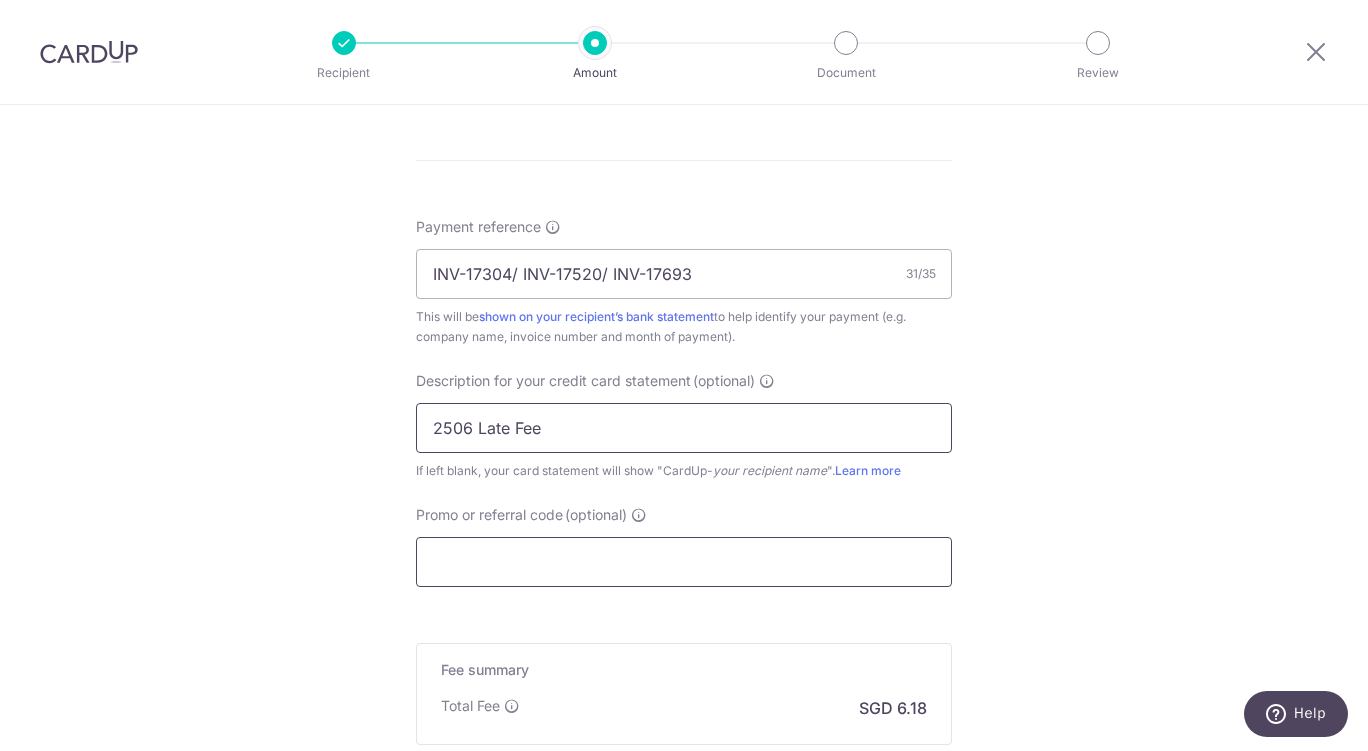 type on "2506 Late Fee" 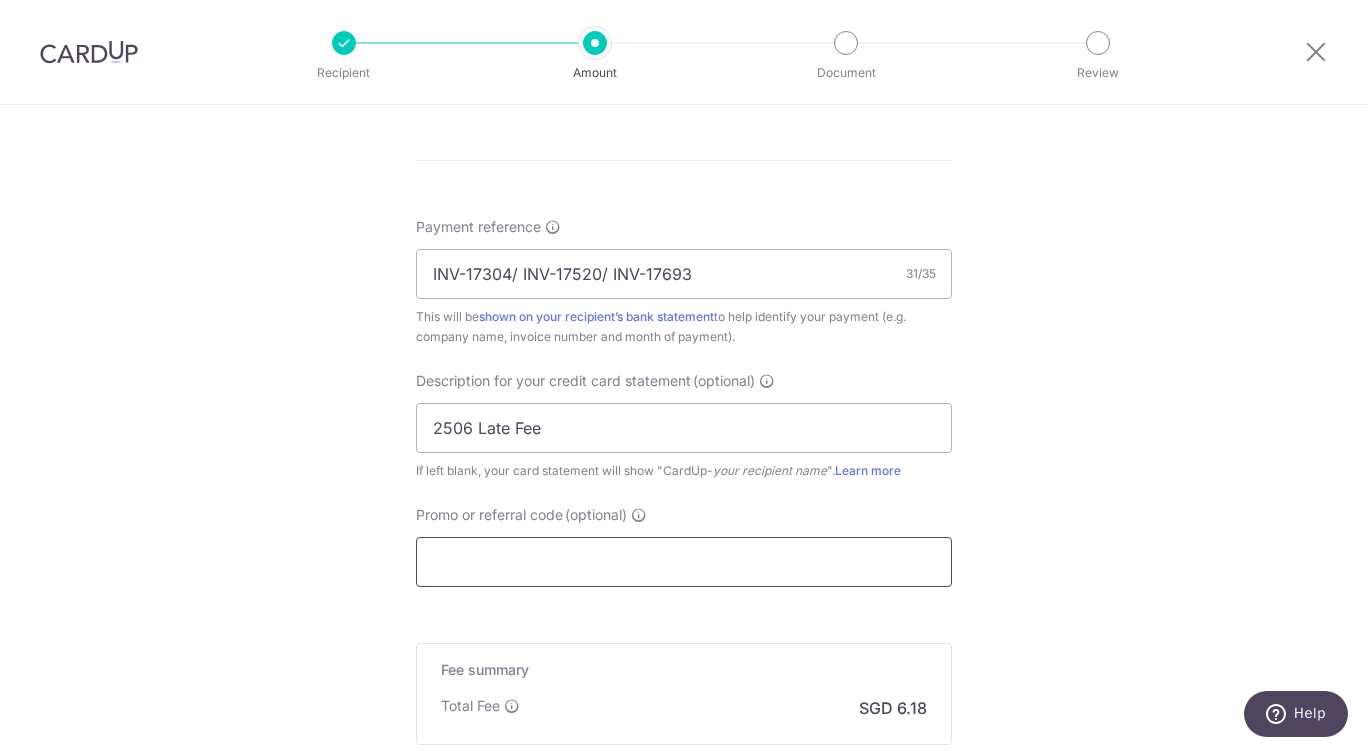 click on "Promo or referral code
(optional)" at bounding box center [684, 562] 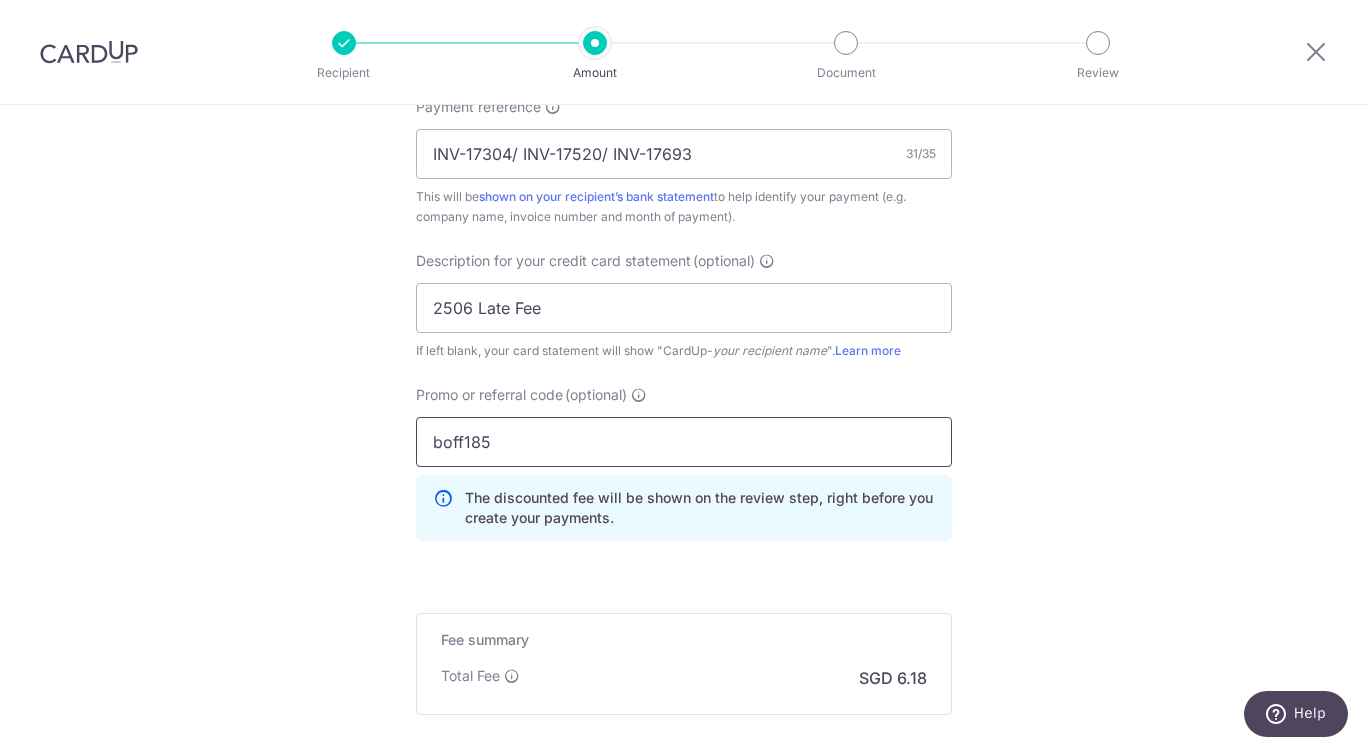 scroll, scrollTop: 1384, scrollLeft: 0, axis: vertical 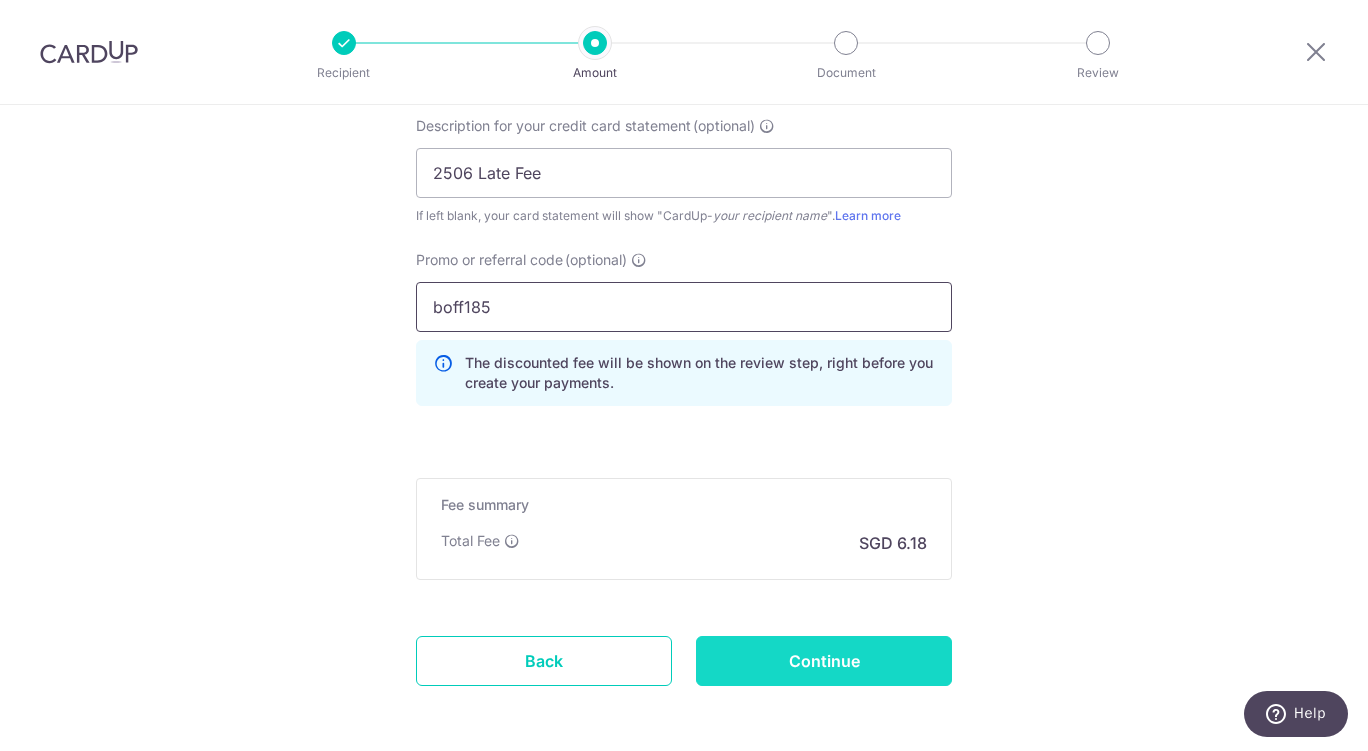 type on "boff185" 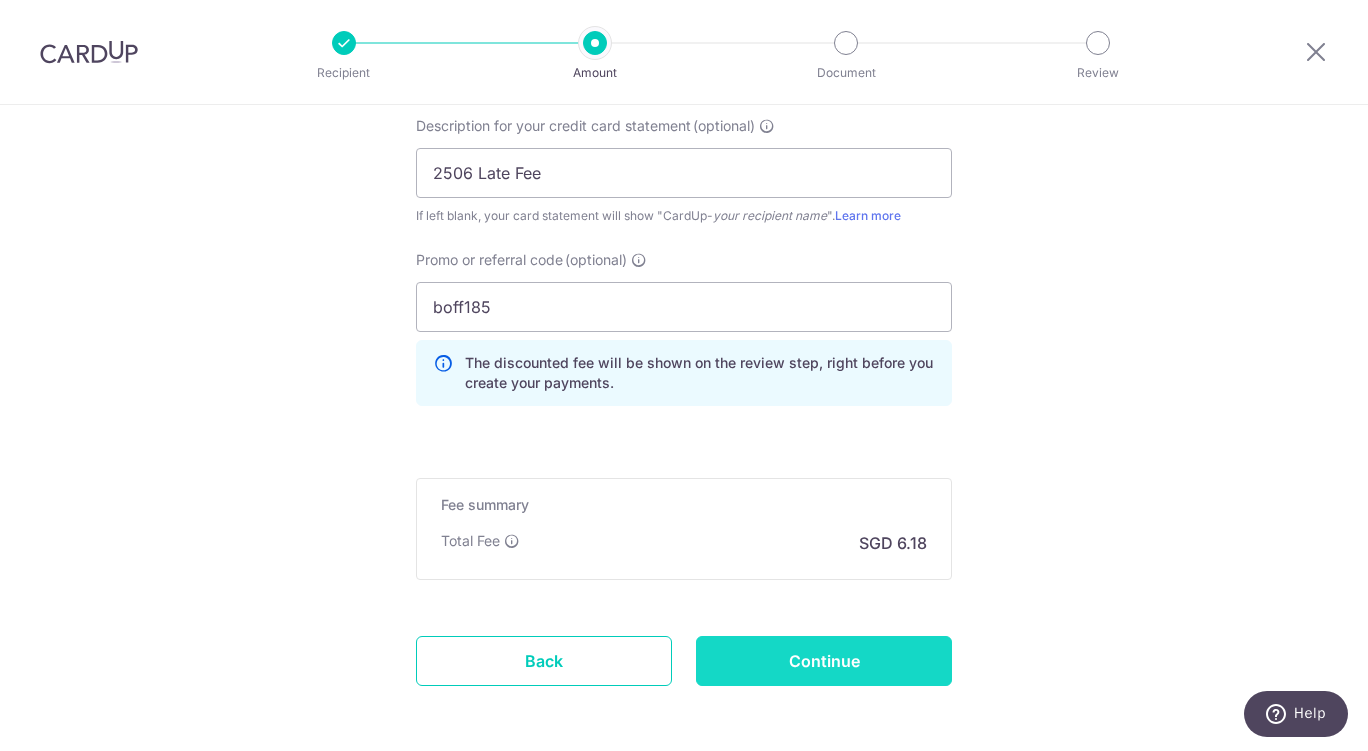 click on "Continue" at bounding box center [824, 661] 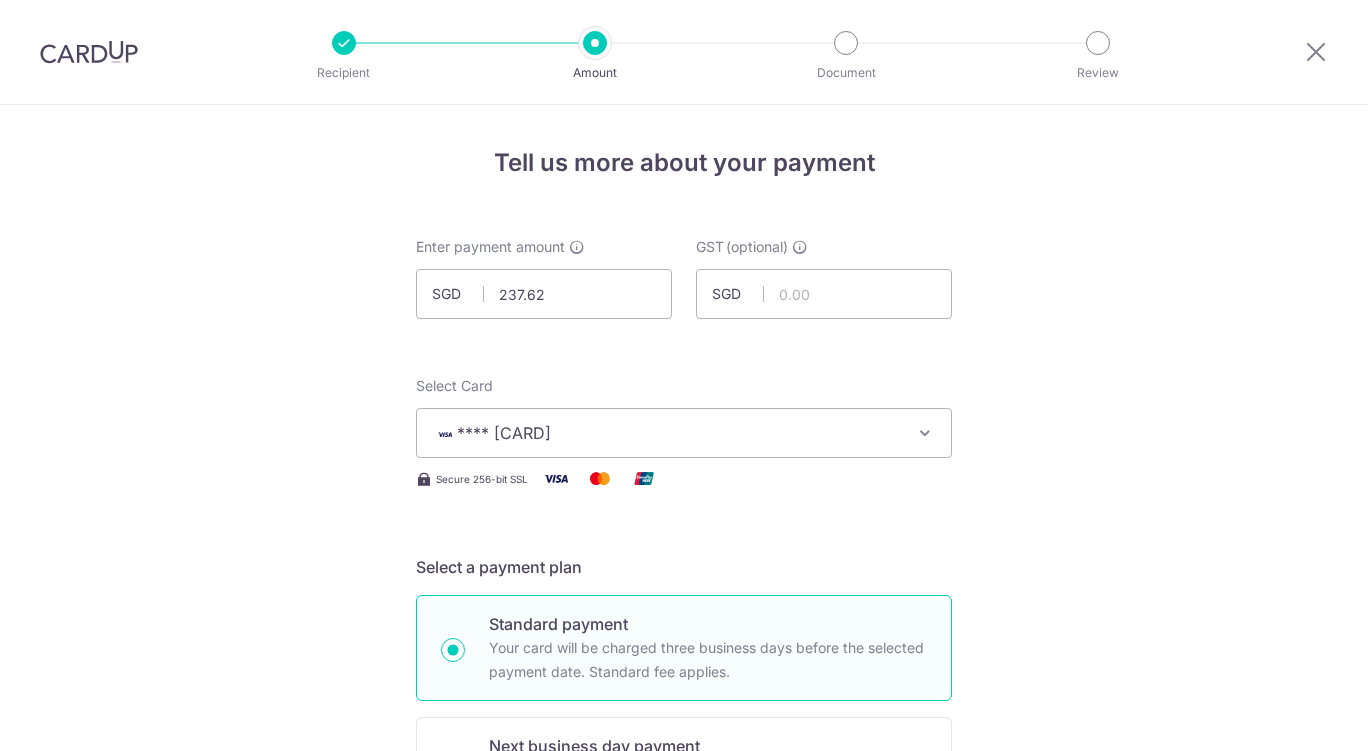 scroll, scrollTop: 0, scrollLeft: 0, axis: both 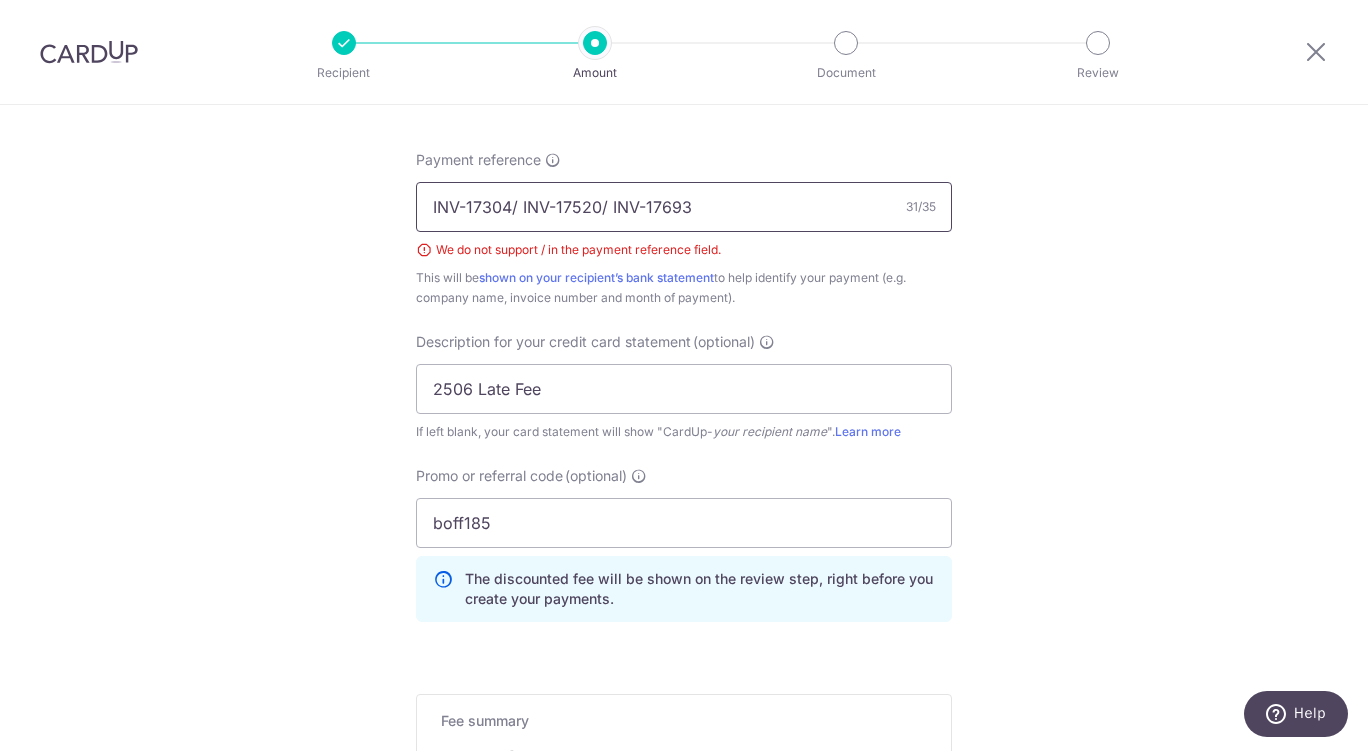 click on "INV-17304/ INV-17520/ INV-17693" at bounding box center (684, 207) 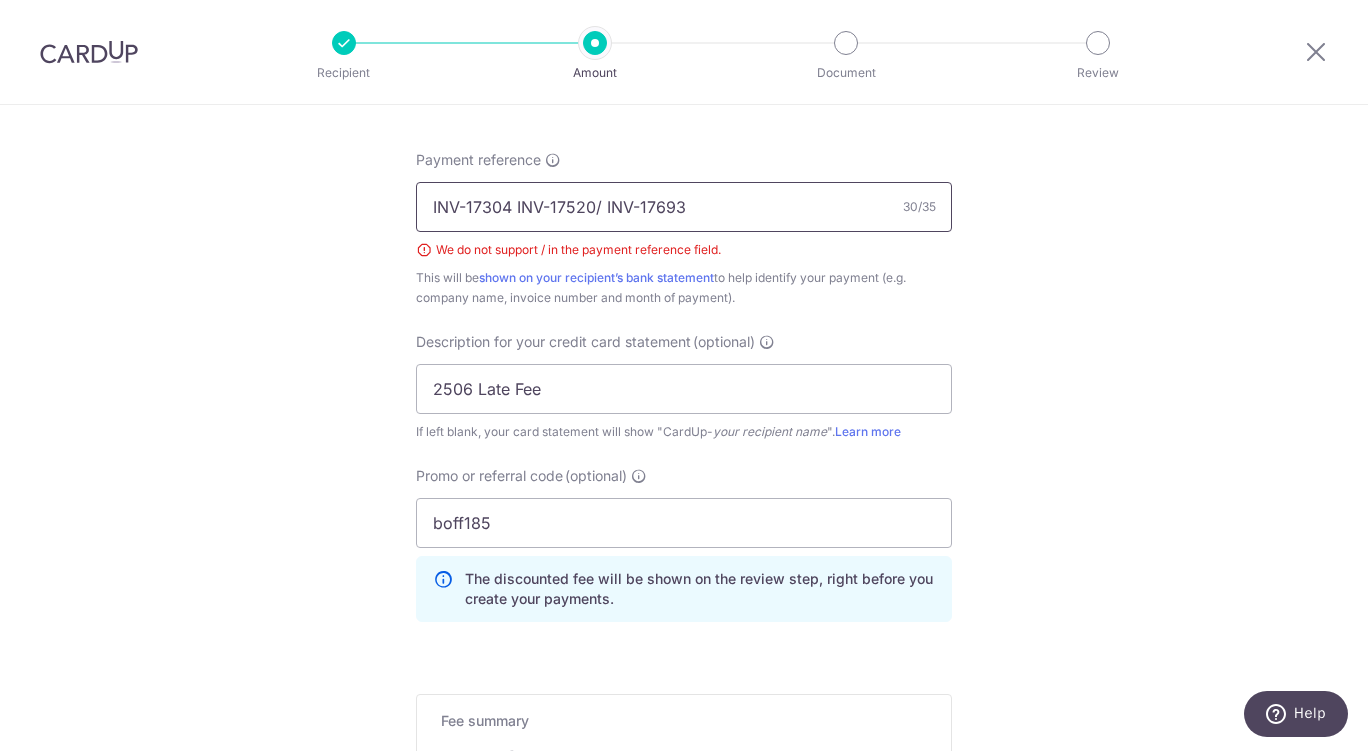 click on "INV-17304 INV-17520/ INV-17693" at bounding box center [684, 207] 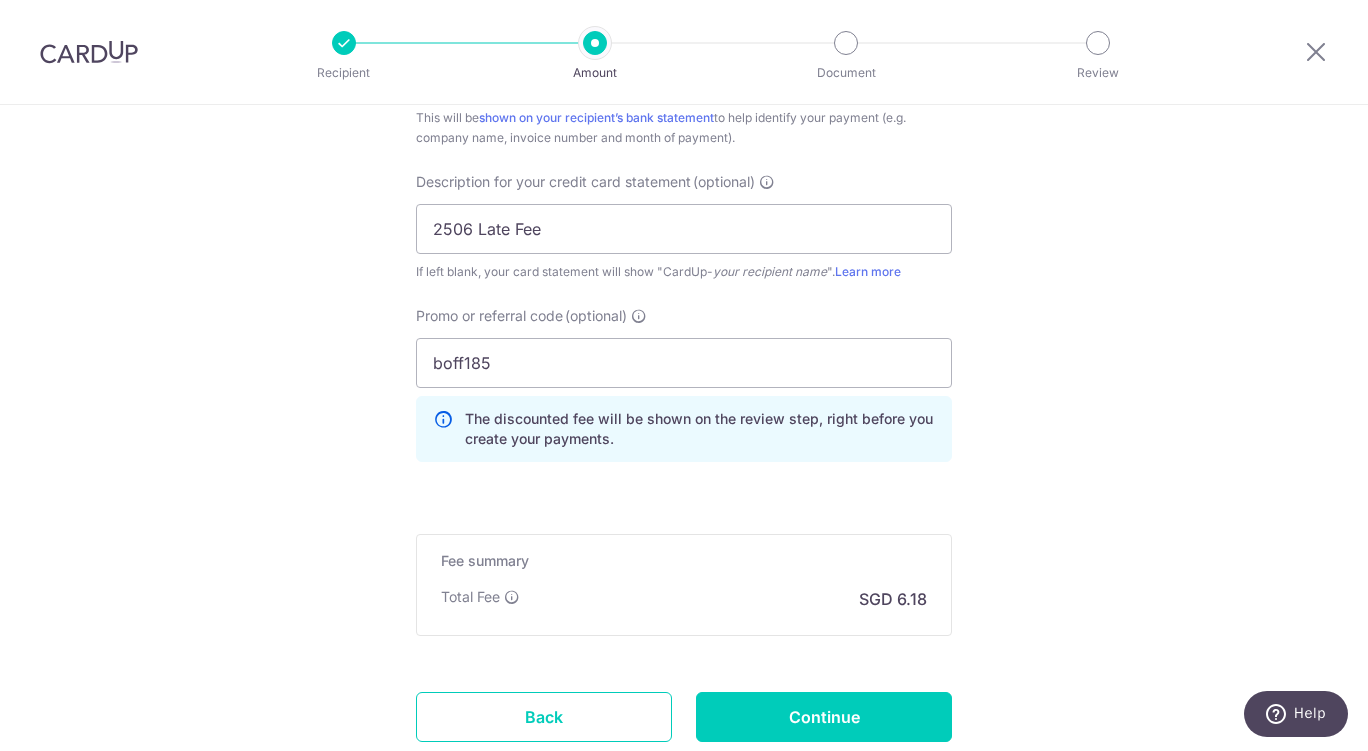 scroll, scrollTop: 1442, scrollLeft: 0, axis: vertical 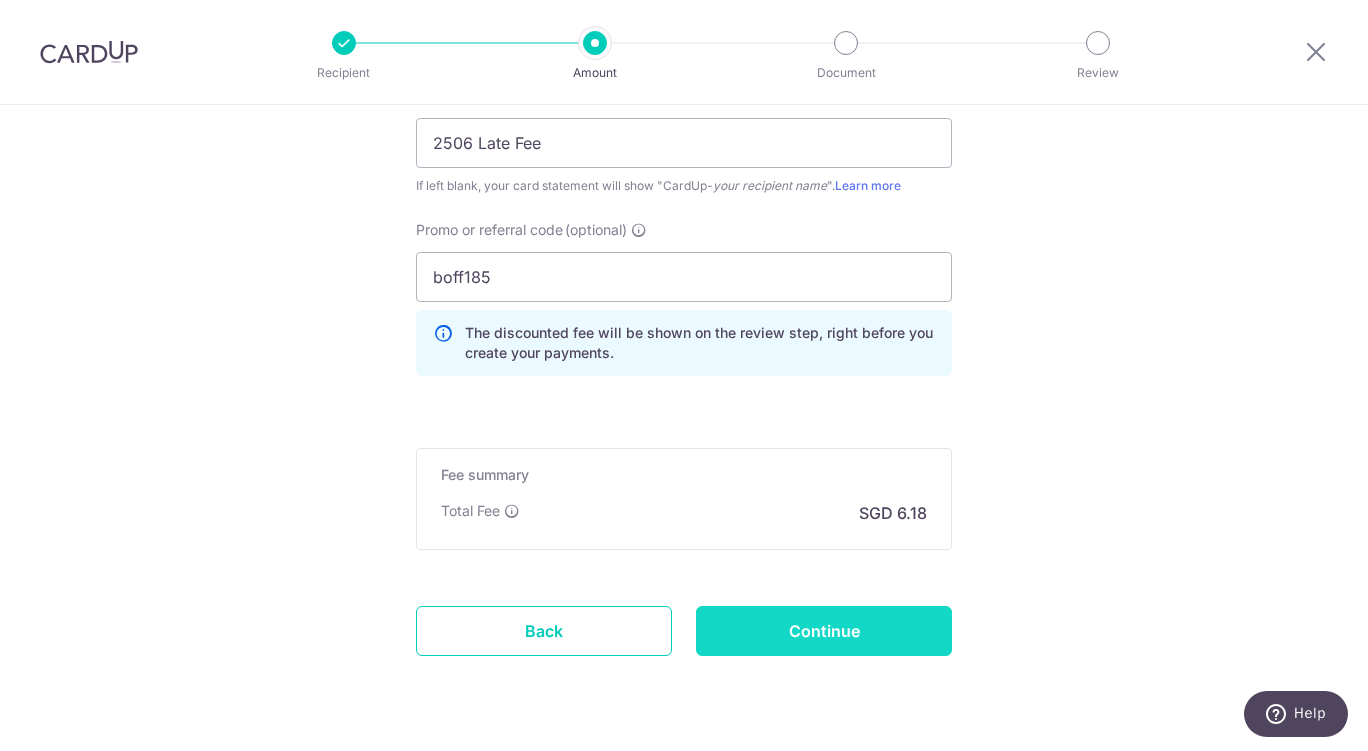type on "INV-17304 INV-17520 INV-17693" 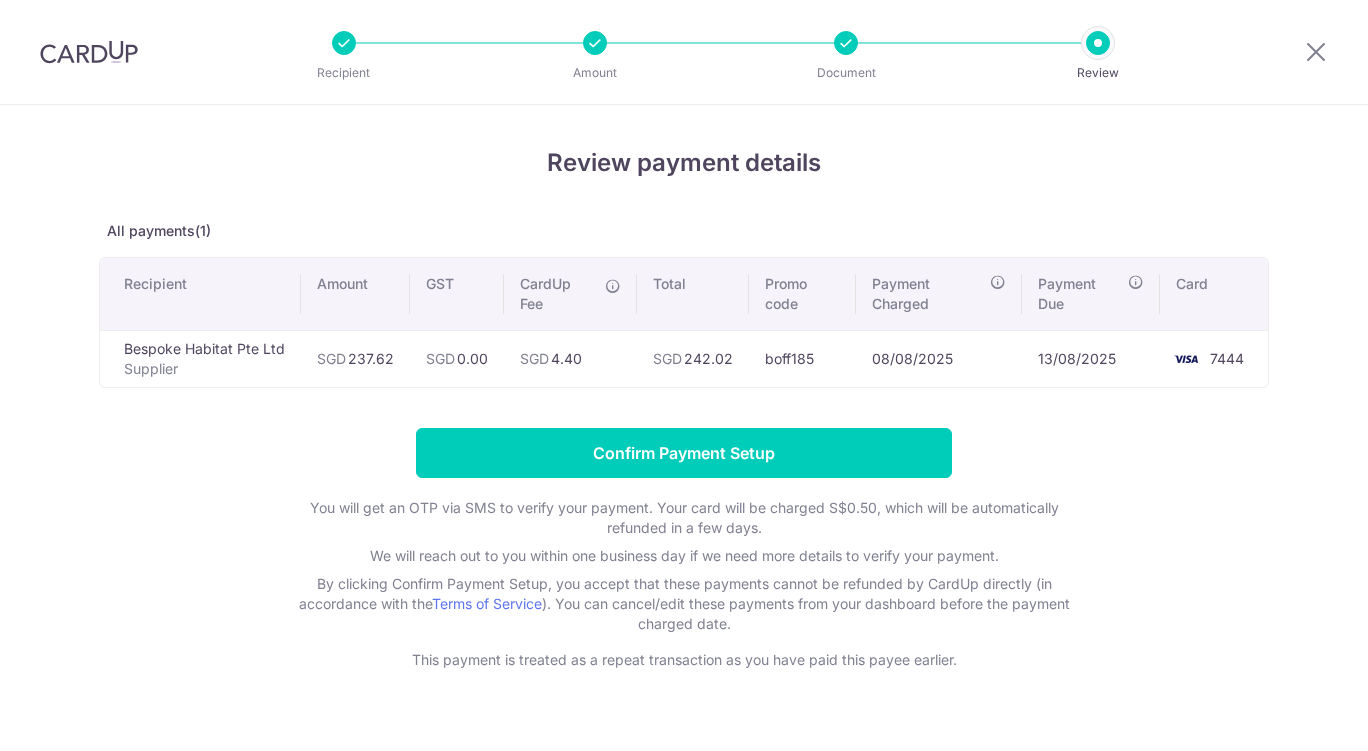 scroll, scrollTop: 0, scrollLeft: 0, axis: both 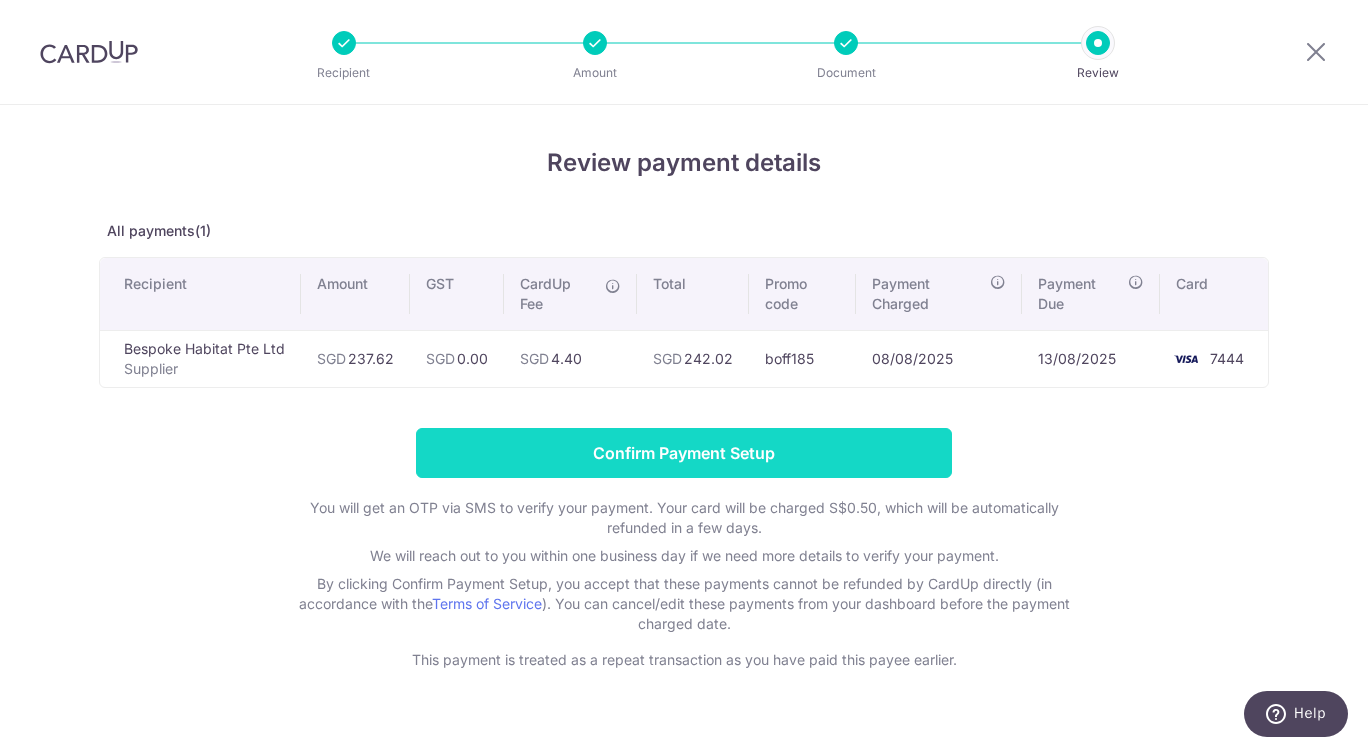 click on "Confirm Payment Setup" at bounding box center [684, 453] 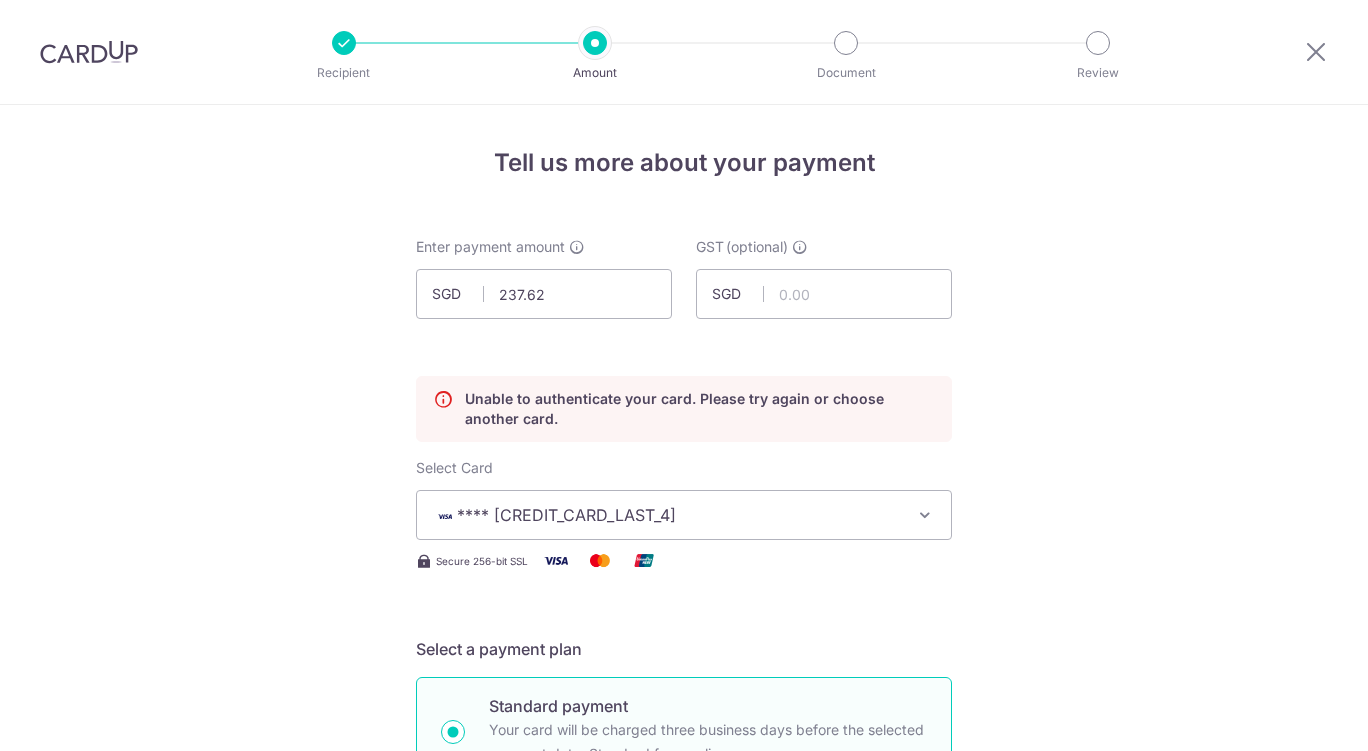 scroll, scrollTop: 0, scrollLeft: 0, axis: both 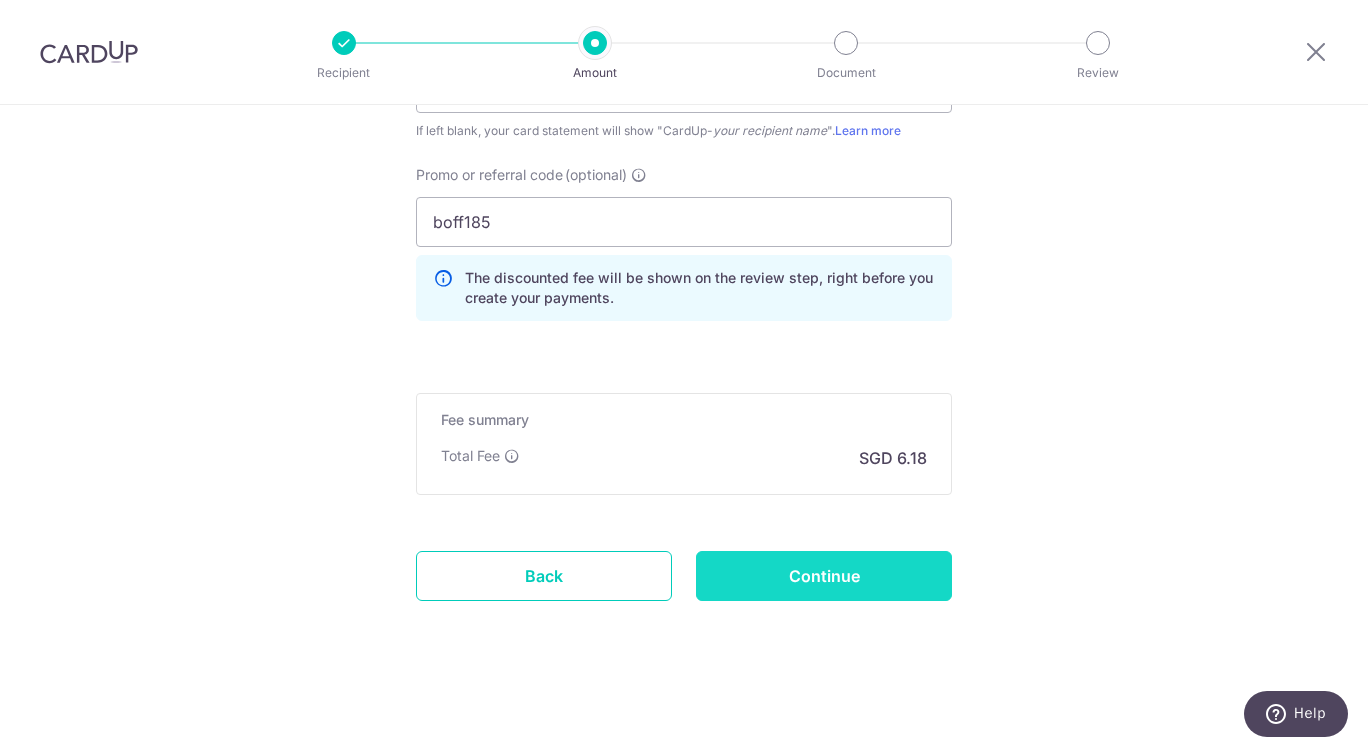 click on "Continue" at bounding box center [824, 576] 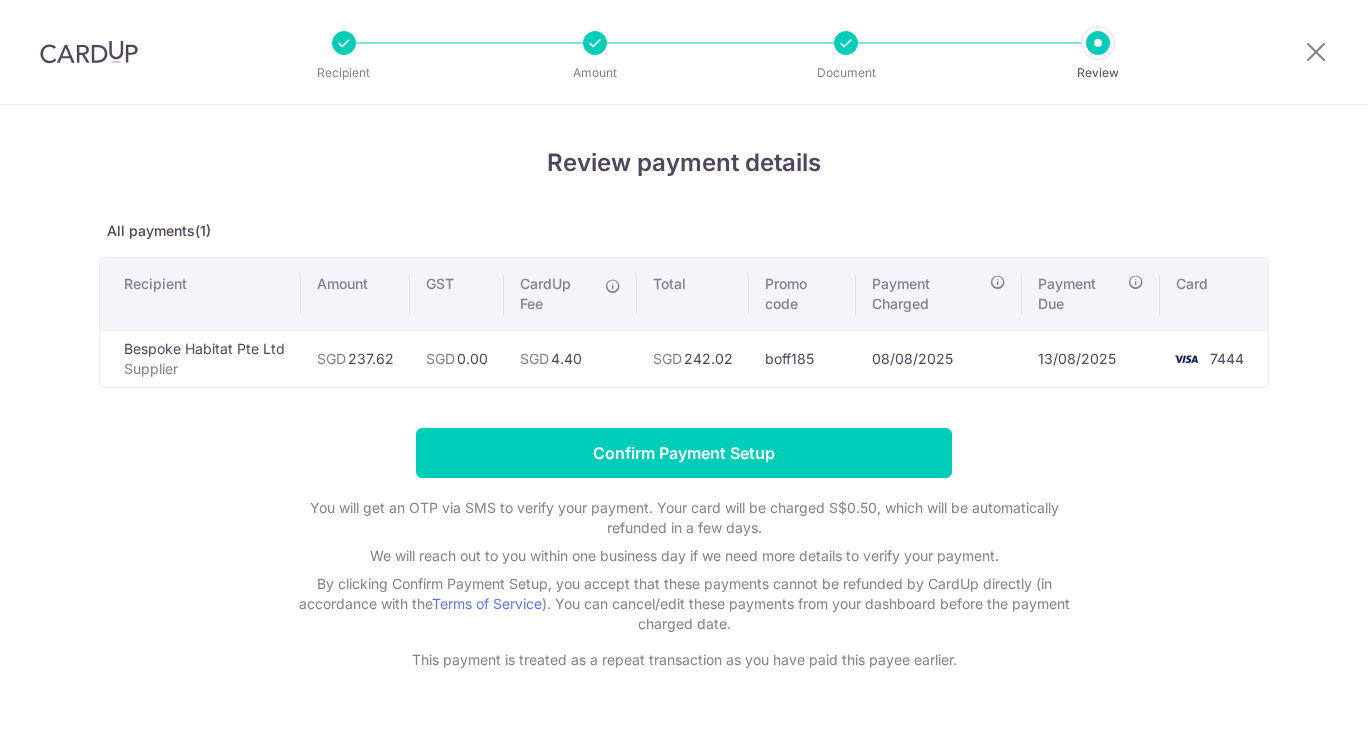 scroll, scrollTop: 0, scrollLeft: 0, axis: both 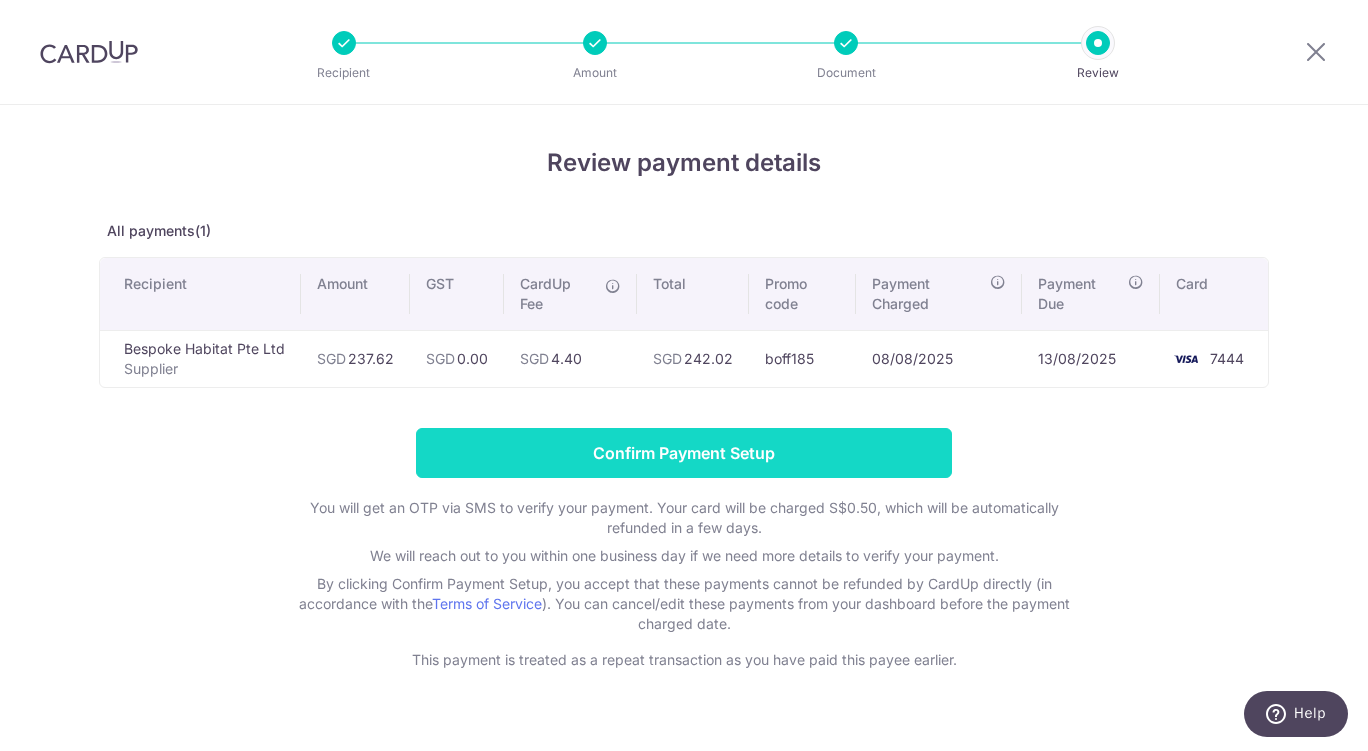 click on "Confirm Payment Setup" at bounding box center (684, 453) 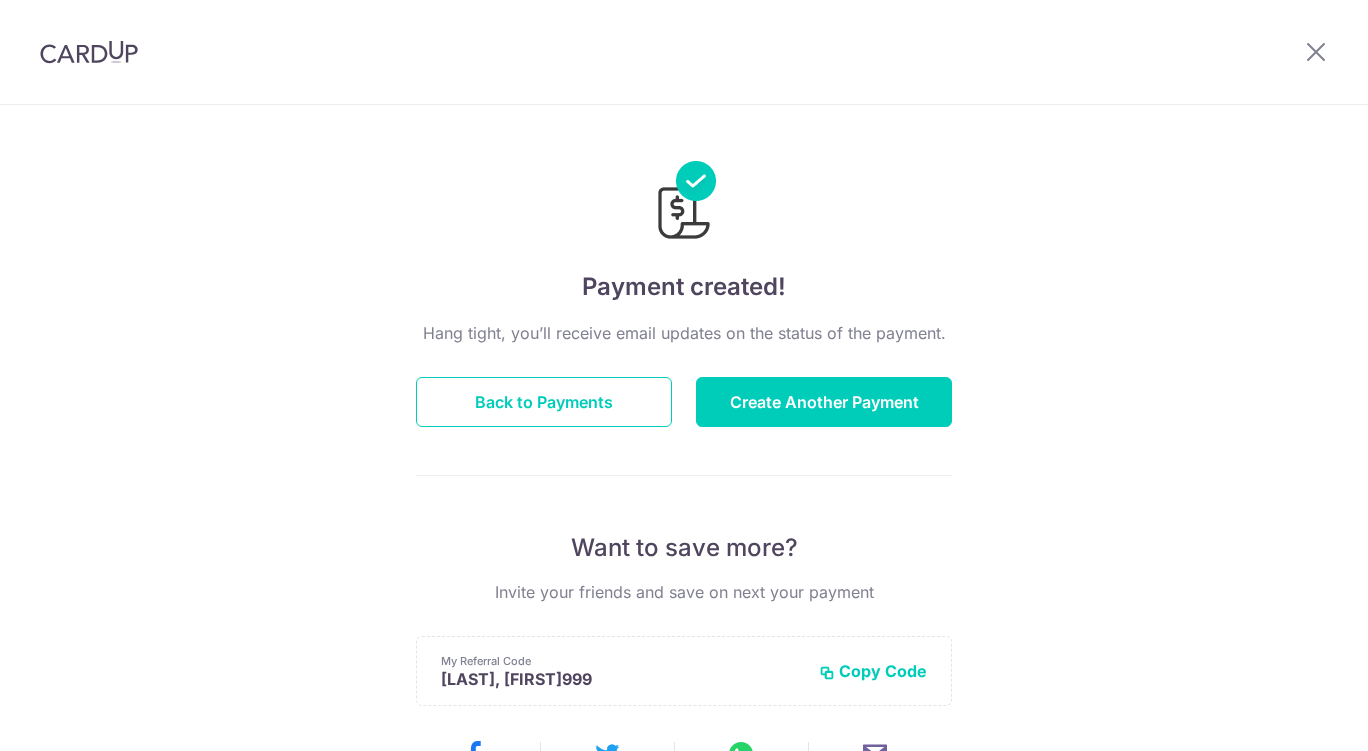 scroll, scrollTop: 0, scrollLeft: 0, axis: both 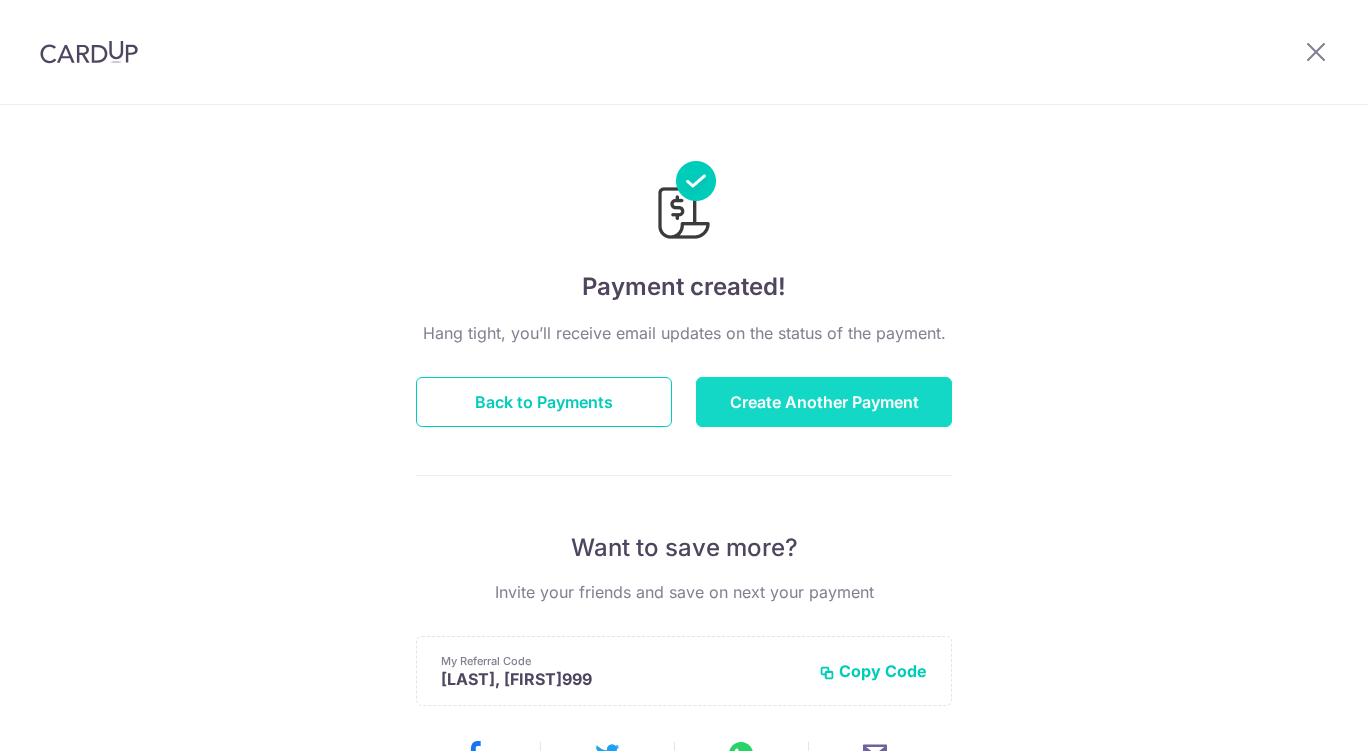 click on "Create Another Payment" at bounding box center [824, 402] 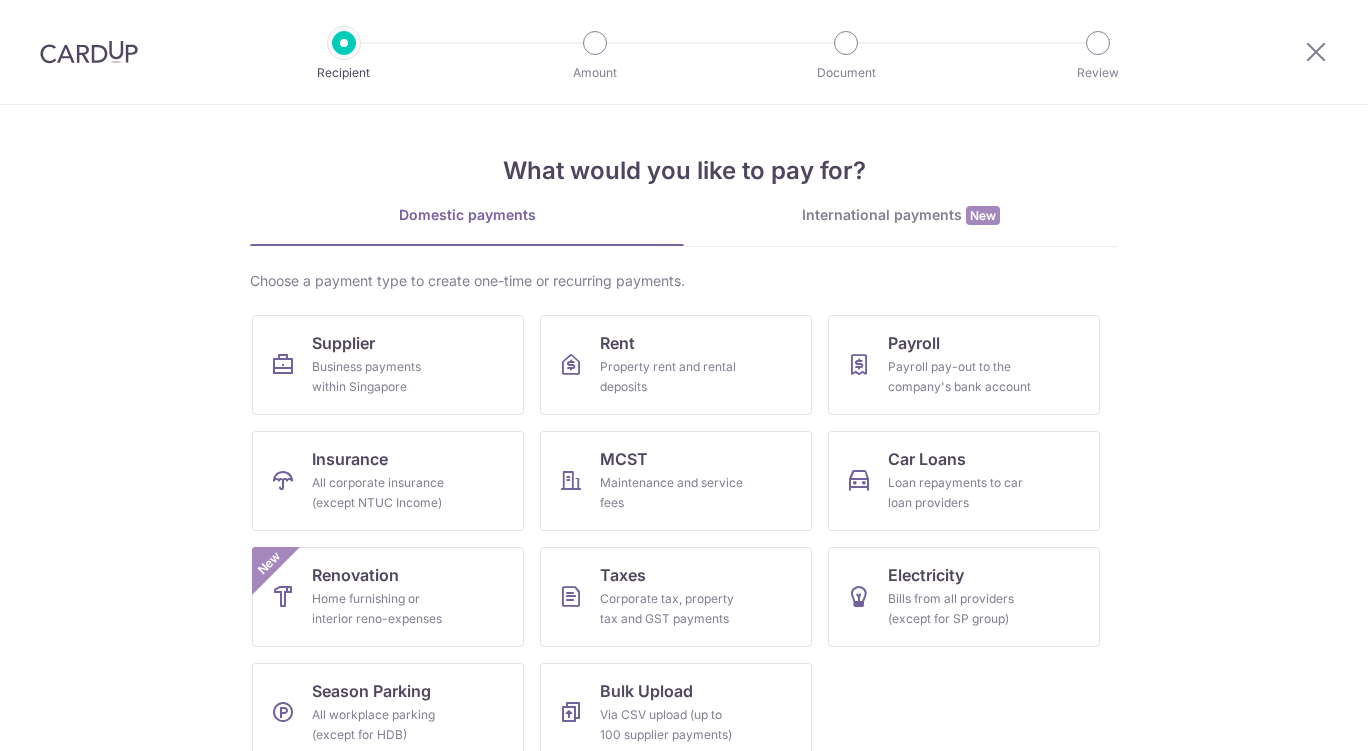 scroll, scrollTop: 0, scrollLeft: 0, axis: both 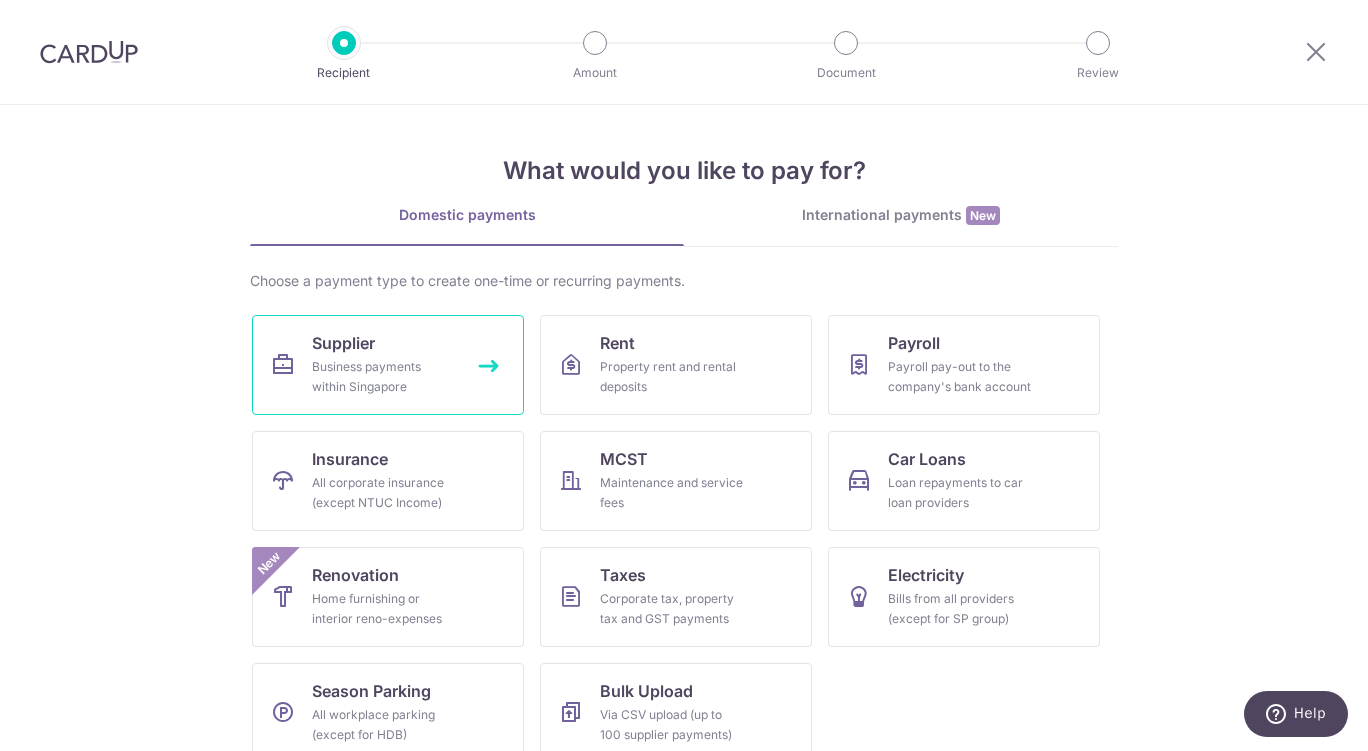 click on "Supplier Business payments within Singapore" at bounding box center (388, 365) 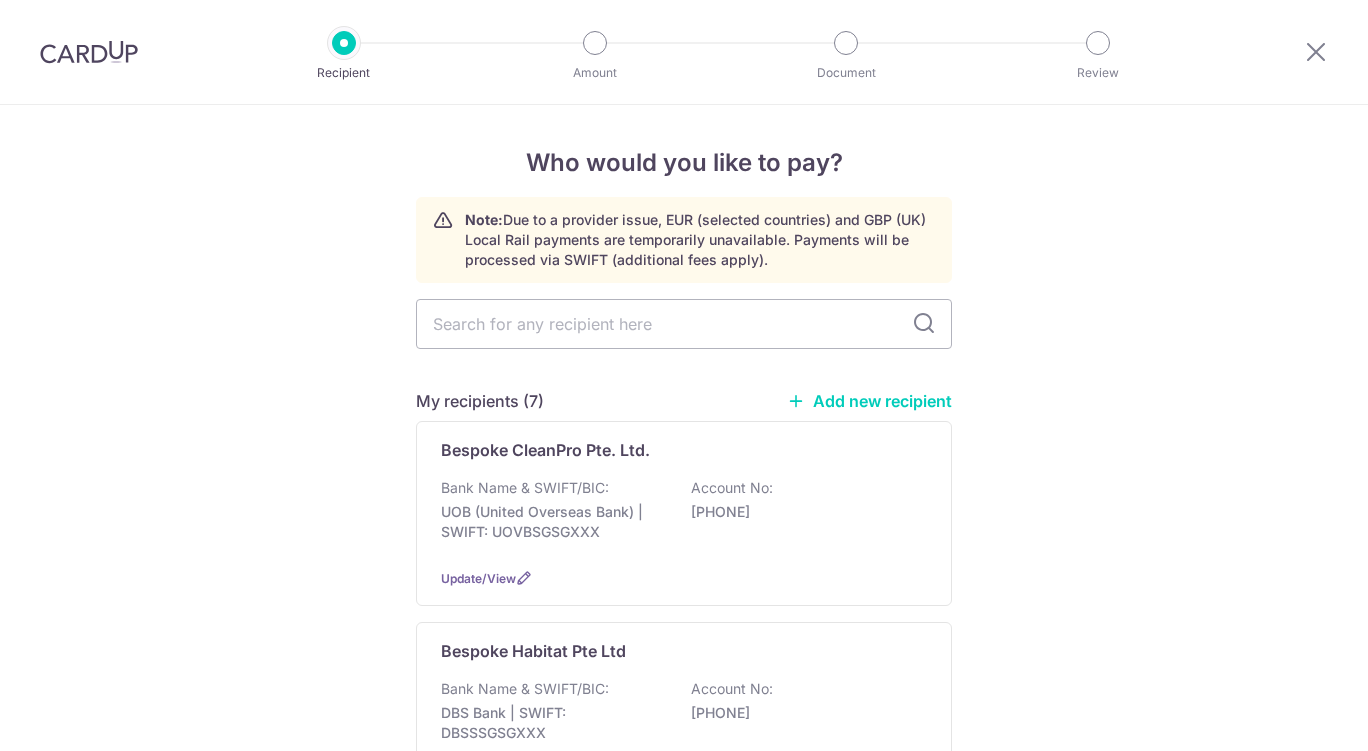 scroll, scrollTop: 0, scrollLeft: 0, axis: both 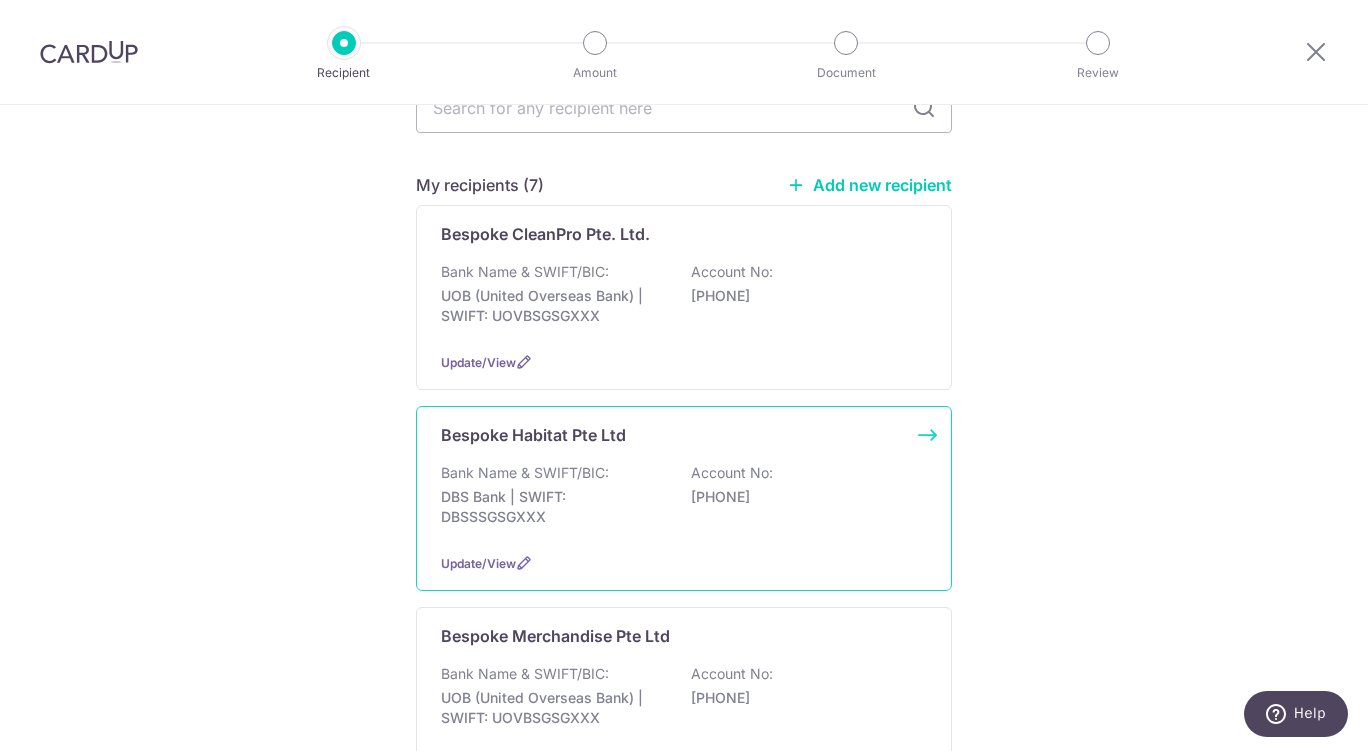 click on "0720132319" at bounding box center (803, 497) 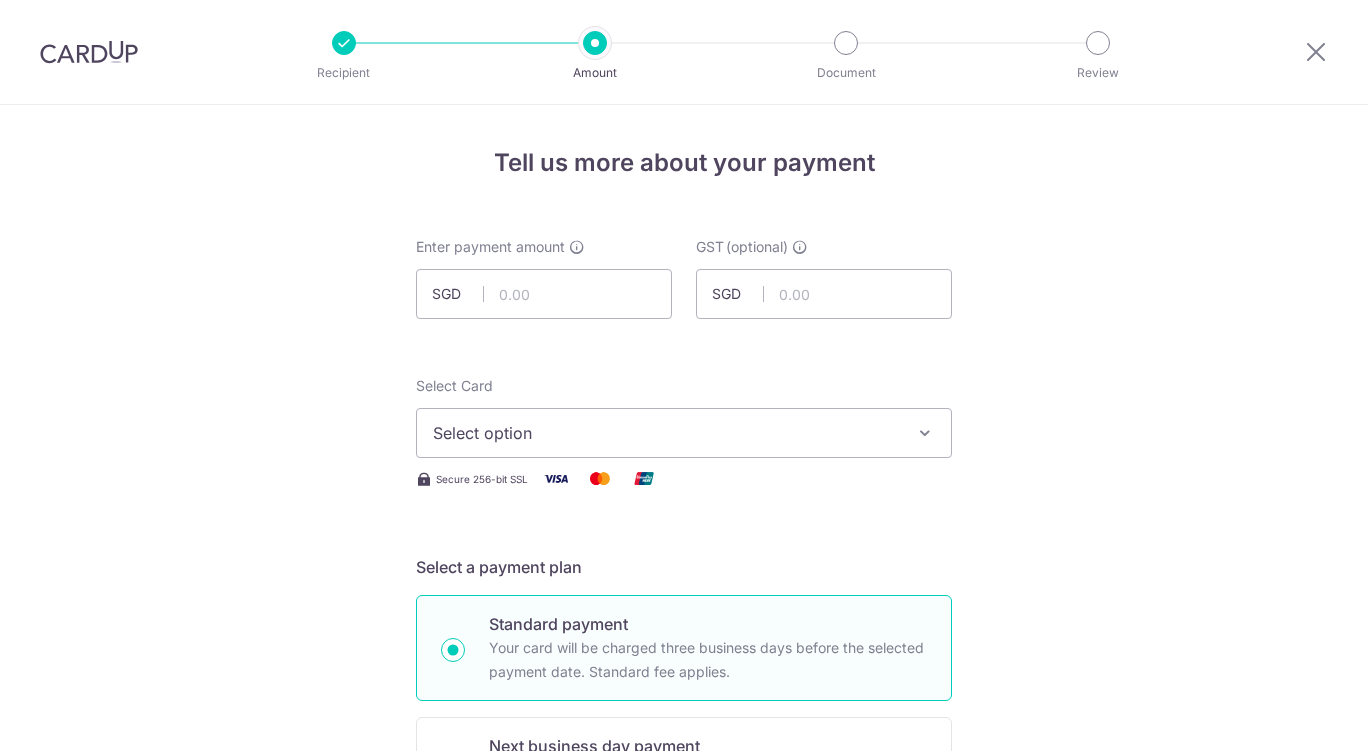 scroll, scrollTop: 0, scrollLeft: 0, axis: both 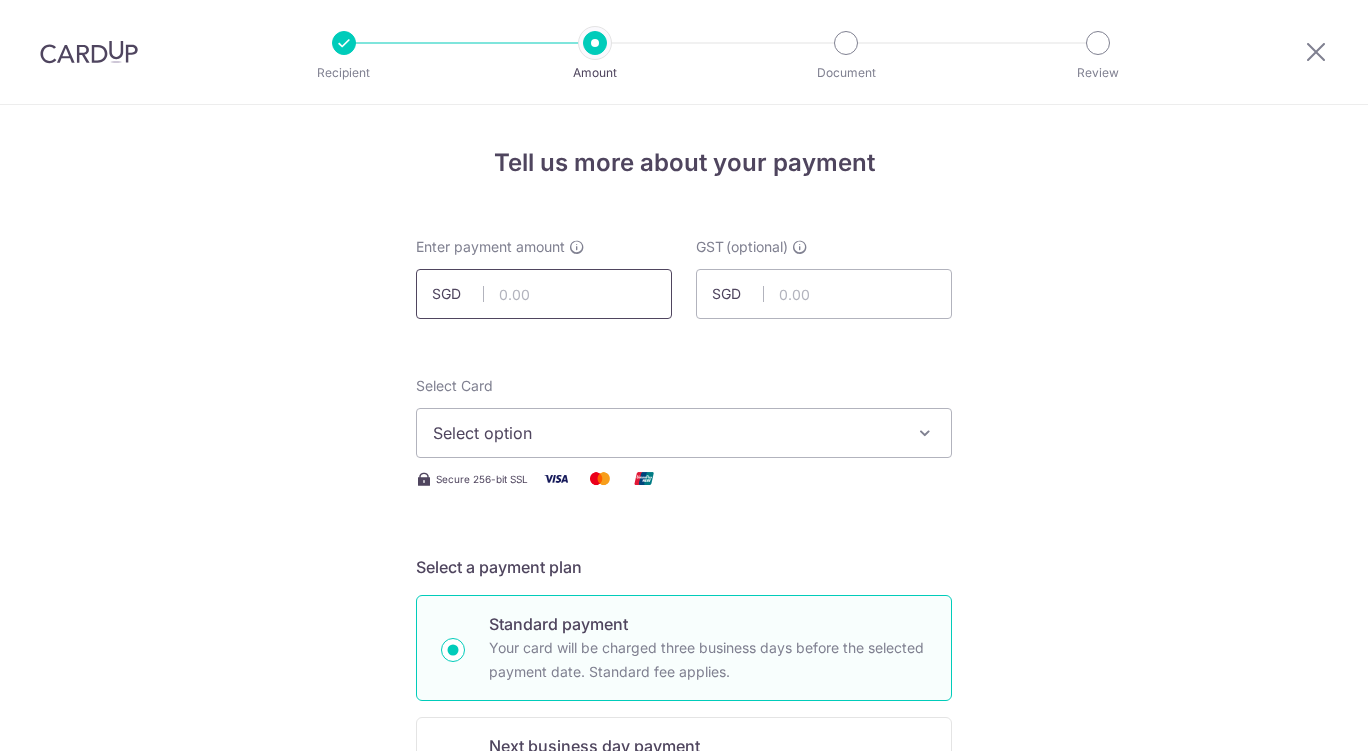 click at bounding box center [544, 294] 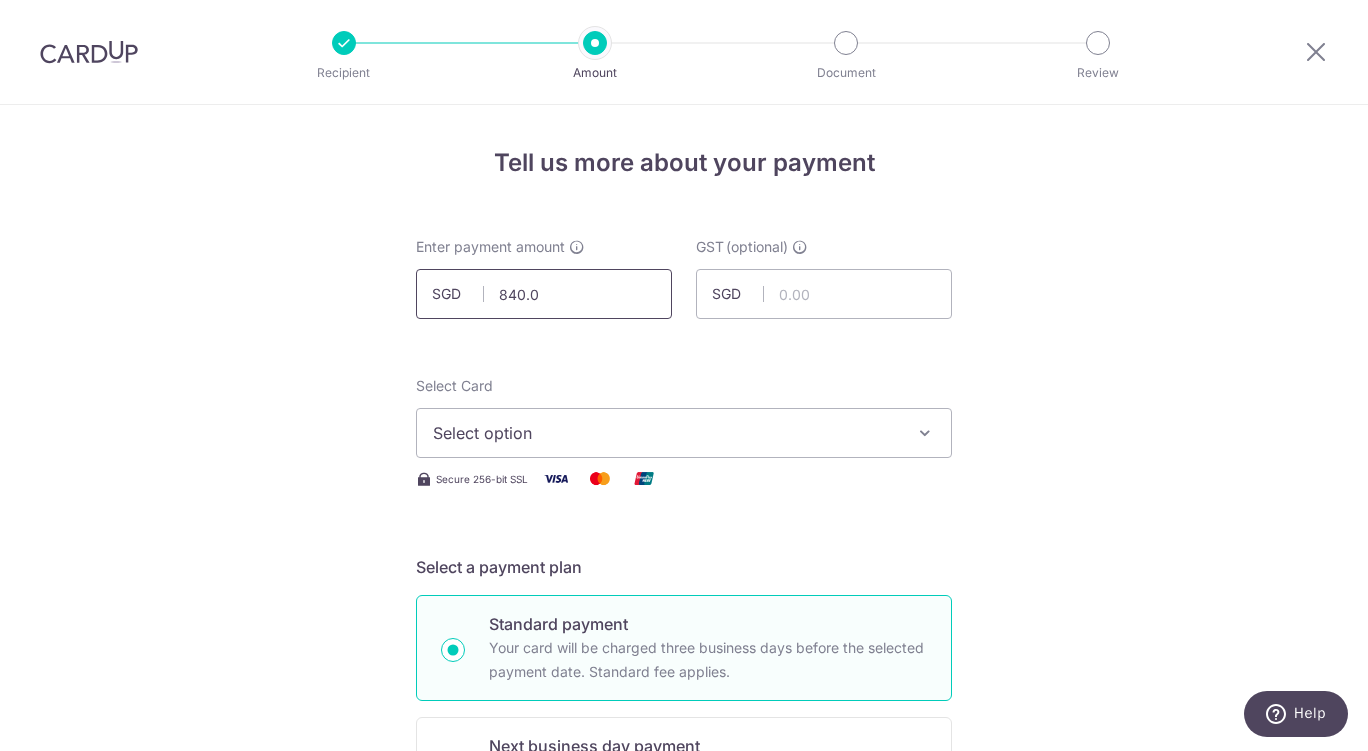 type on "840.06" 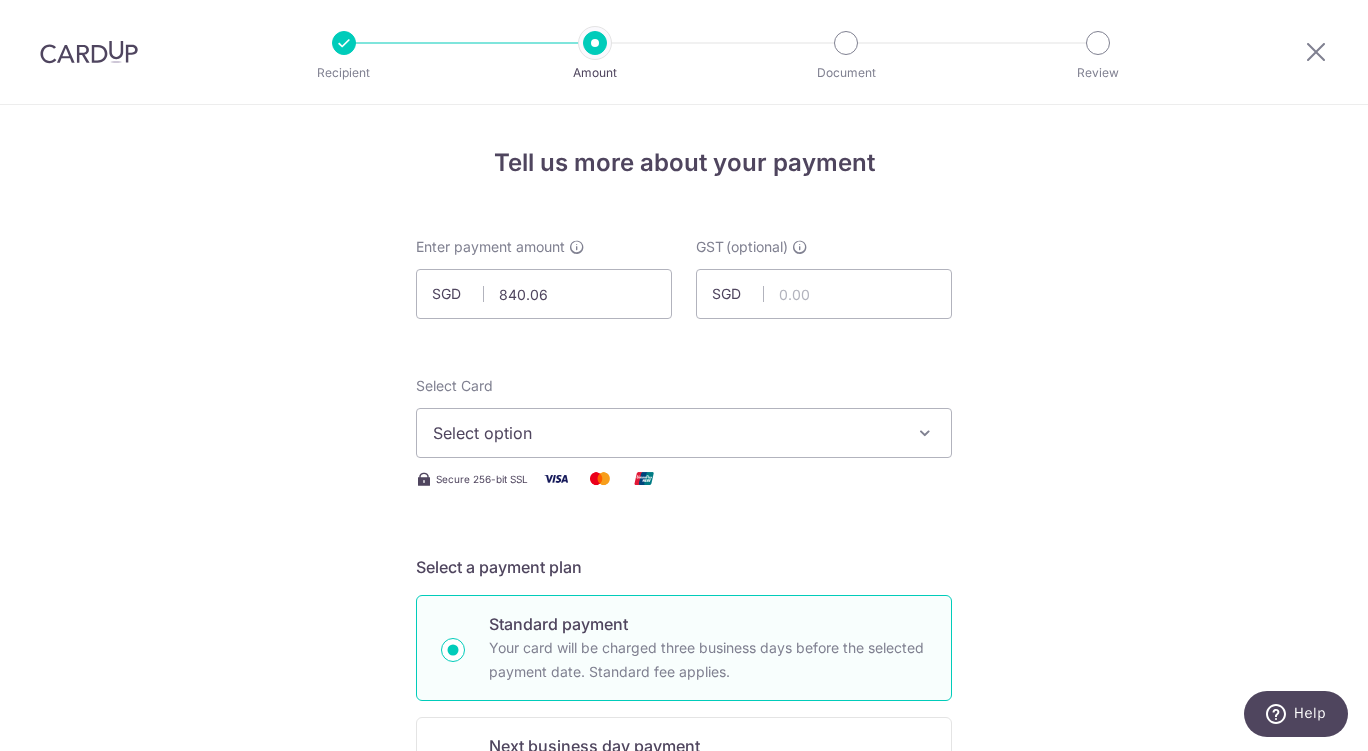click on "Select option" at bounding box center [666, 433] 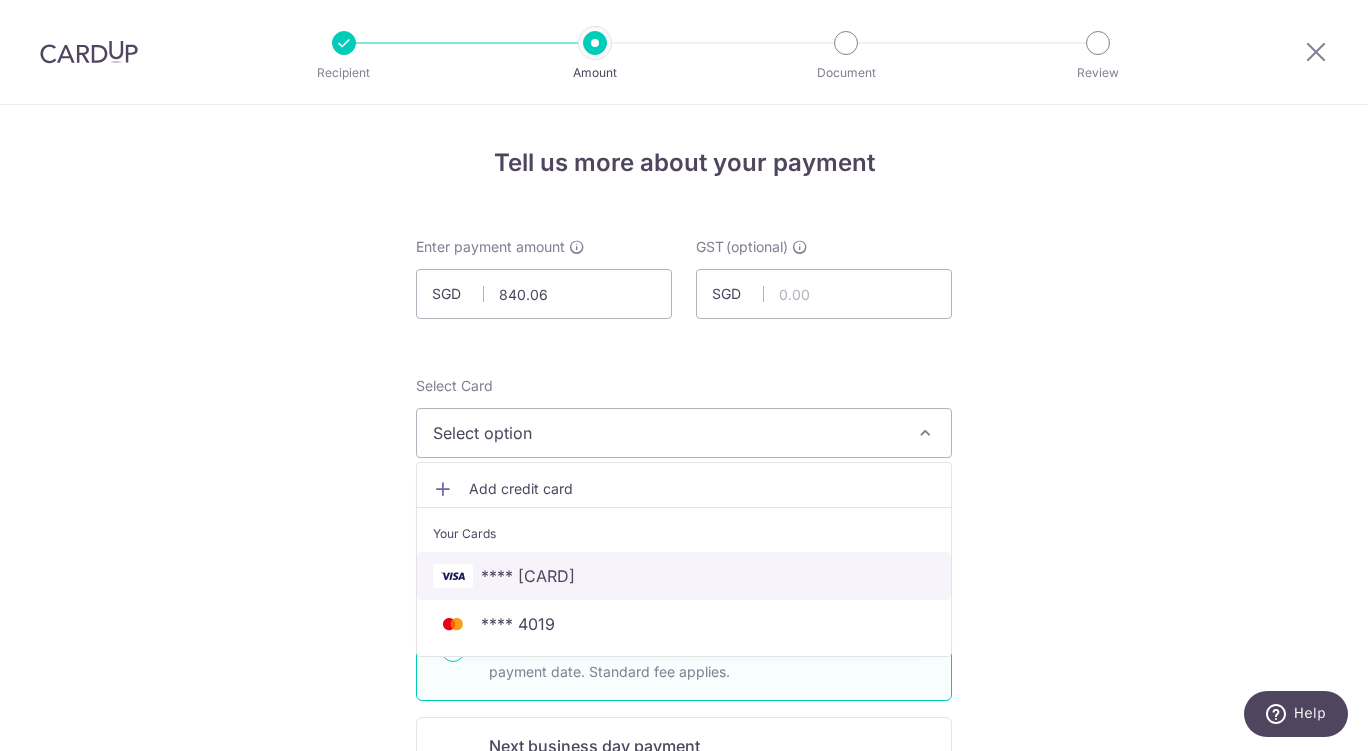 click on "**** [CARD]" at bounding box center (684, 576) 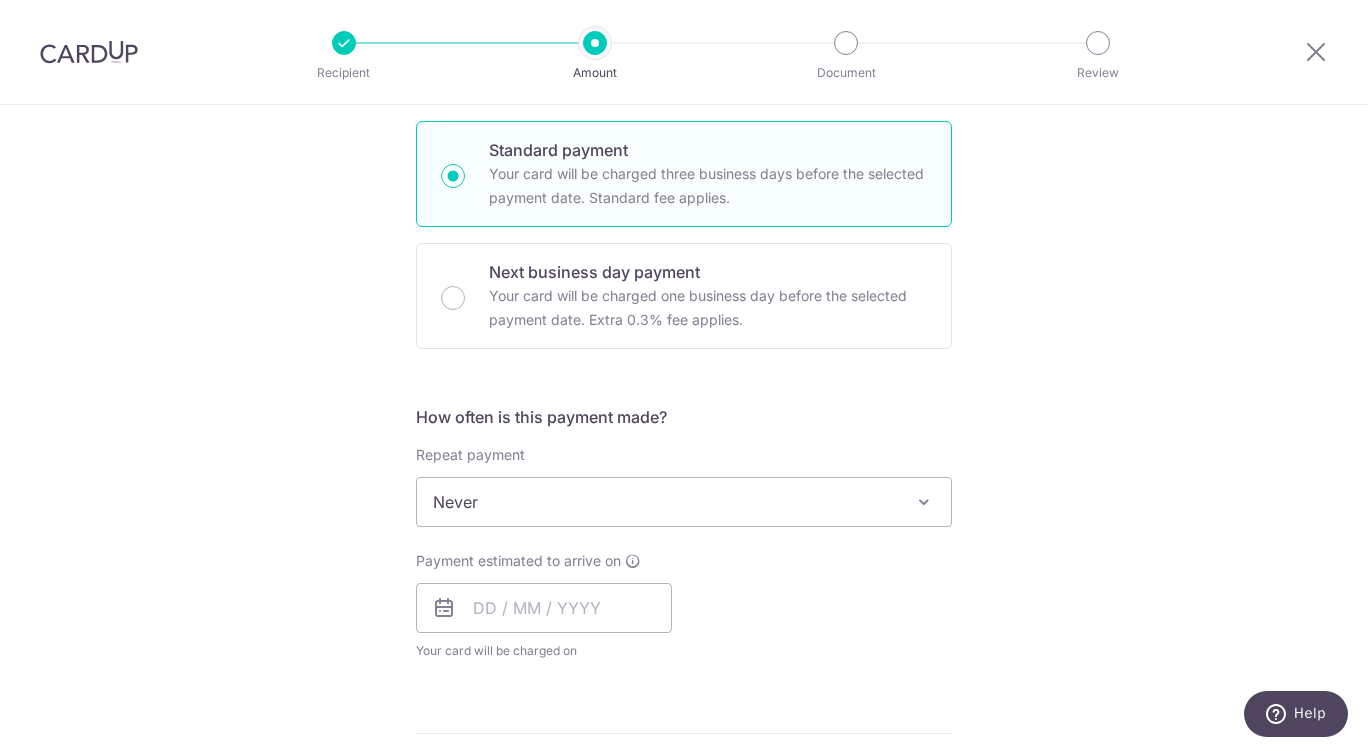 scroll, scrollTop: 480, scrollLeft: 0, axis: vertical 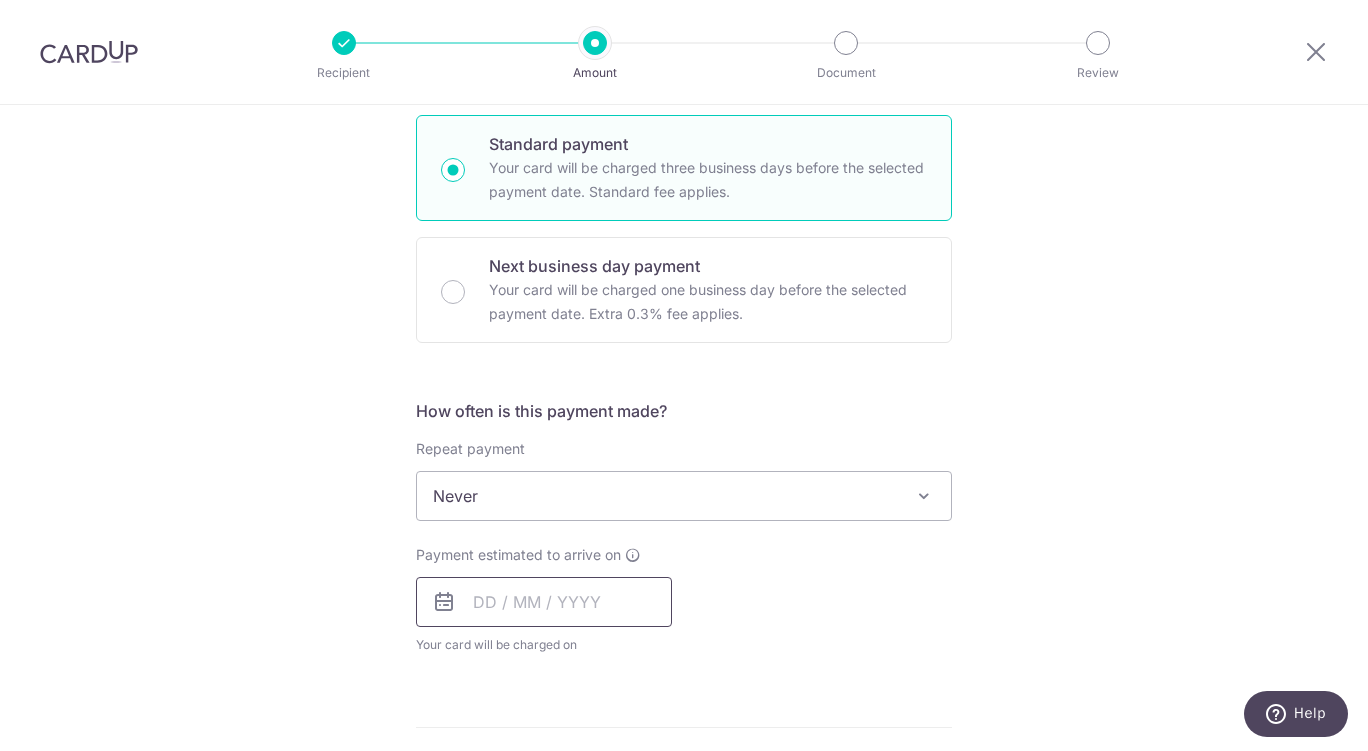 click at bounding box center (544, 602) 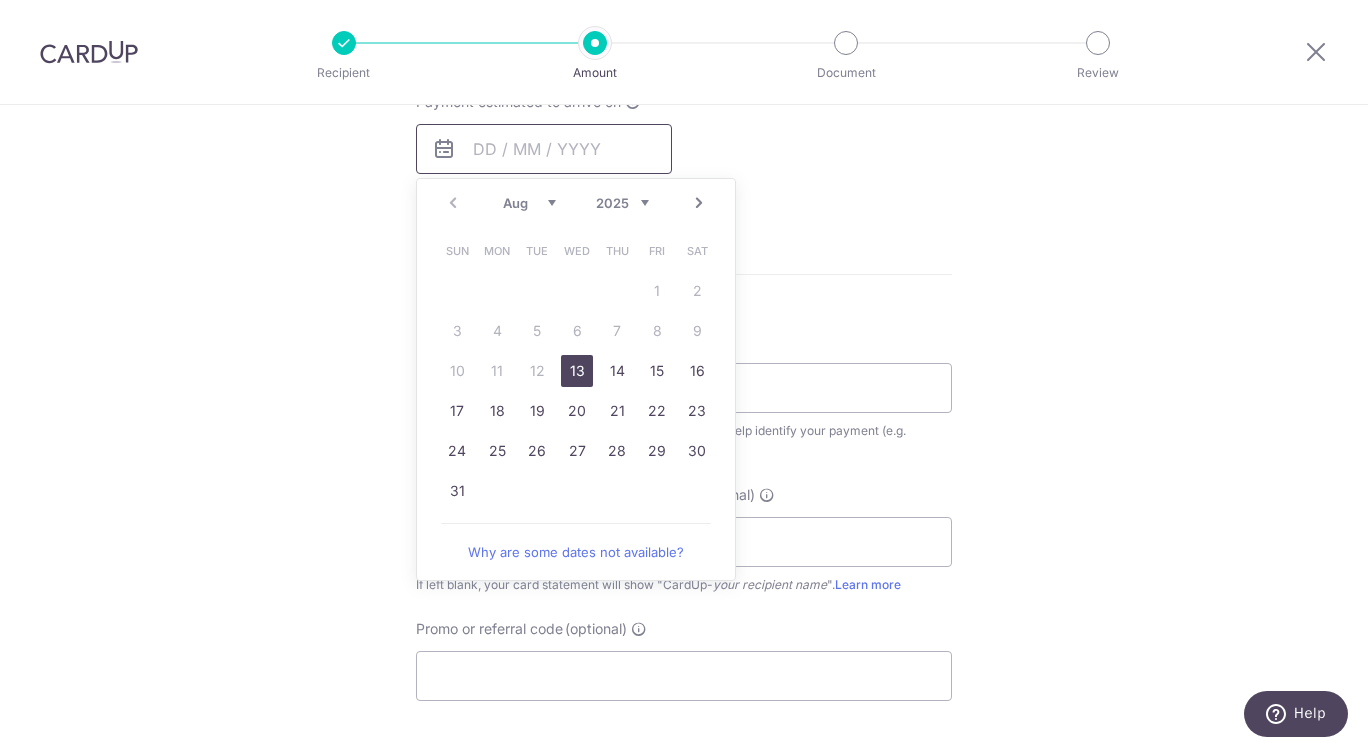 scroll, scrollTop: 962, scrollLeft: 0, axis: vertical 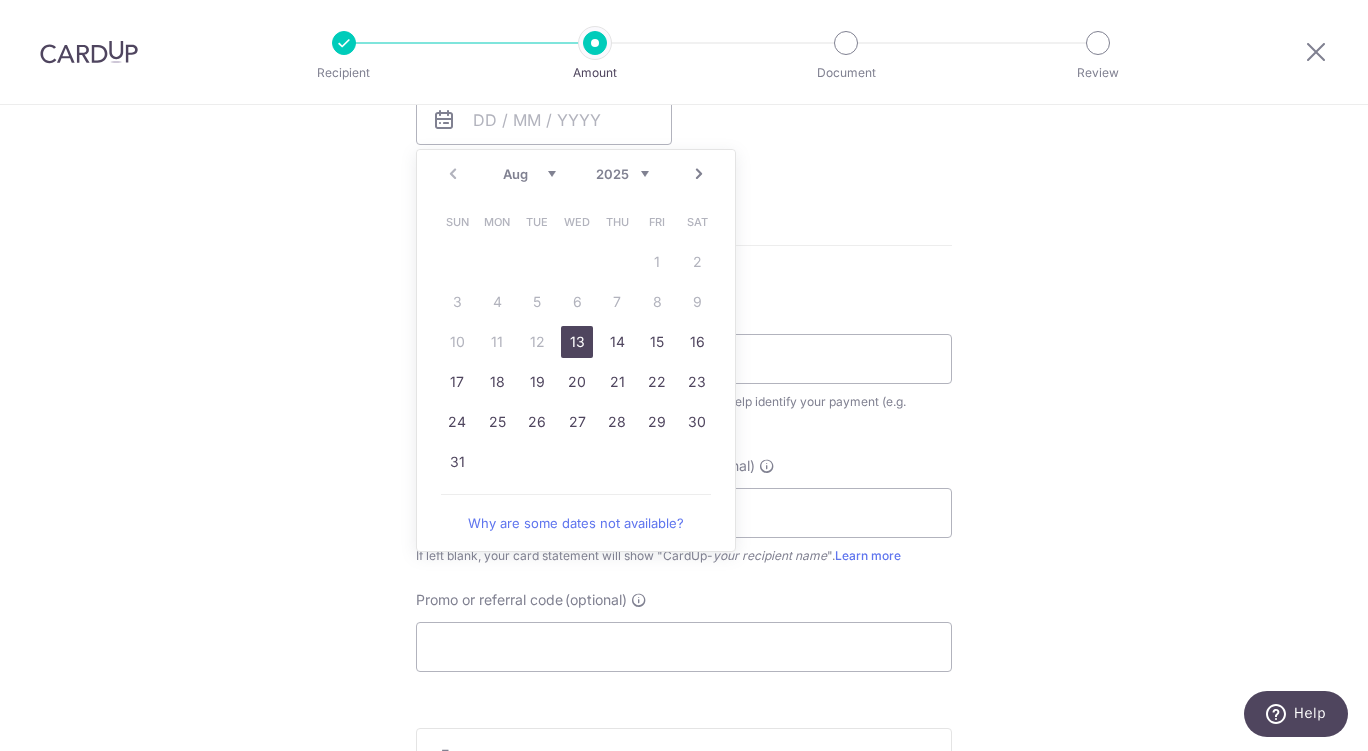 click on "13" at bounding box center [577, 342] 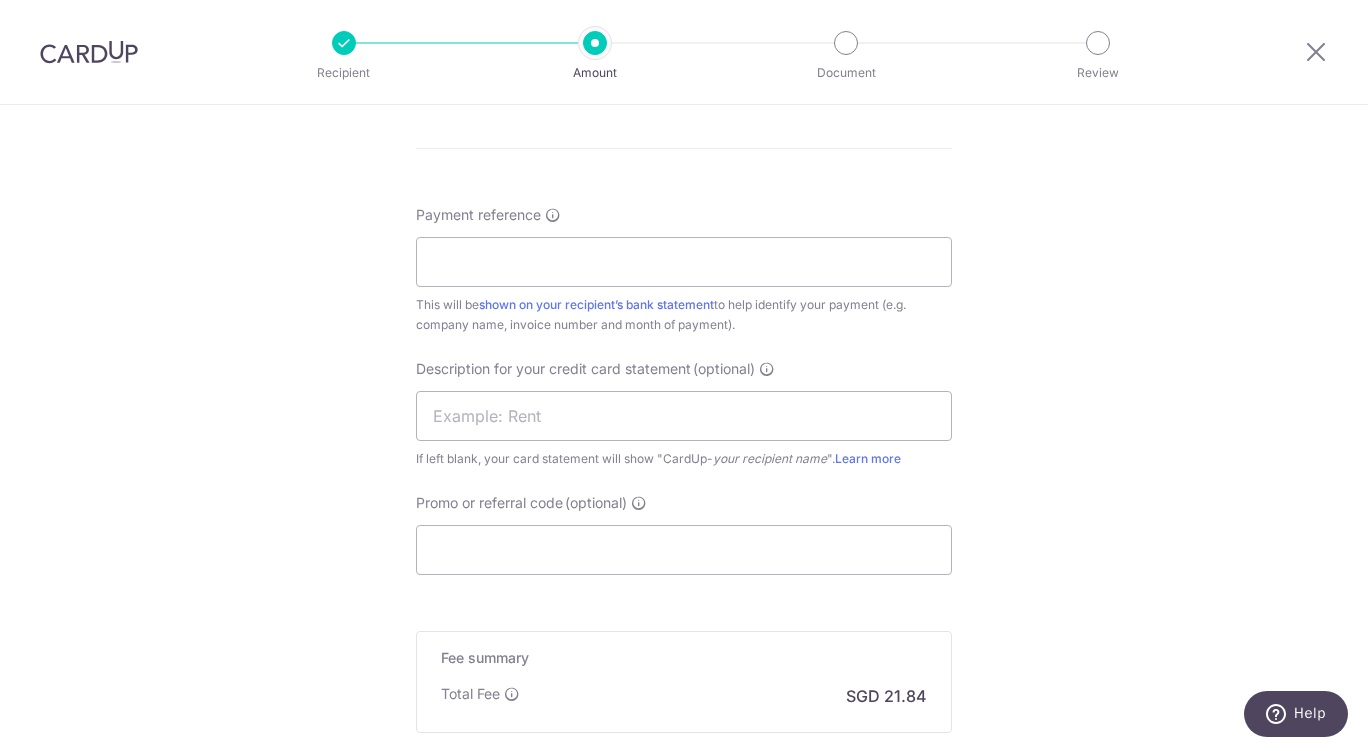 scroll, scrollTop: 1157, scrollLeft: 0, axis: vertical 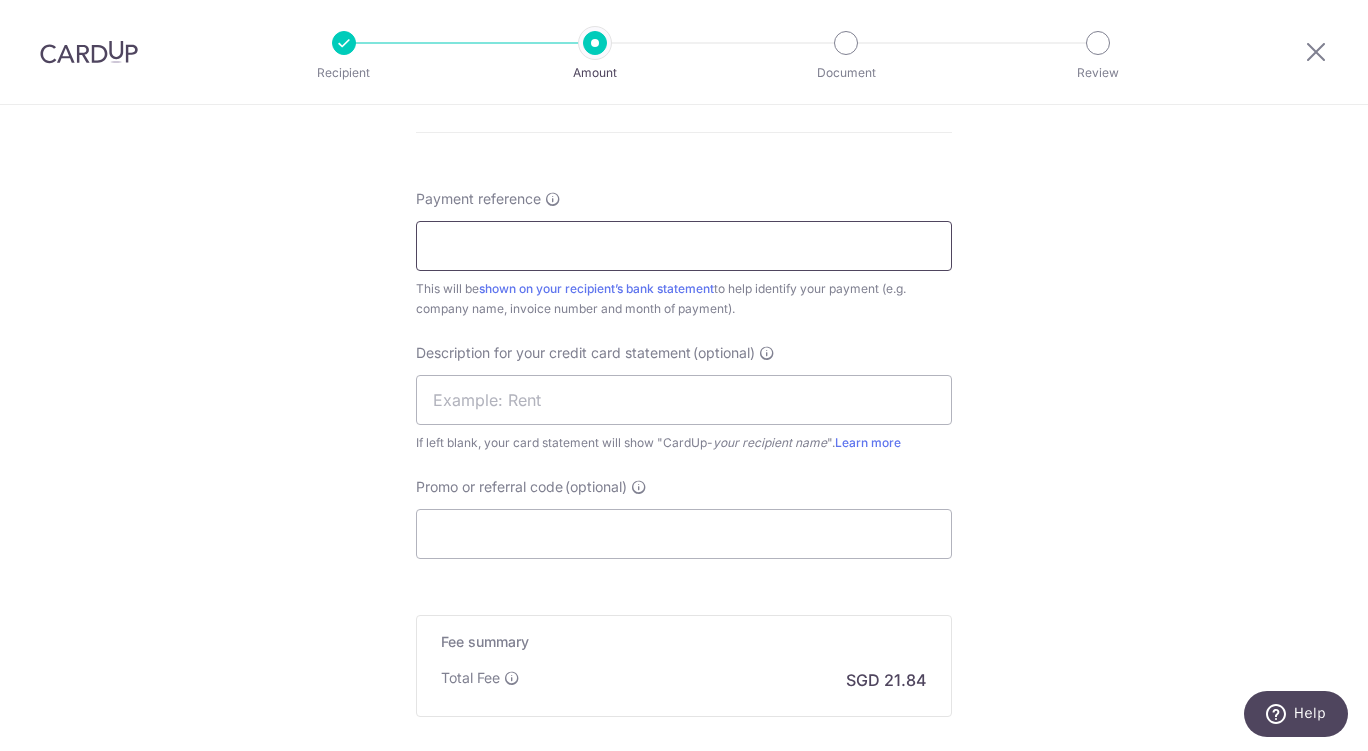 click on "Payment reference" at bounding box center (684, 246) 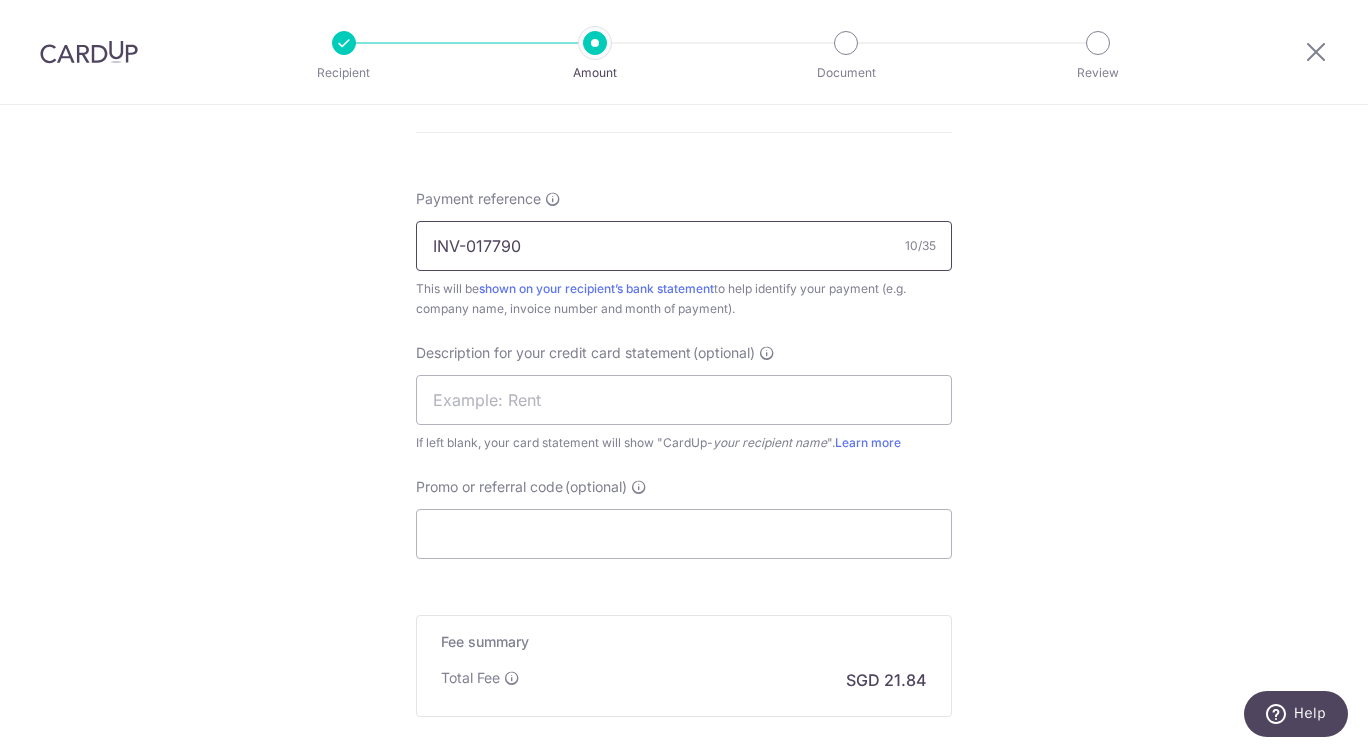 type on "INV-017790" 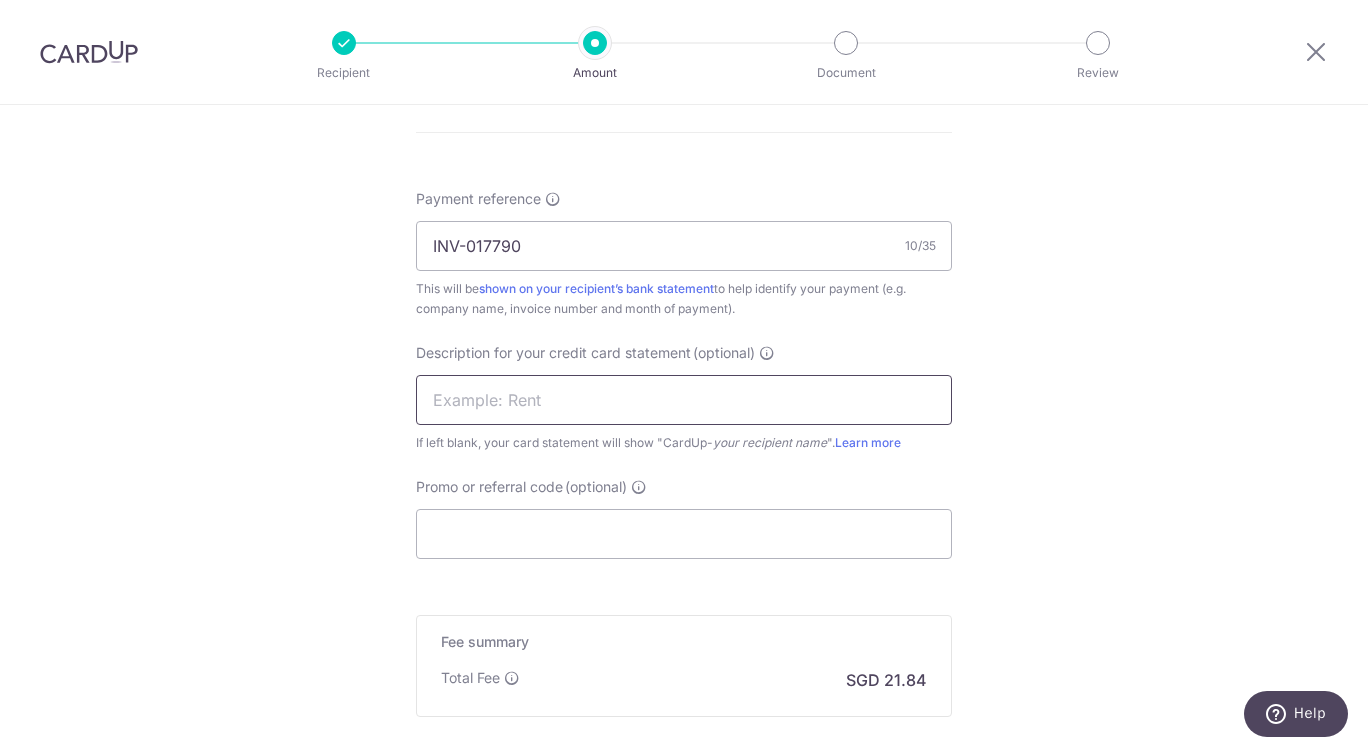 click at bounding box center (684, 400) 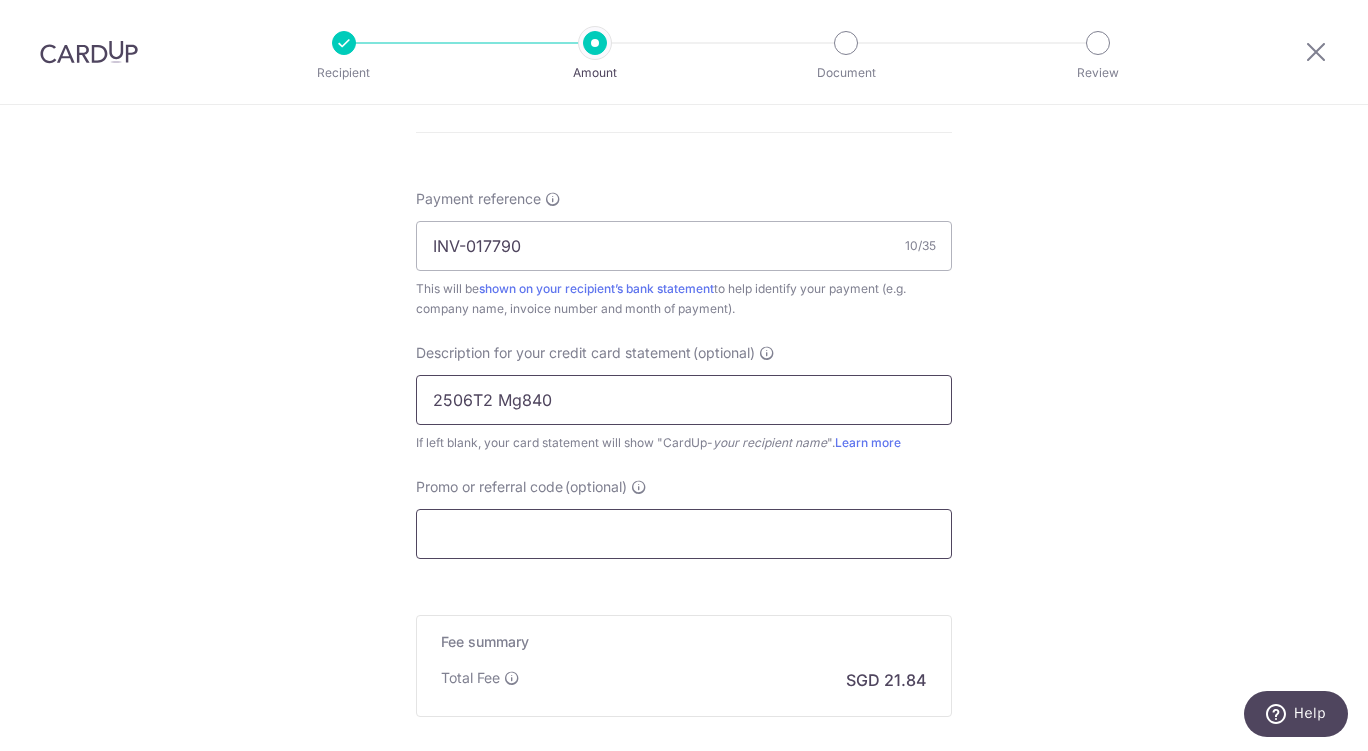 type on "2506T2 Mg840" 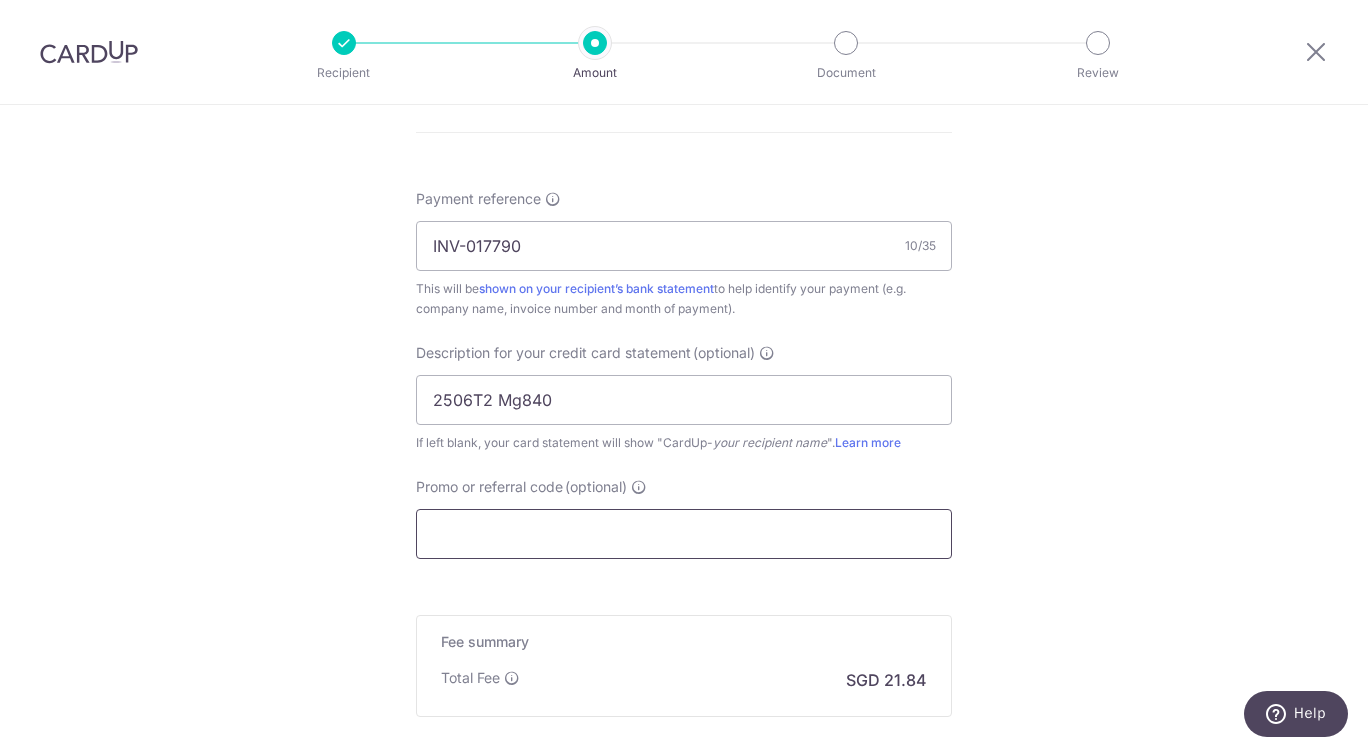 click on "Promo or referral code
(optional)" at bounding box center (684, 534) 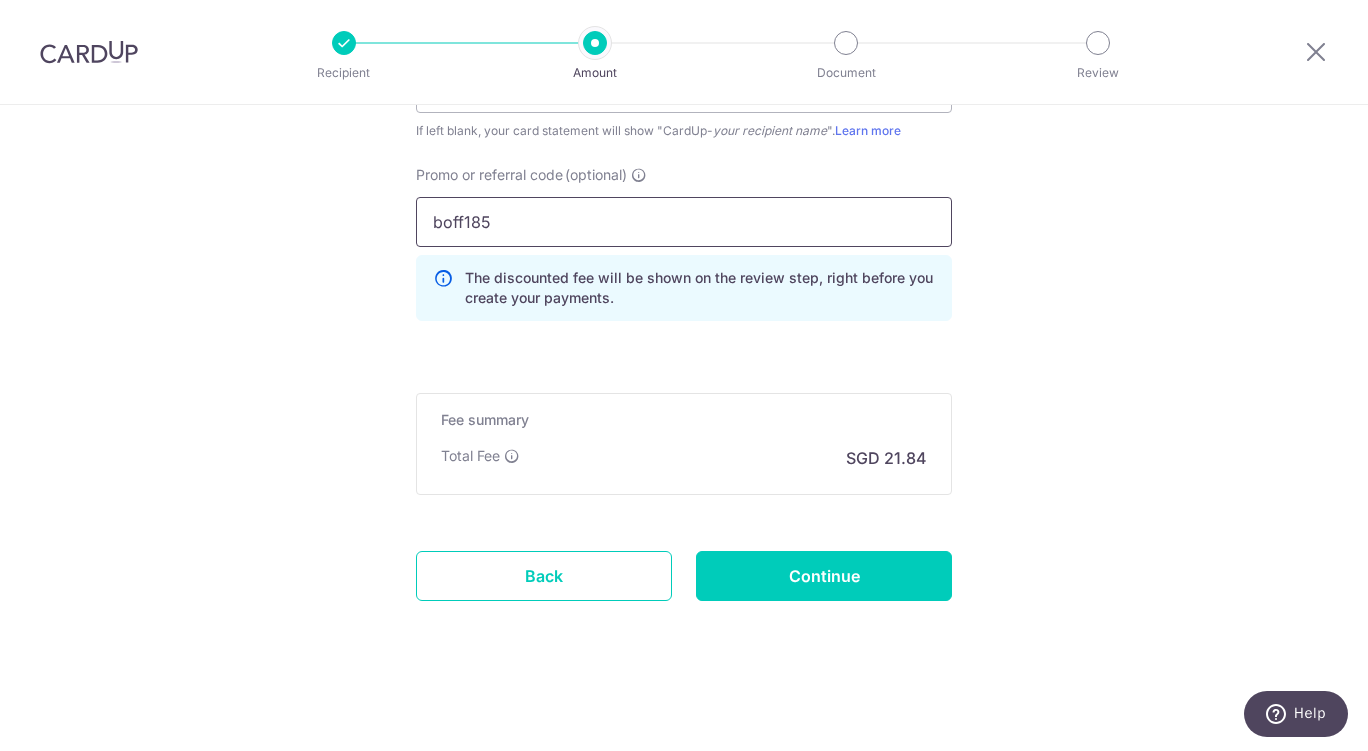 scroll, scrollTop: 1468, scrollLeft: 0, axis: vertical 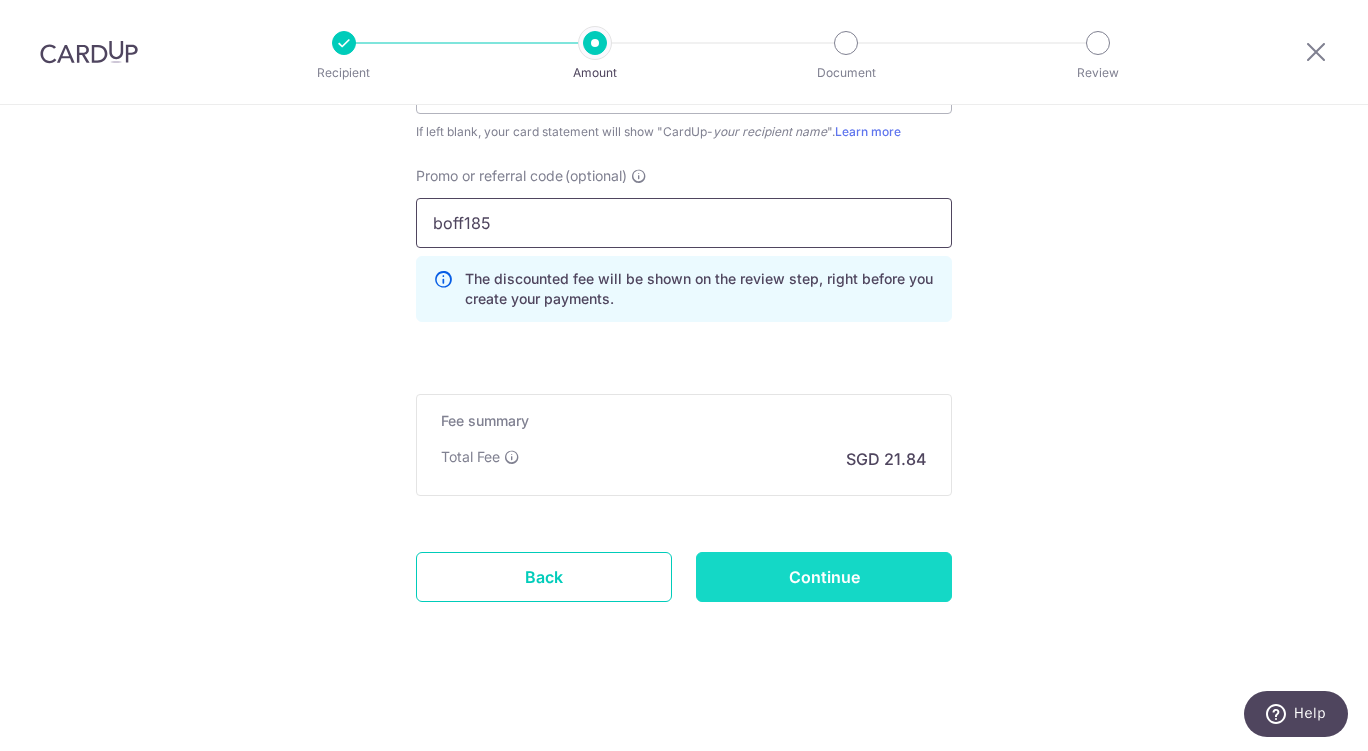 type on "boff185" 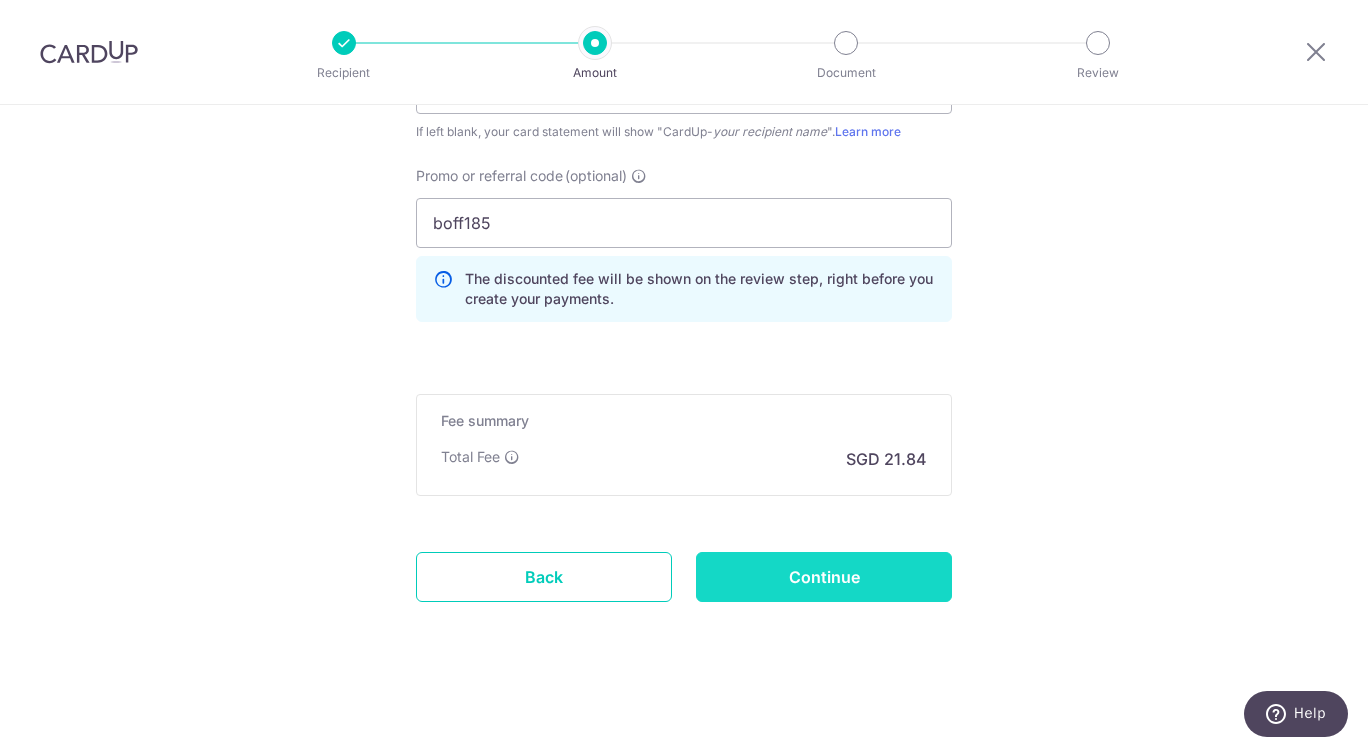 click on "Continue" at bounding box center (824, 577) 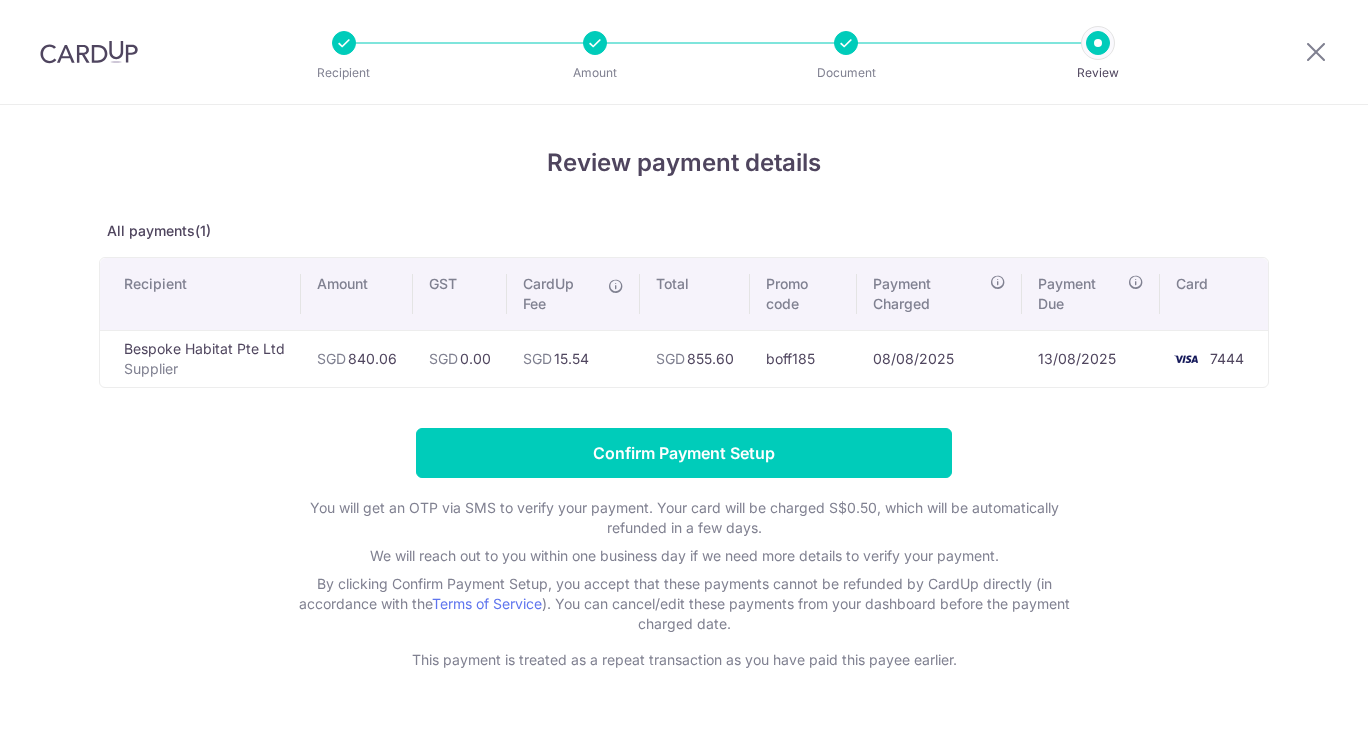 scroll, scrollTop: 0, scrollLeft: 0, axis: both 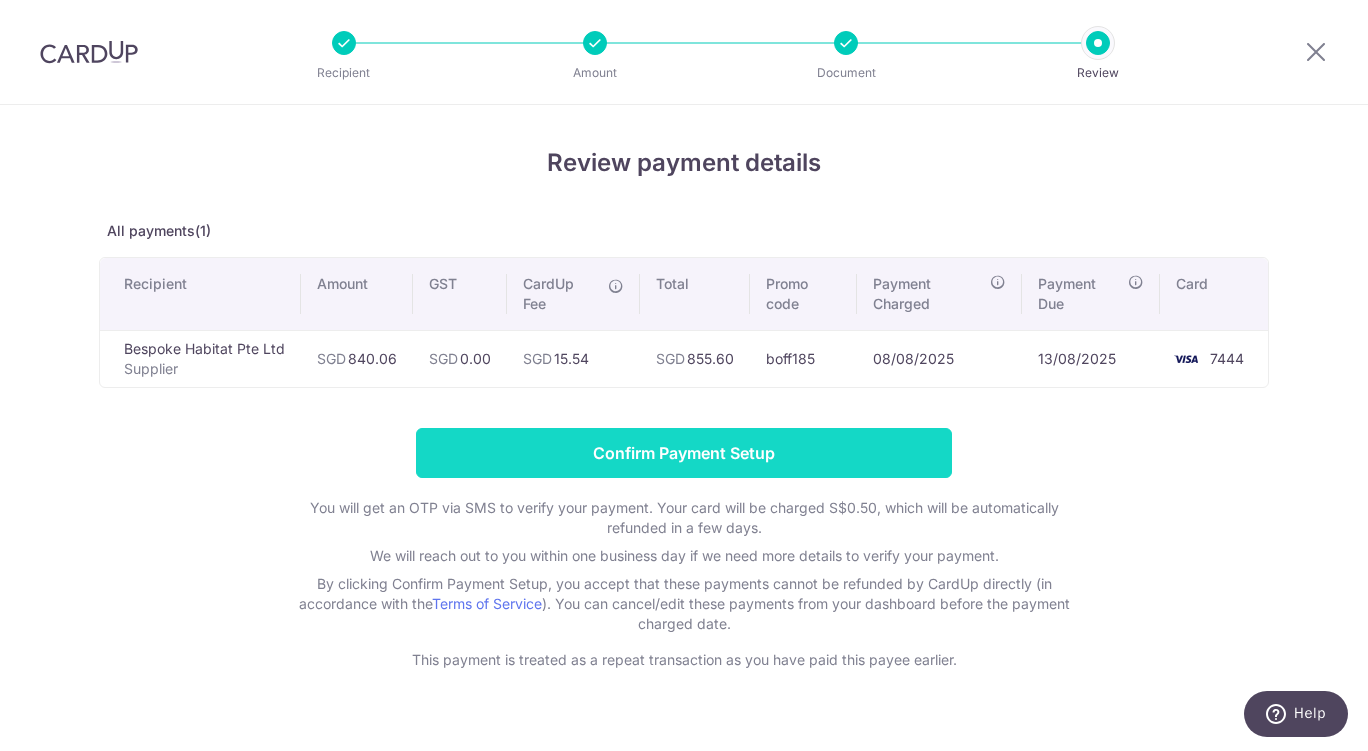 click on "Confirm Payment Setup" at bounding box center [684, 453] 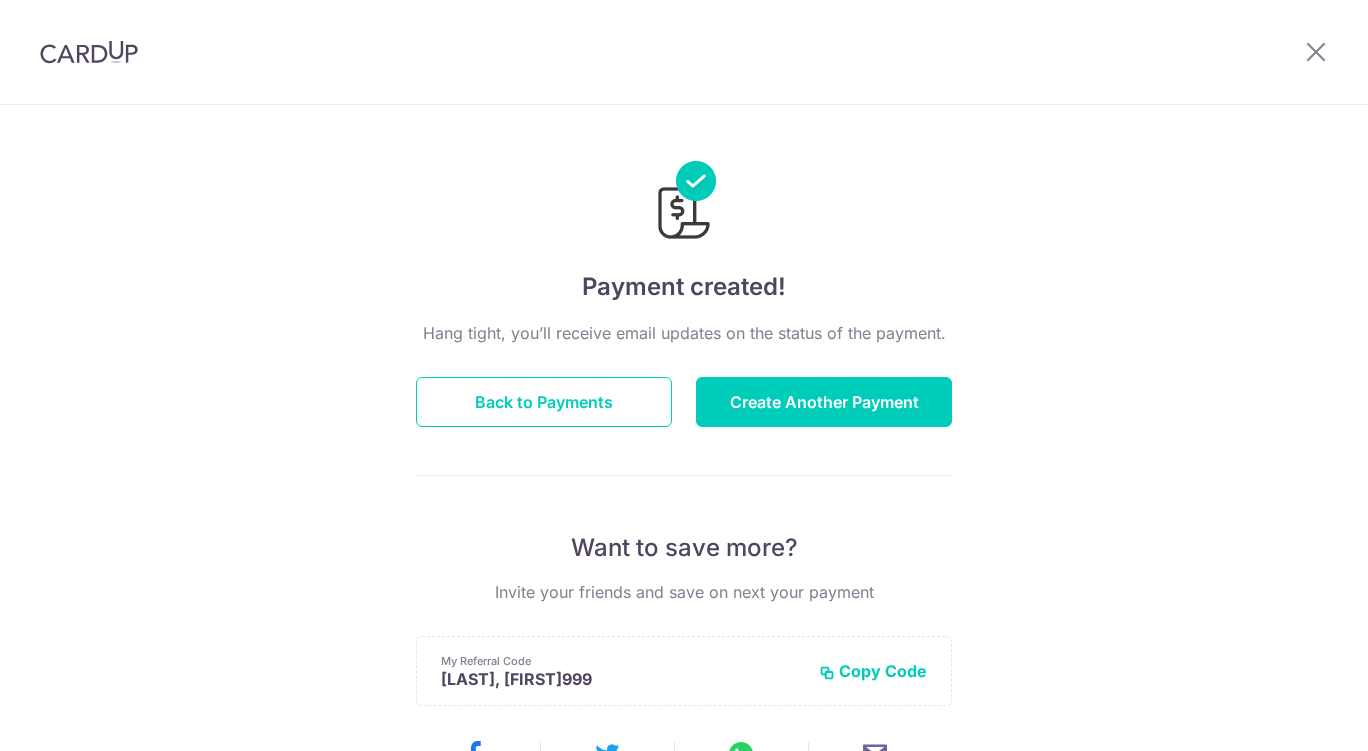 scroll, scrollTop: 0, scrollLeft: 0, axis: both 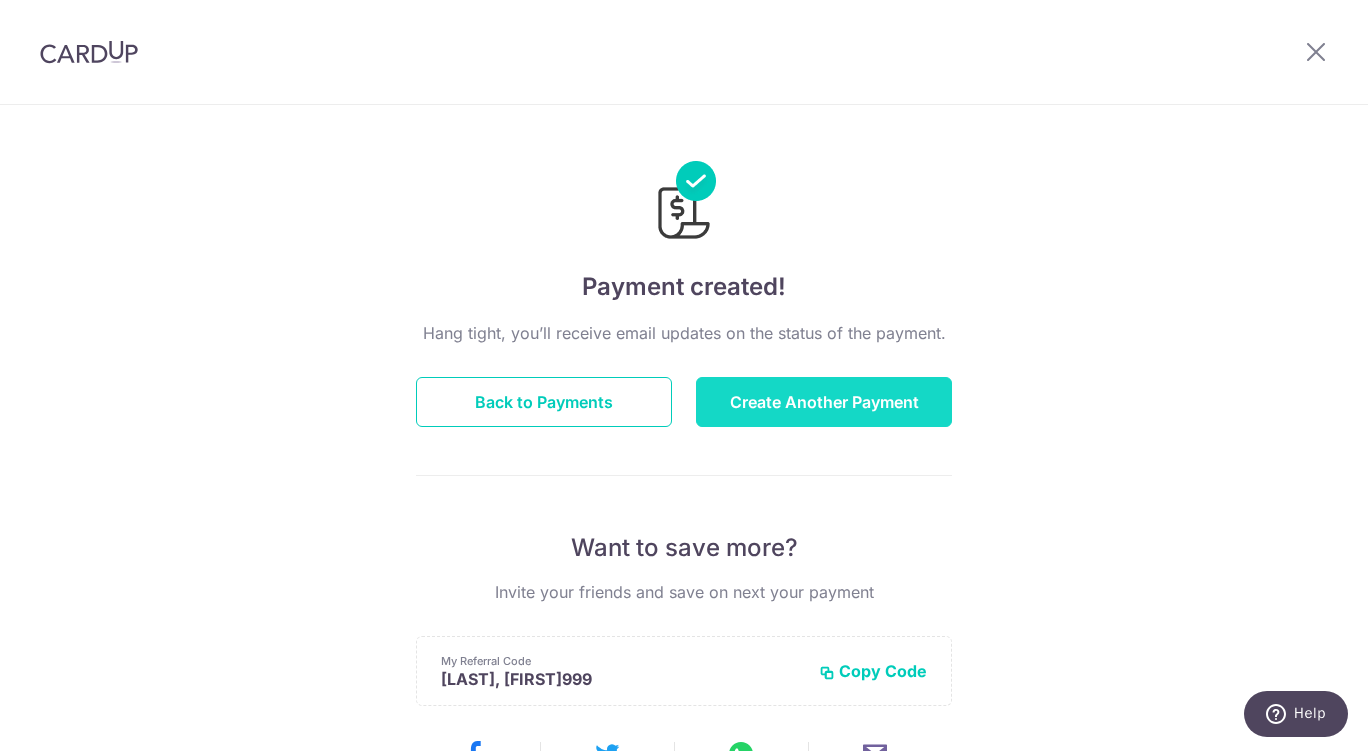 click on "Create Another Payment" at bounding box center [824, 402] 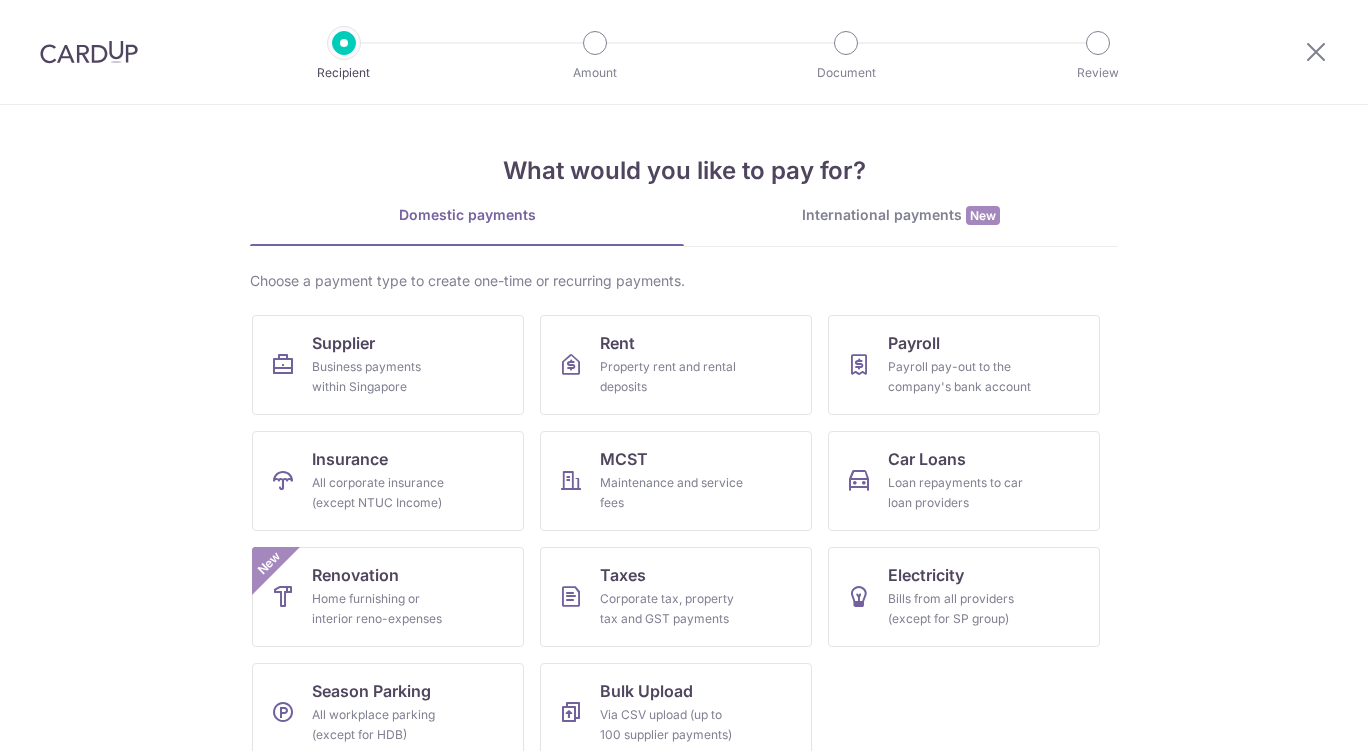 scroll, scrollTop: 0, scrollLeft: 0, axis: both 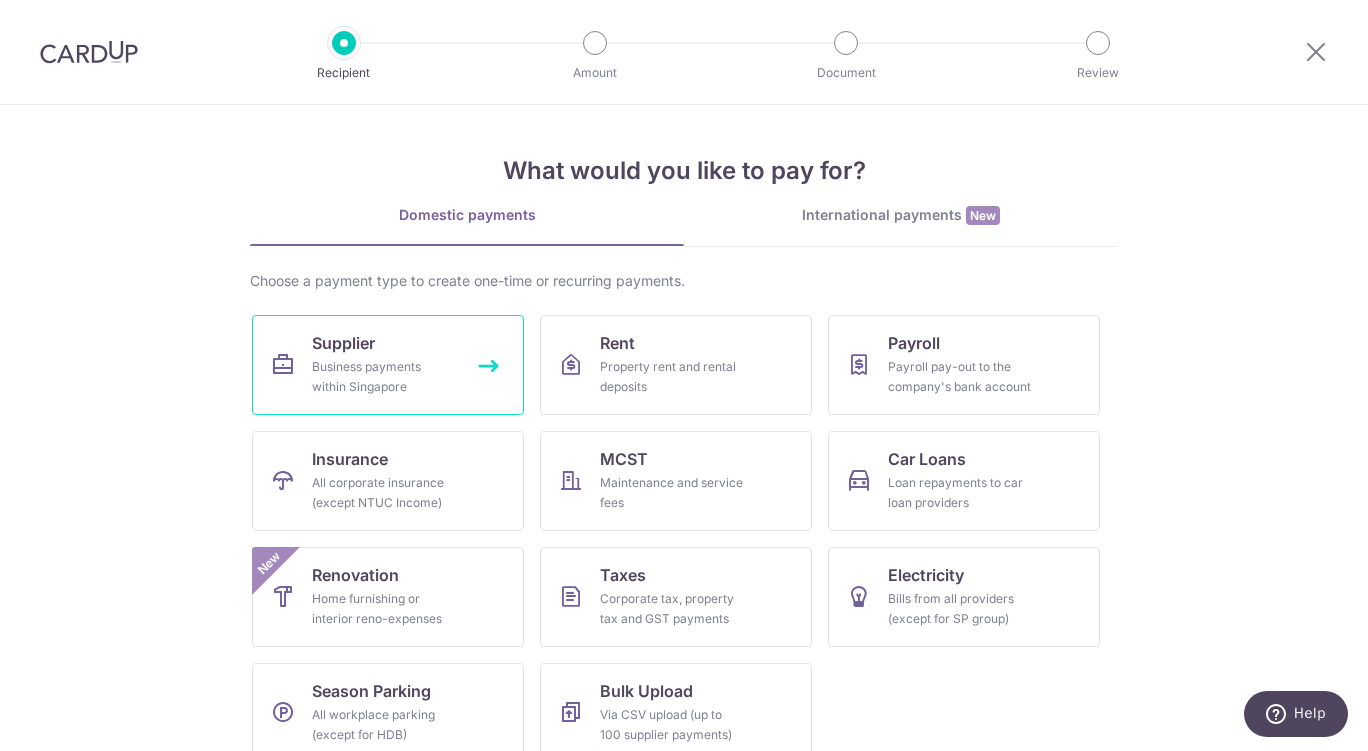 click on "Business payments within Singapore" at bounding box center (384, 377) 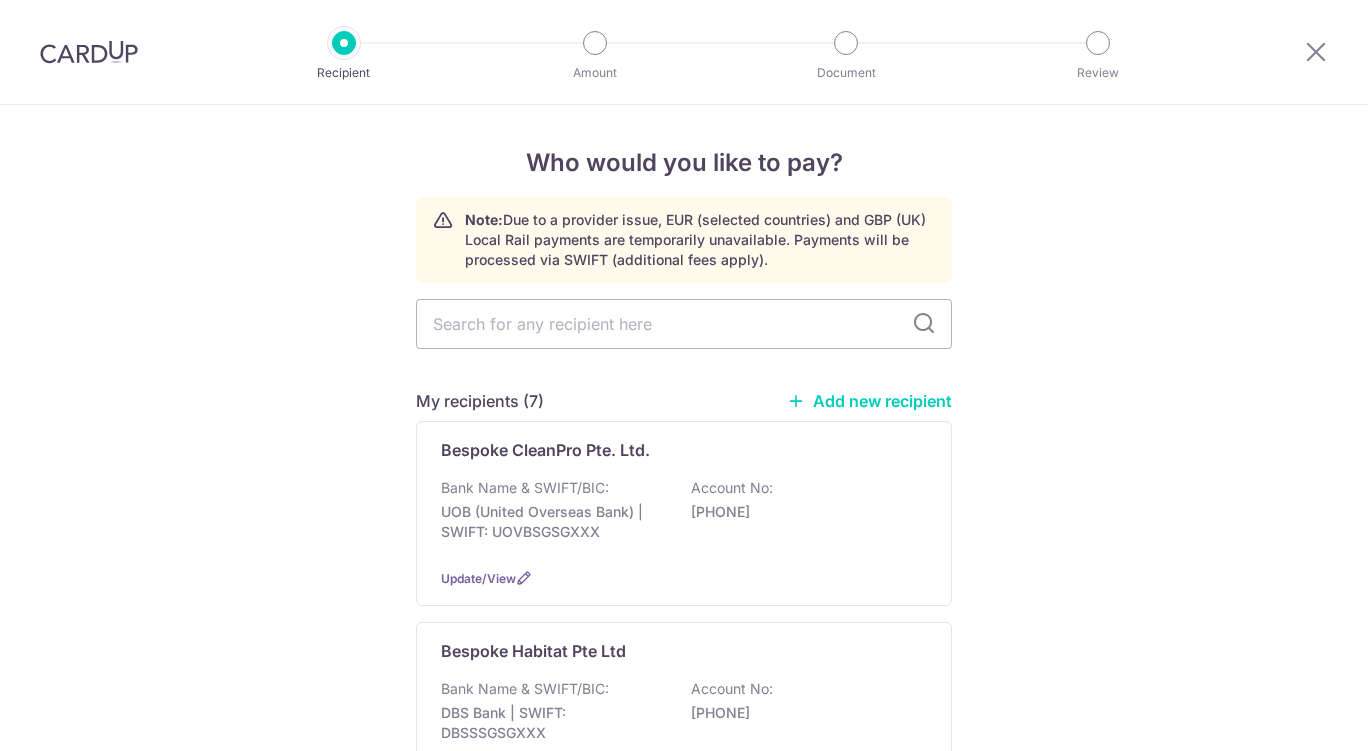 scroll, scrollTop: 0, scrollLeft: 0, axis: both 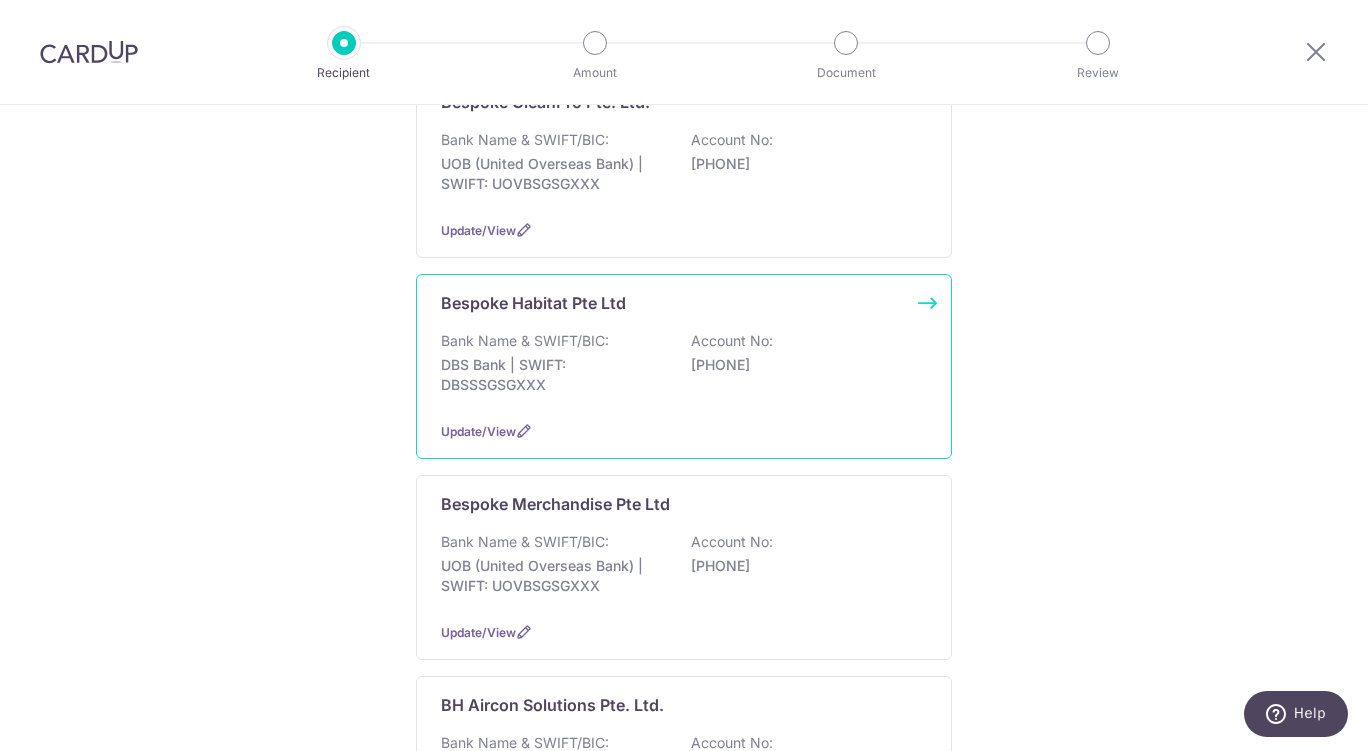 click on "[PHONE]" at bounding box center [803, 365] 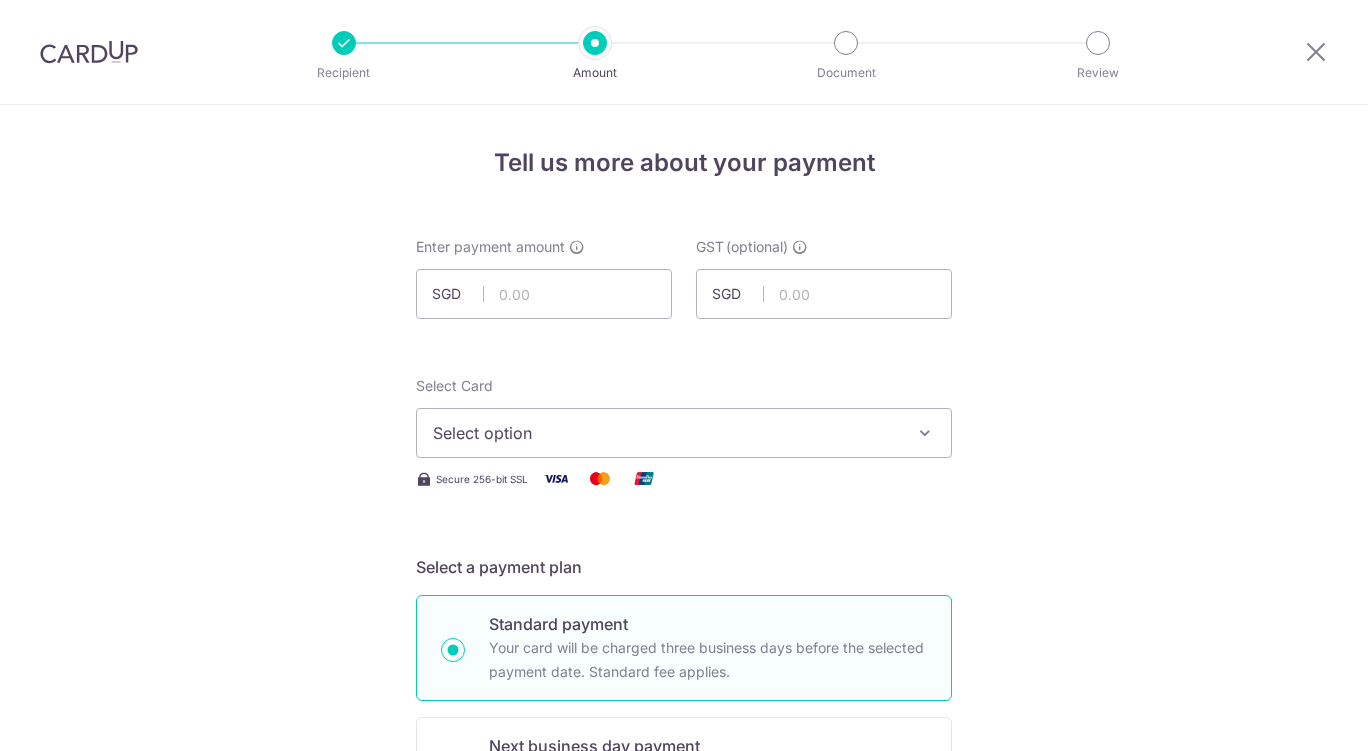 scroll, scrollTop: 0, scrollLeft: 0, axis: both 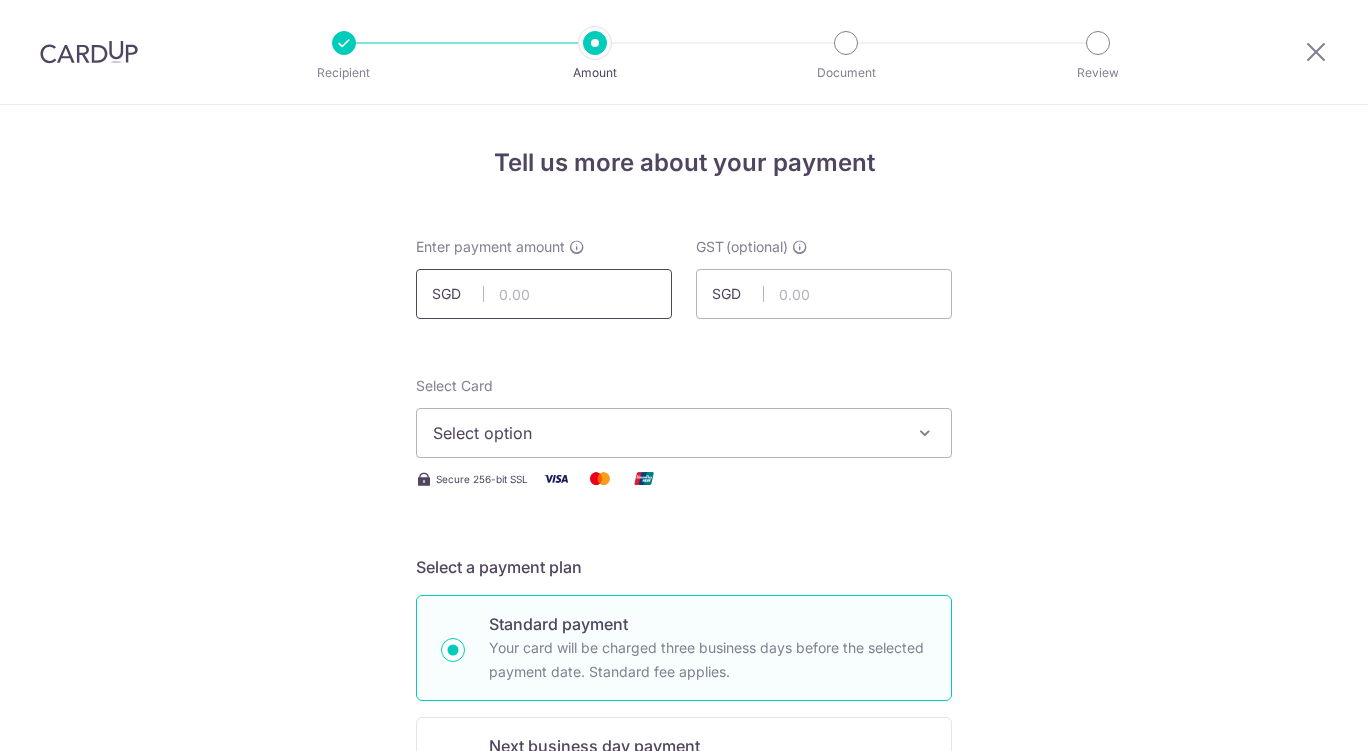 click at bounding box center (544, 294) 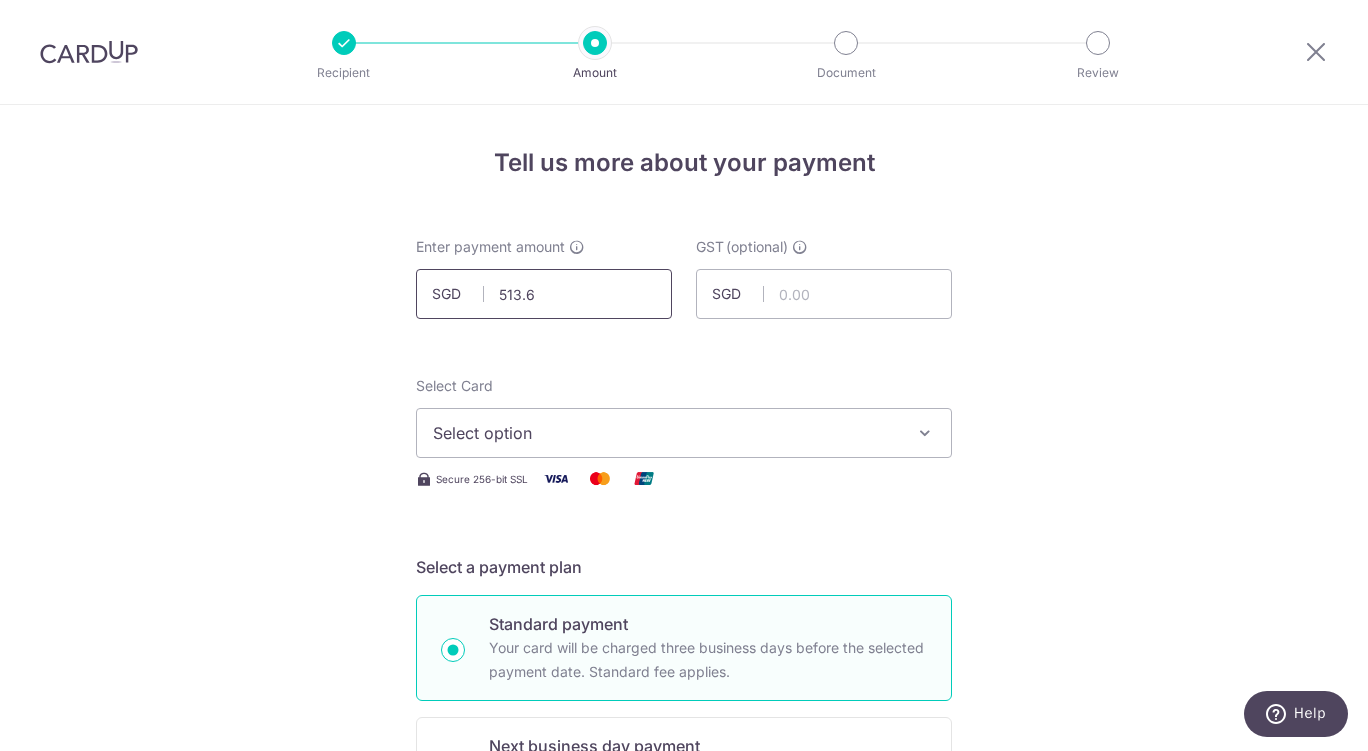 type on "513.69" 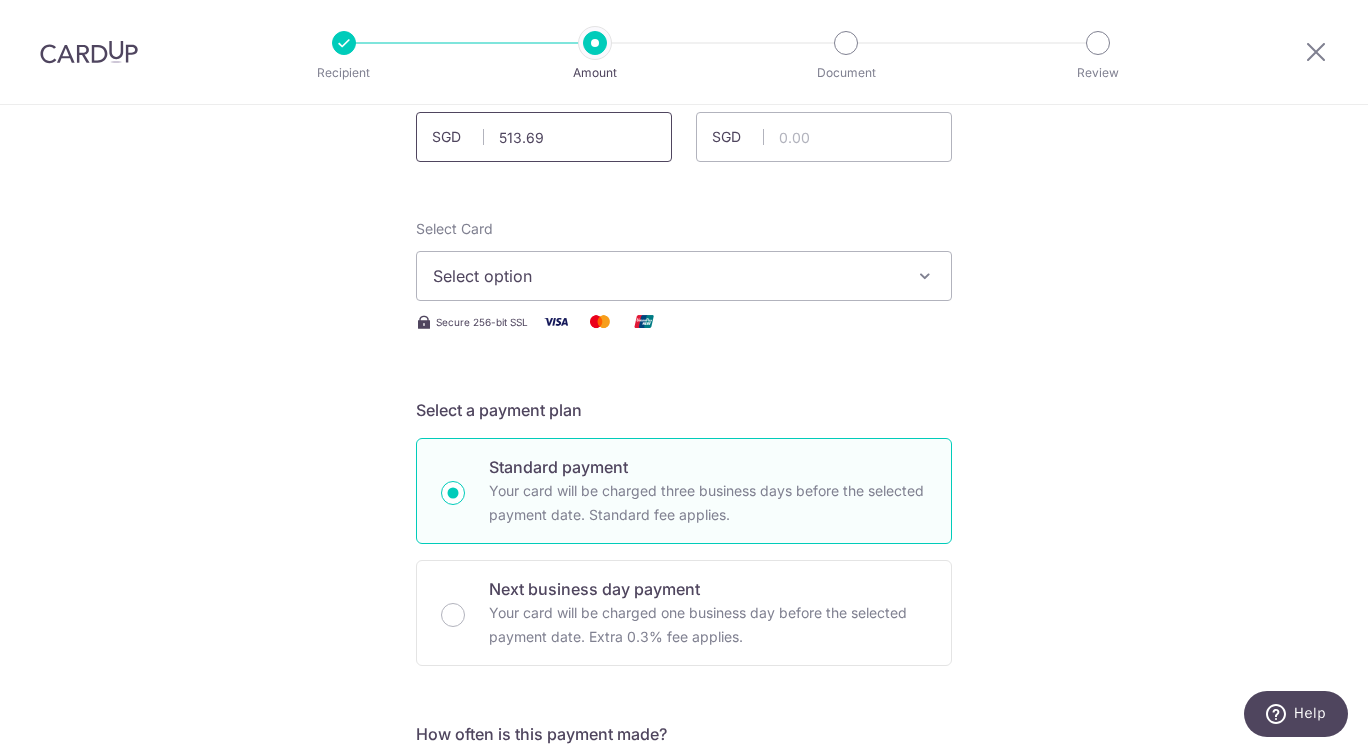 scroll, scrollTop: 152, scrollLeft: 0, axis: vertical 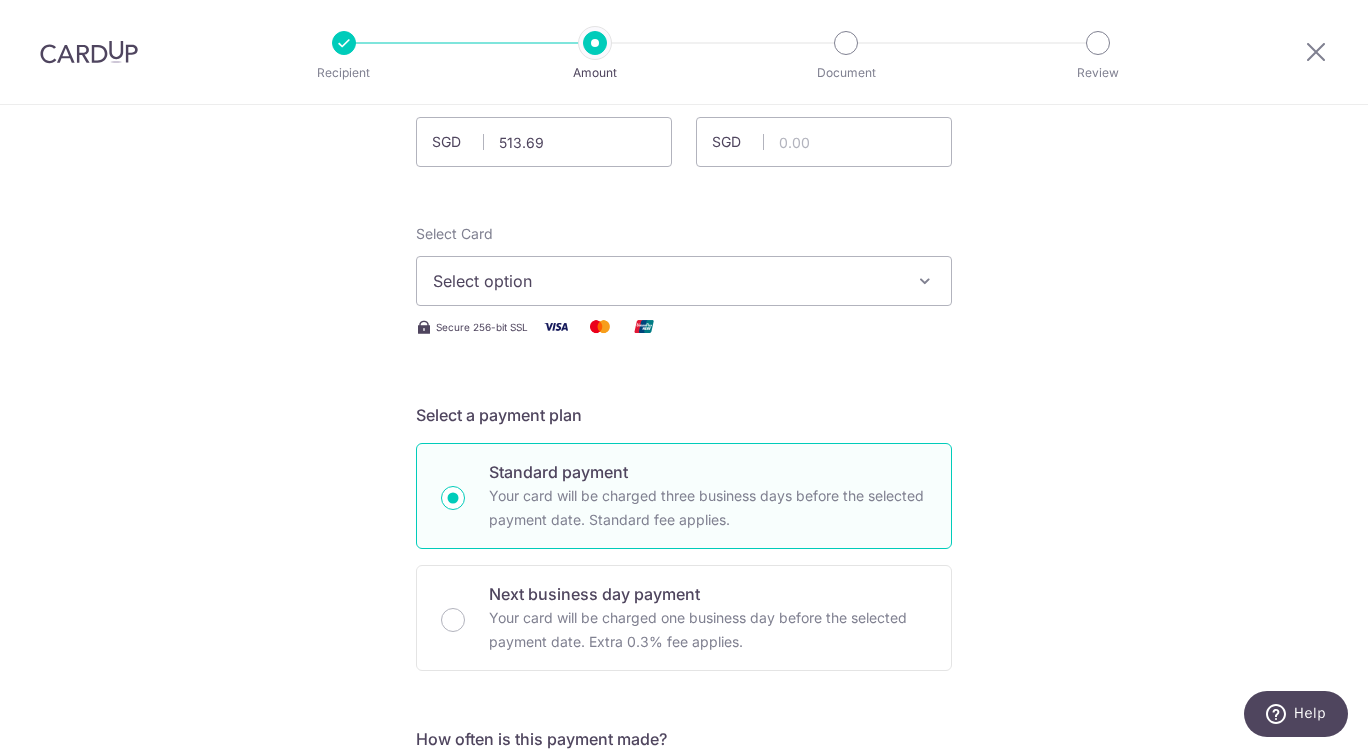 click on "Select option" at bounding box center (684, 281) 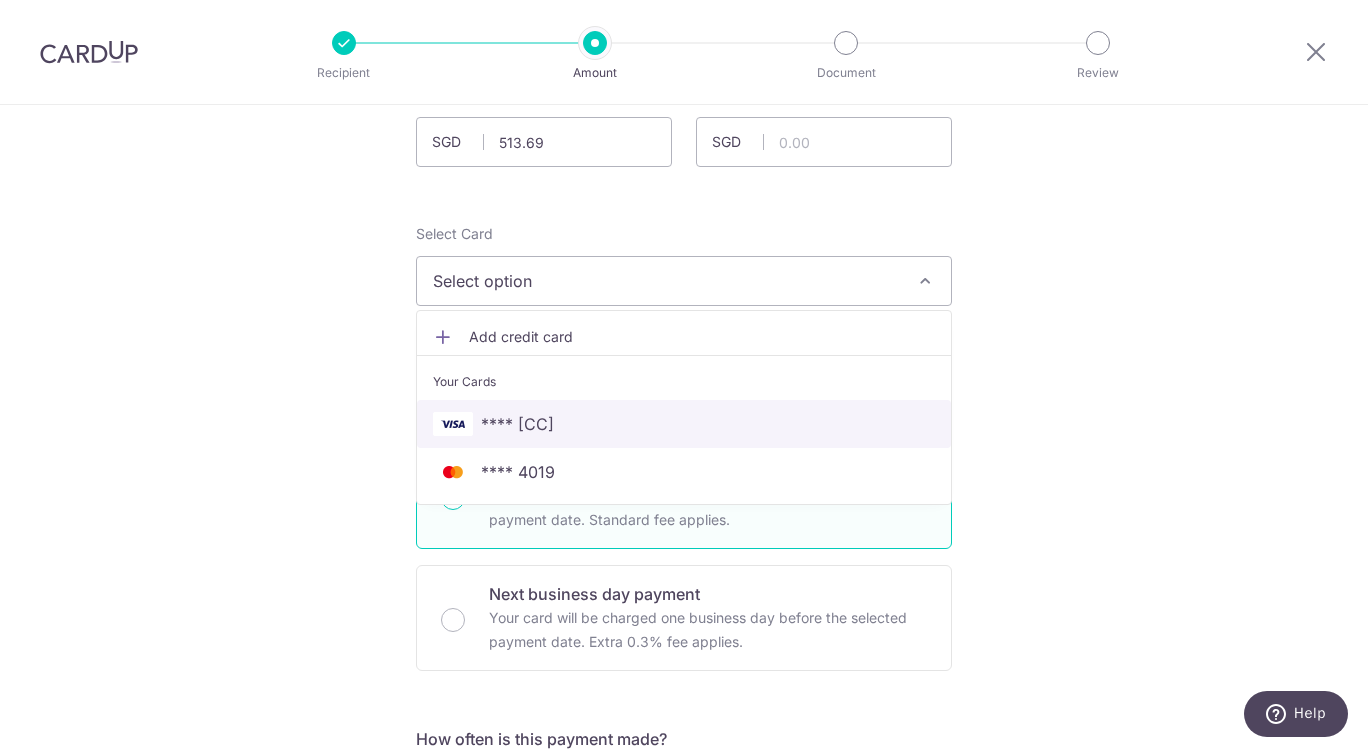 click on "**** [CC]" at bounding box center [684, 424] 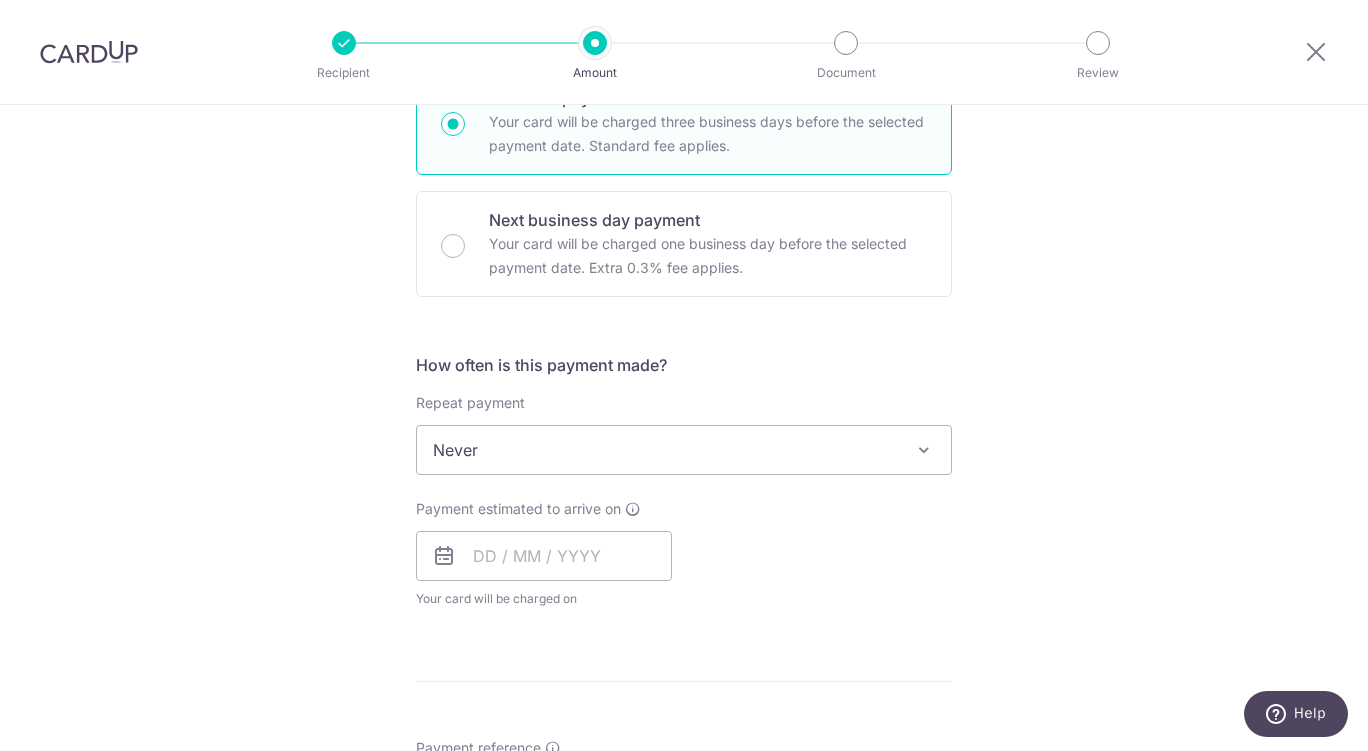 scroll, scrollTop: 540, scrollLeft: 0, axis: vertical 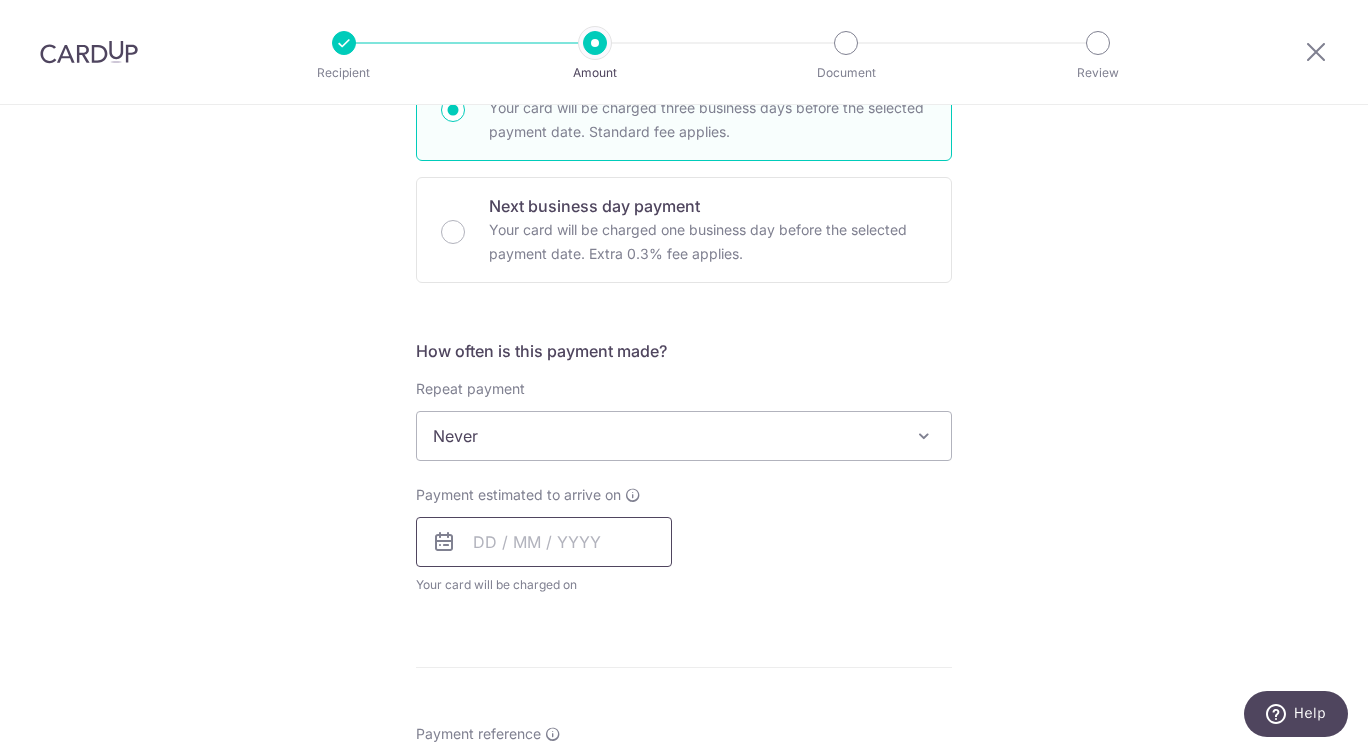 click at bounding box center (544, 542) 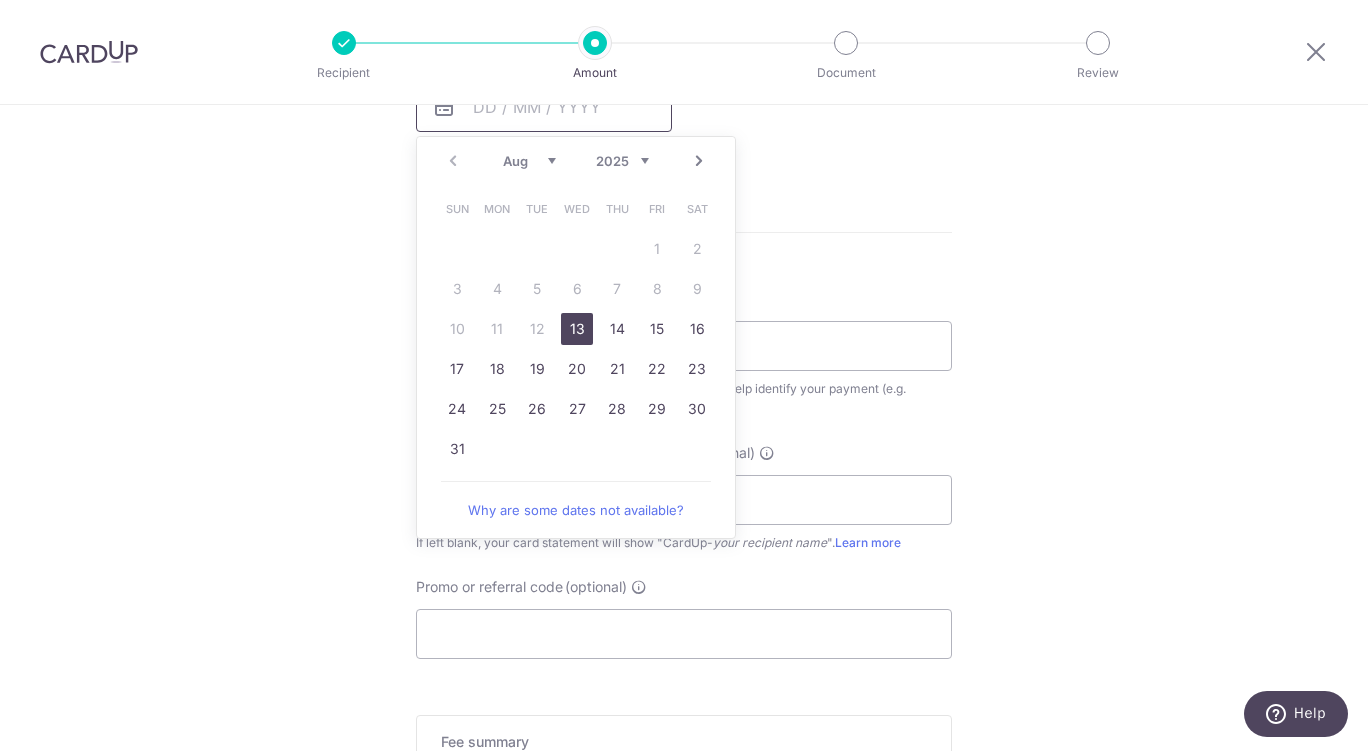 scroll, scrollTop: 996, scrollLeft: 0, axis: vertical 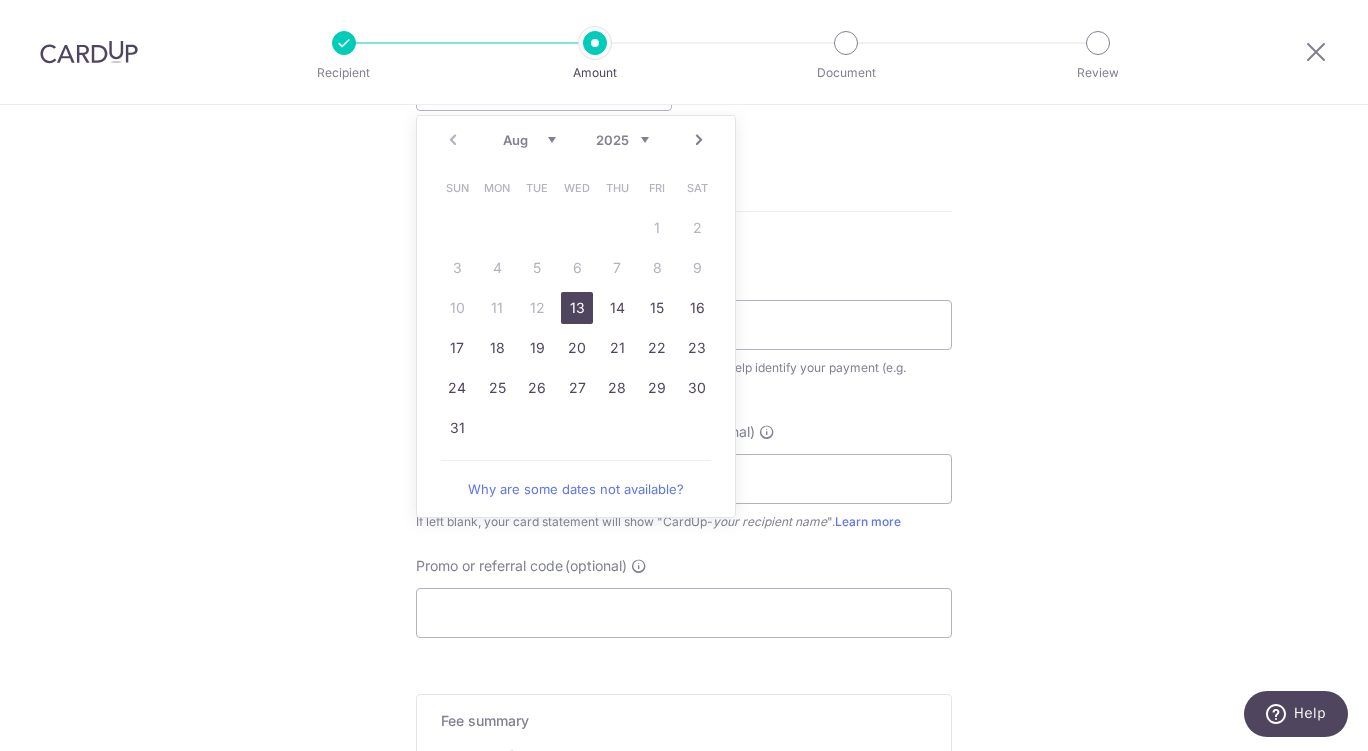 click on "13" at bounding box center (577, 308) 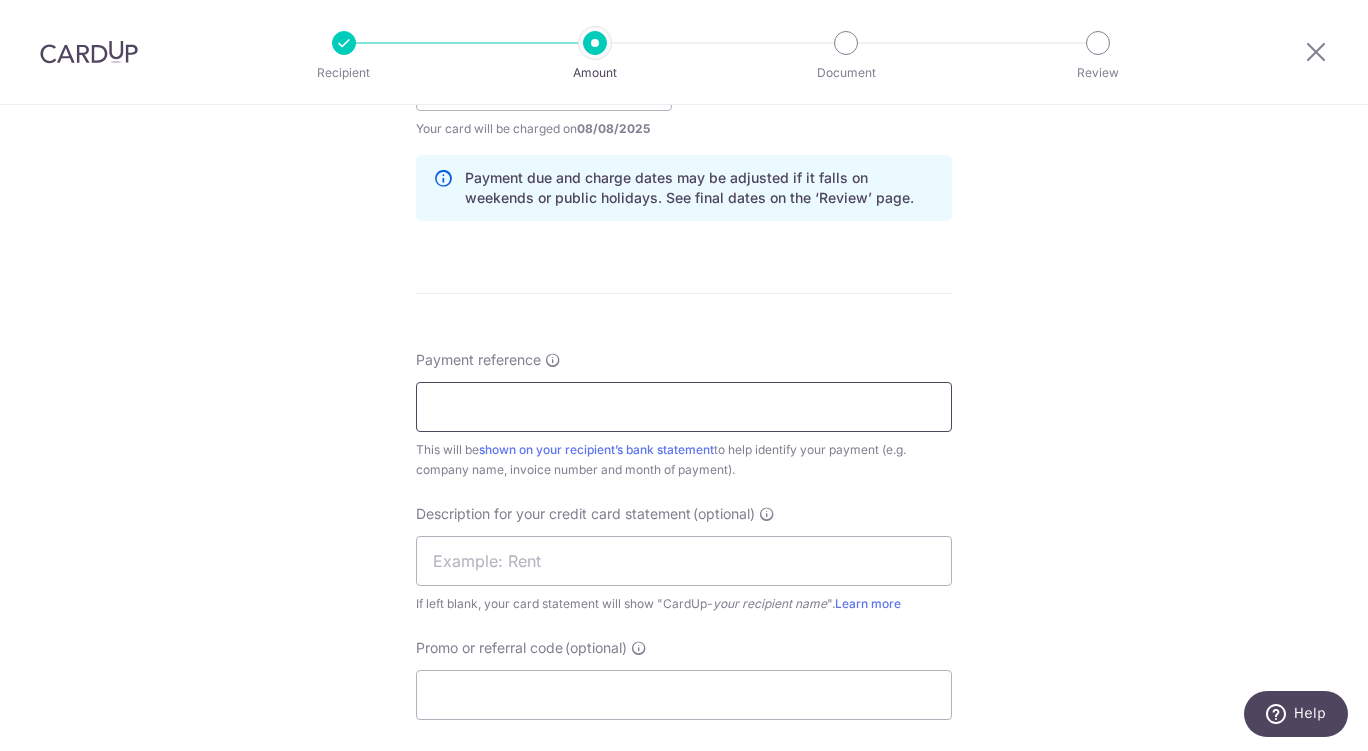 click on "Payment reference" at bounding box center [684, 407] 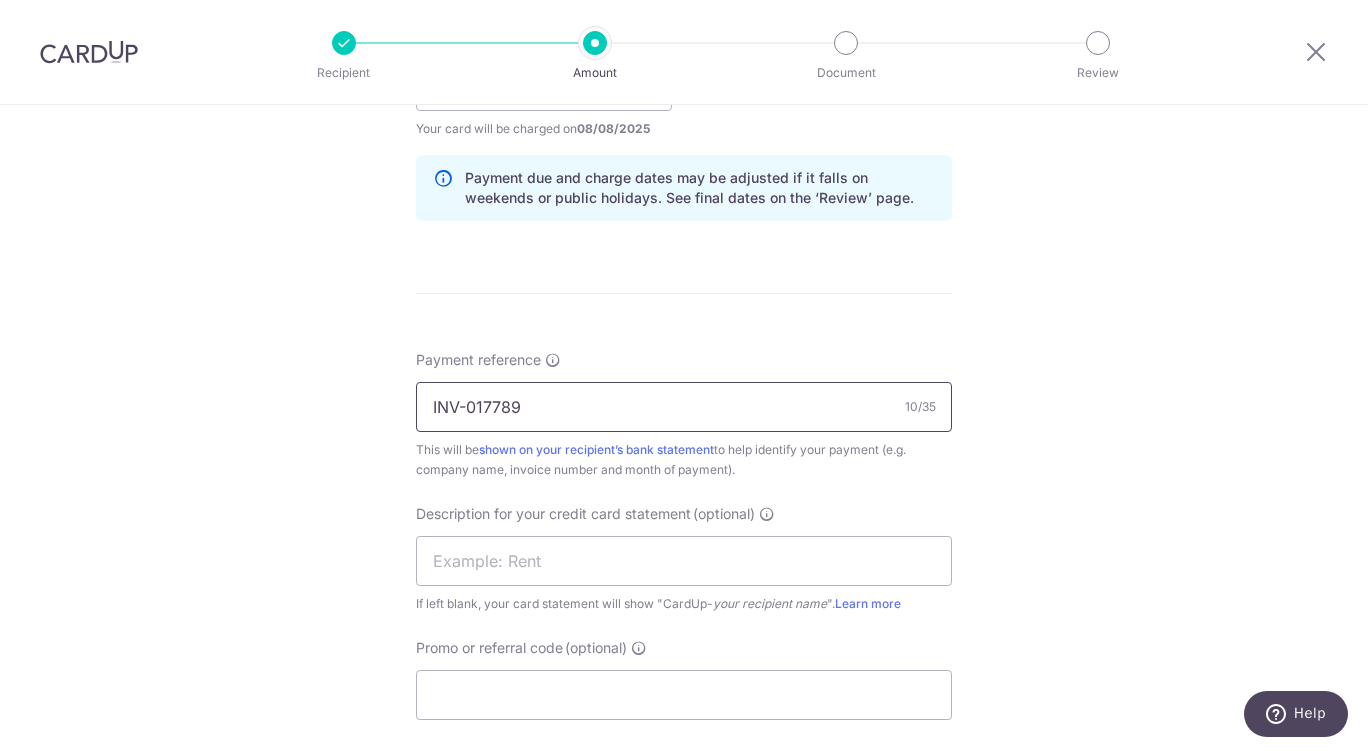 type on "INV-017789" 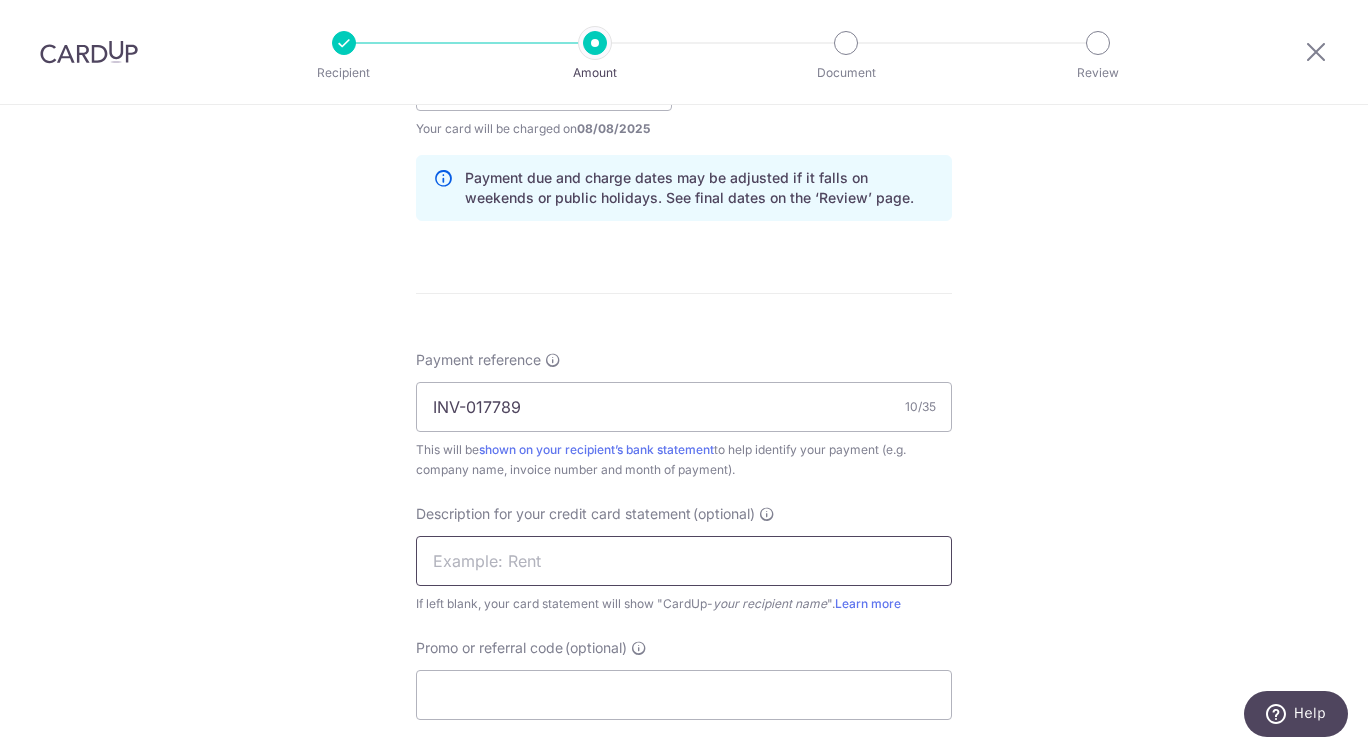 click at bounding box center [684, 561] 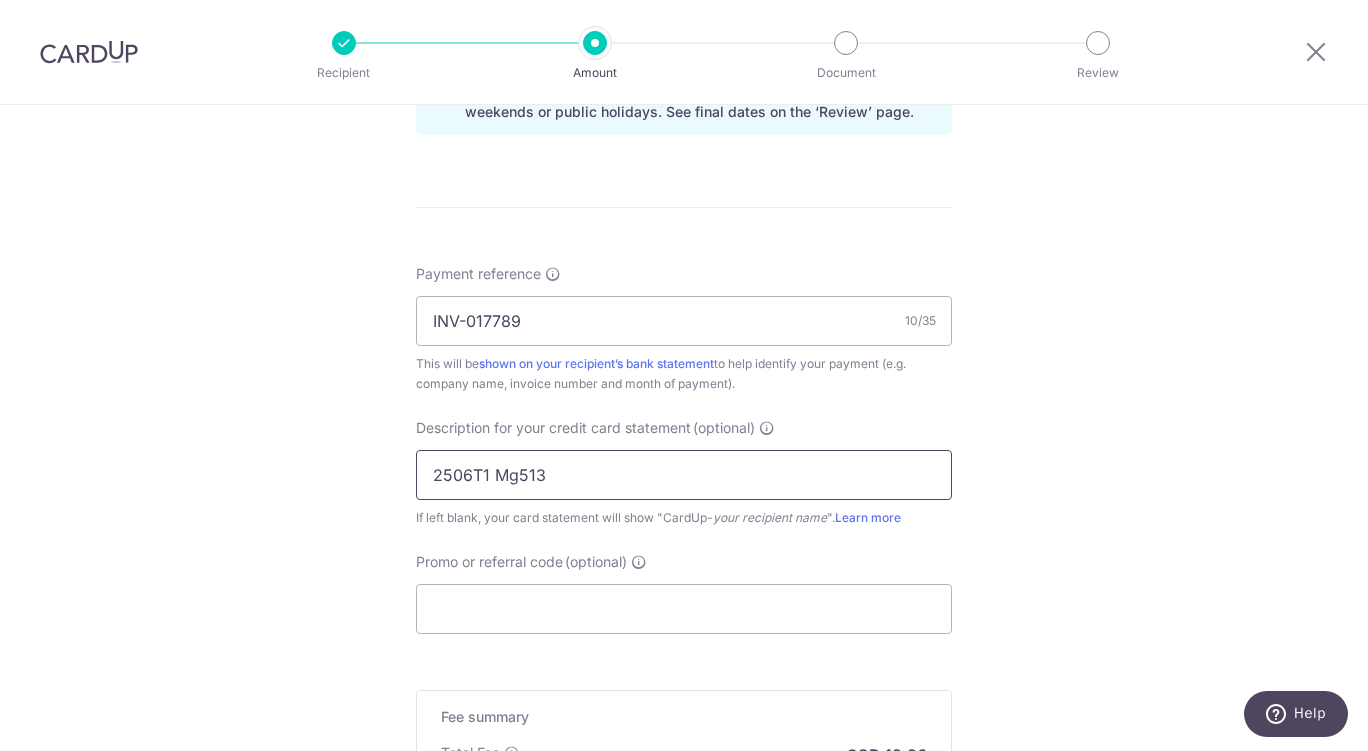 scroll, scrollTop: 1200, scrollLeft: 0, axis: vertical 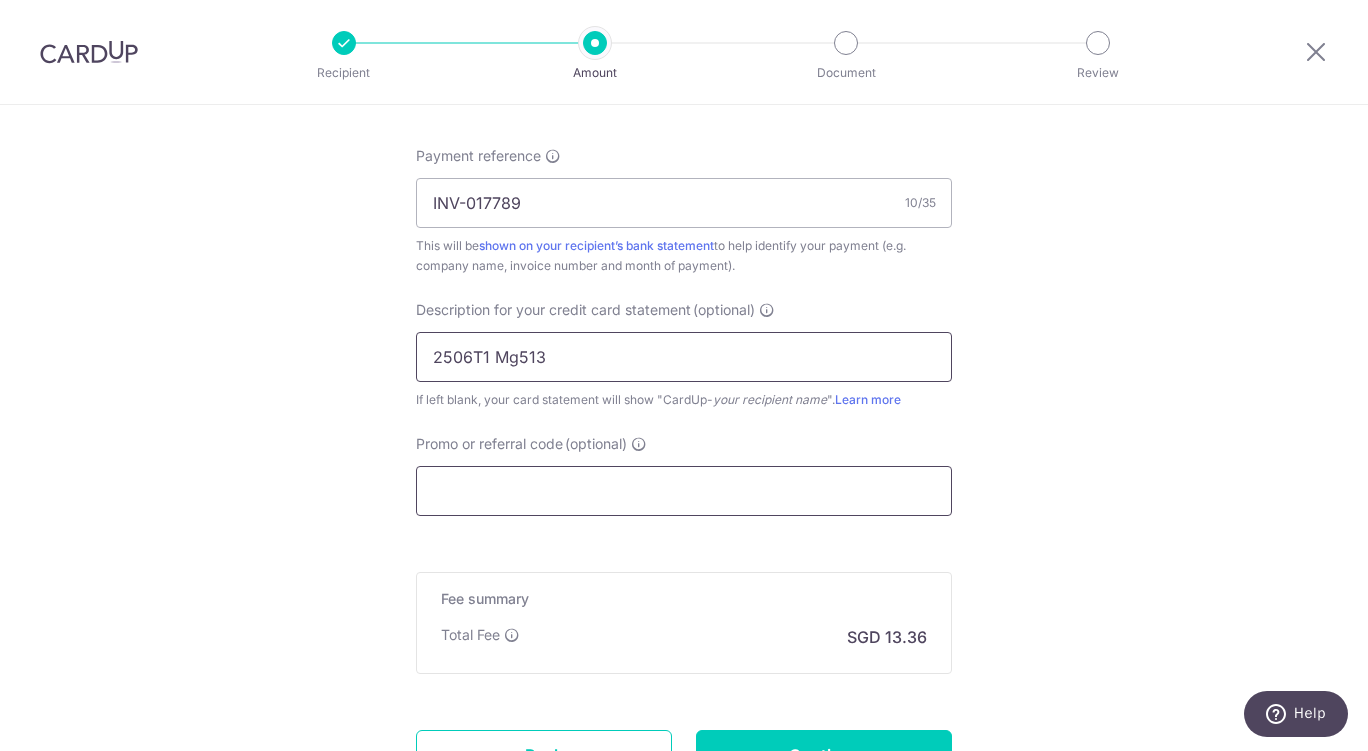 type on "2506T1 Mg513" 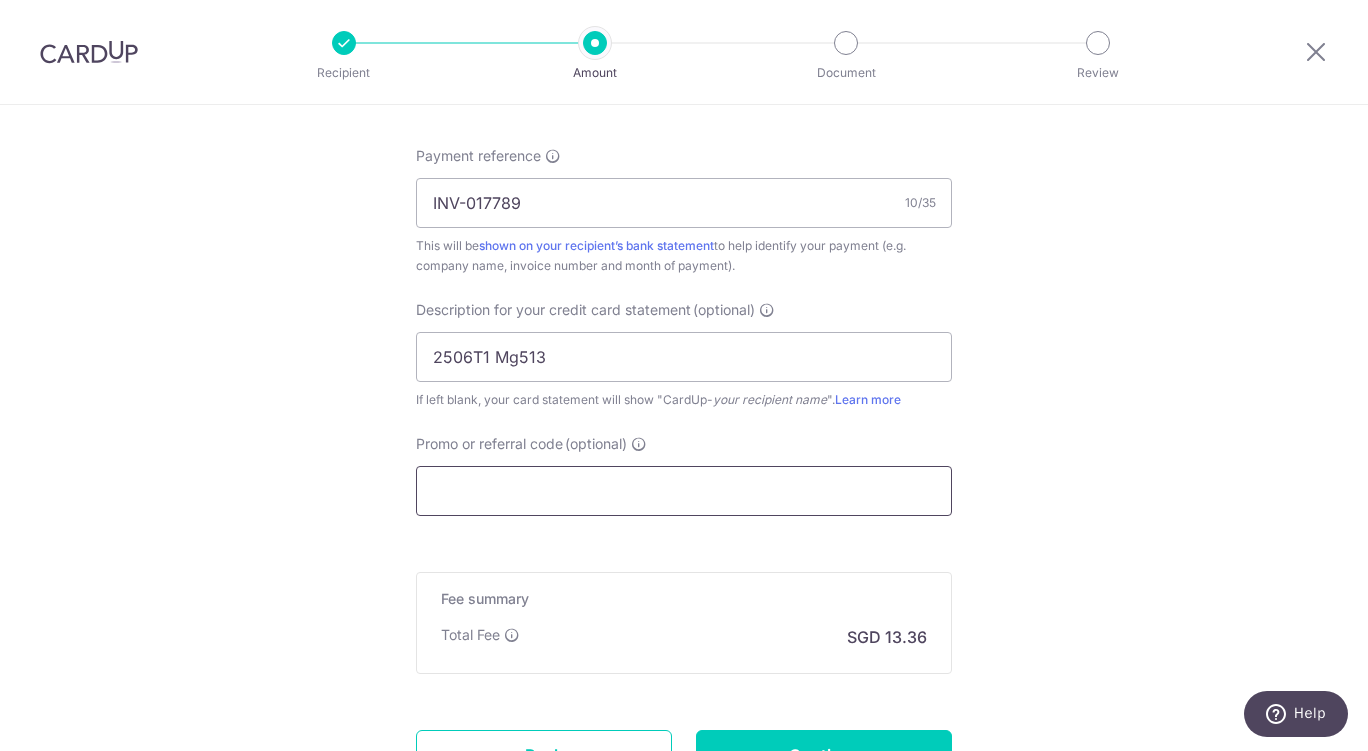 click on "Promo or referral code
(optional)" at bounding box center [684, 491] 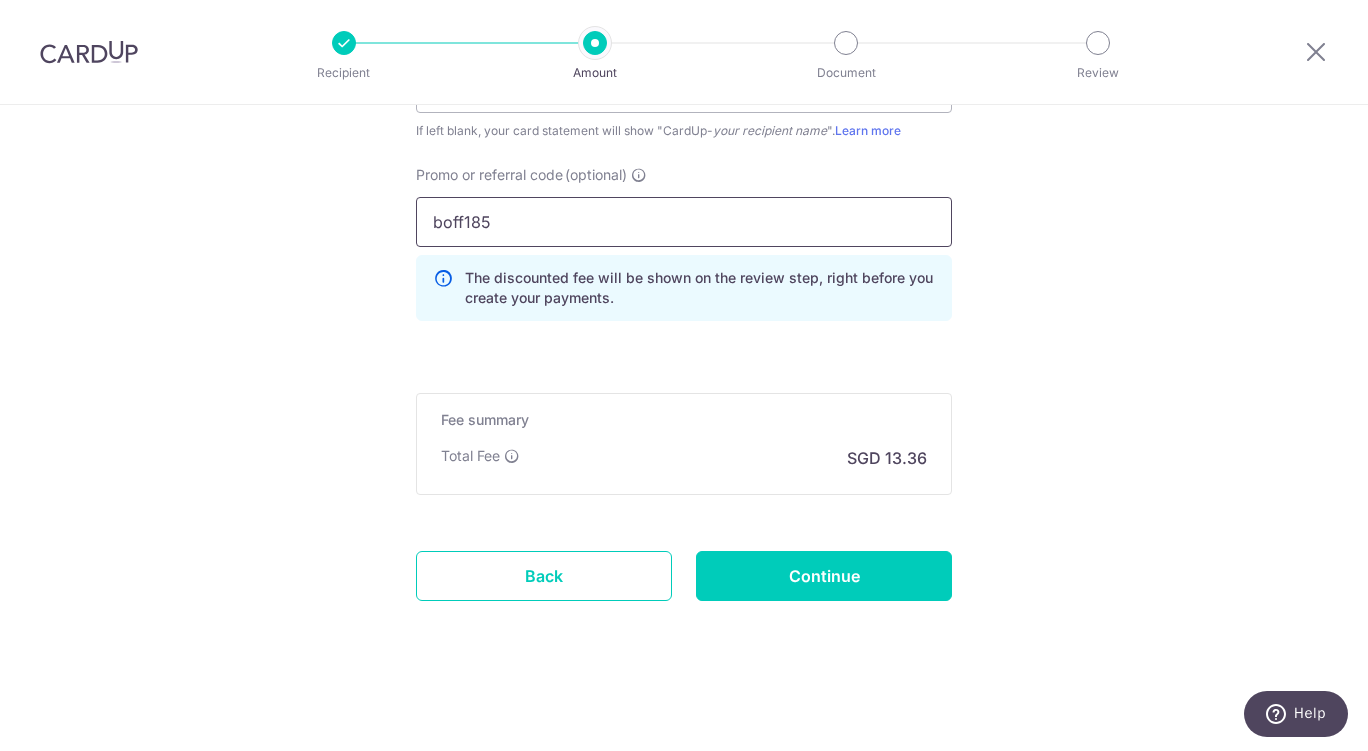 scroll, scrollTop: 1466, scrollLeft: 0, axis: vertical 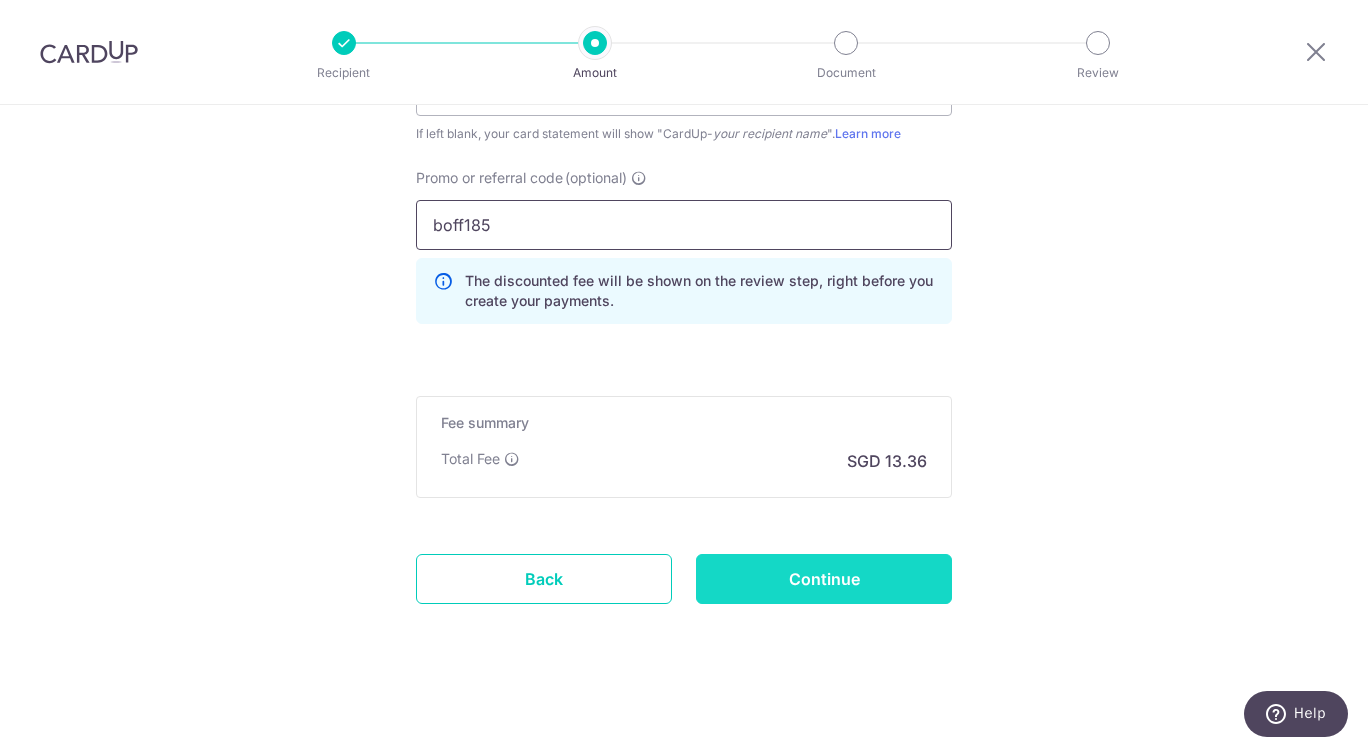 type on "boff185" 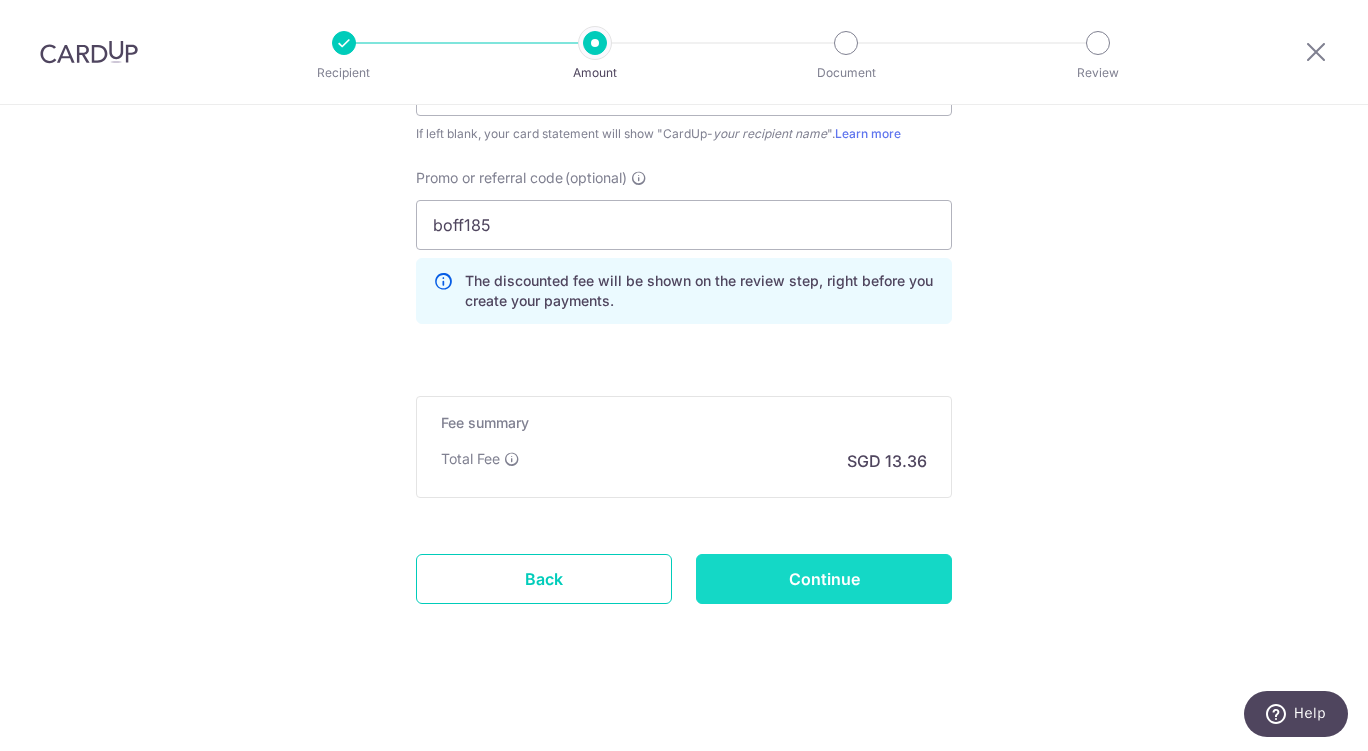 click on "Continue" at bounding box center [824, 579] 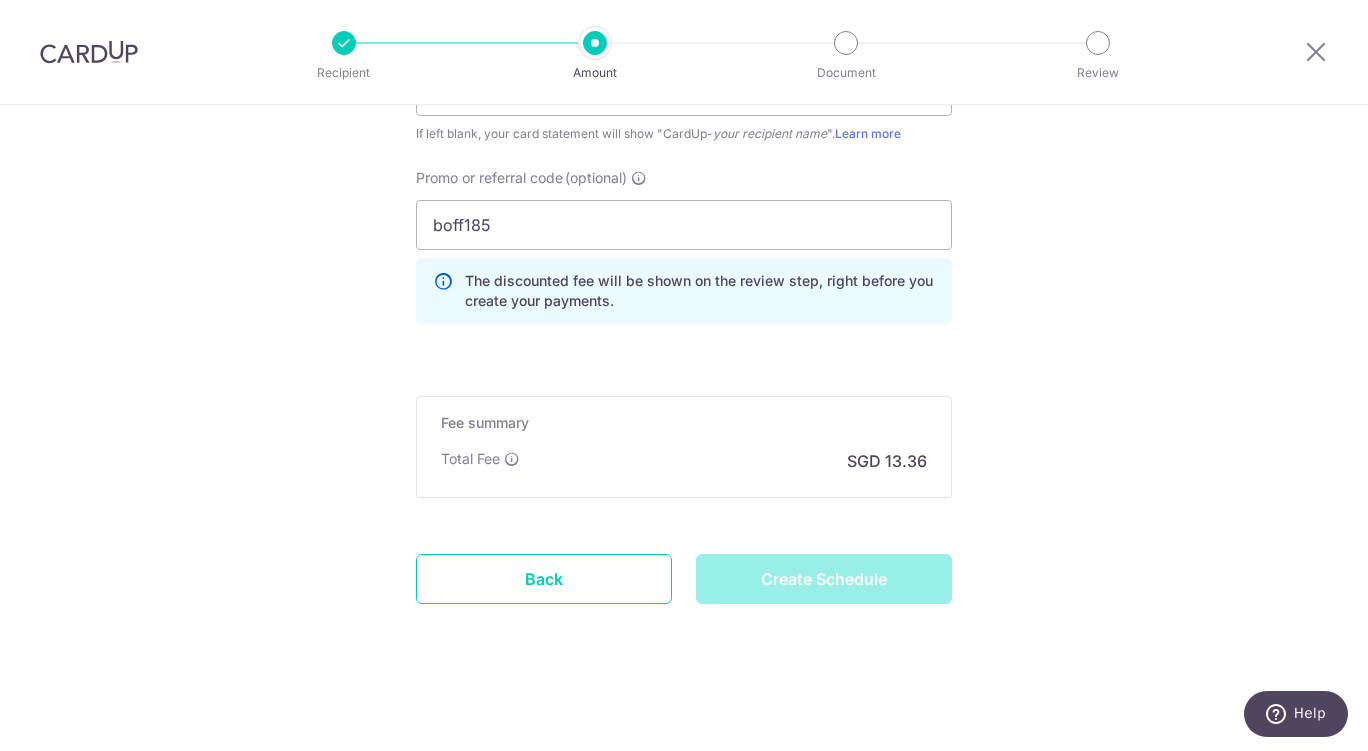 type on "Create Schedule" 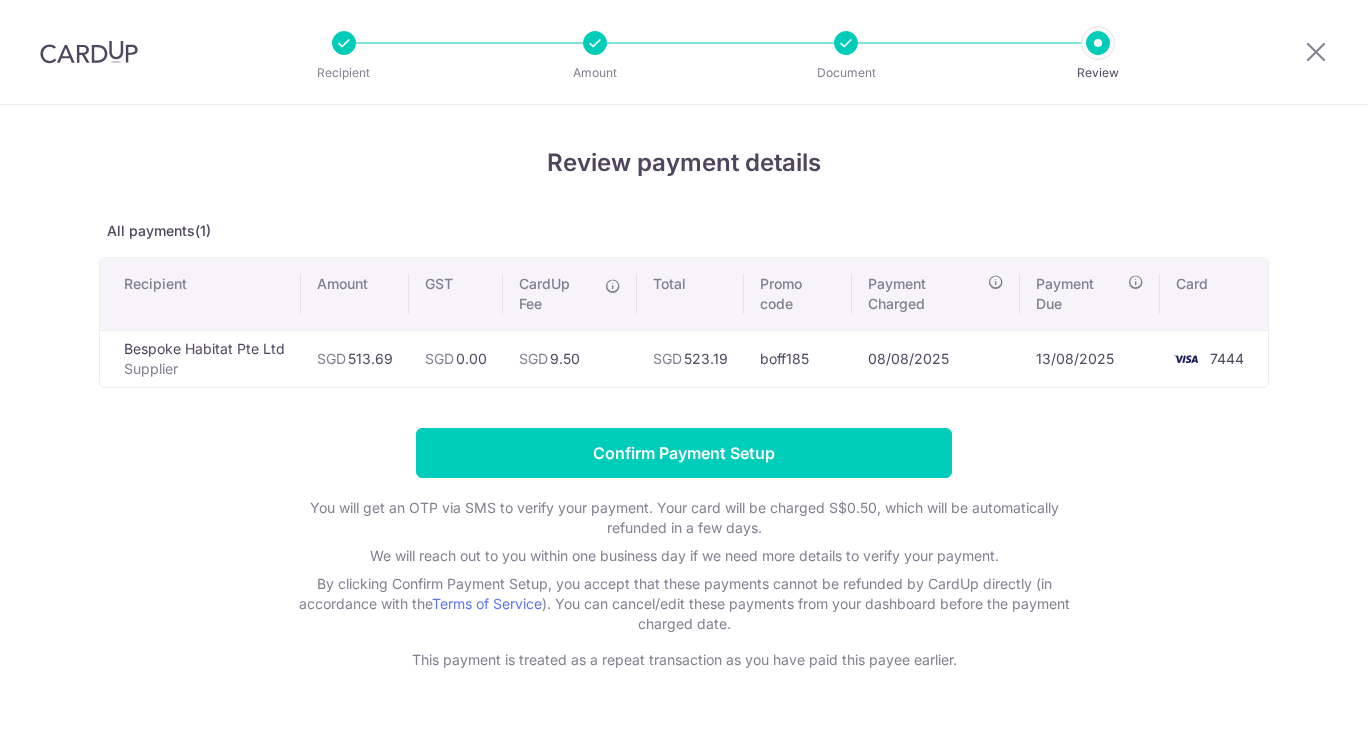 scroll, scrollTop: 0, scrollLeft: 0, axis: both 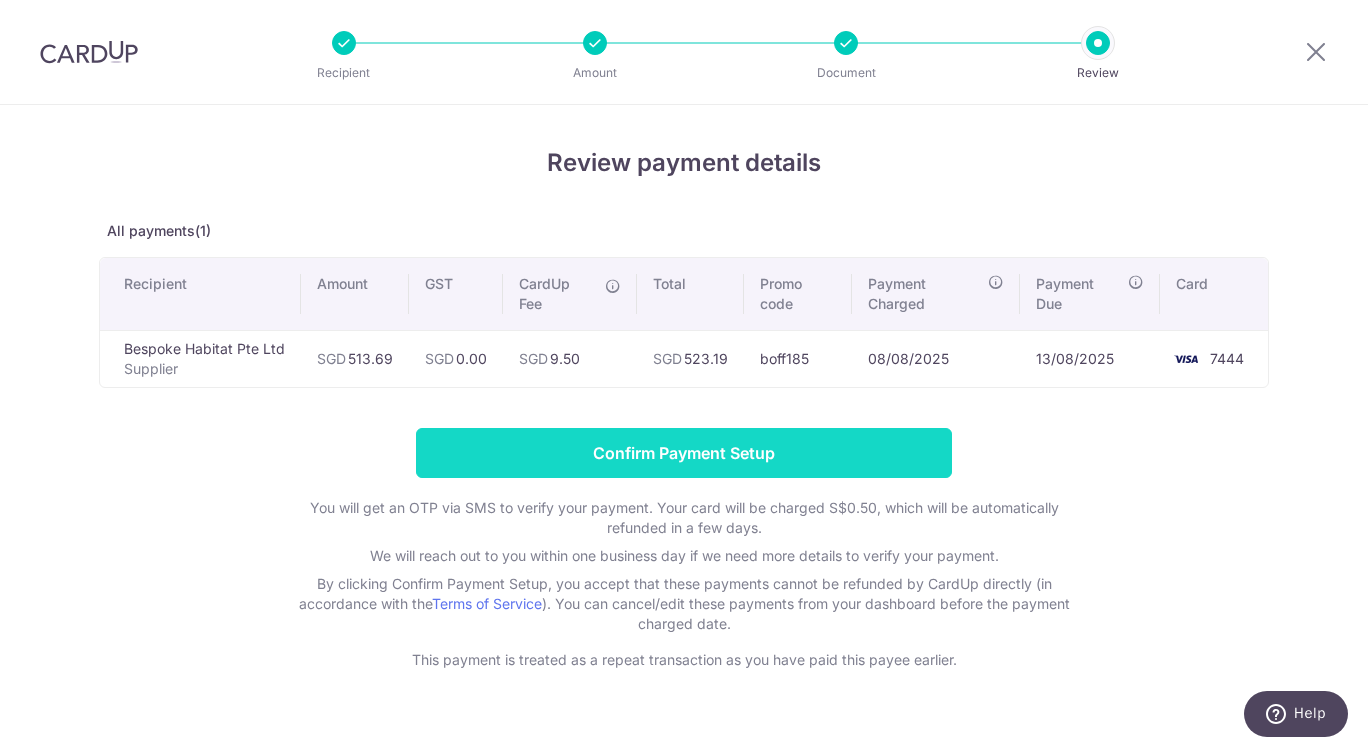 click on "Confirm Payment Setup" at bounding box center (684, 453) 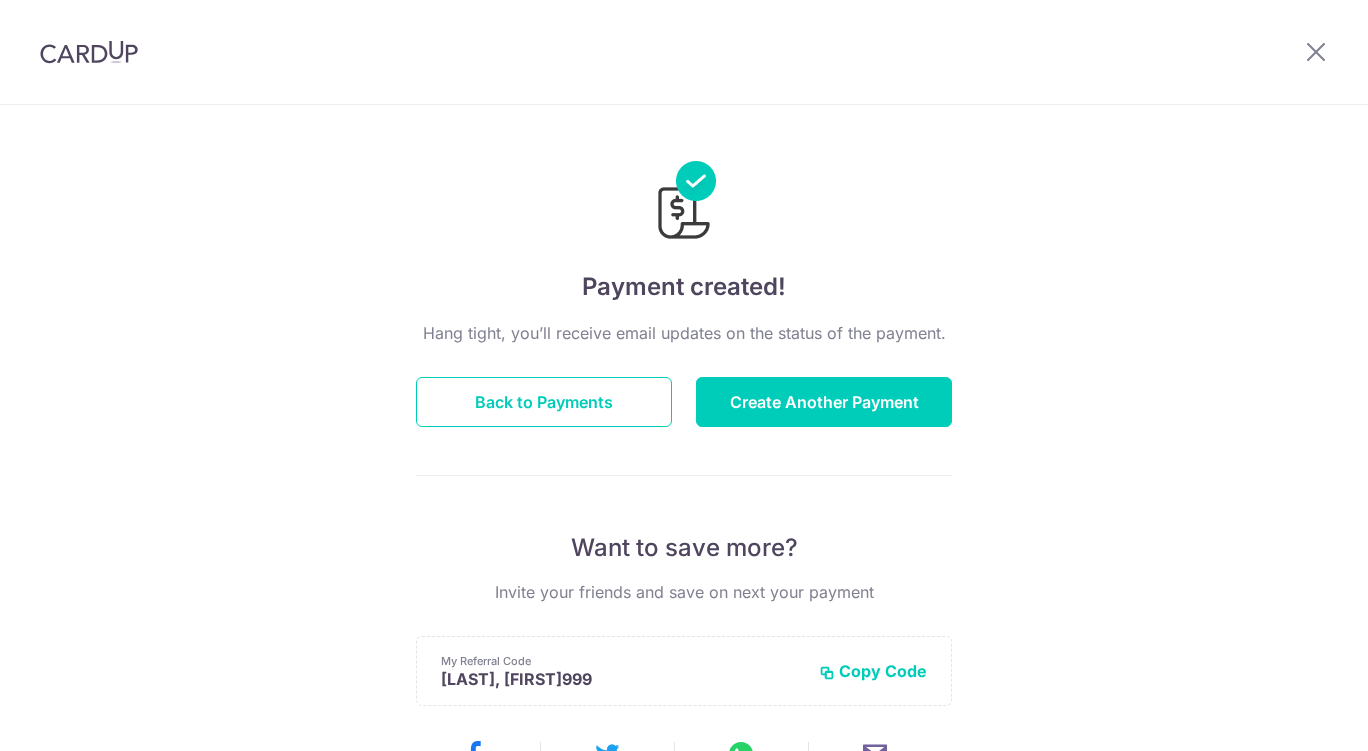 scroll, scrollTop: 0, scrollLeft: 0, axis: both 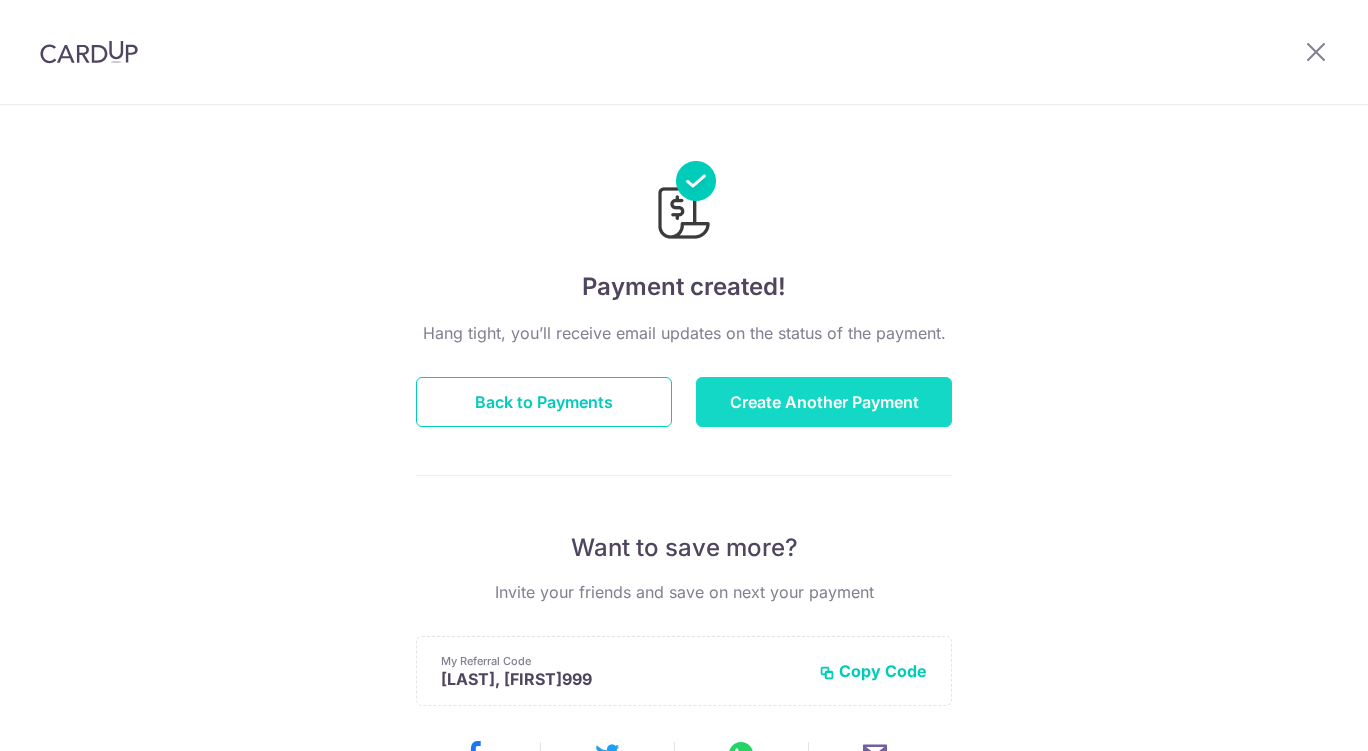 click on "Create Another Payment" at bounding box center [824, 402] 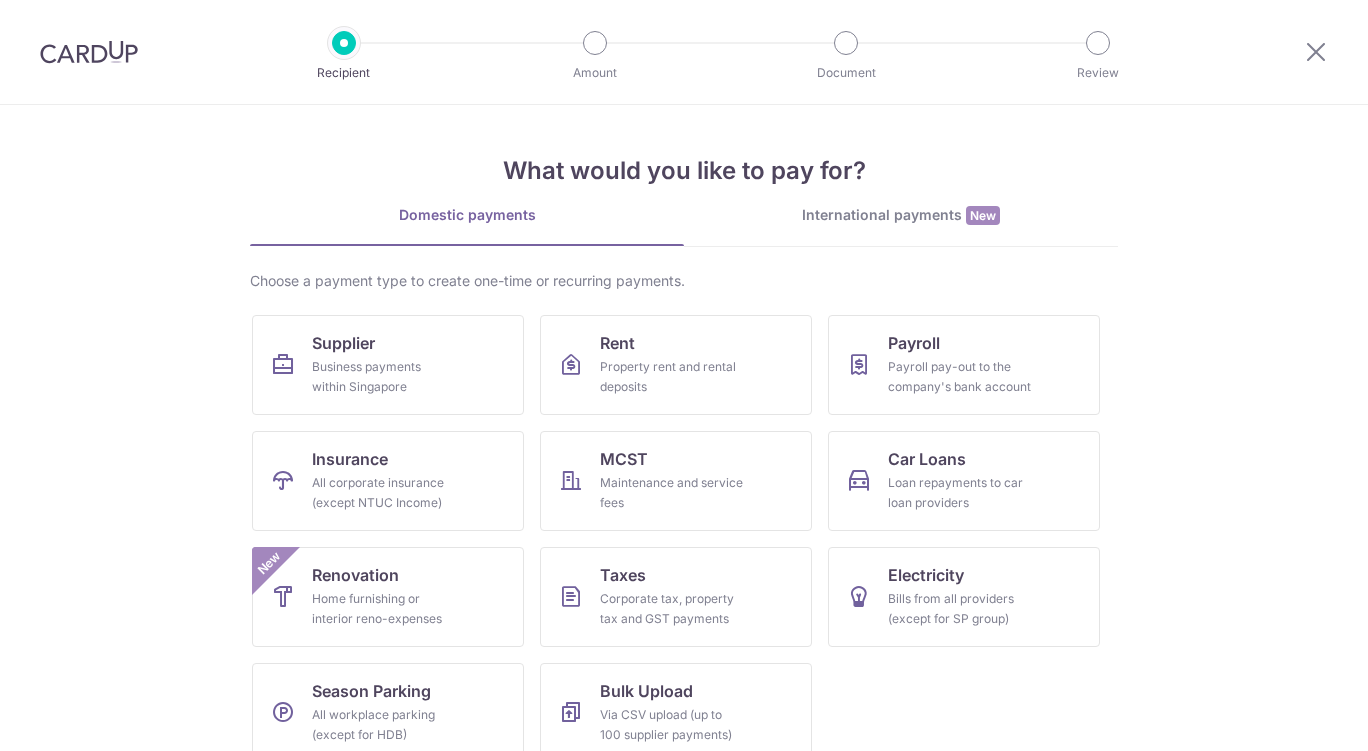 scroll, scrollTop: 0, scrollLeft: 0, axis: both 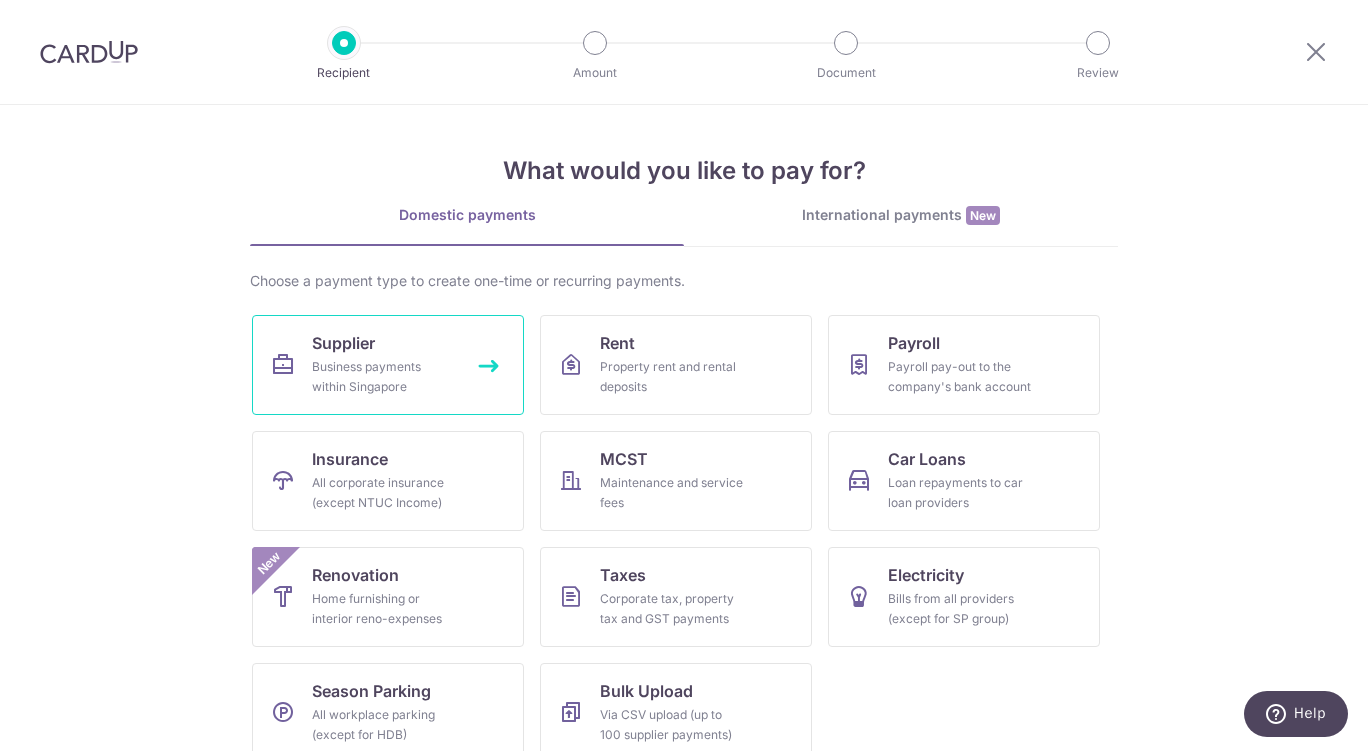 click on "Business payments within Singapore" at bounding box center [384, 377] 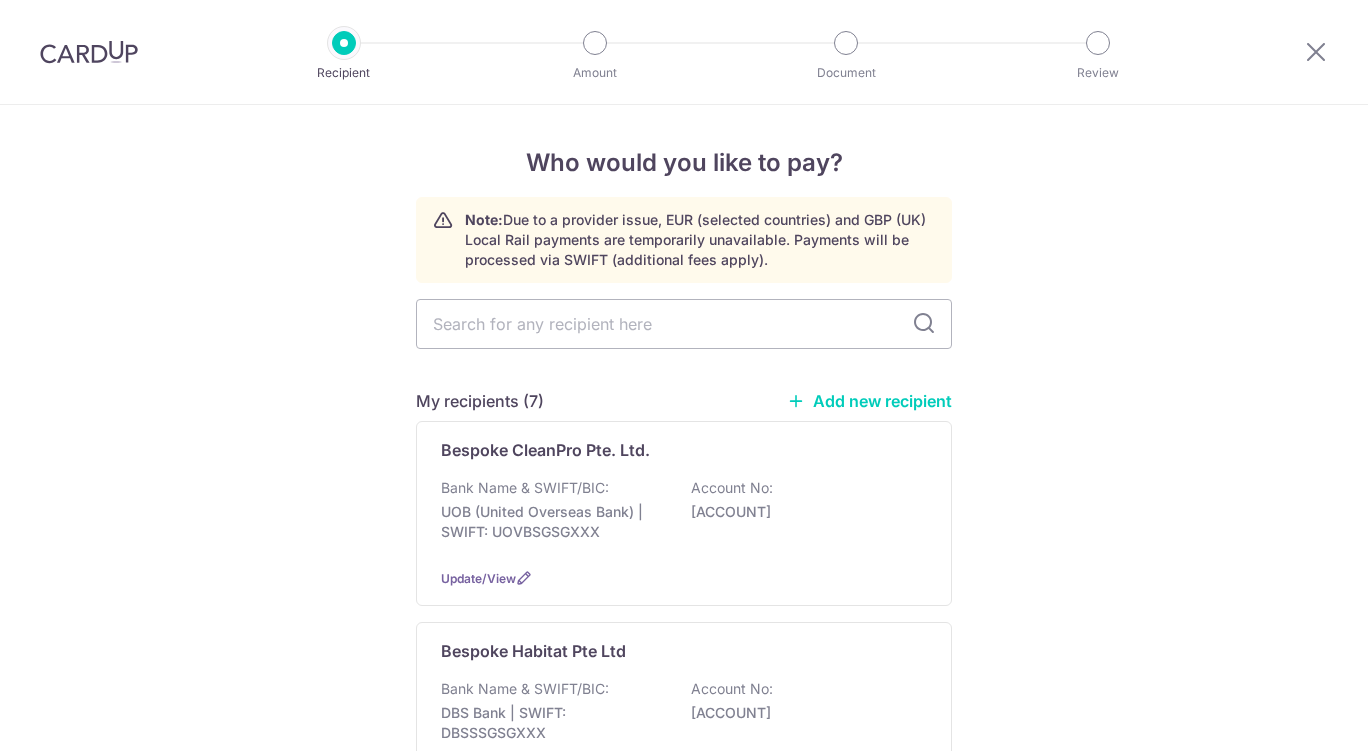 scroll, scrollTop: 0, scrollLeft: 0, axis: both 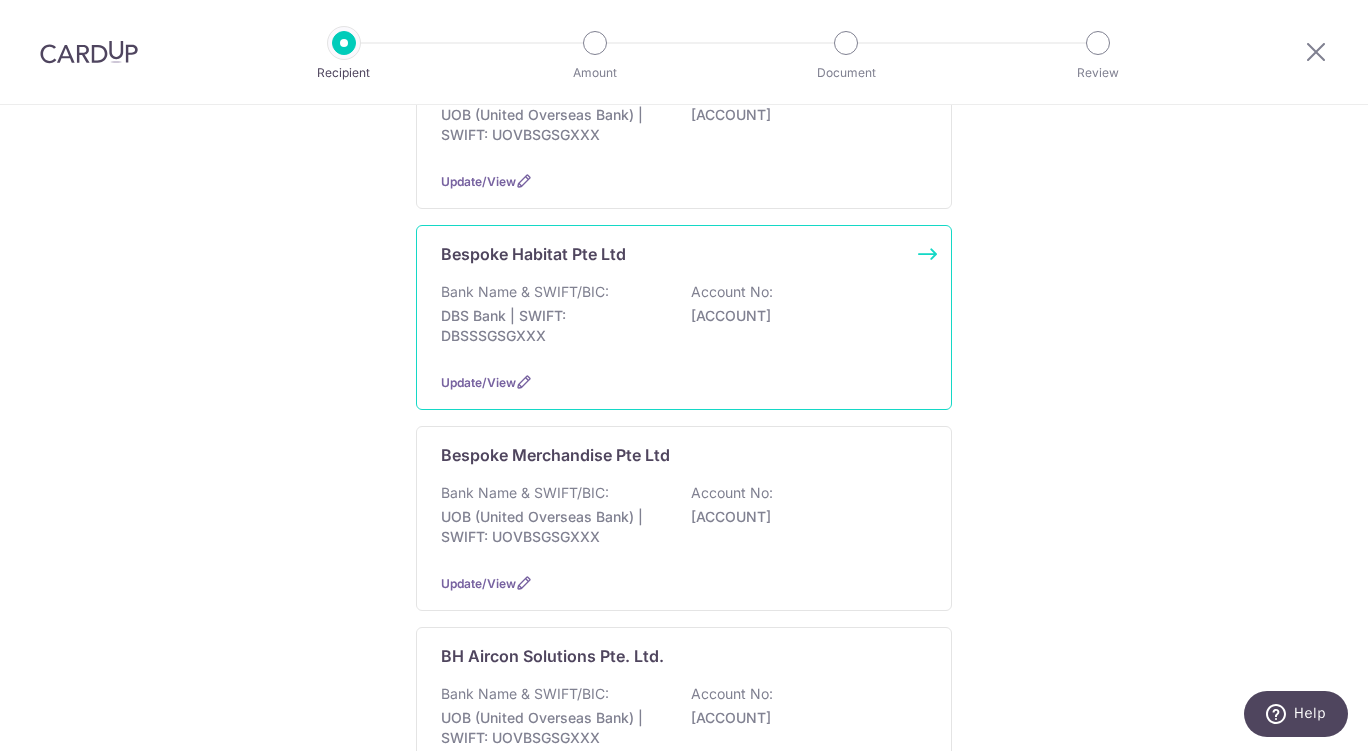 click on "Bank Name & SWIFT/BIC:
[BRAND] | SWIFT: [SWIFT]
Account No:
[ACCOUNT]" at bounding box center (684, 319) 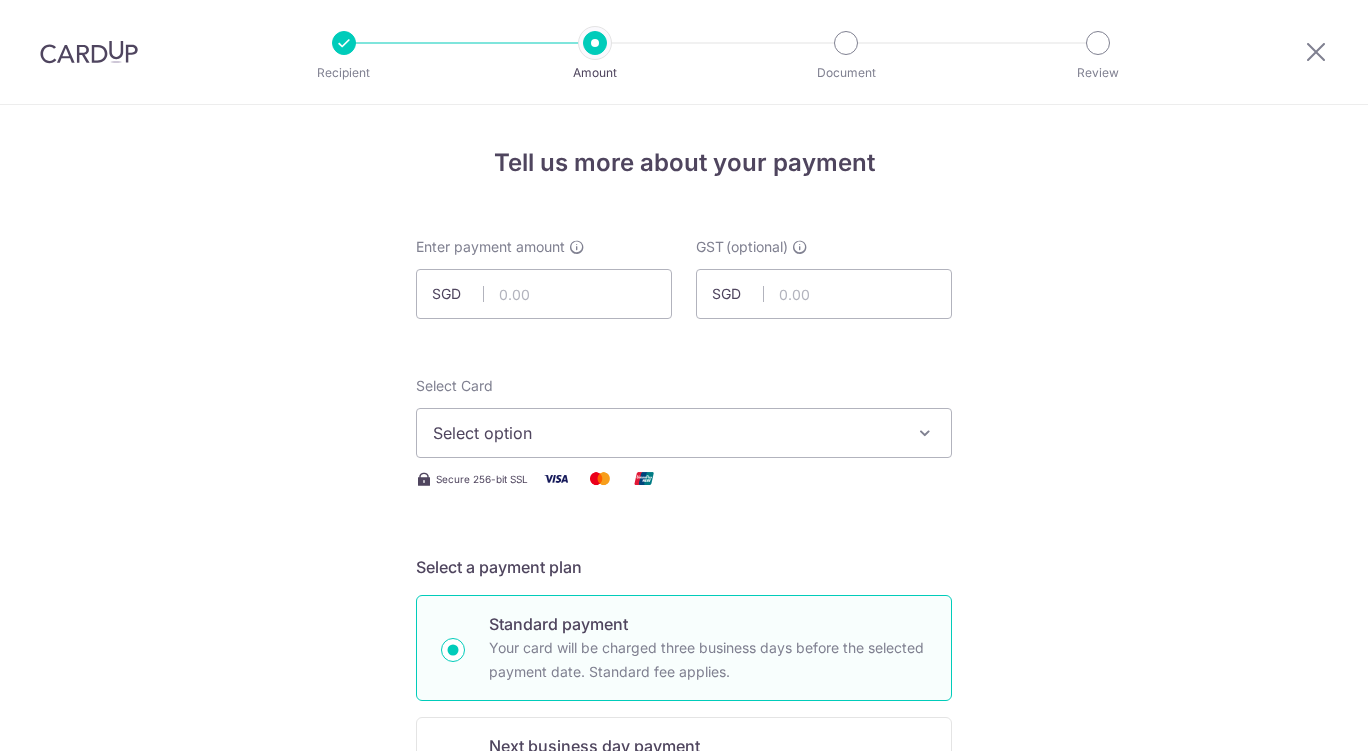 scroll, scrollTop: 0, scrollLeft: 0, axis: both 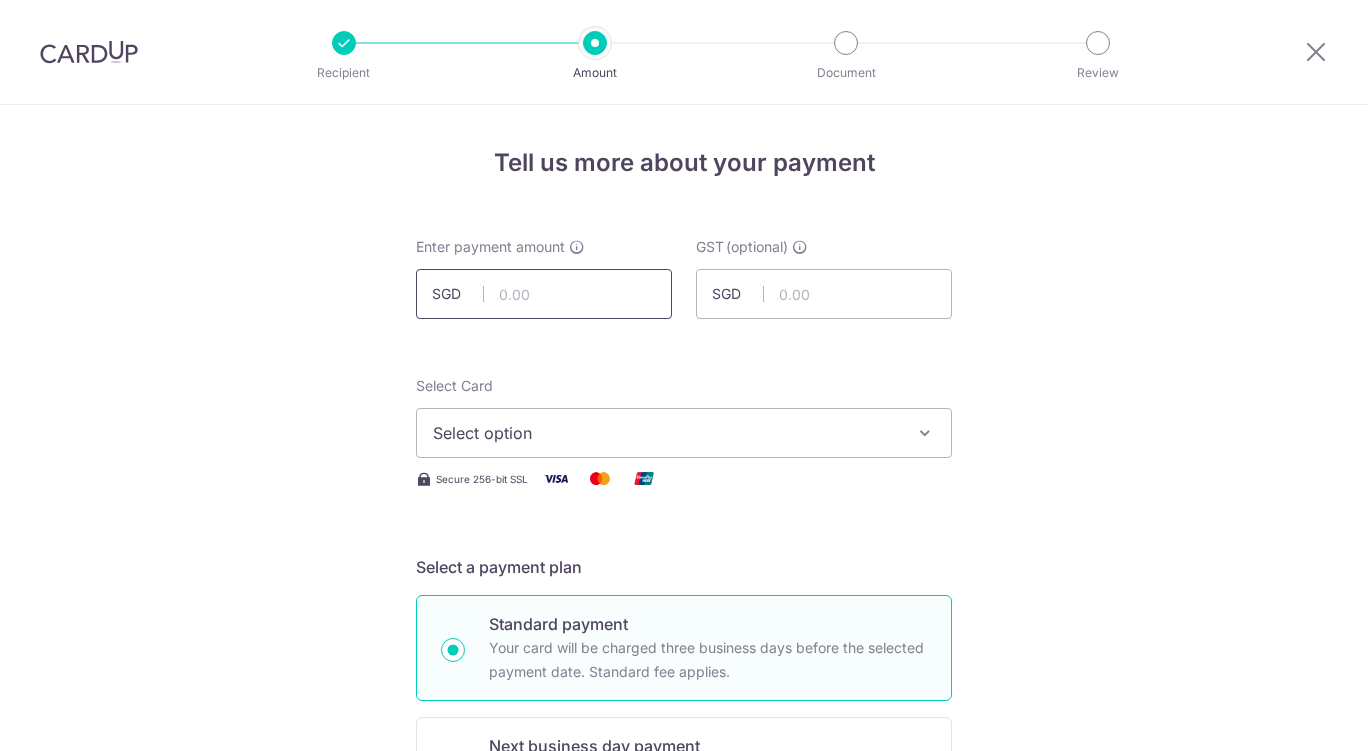 click at bounding box center [544, 294] 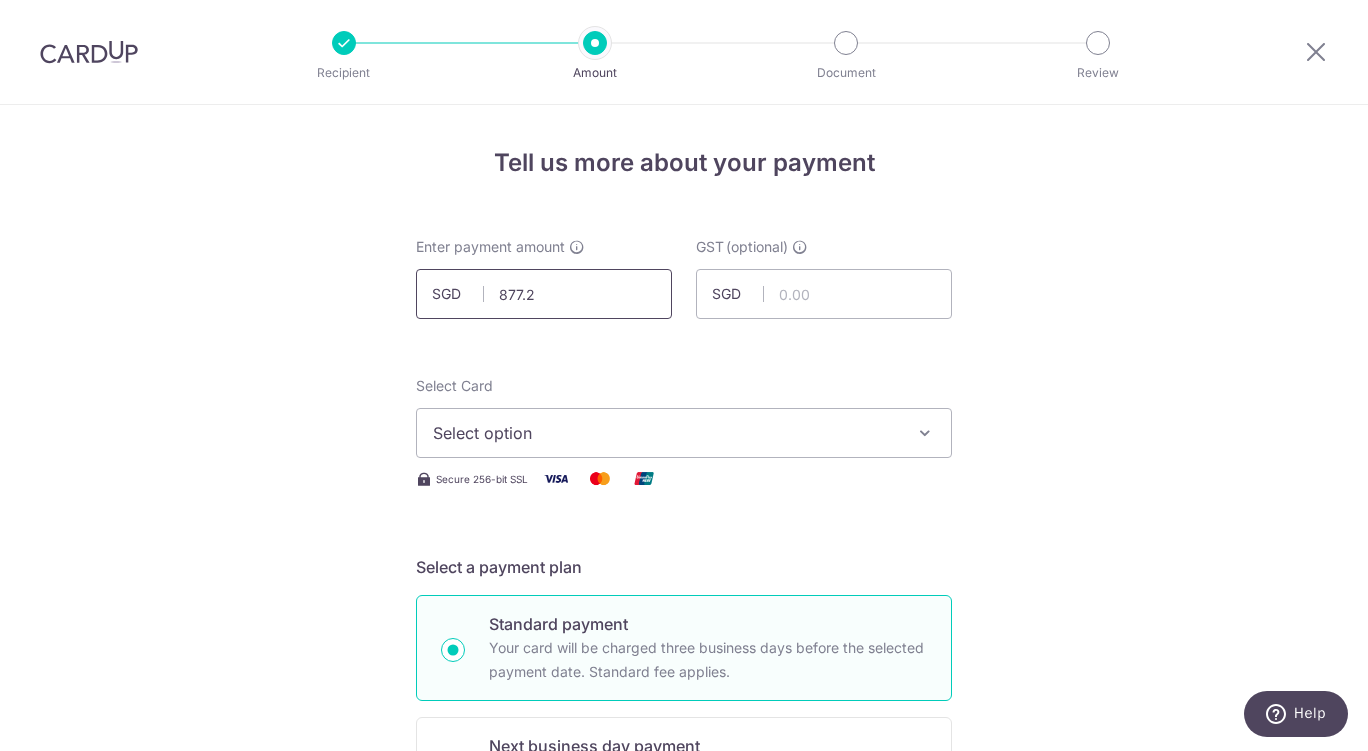 type on "877.25" 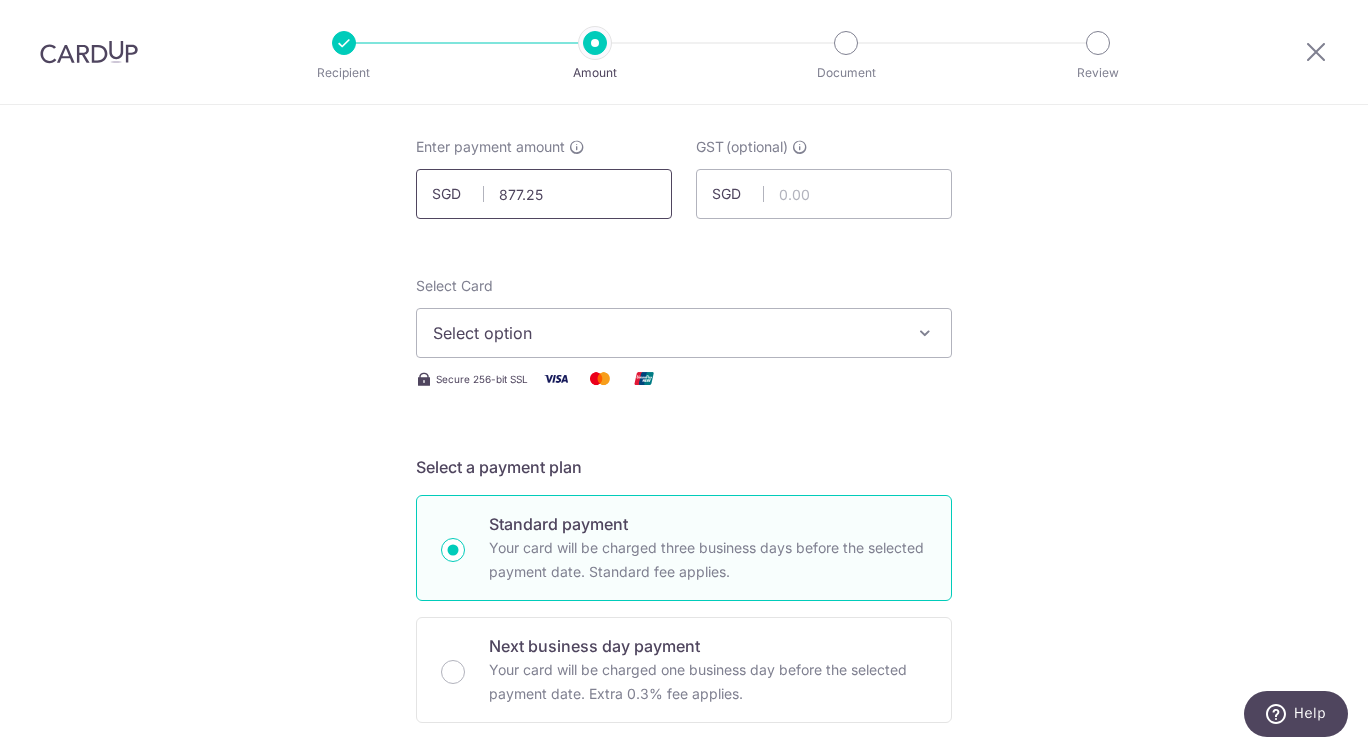 scroll, scrollTop: 203, scrollLeft: 0, axis: vertical 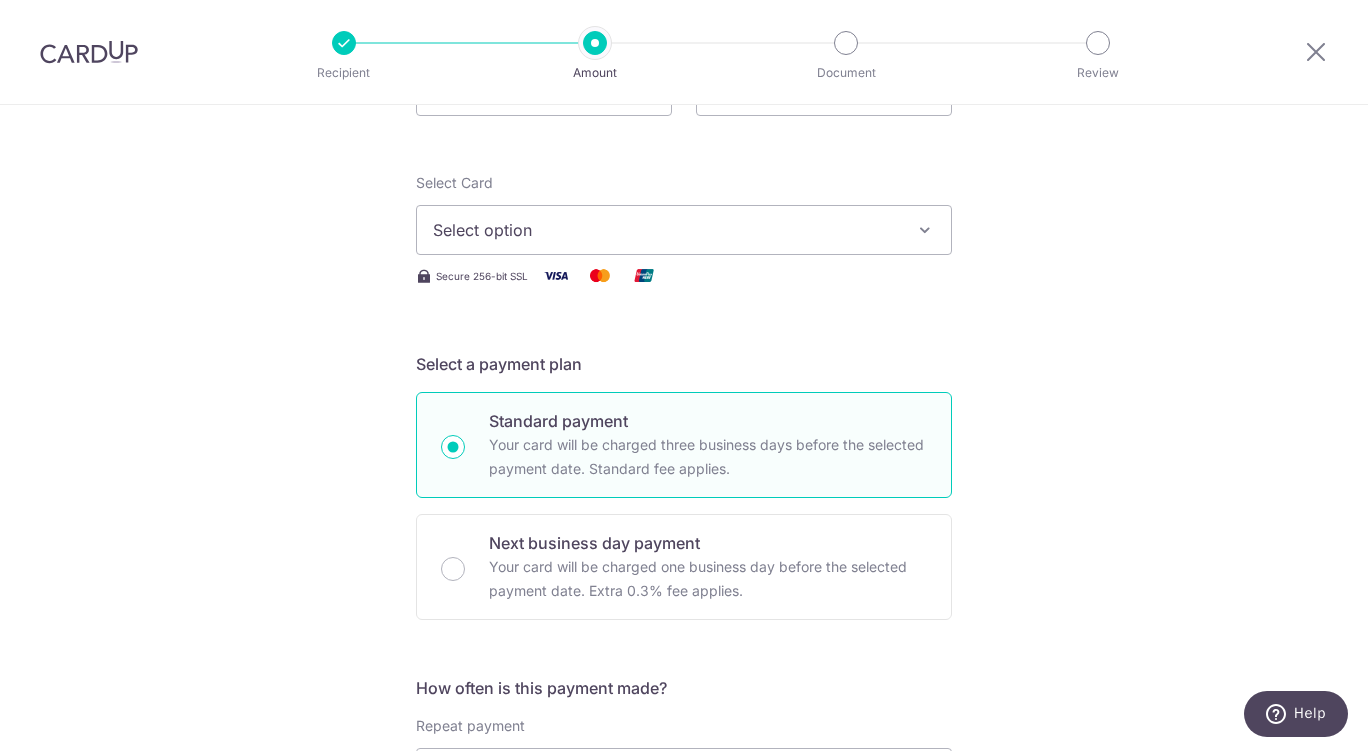 click on "Select option" at bounding box center [684, 230] 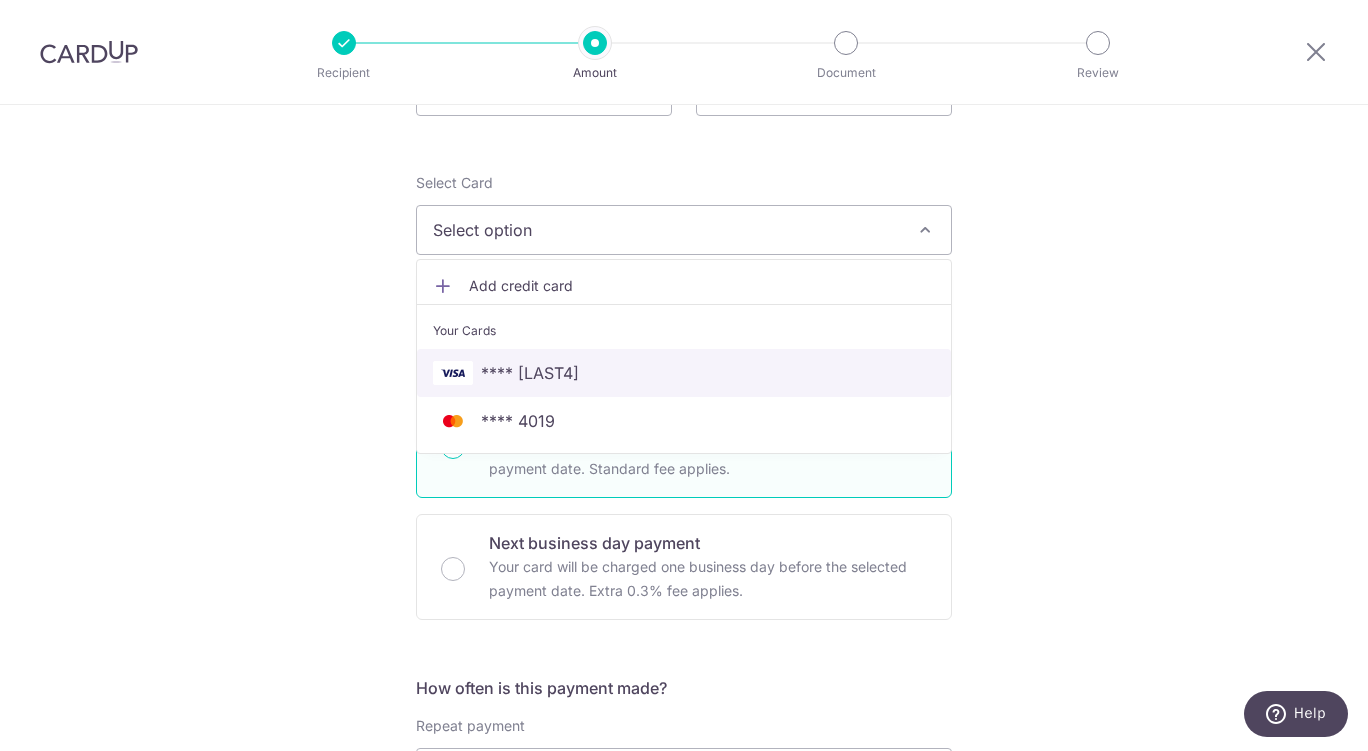 click on "**** 7444" at bounding box center (684, 373) 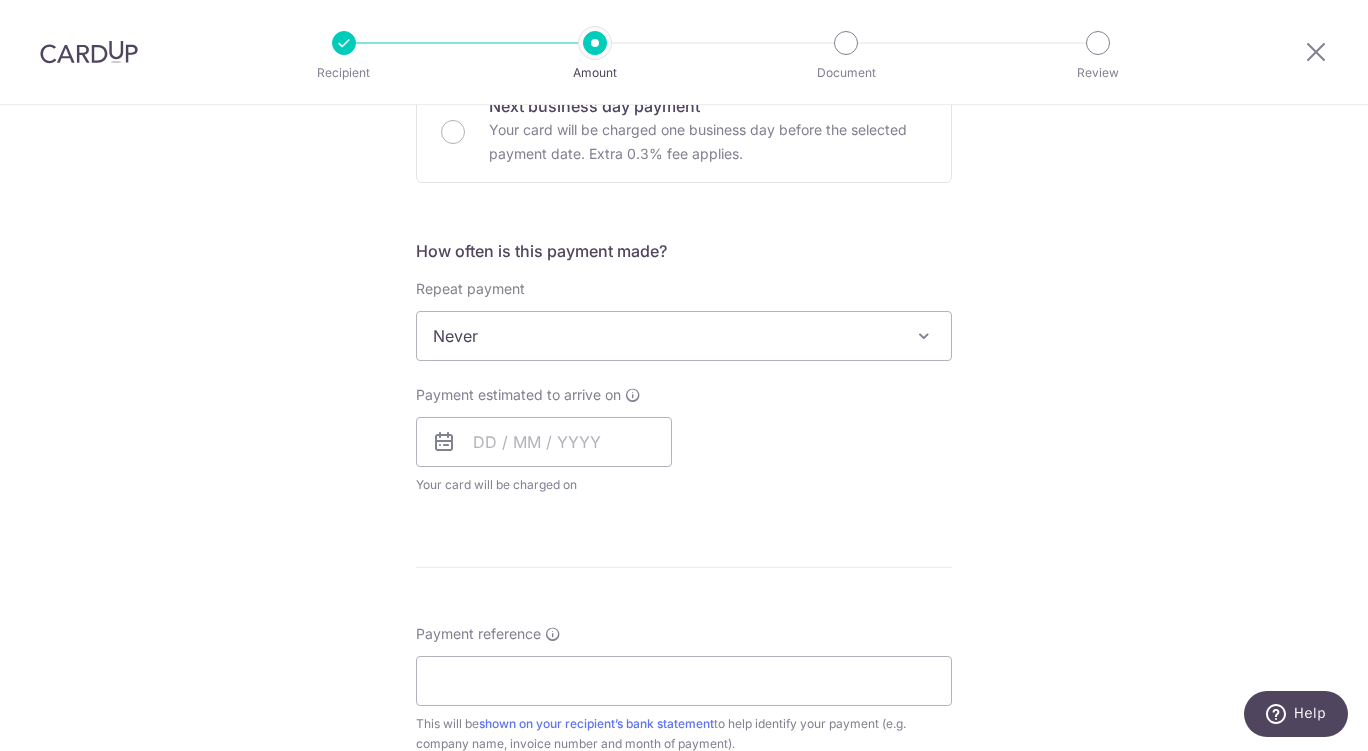 scroll, scrollTop: 691, scrollLeft: 0, axis: vertical 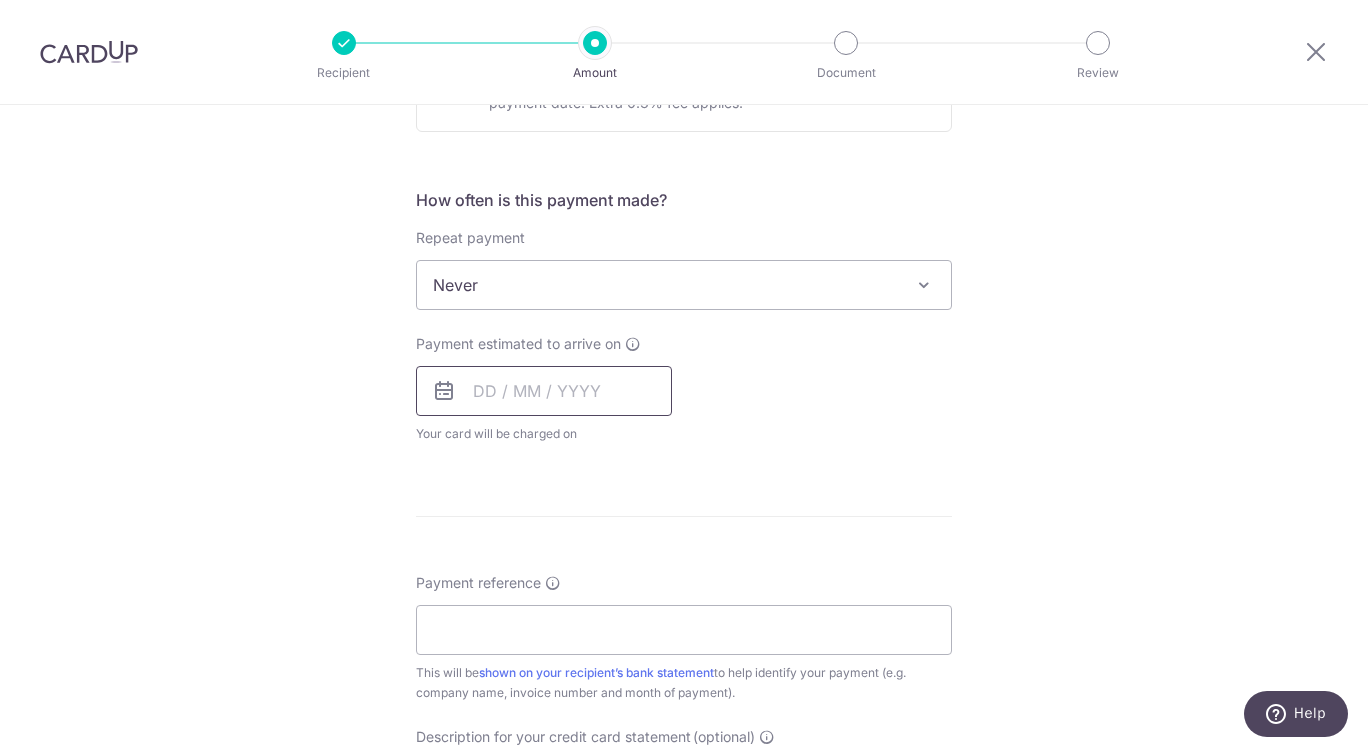 click at bounding box center (544, 391) 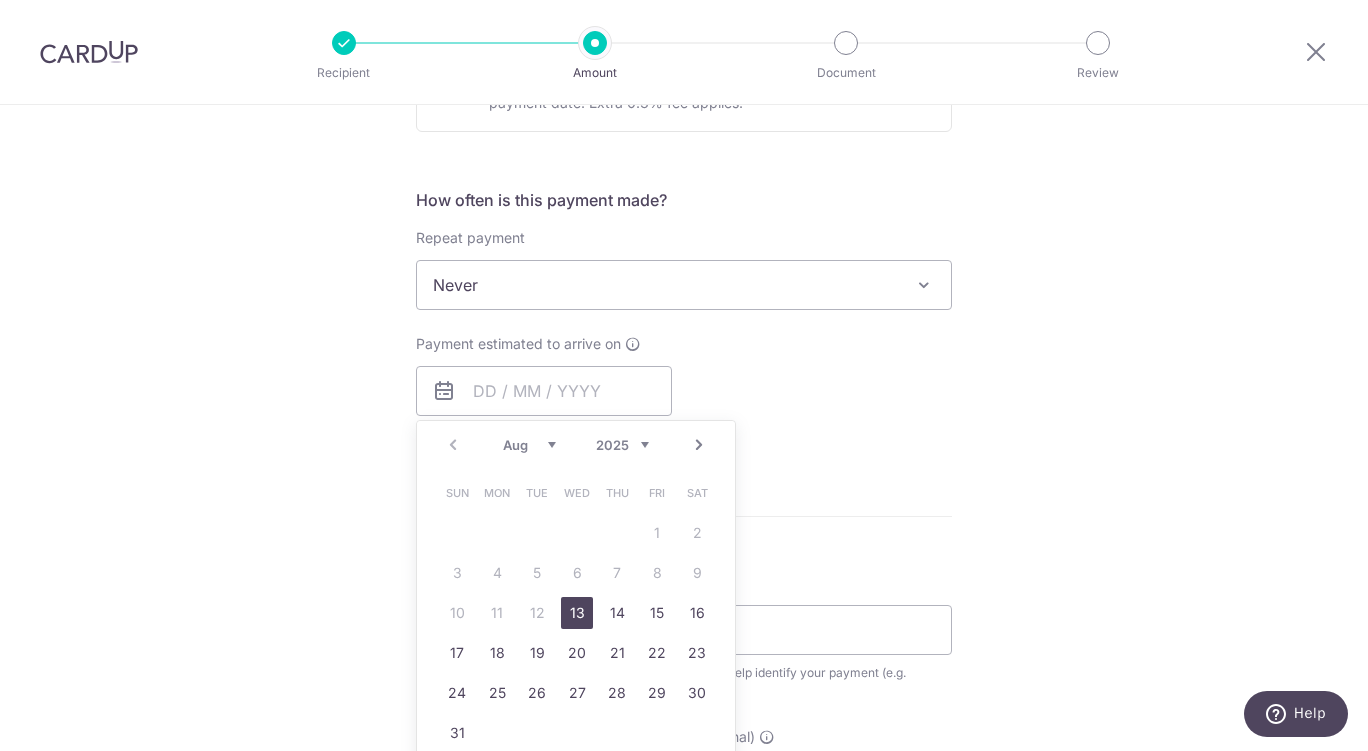 click on "13" at bounding box center (577, 613) 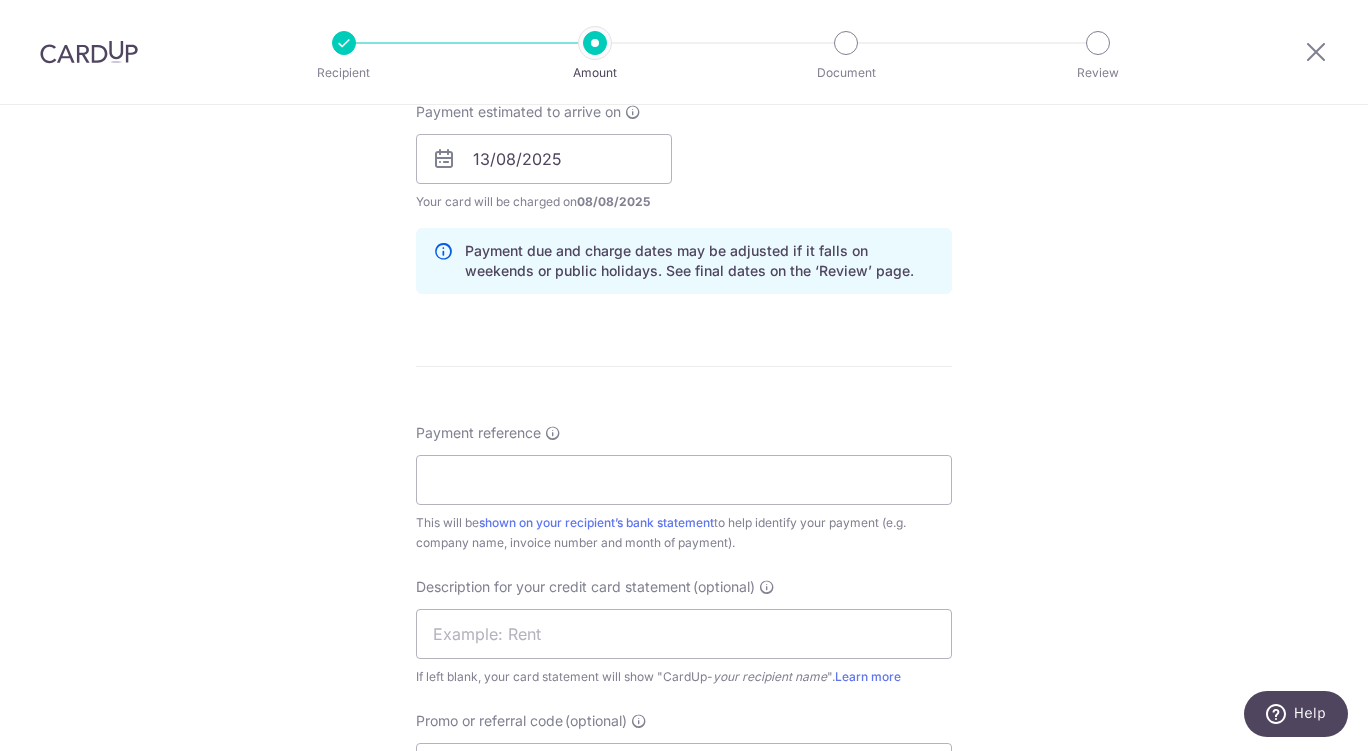 scroll, scrollTop: 998, scrollLeft: 0, axis: vertical 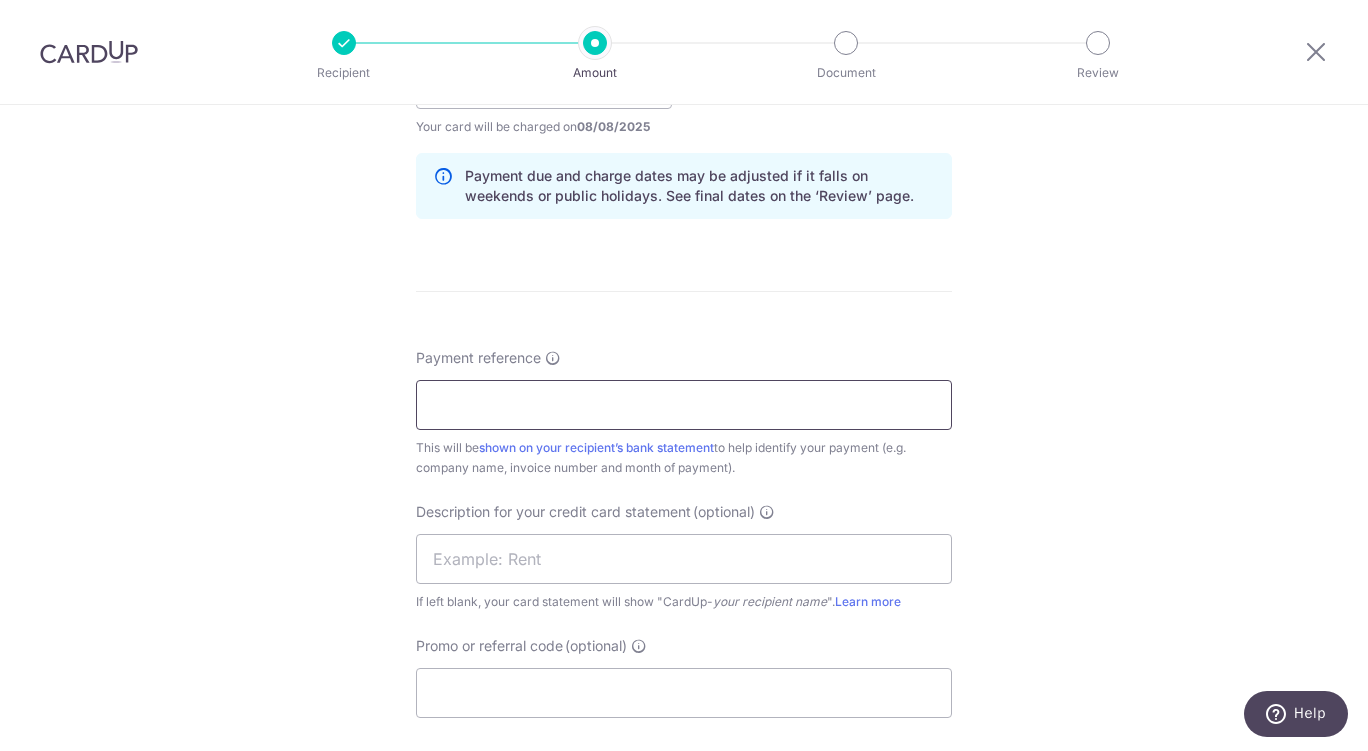 click on "Payment reference" at bounding box center (684, 405) 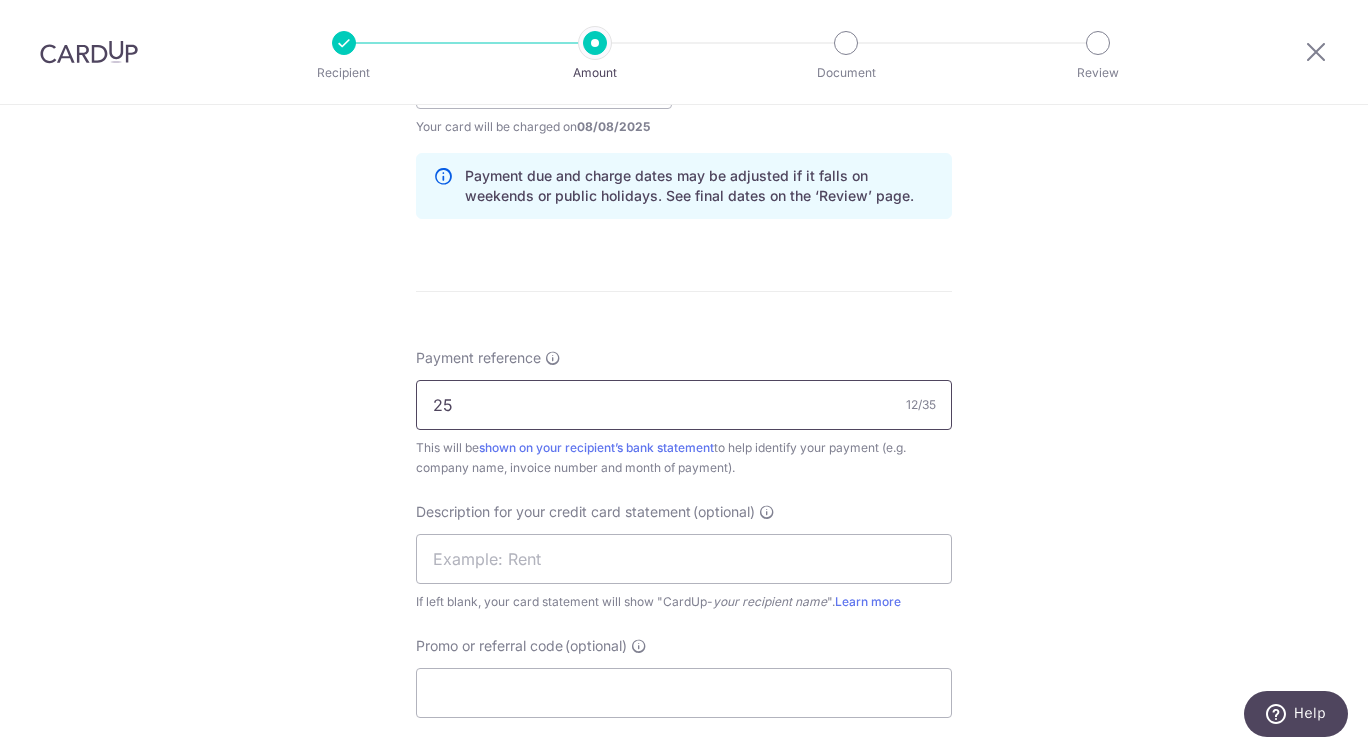 type on "2" 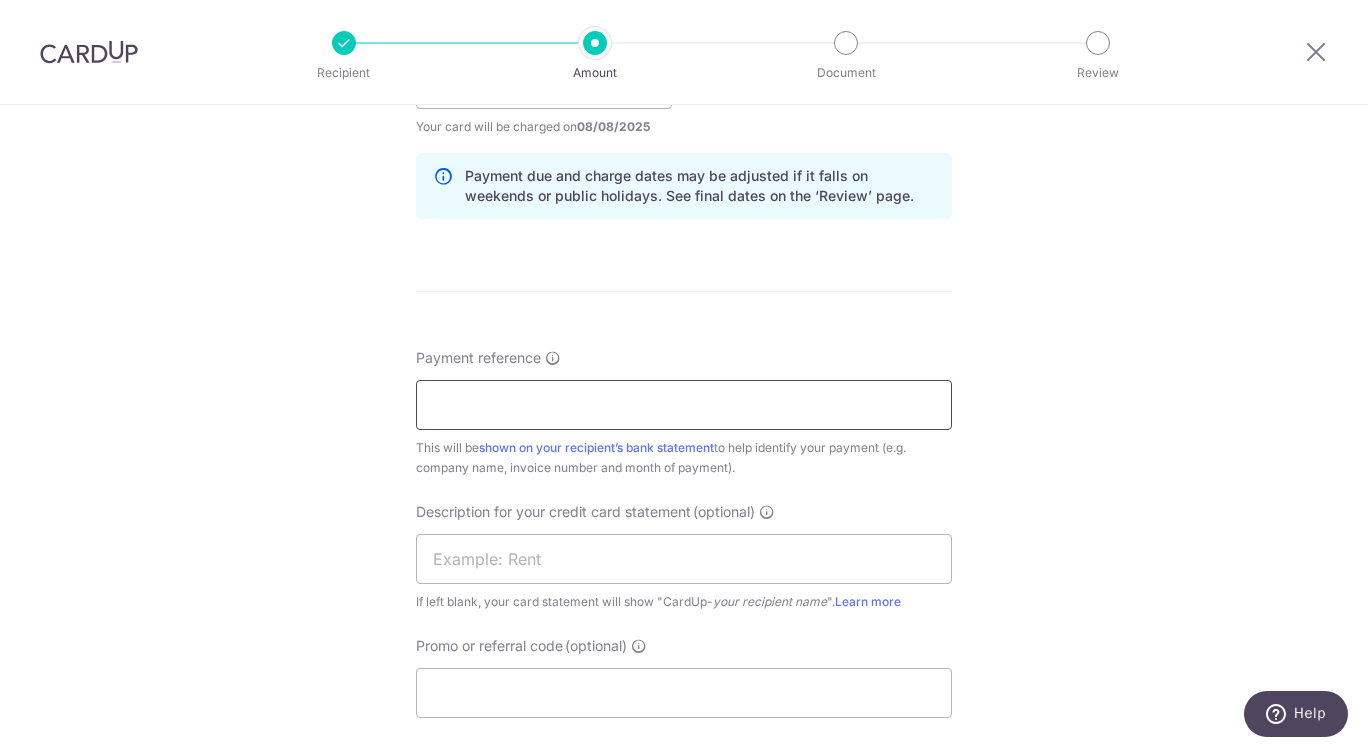 paste on "INV-017788" 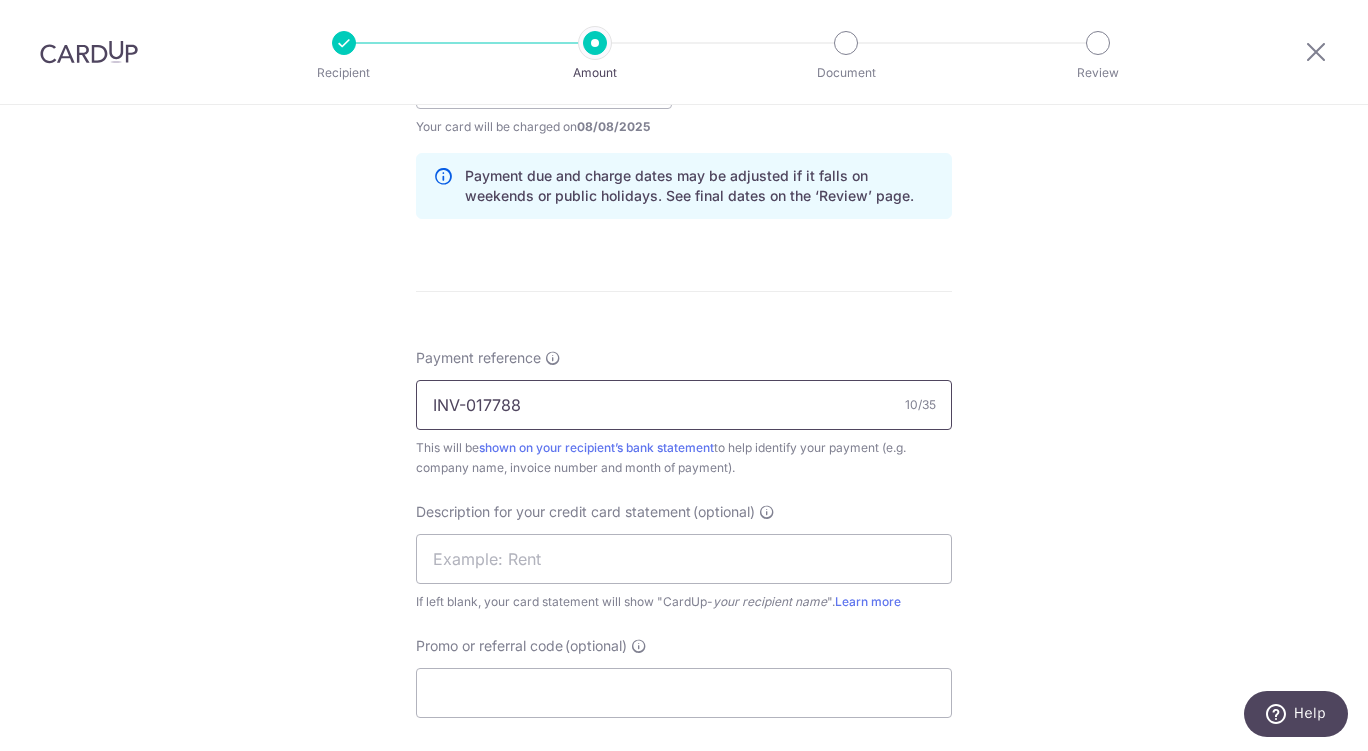 type on "INV-017788" 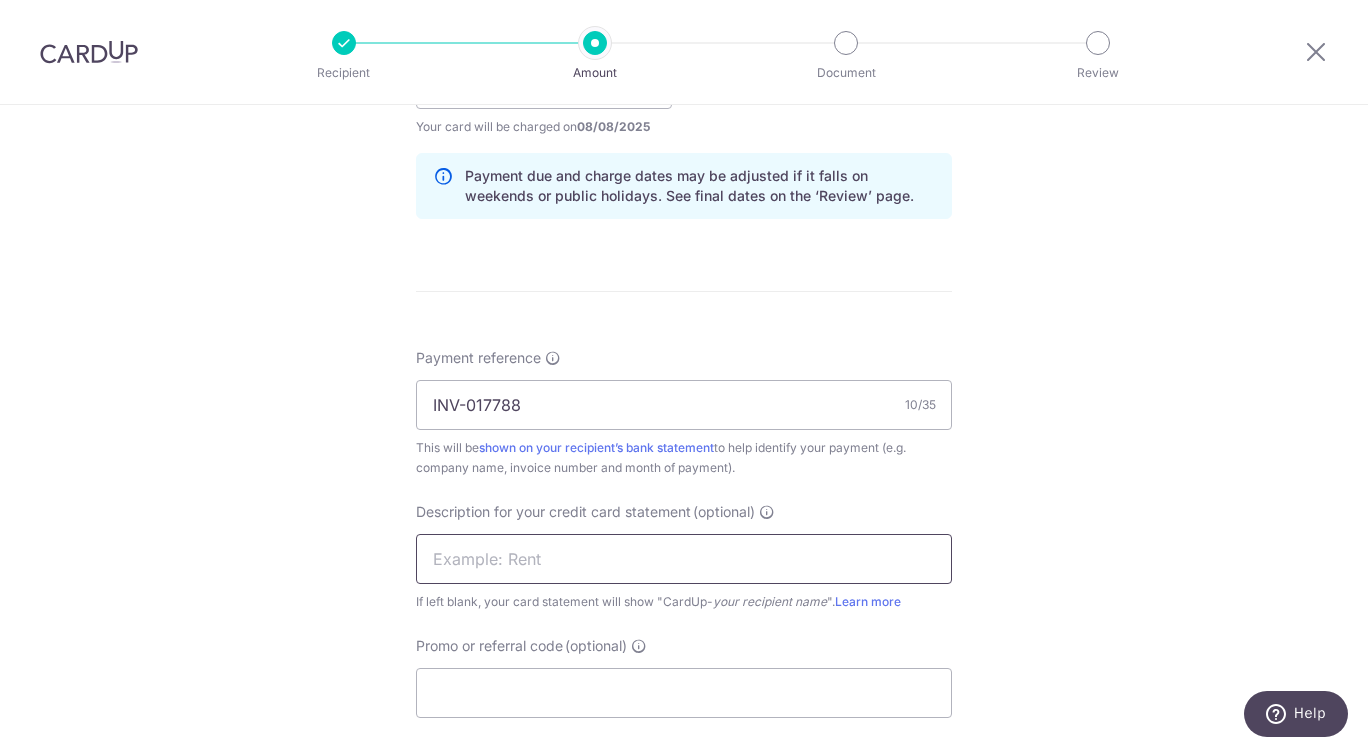 click at bounding box center (684, 559) 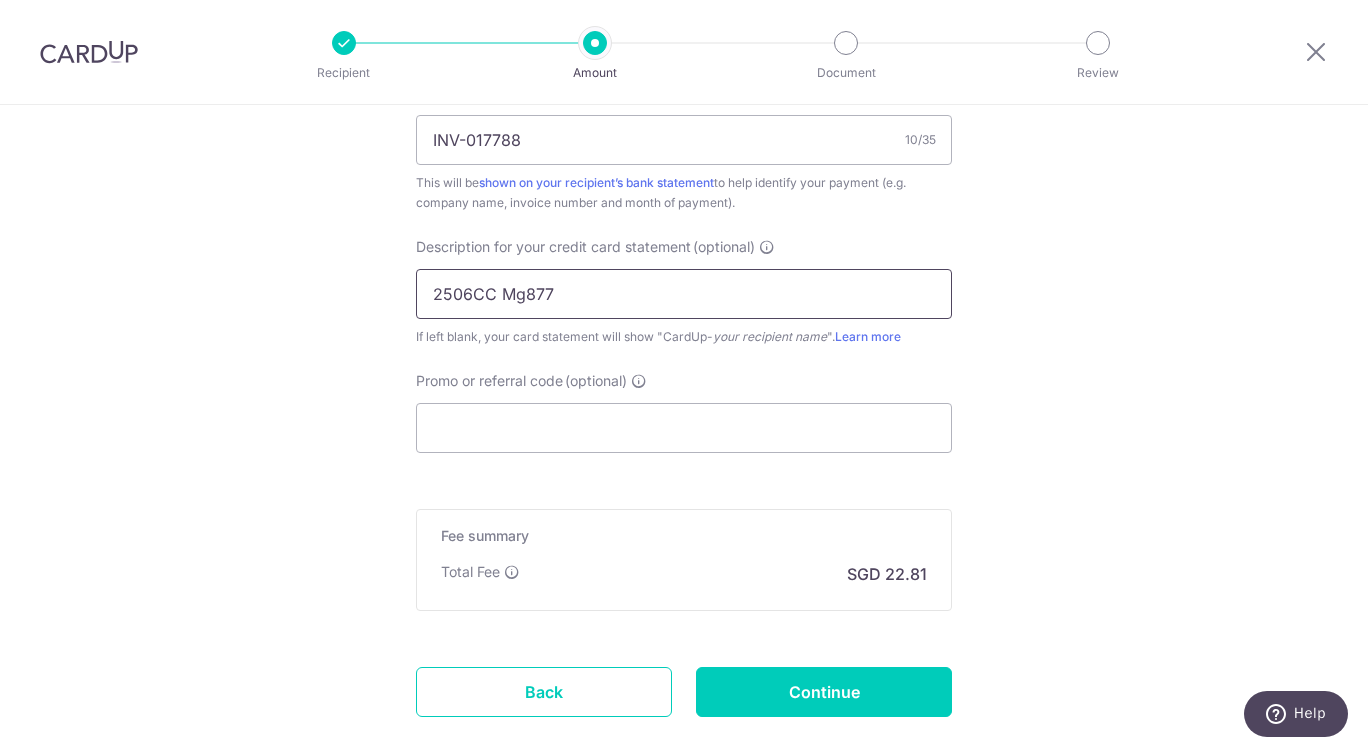 scroll, scrollTop: 1305, scrollLeft: 0, axis: vertical 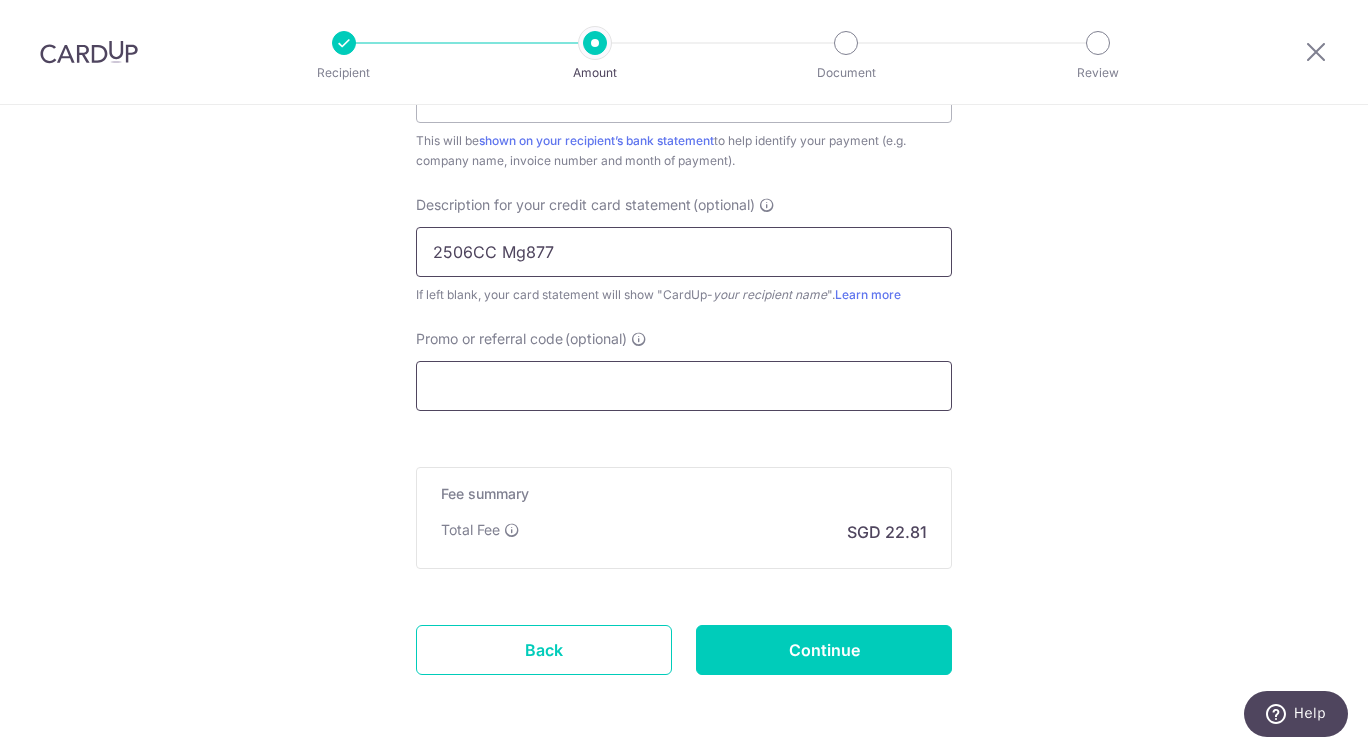 type on "2506CC Mg877" 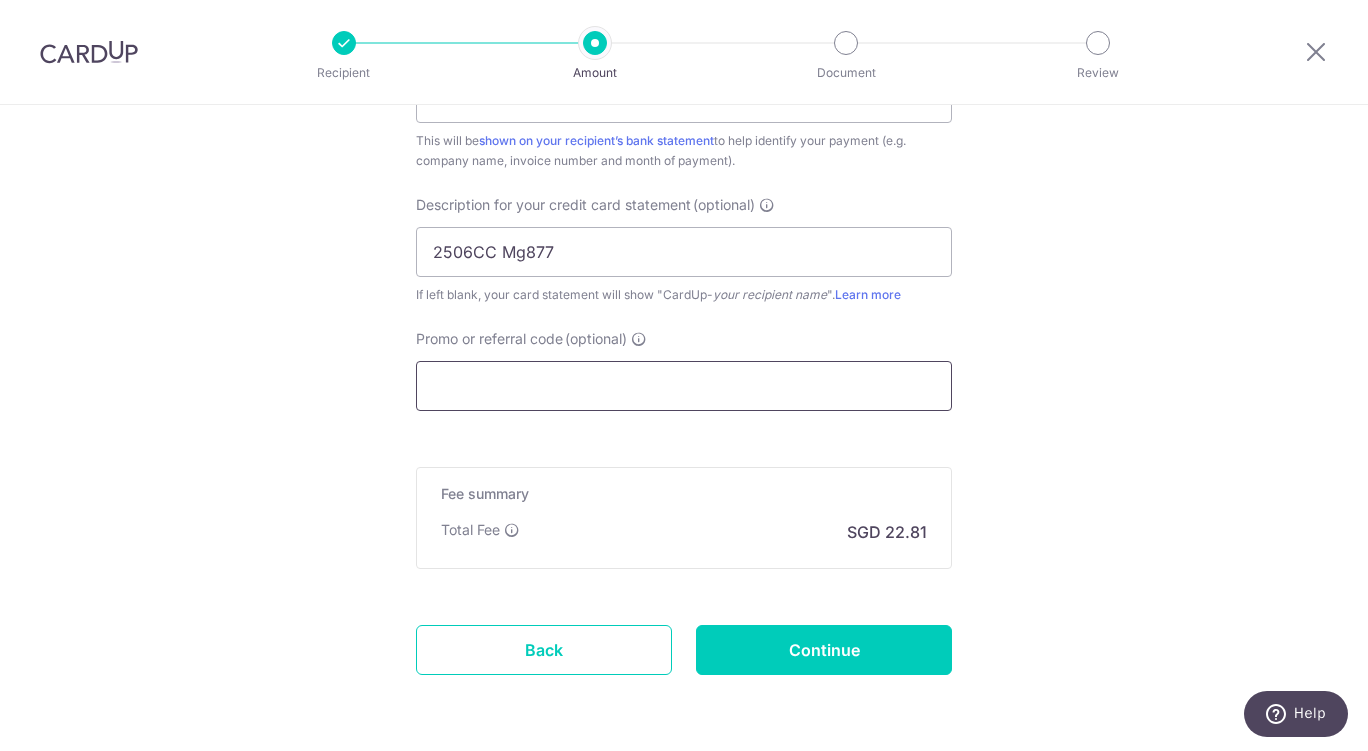click on "Promo or referral code
(optional)" at bounding box center [684, 386] 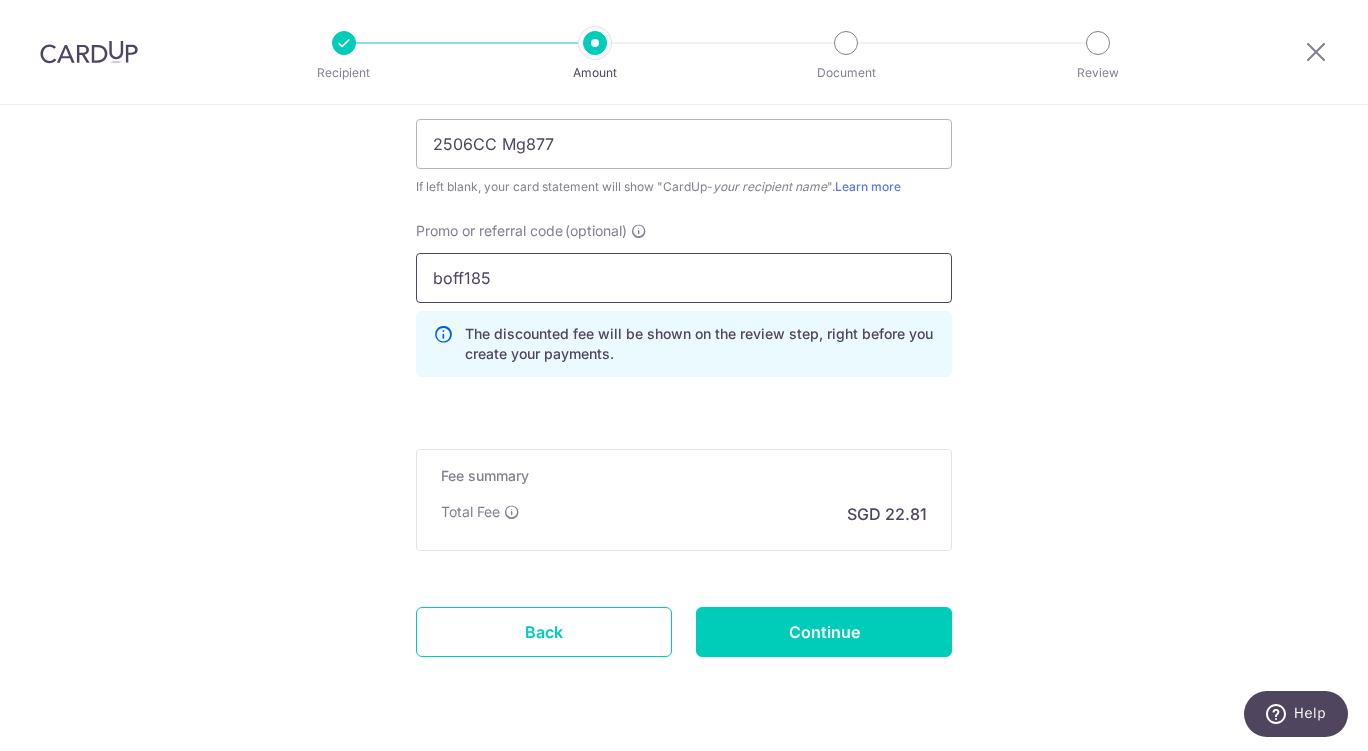 scroll, scrollTop: 1469, scrollLeft: 0, axis: vertical 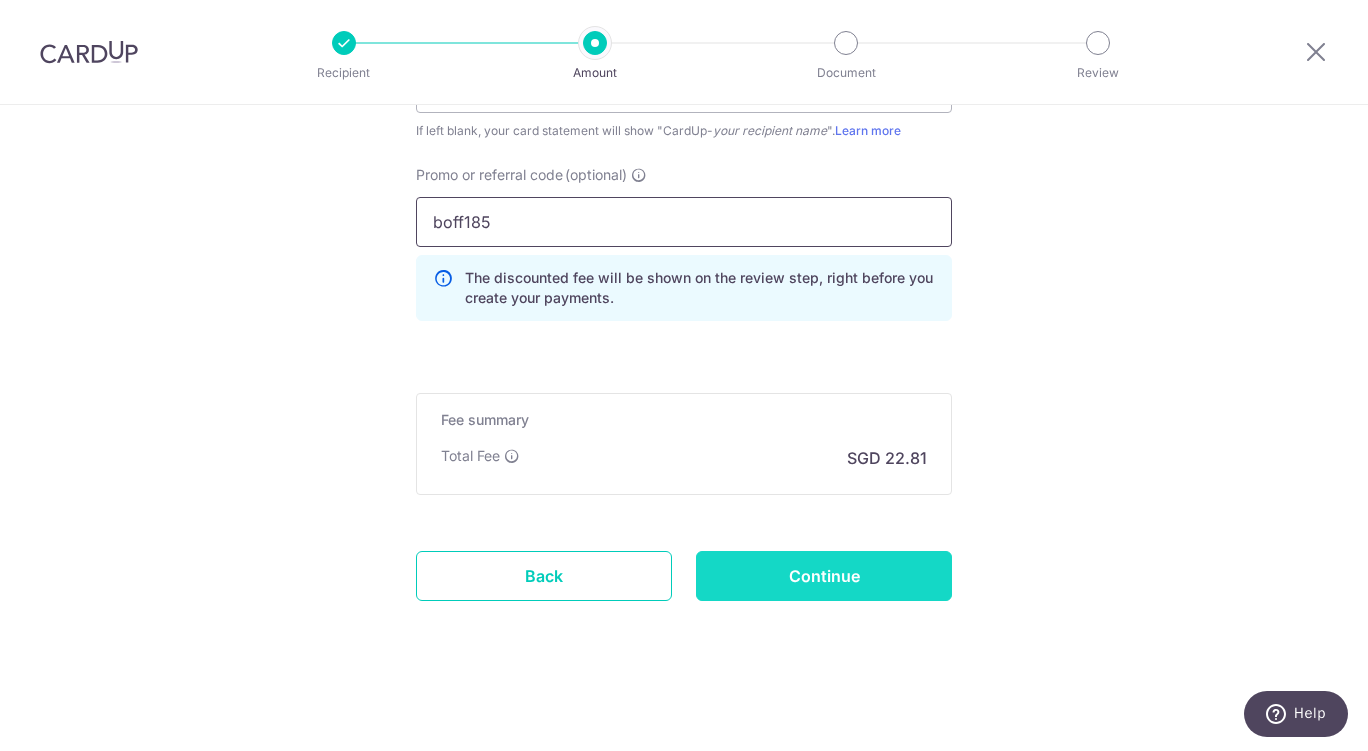 type on "boff185" 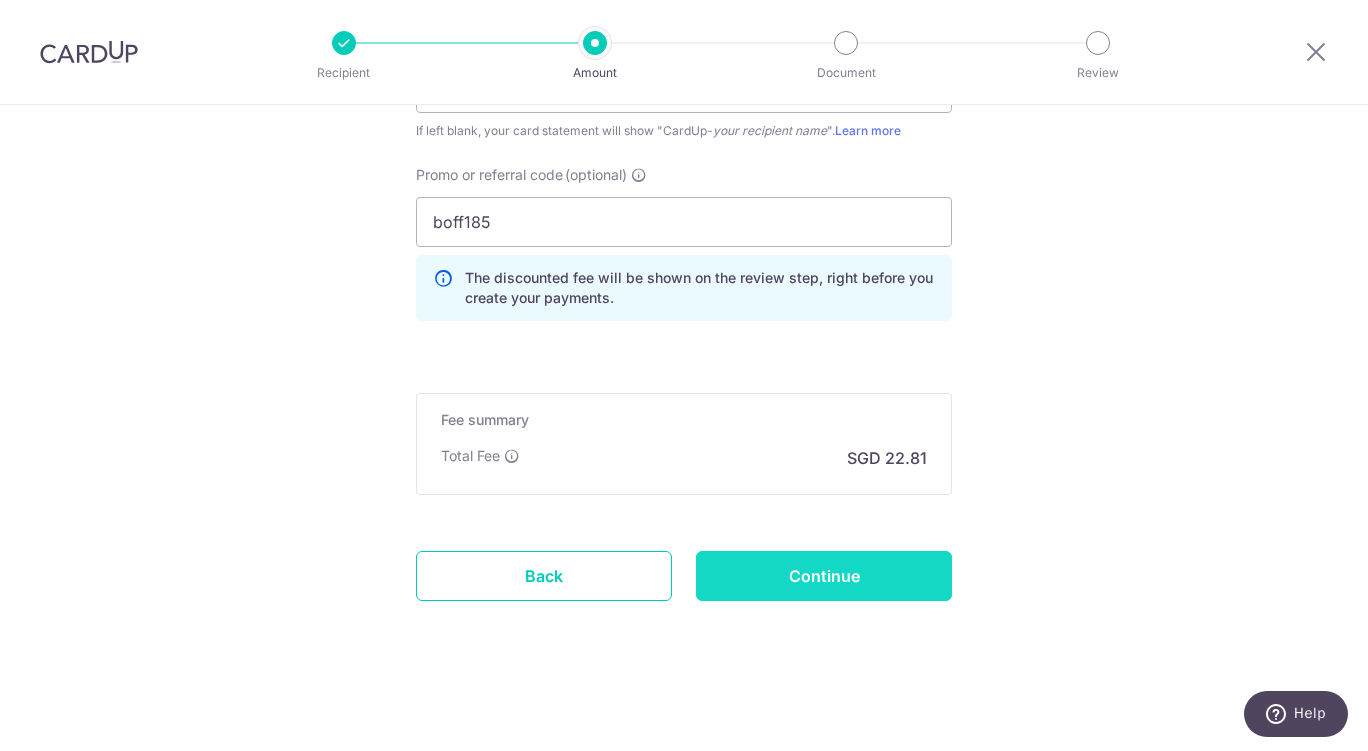 click on "Continue" at bounding box center [824, 576] 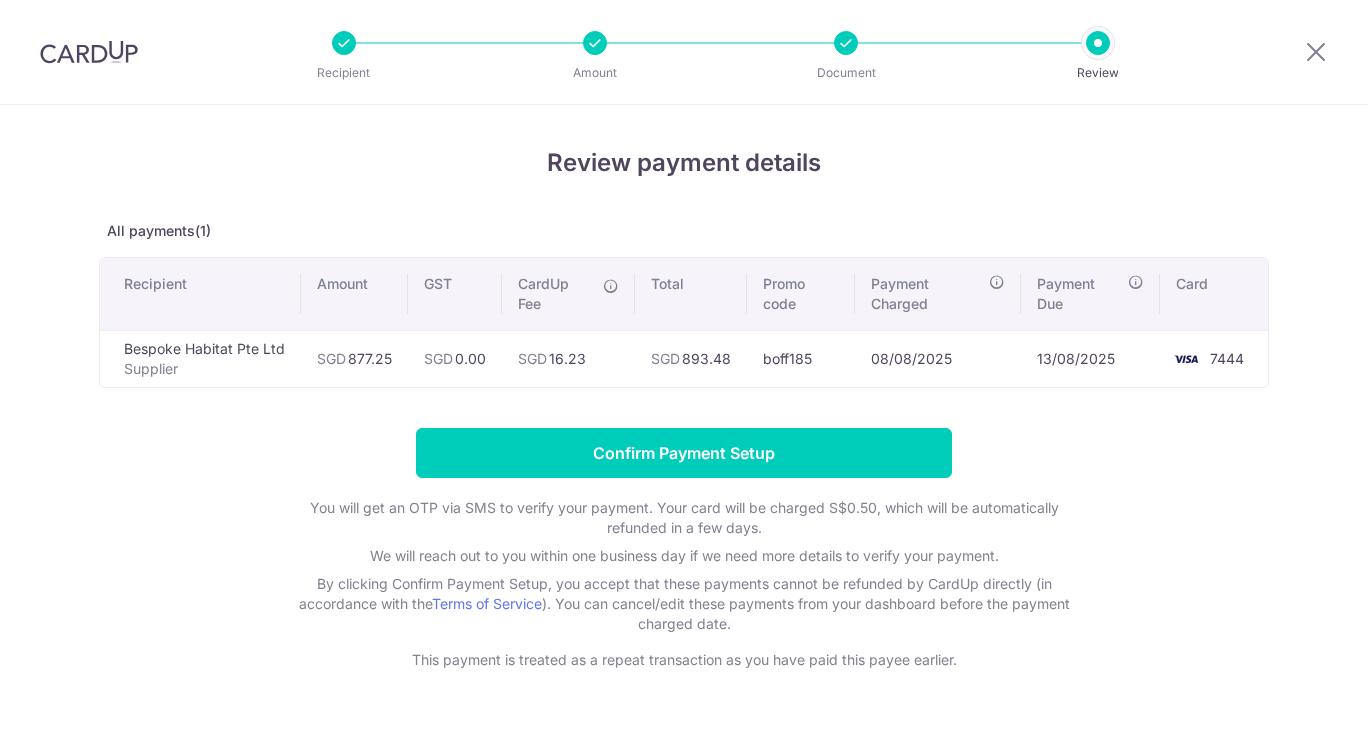 scroll, scrollTop: 0, scrollLeft: 0, axis: both 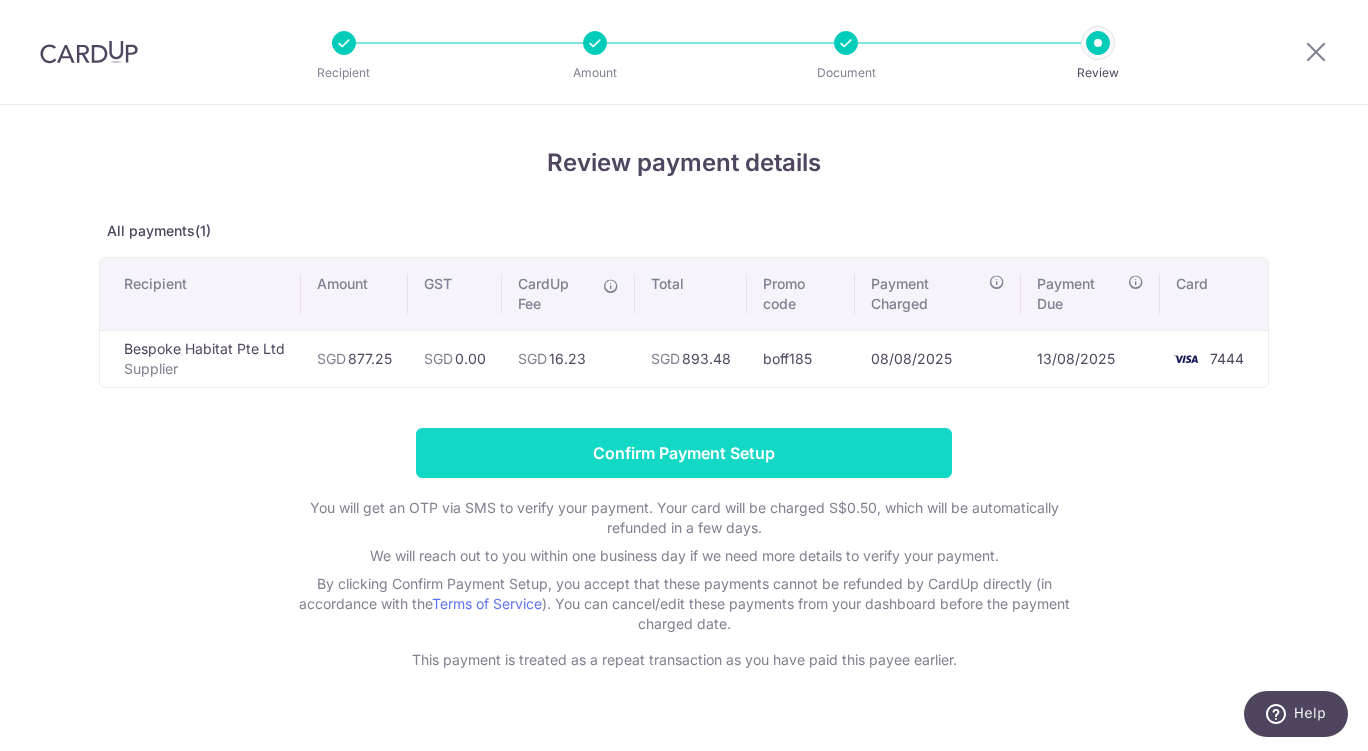 click on "Confirm Payment Setup" at bounding box center [684, 453] 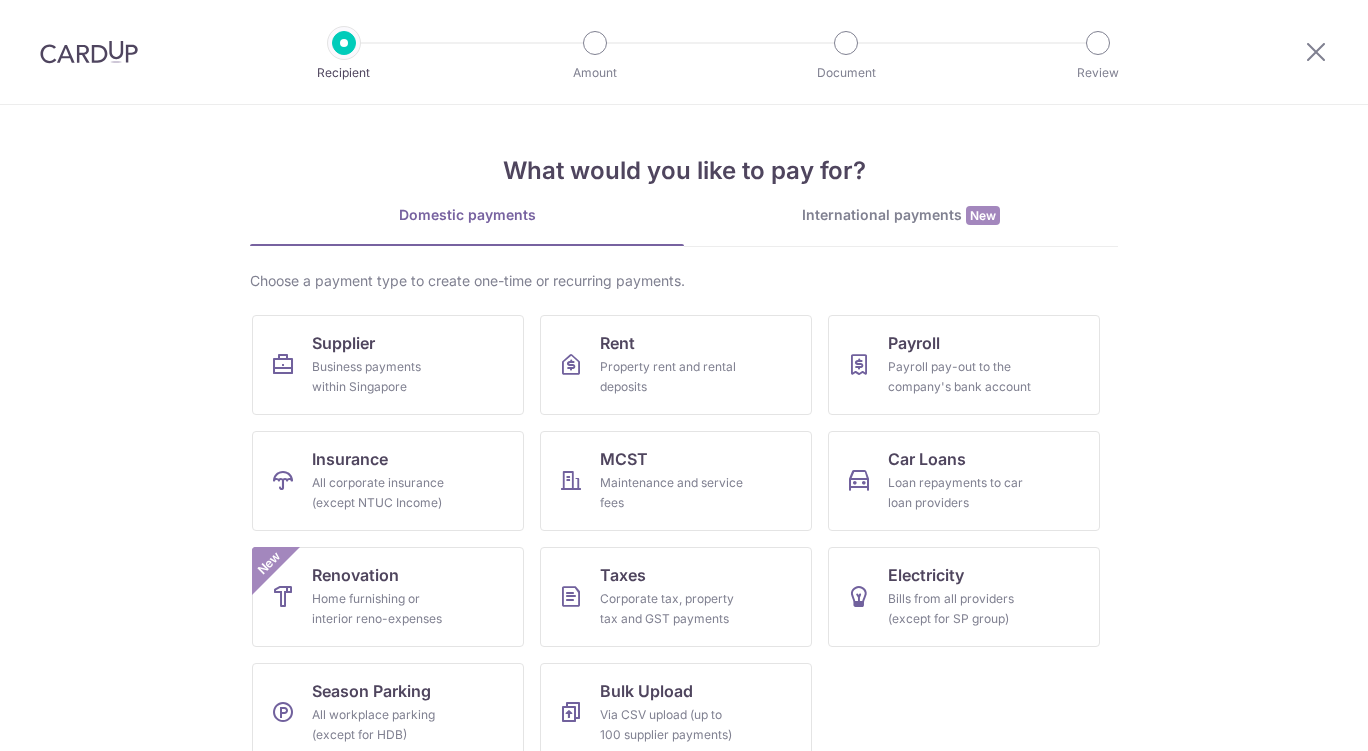 scroll, scrollTop: 0, scrollLeft: 0, axis: both 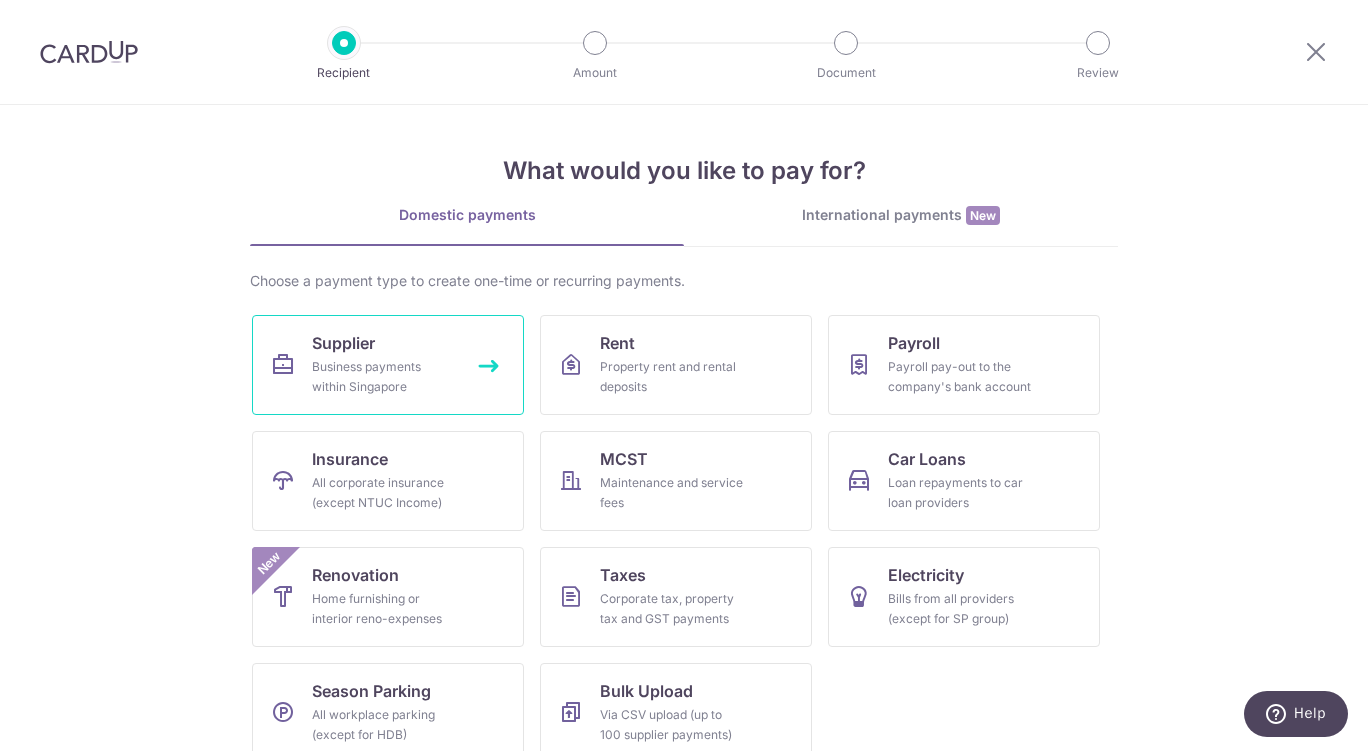 click on "Business payments within Singapore" at bounding box center [384, 377] 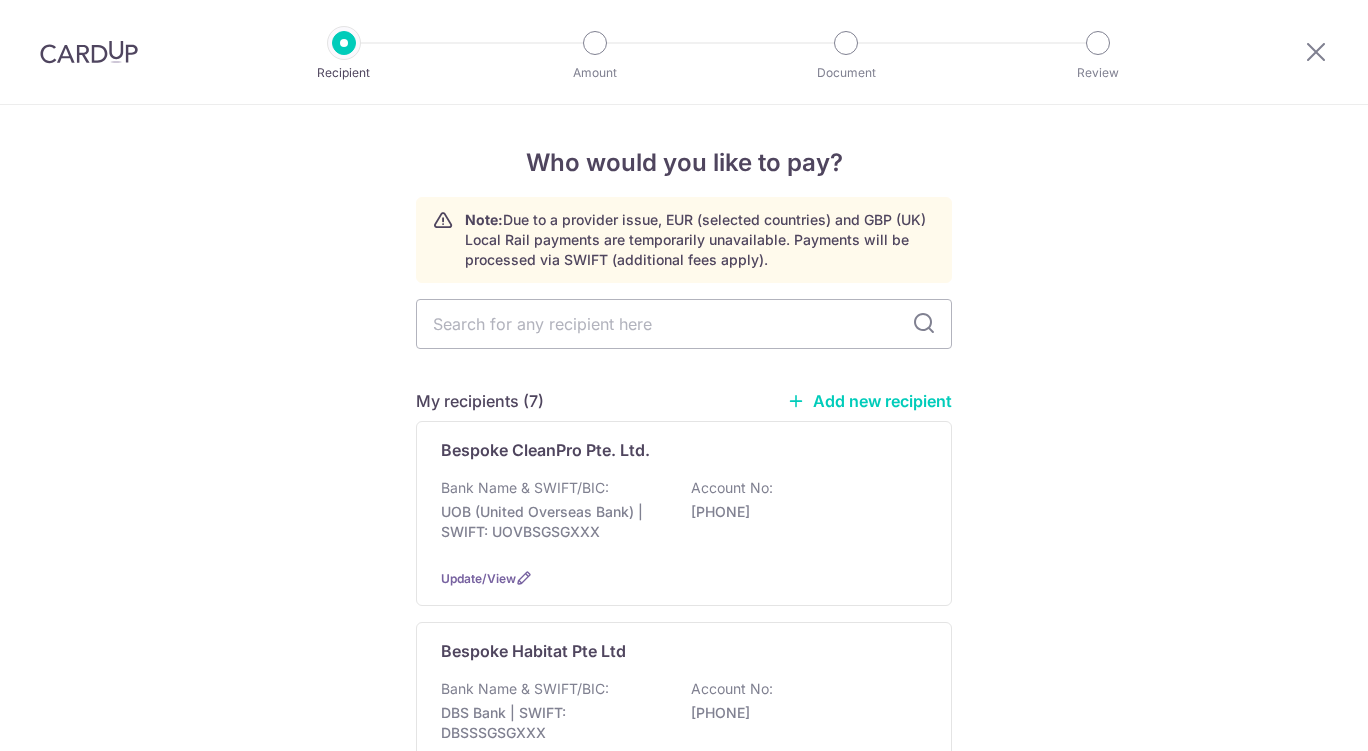 scroll, scrollTop: 0, scrollLeft: 0, axis: both 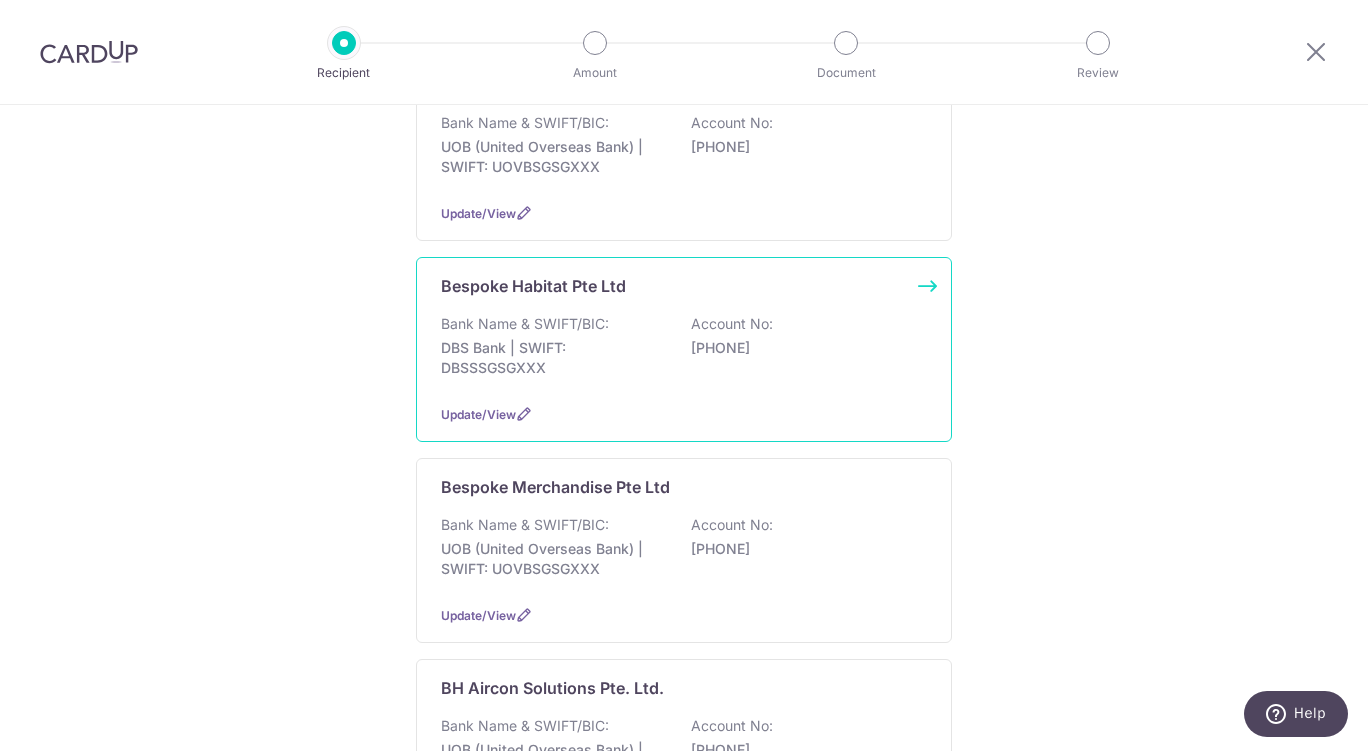 click on "0720132319" at bounding box center [803, 348] 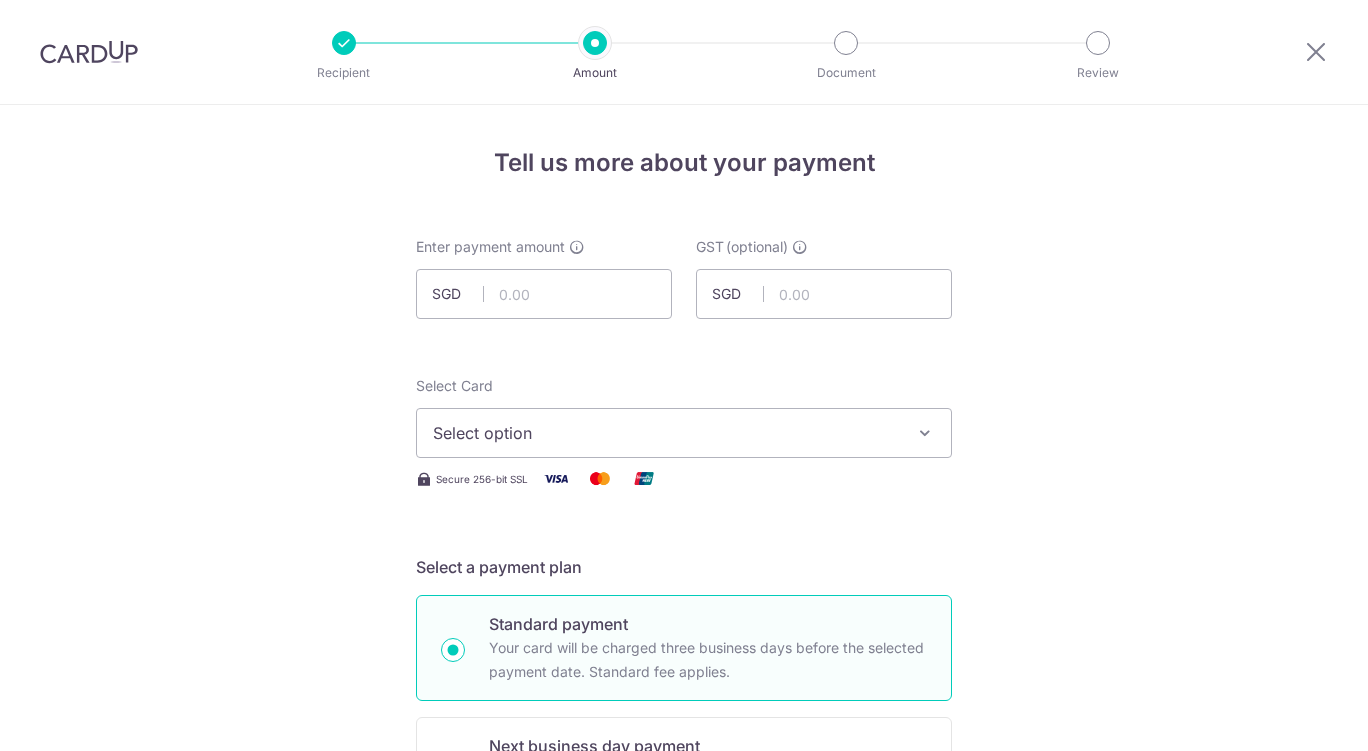 scroll, scrollTop: 0, scrollLeft: 0, axis: both 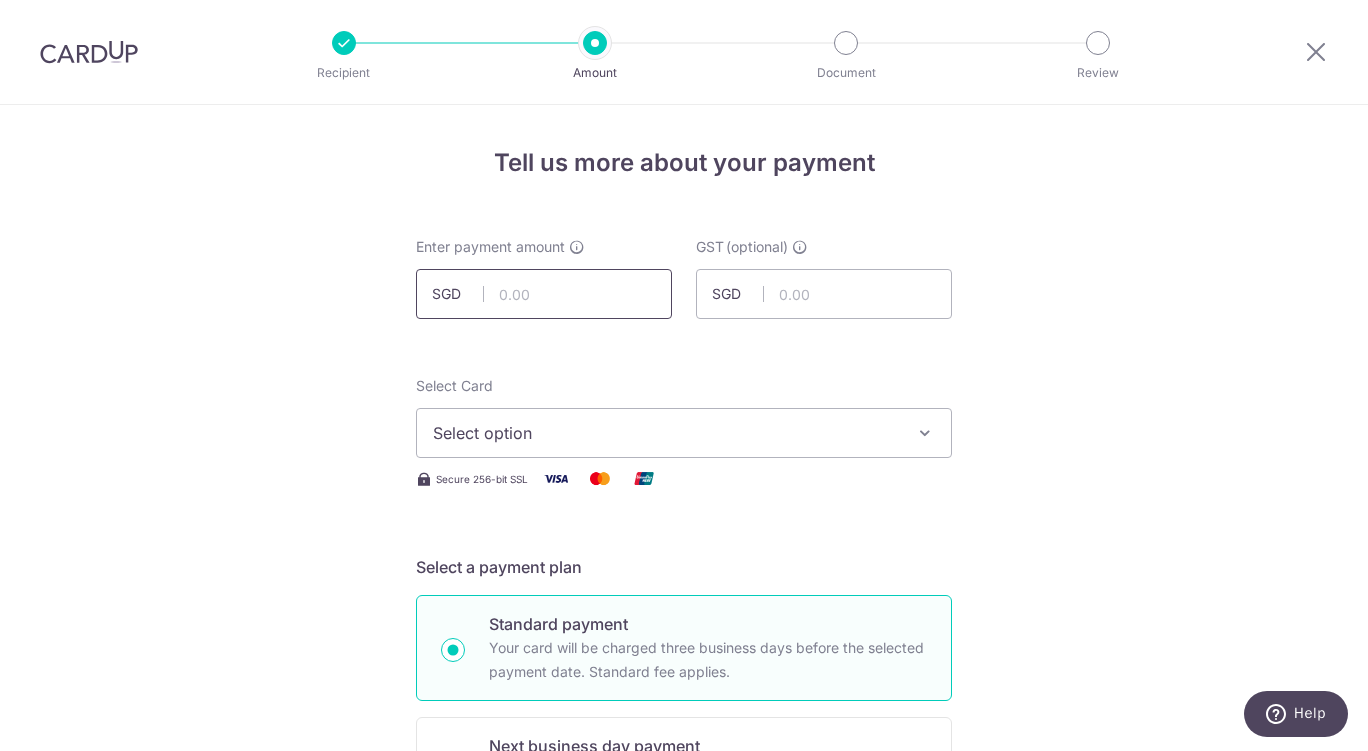 click at bounding box center (544, 294) 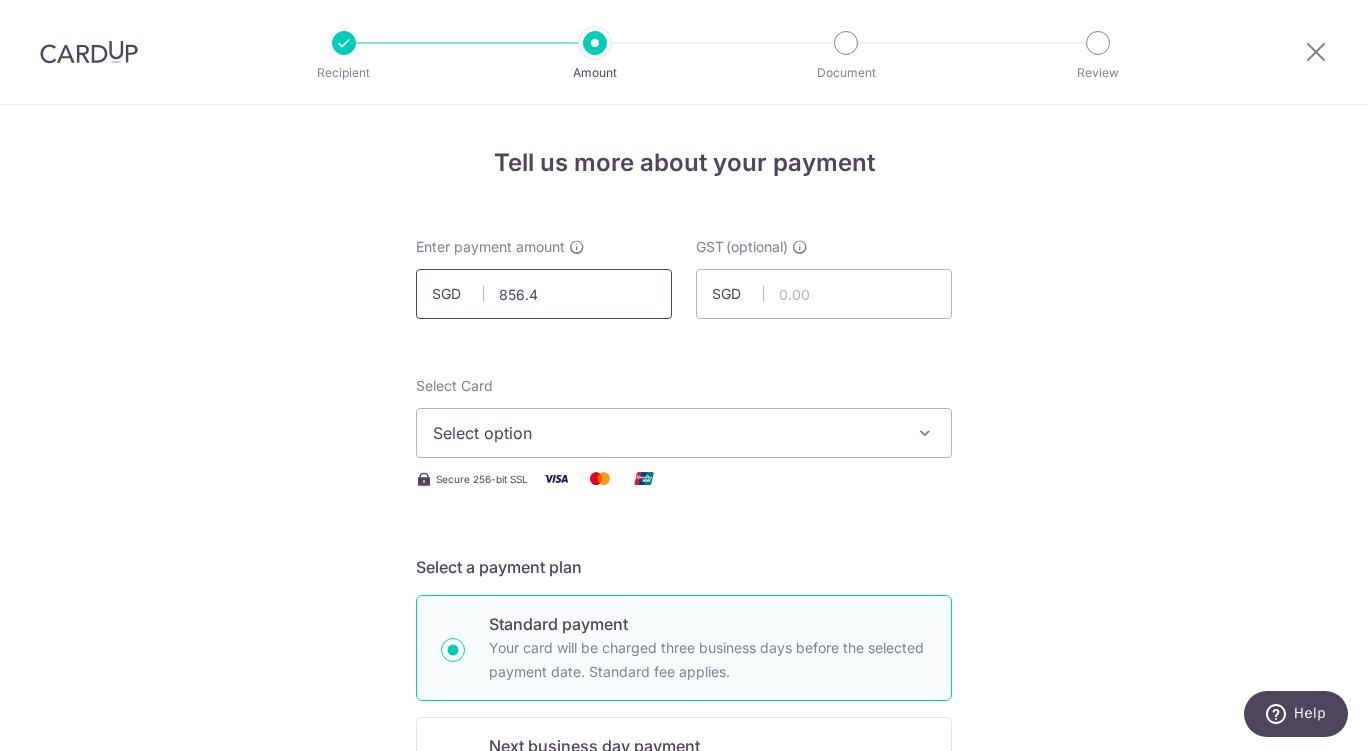 type on "856.48" 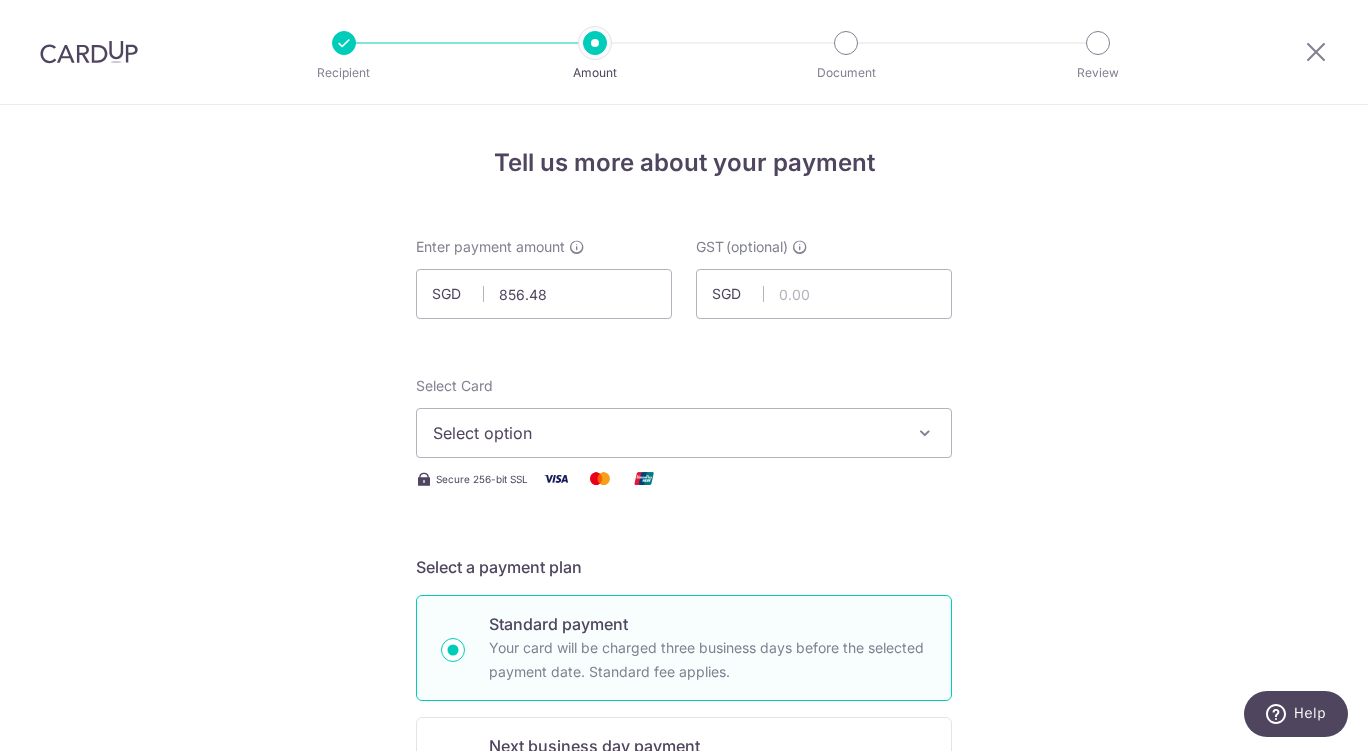 click on "Select option" at bounding box center (666, 433) 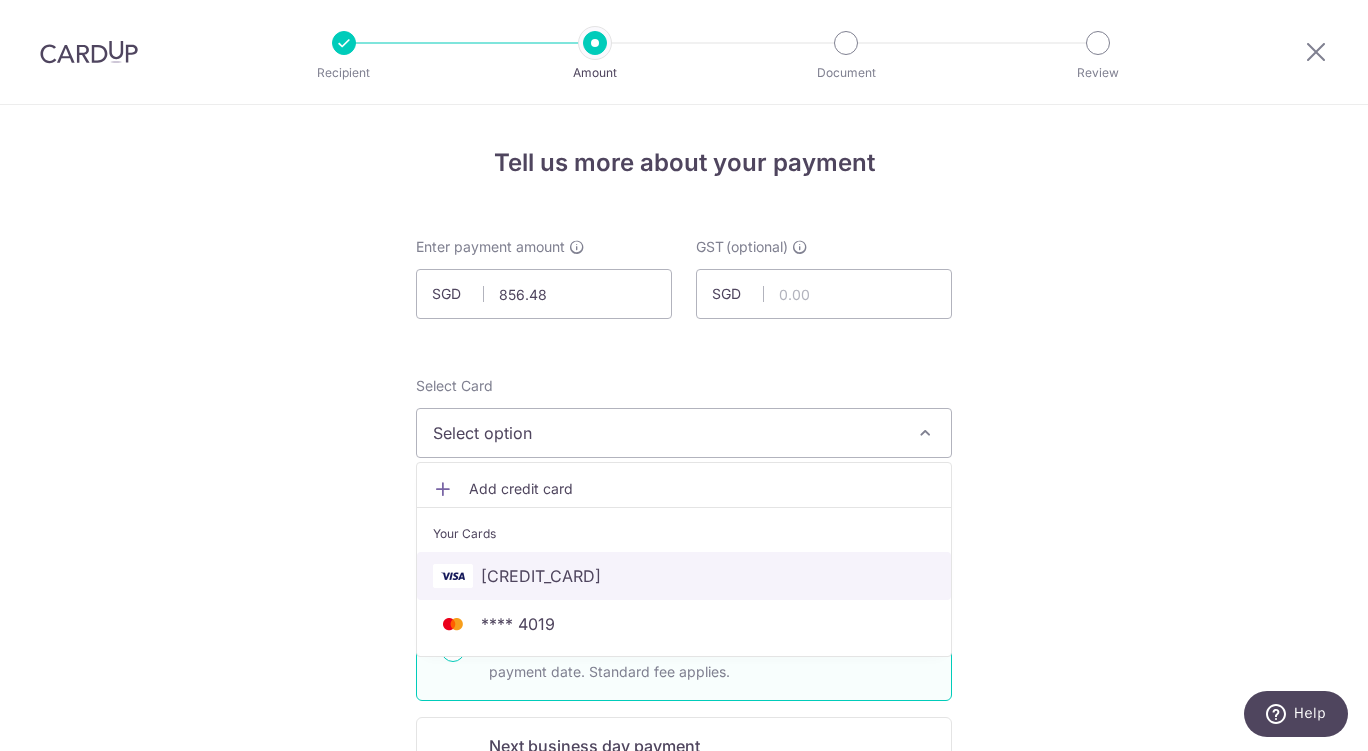 click on "**** 7444" at bounding box center [684, 576] 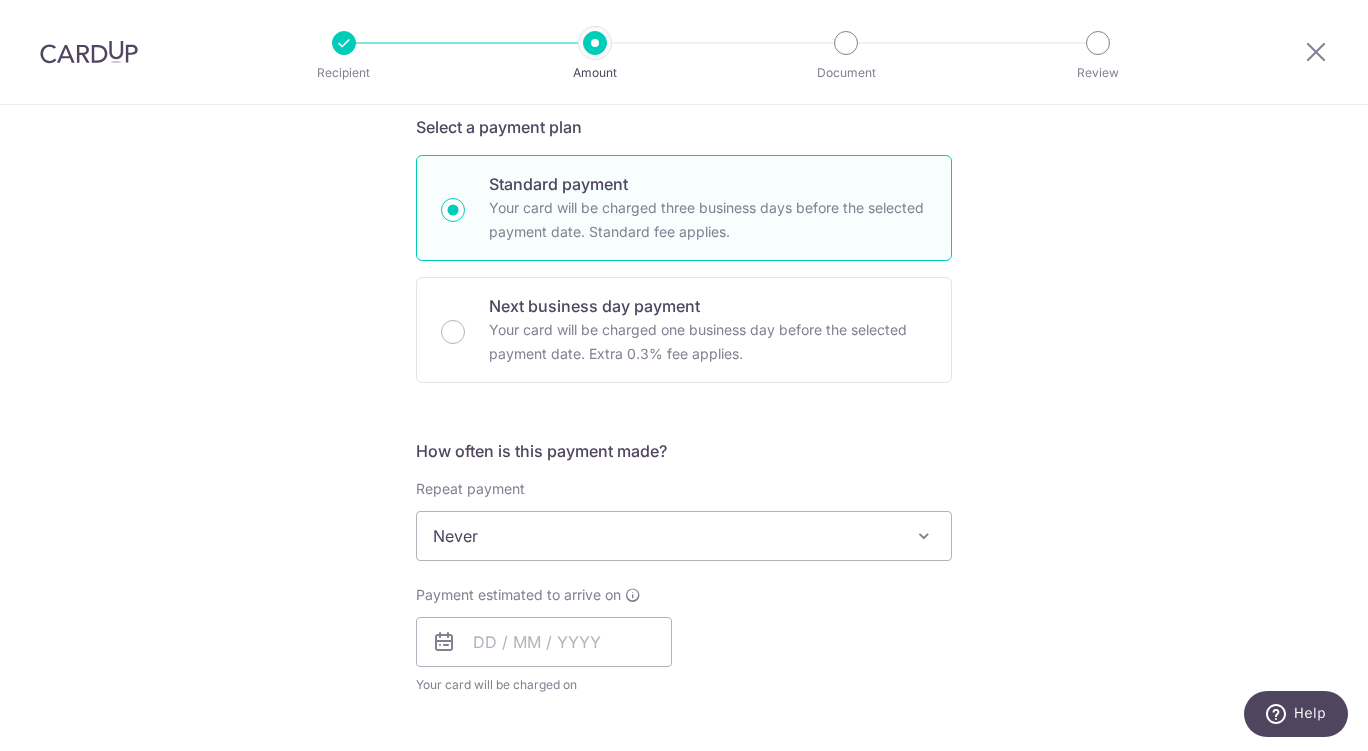 scroll, scrollTop: 504, scrollLeft: 0, axis: vertical 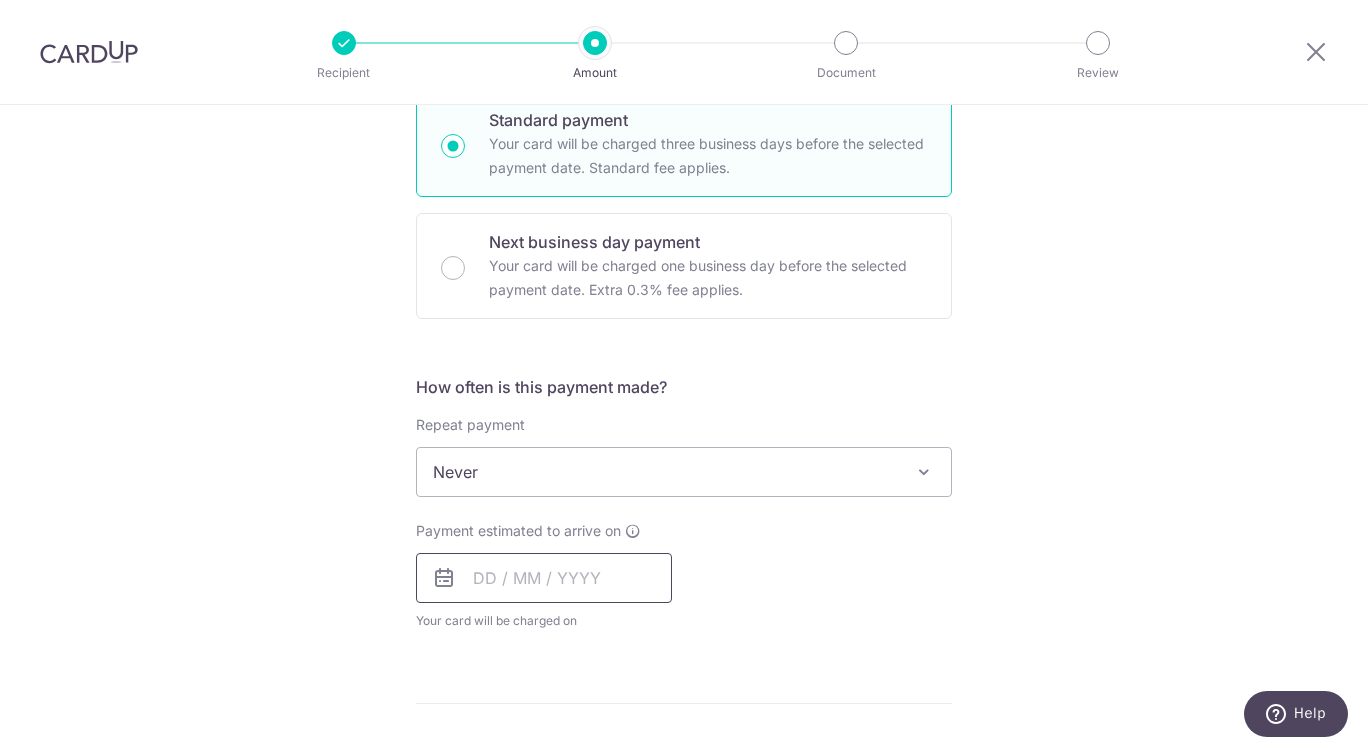 click at bounding box center [544, 578] 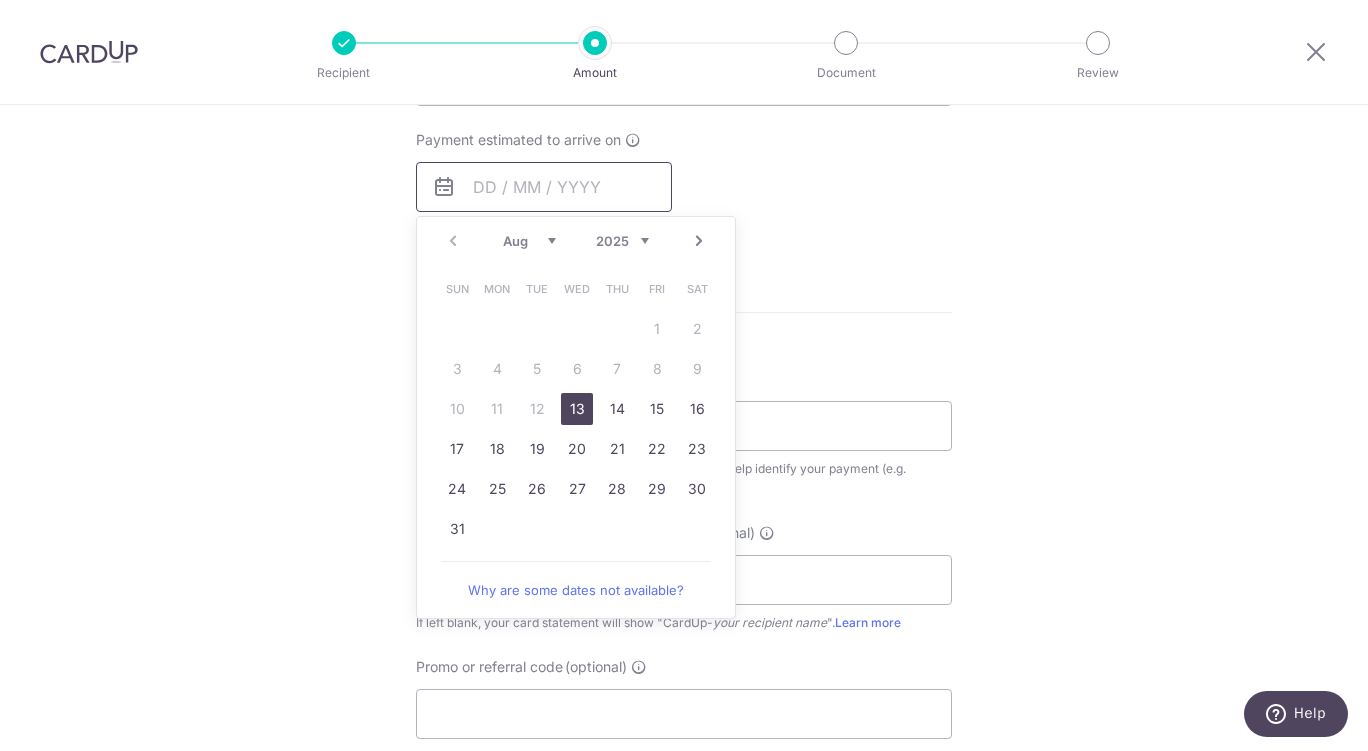 scroll, scrollTop: 904, scrollLeft: 0, axis: vertical 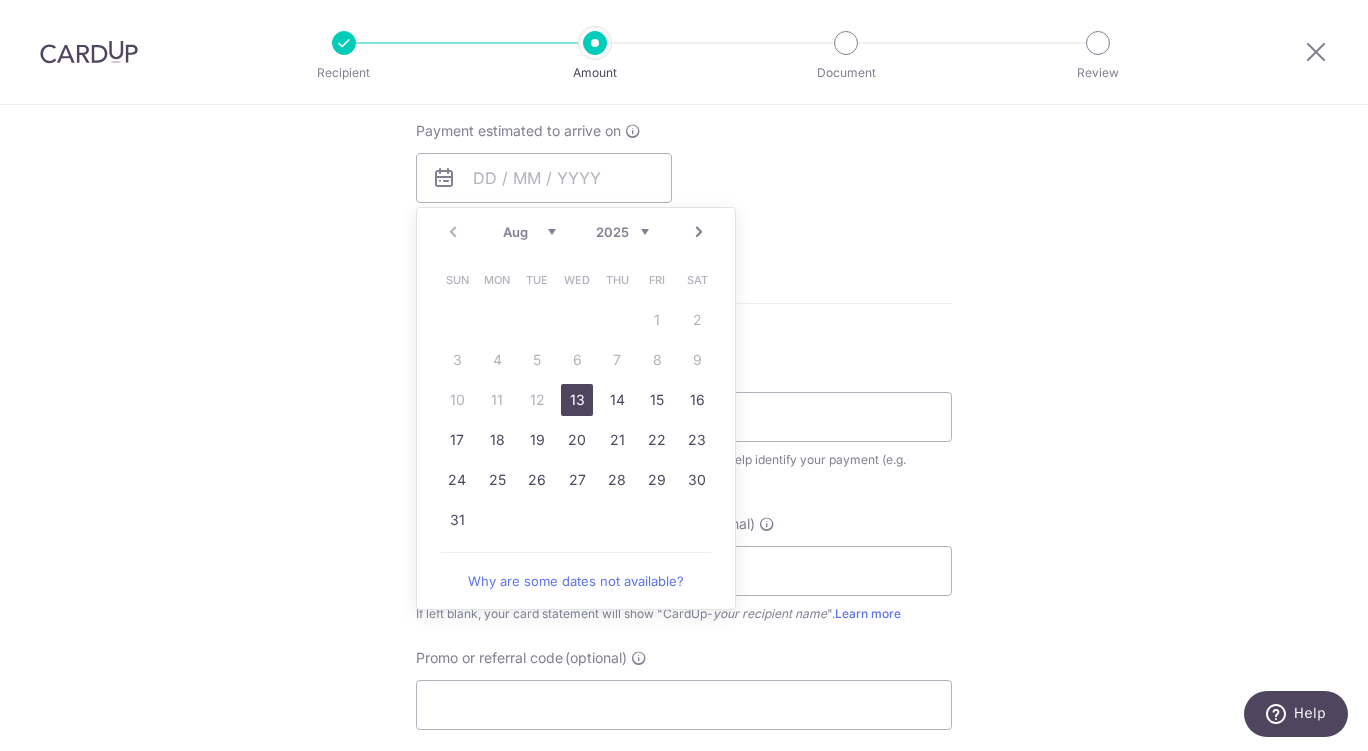 click on "13" at bounding box center [577, 400] 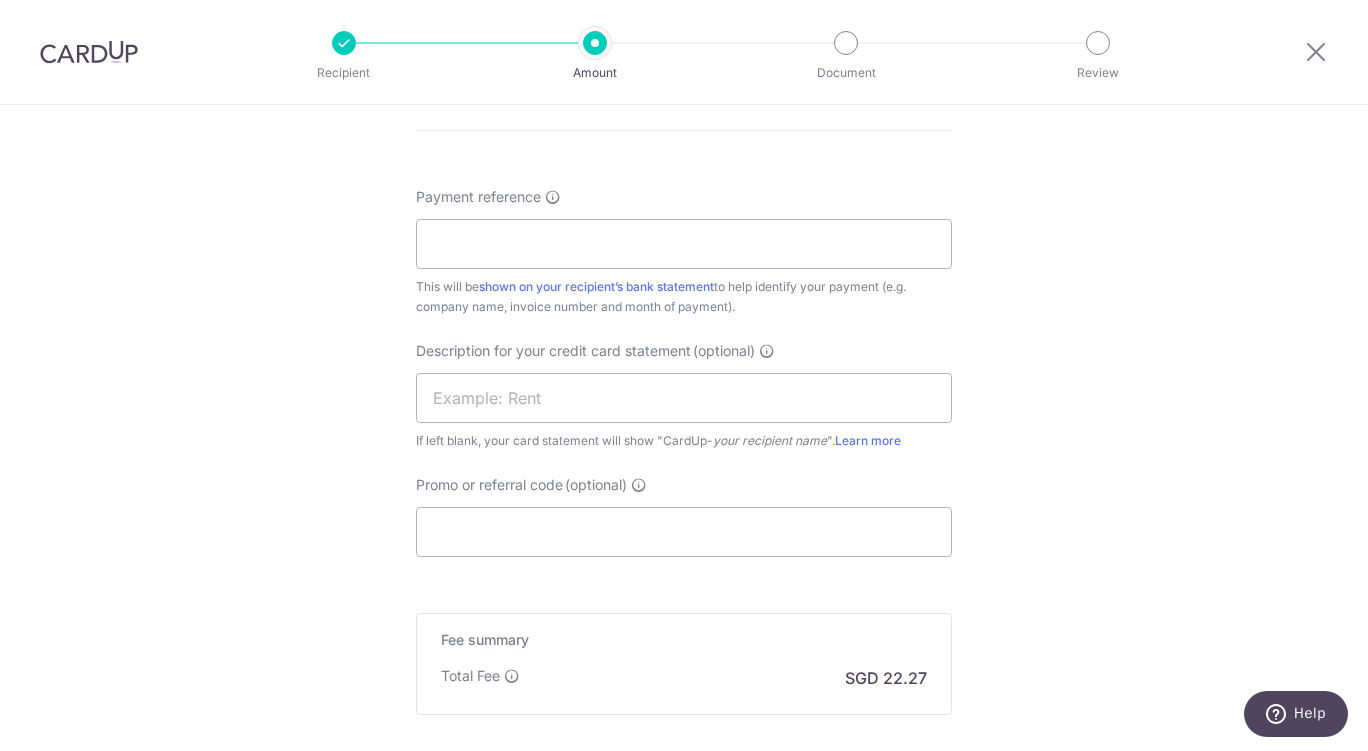 scroll, scrollTop: 1178, scrollLeft: 0, axis: vertical 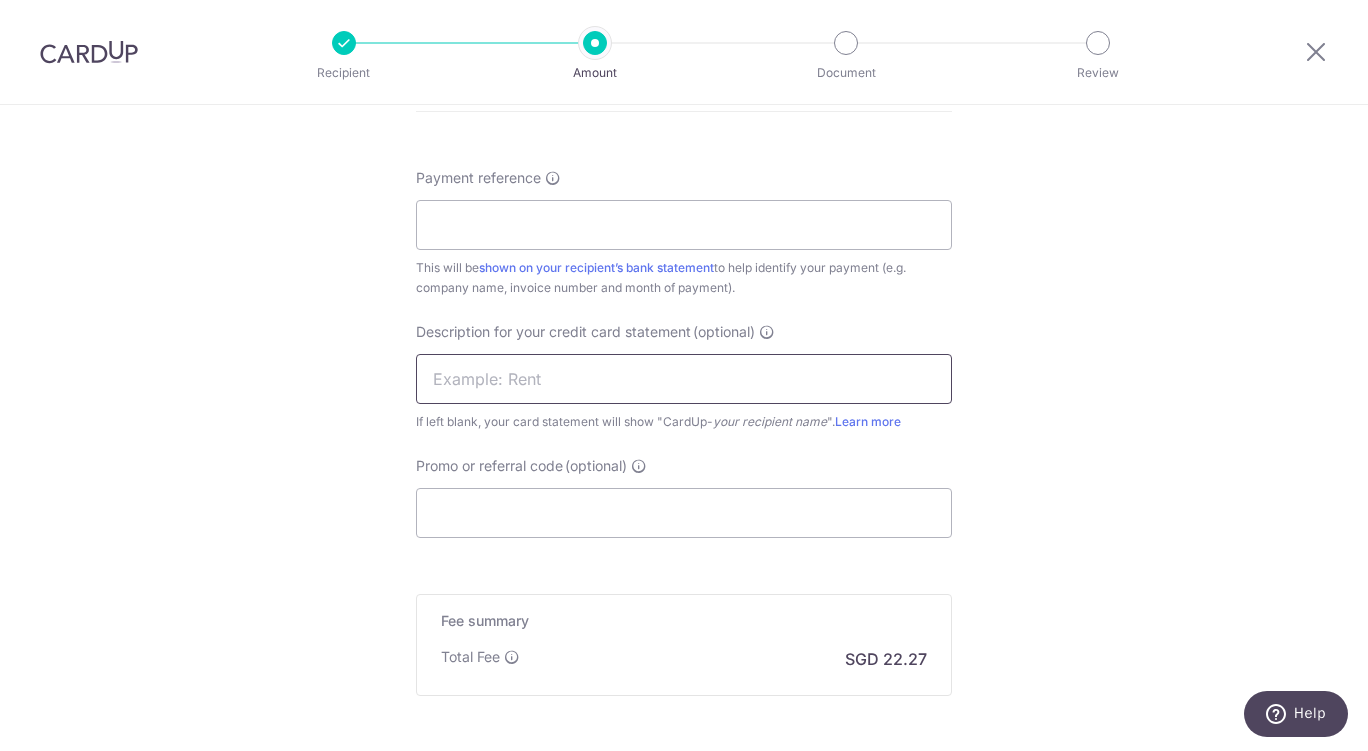 click at bounding box center [684, 379] 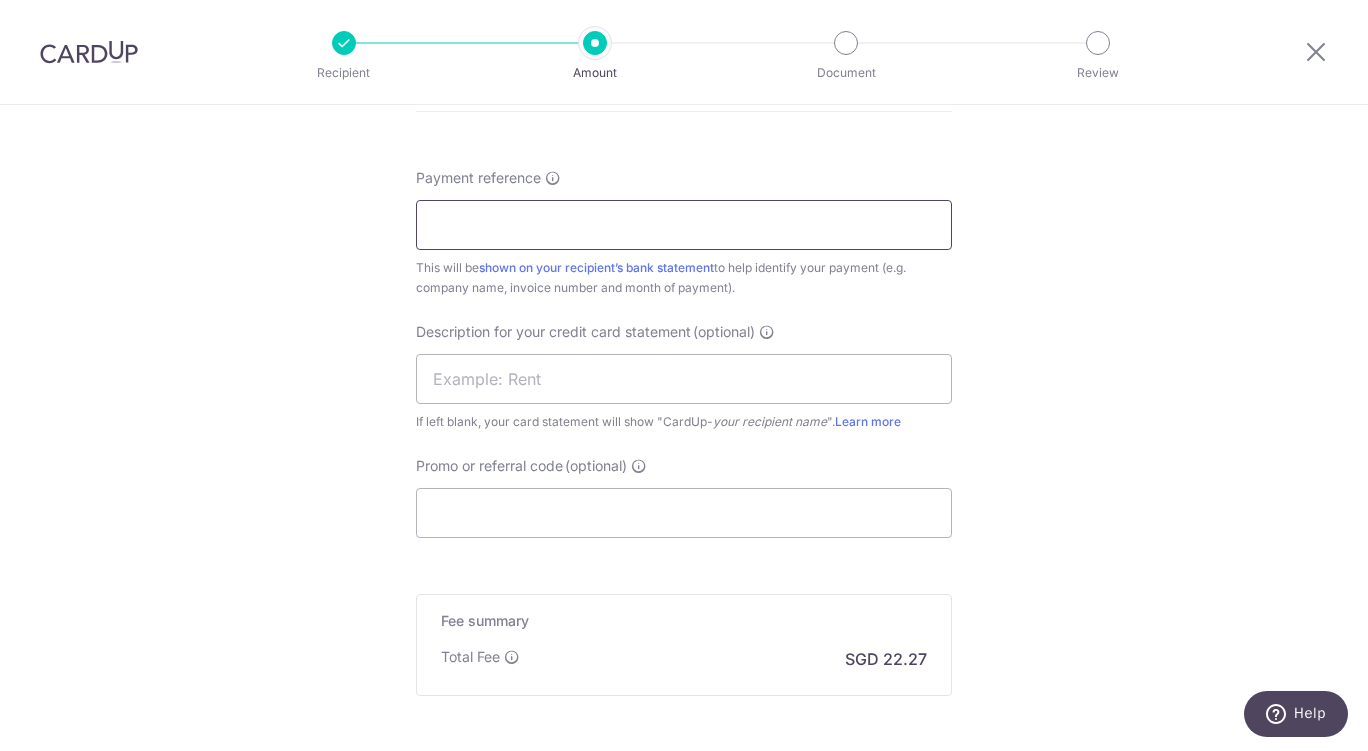click on "Payment reference" at bounding box center (684, 225) 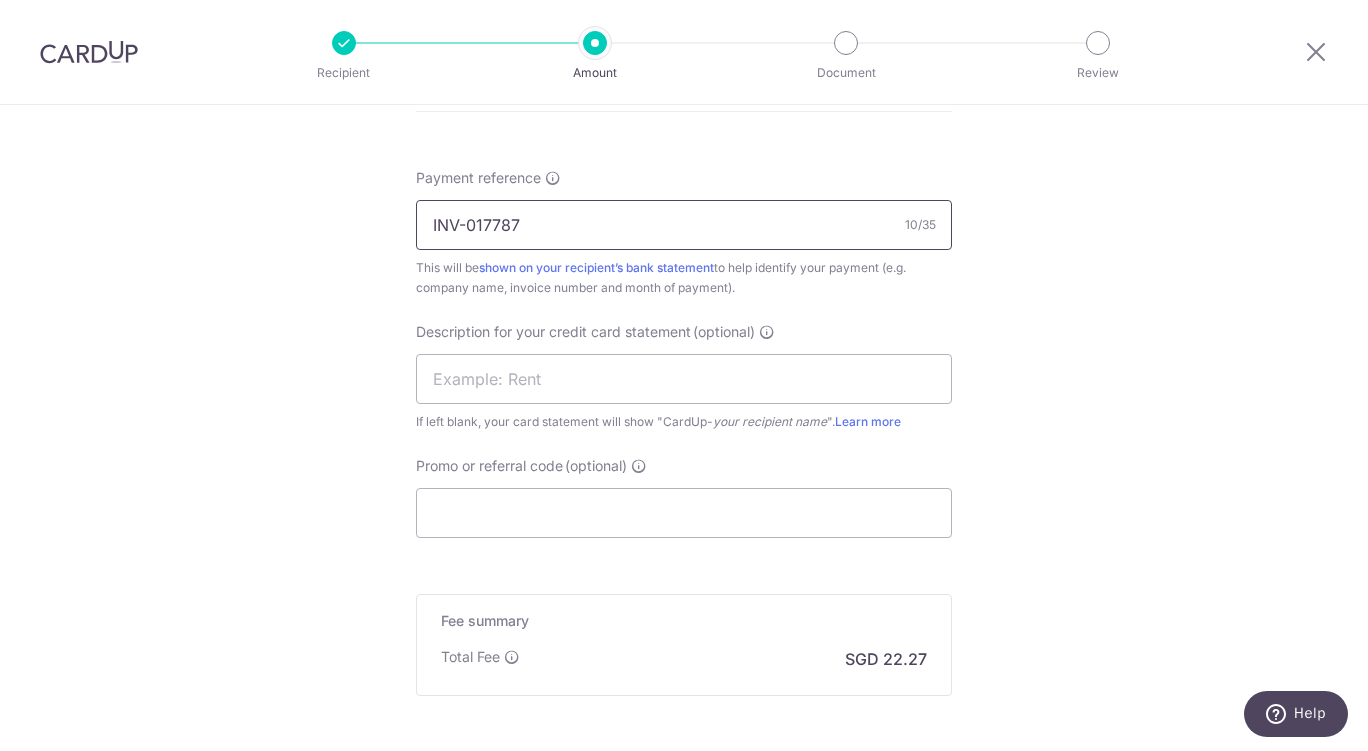 type on "INV-017787" 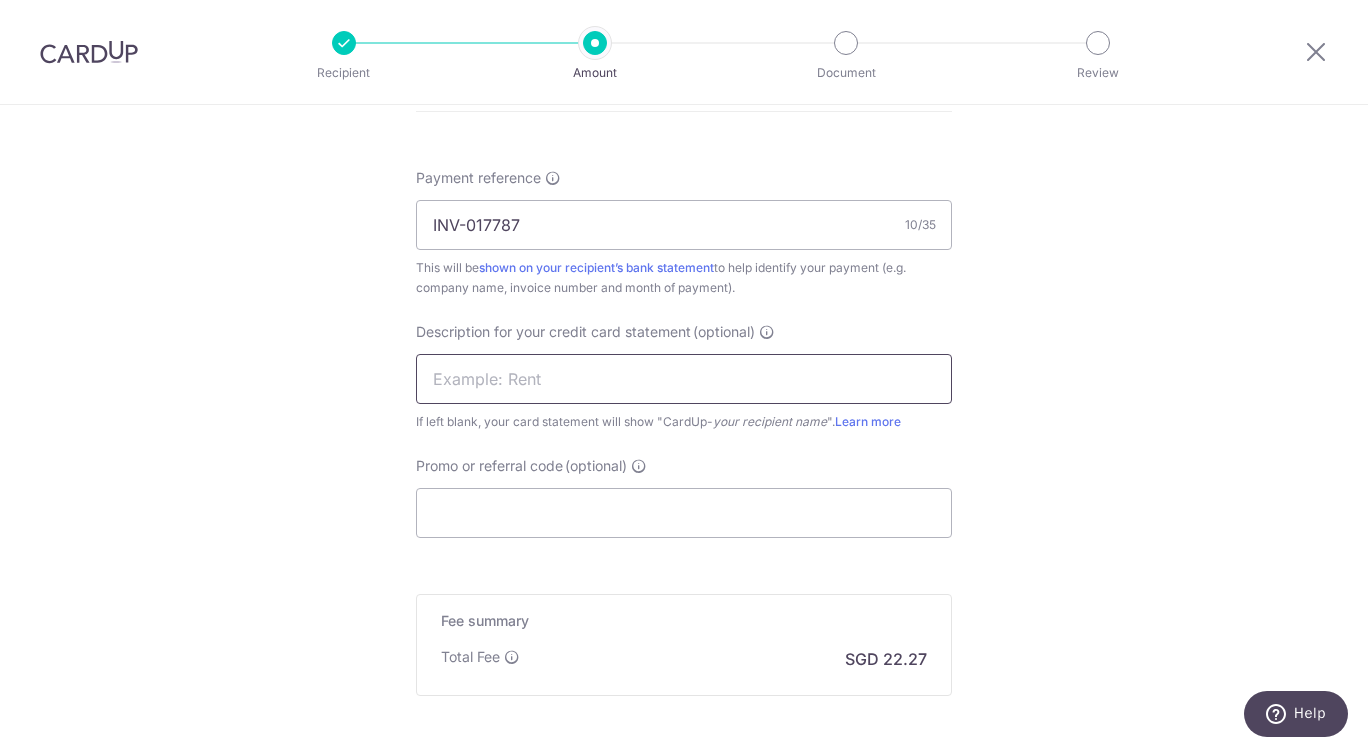 click at bounding box center [684, 379] 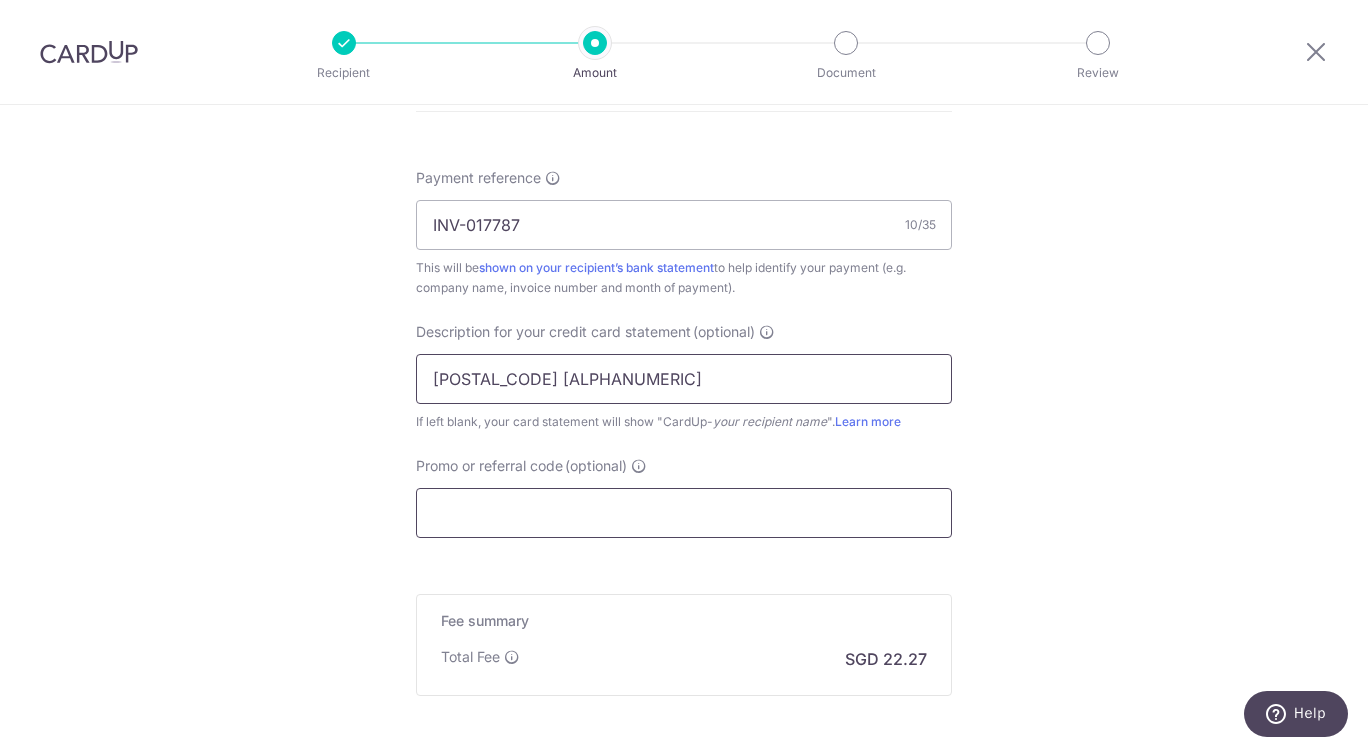 type on "2506BR Mg856" 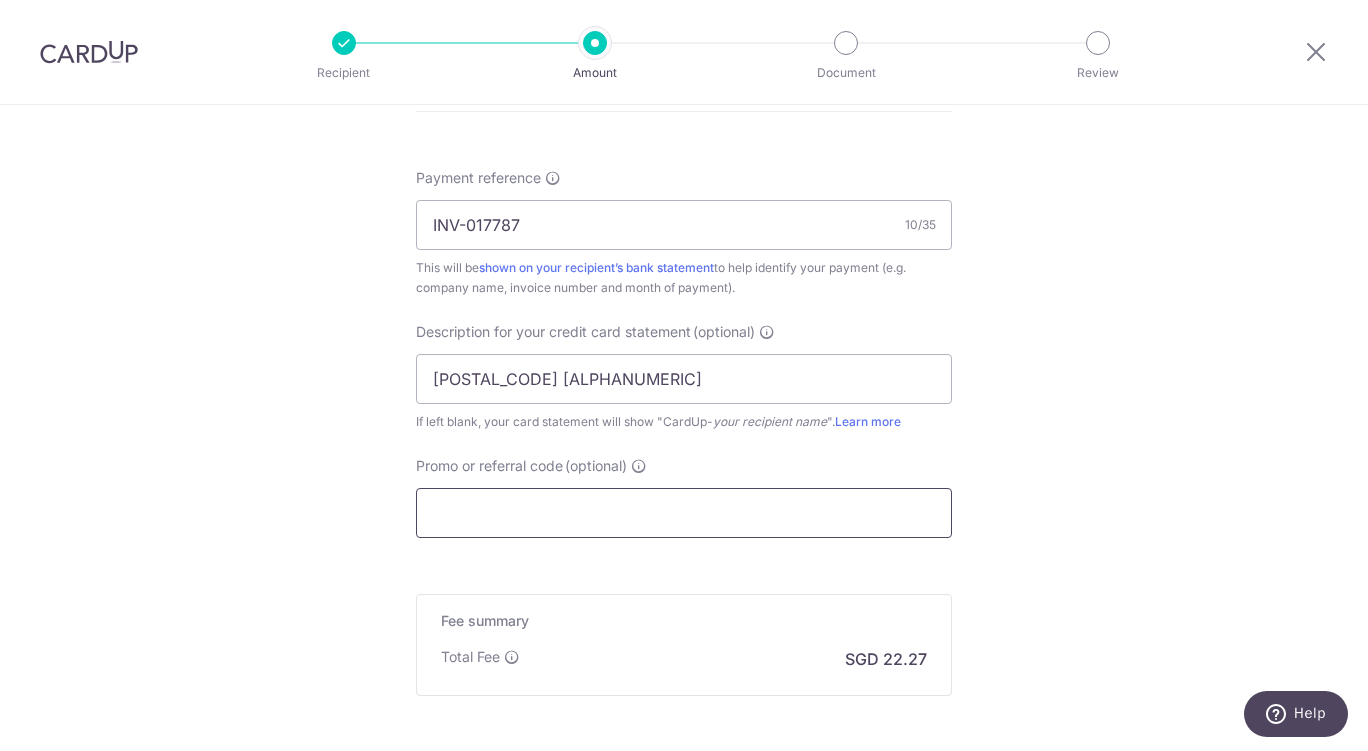click on "Promo or referral code
(optional)" at bounding box center (684, 513) 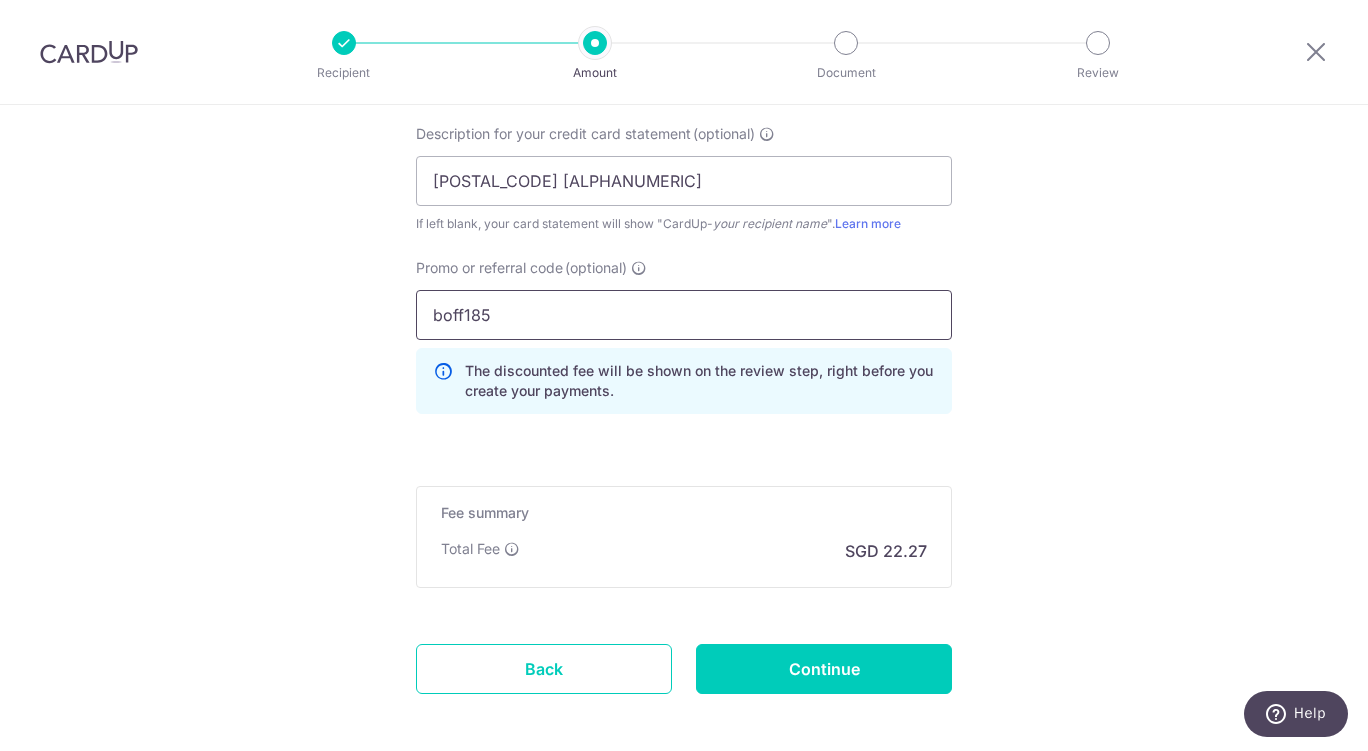 scroll, scrollTop: 1419, scrollLeft: 0, axis: vertical 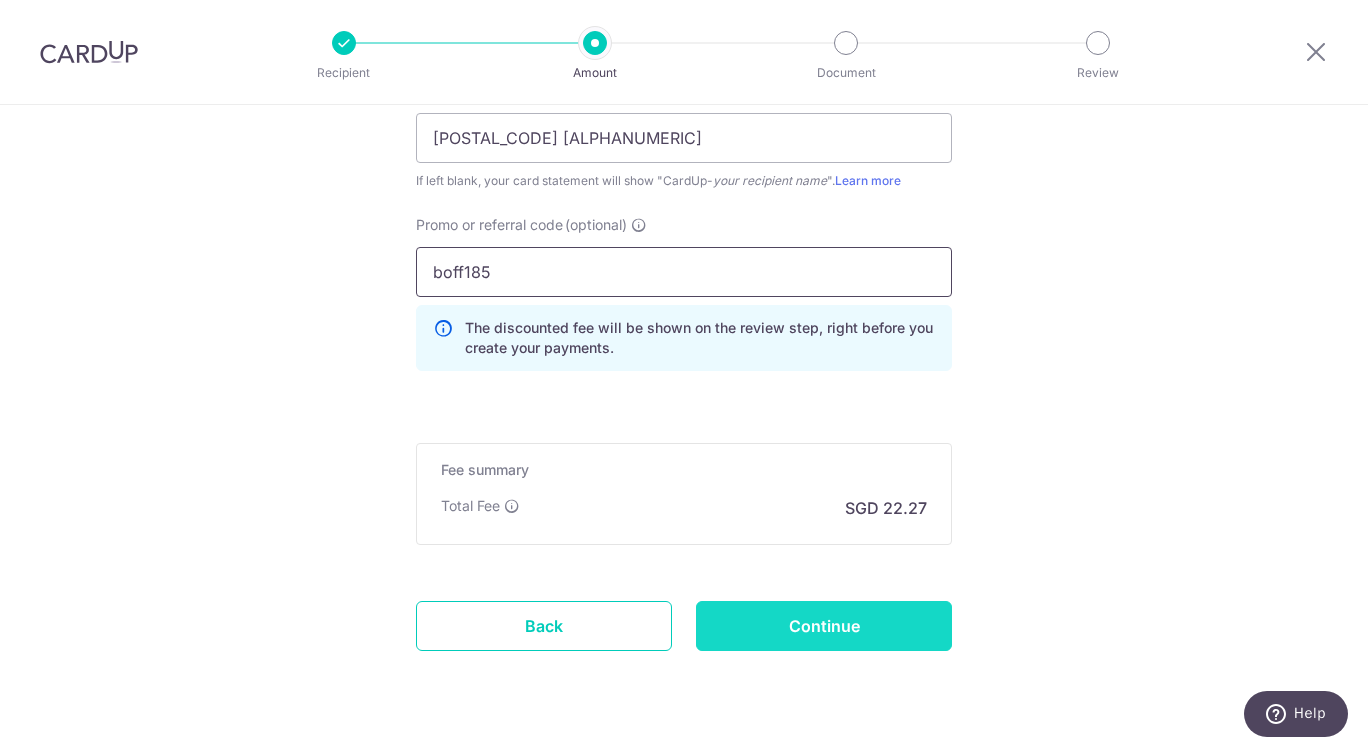type on "boff185" 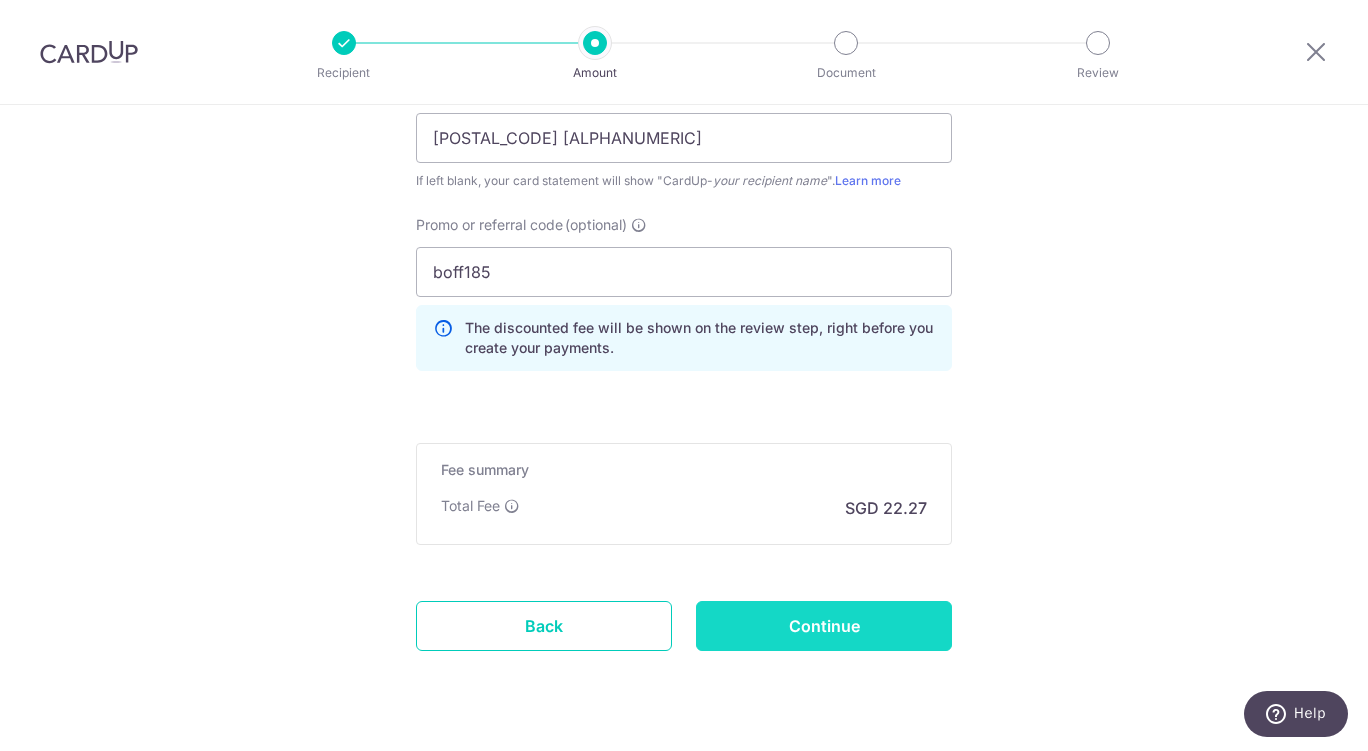 click on "Continue" at bounding box center (824, 626) 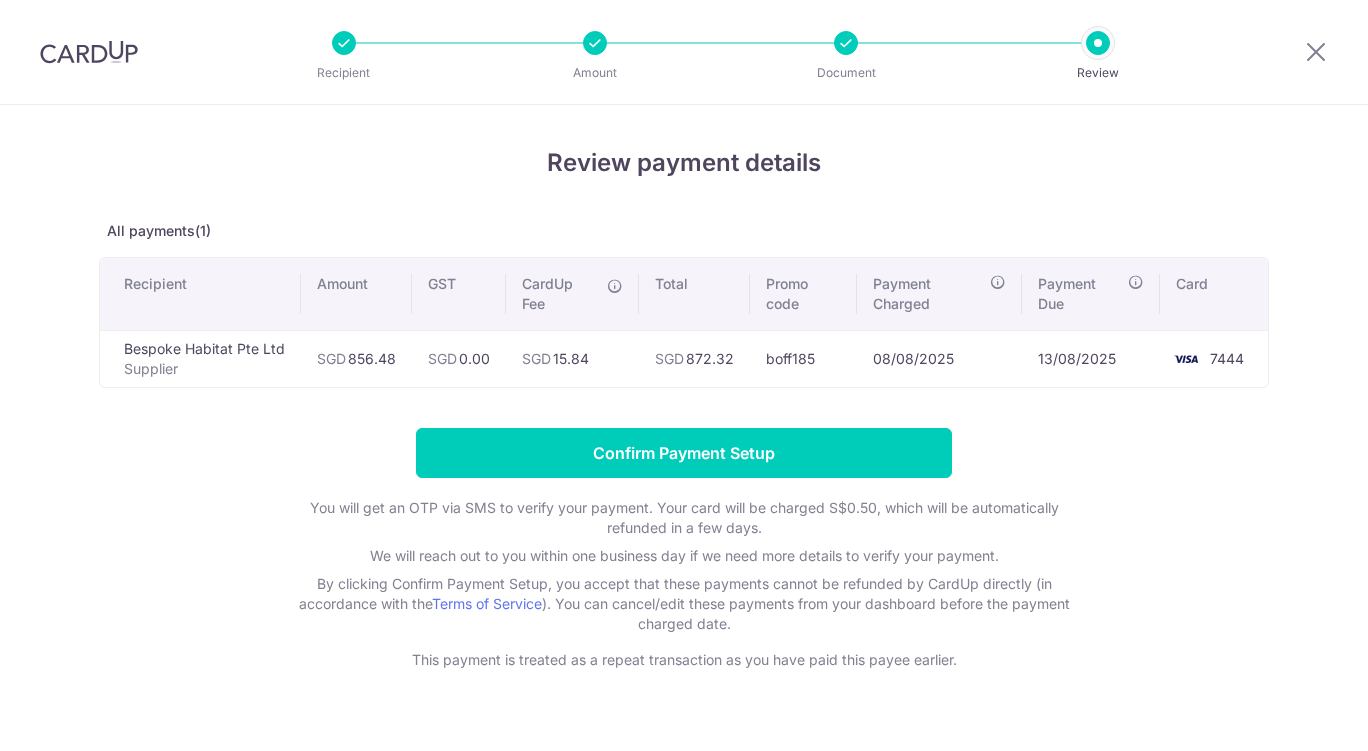 scroll, scrollTop: 0, scrollLeft: 0, axis: both 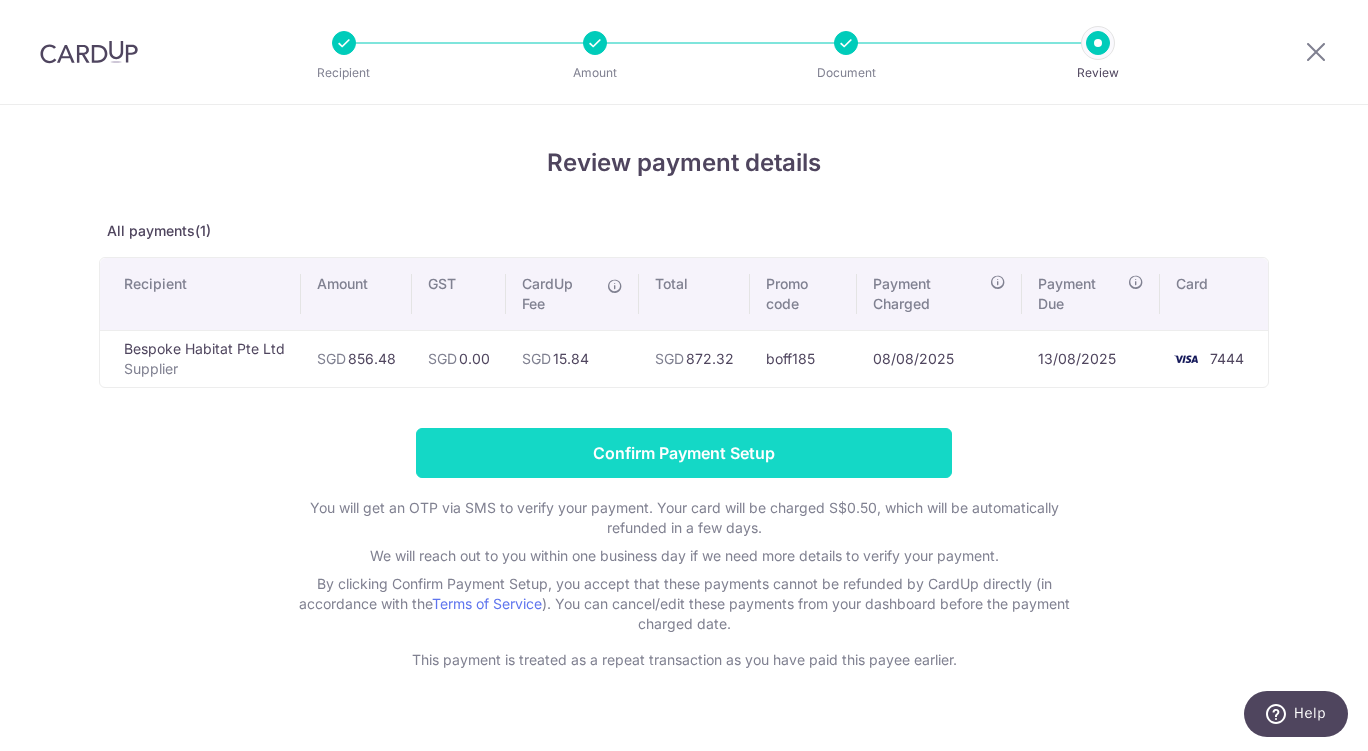 click on "Confirm Payment Setup" at bounding box center (684, 453) 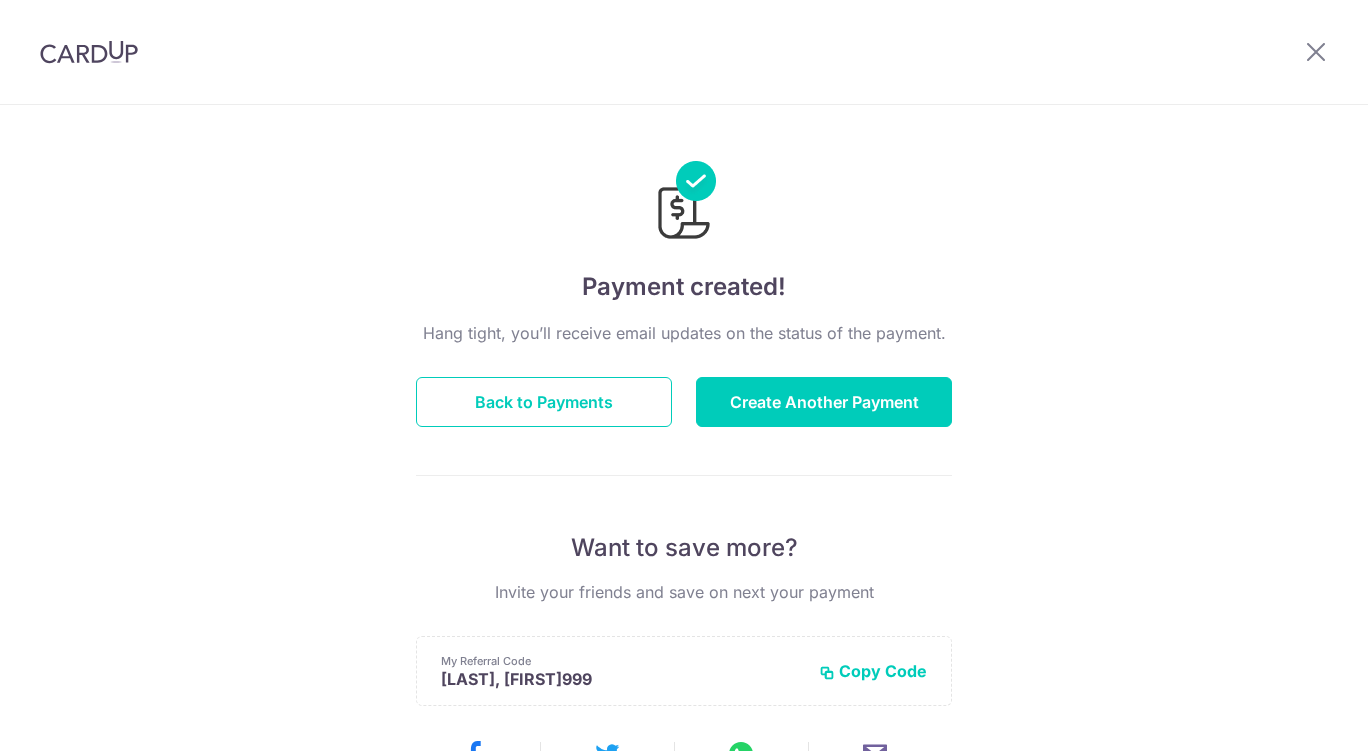 scroll, scrollTop: 0, scrollLeft: 0, axis: both 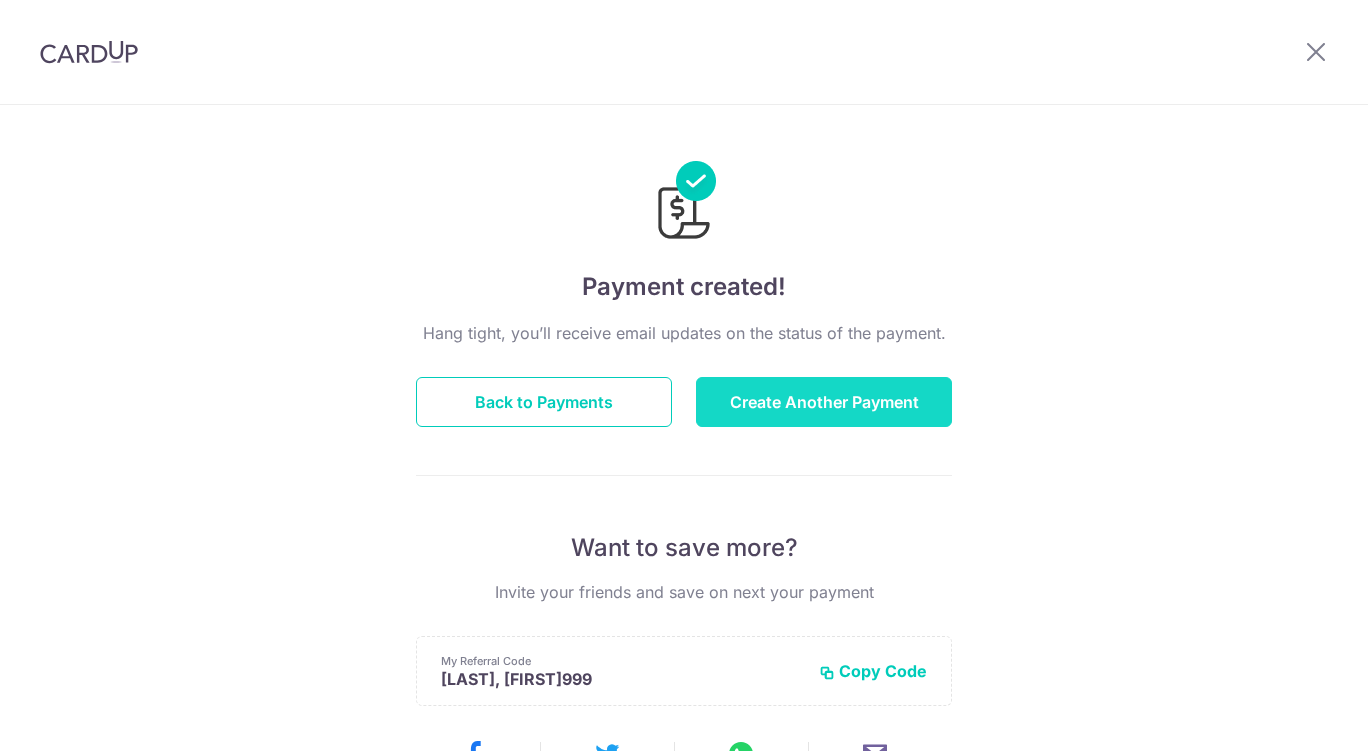 click on "Create Another Payment" at bounding box center (824, 402) 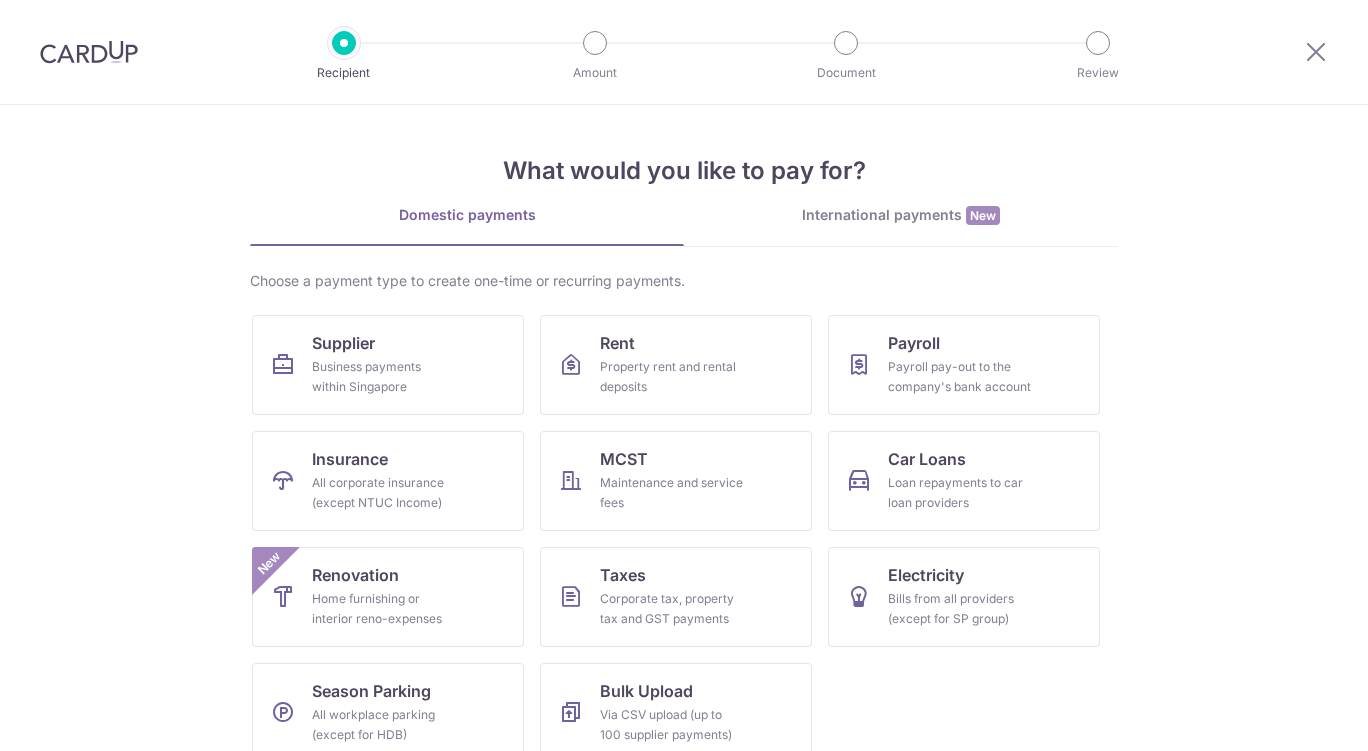 scroll, scrollTop: 0, scrollLeft: 0, axis: both 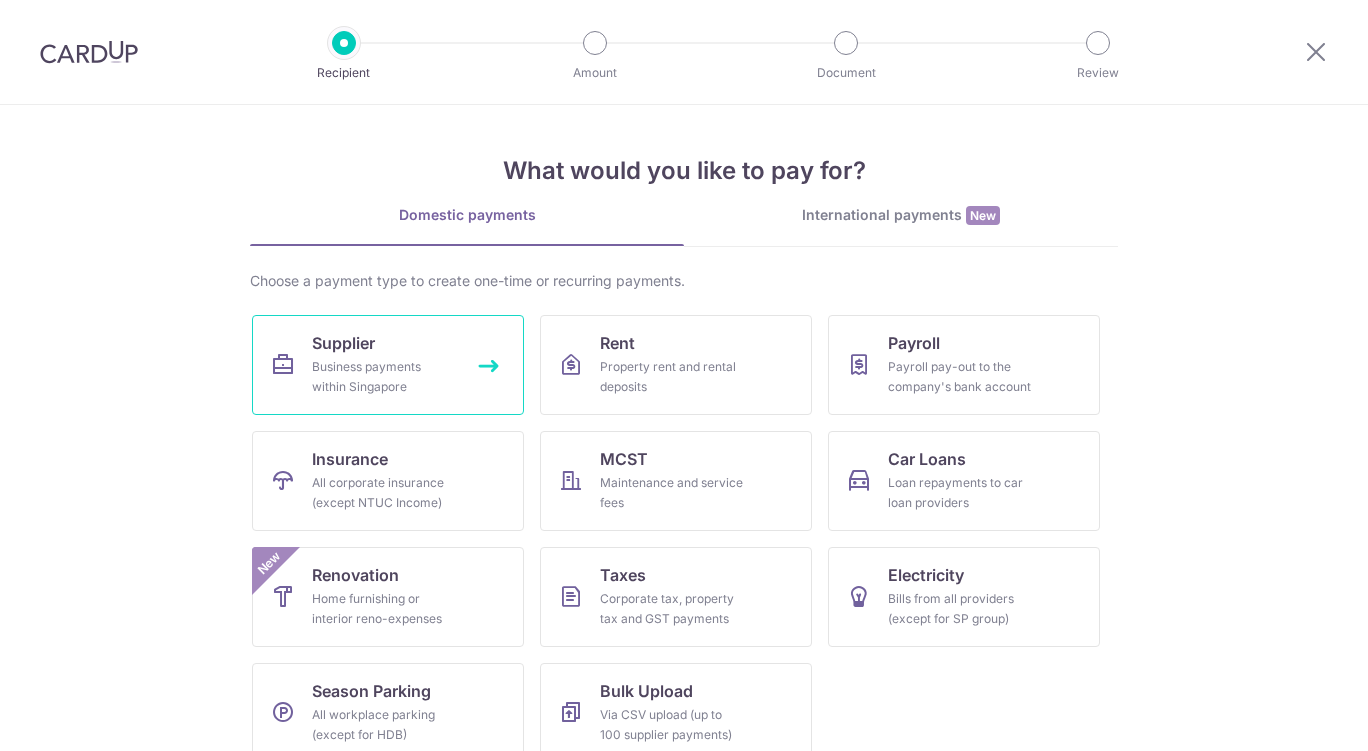 click on "Business payments within Singapore" at bounding box center [384, 377] 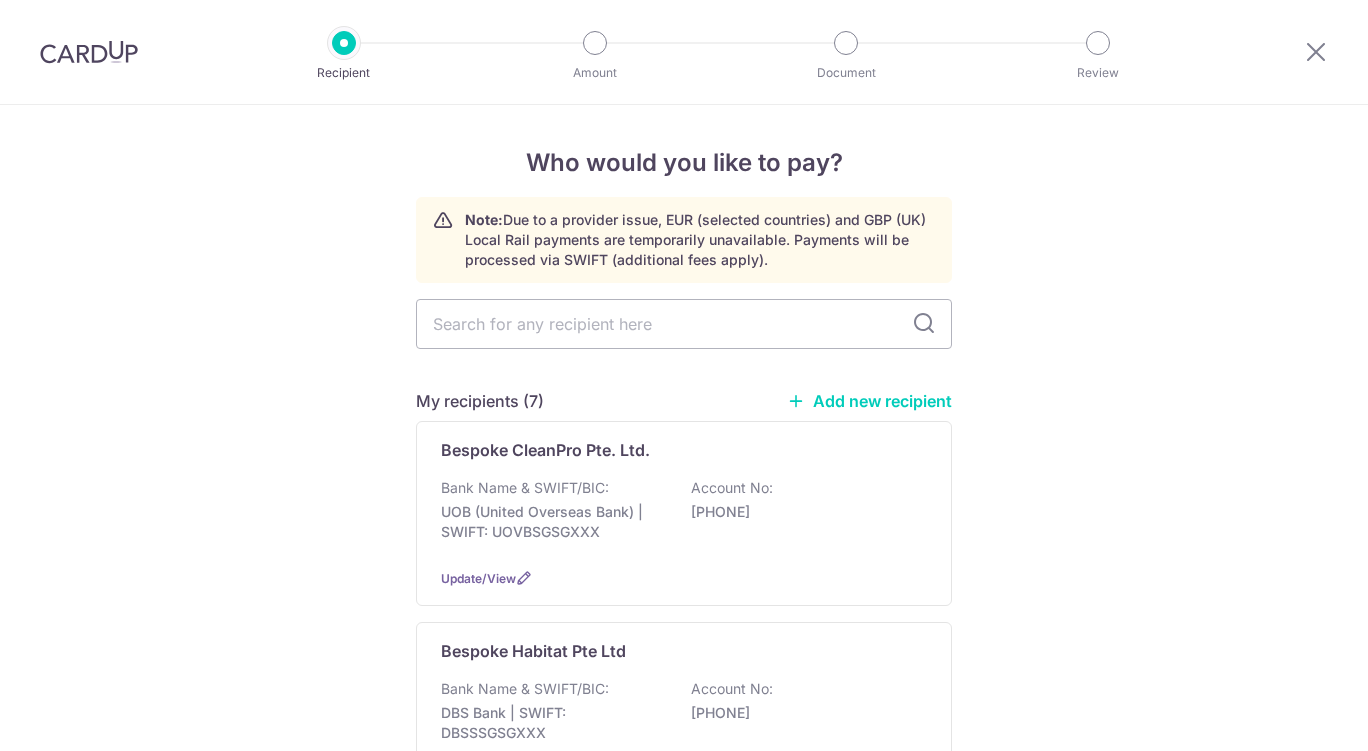 scroll, scrollTop: 0, scrollLeft: 0, axis: both 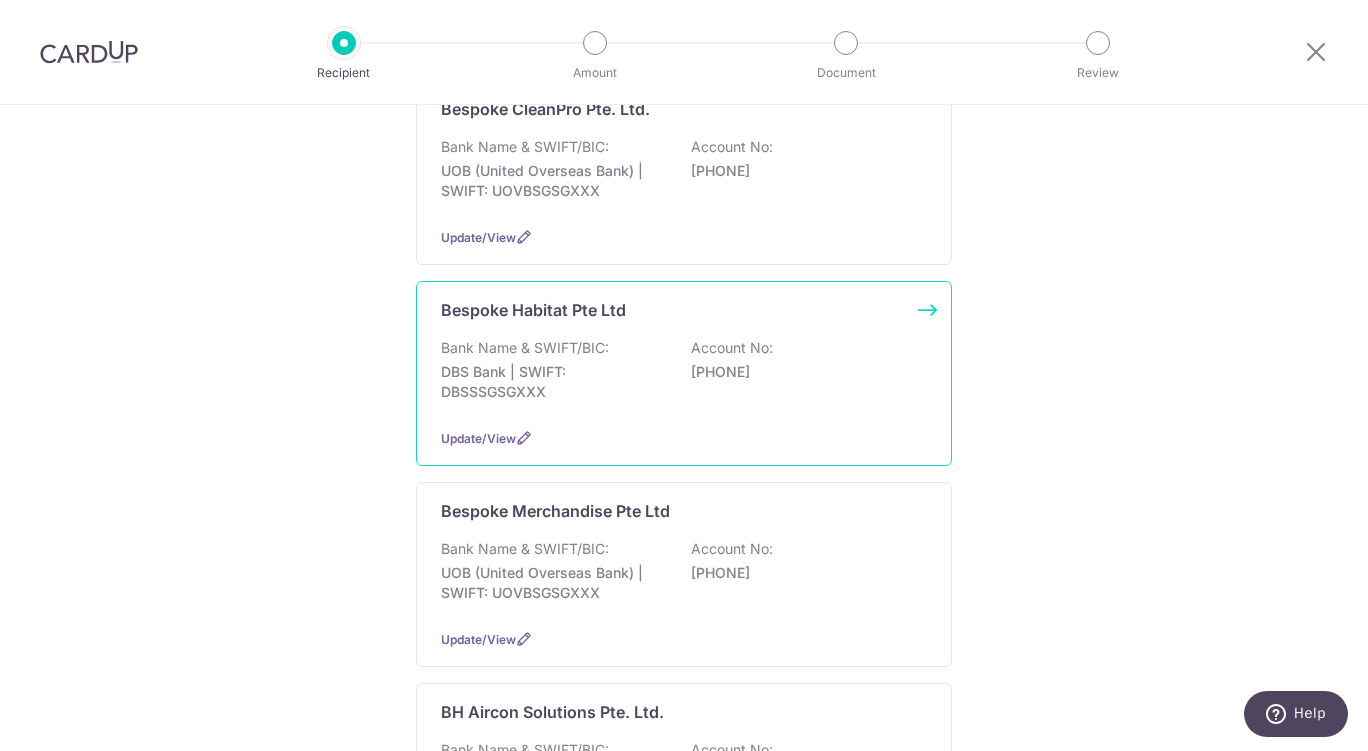 click on "0720132319" at bounding box center (803, 372) 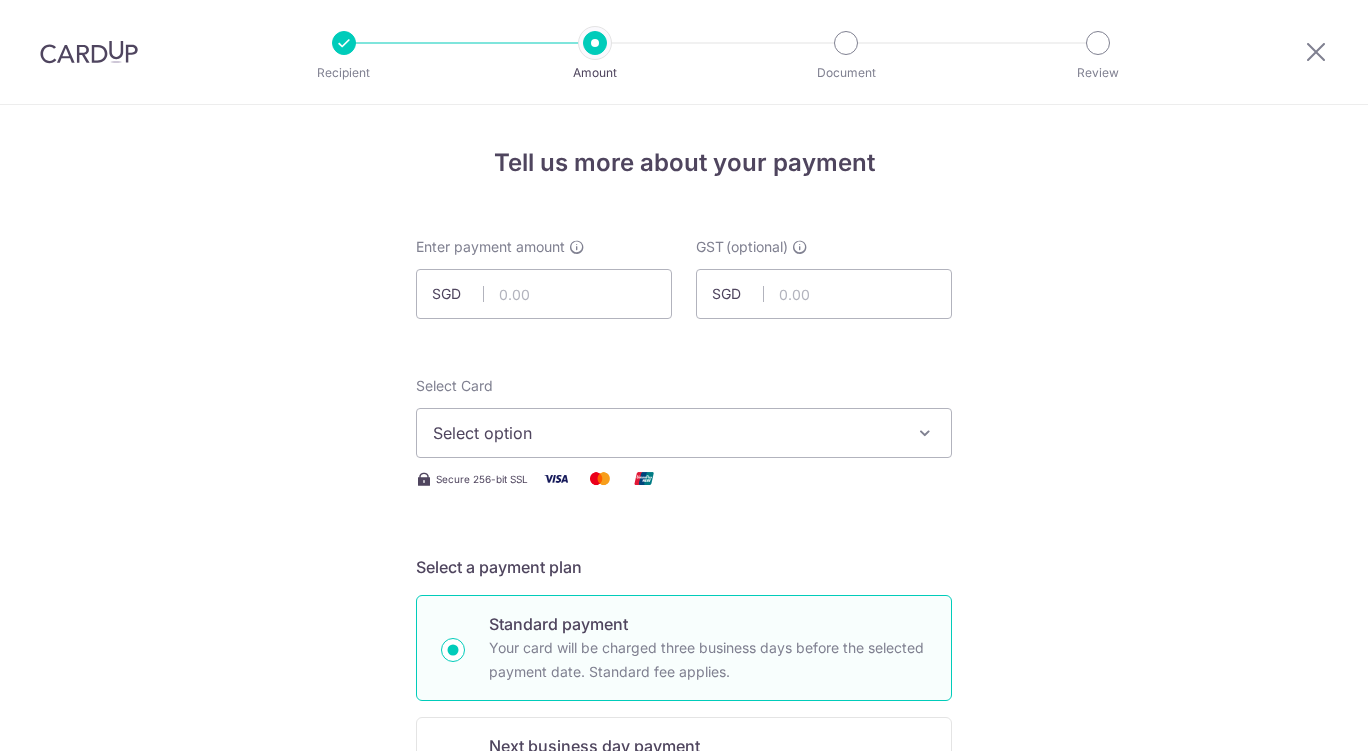 scroll, scrollTop: 0, scrollLeft: 0, axis: both 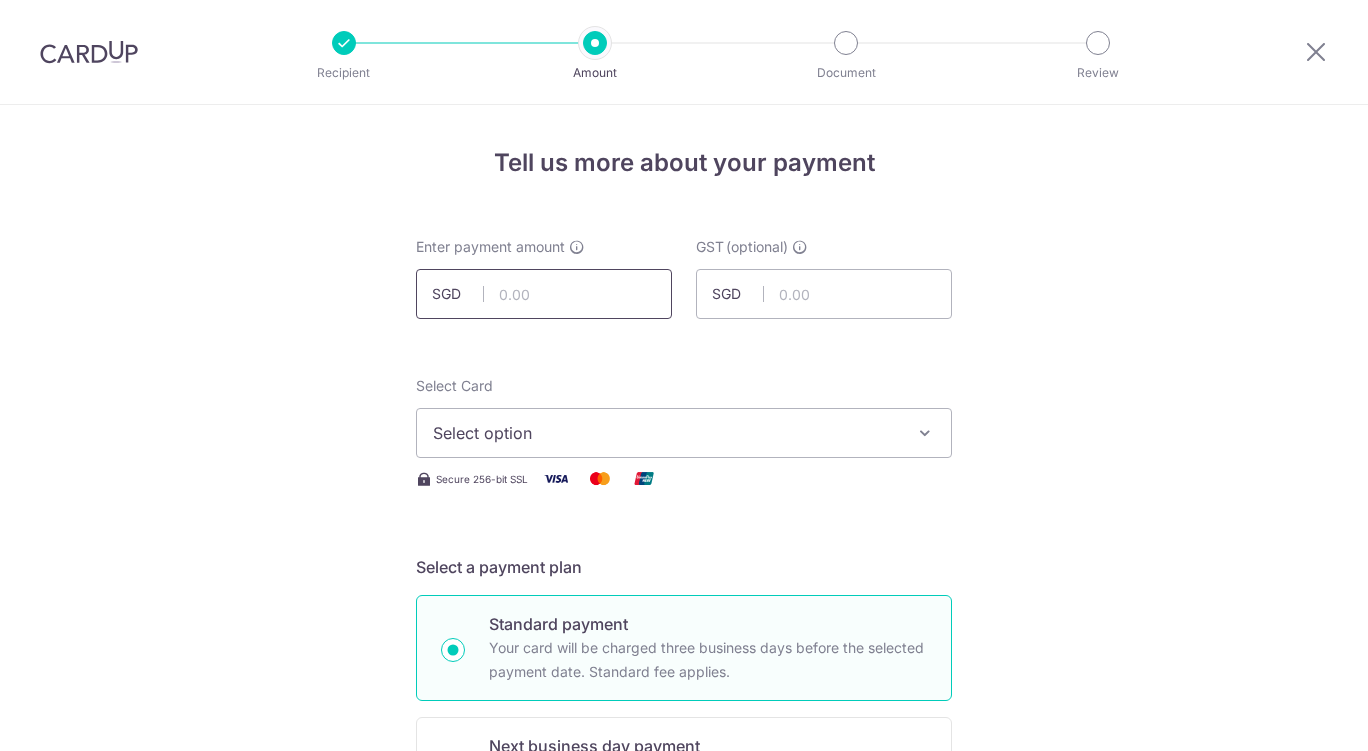 click at bounding box center (544, 294) 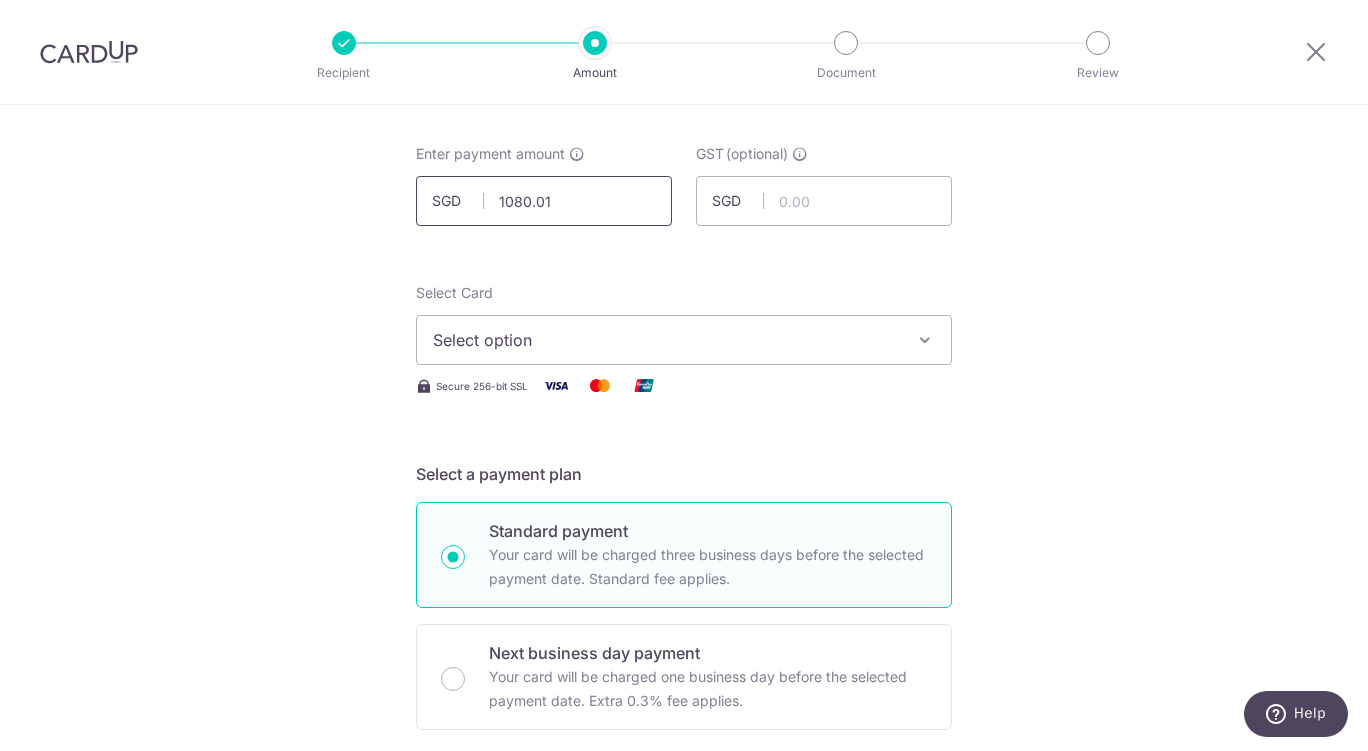 scroll, scrollTop: 149, scrollLeft: 0, axis: vertical 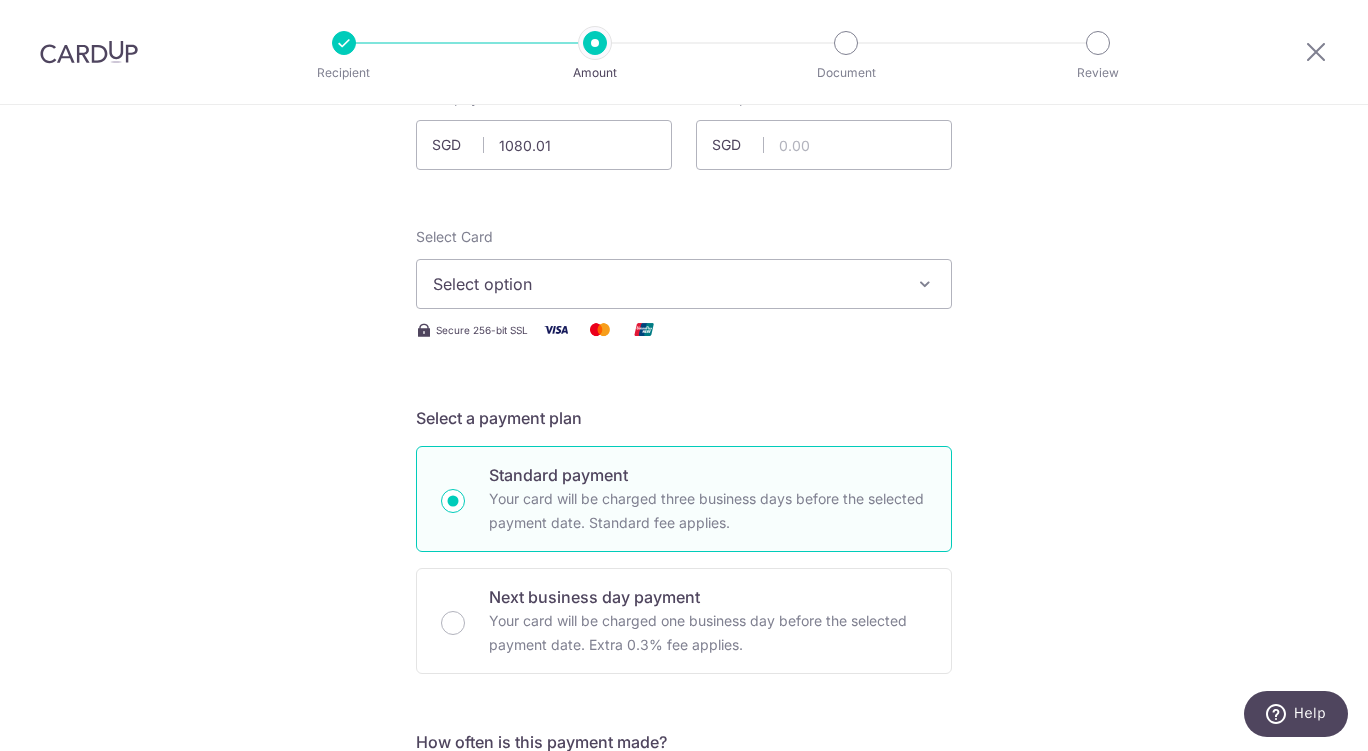 click on "Select option" at bounding box center [666, 284] 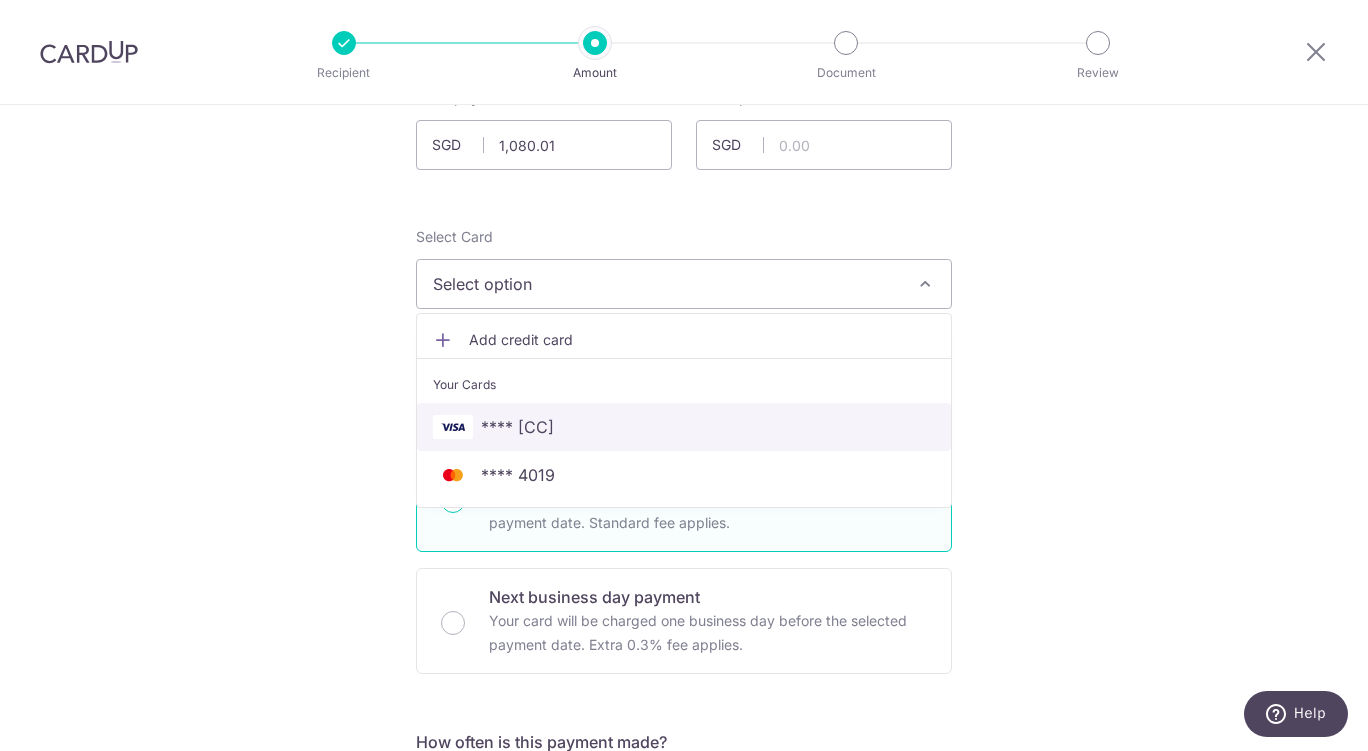 click on "[CREDIT_CARD]" at bounding box center [684, 427] 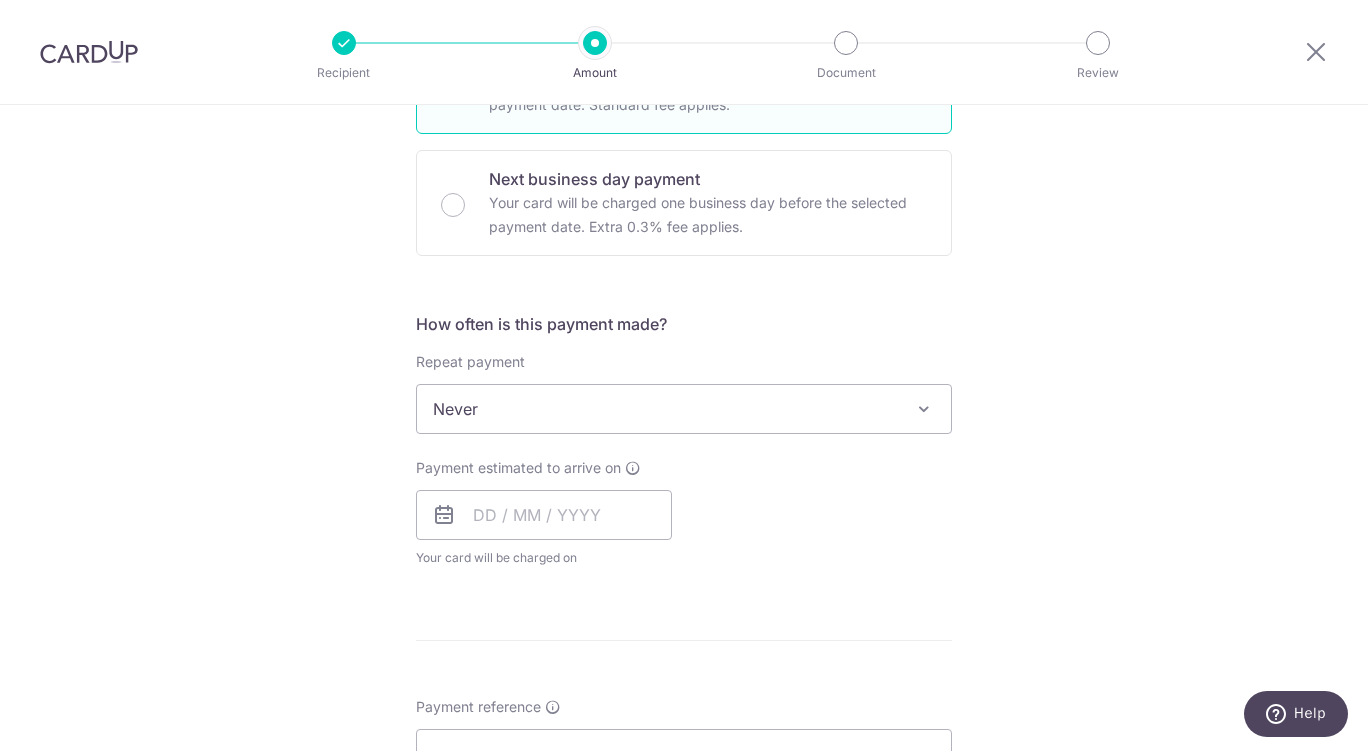 scroll, scrollTop: 608, scrollLeft: 0, axis: vertical 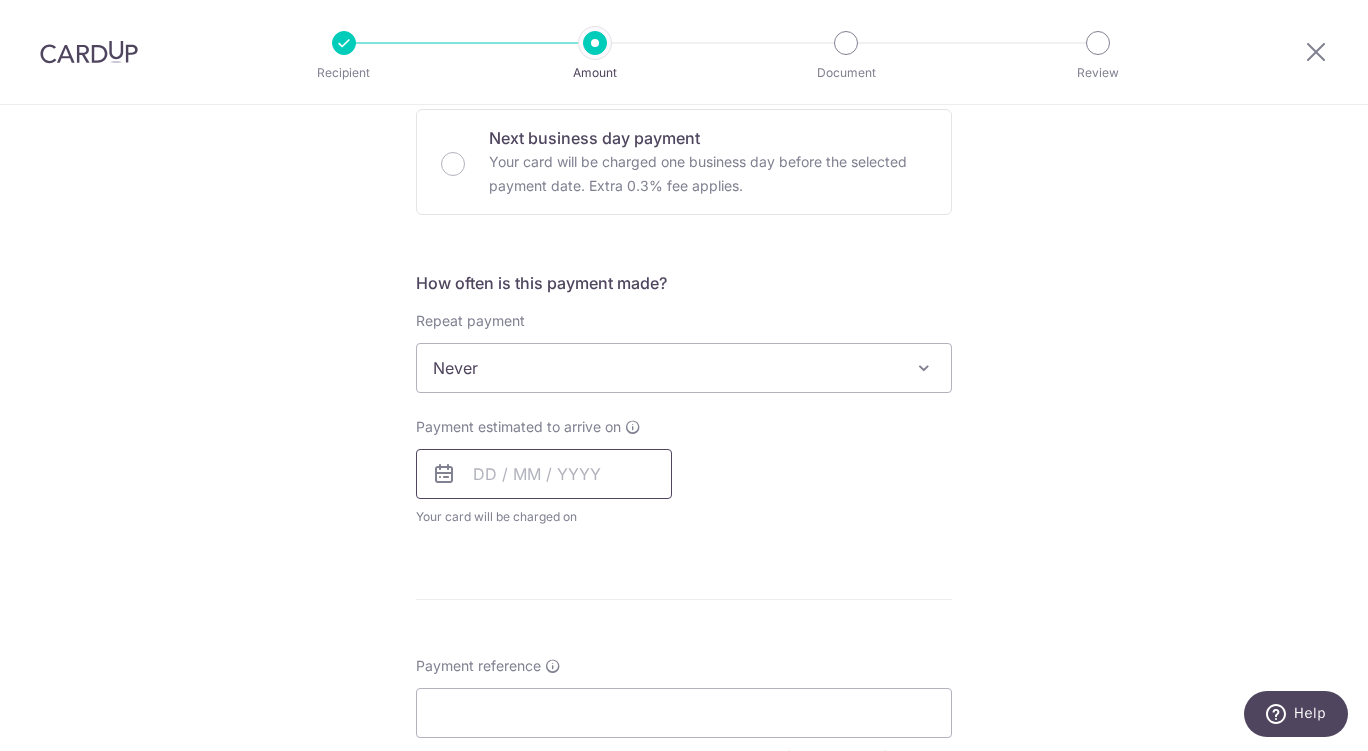 click at bounding box center [544, 474] 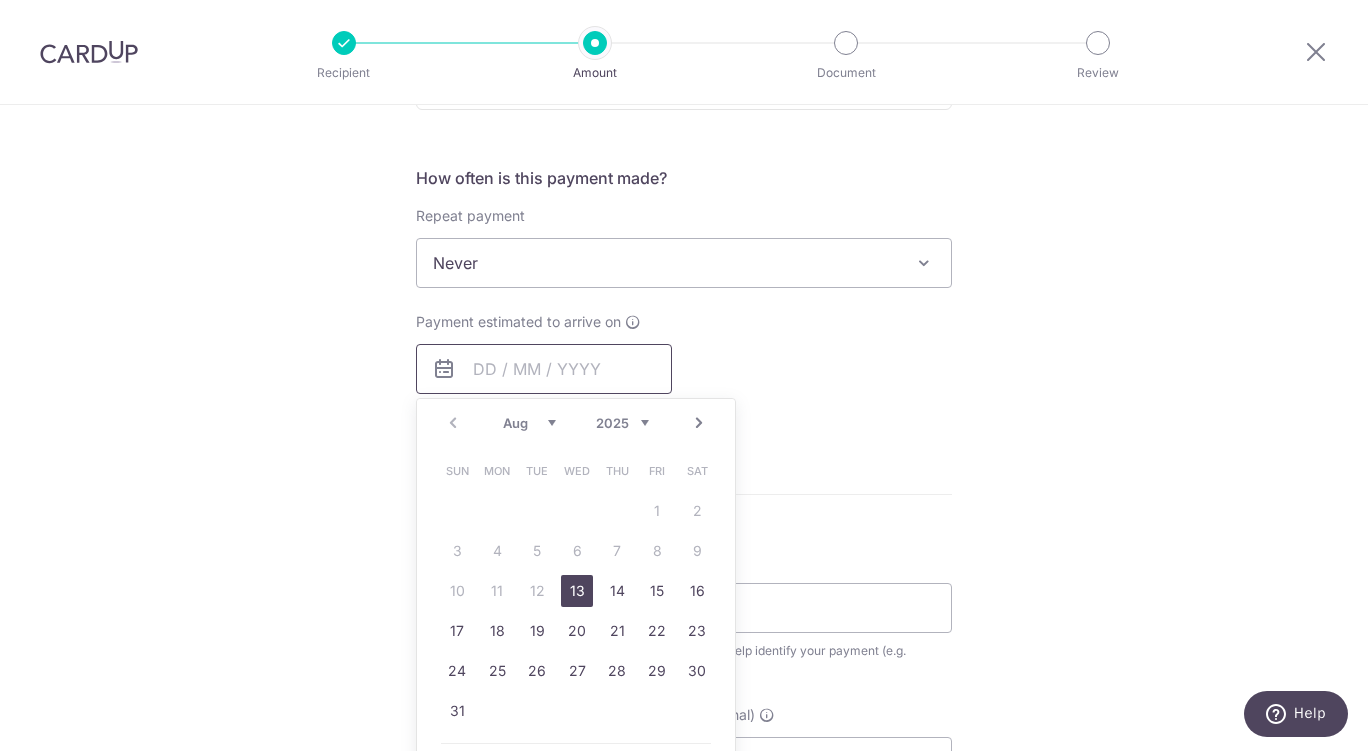 scroll, scrollTop: 752, scrollLeft: 0, axis: vertical 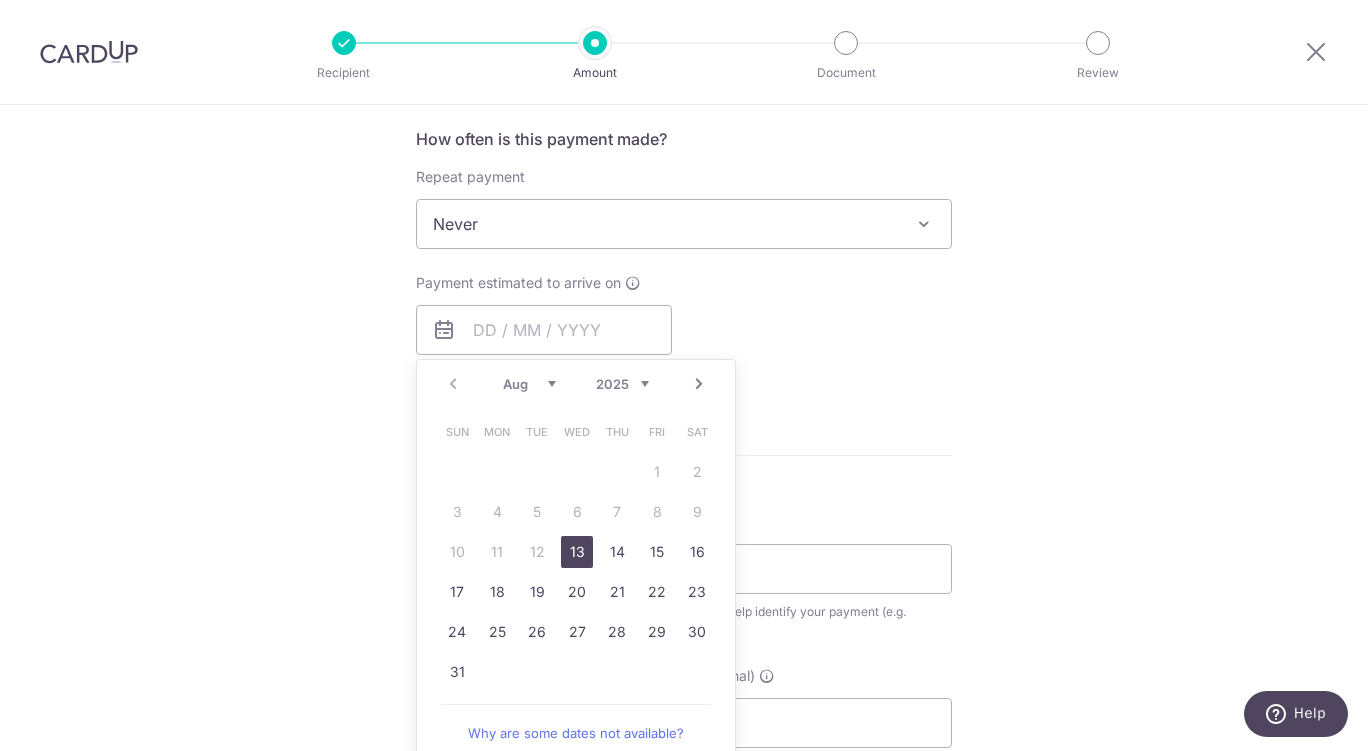 click on "13" at bounding box center (577, 552) 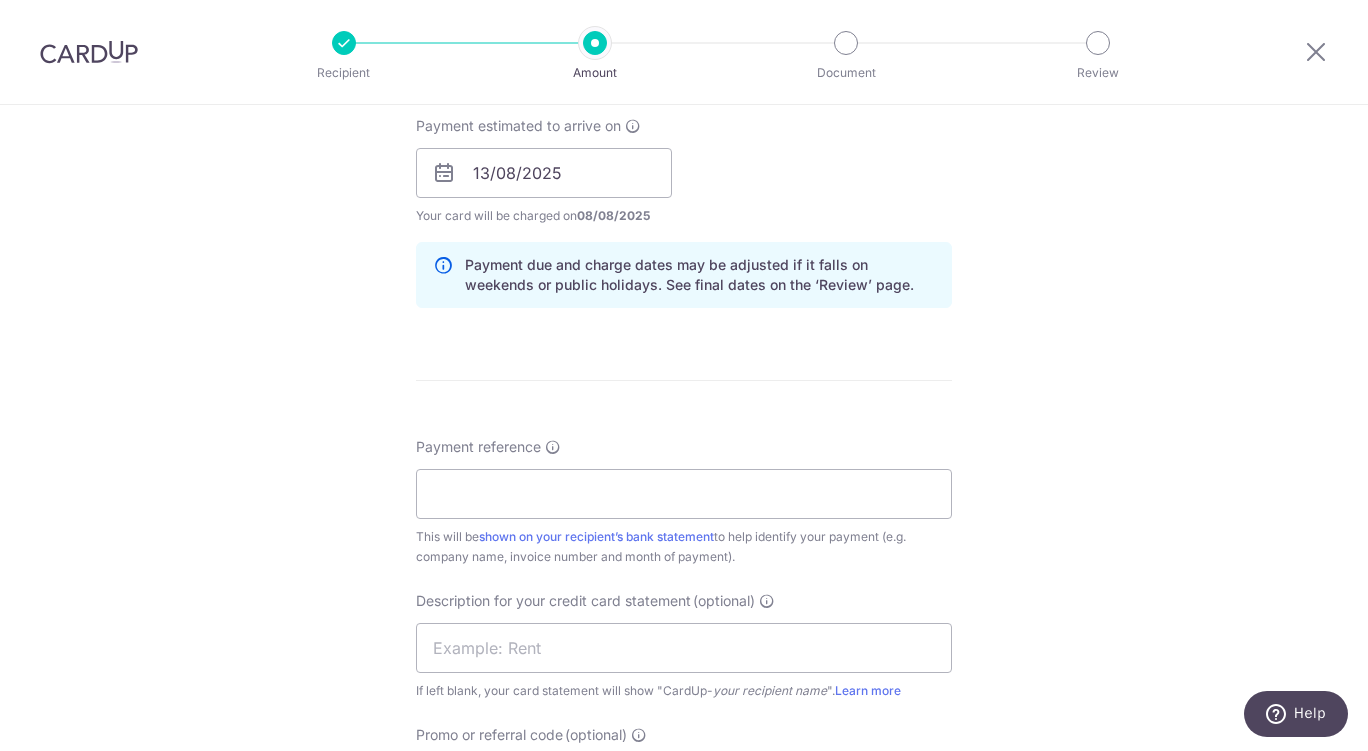 scroll, scrollTop: 965, scrollLeft: 0, axis: vertical 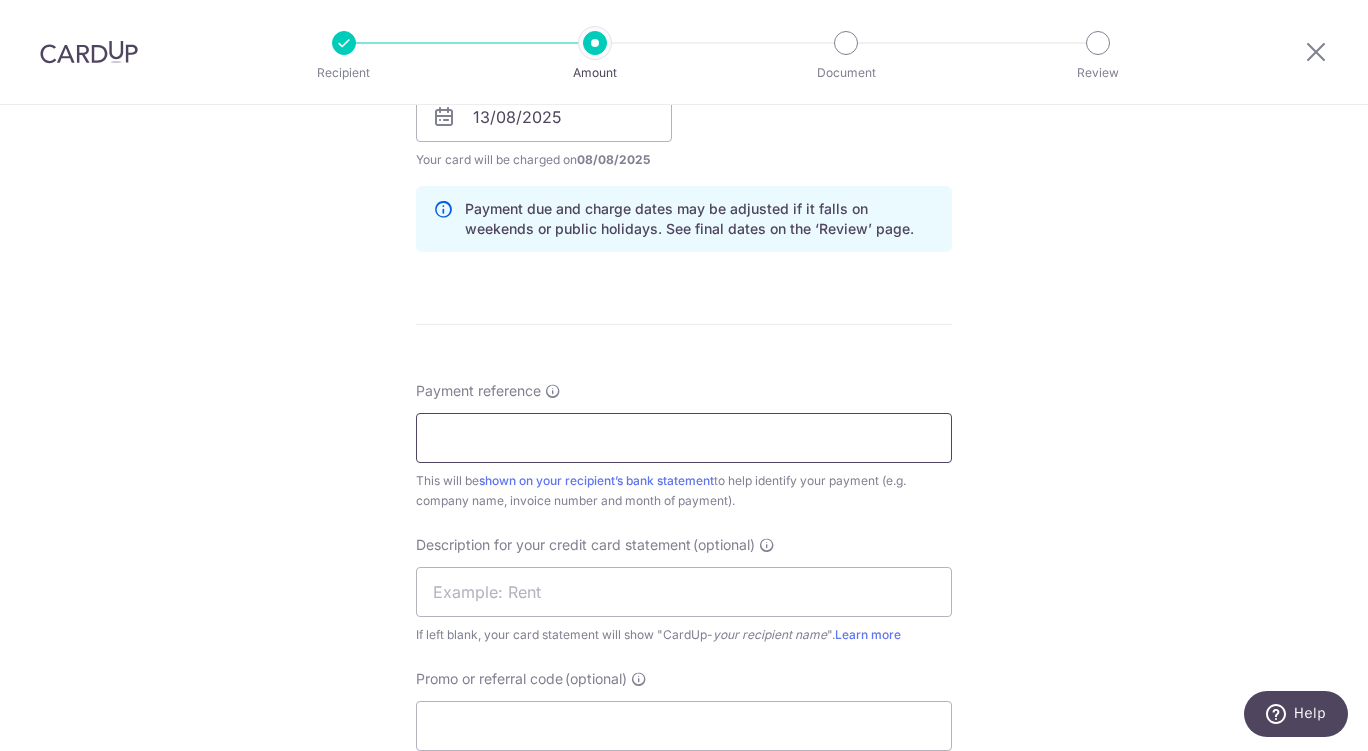 click on "Payment reference" at bounding box center (684, 438) 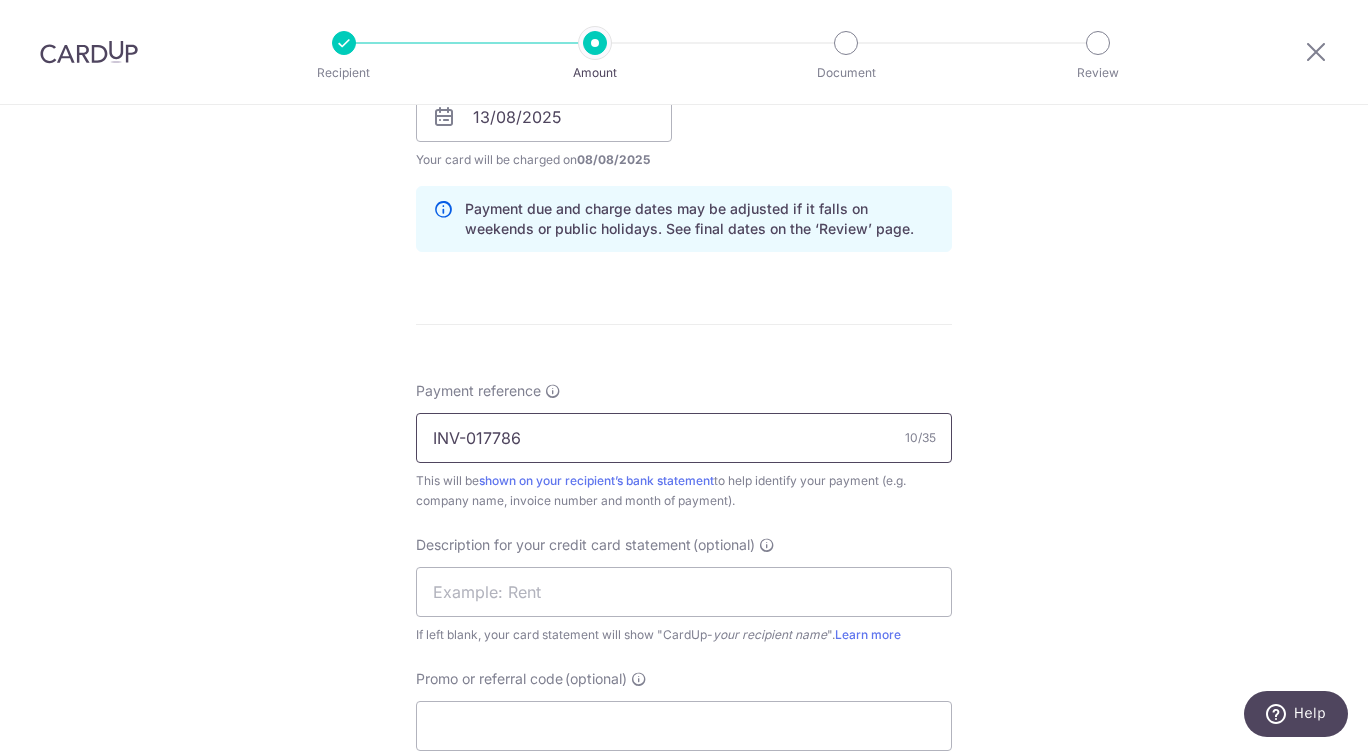 type on "INV-017786" 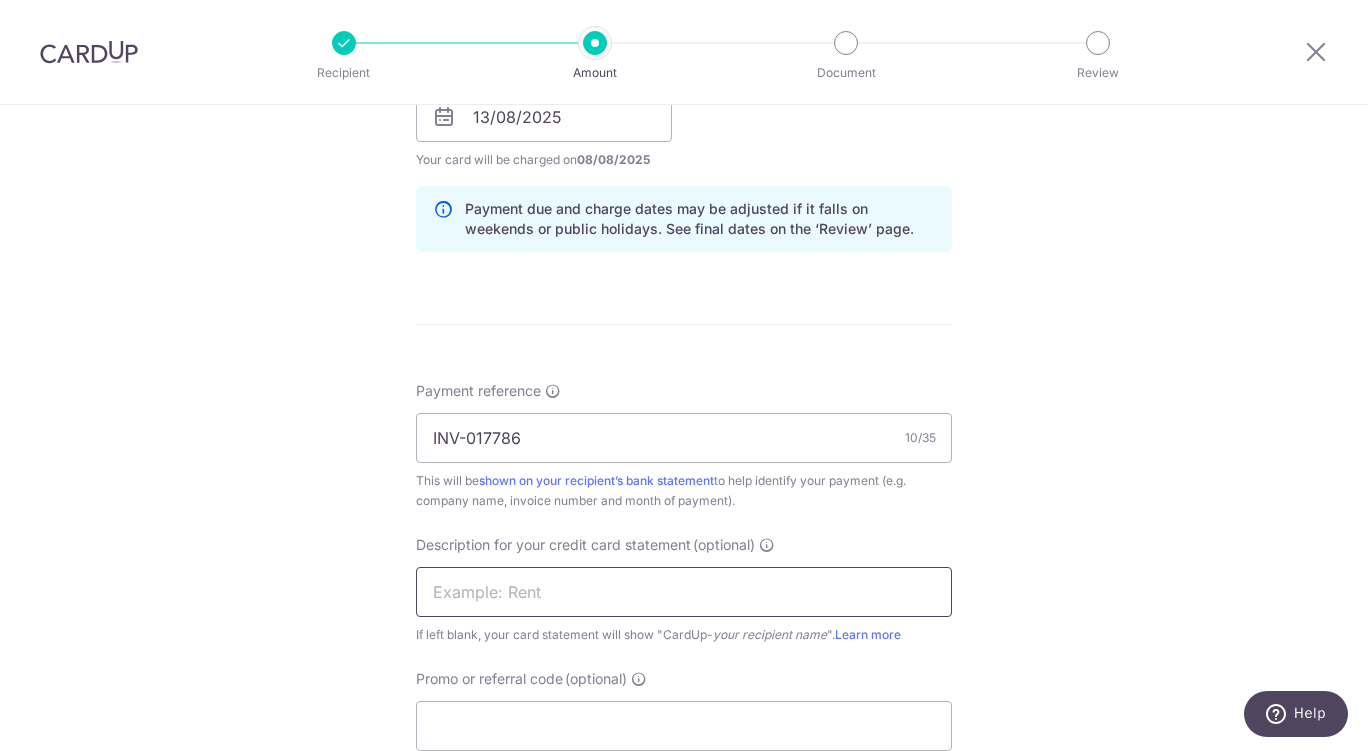 click at bounding box center (684, 592) 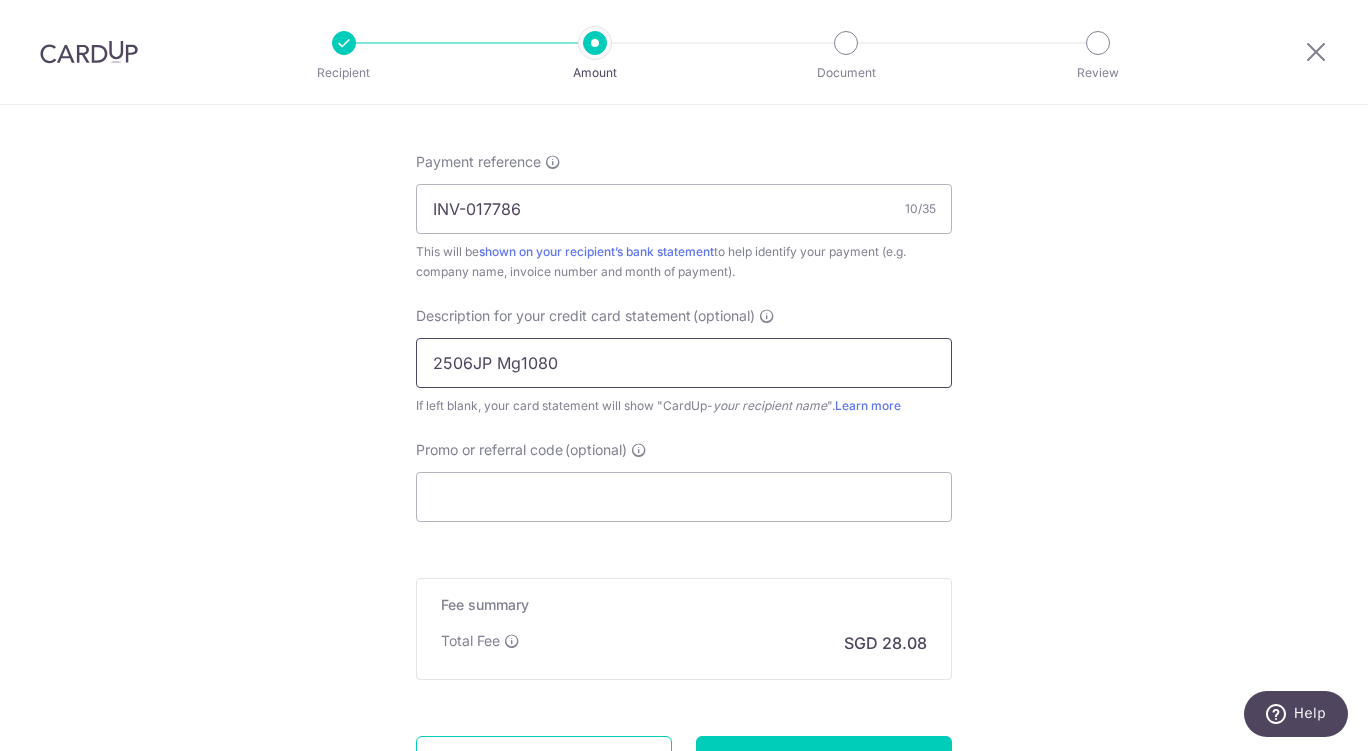 scroll, scrollTop: 1229, scrollLeft: 0, axis: vertical 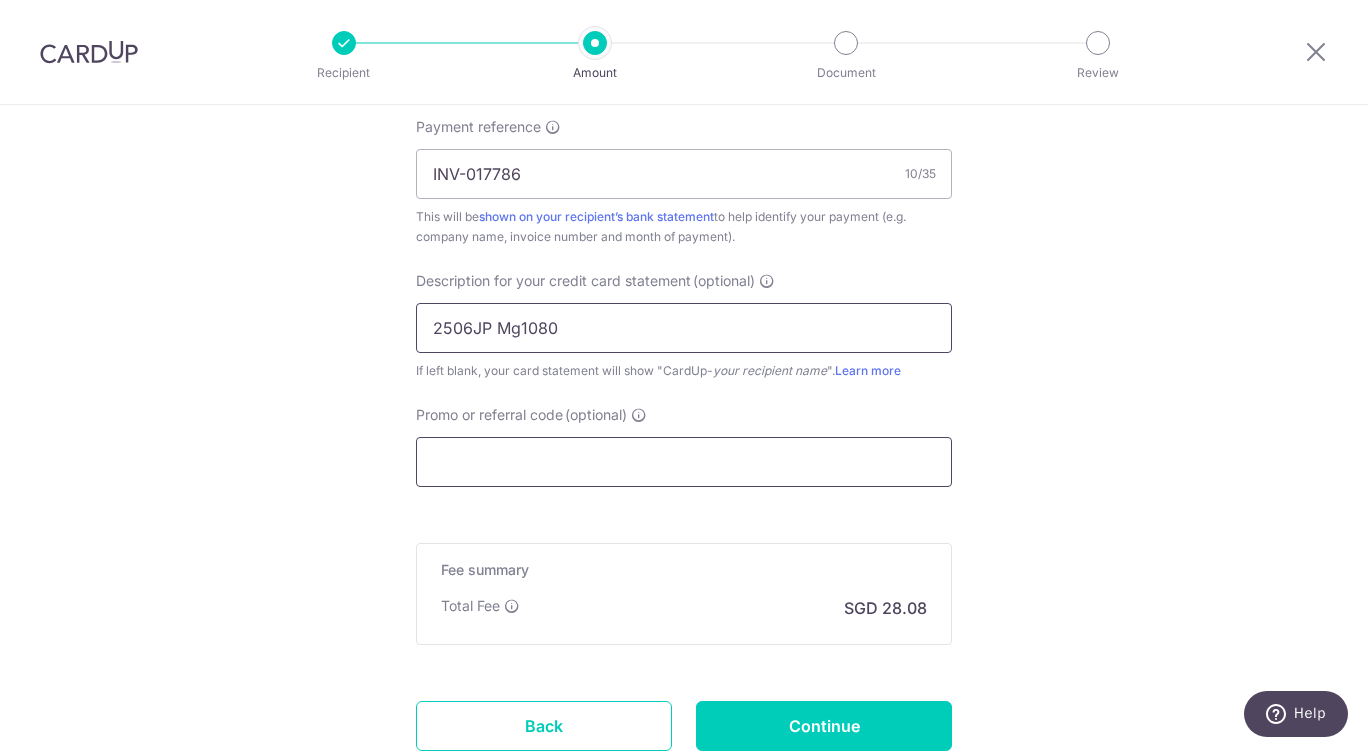type on "2506JP Mg1080" 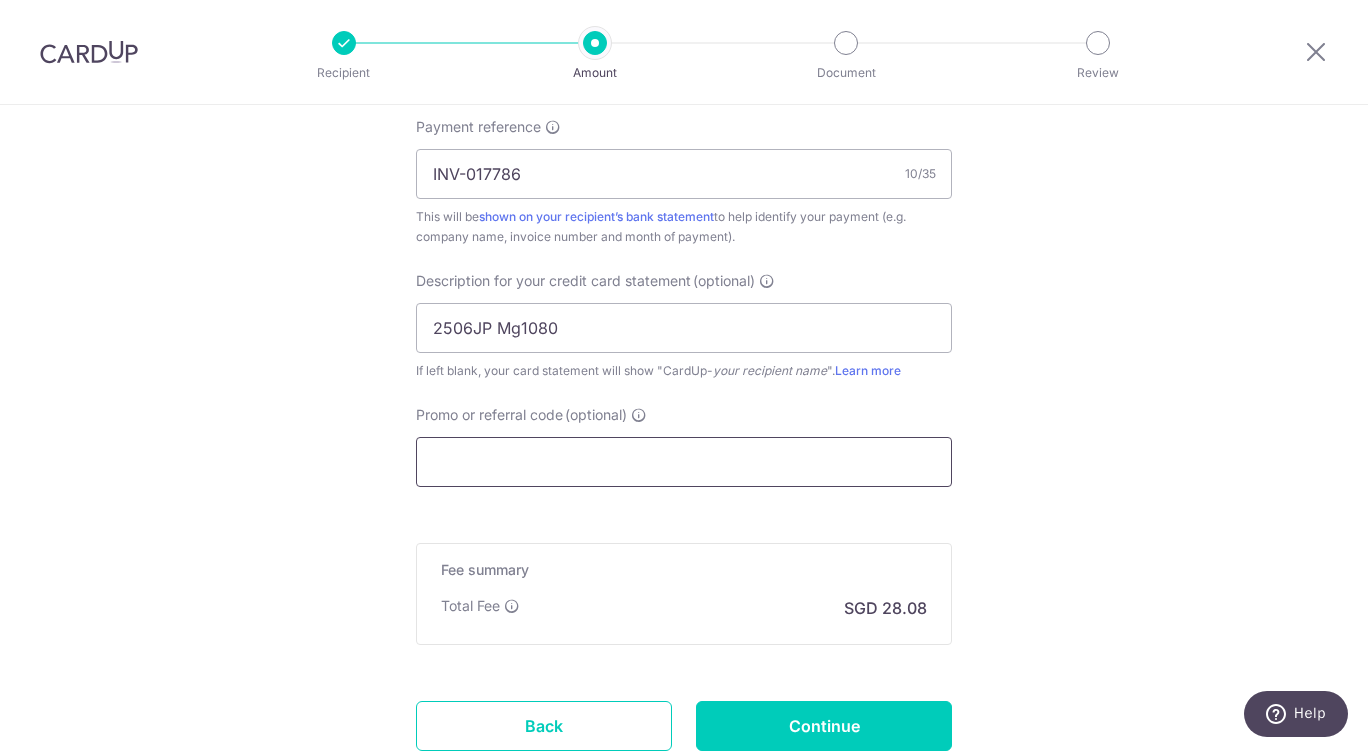 click on "Promo or referral code
(optional)" at bounding box center [684, 462] 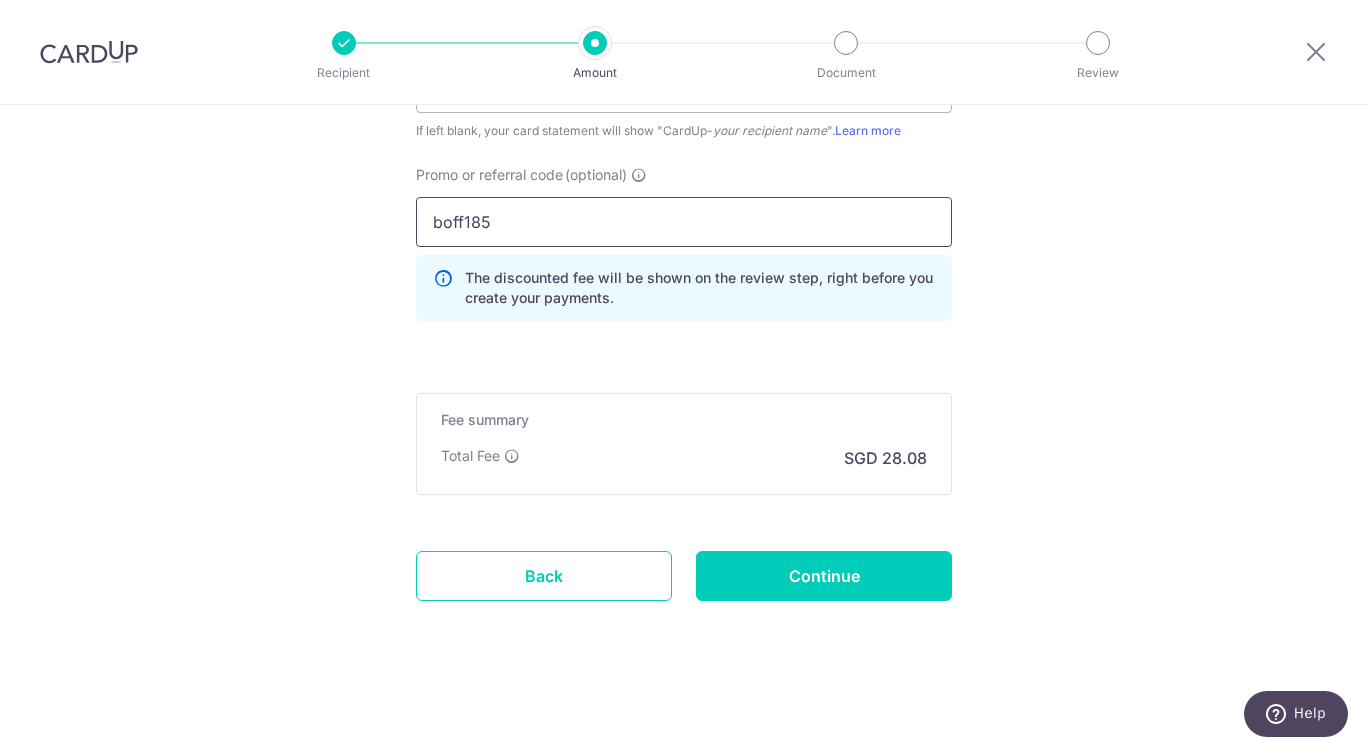 scroll, scrollTop: 1466, scrollLeft: 0, axis: vertical 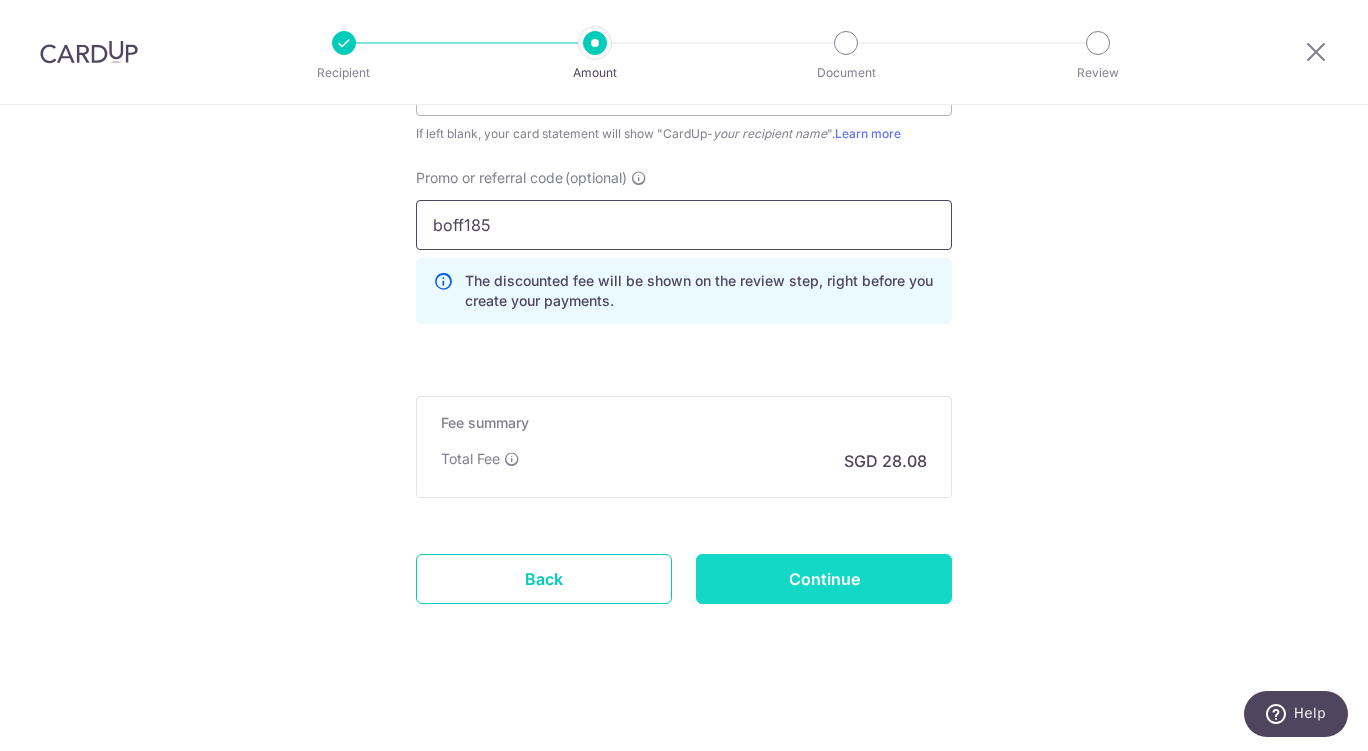 type on "boff185" 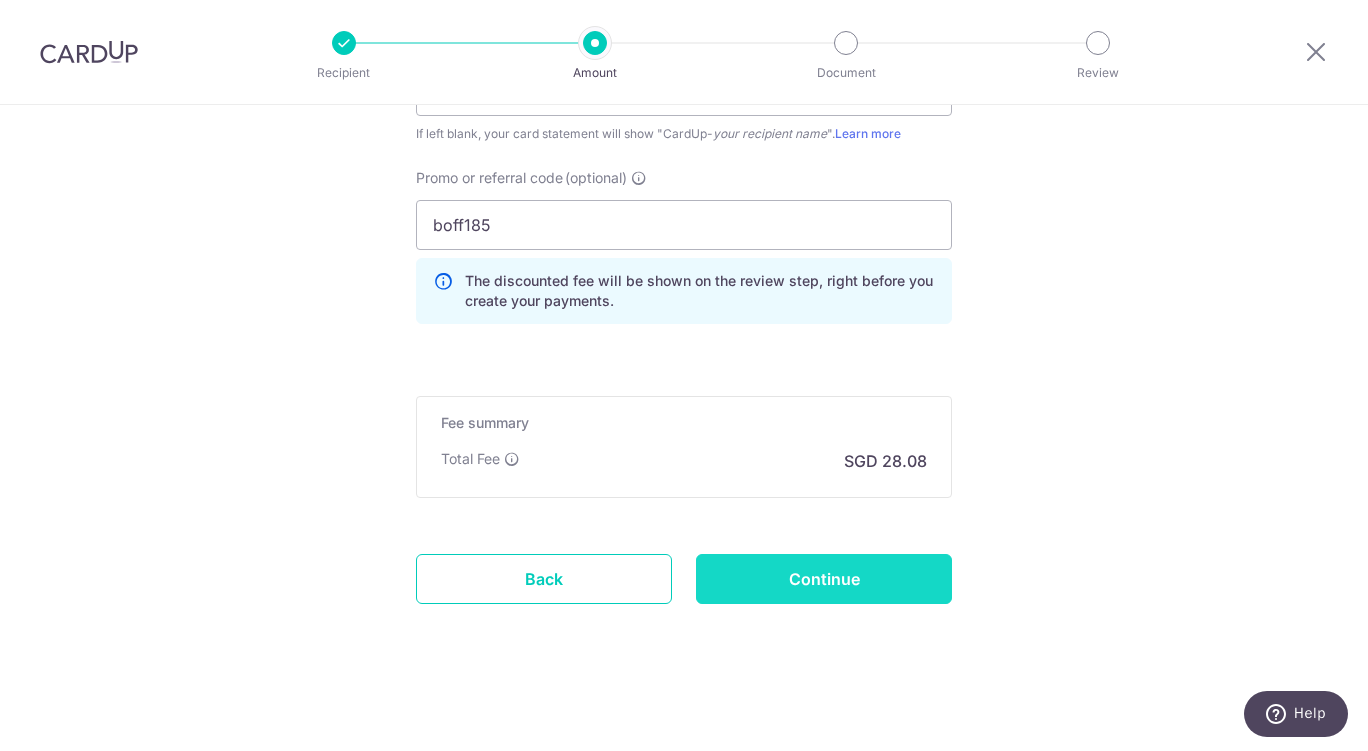click on "Continue" at bounding box center [824, 579] 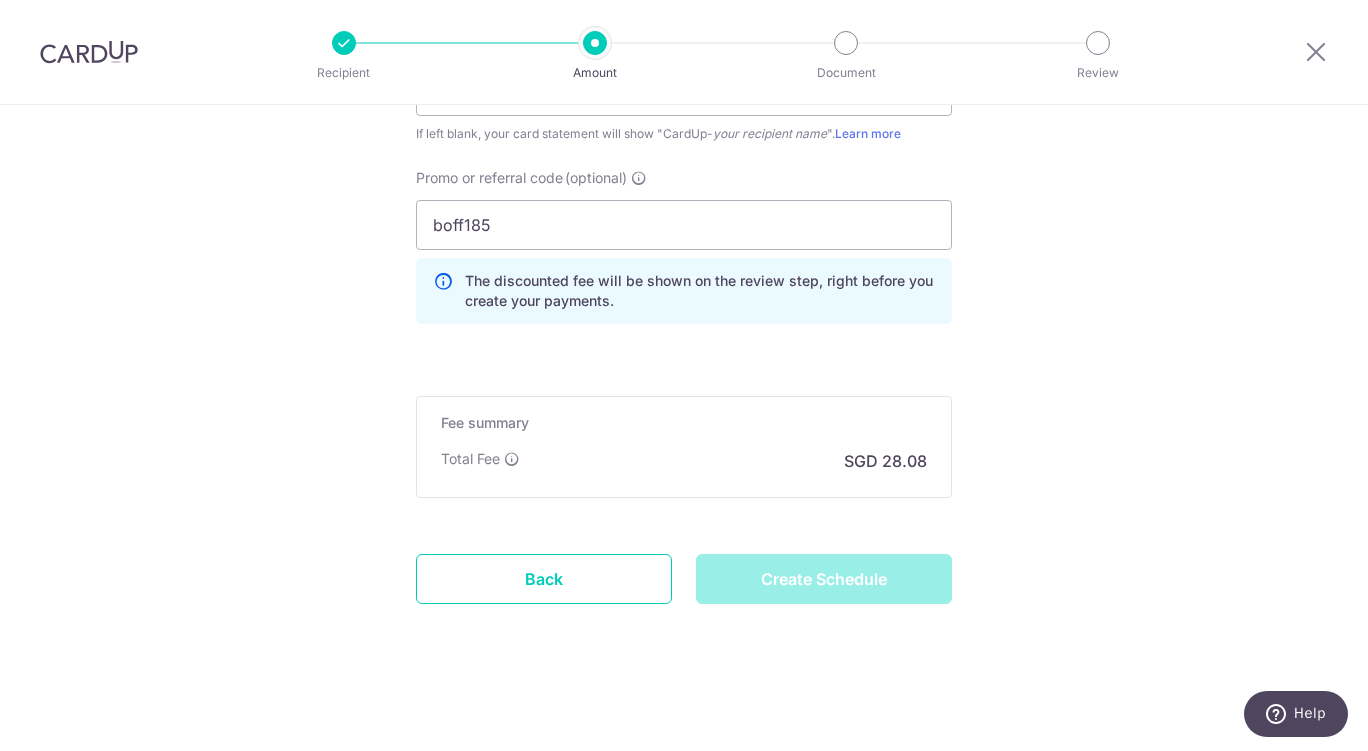type on "Create Schedule" 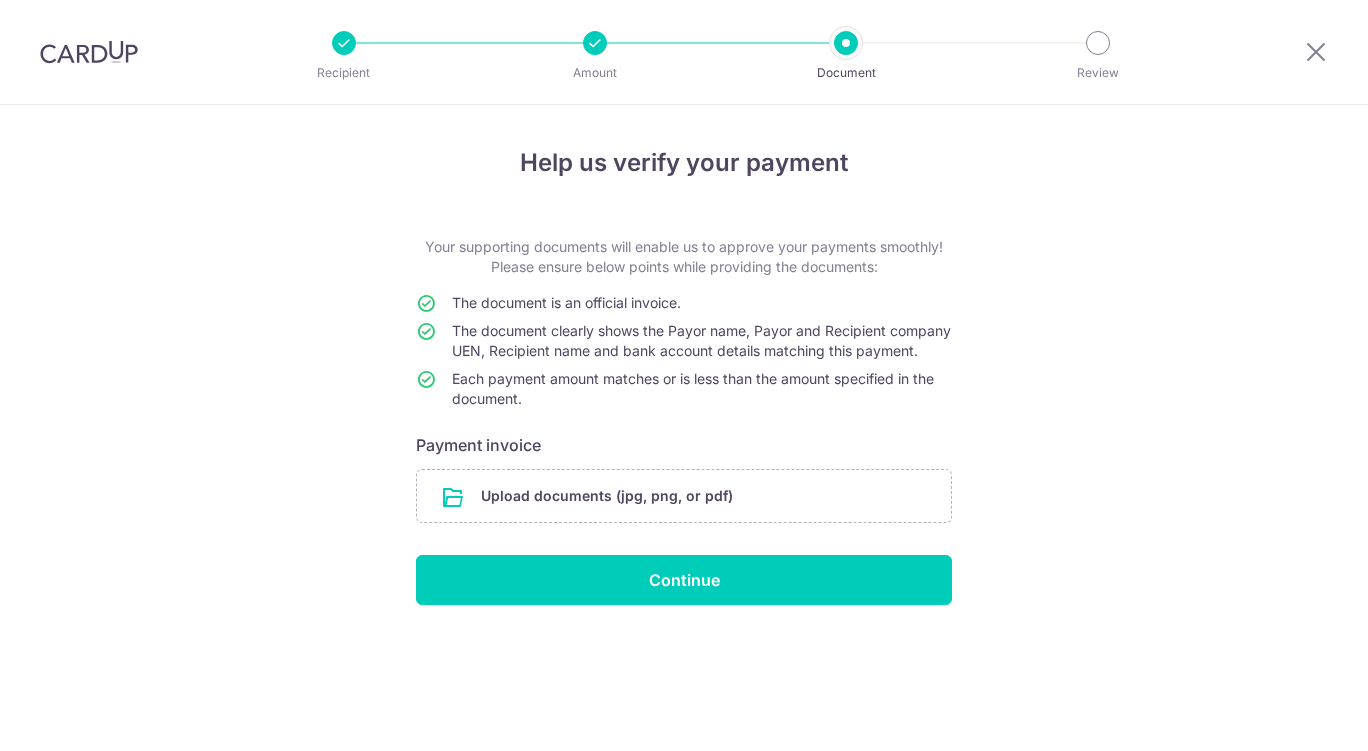 scroll, scrollTop: 0, scrollLeft: 0, axis: both 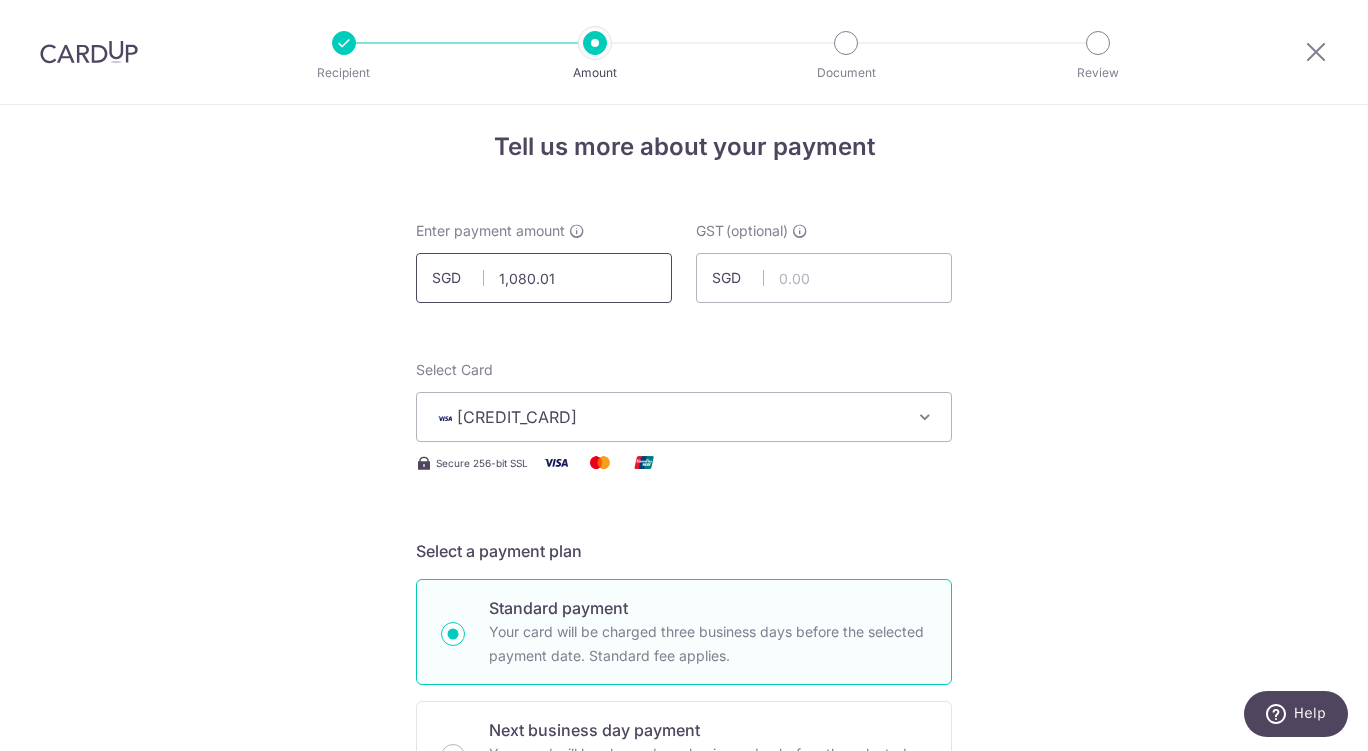 click on "1,080.01" at bounding box center [544, 278] 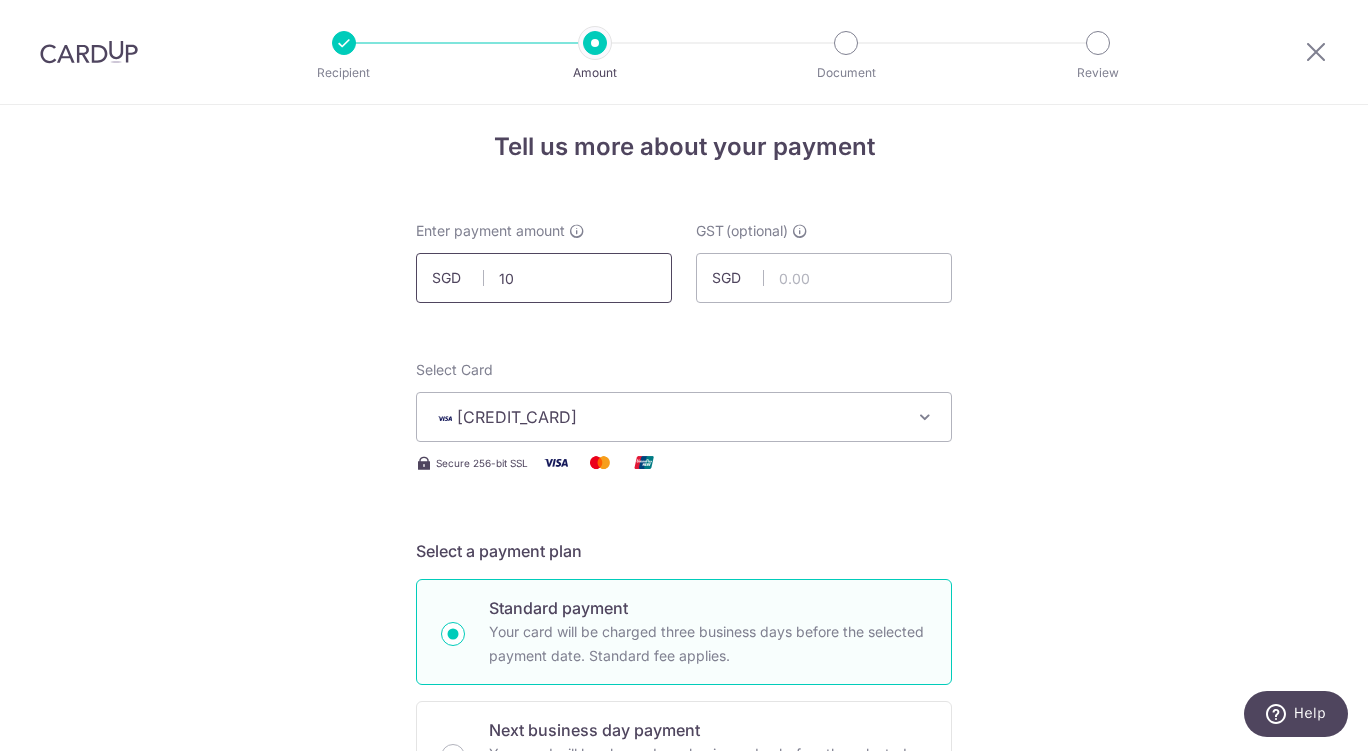 type on "1" 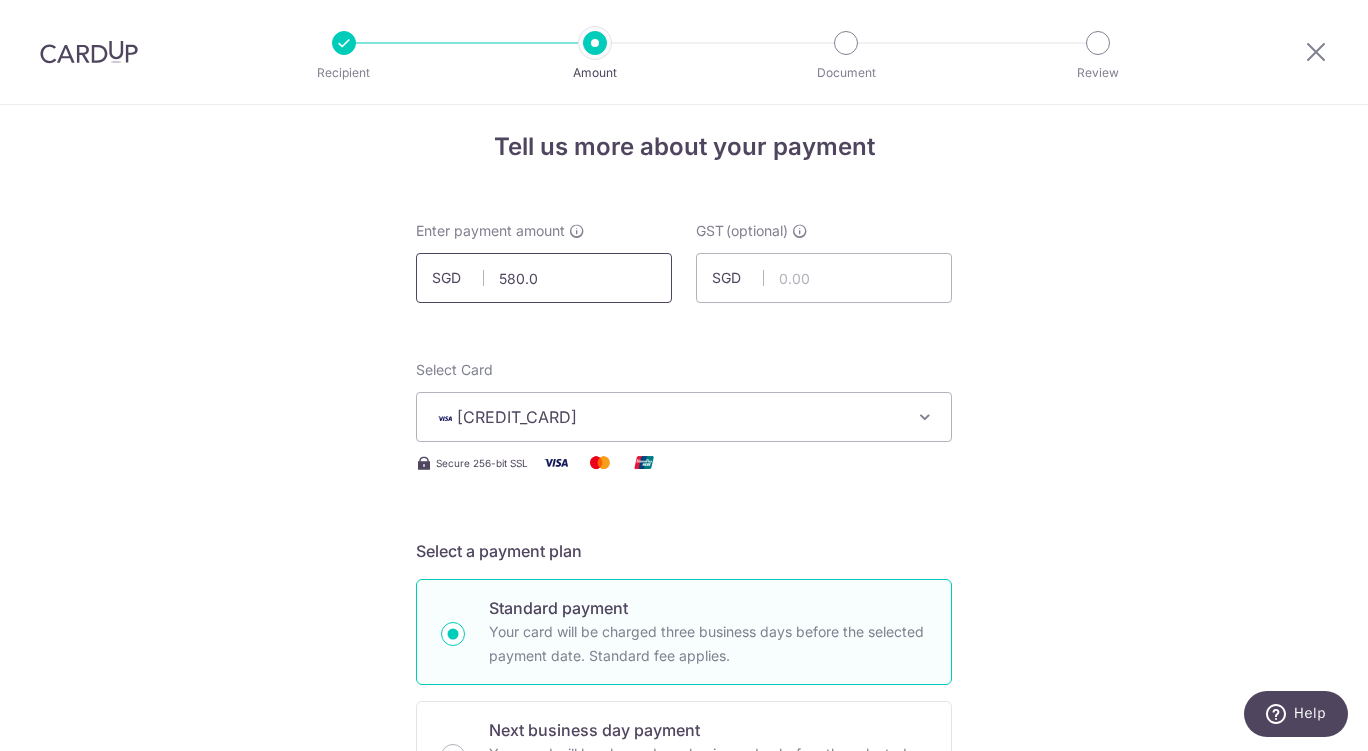 type on "580.01" 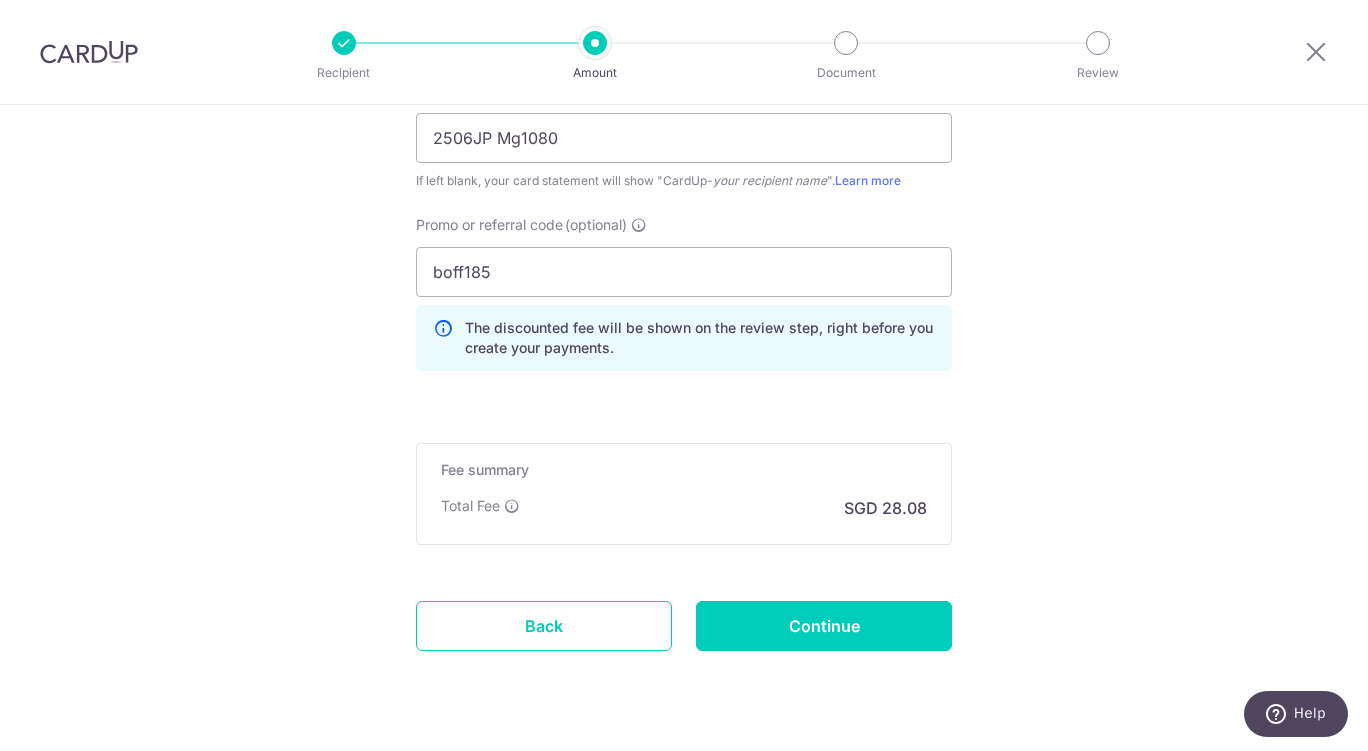 scroll, scrollTop: 1469, scrollLeft: 0, axis: vertical 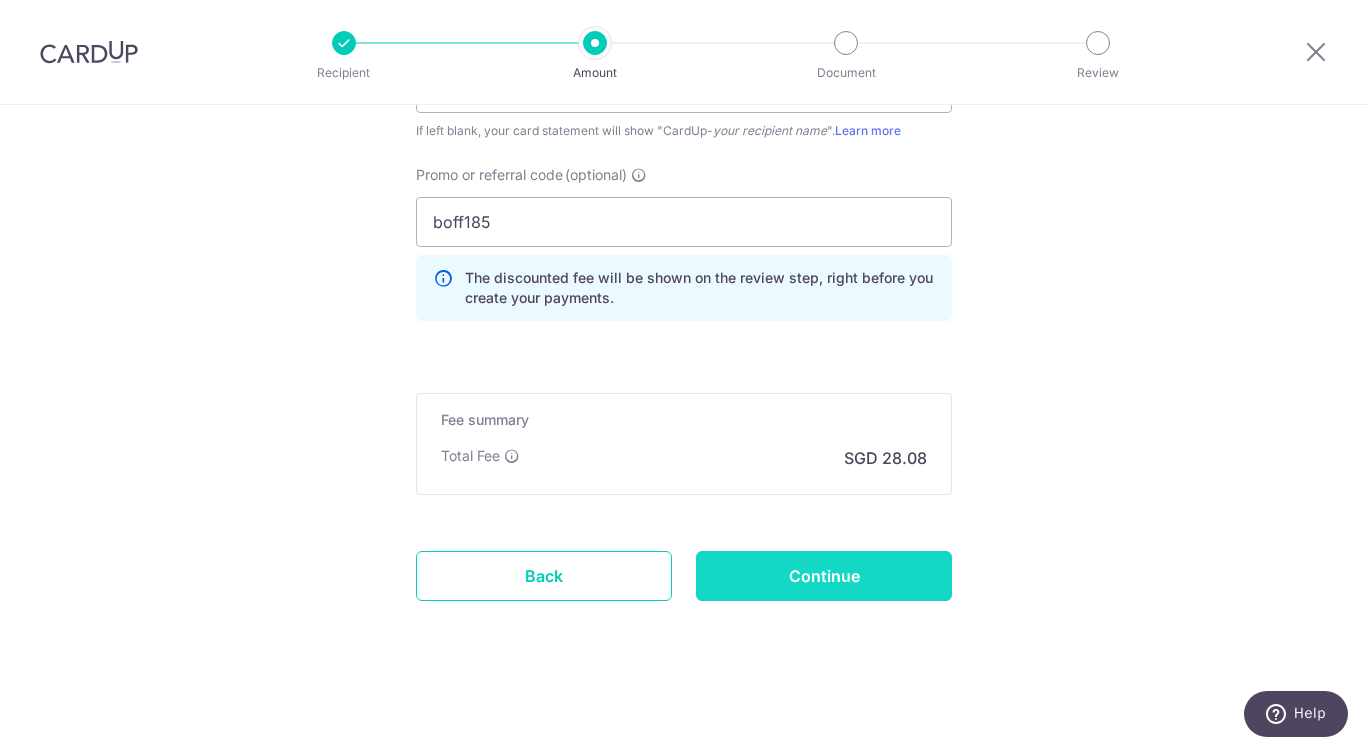 click on "Continue" at bounding box center [824, 576] 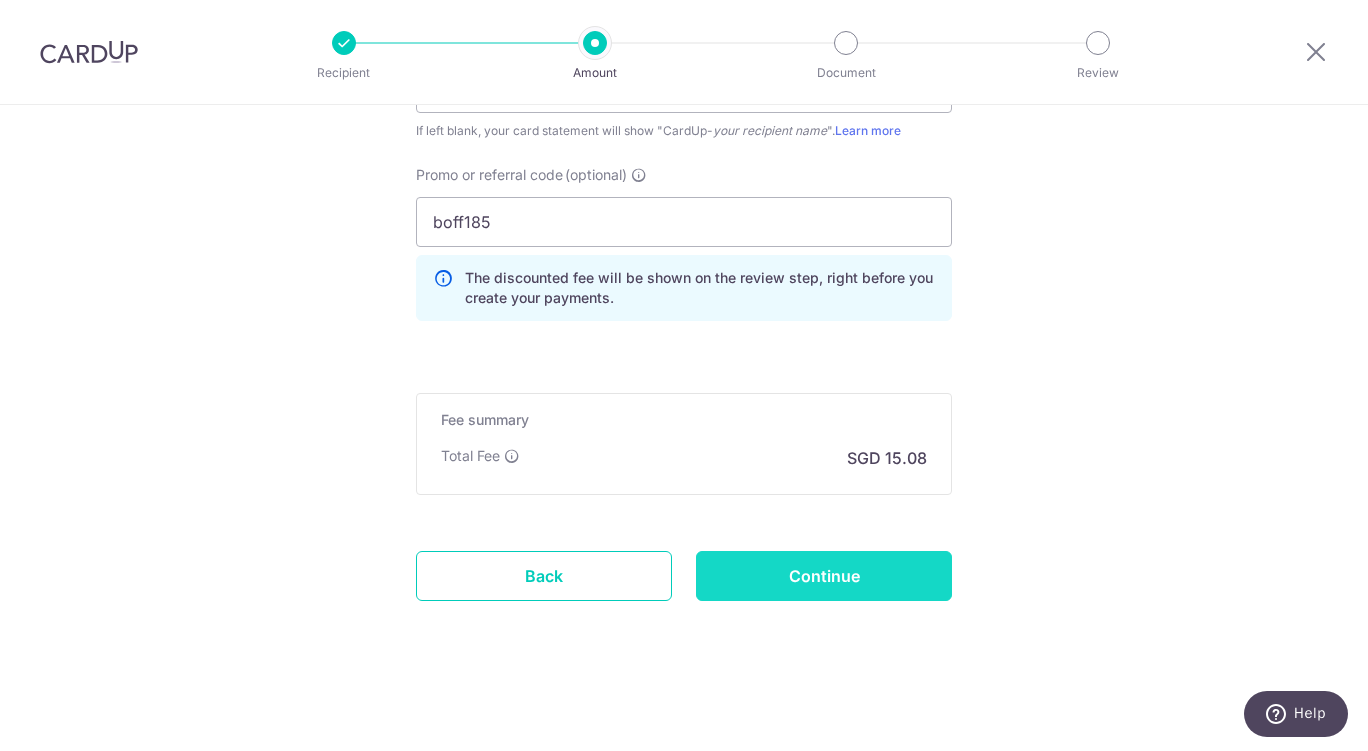 type on "Update Schedule" 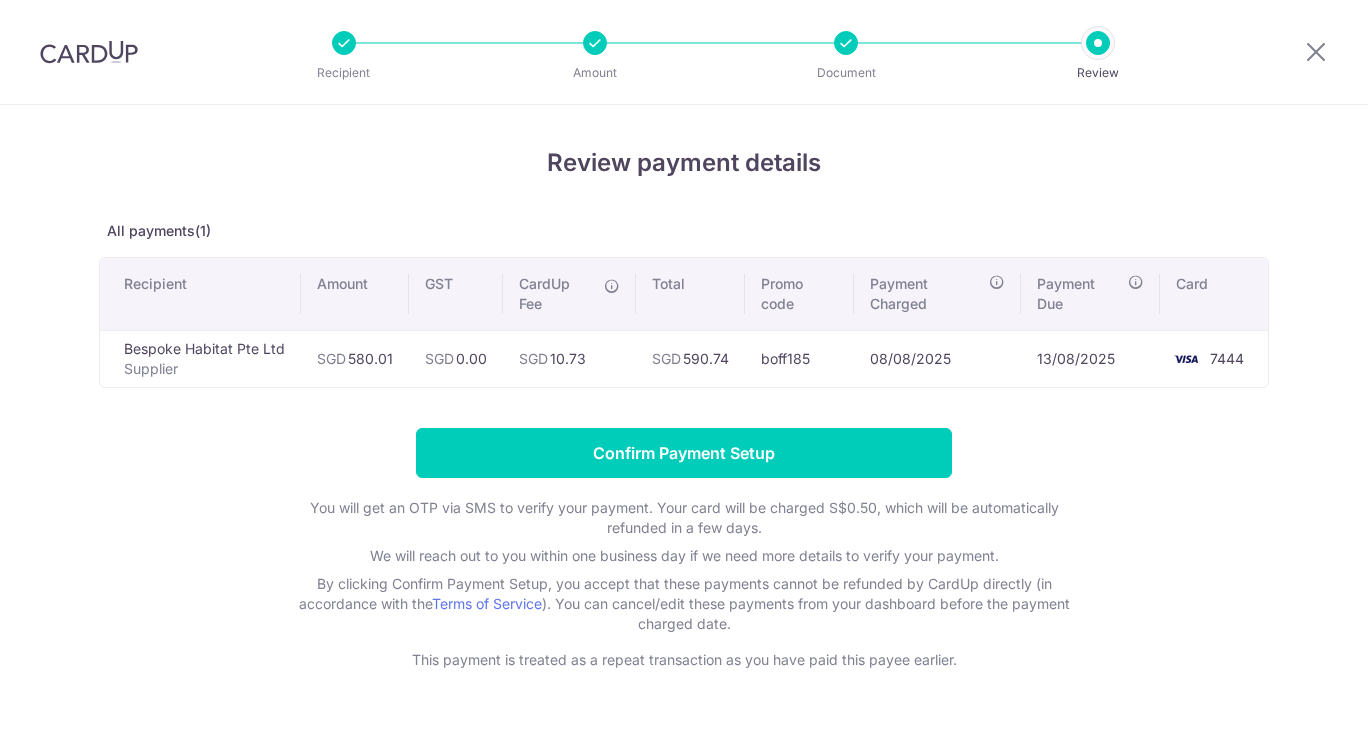 scroll, scrollTop: 0, scrollLeft: 0, axis: both 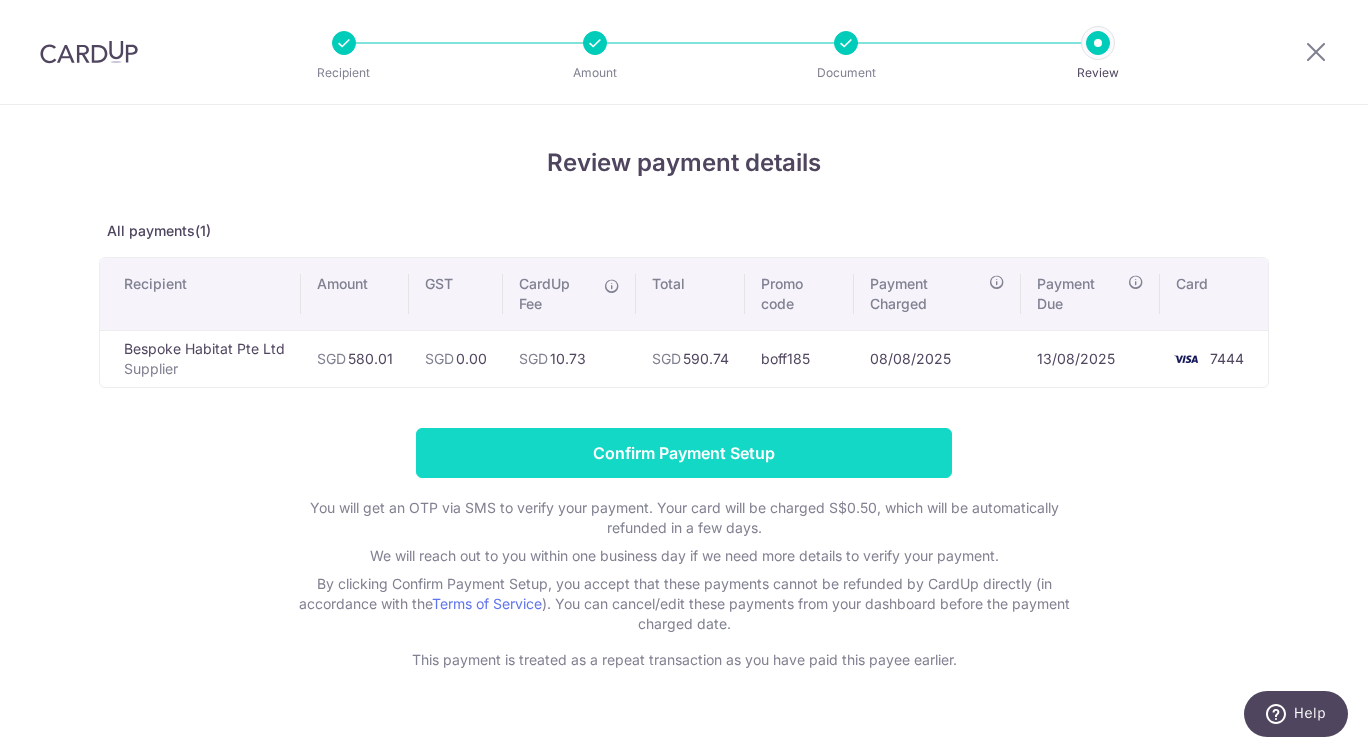 click on "Confirm Payment Setup" at bounding box center [684, 453] 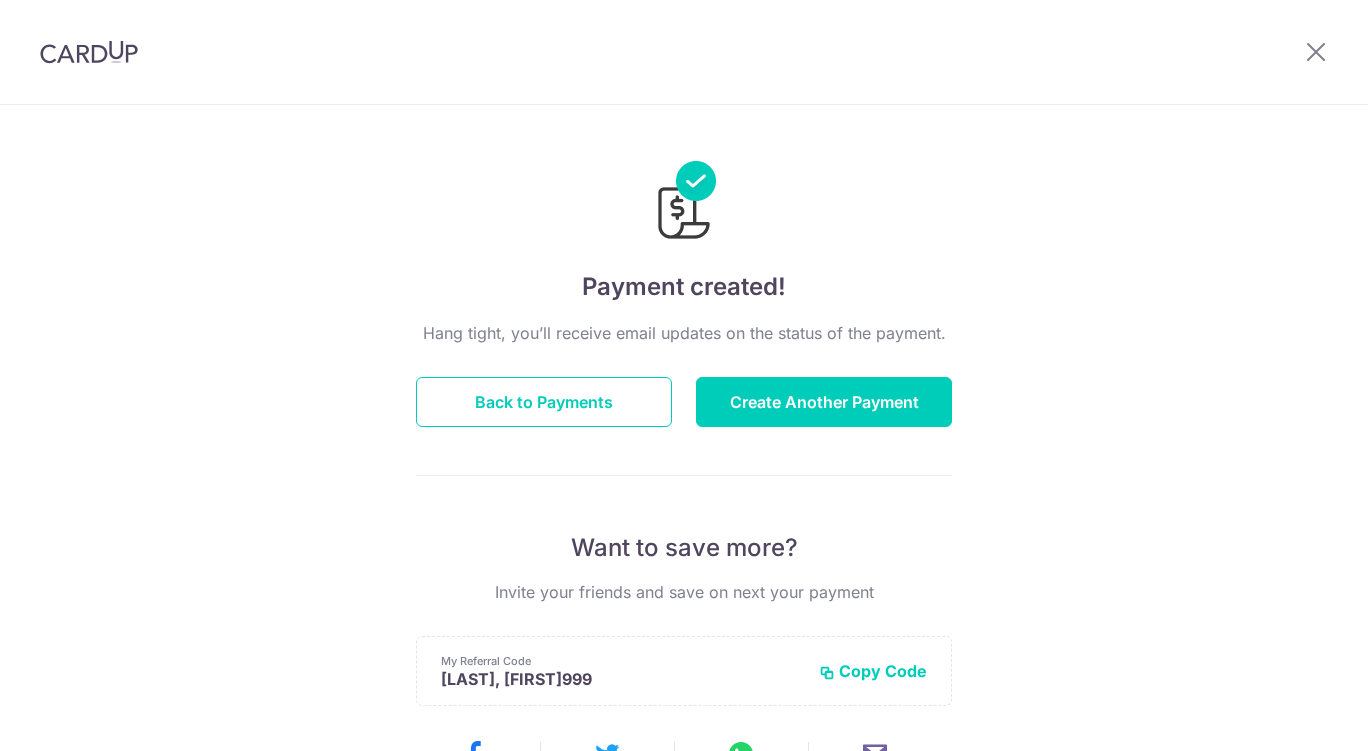 scroll, scrollTop: 0, scrollLeft: 0, axis: both 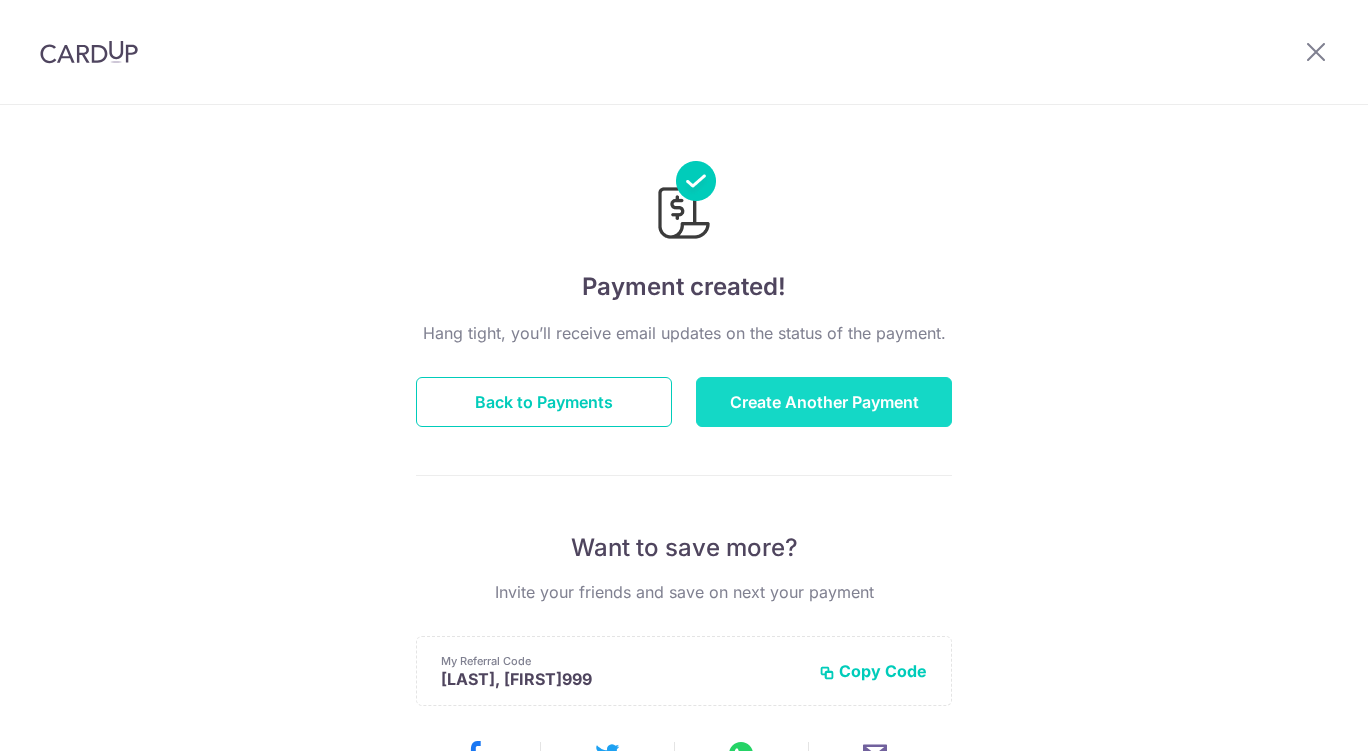 click on "Create Another Payment" at bounding box center (824, 402) 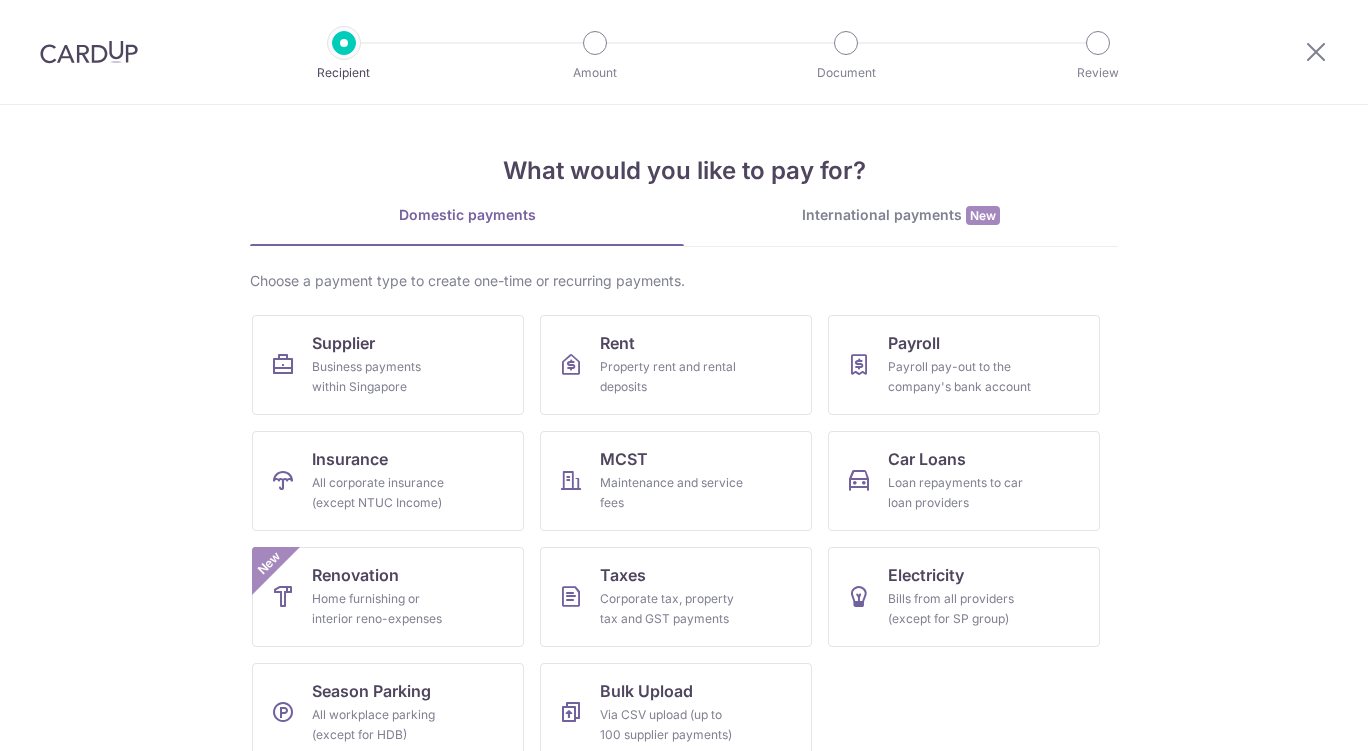 scroll, scrollTop: 0, scrollLeft: 0, axis: both 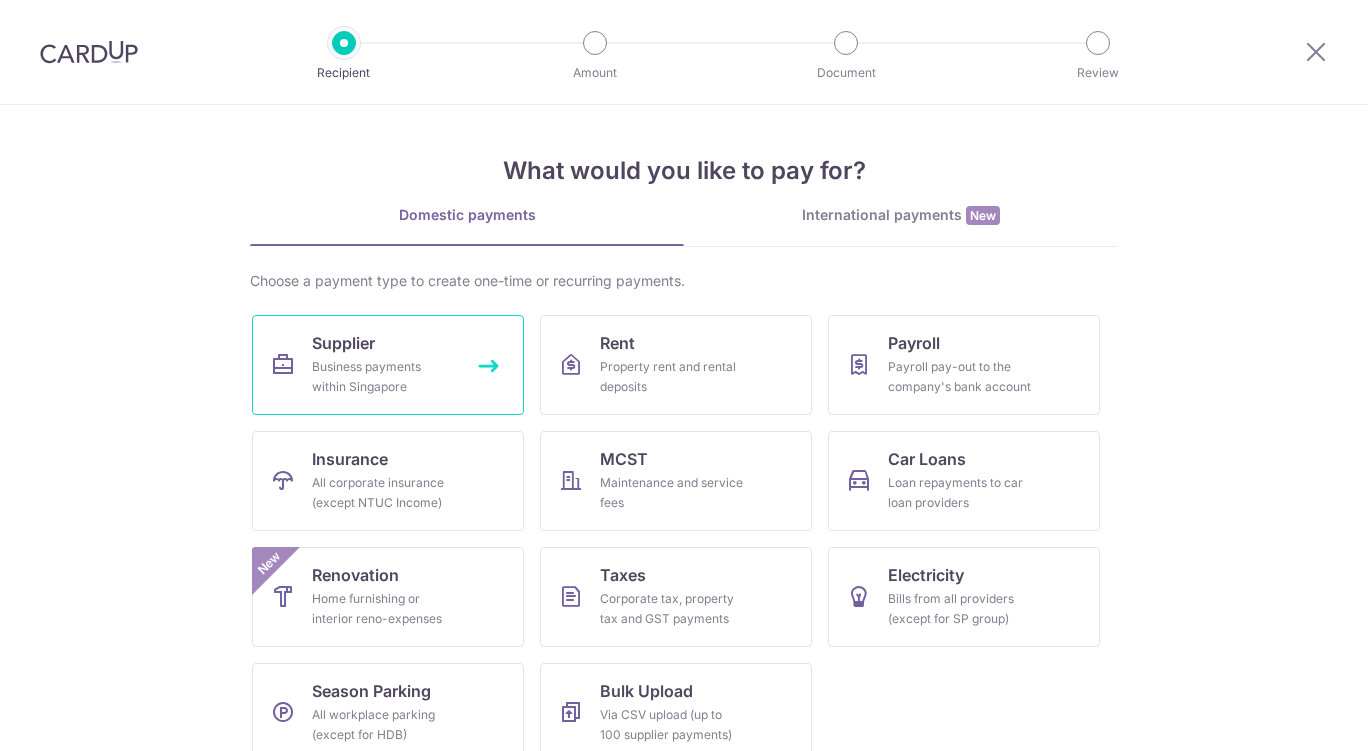 click on "Supplier Business payments within Singapore" at bounding box center [388, 365] 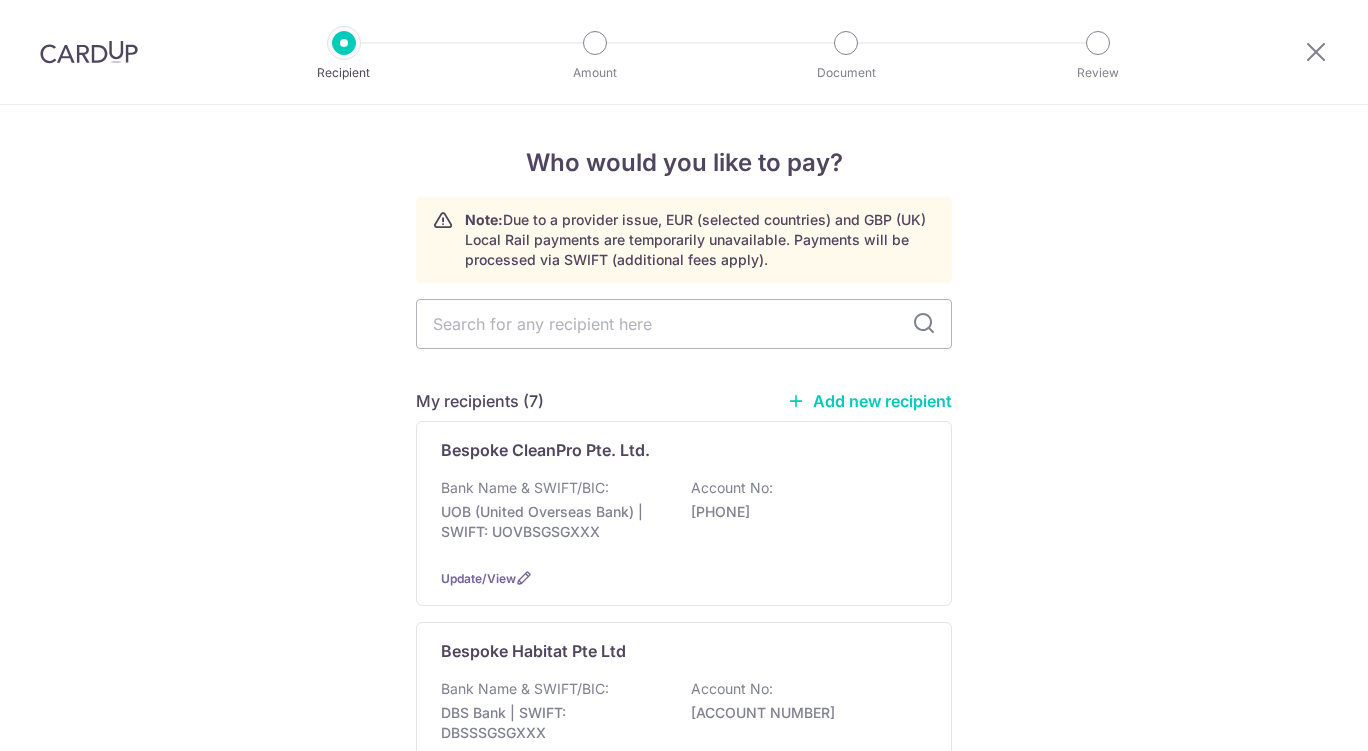 scroll, scrollTop: 0, scrollLeft: 0, axis: both 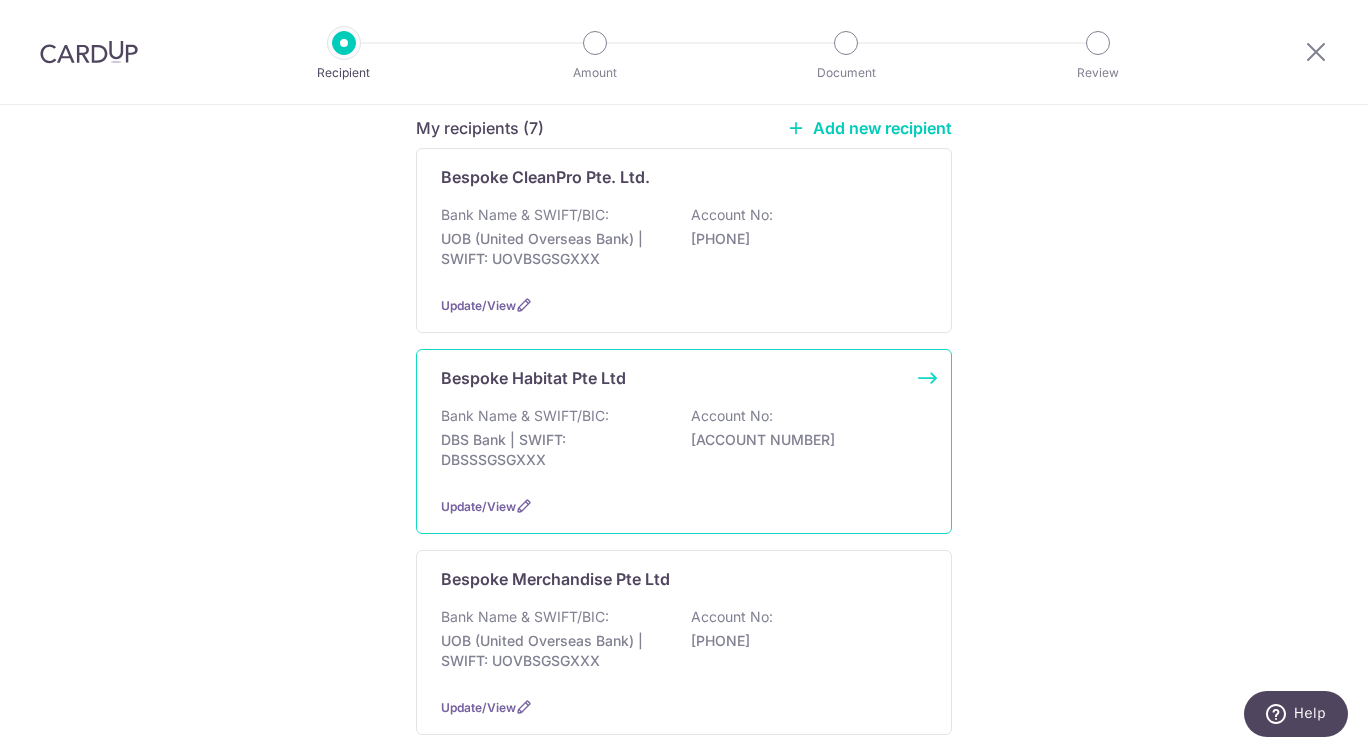 click on "Bank Name & SWIFT/BIC:
DBS Bank | SWIFT: DBSSSGSGXXX
Account No:
0720132319" at bounding box center [684, 443] 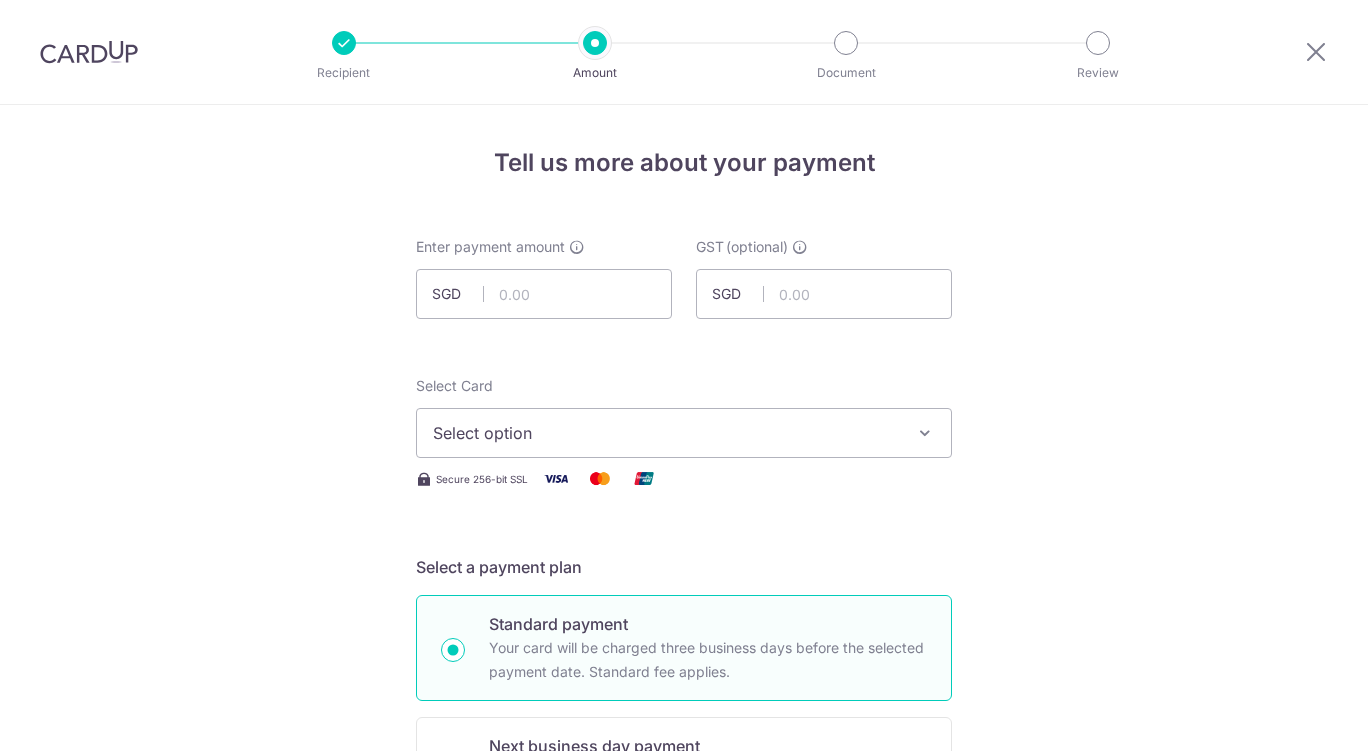 scroll, scrollTop: 0, scrollLeft: 0, axis: both 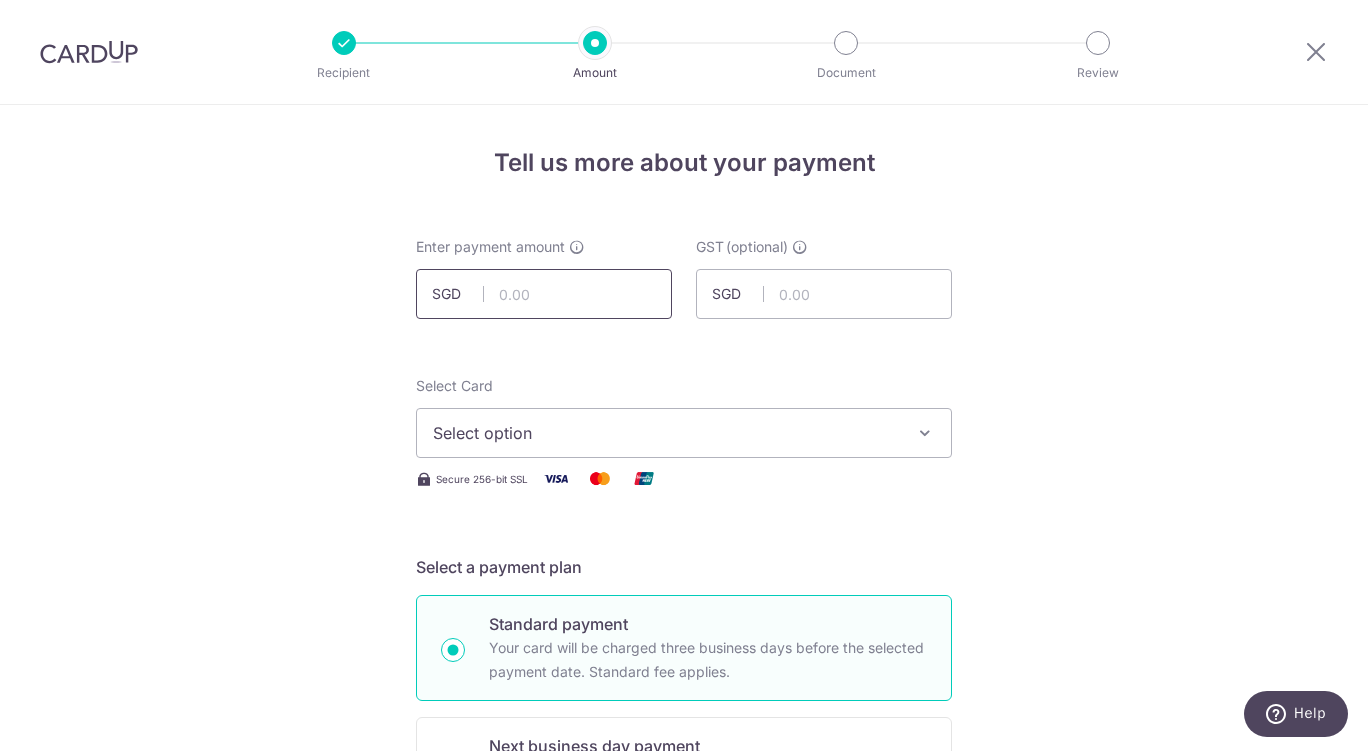 click at bounding box center [544, 294] 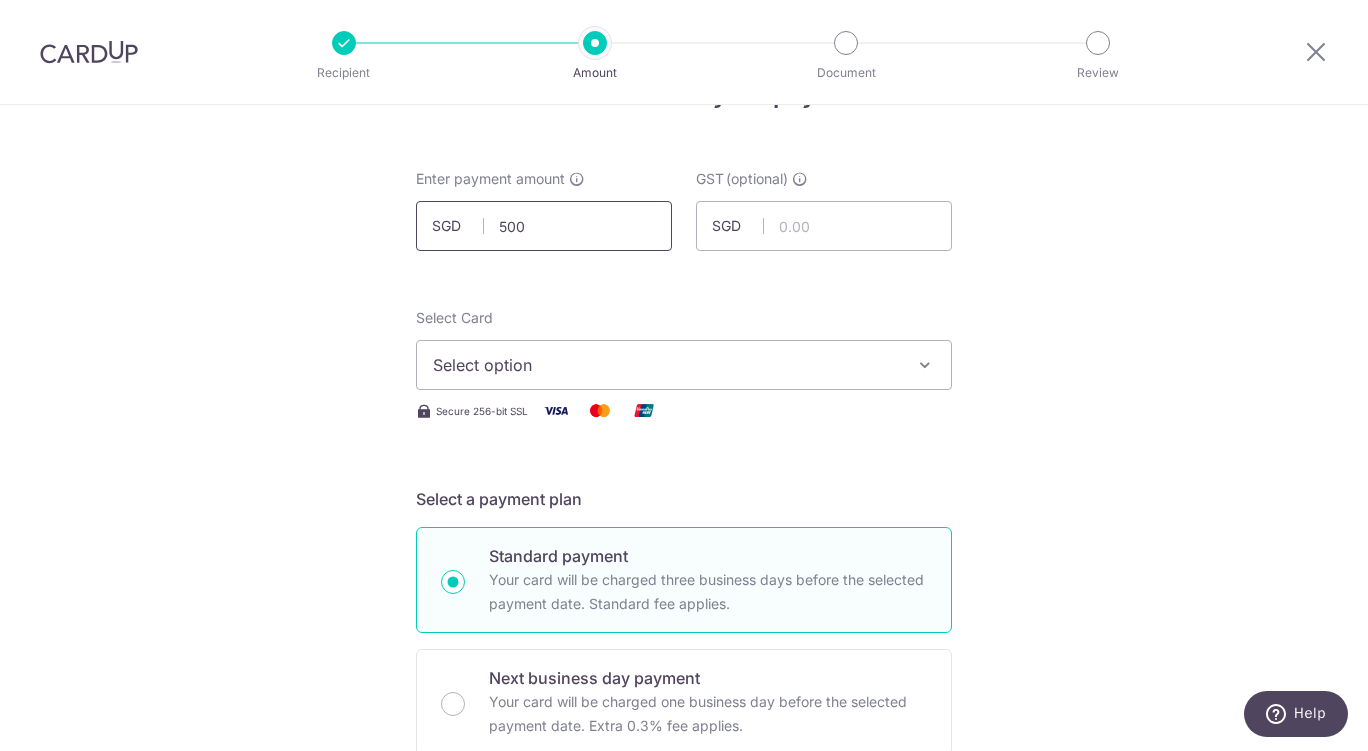 scroll, scrollTop: 93, scrollLeft: 0, axis: vertical 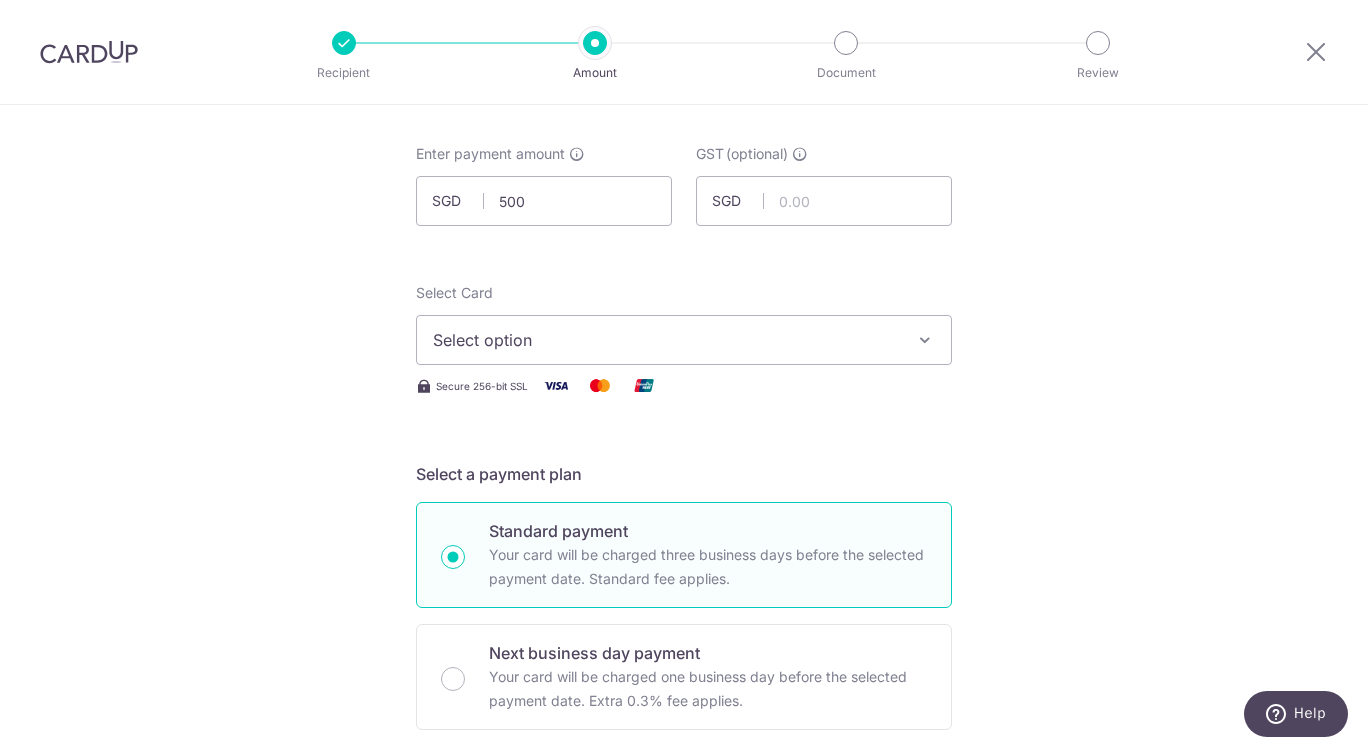 click on "Select option" at bounding box center [684, 340] 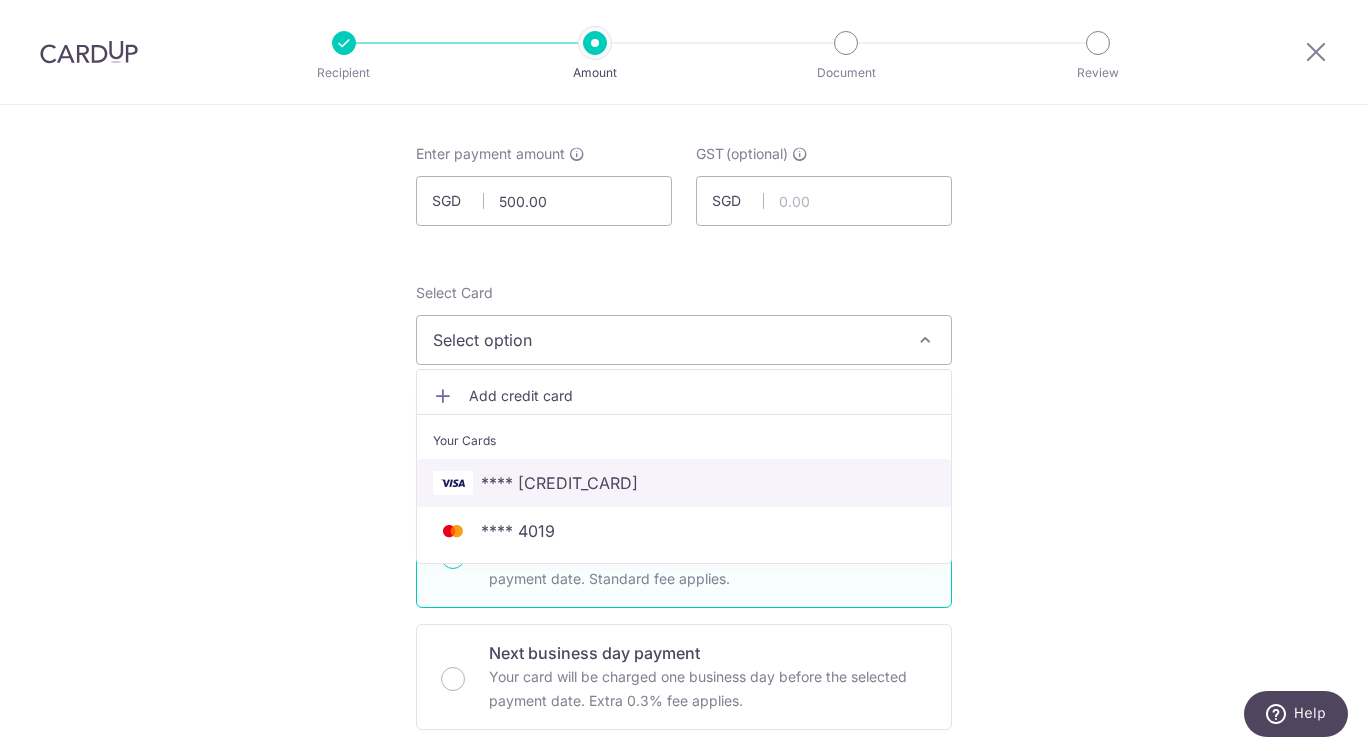 click on "**** 7444" at bounding box center (684, 483) 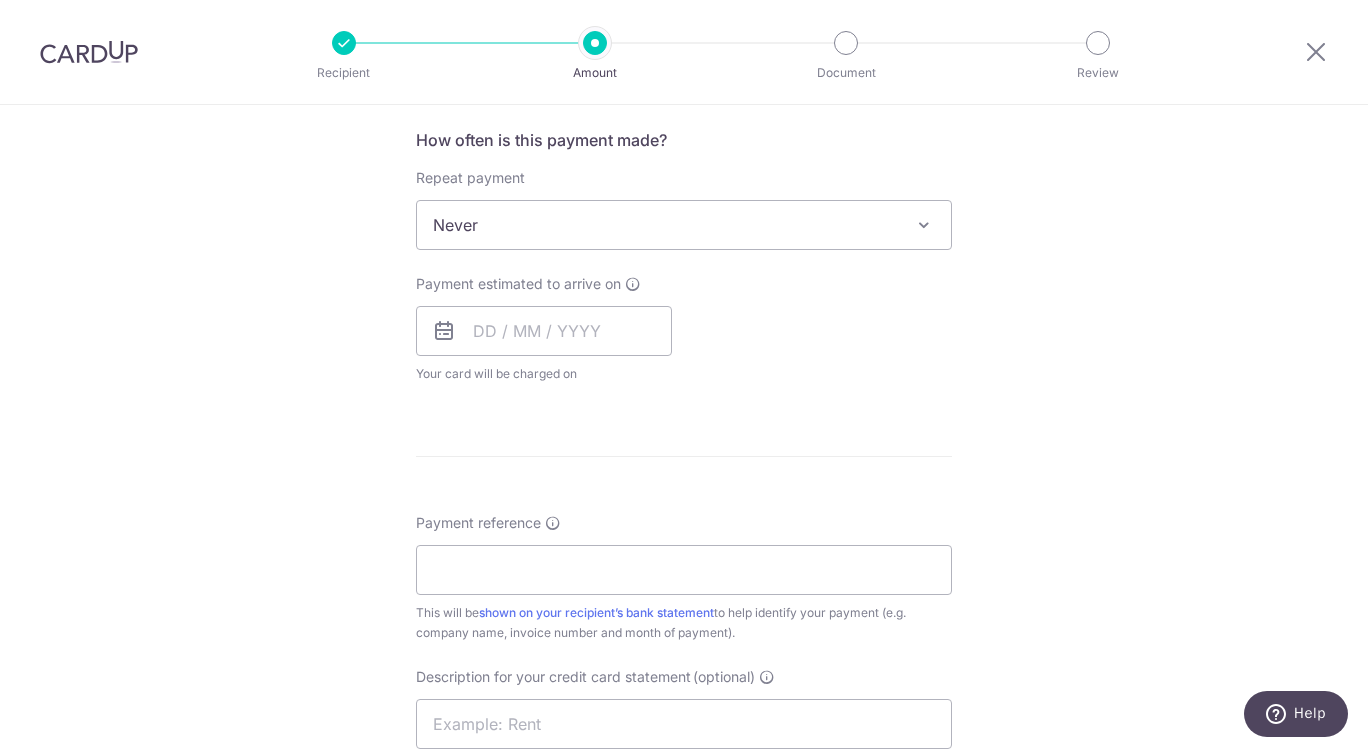 scroll, scrollTop: 776, scrollLeft: 0, axis: vertical 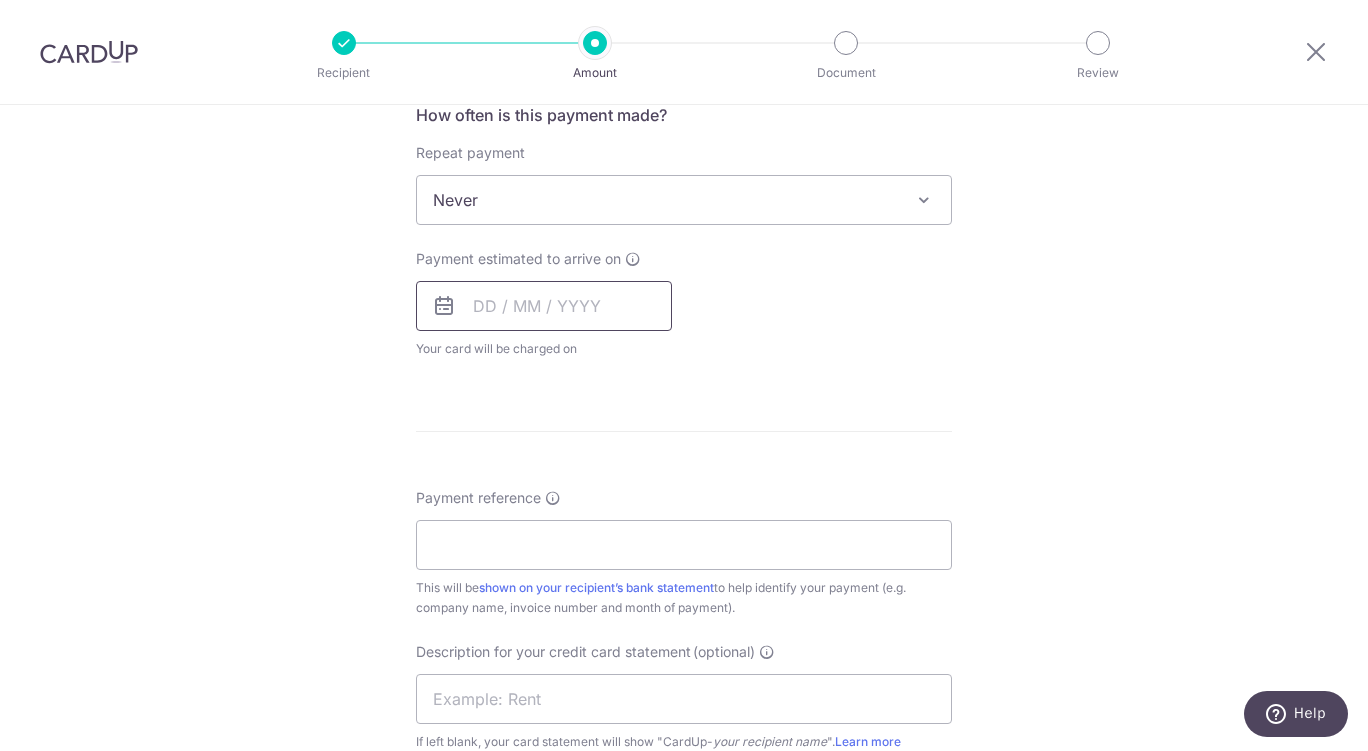 click at bounding box center (544, 306) 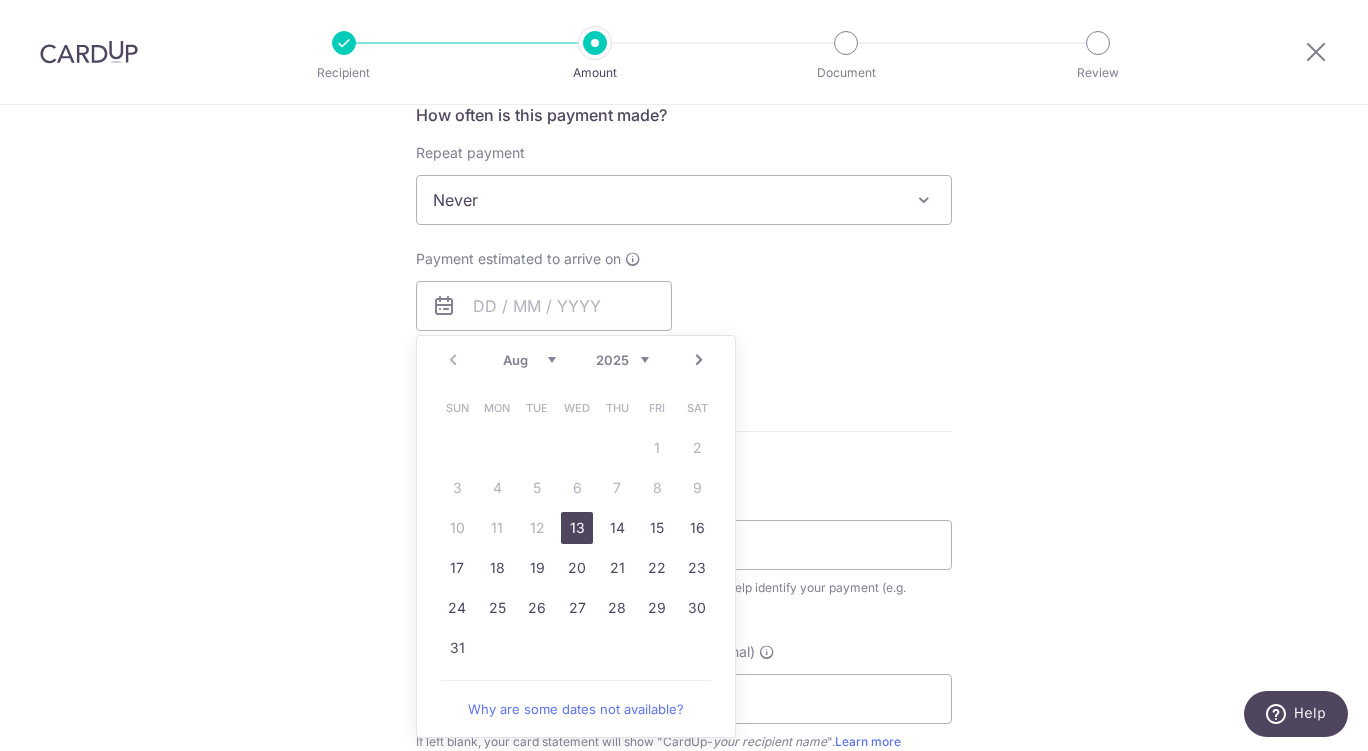 click on "13" at bounding box center (577, 528) 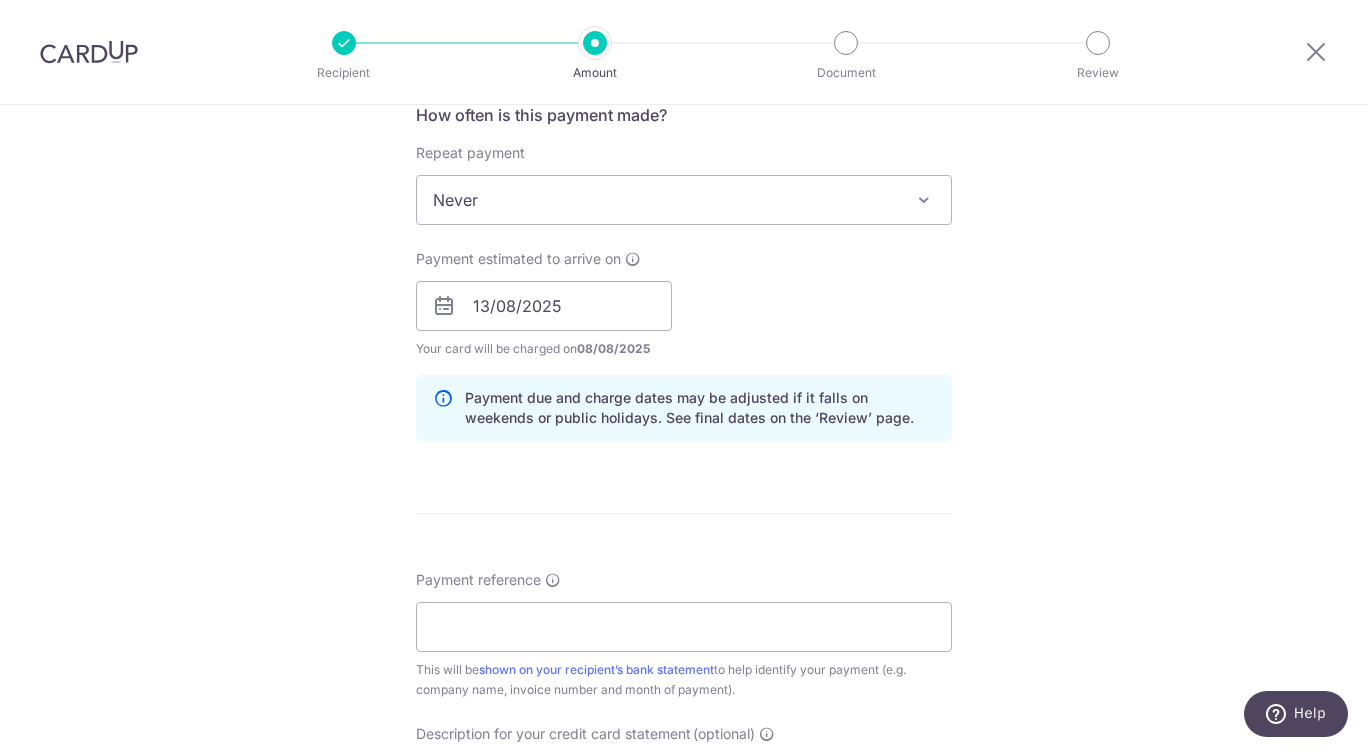 scroll, scrollTop: 939, scrollLeft: 0, axis: vertical 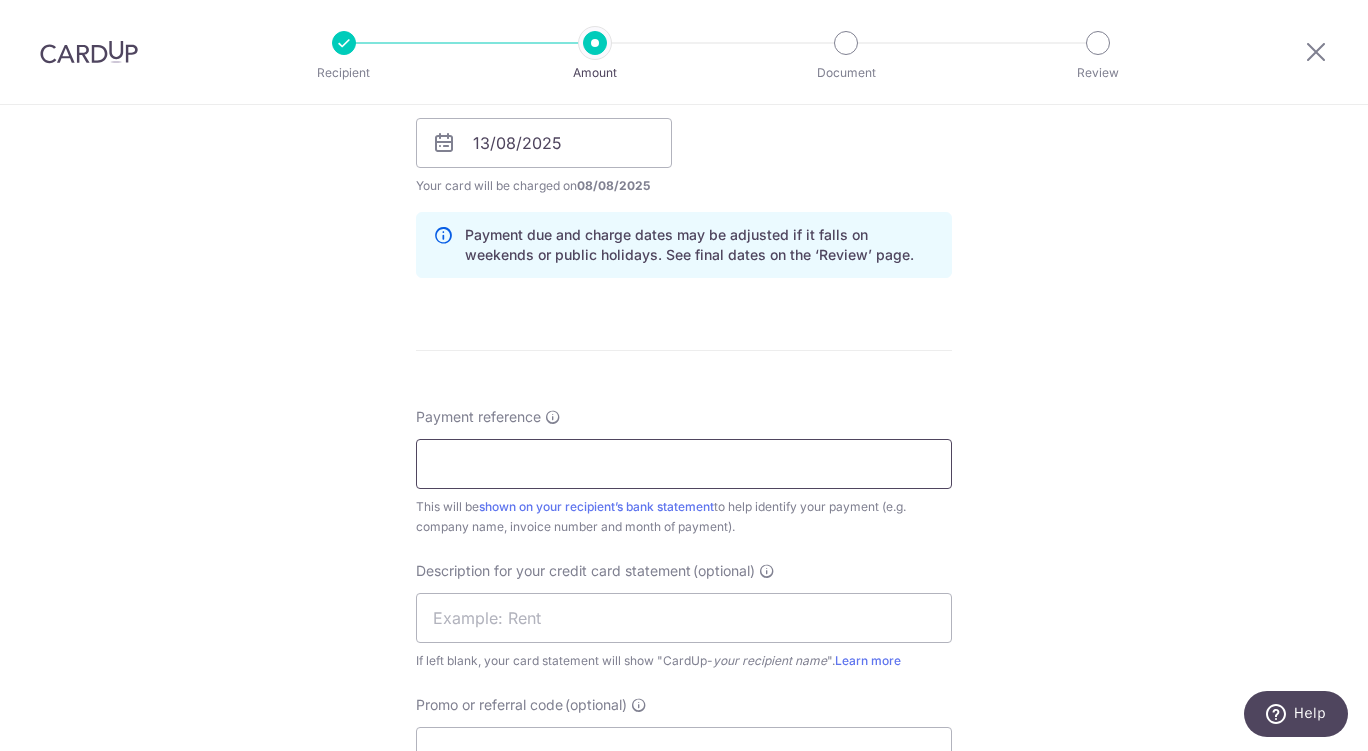 click on "Payment reference" at bounding box center [684, 464] 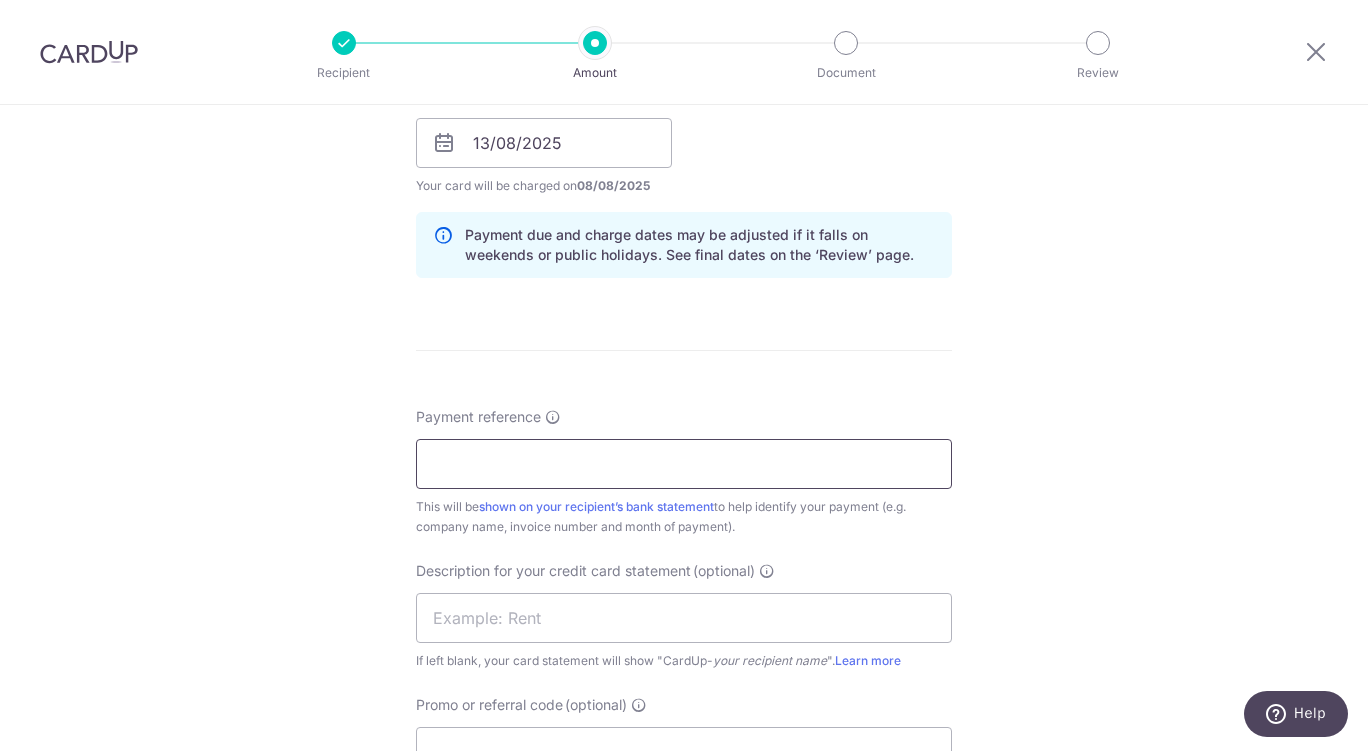 click on "Payment reference" at bounding box center (684, 464) 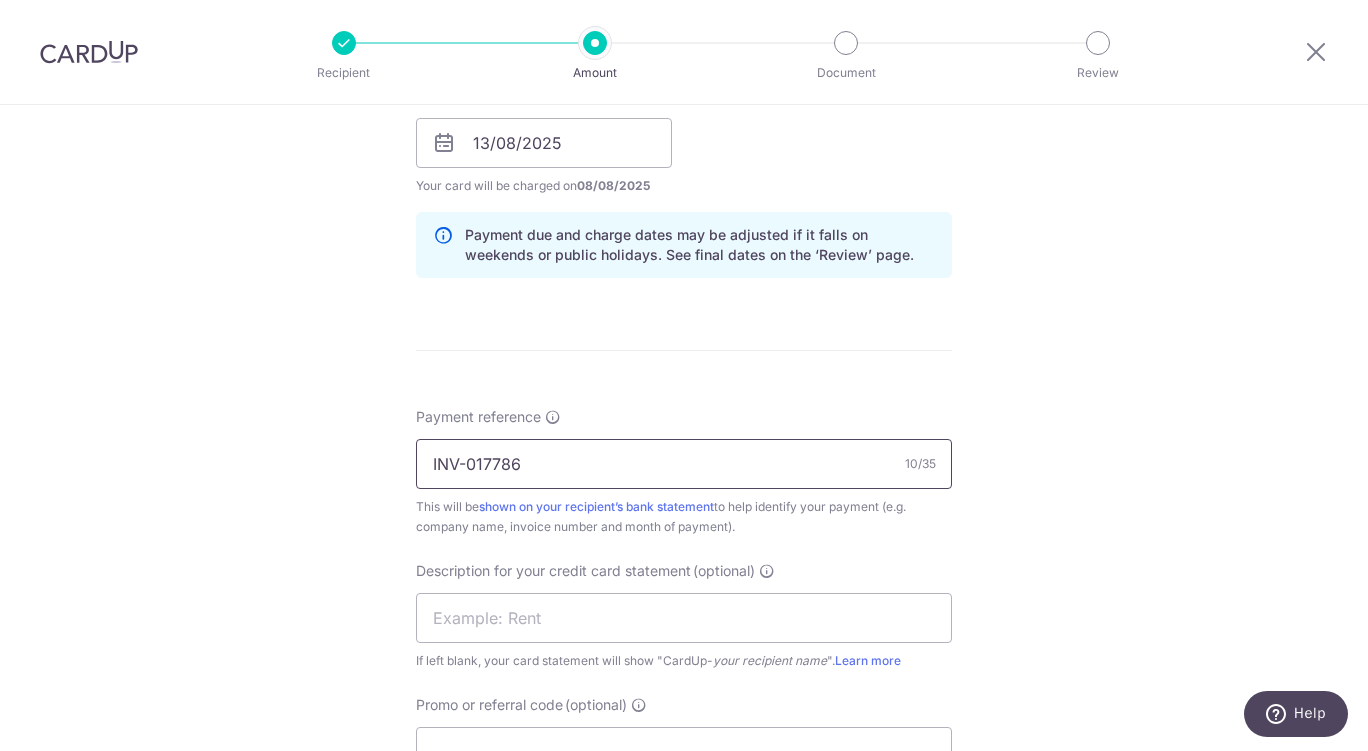 type on "INV-017786" 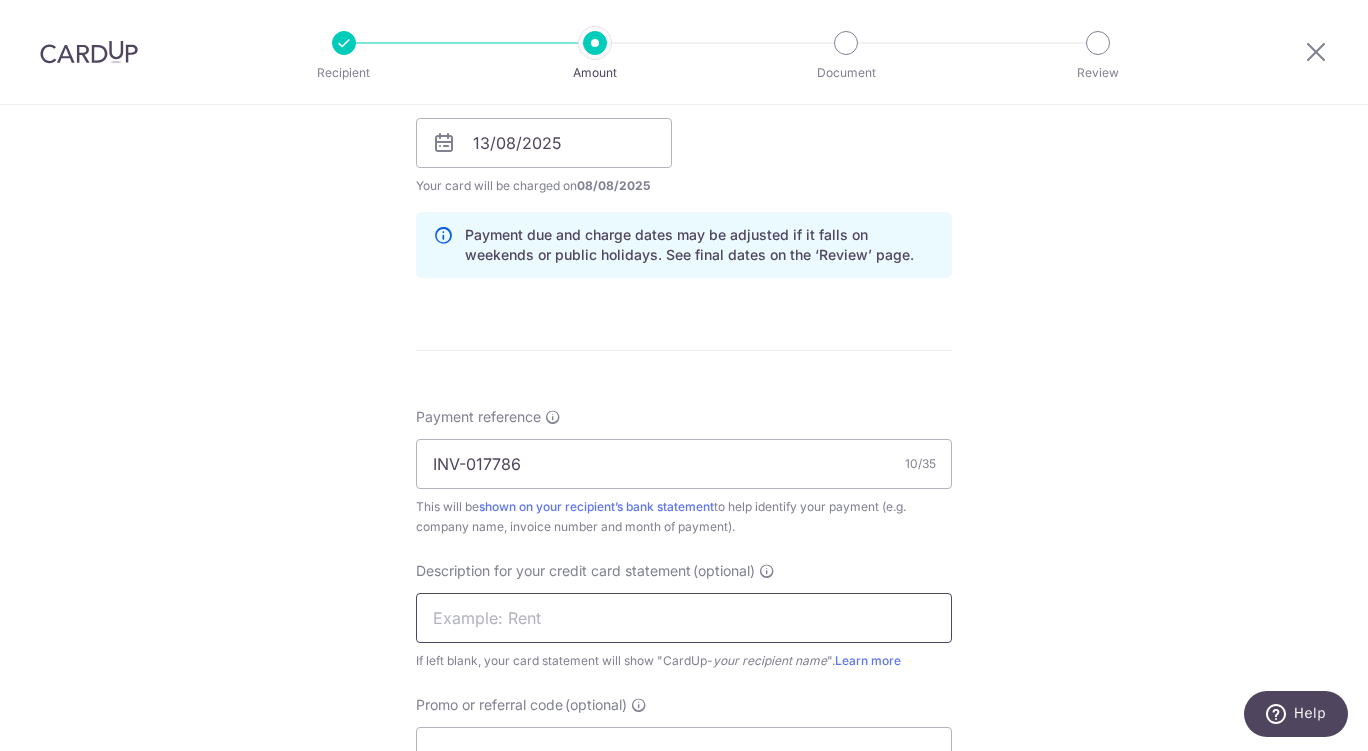 click at bounding box center (684, 618) 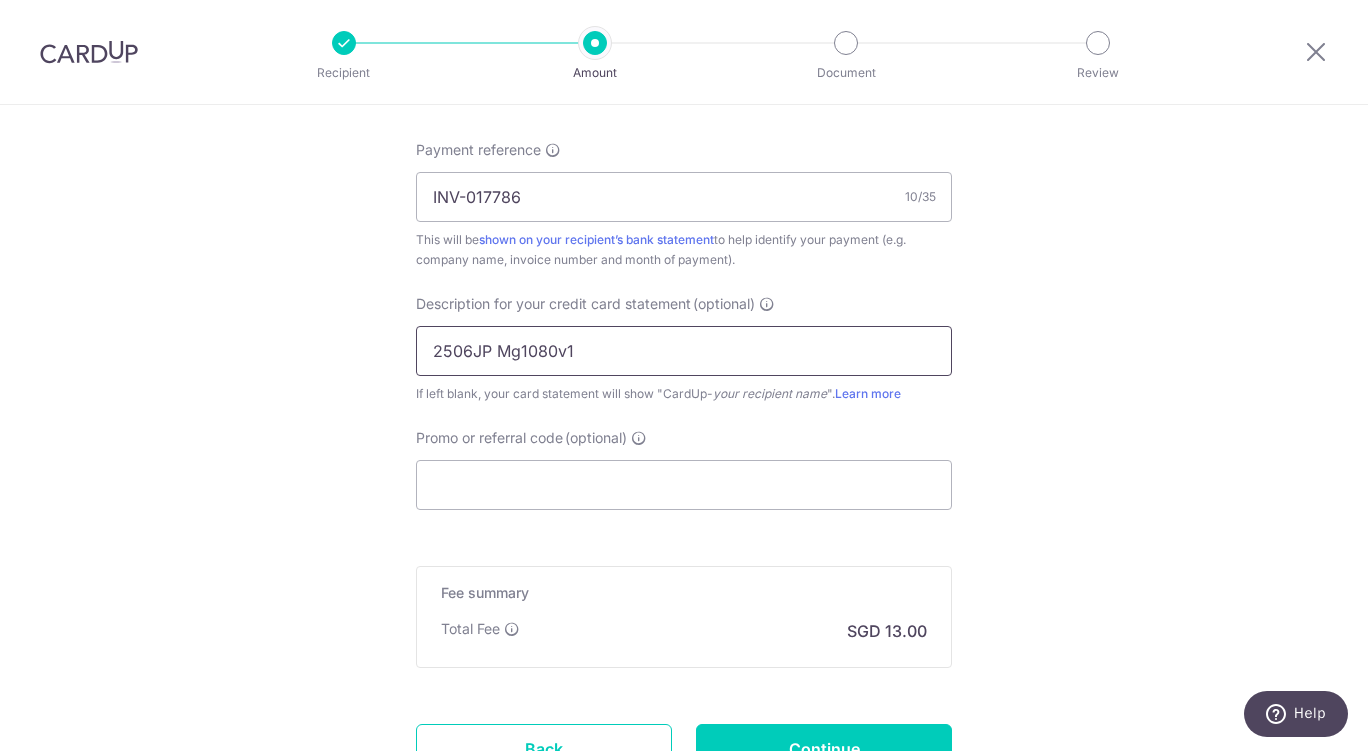 scroll, scrollTop: 1284, scrollLeft: 0, axis: vertical 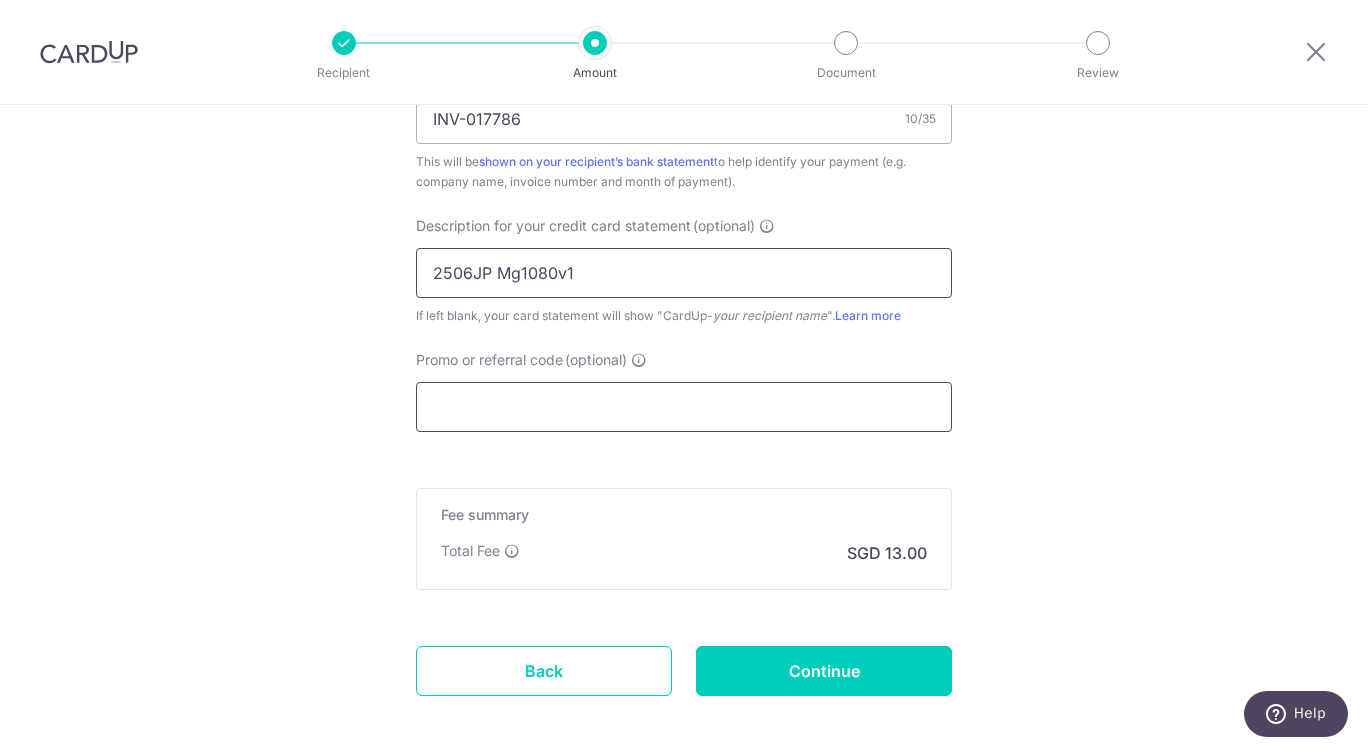 type on "2506JP Mg1080v1" 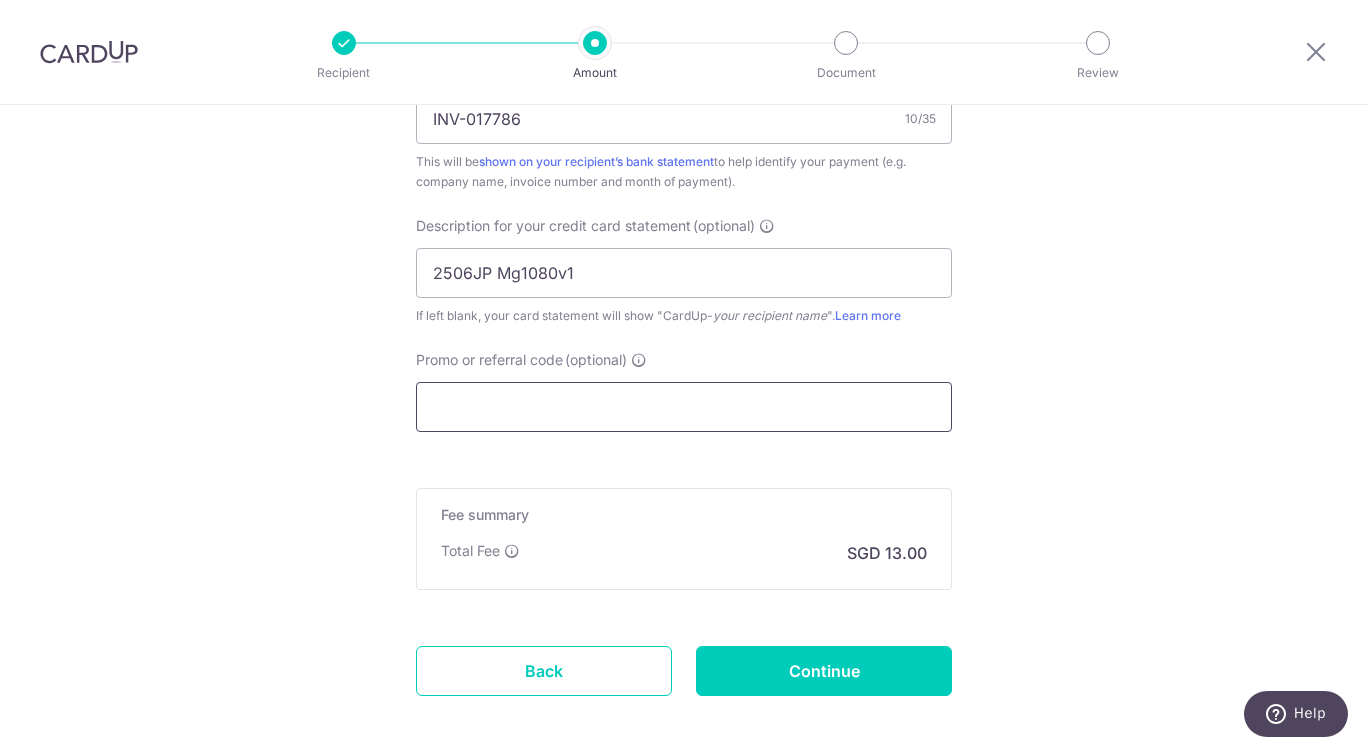 click on "Promo or referral code
(optional)" at bounding box center (684, 407) 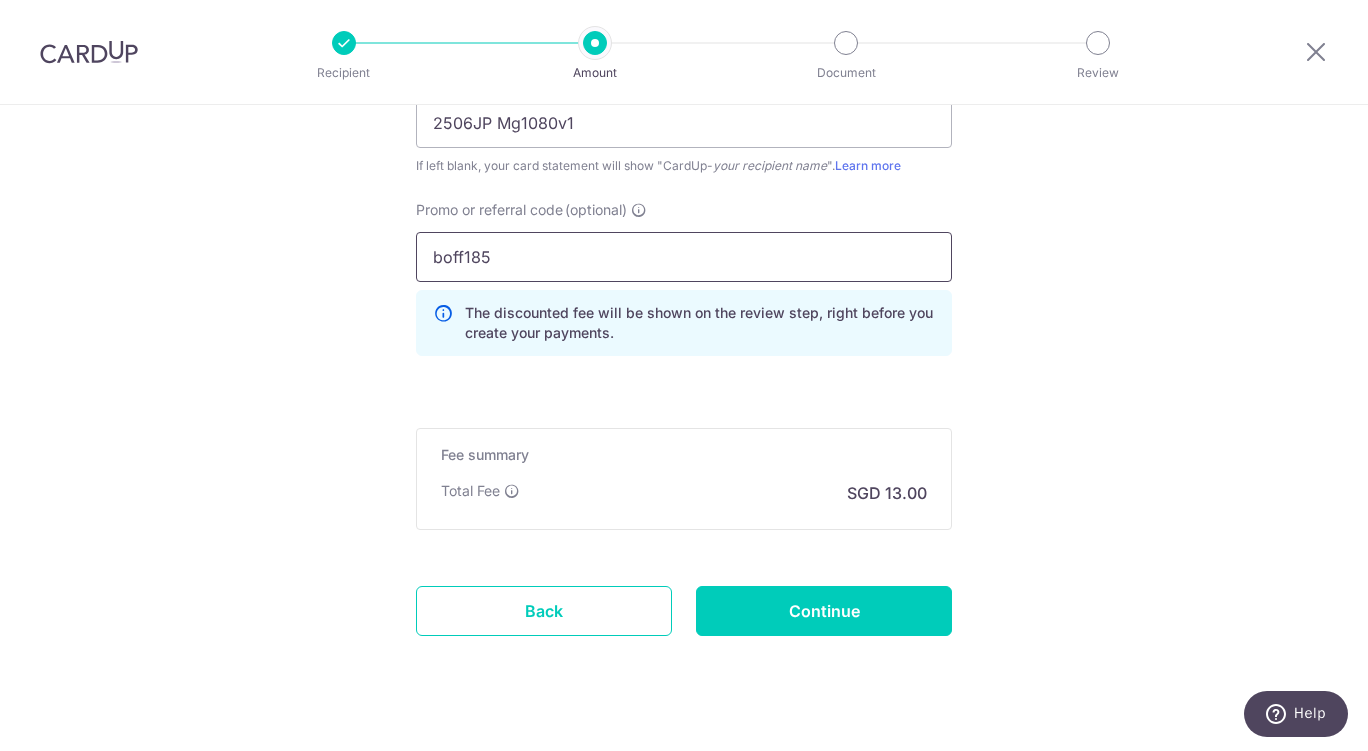 scroll, scrollTop: 1469, scrollLeft: 0, axis: vertical 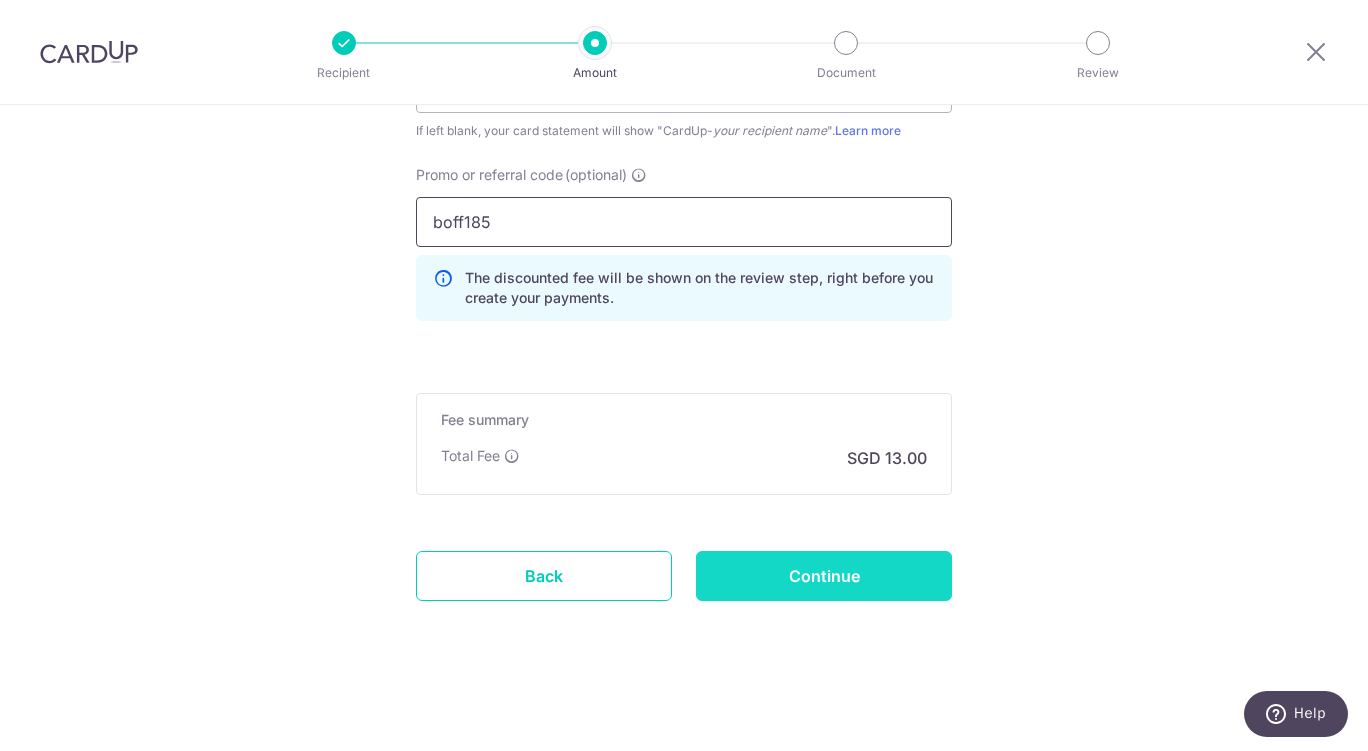 type on "boff185" 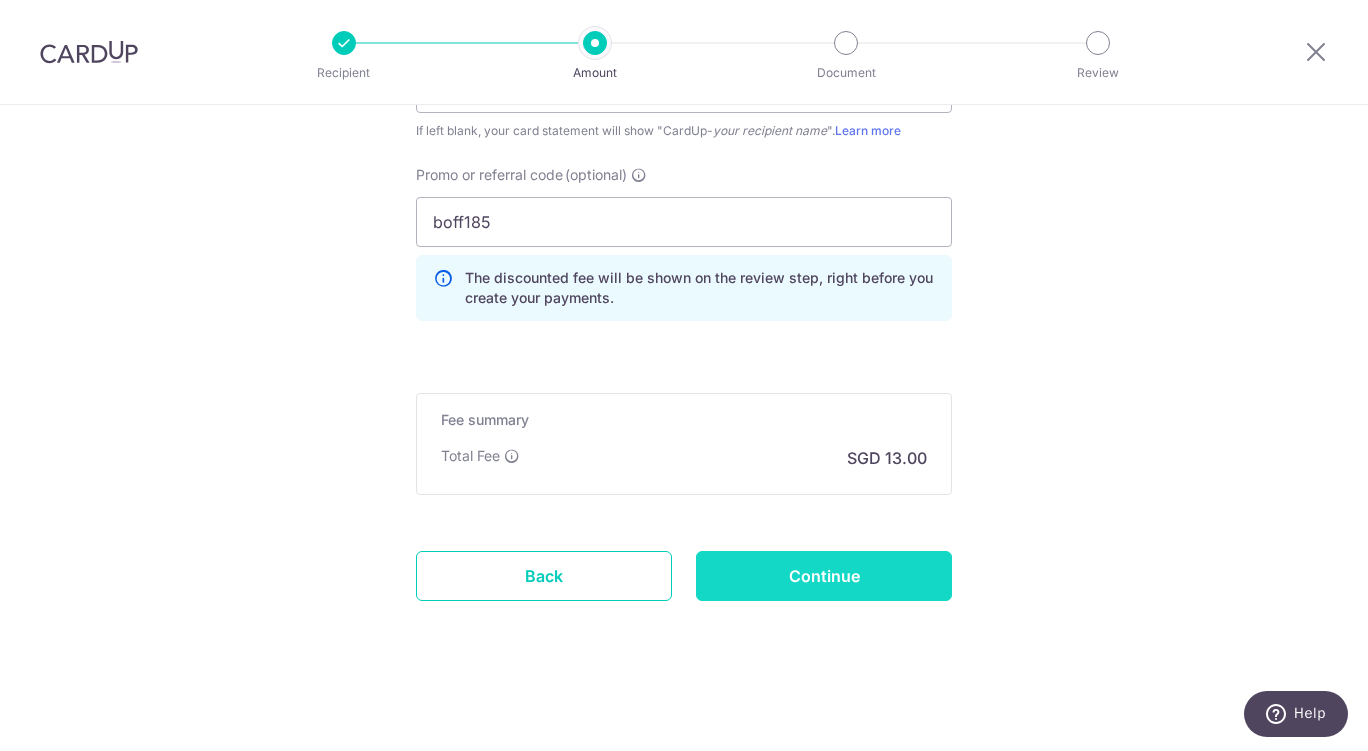 click on "Continue" at bounding box center (824, 576) 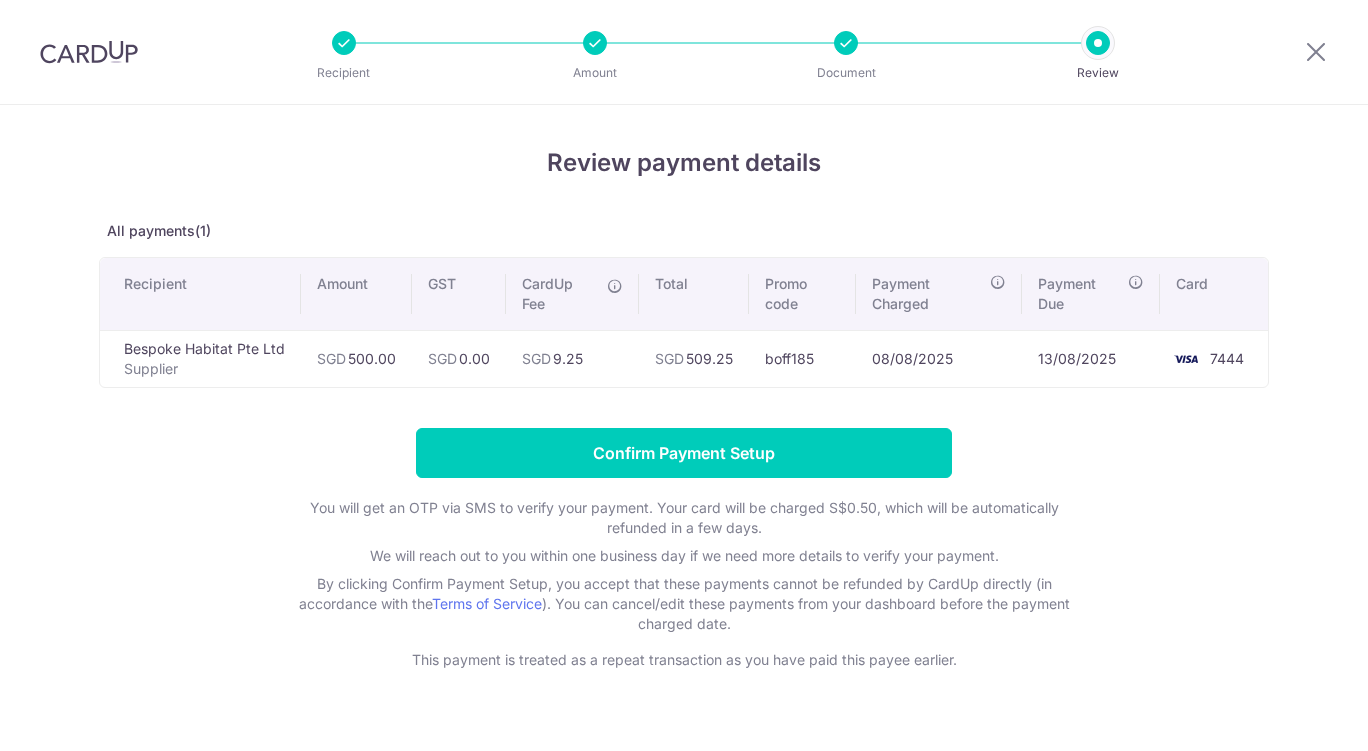 scroll, scrollTop: 0, scrollLeft: 0, axis: both 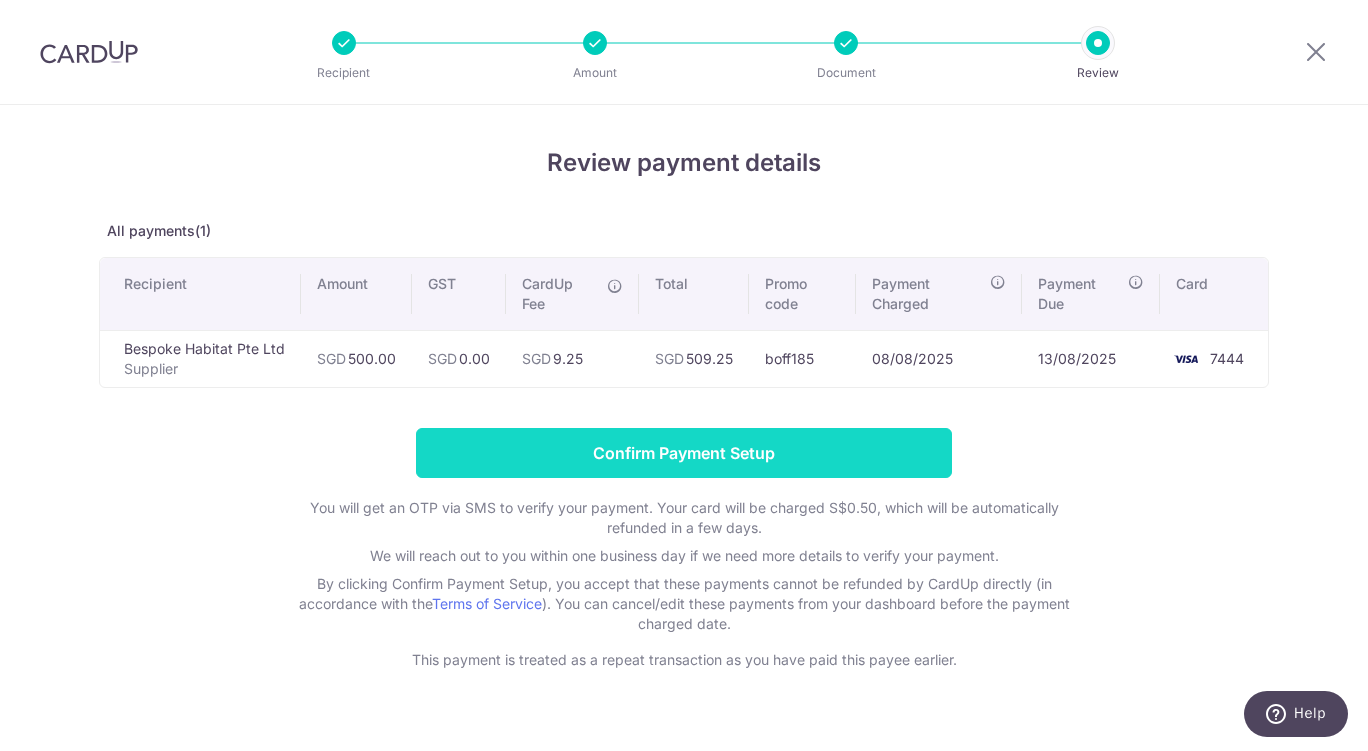 click on "Confirm Payment Setup" at bounding box center [684, 453] 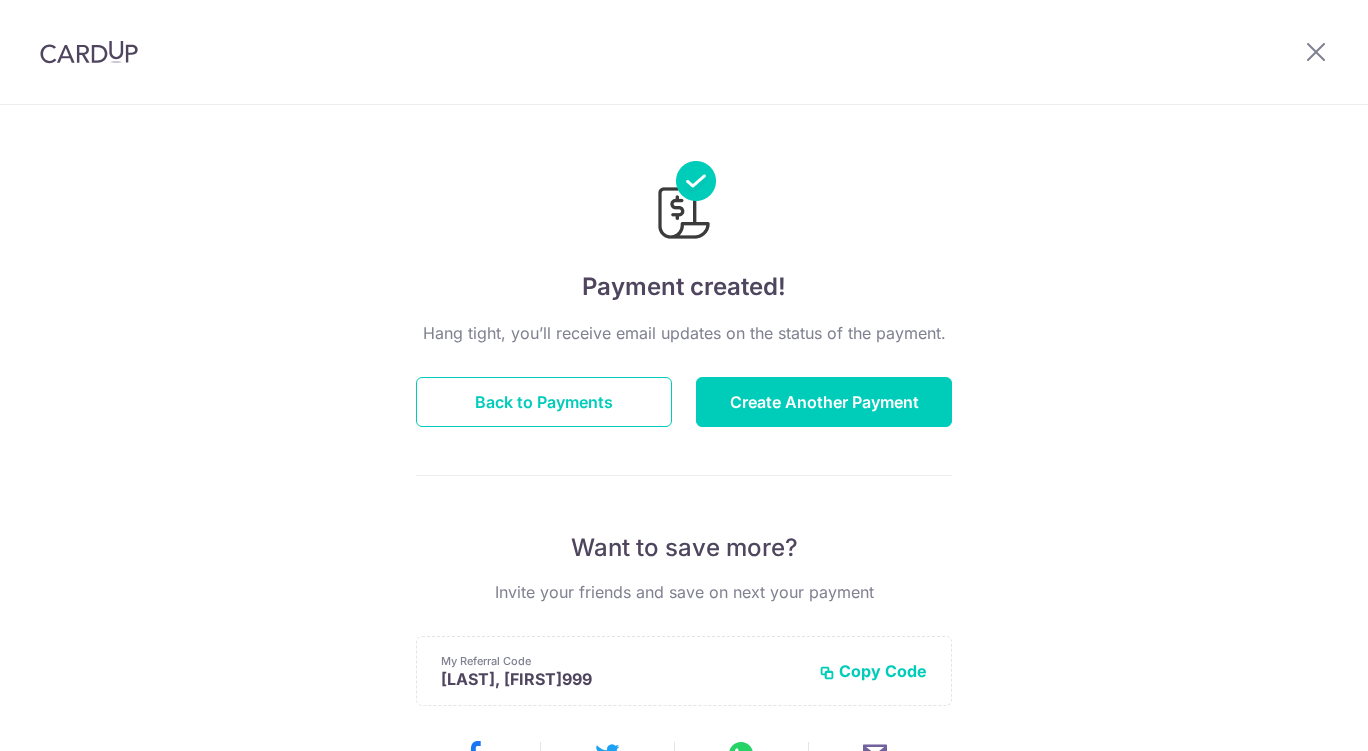 scroll, scrollTop: 0, scrollLeft: 0, axis: both 